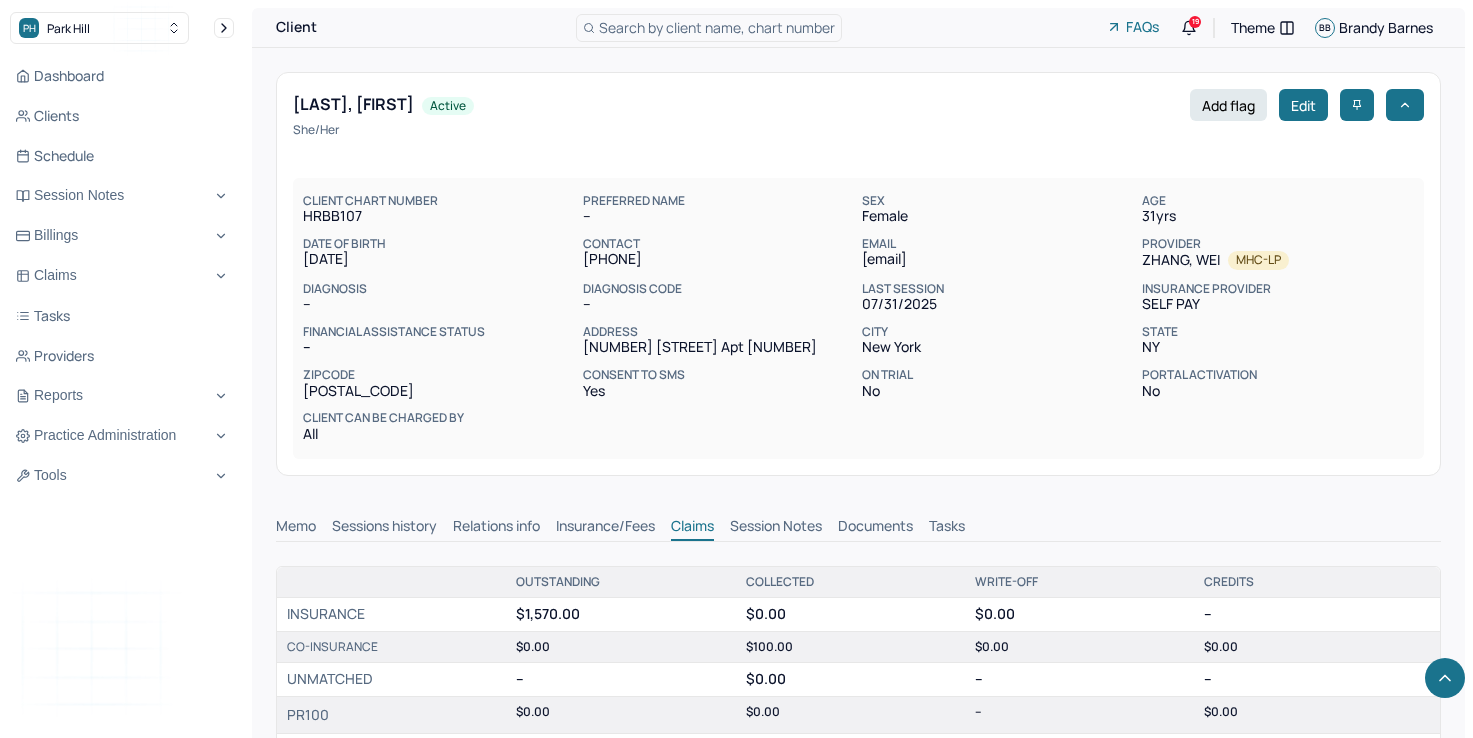 scroll, scrollTop: 700, scrollLeft: 0, axis: vertical 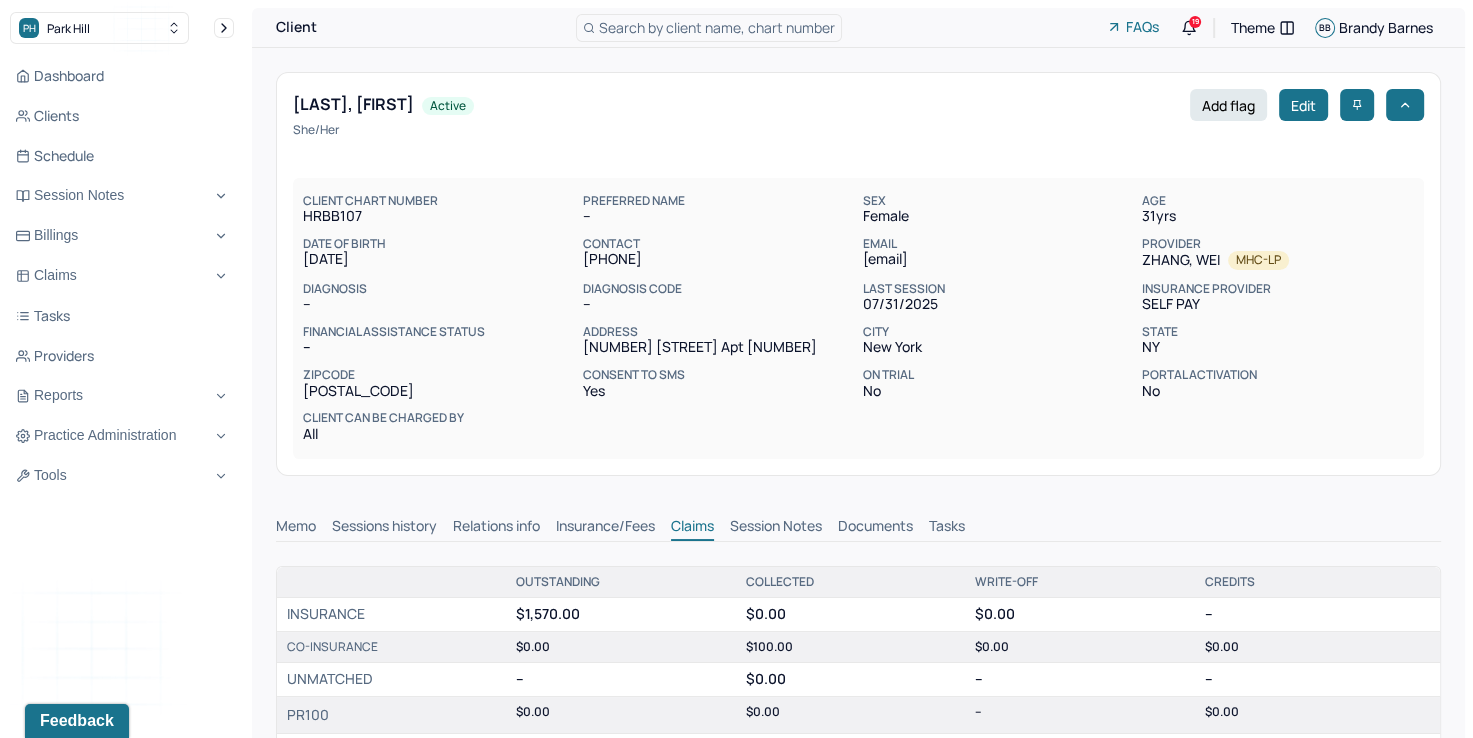 type 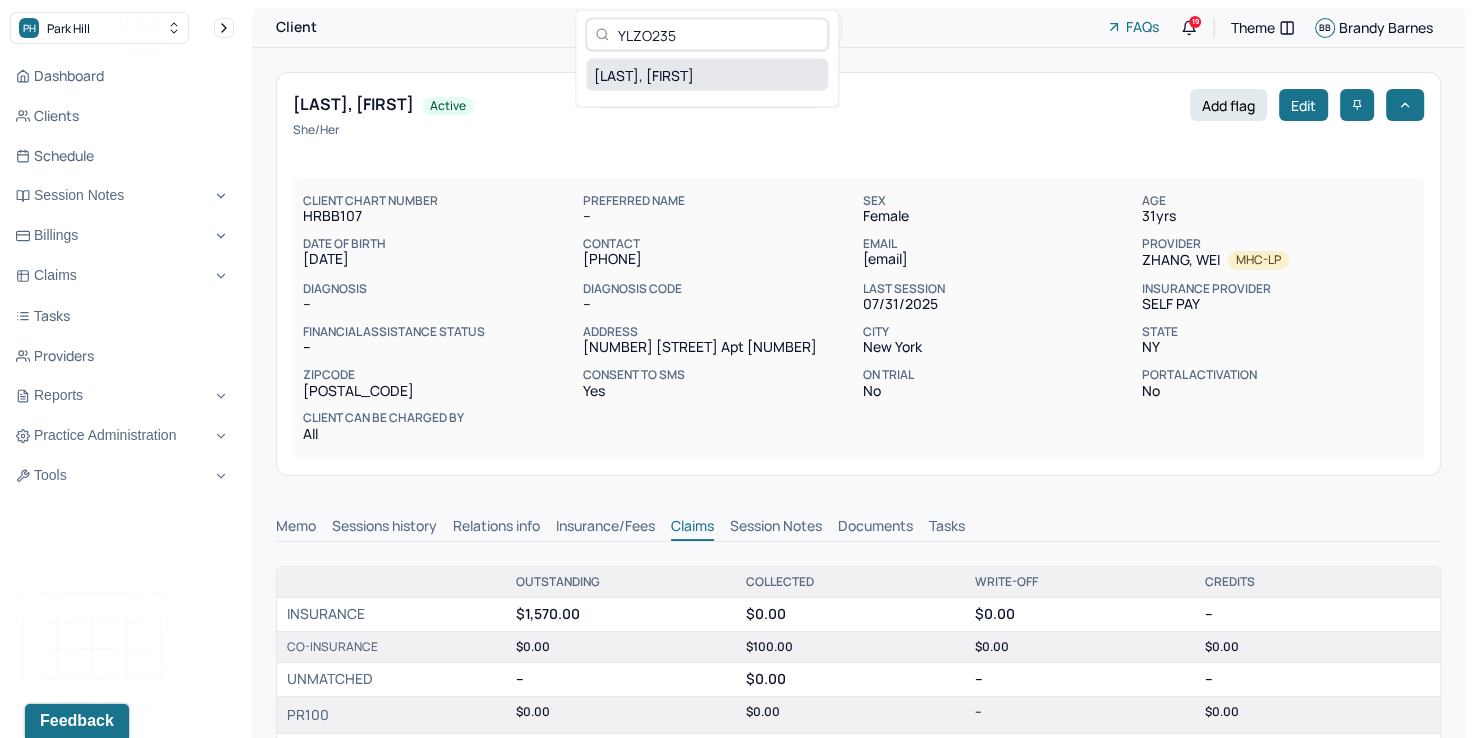 type on "YLZO235" 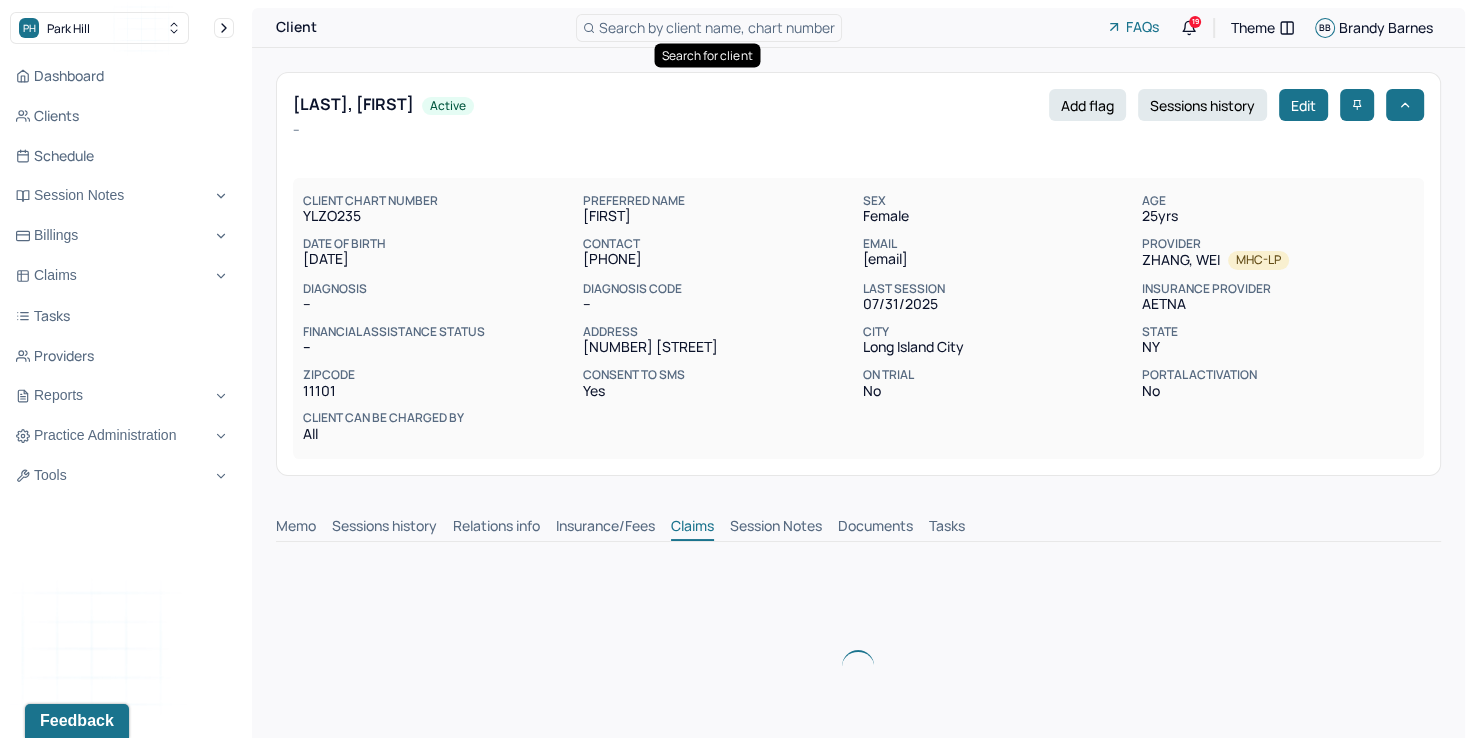 click on "Insurance/Fees" at bounding box center [605, 528] 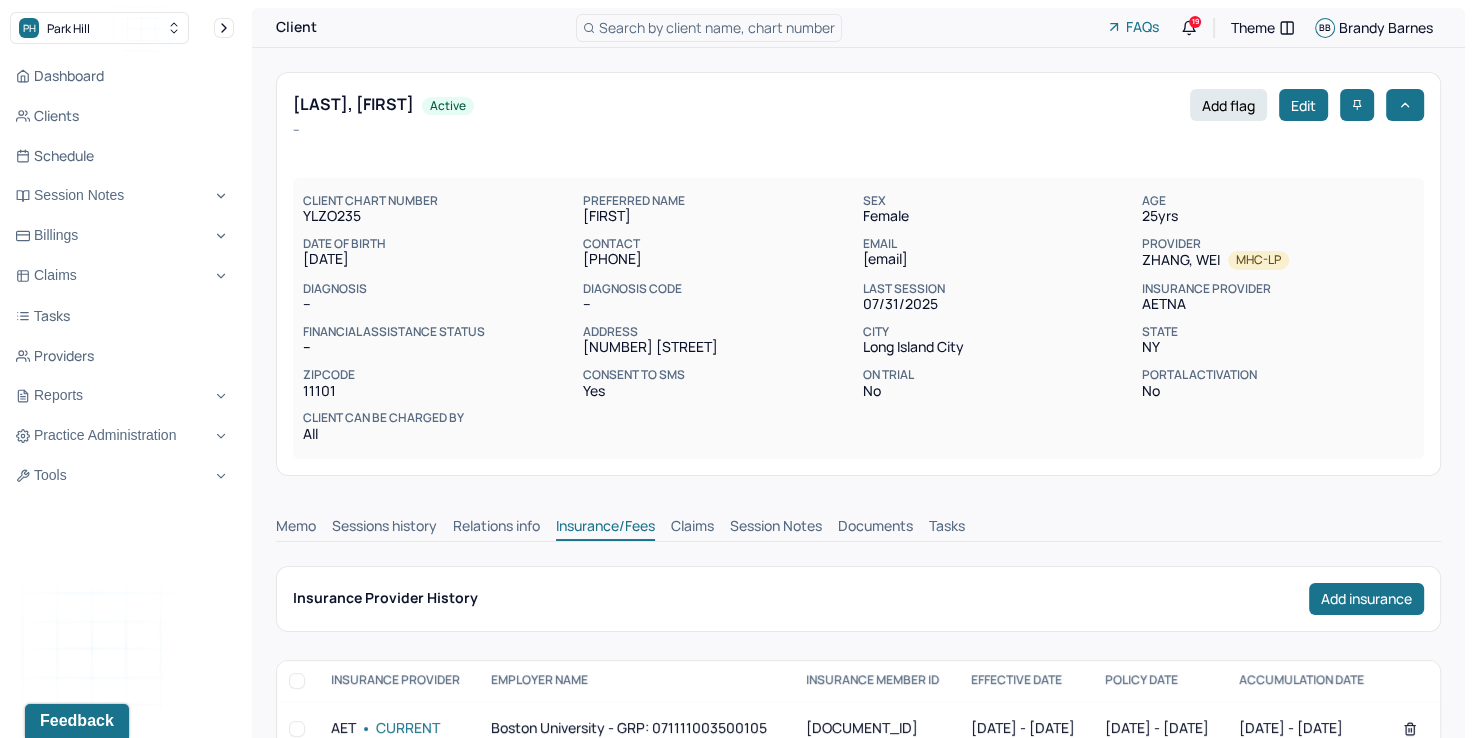 scroll, scrollTop: 0, scrollLeft: 0, axis: both 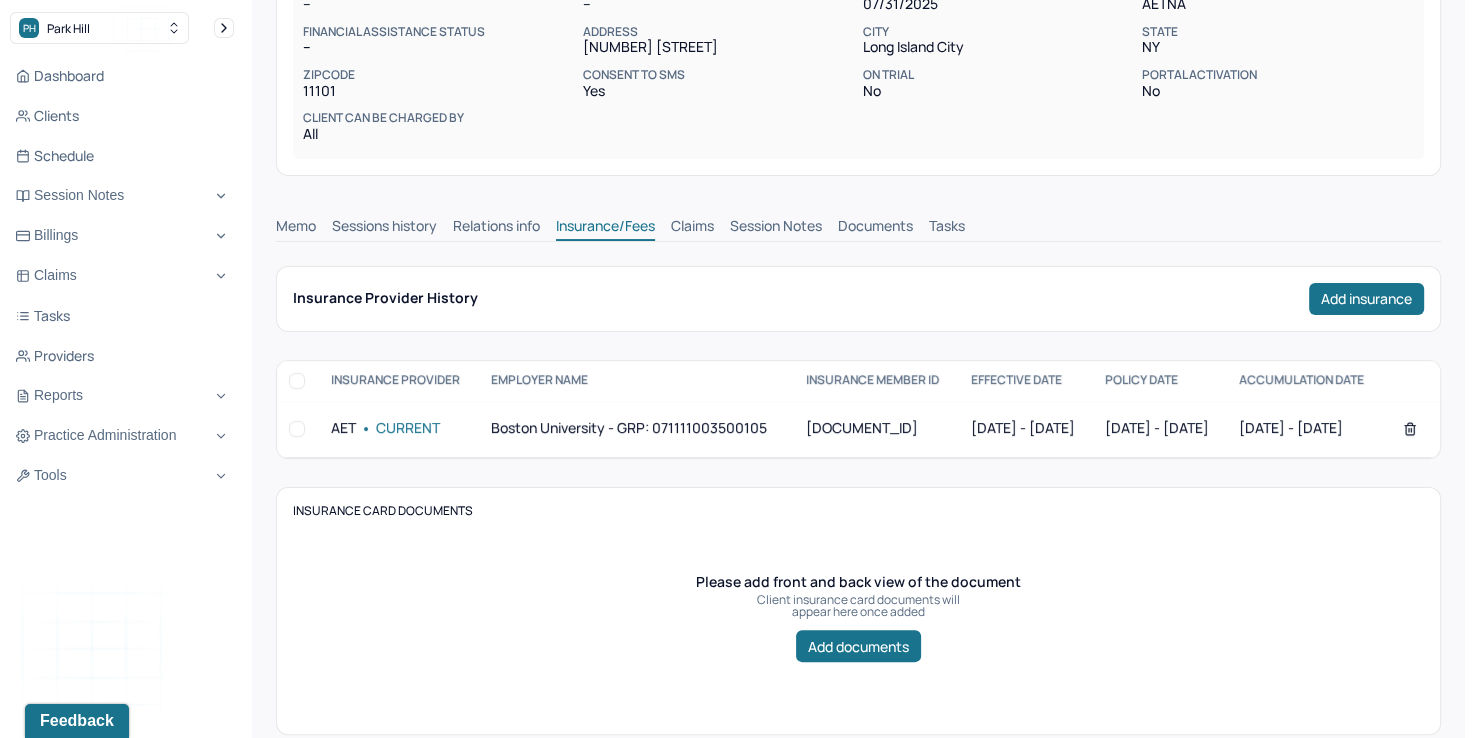 click on "Claims" at bounding box center [692, 228] 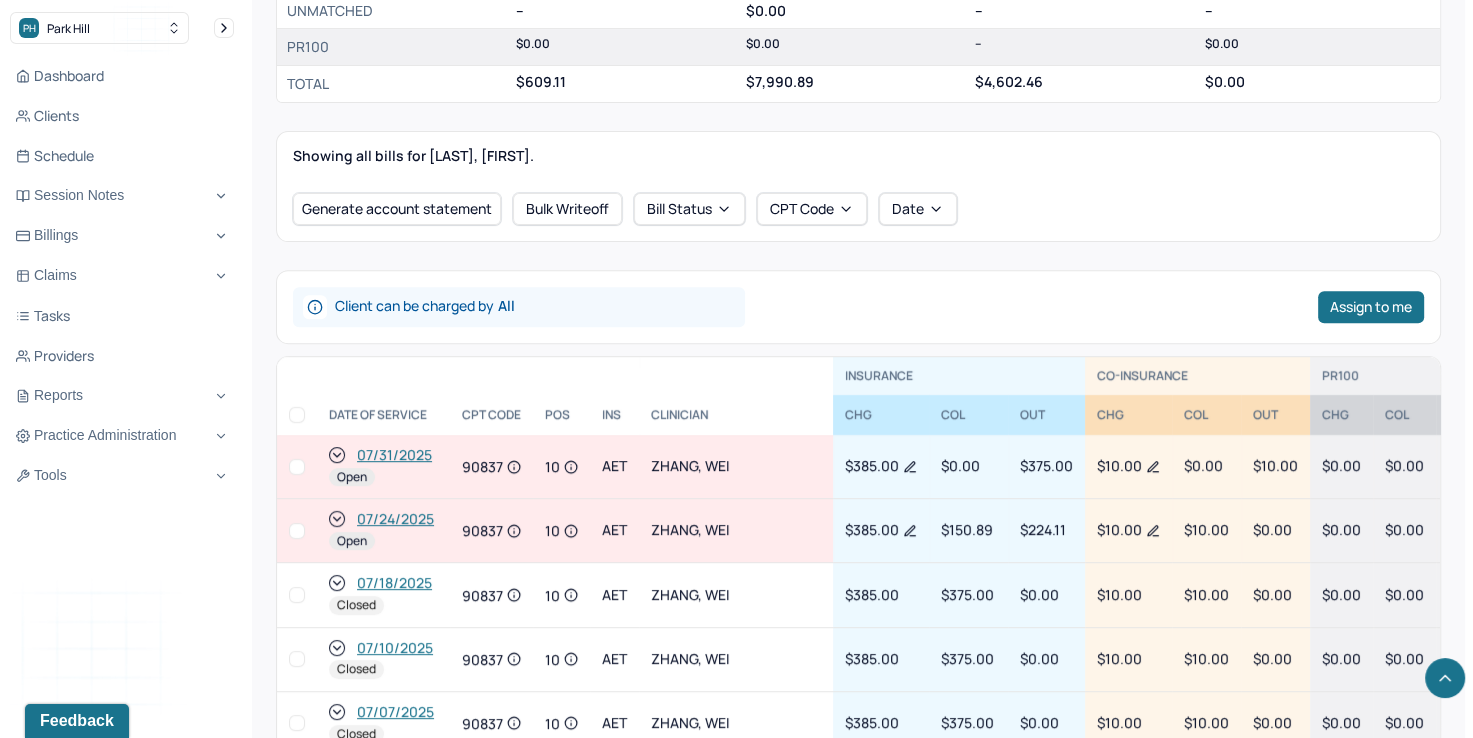 scroll, scrollTop: 700, scrollLeft: 0, axis: vertical 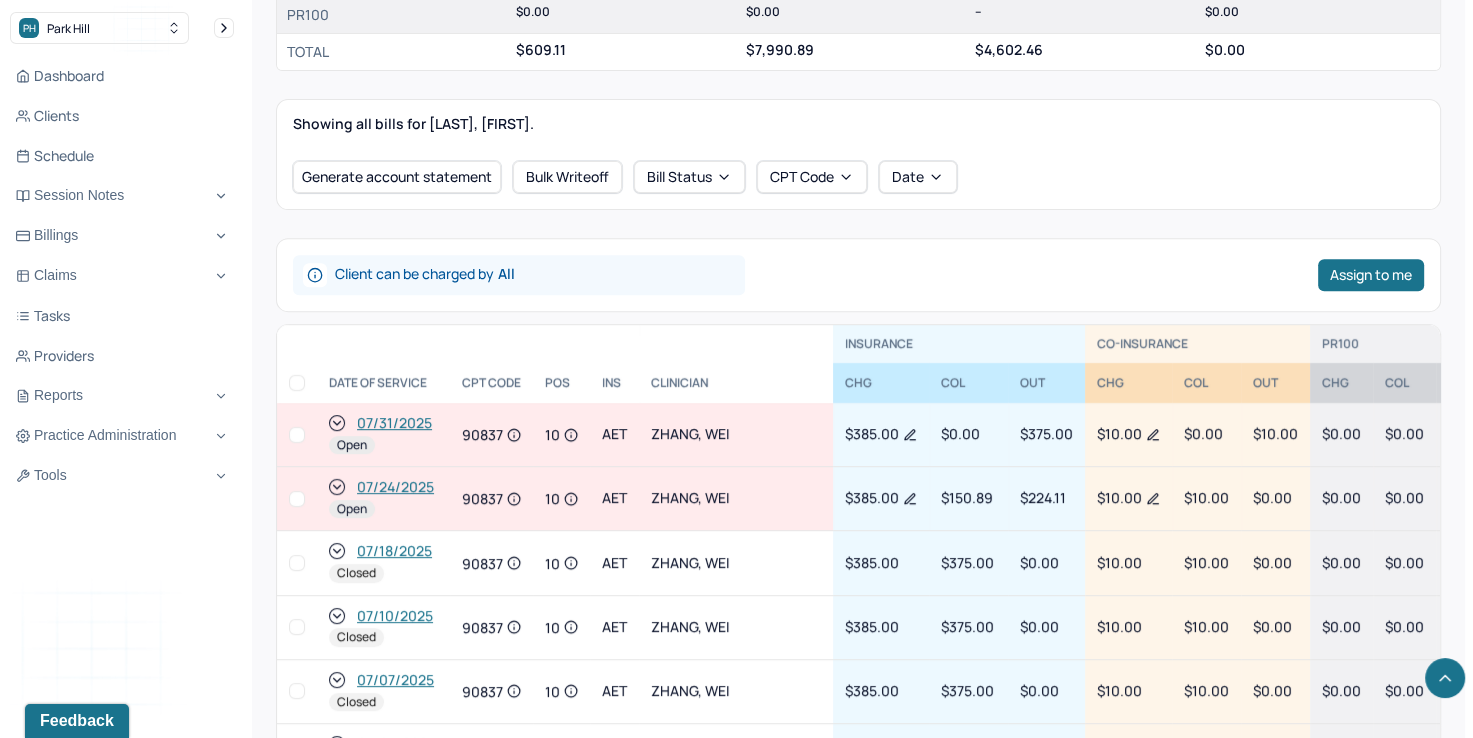 click at bounding box center [297, 435] 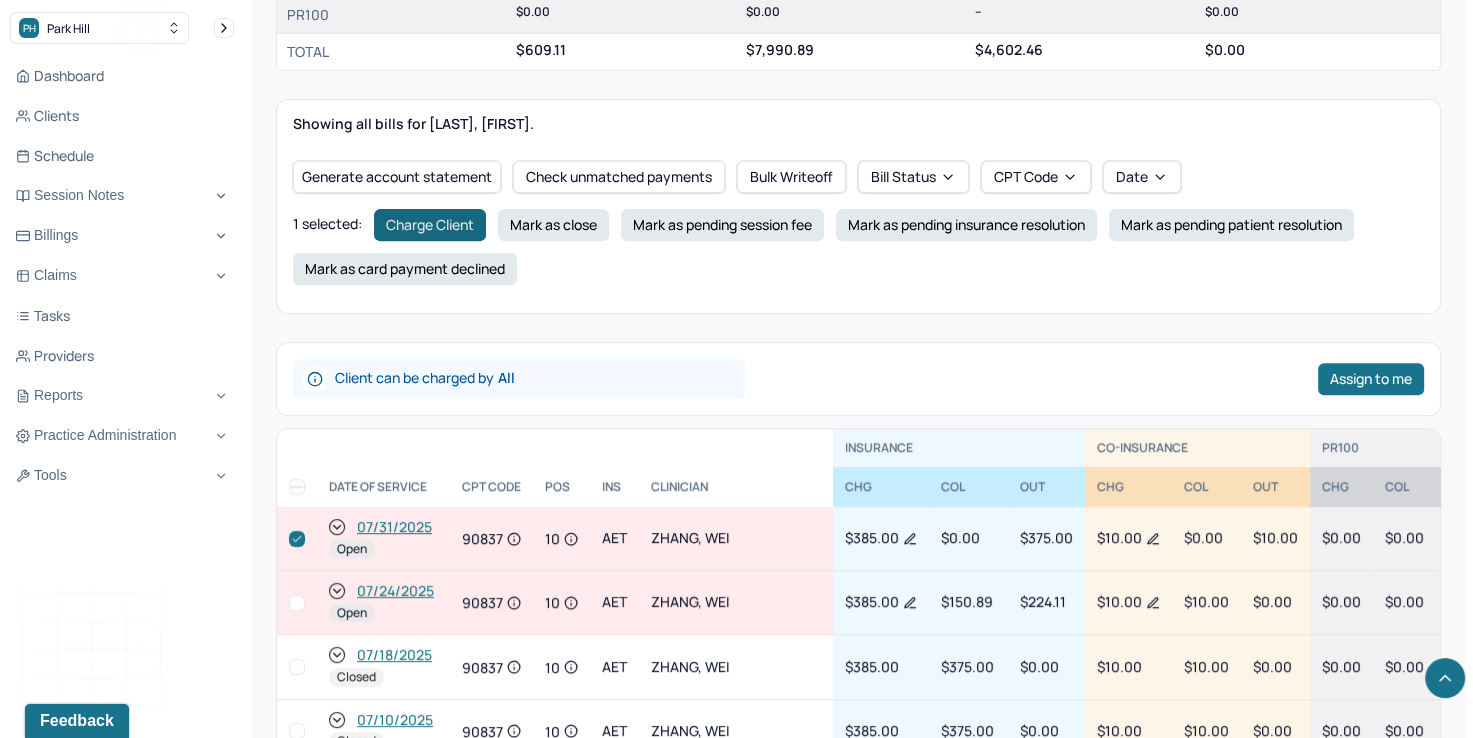 click on "Charge Client" at bounding box center [430, 225] 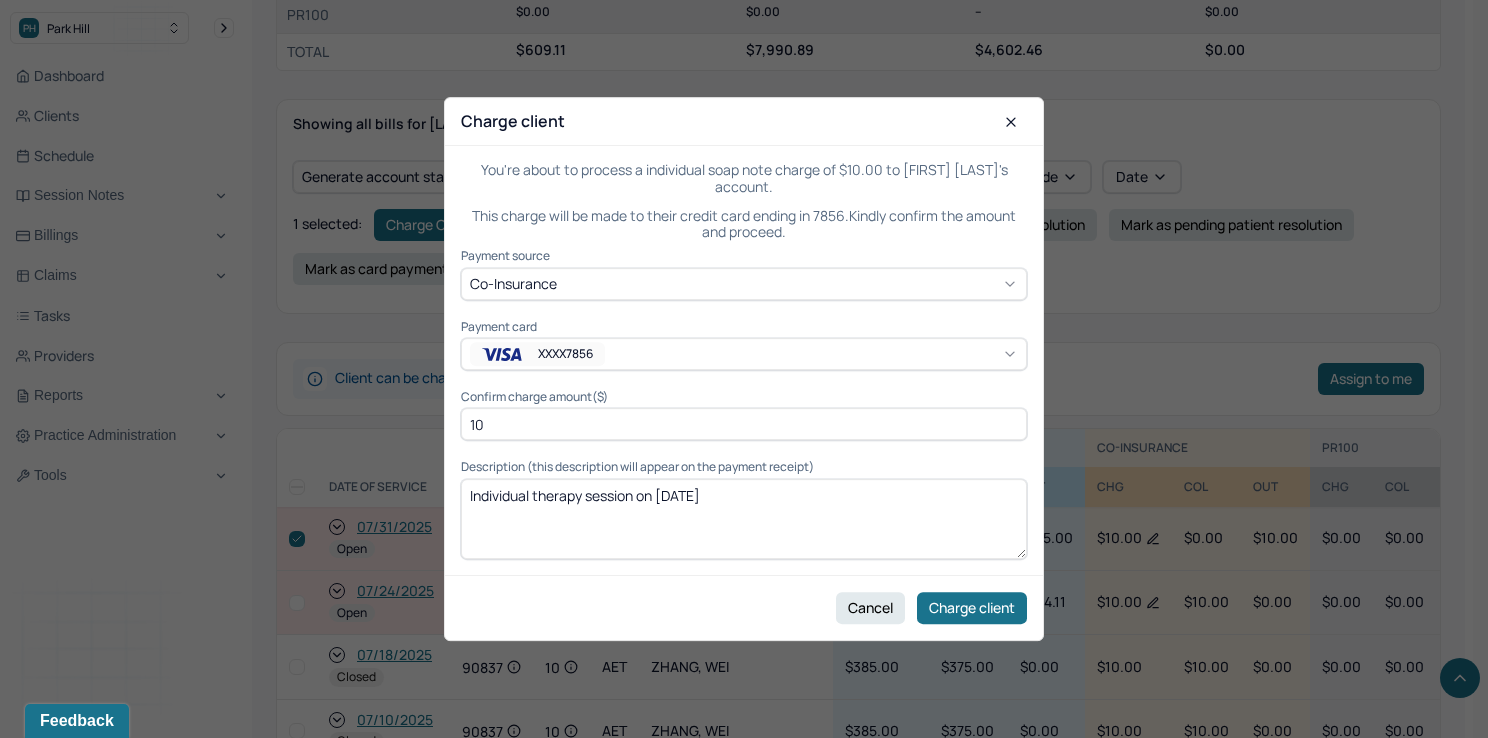 click on "XXXX7856" at bounding box center (744, 354) 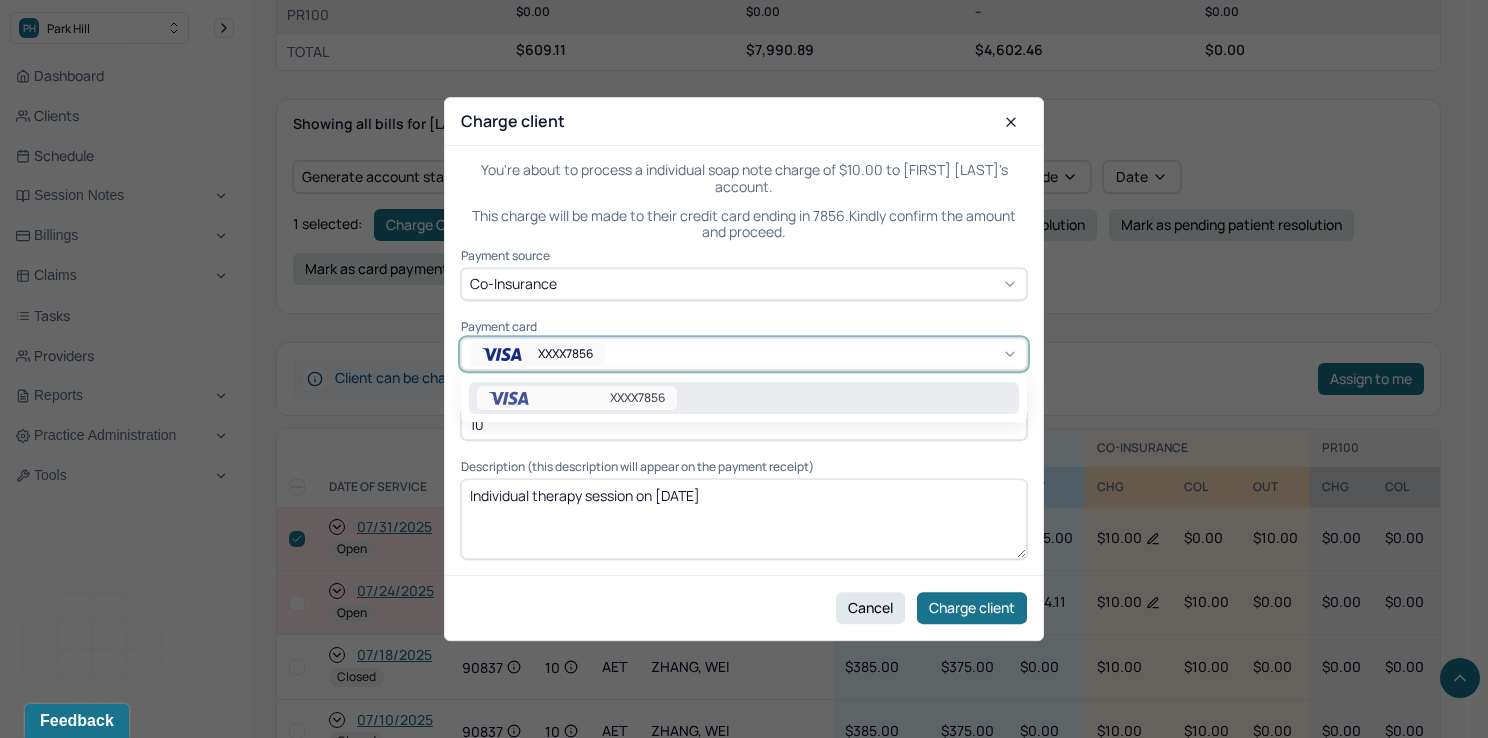 click on "XXXX7856" at bounding box center [744, 398] 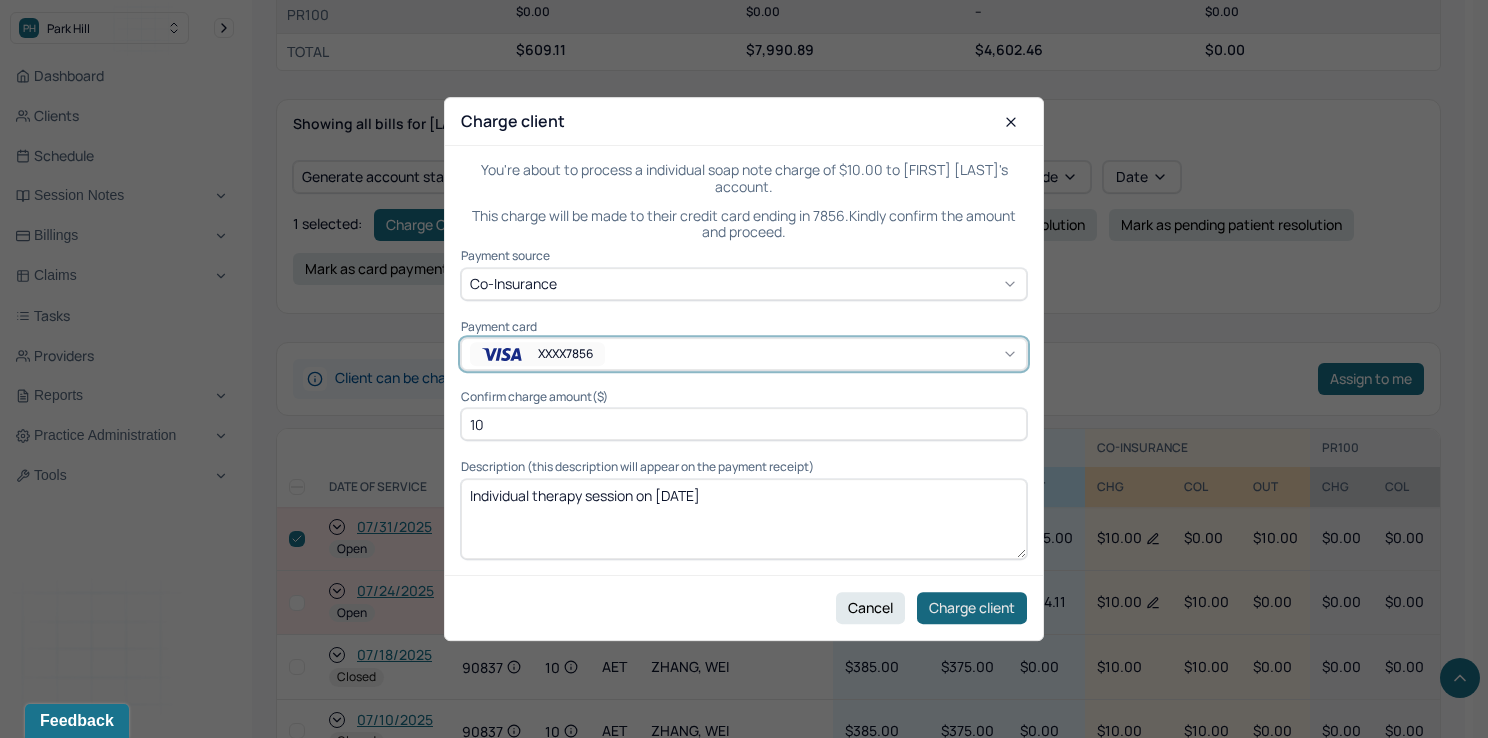 click on "Charge client" at bounding box center [972, 608] 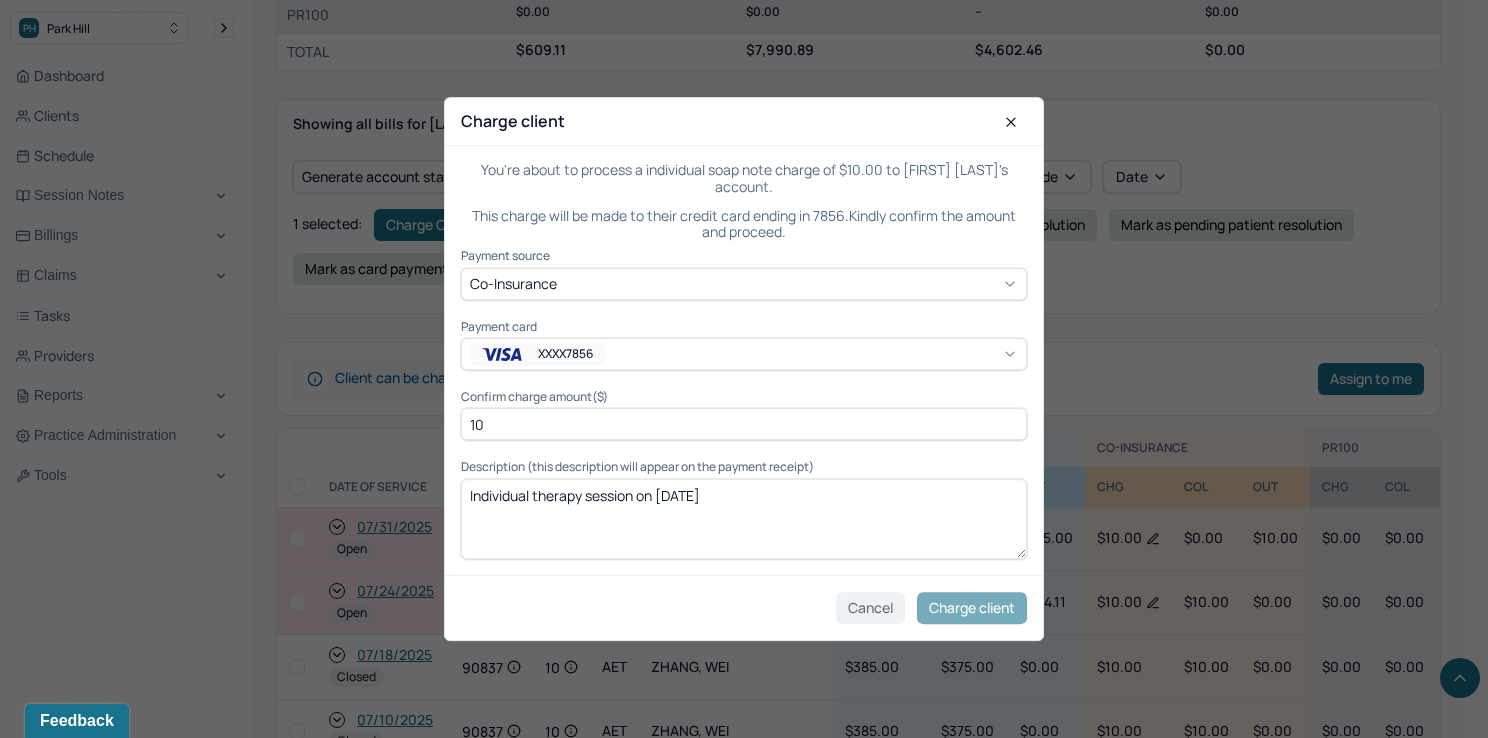 checkbox on "false" 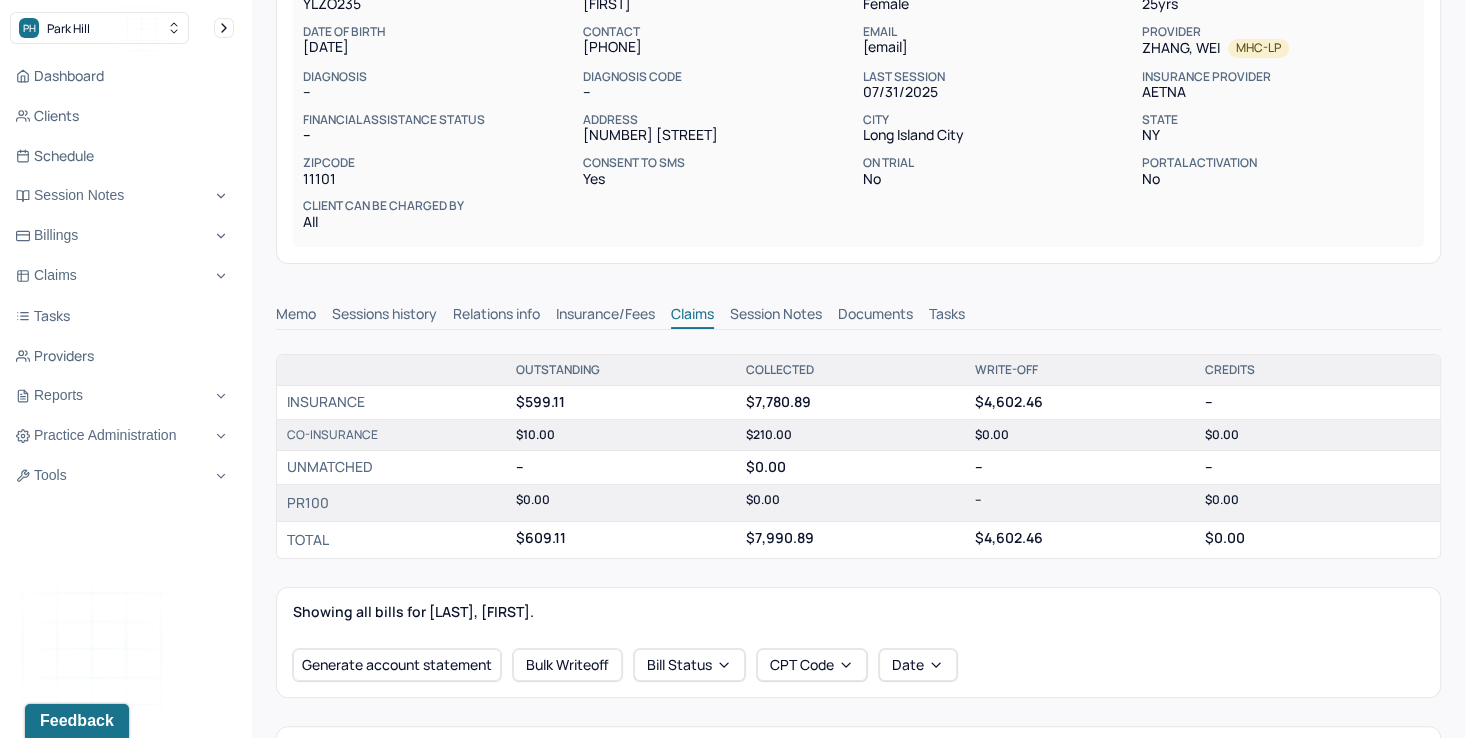 scroll, scrollTop: 0, scrollLeft: 0, axis: both 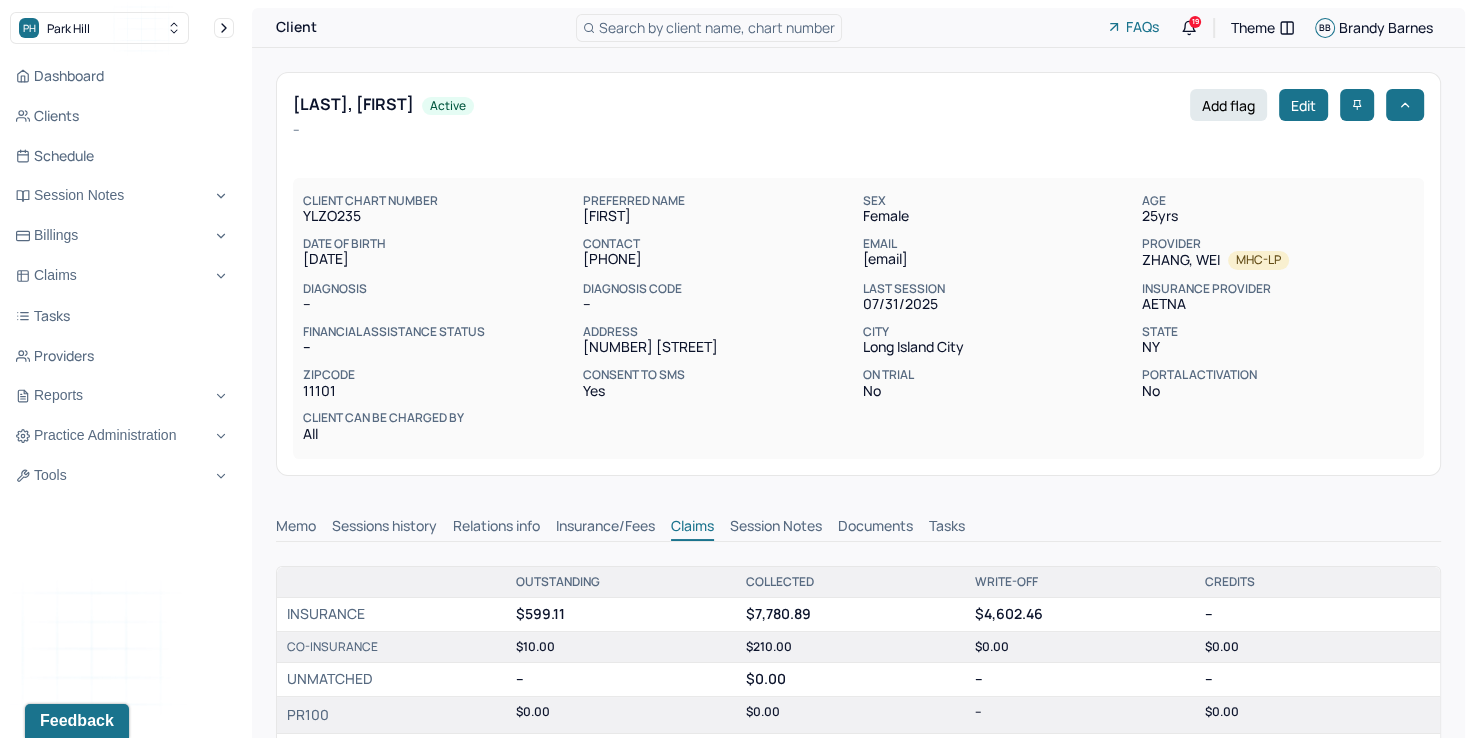 click on "Search by client name, chart number" at bounding box center (717, 27) 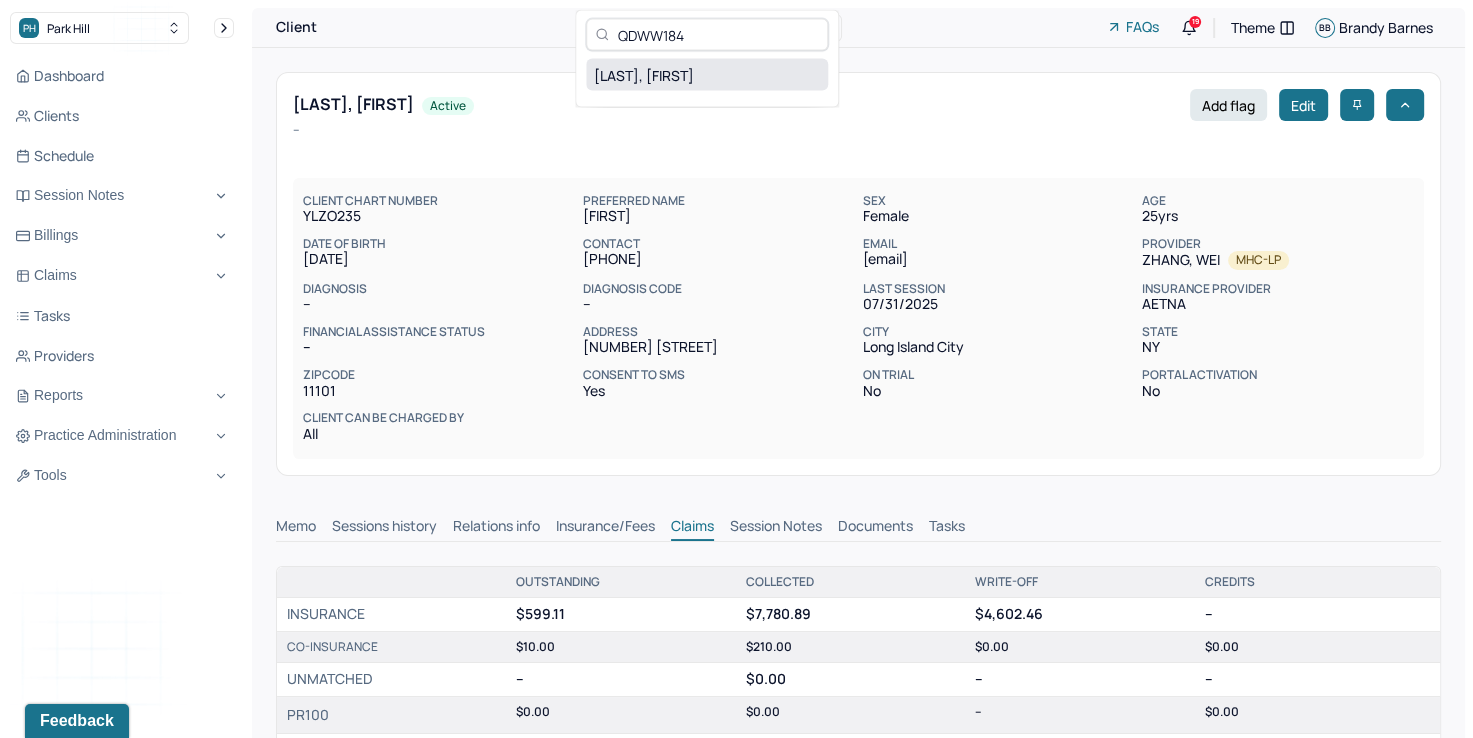 type on "QDWW184" 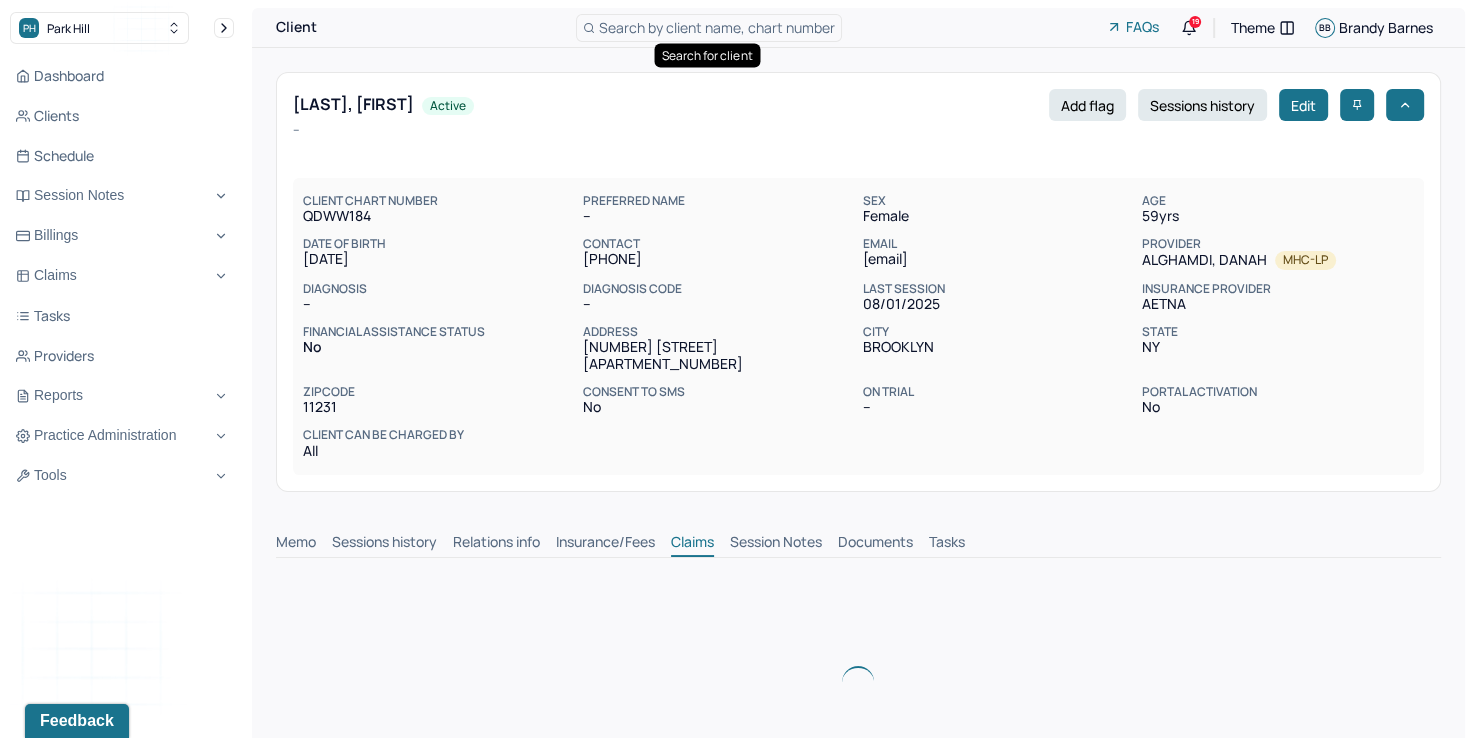 scroll, scrollTop: 0, scrollLeft: 0, axis: both 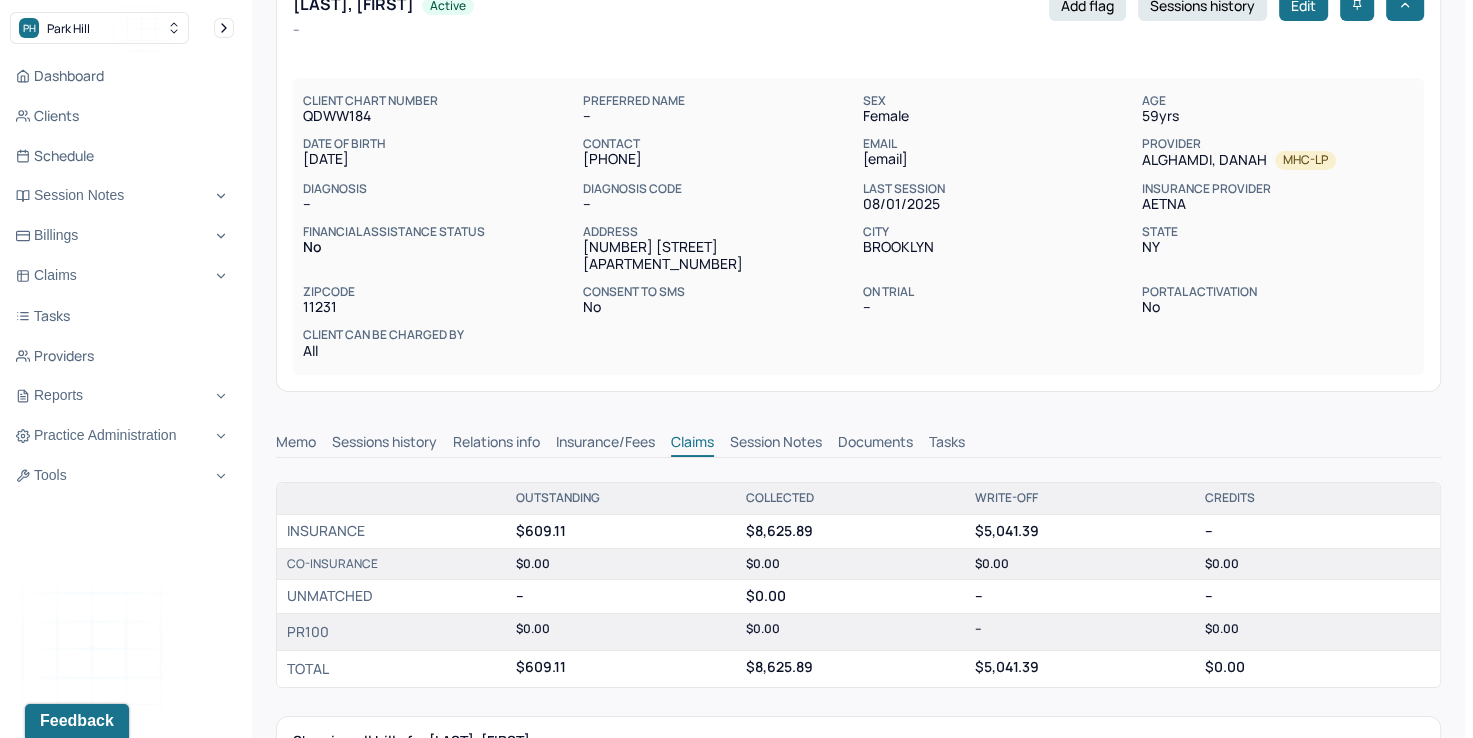 click on "Insurance/Fees" at bounding box center [605, 444] 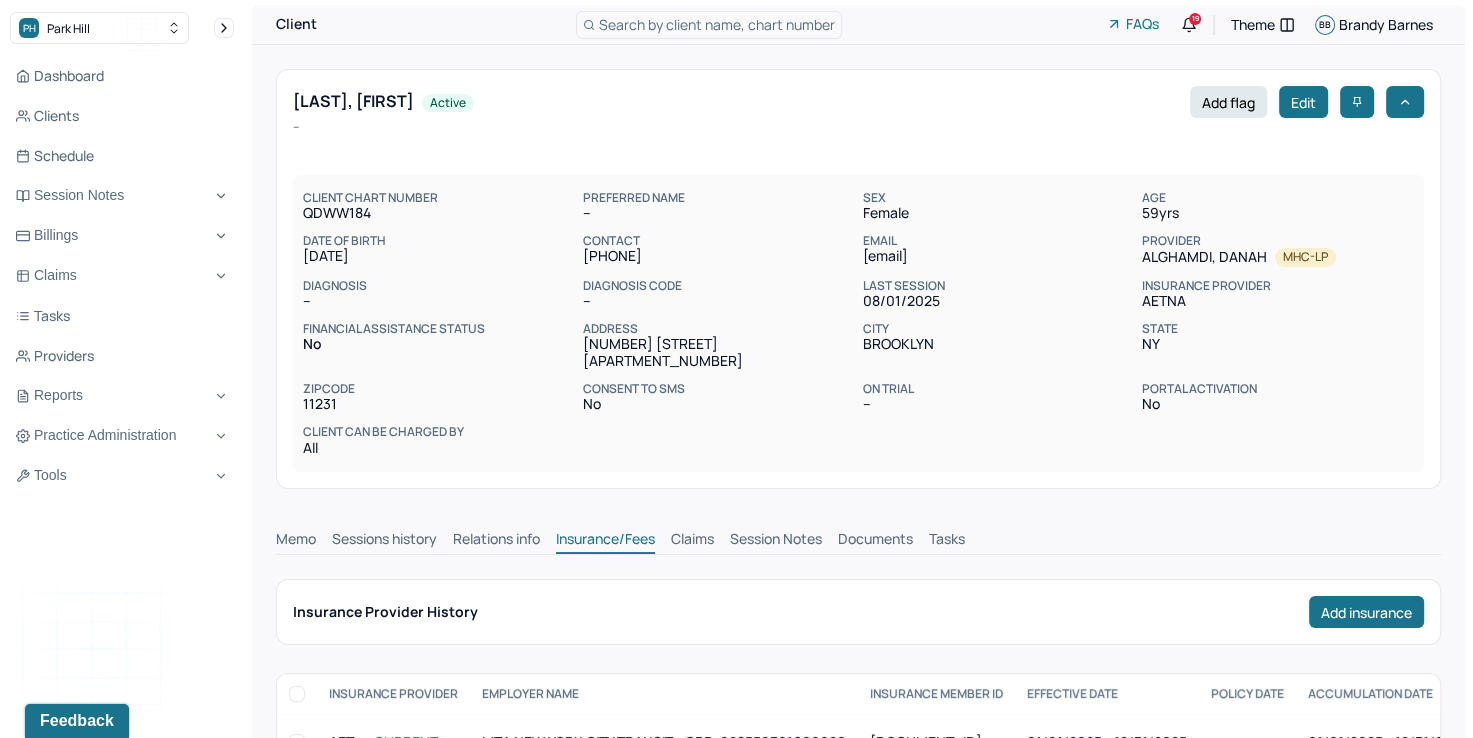 scroll, scrollTop: 0, scrollLeft: 0, axis: both 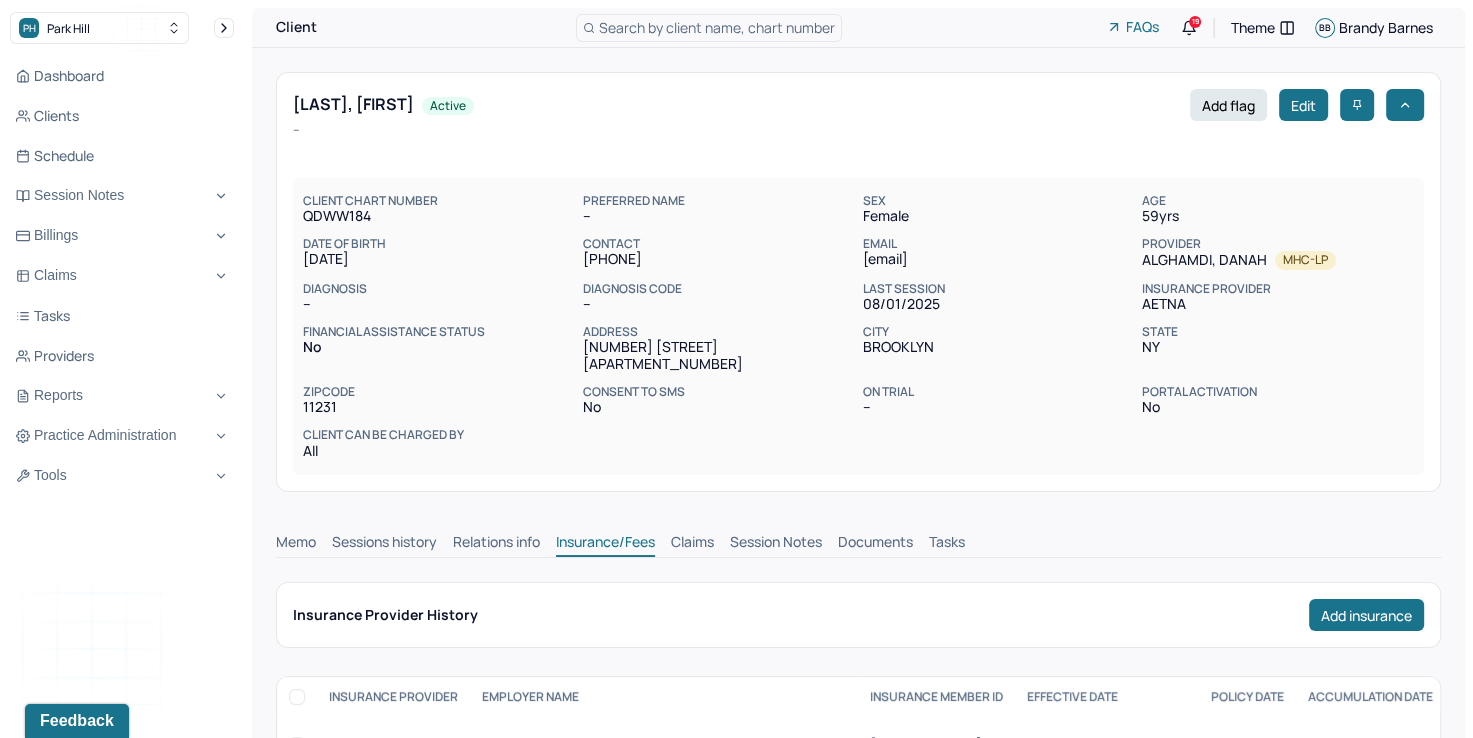 click on "Memo" at bounding box center [296, 544] 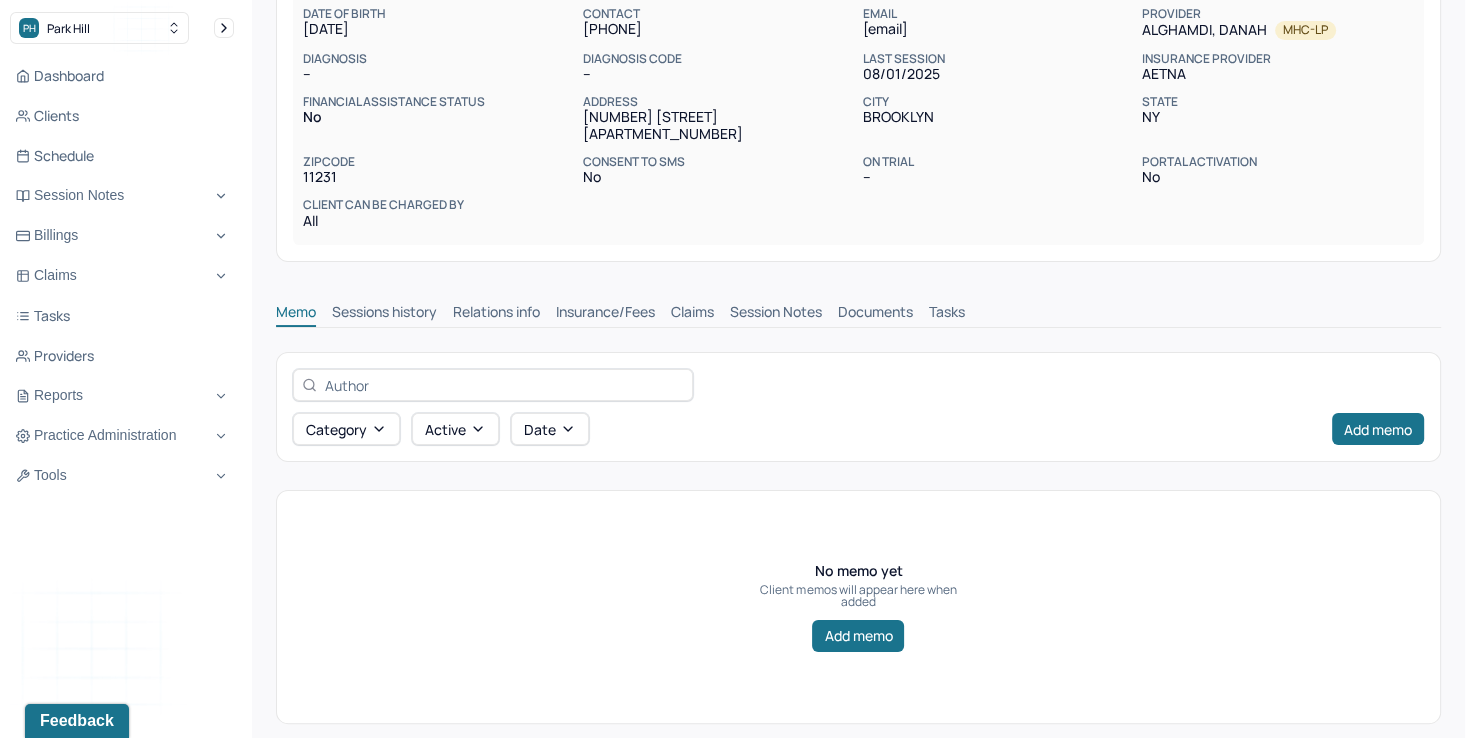 click on "Session Notes" at bounding box center (776, 314) 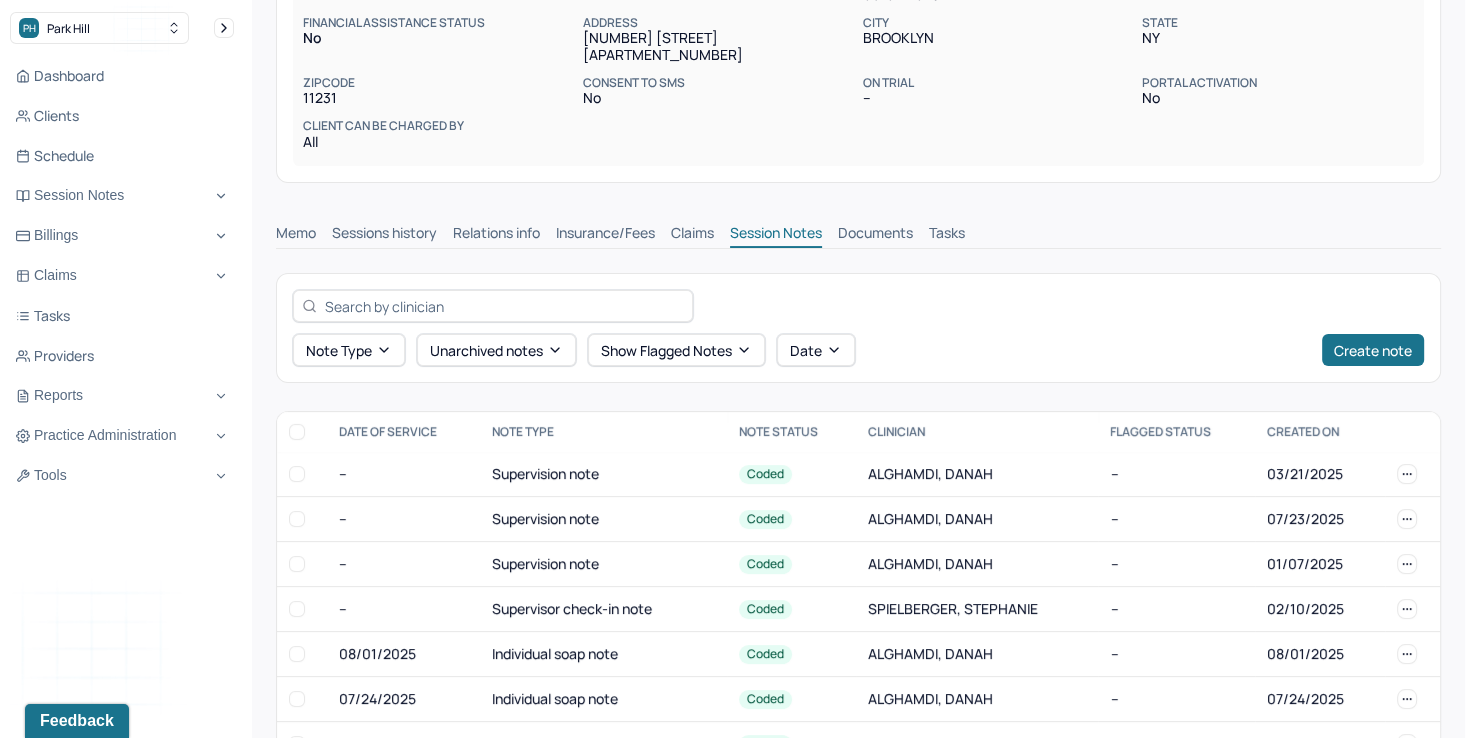 scroll, scrollTop: 430, scrollLeft: 0, axis: vertical 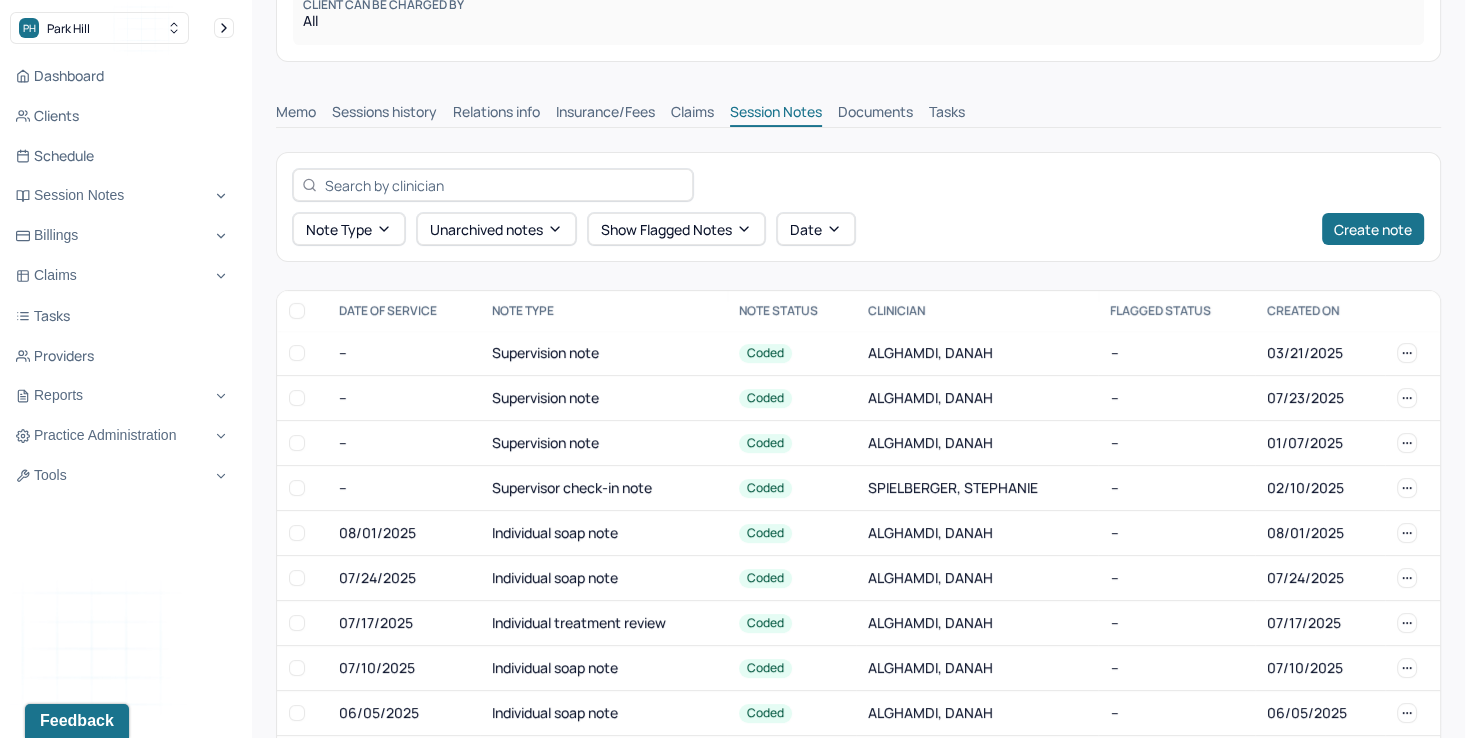 click on "Claims" at bounding box center (692, 114) 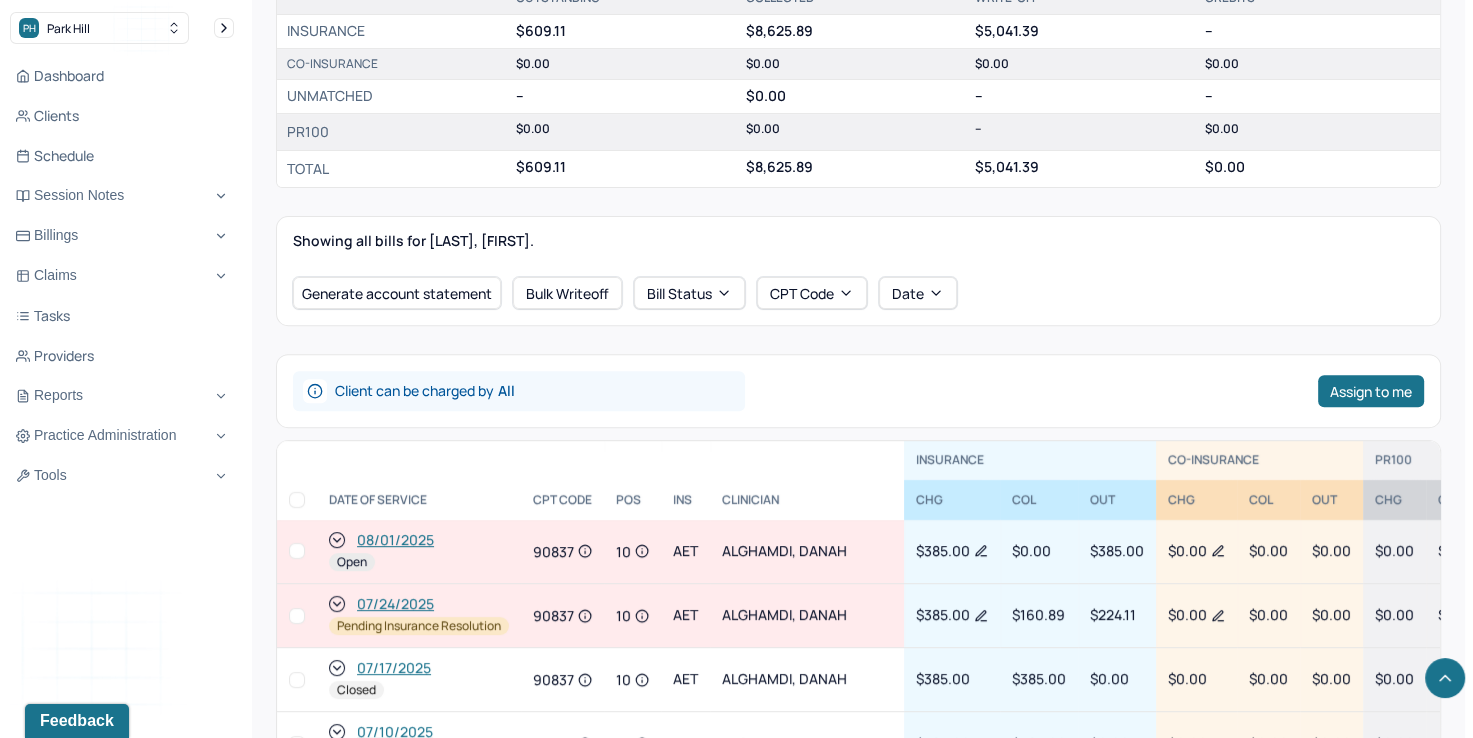 scroll, scrollTop: 630, scrollLeft: 0, axis: vertical 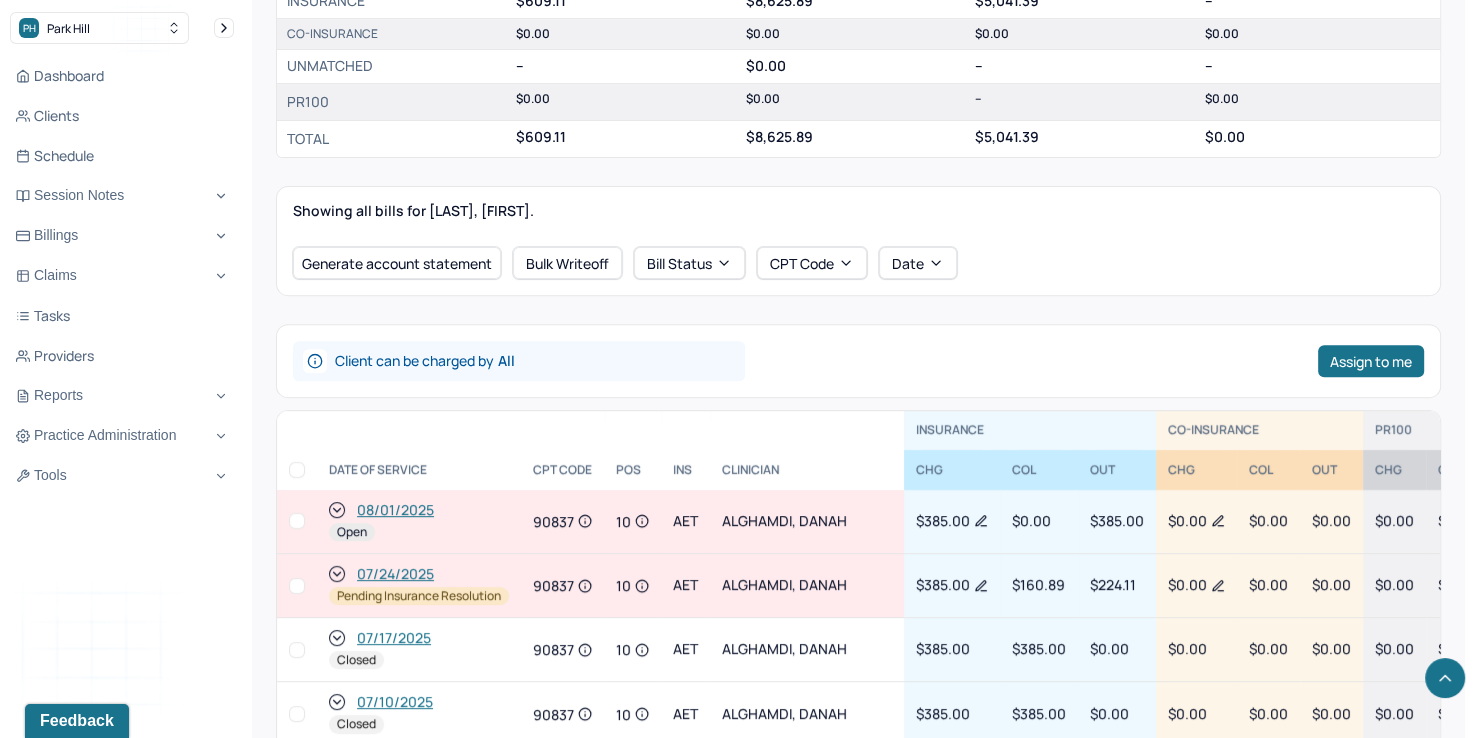 click on "08/01/2025" at bounding box center (395, 510) 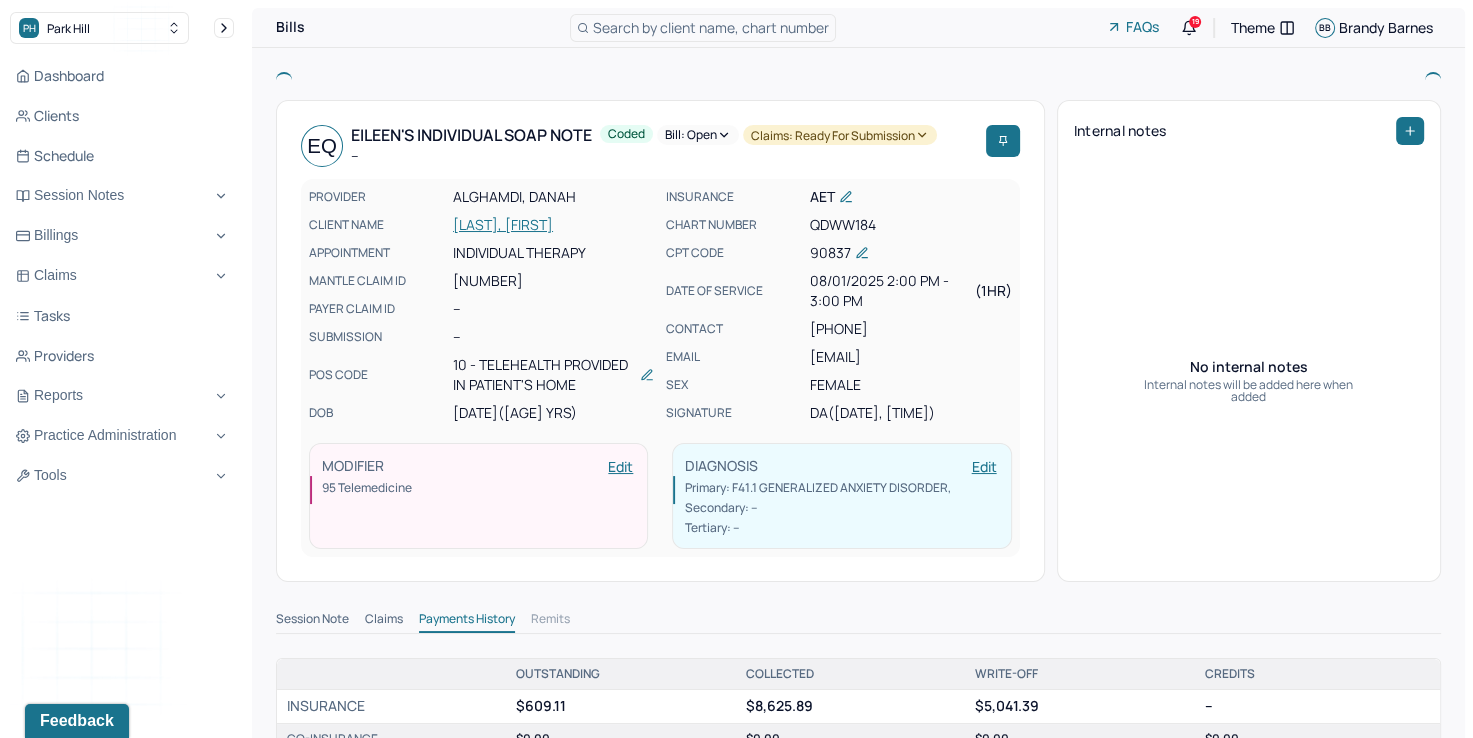 click 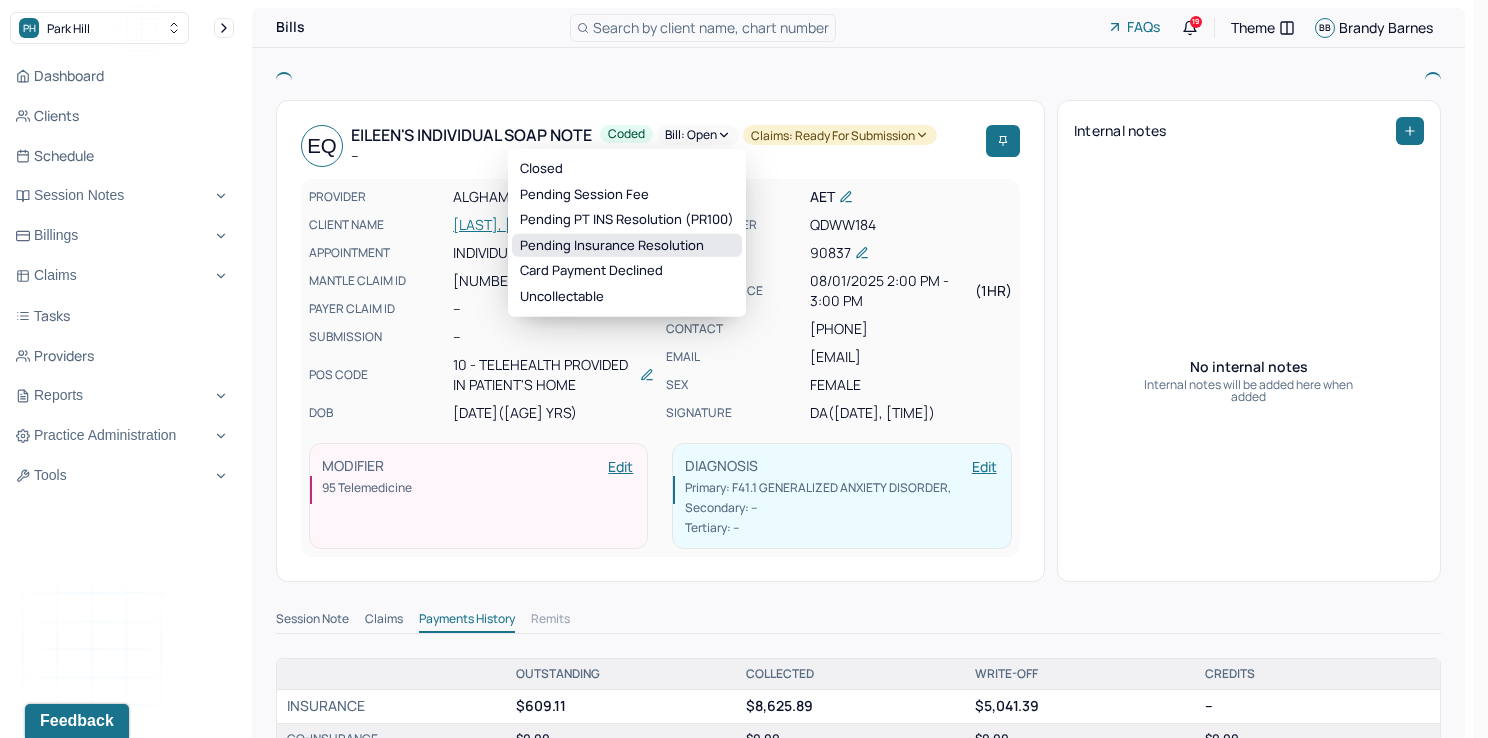 click on "Pending Insurance Resolution" at bounding box center (627, 246) 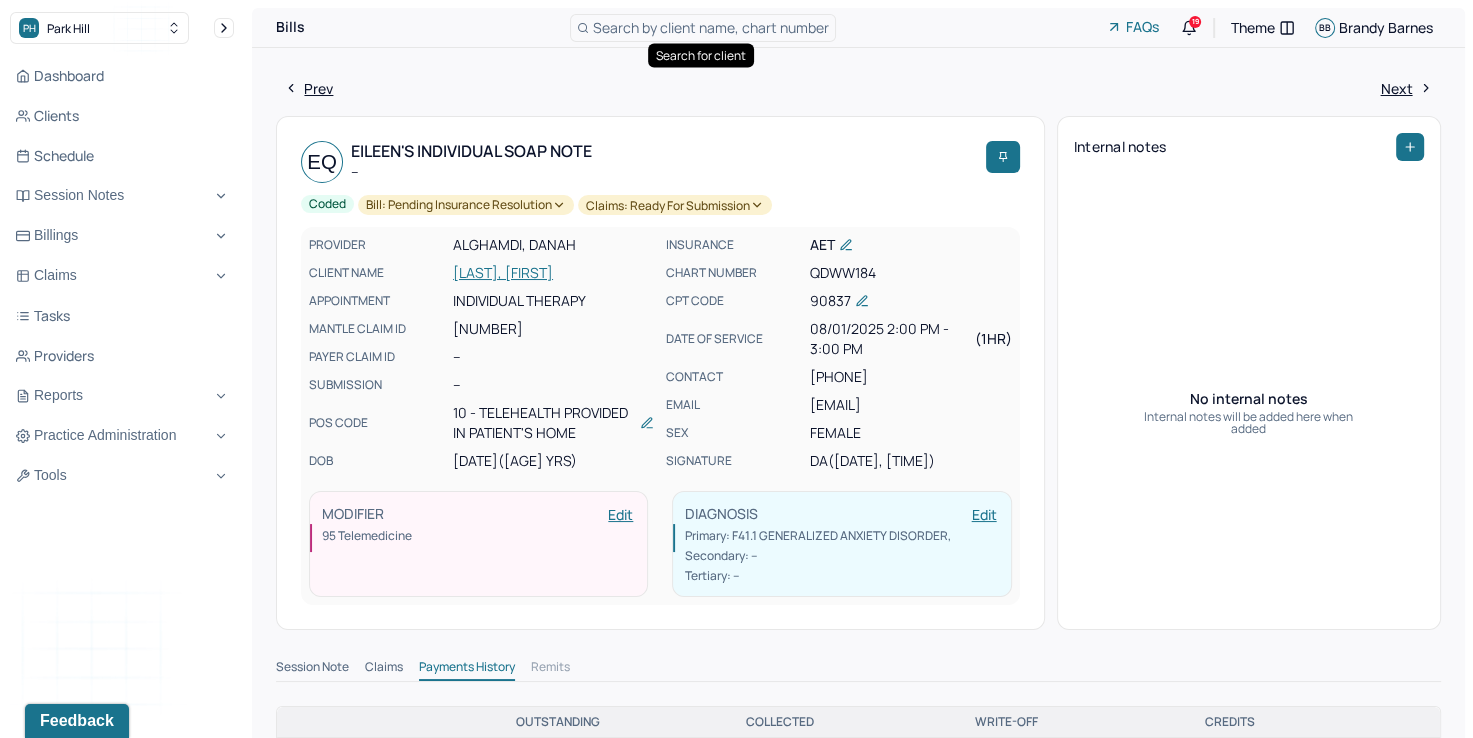 type 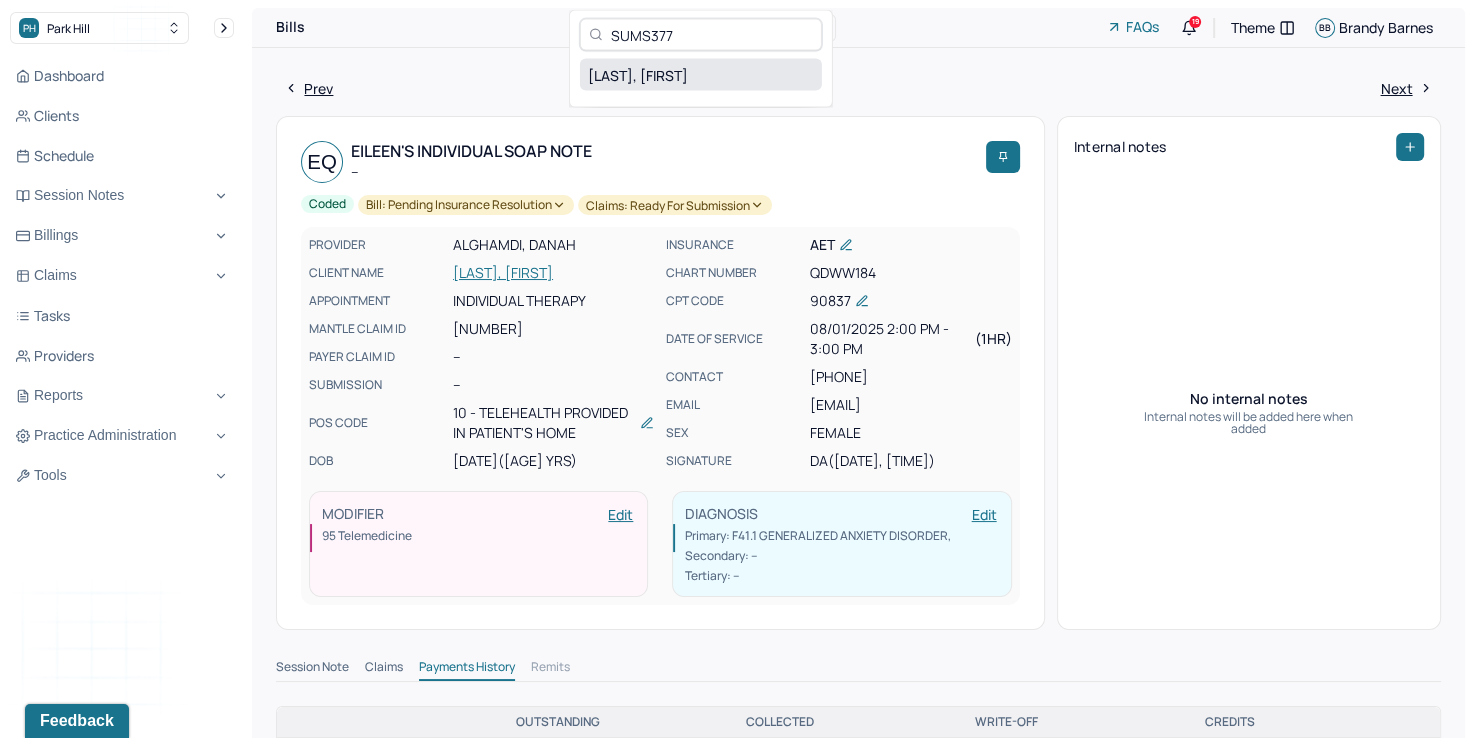 type on "SUMS377" 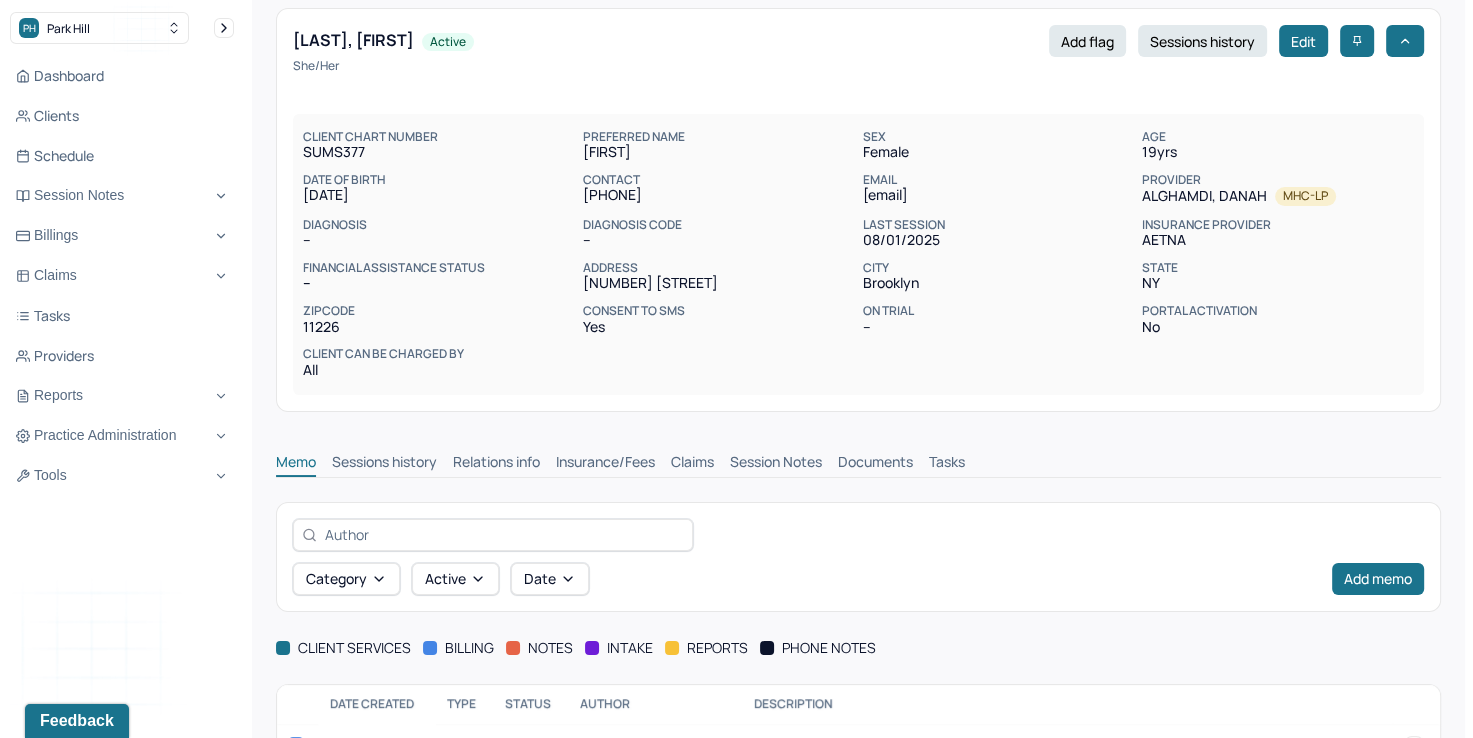 scroll, scrollTop: 126, scrollLeft: 0, axis: vertical 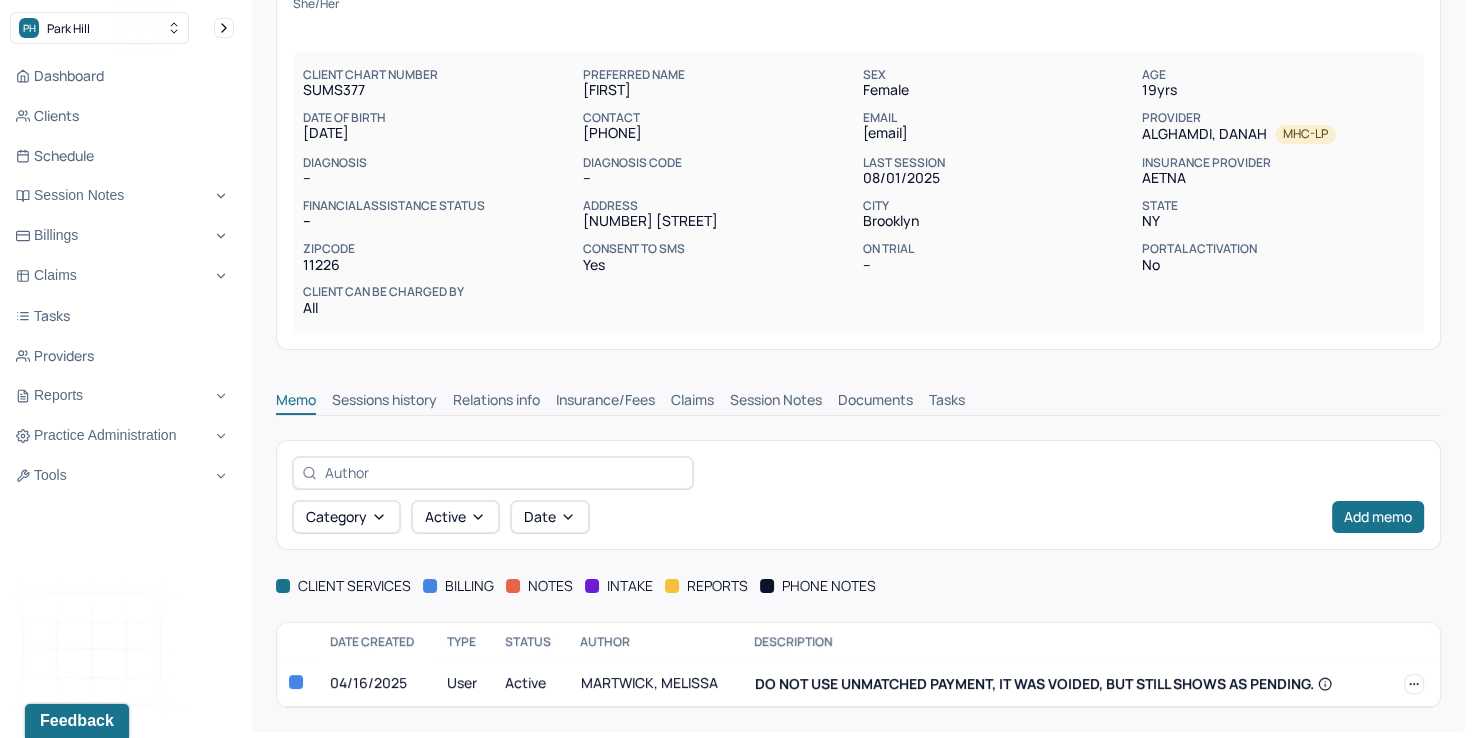 click on "Insurance/Fees" at bounding box center (605, 402) 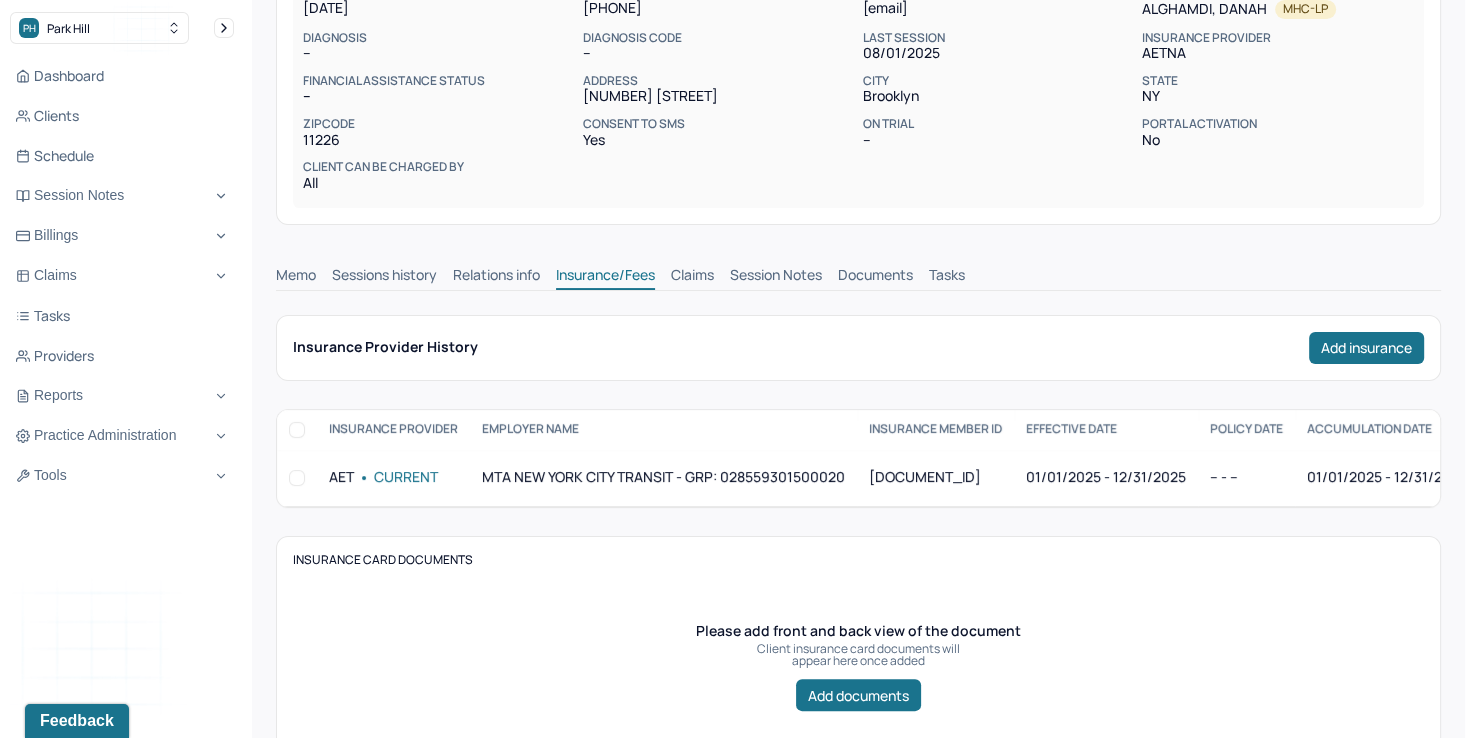scroll, scrollTop: 126, scrollLeft: 0, axis: vertical 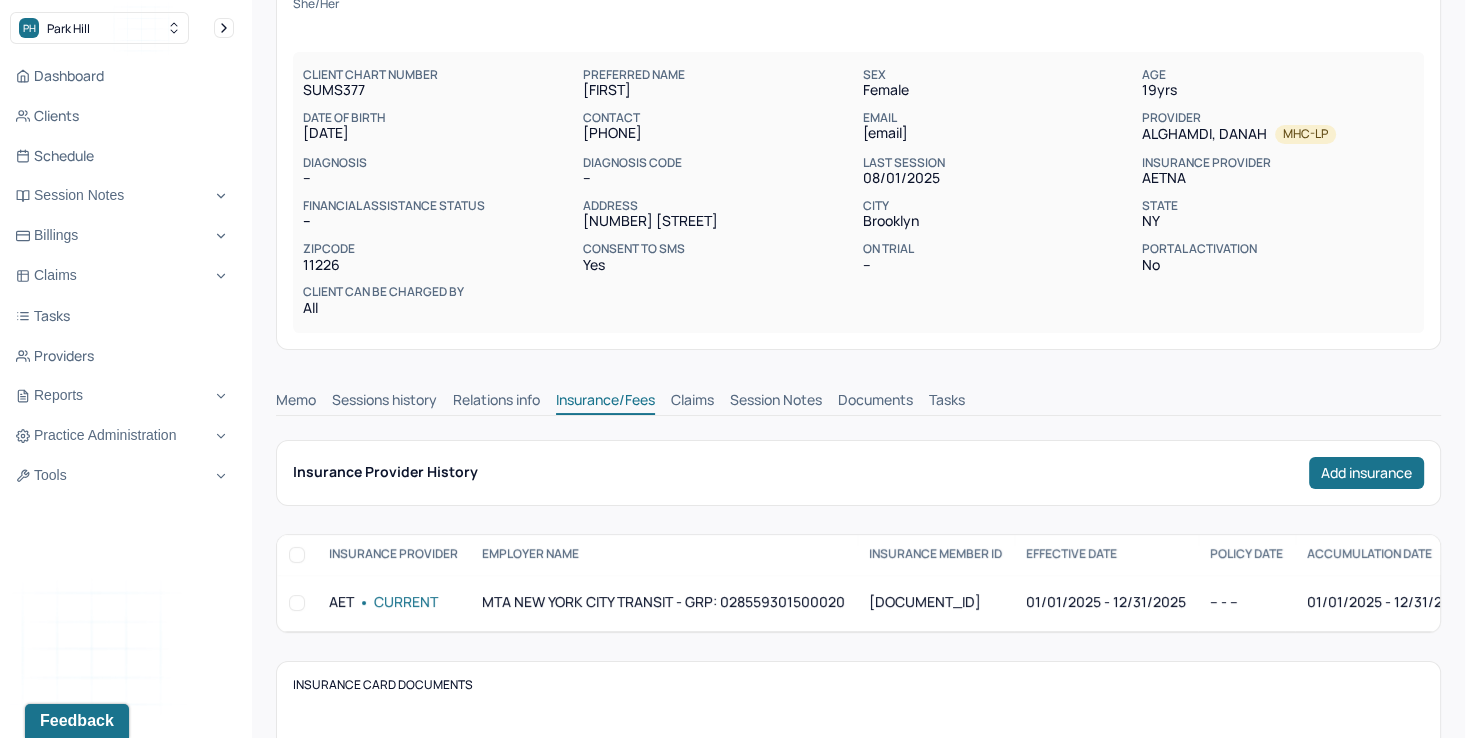 click on "Claims" at bounding box center (692, 402) 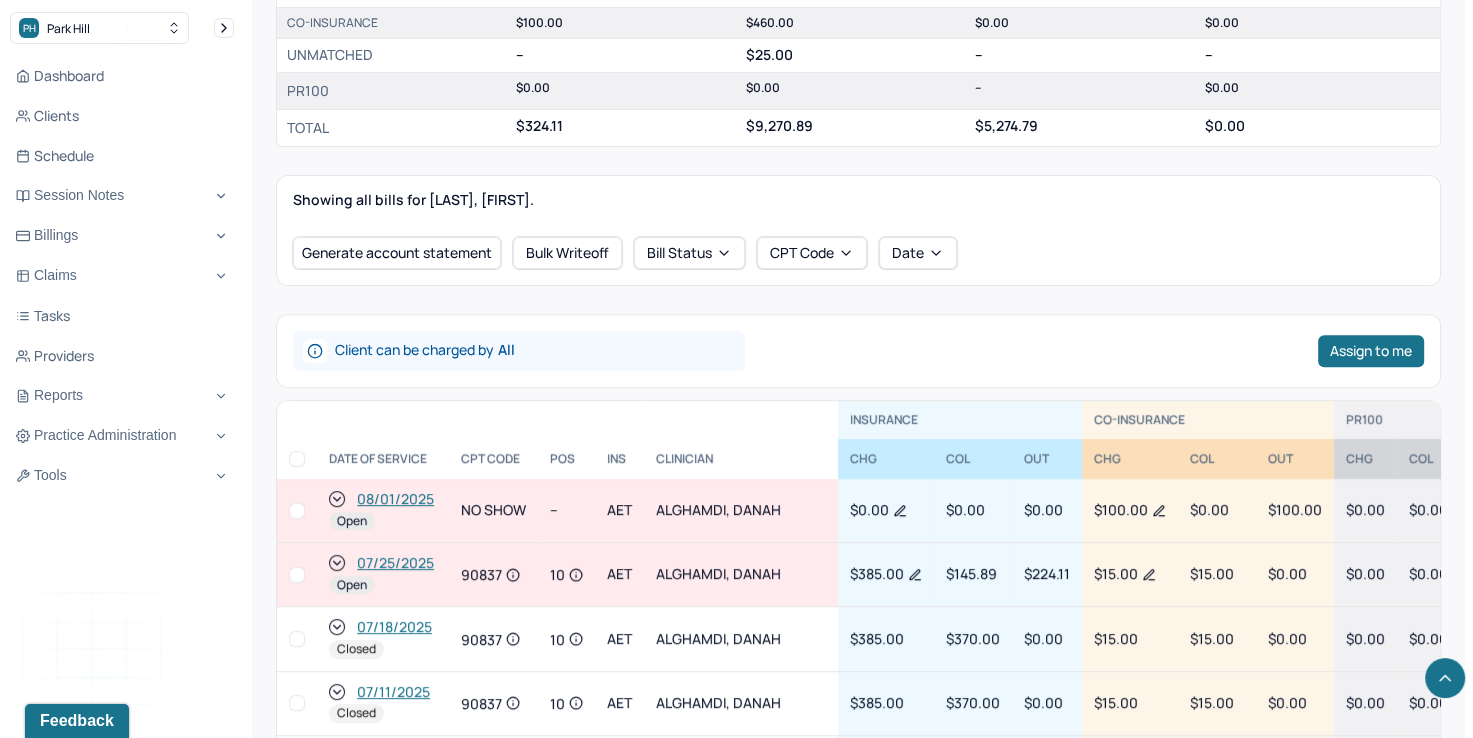 scroll, scrollTop: 626, scrollLeft: 0, axis: vertical 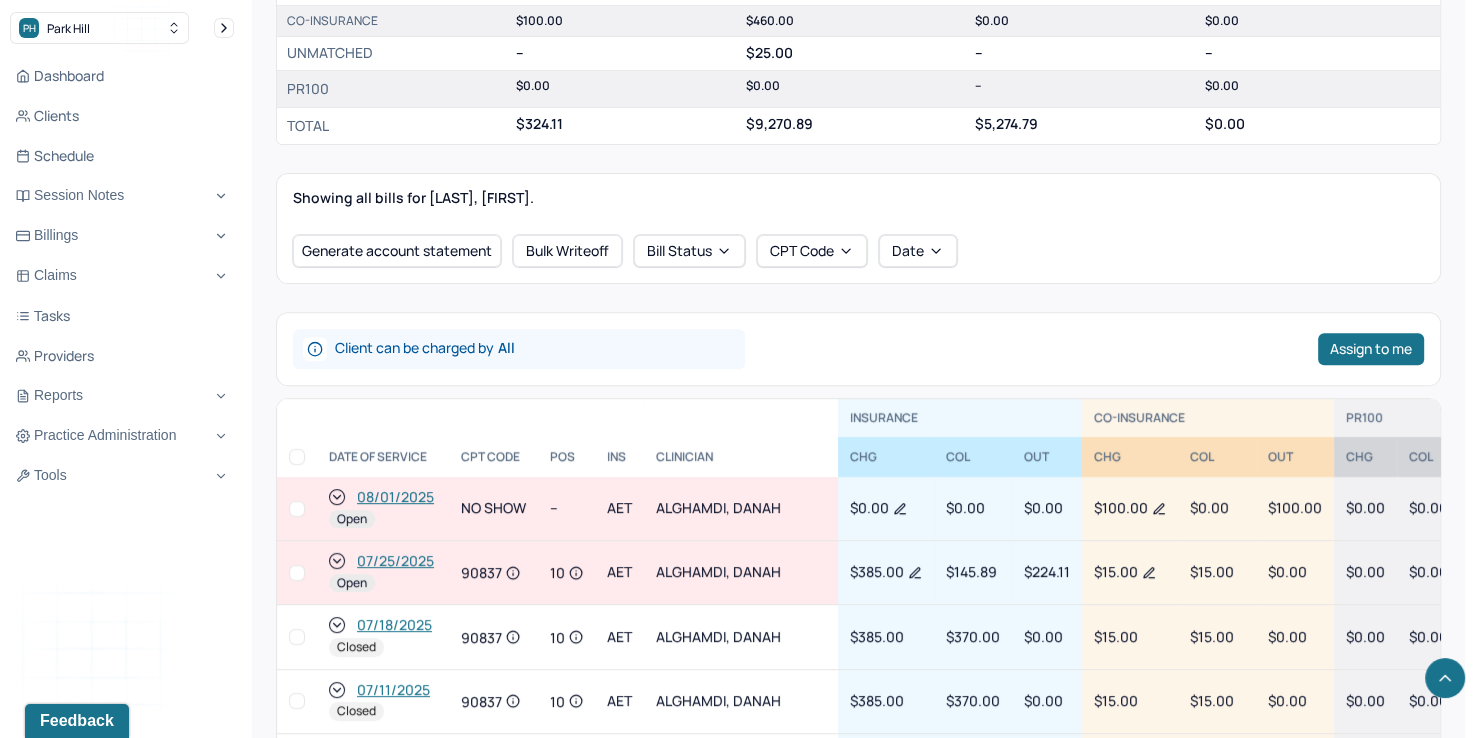 click at bounding box center [297, 509] 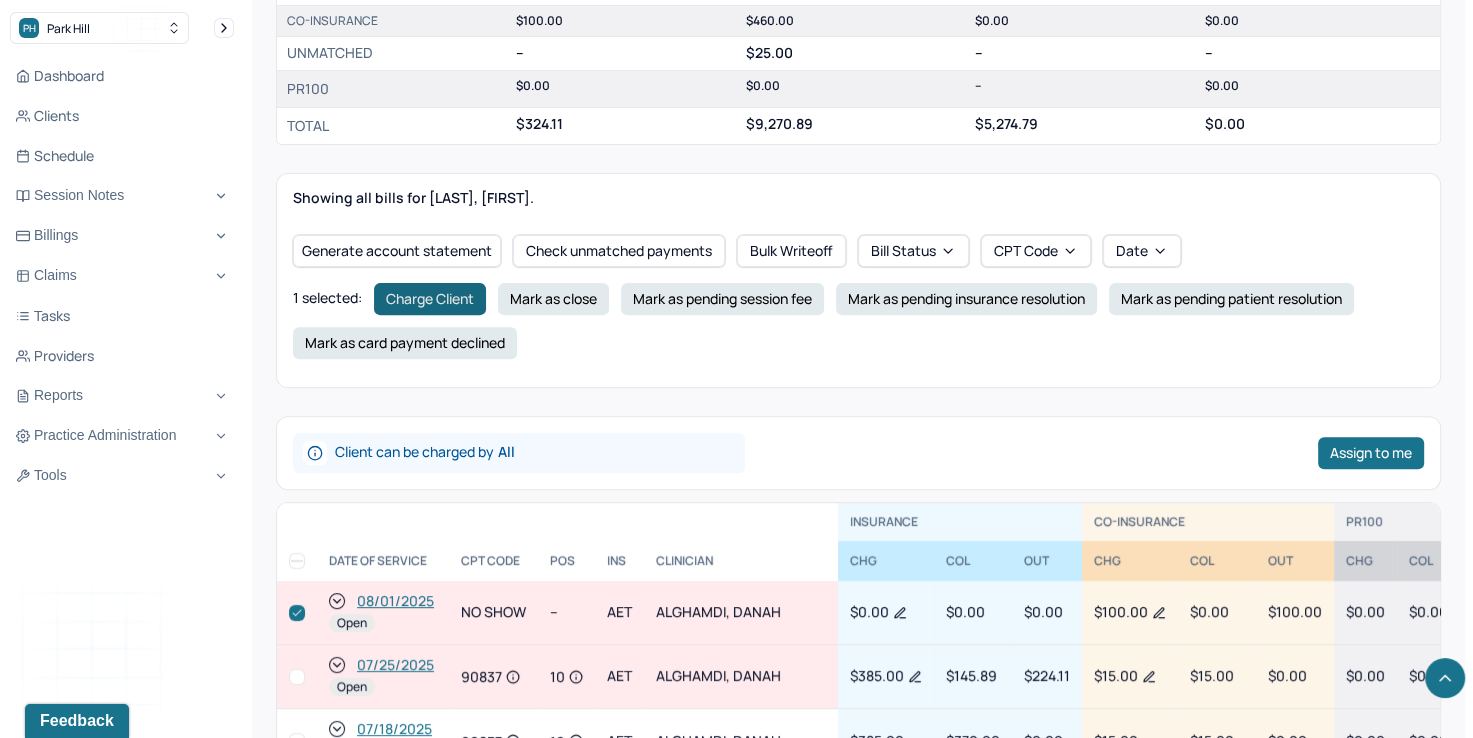 click on "Charge Client" at bounding box center (430, 299) 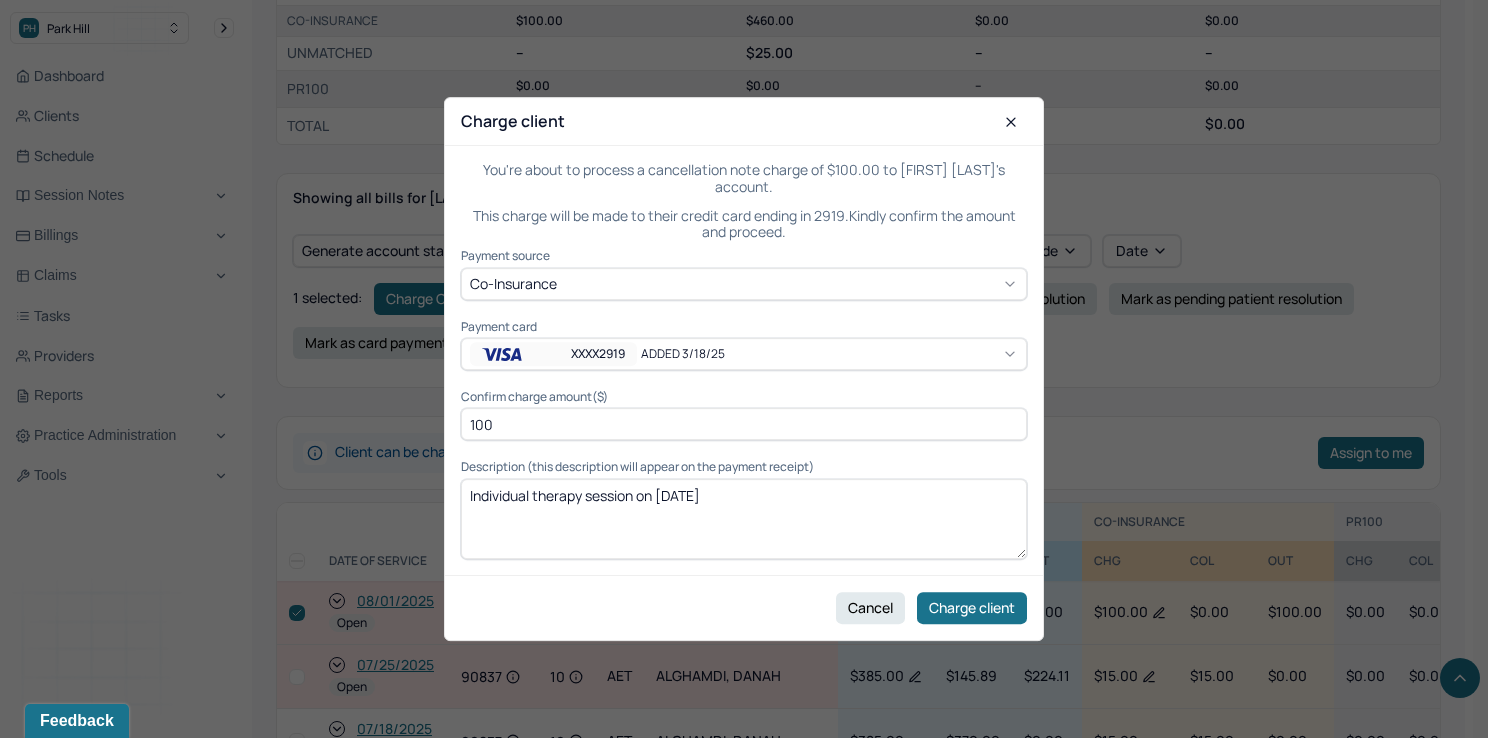 click on "ADDED 3/18/25" at bounding box center [699, 354] 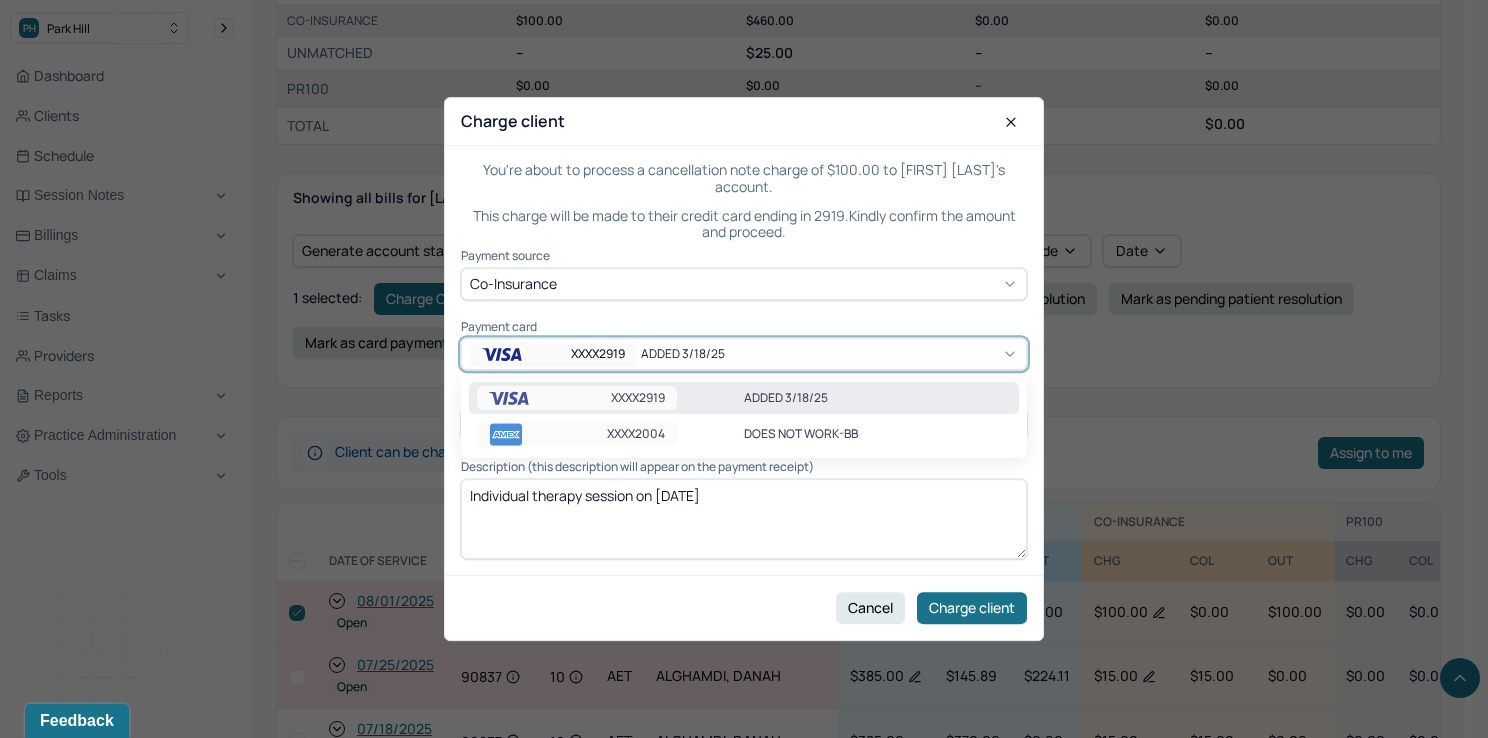 click on "ADDED 3/18/25" at bounding box center (877, 398) 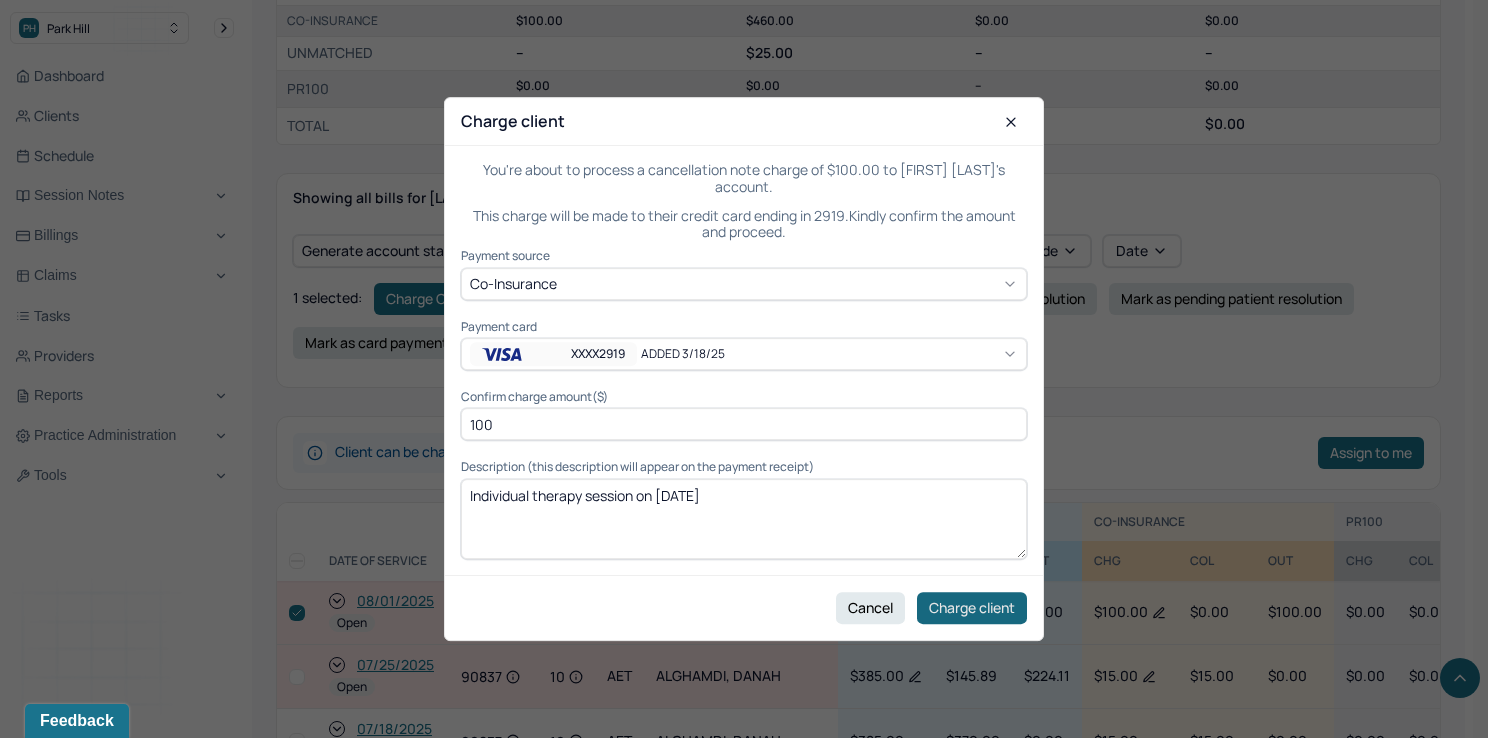 click on "Charge client" at bounding box center [972, 608] 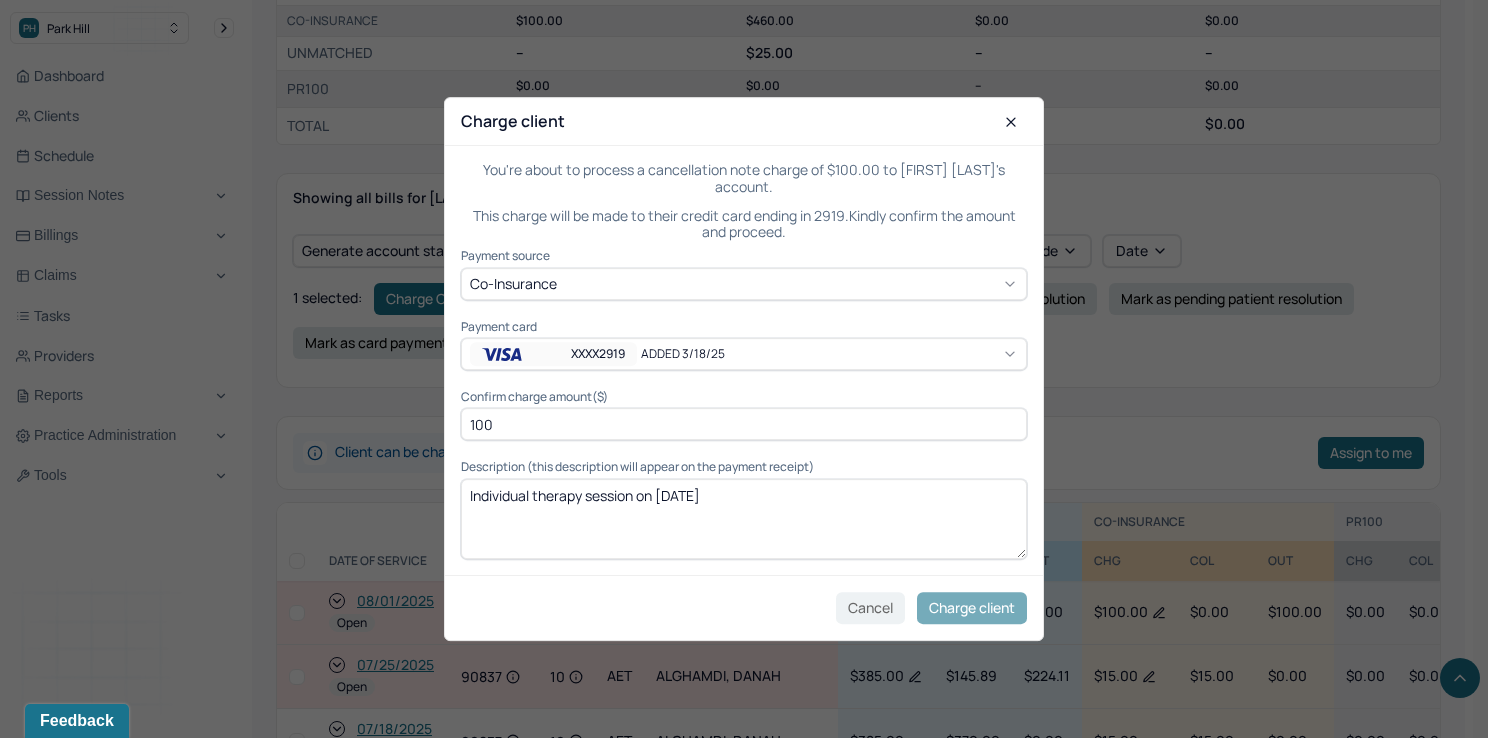 checkbox on "false" 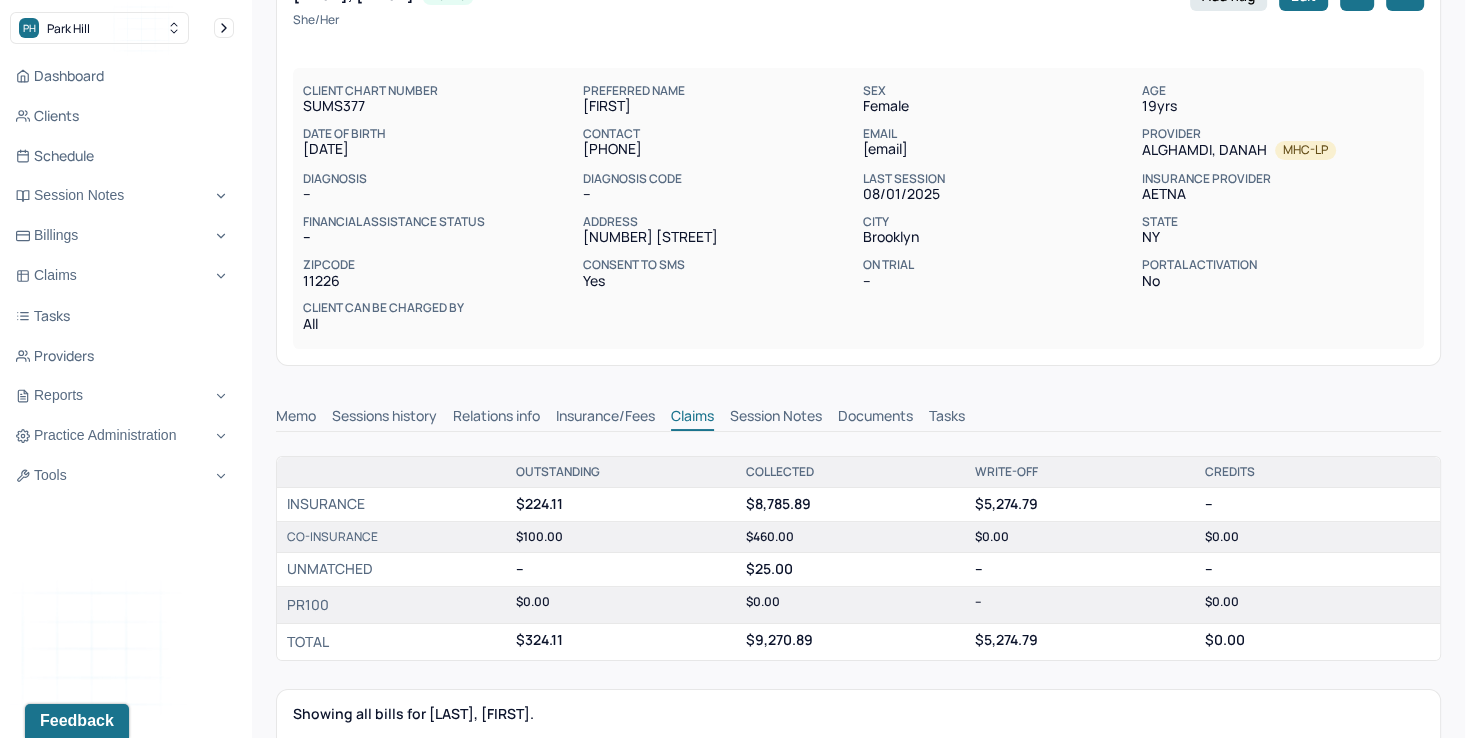 scroll, scrollTop: 0, scrollLeft: 0, axis: both 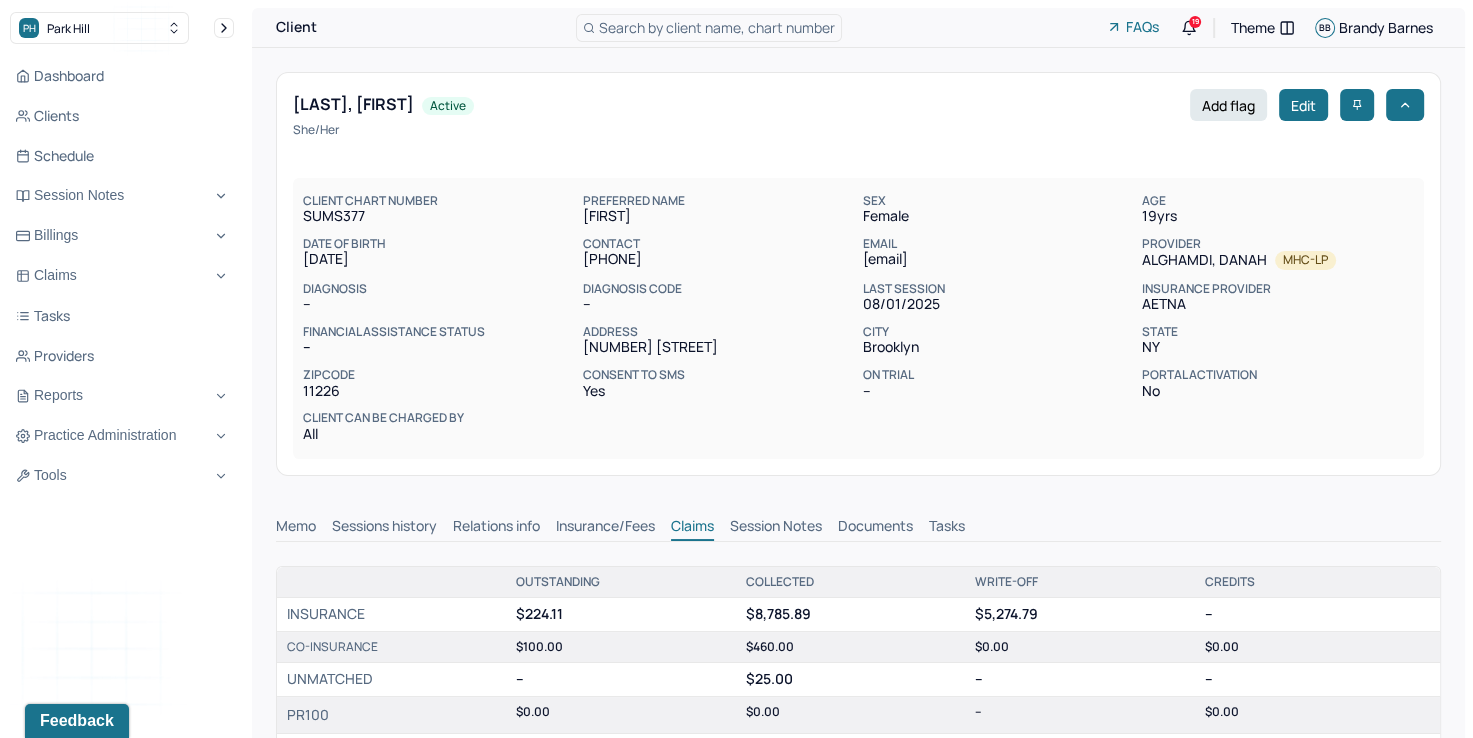 click on "Search by client name, chart number" at bounding box center [717, 27] 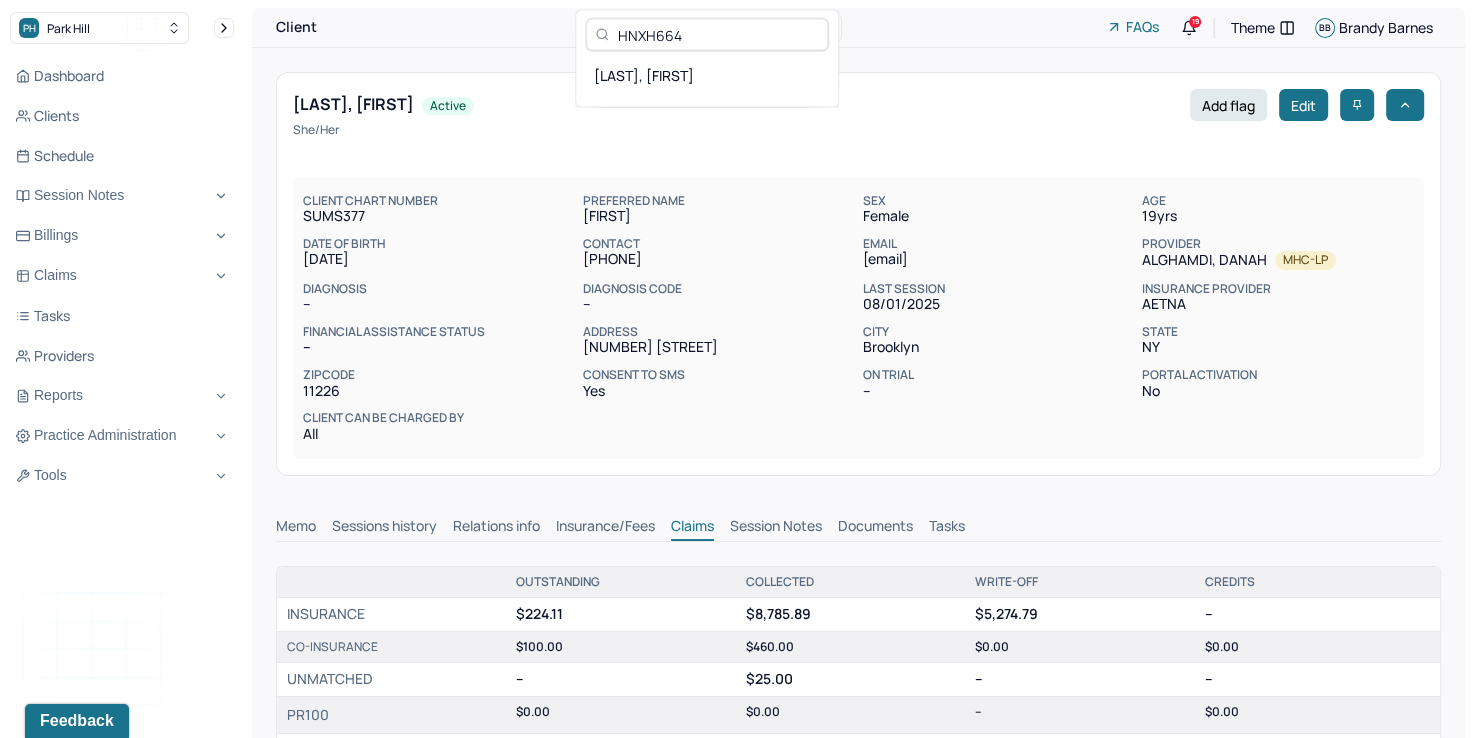 type on "HNXH664" 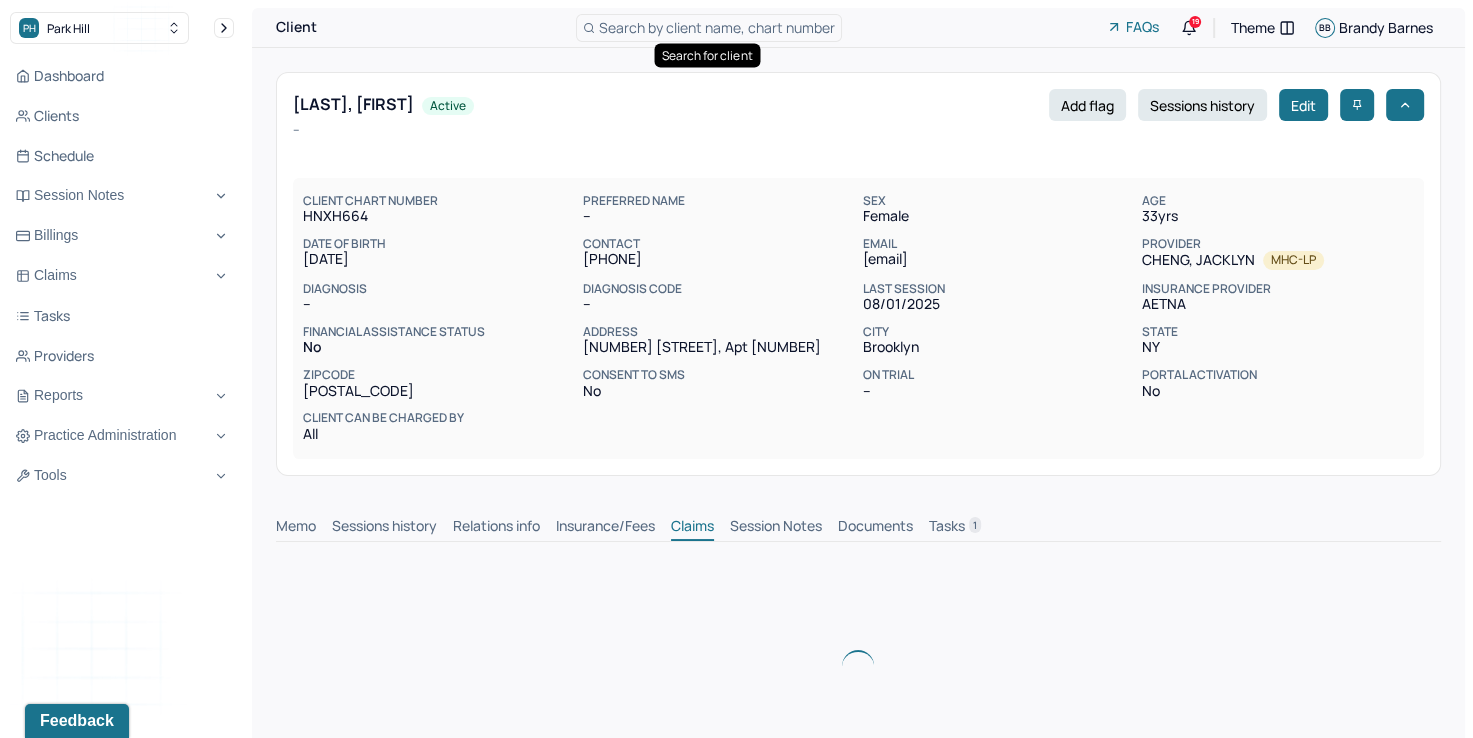 click on "Insurance/Fees" at bounding box center [605, 528] 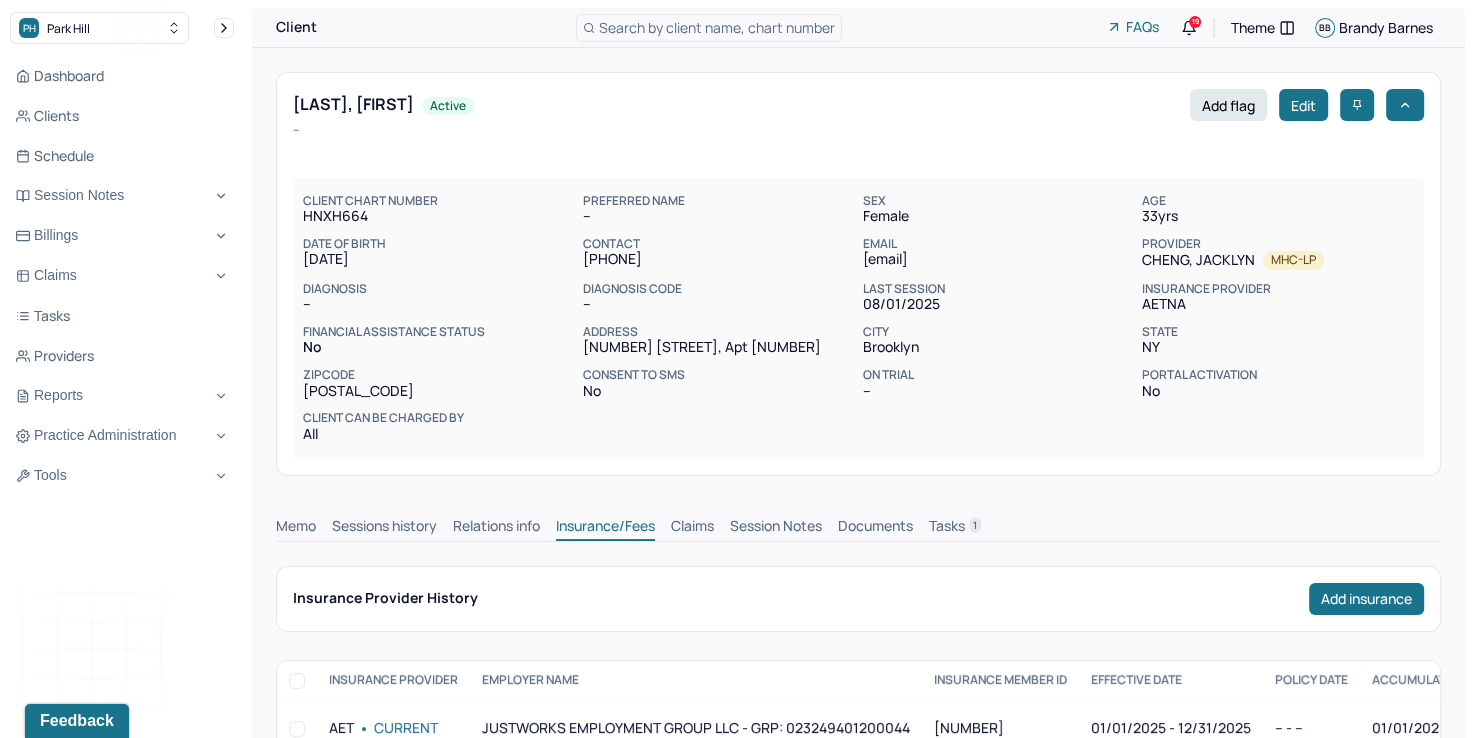 click on "Memo Sessions history Relations info Insurance/Fees Claims Session Notes Documents Tasks 1" at bounding box center [858, 529] 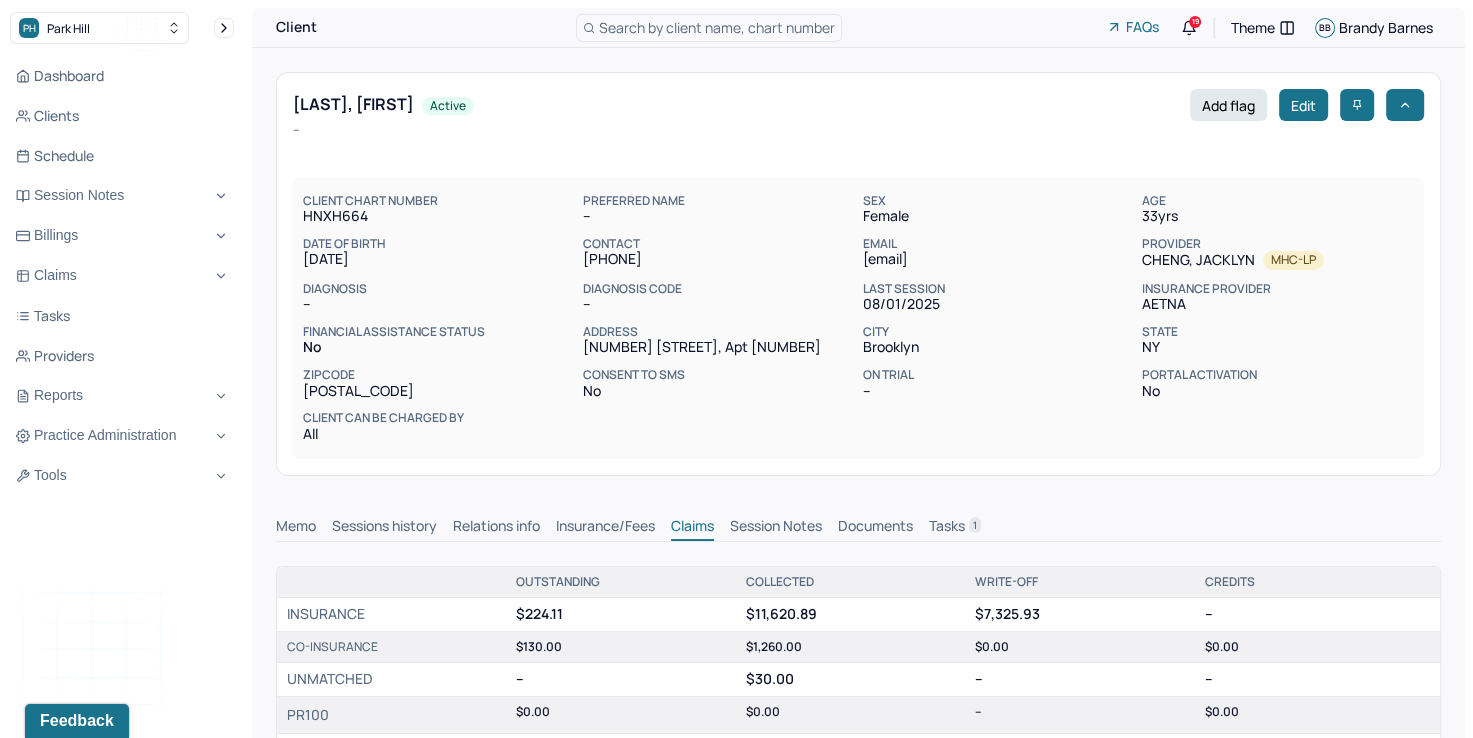 scroll, scrollTop: 0, scrollLeft: 0, axis: both 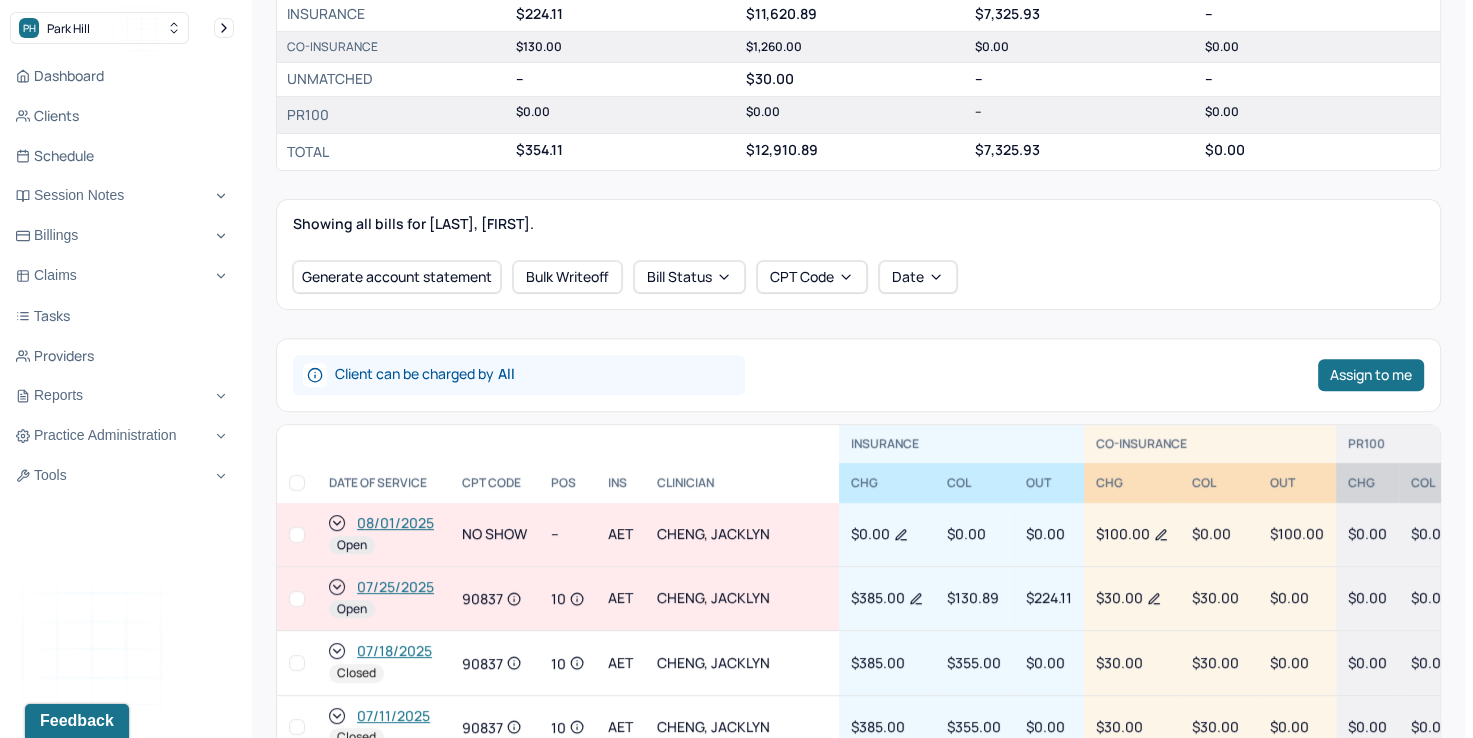 click at bounding box center (297, 535) 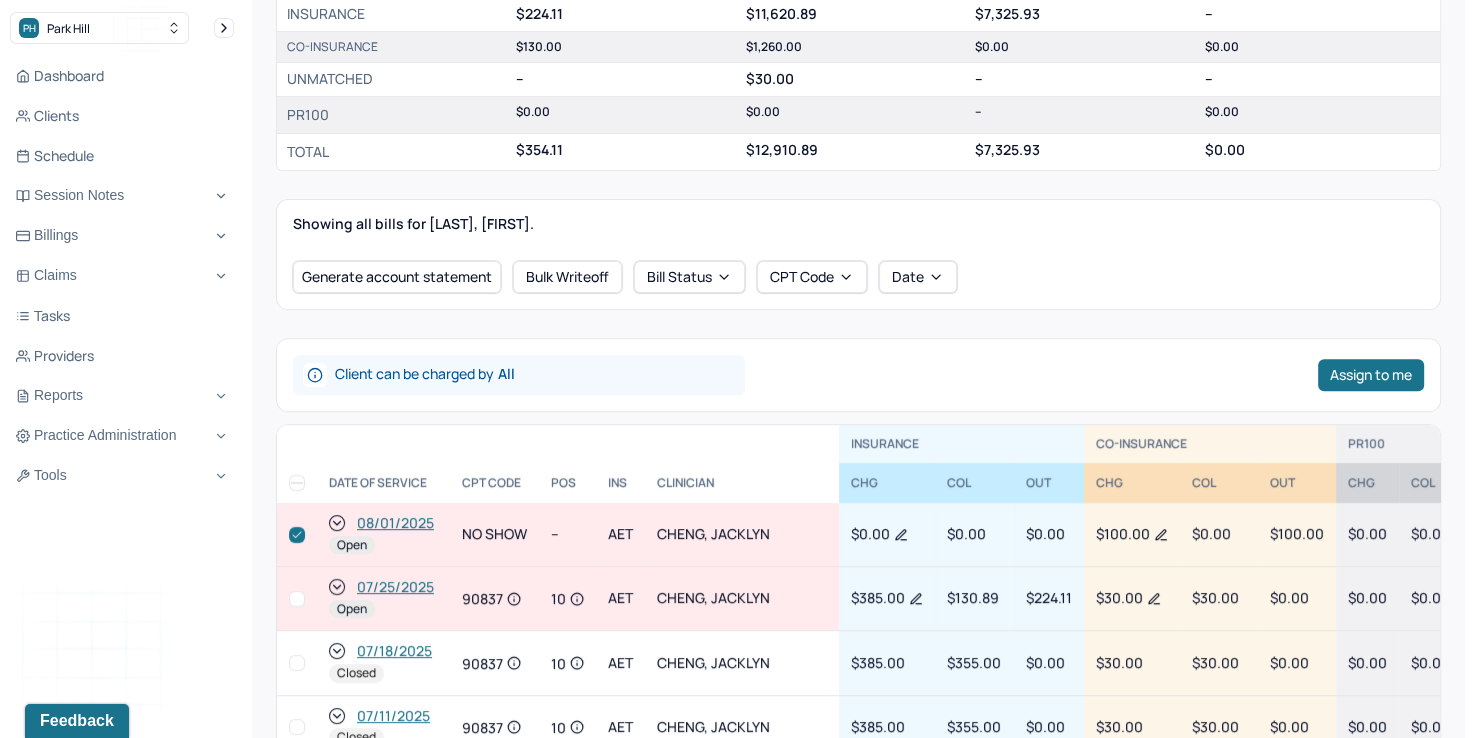 checkbox on "true" 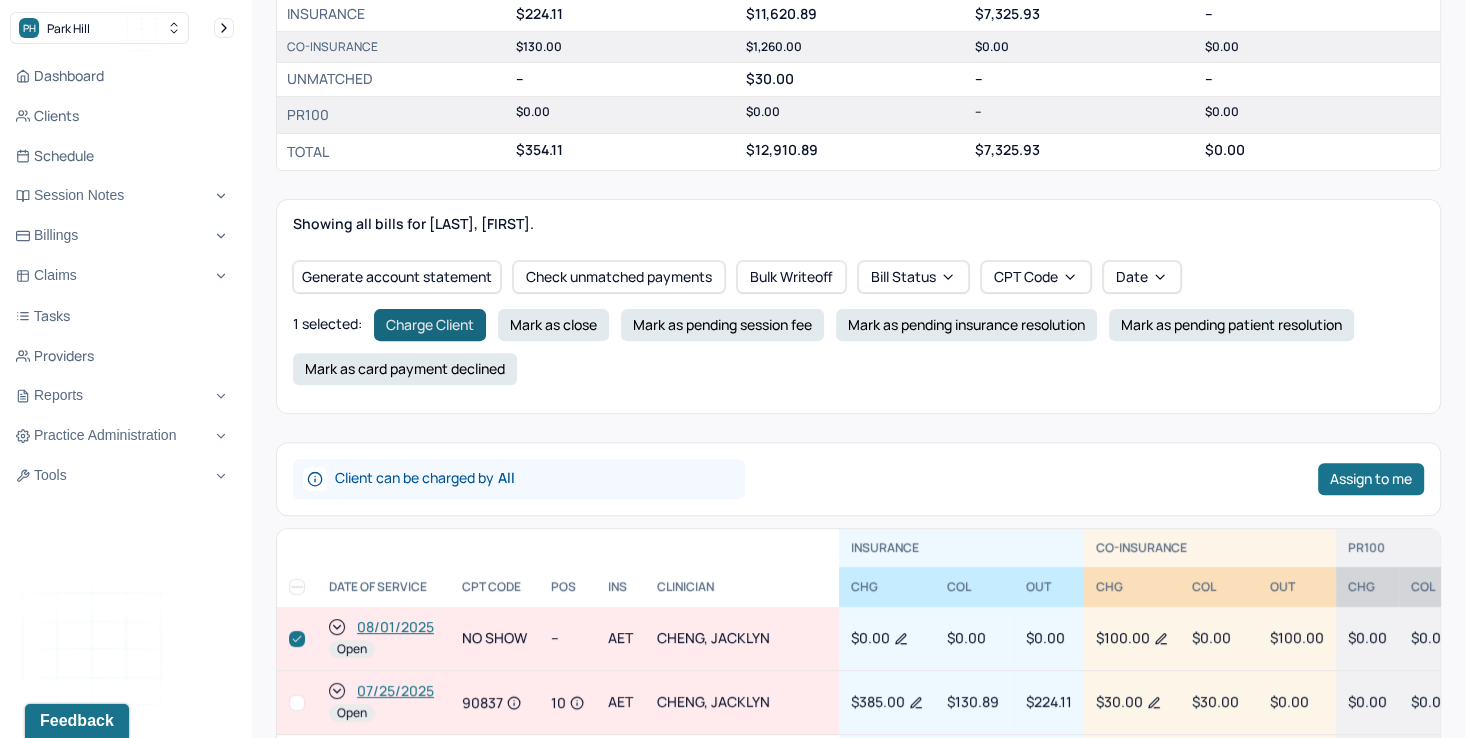 click on "Charge Client" at bounding box center (430, 325) 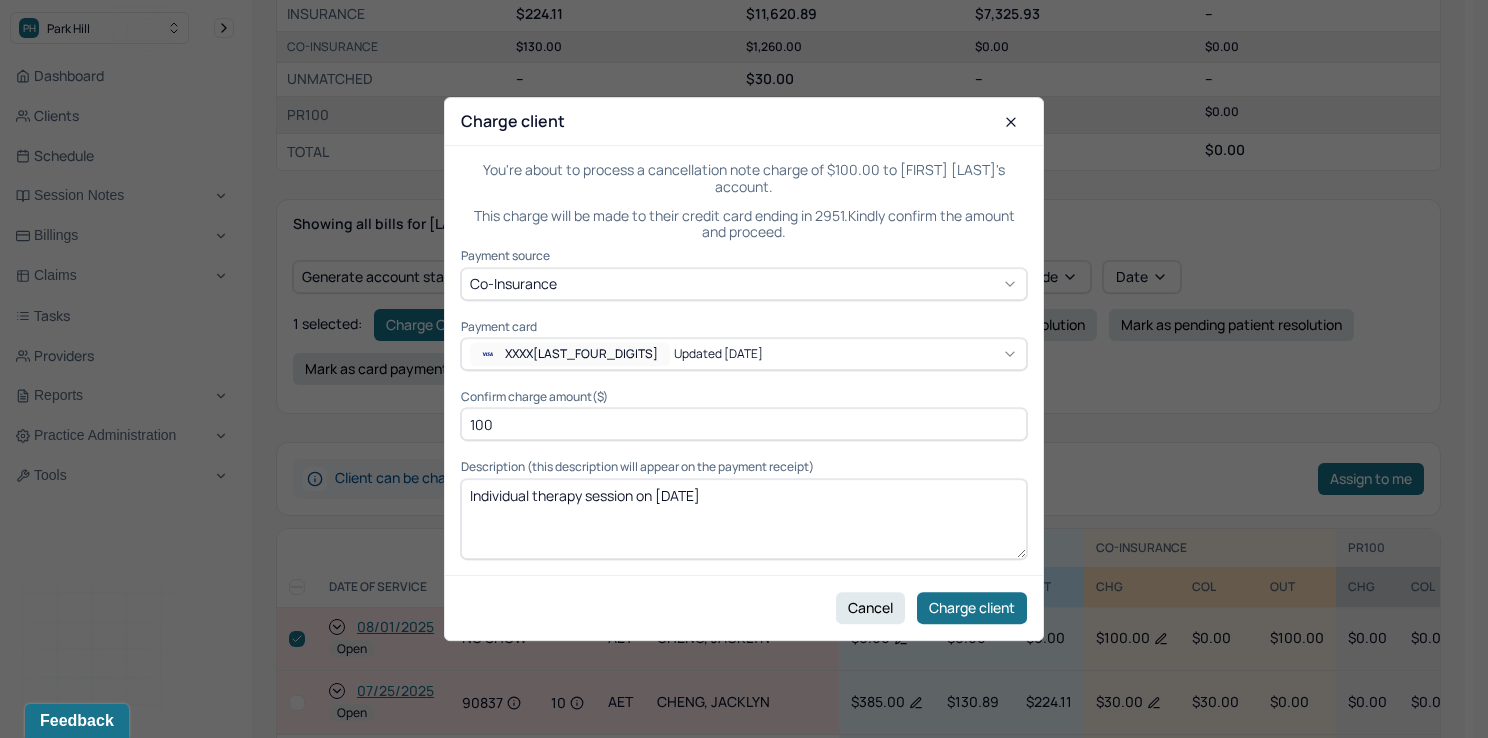 drag, startPoint x: 656, startPoint y: 482, endPoint x: 390, endPoint y: 480, distance: 266.0075 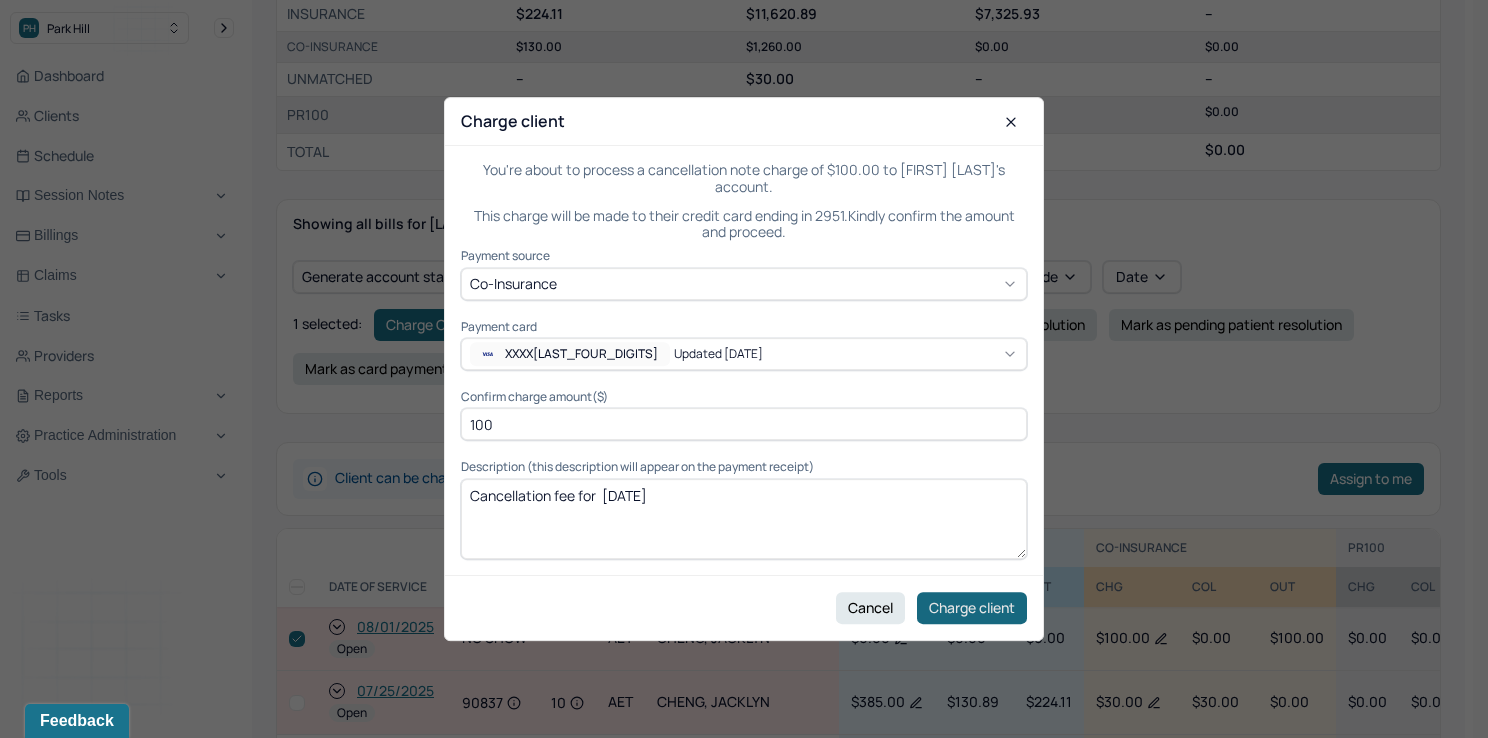 type on "Cancellation fee for  08/01/2025" 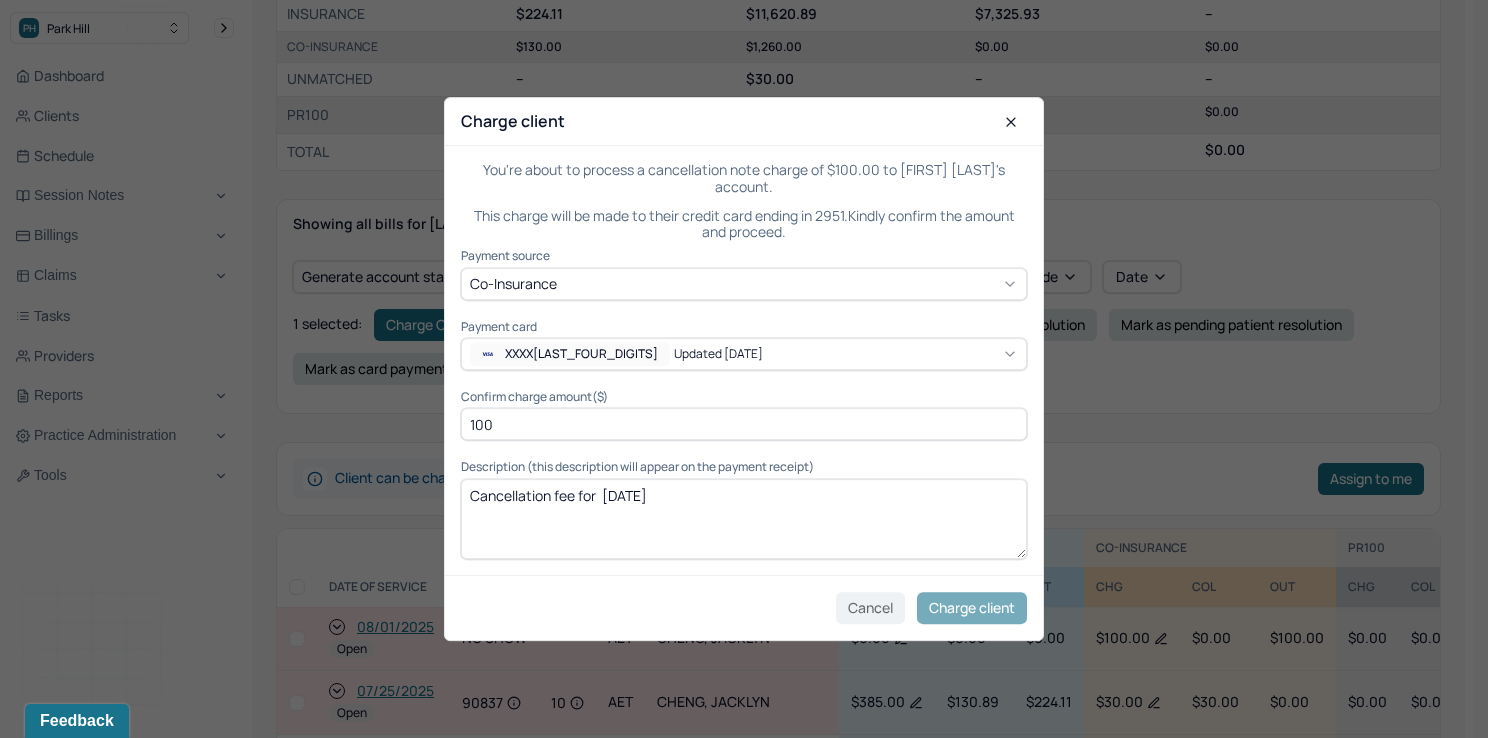 checkbox on "false" 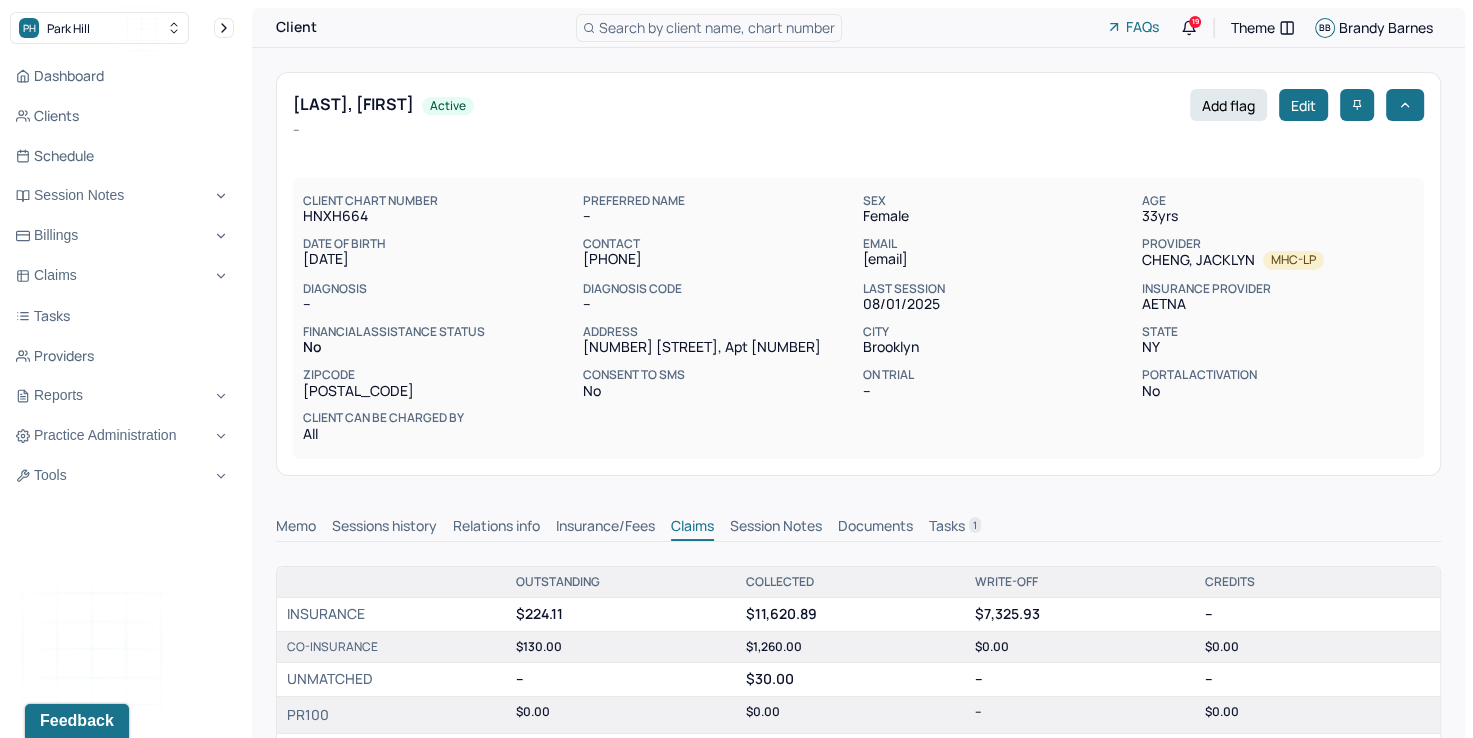 scroll, scrollTop: 0, scrollLeft: 0, axis: both 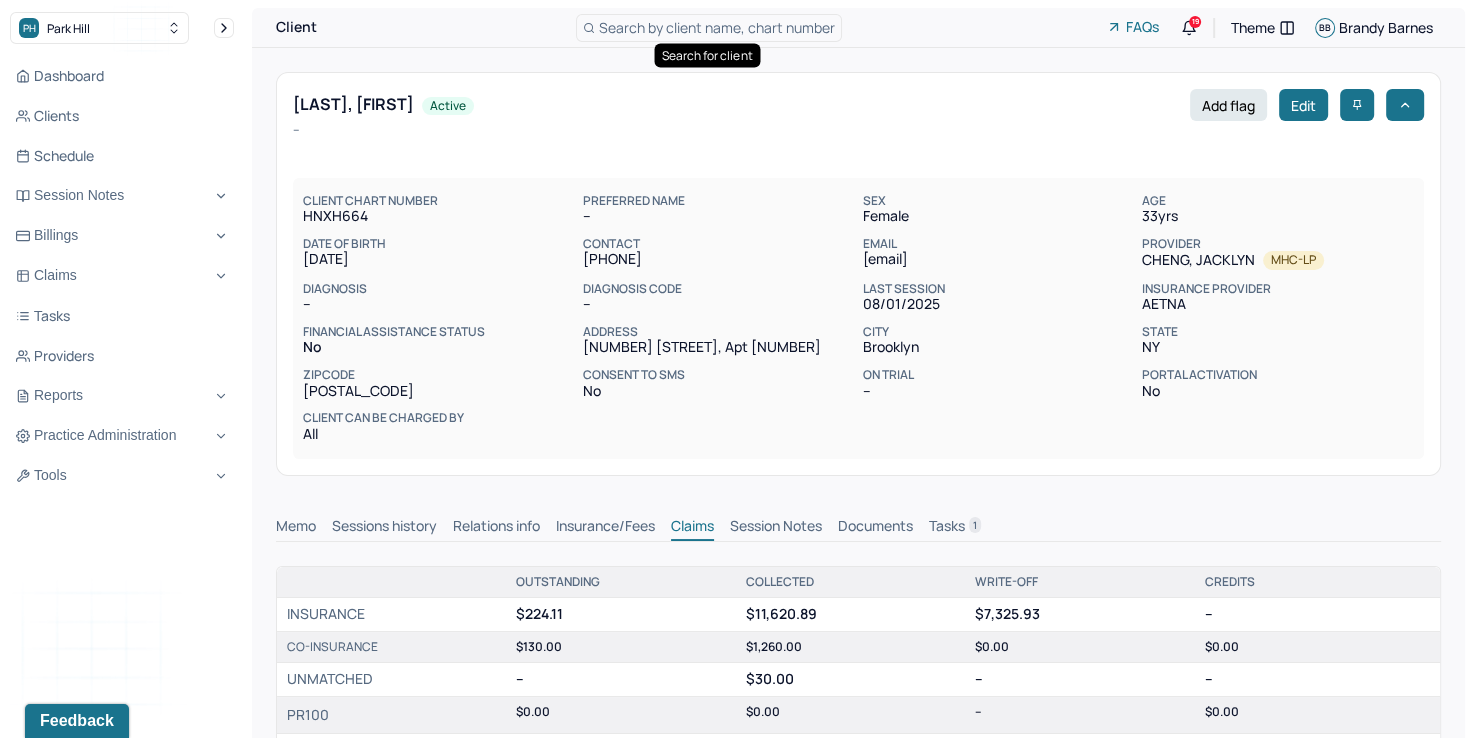 click on "Search by client name, chart number" at bounding box center [717, 27] 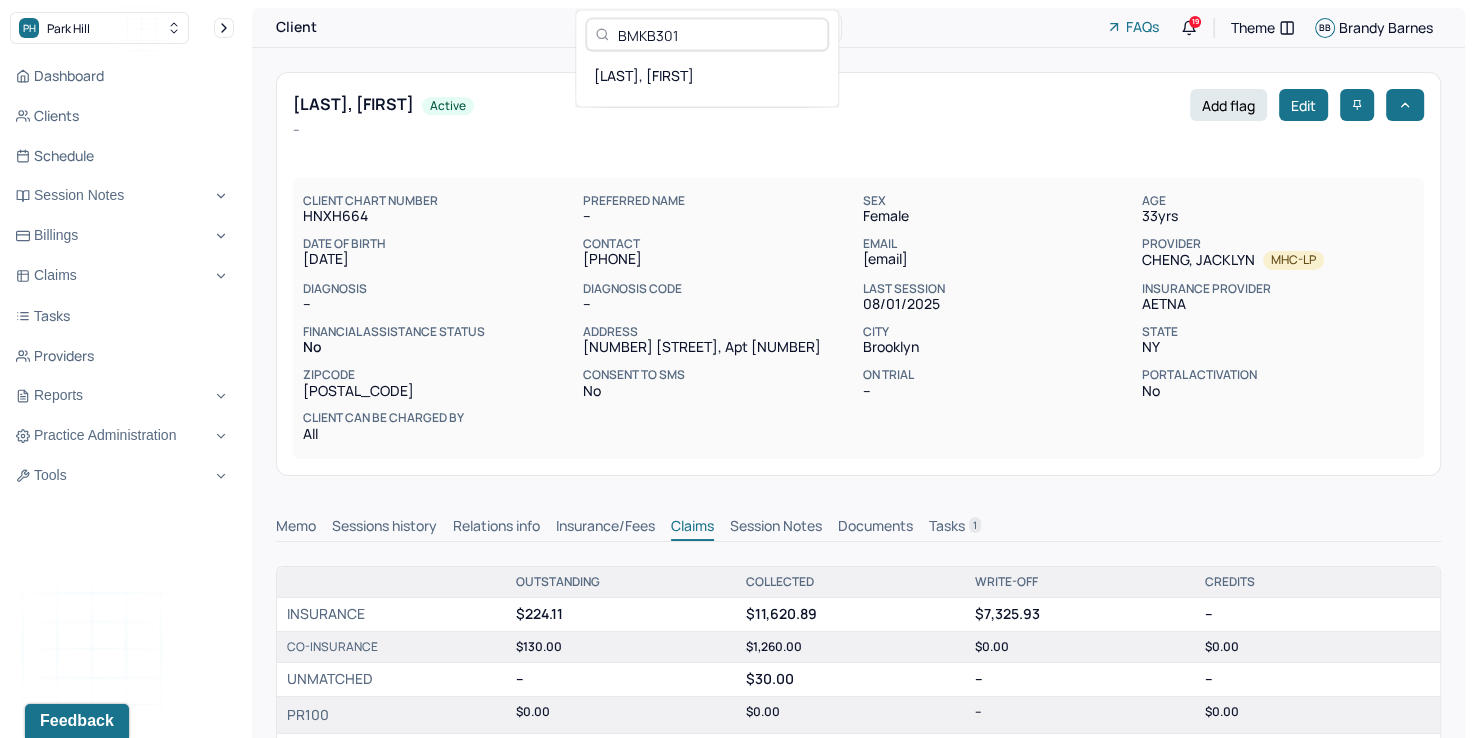 type on "BMKB301" 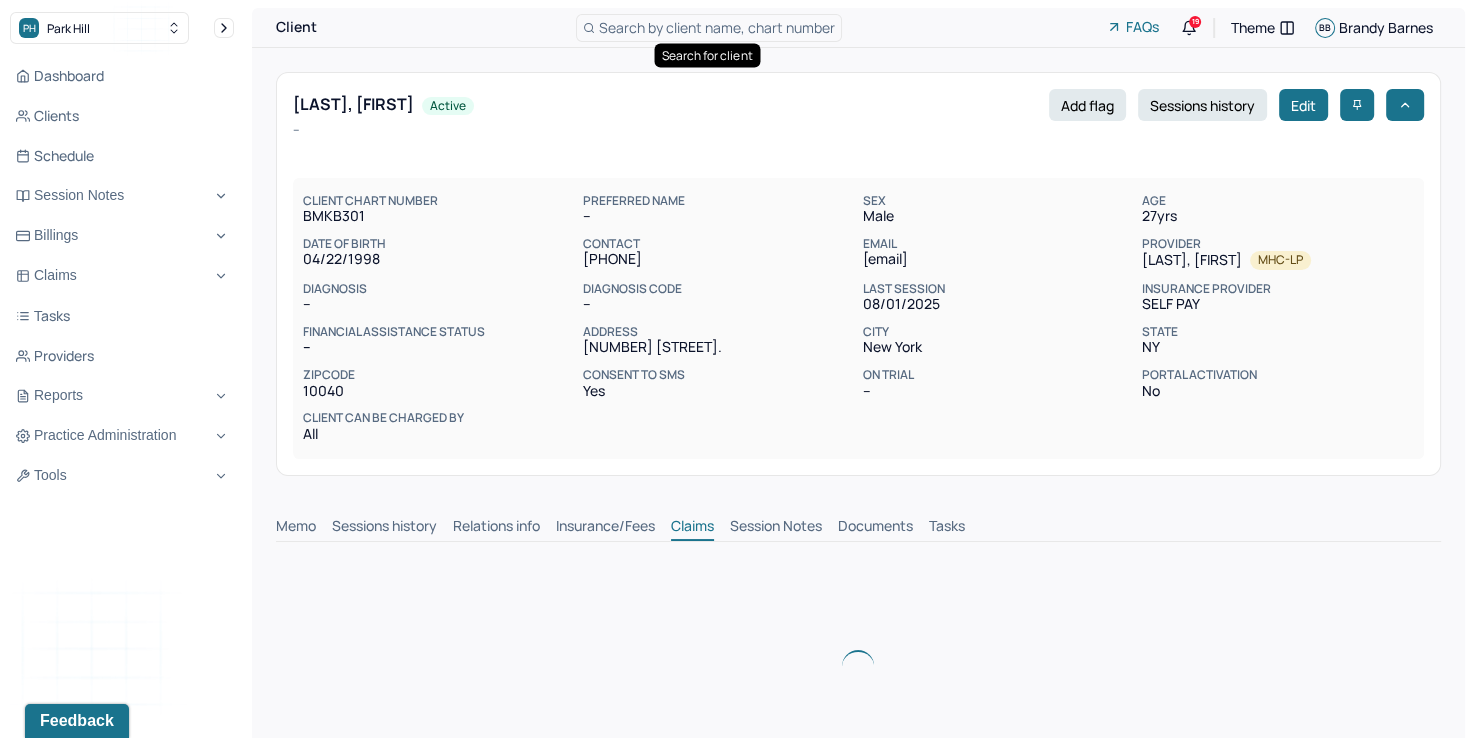 scroll, scrollTop: 0, scrollLeft: 0, axis: both 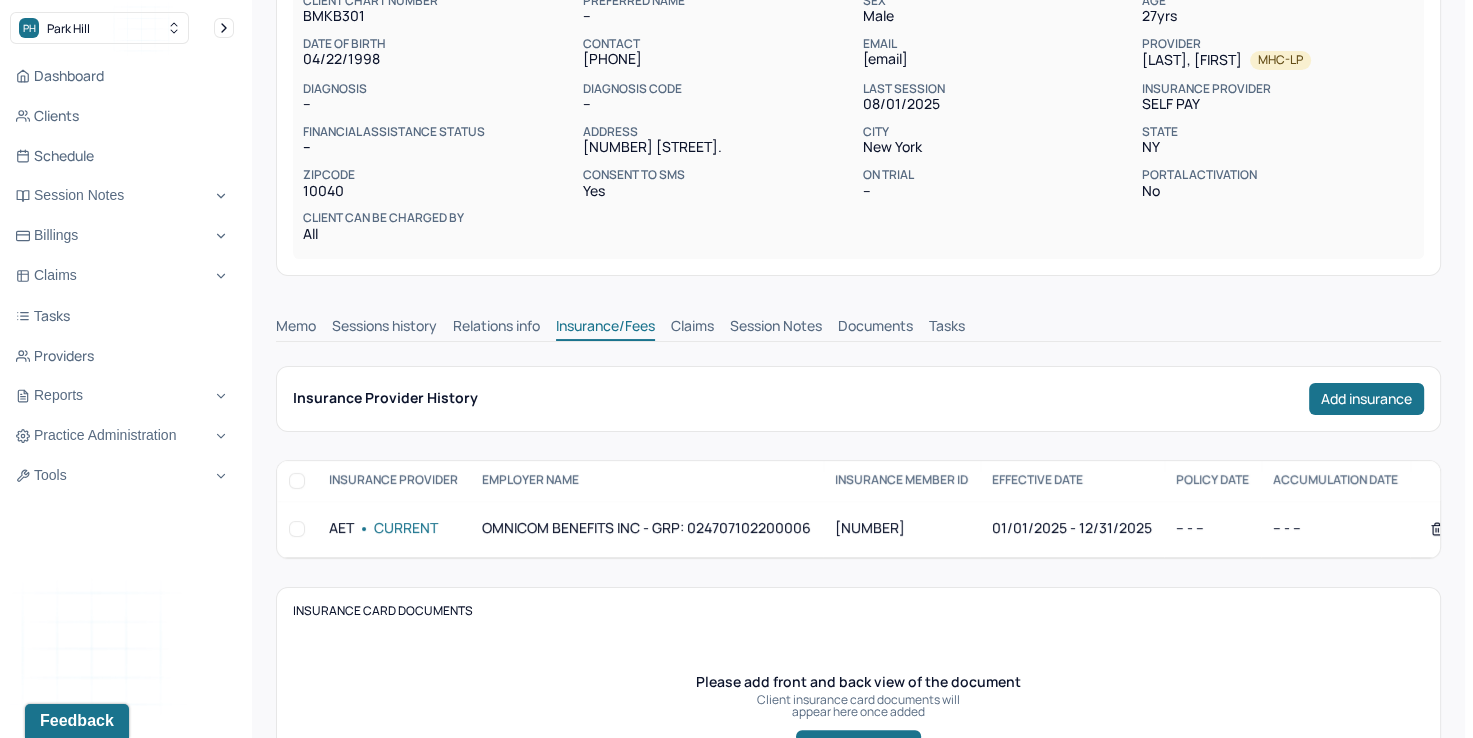 click on "Claims" at bounding box center (692, 328) 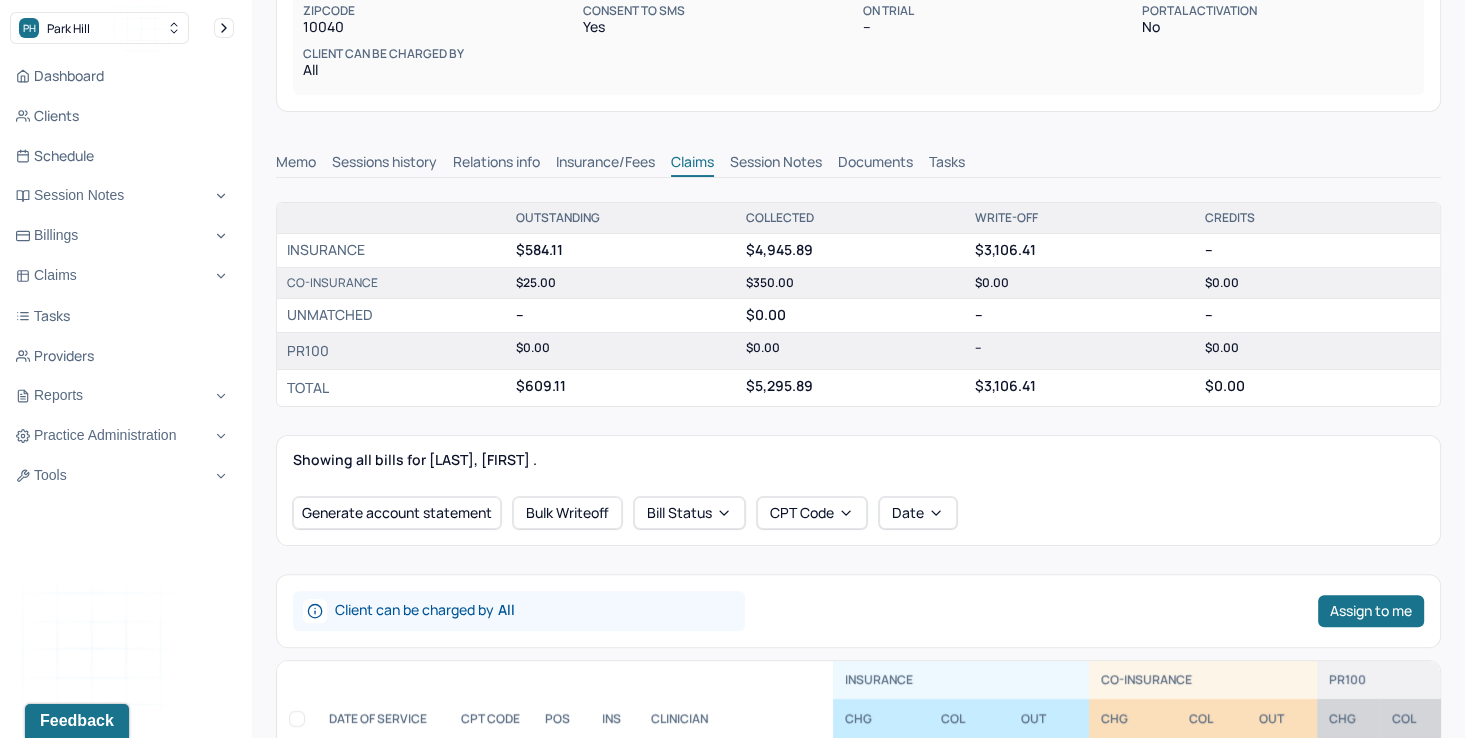 scroll, scrollTop: 600, scrollLeft: 0, axis: vertical 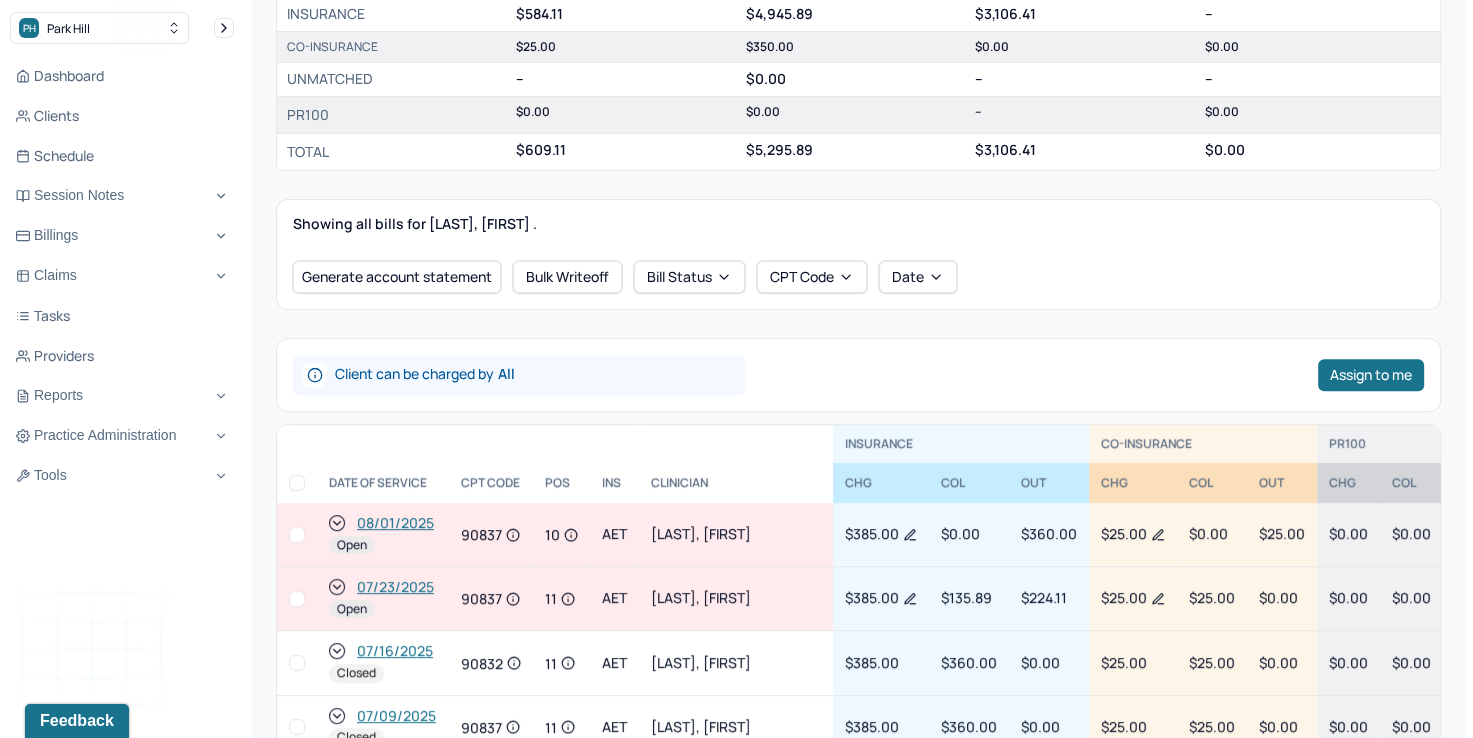 click at bounding box center [297, 535] 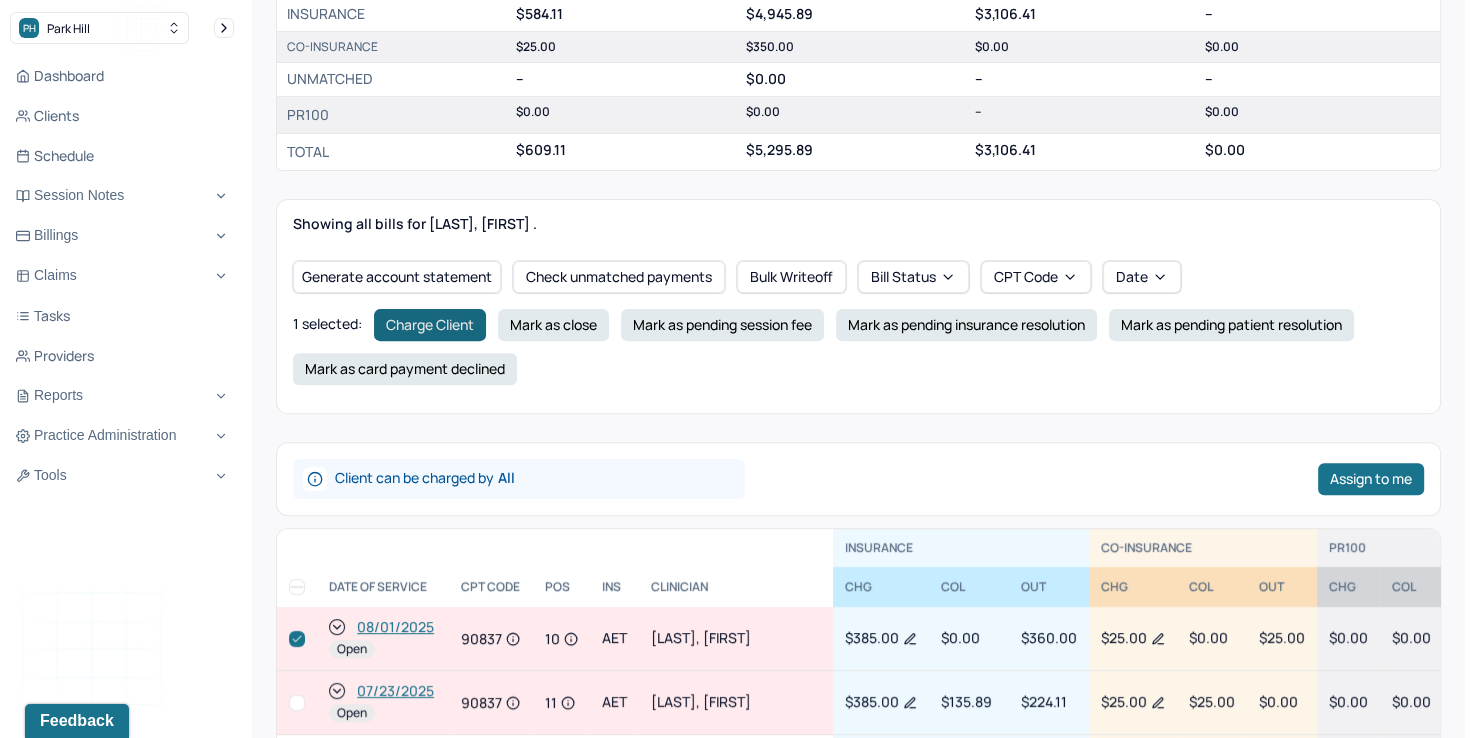 click on "Charge Client" at bounding box center (430, 325) 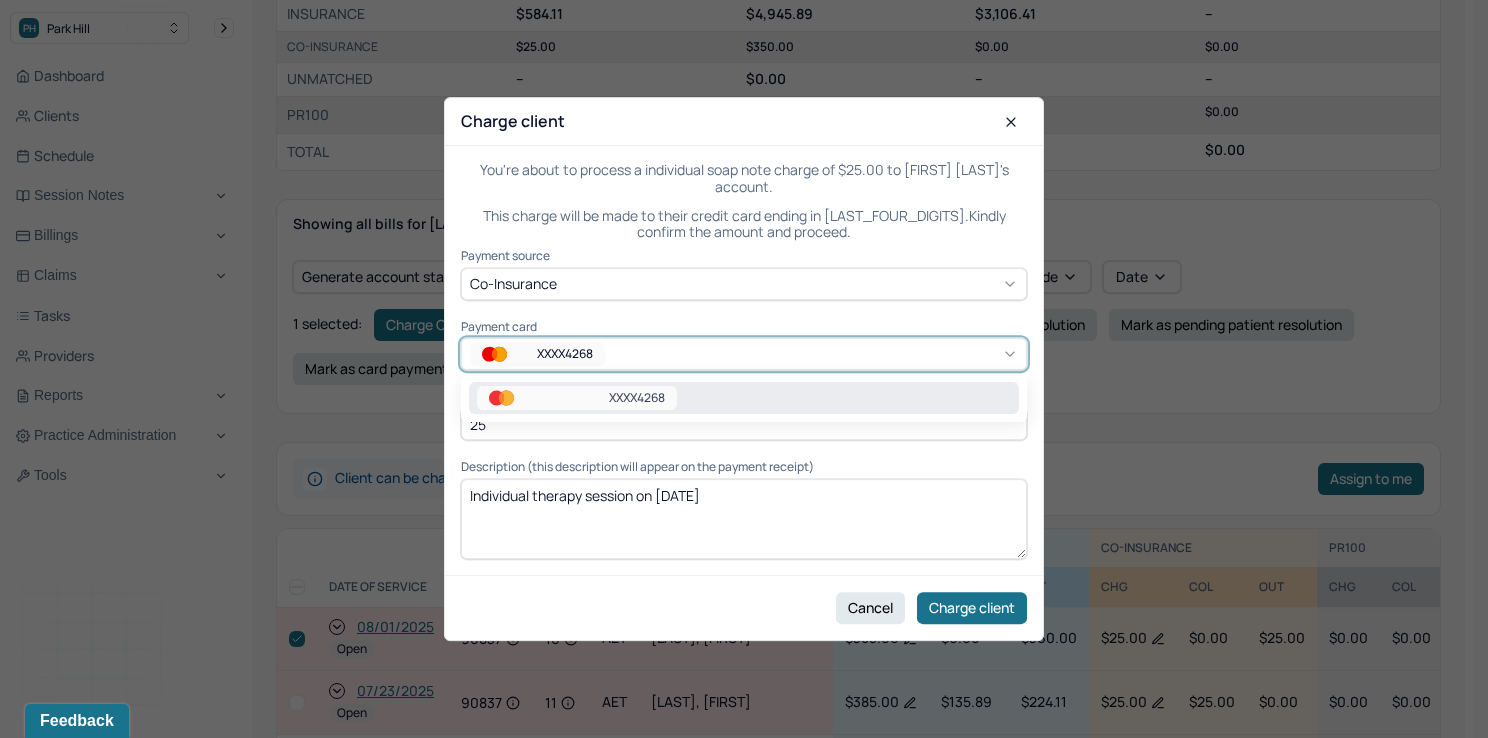 click on "XXXX4268" at bounding box center (744, 354) 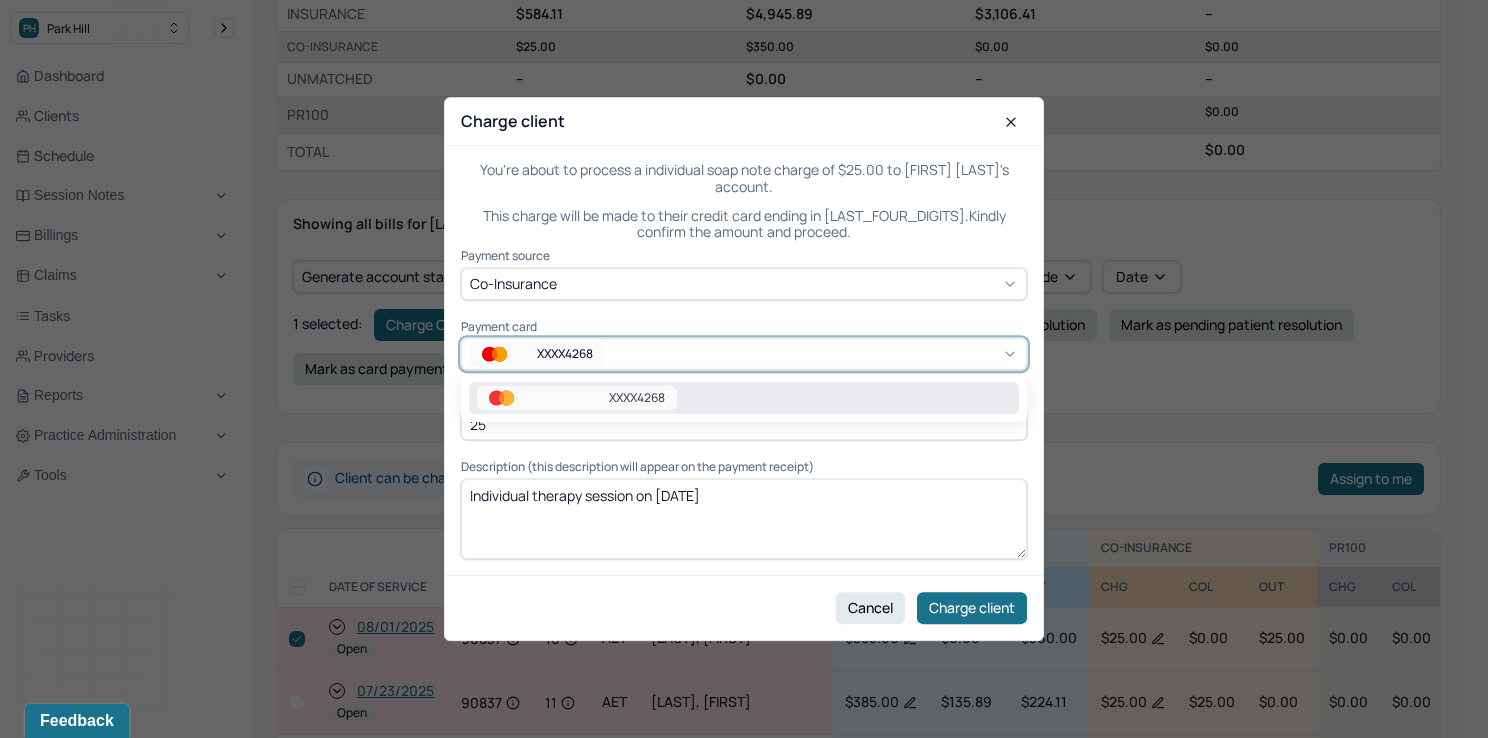 click on "XXXX4268" at bounding box center (744, 398) 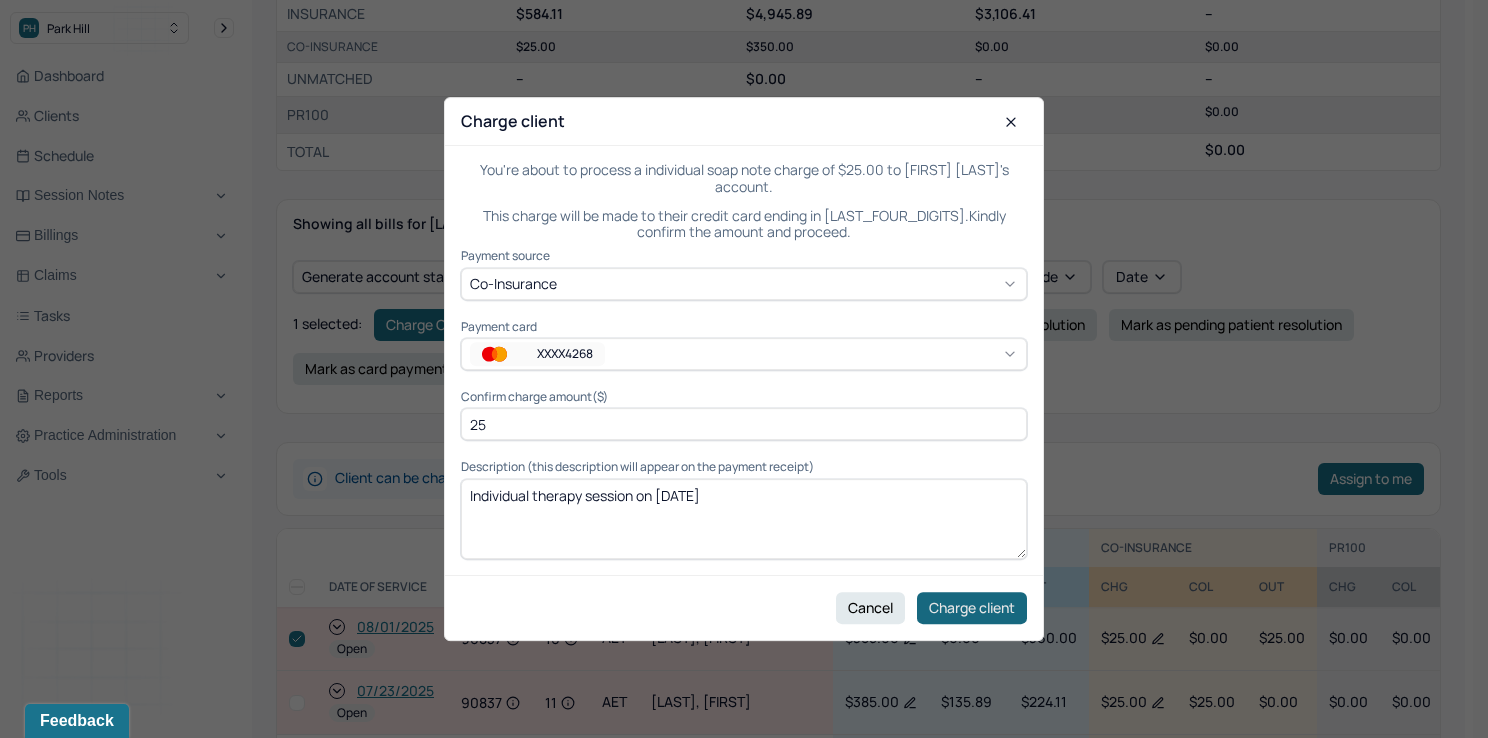 click on "Charge client" at bounding box center (972, 608) 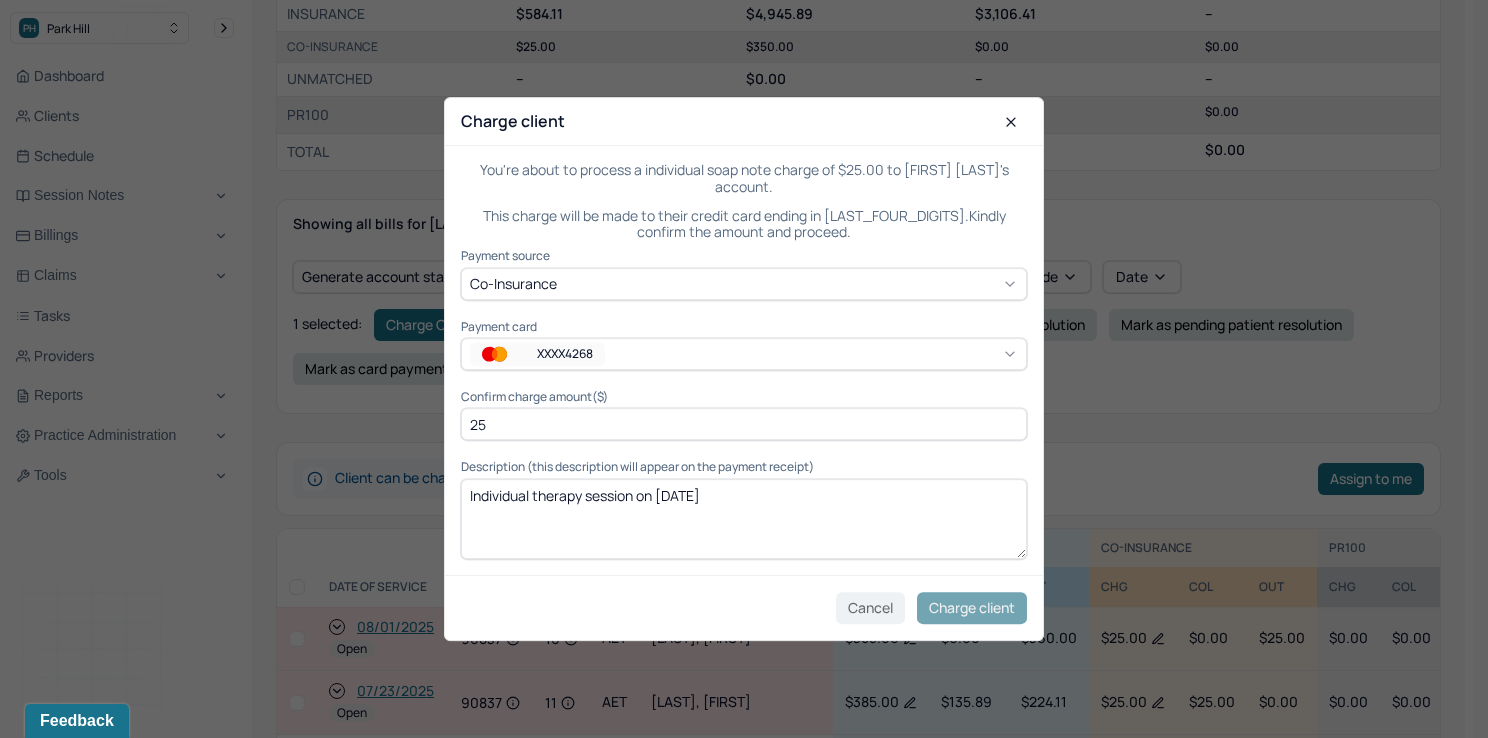 checkbox on "false" 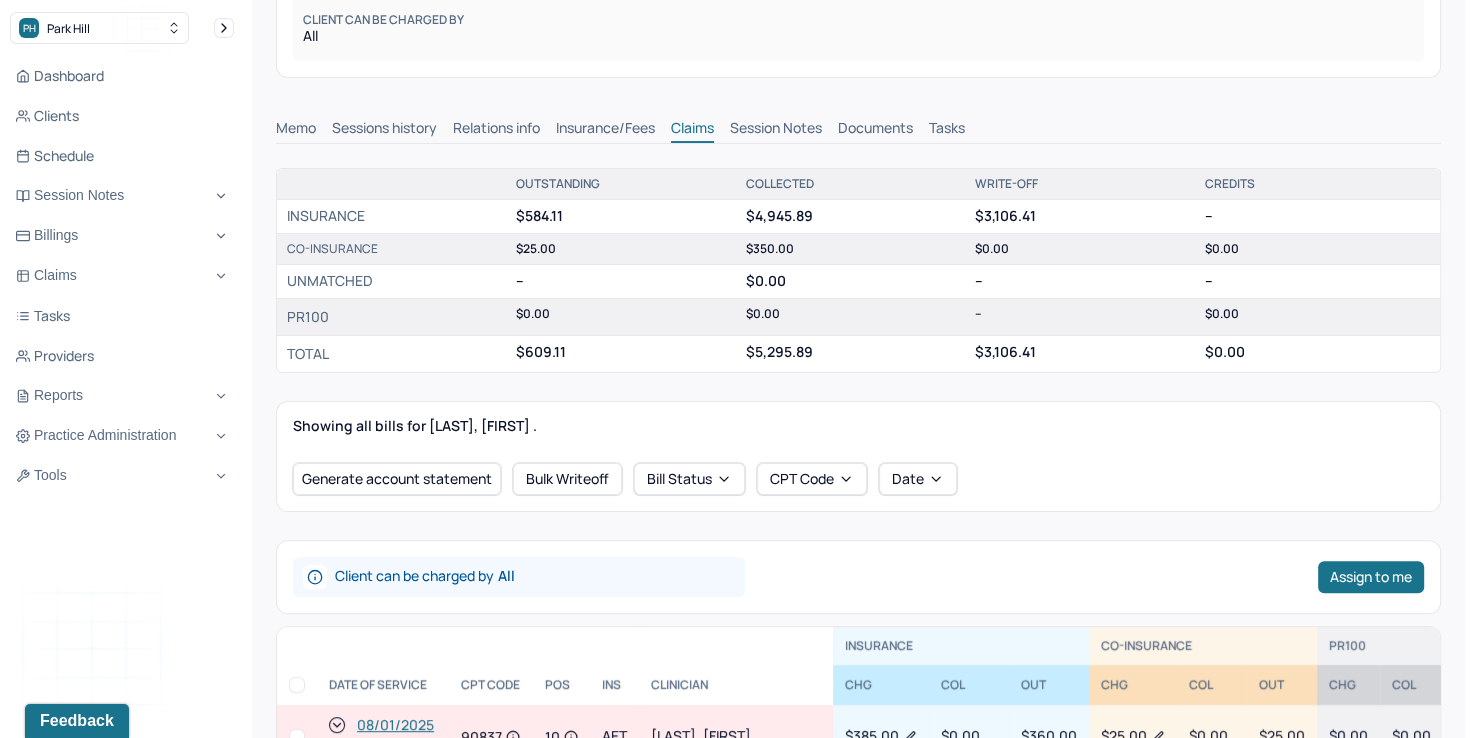 scroll, scrollTop: 0, scrollLeft: 0, axis: both 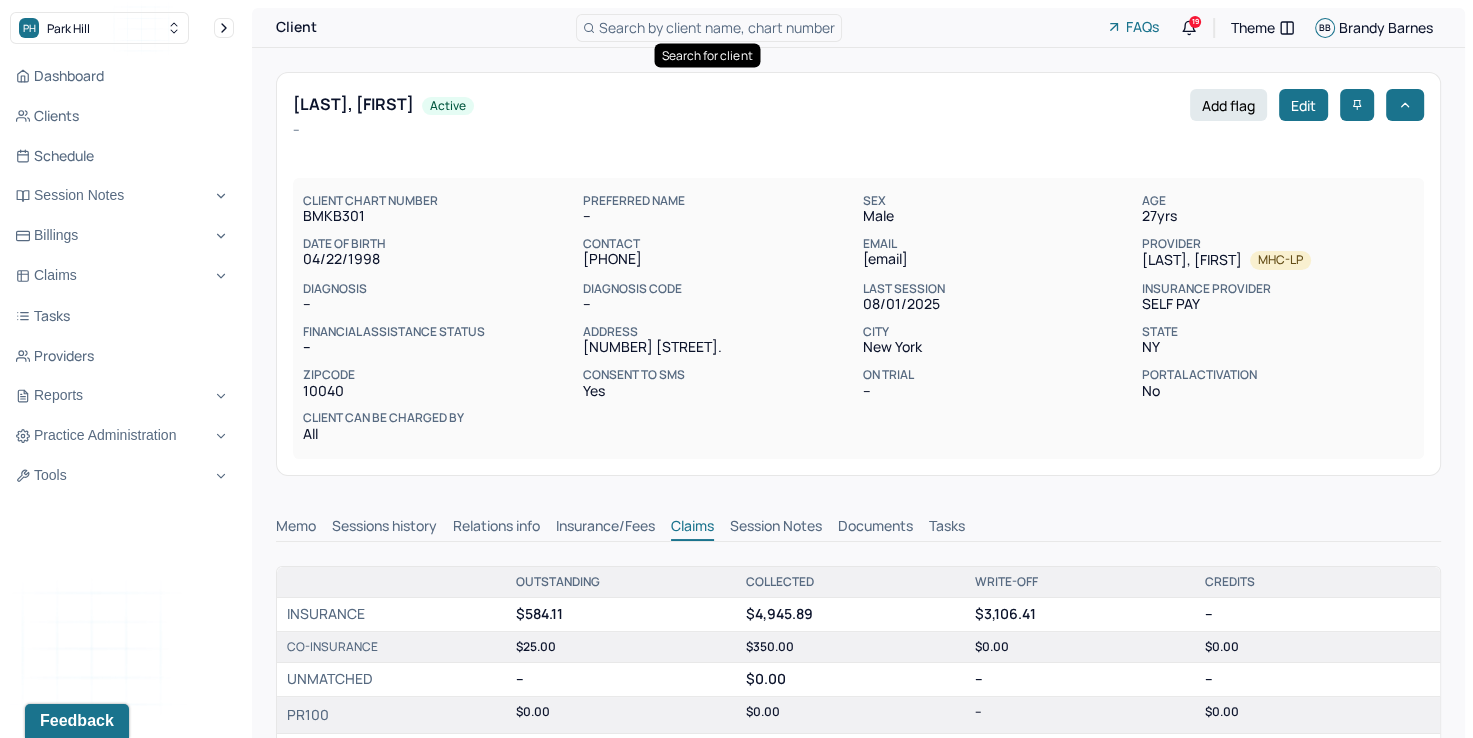 type 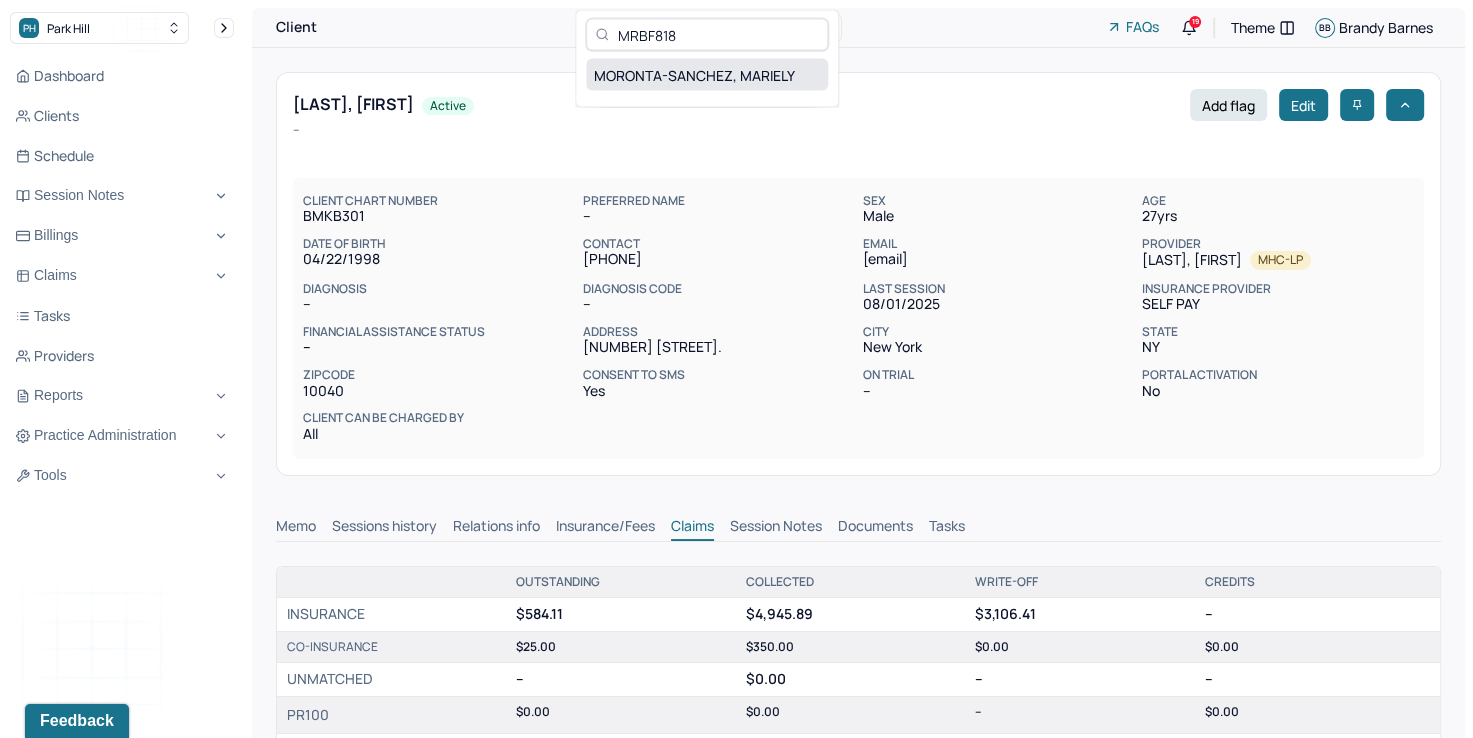 type on "MRBF818" 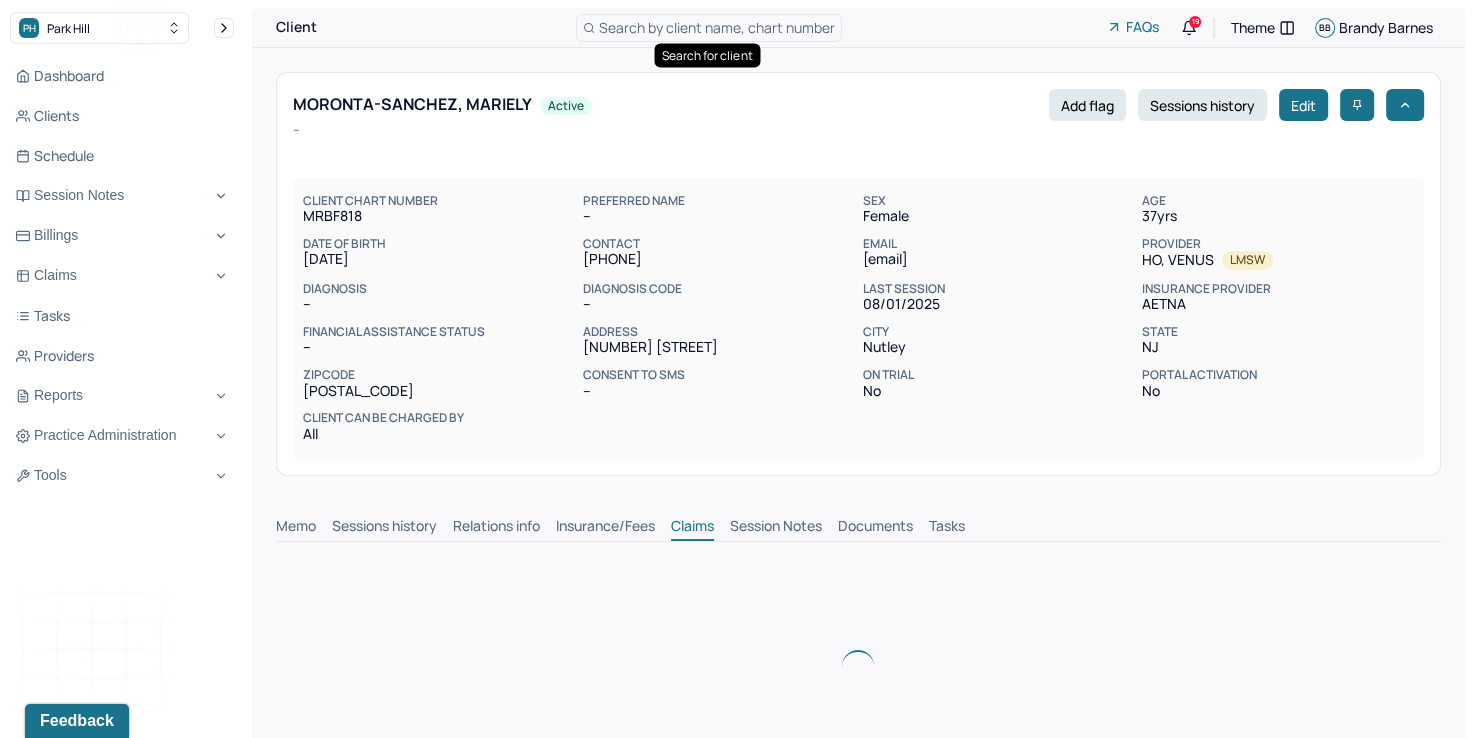 scroll, scrollTop: 0, scrollLeft: 0, axis: both 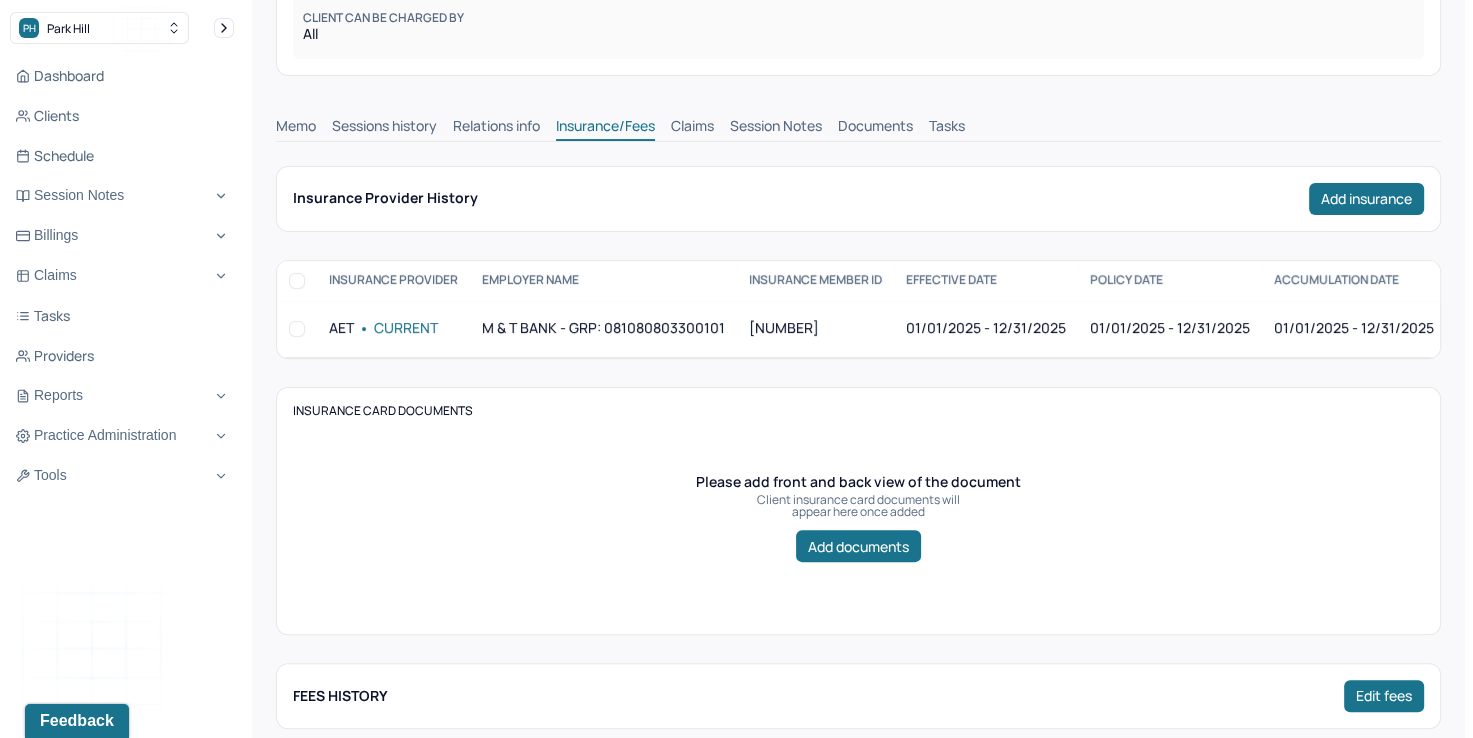 click on "Memo Sessions history Relations info Insurance/Fees Claims Session Notes Documents Tasks" at bounding box center [858, 121] 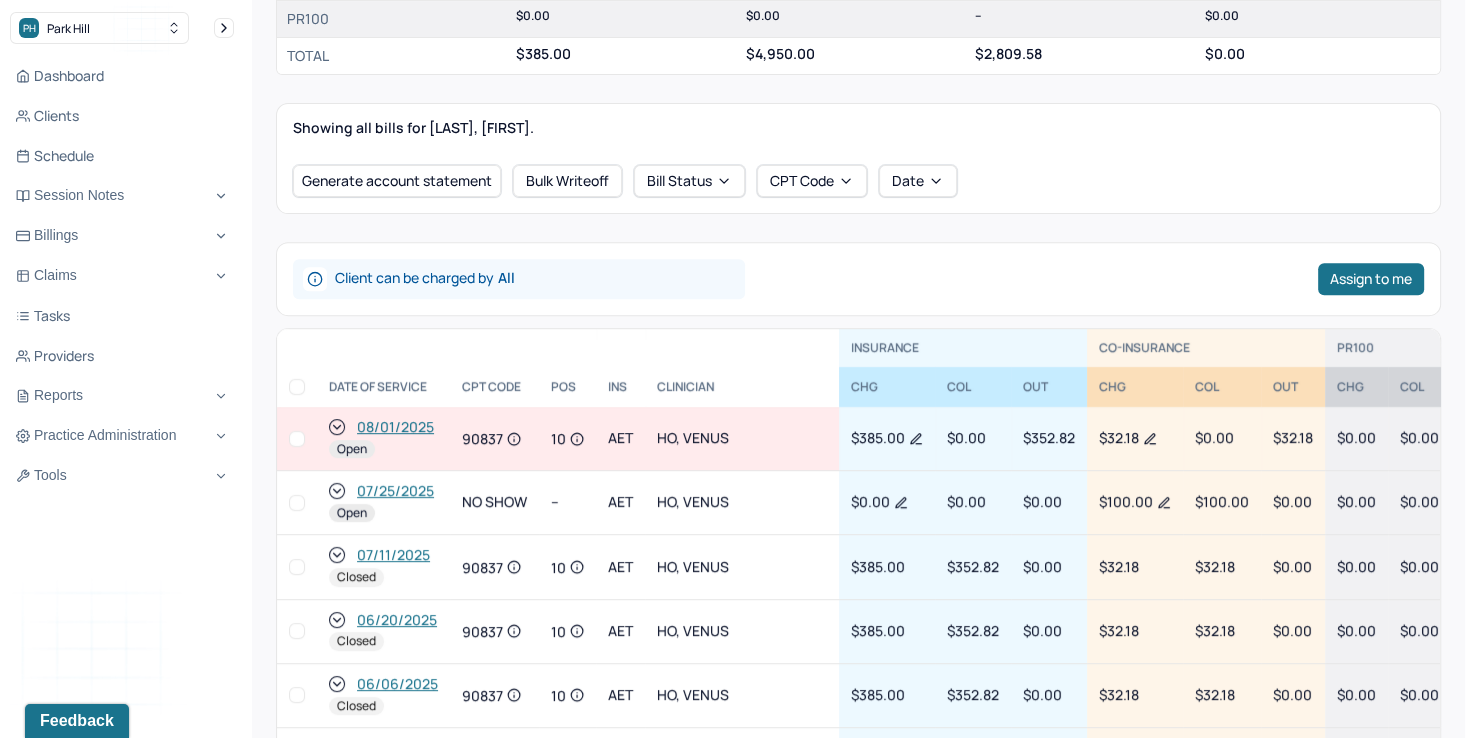 scroll, scrollTop: 800, scrollLeft: 0, axis: vertical 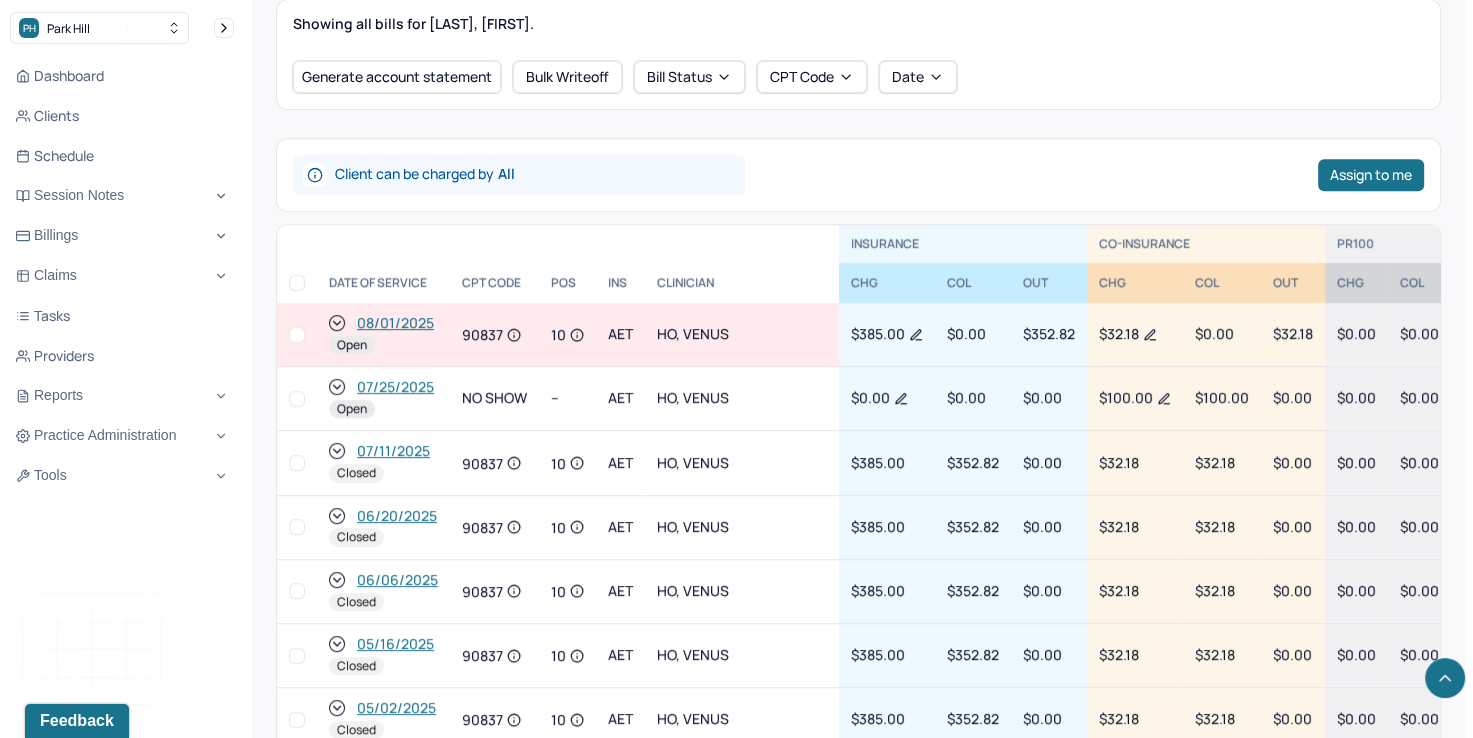click at bounding box center (297, 335) 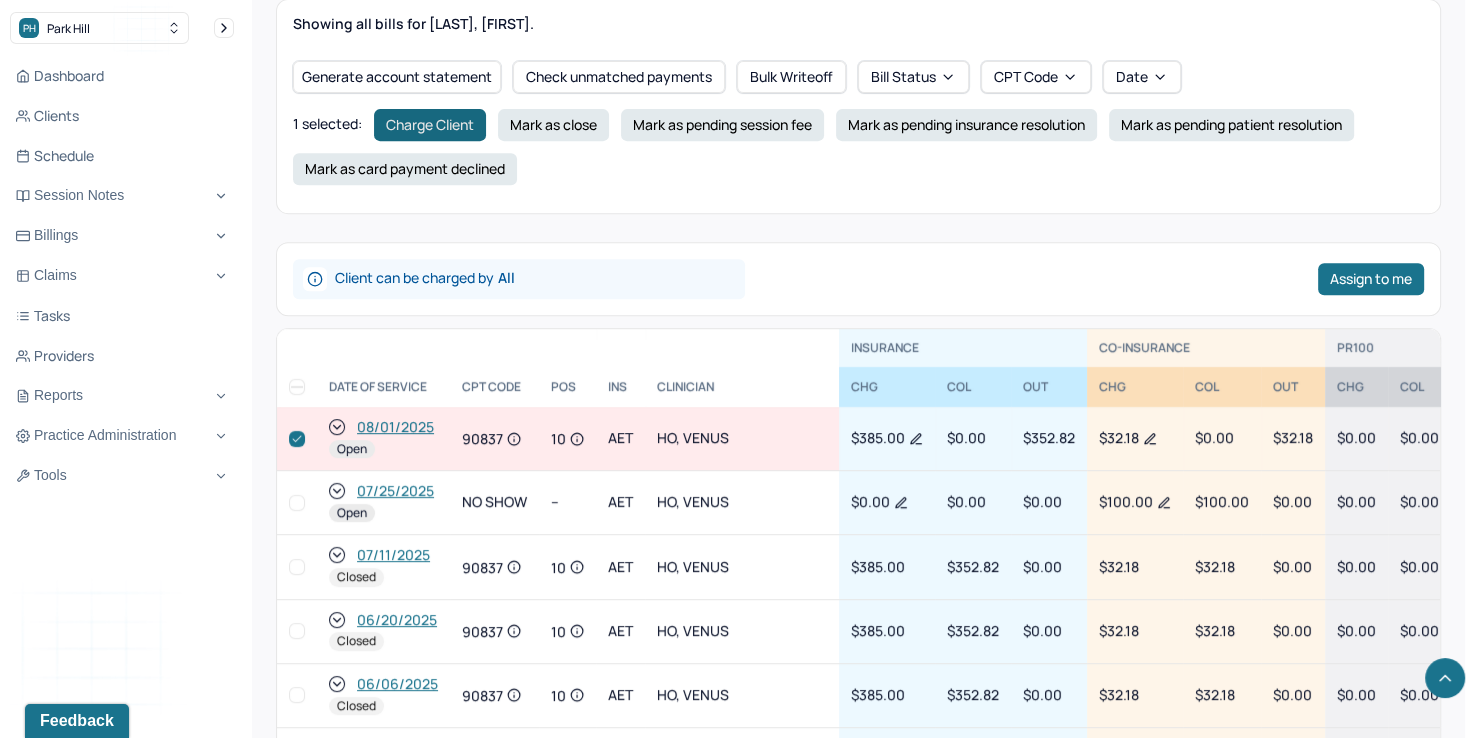 click on "Charge Client" at bounding box center [430, 125] 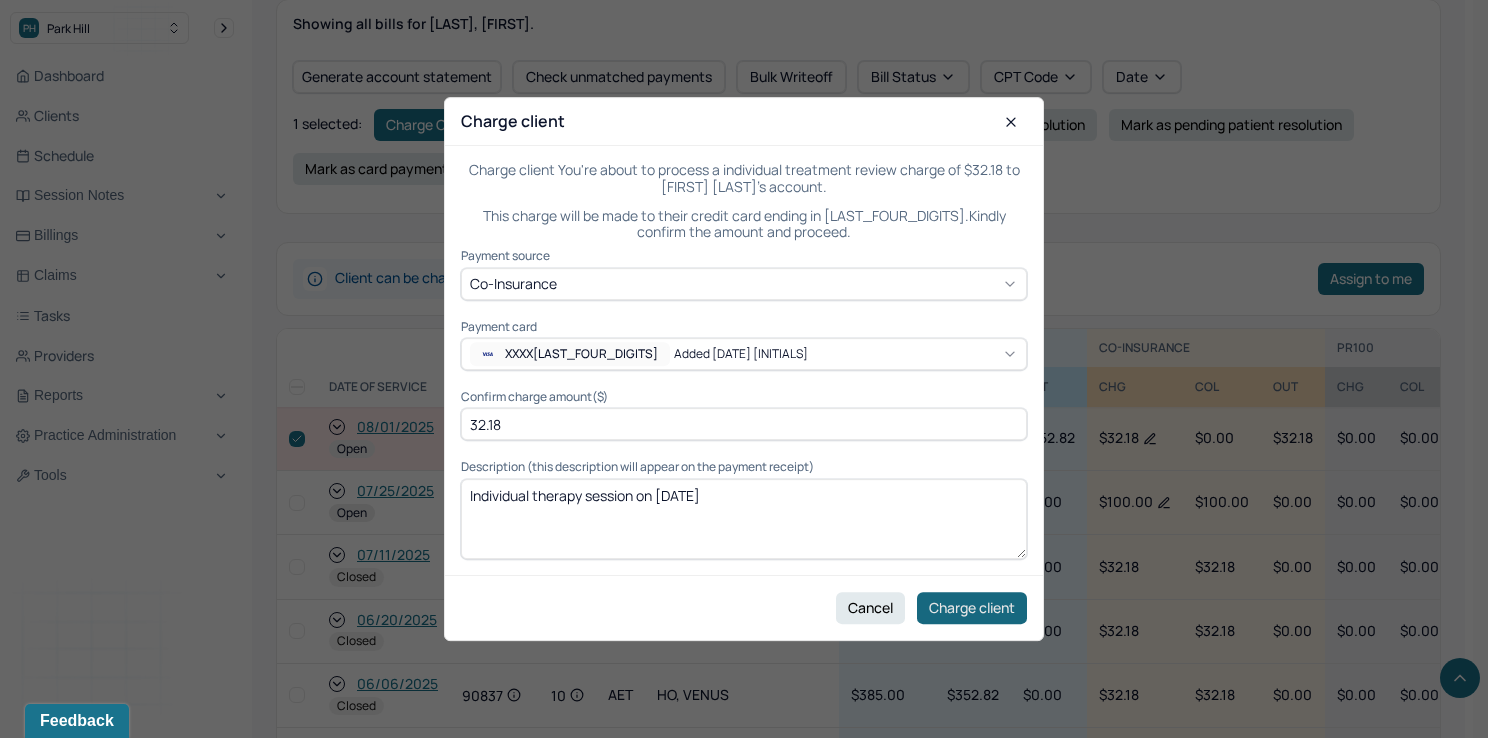 click on "Charge client" at bounding box center (972, 608) 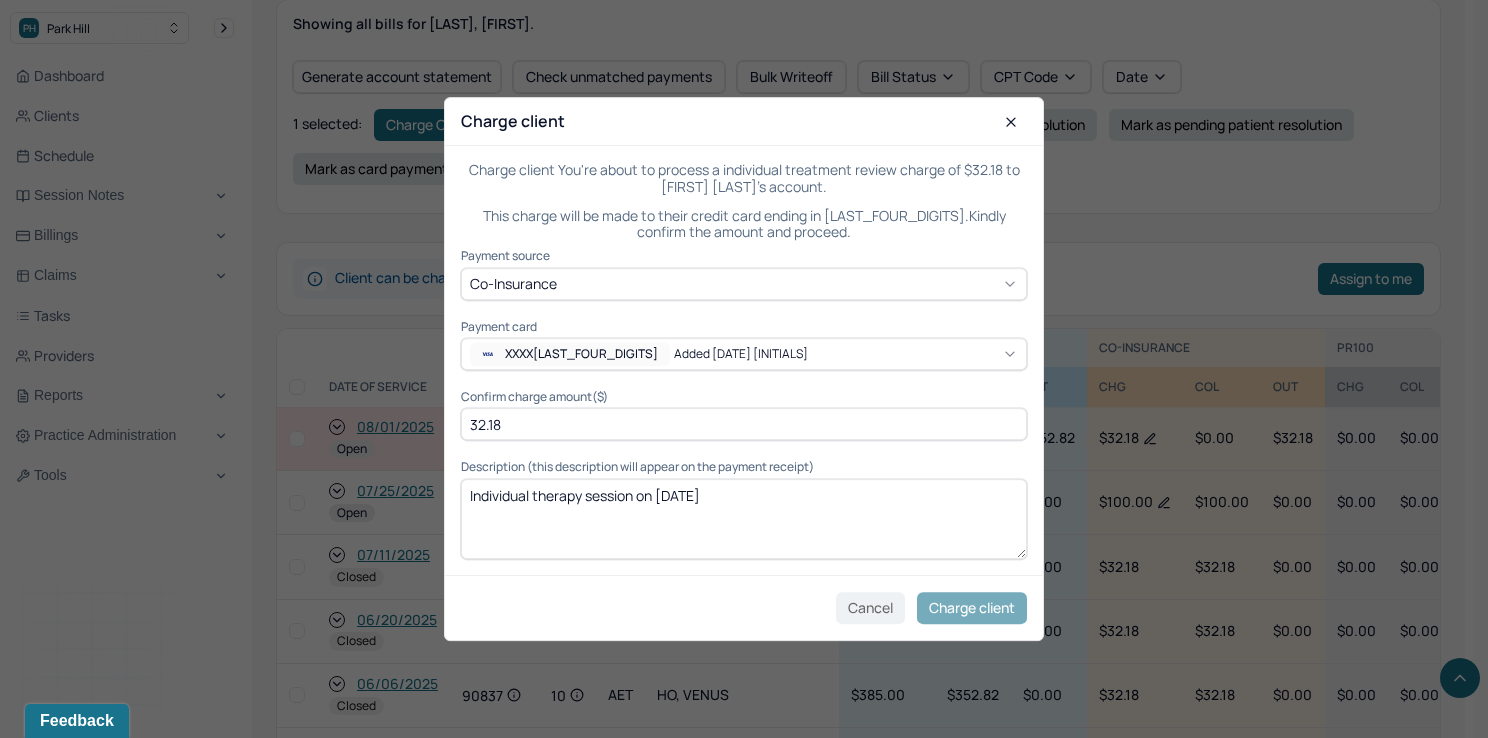 checkbox on "false" 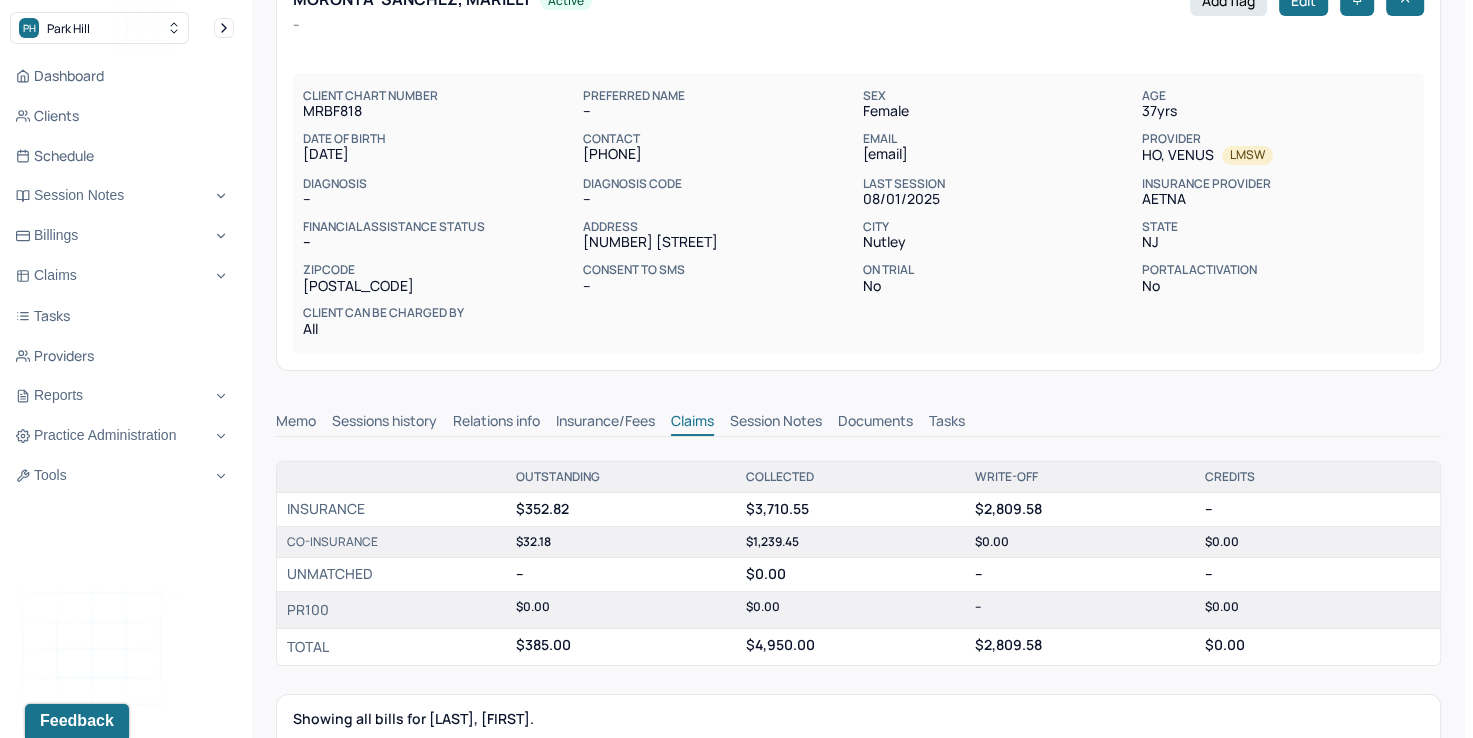 scroll, scrollTop: 100, scrollLeft: 0, axis: vertical 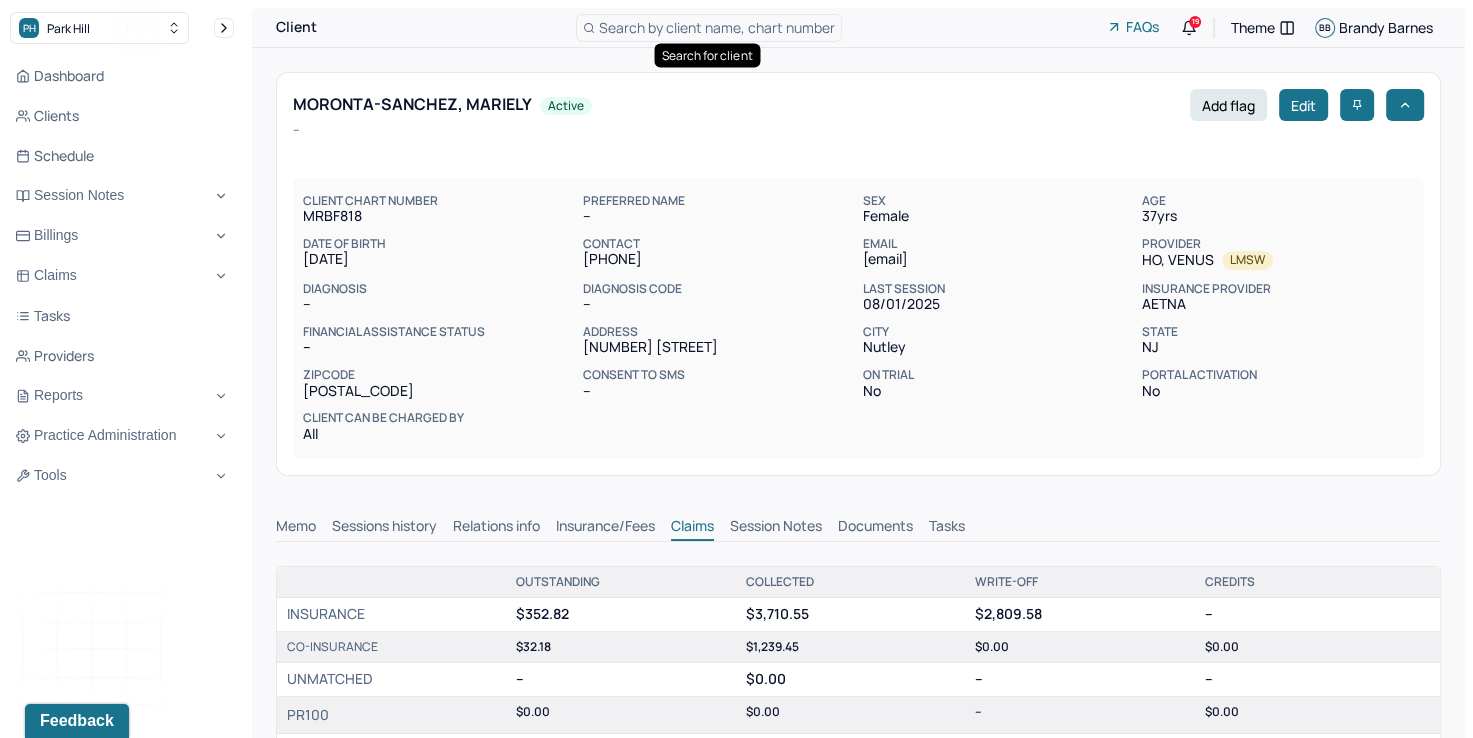click on "Search by client name, chart number" at bounding box center [717, 27] 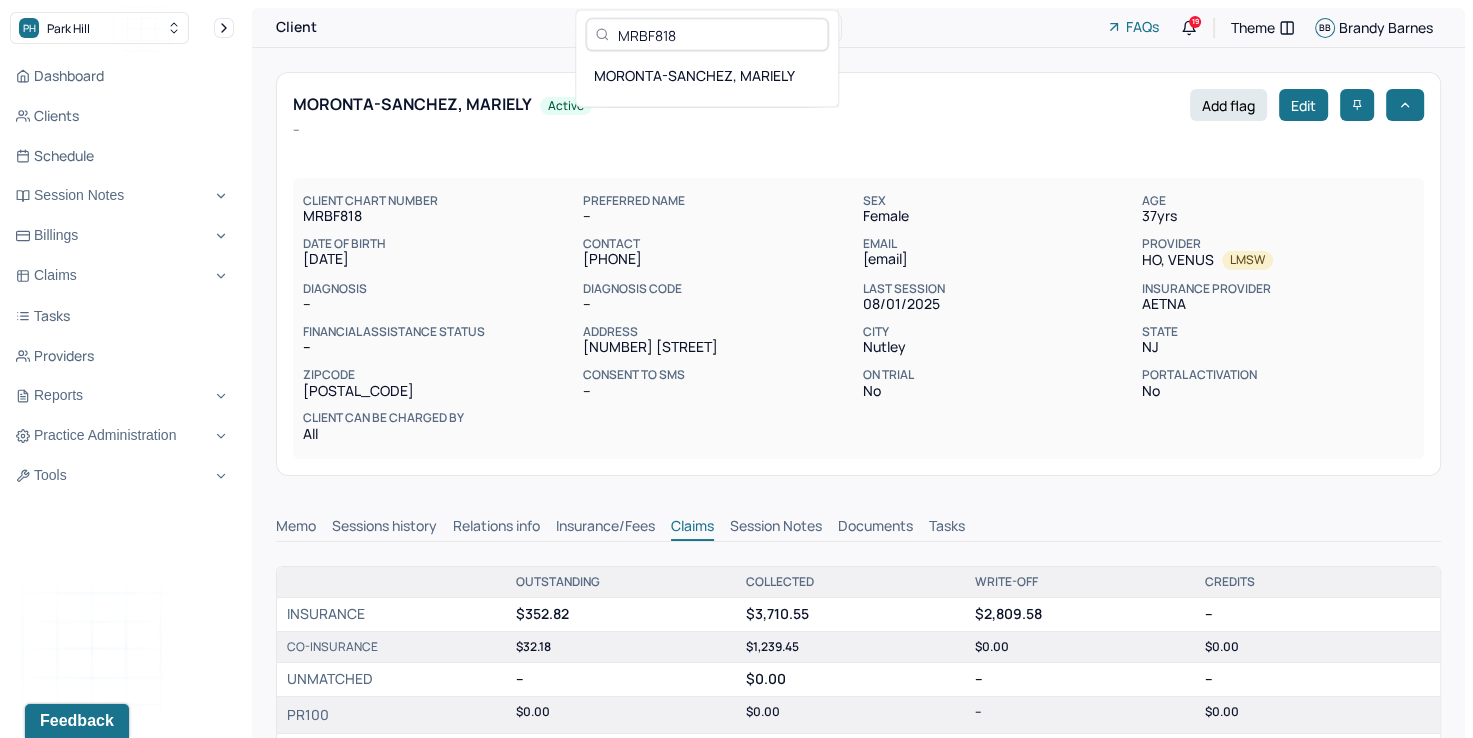 drag, startPoint x: 736, startPoint y: 23, endPoint x: 672, endPoint y: 29, distance: 64.28063 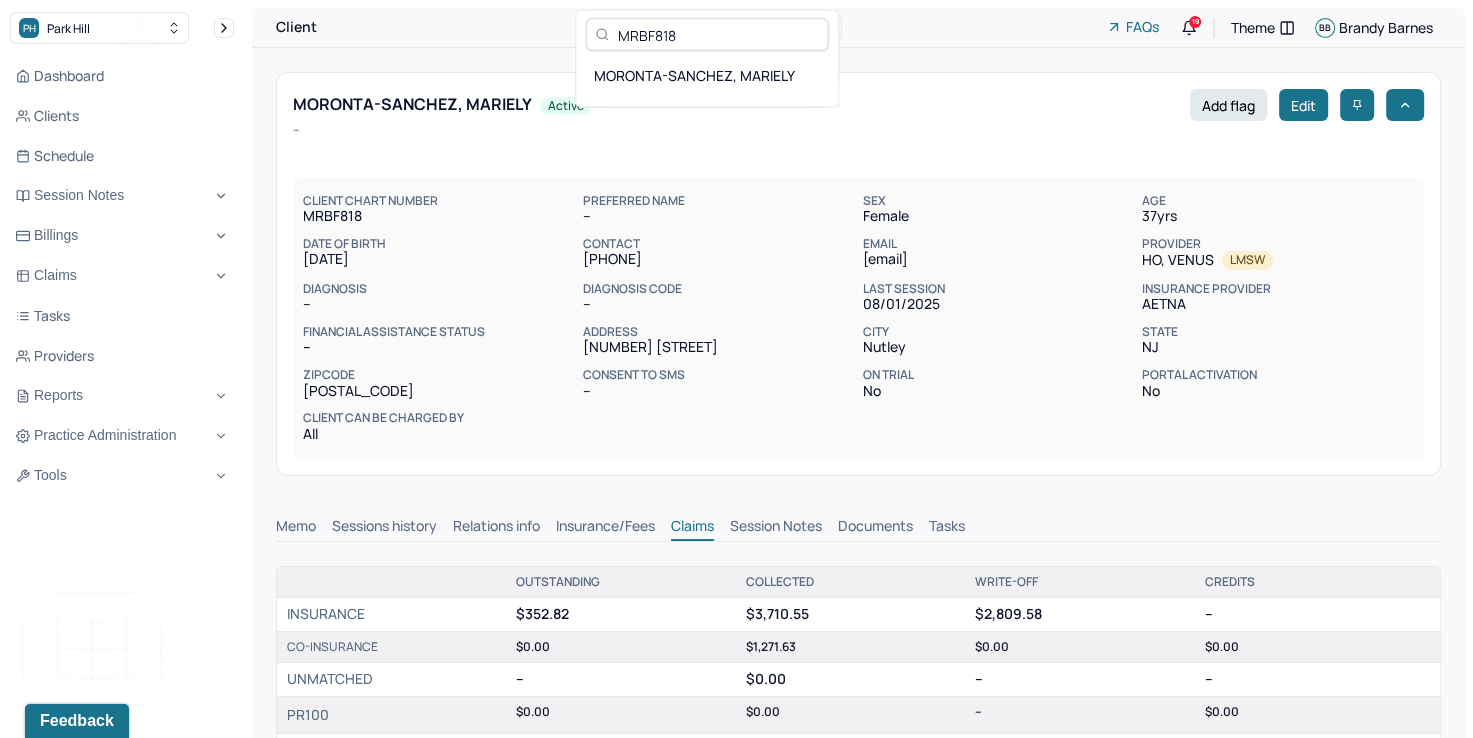 paste on "JNFS425" 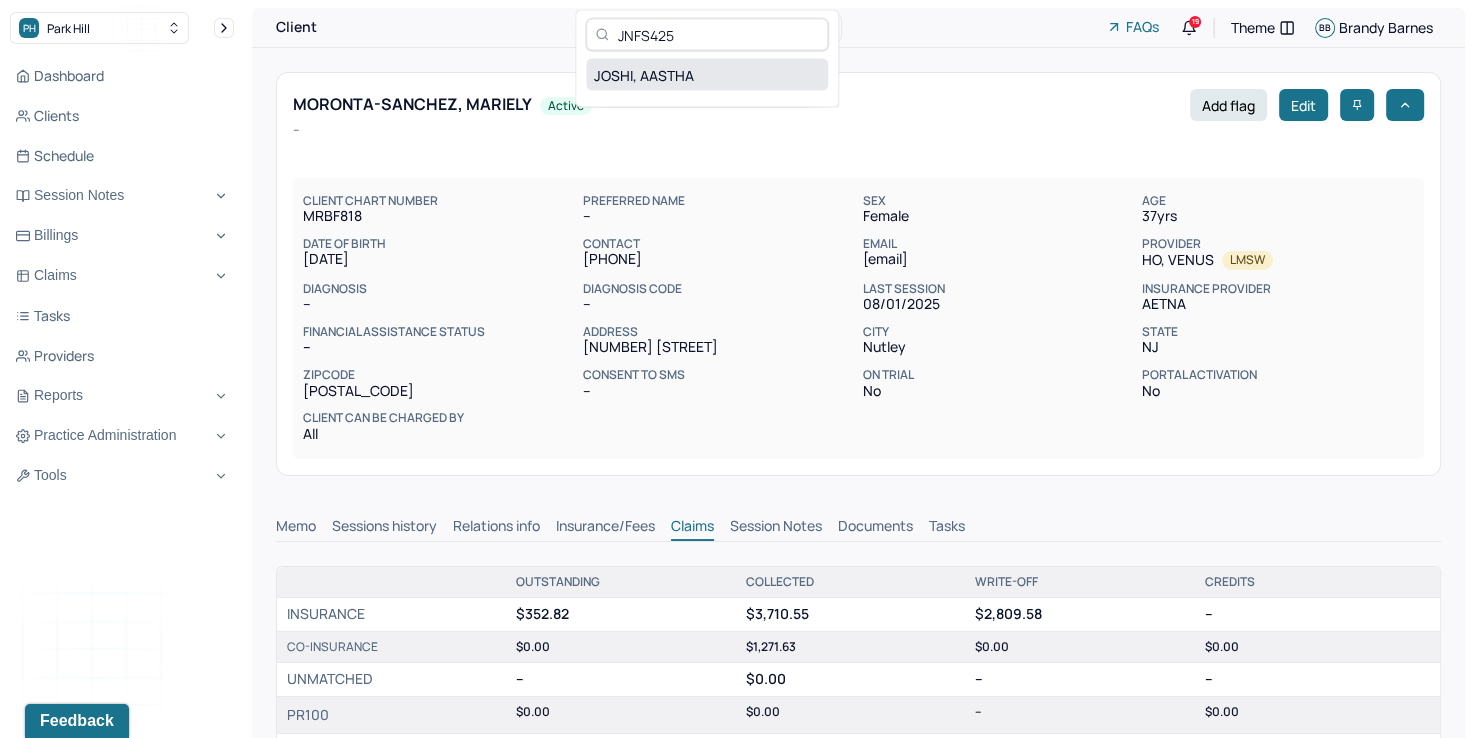 type on "JNFS425" 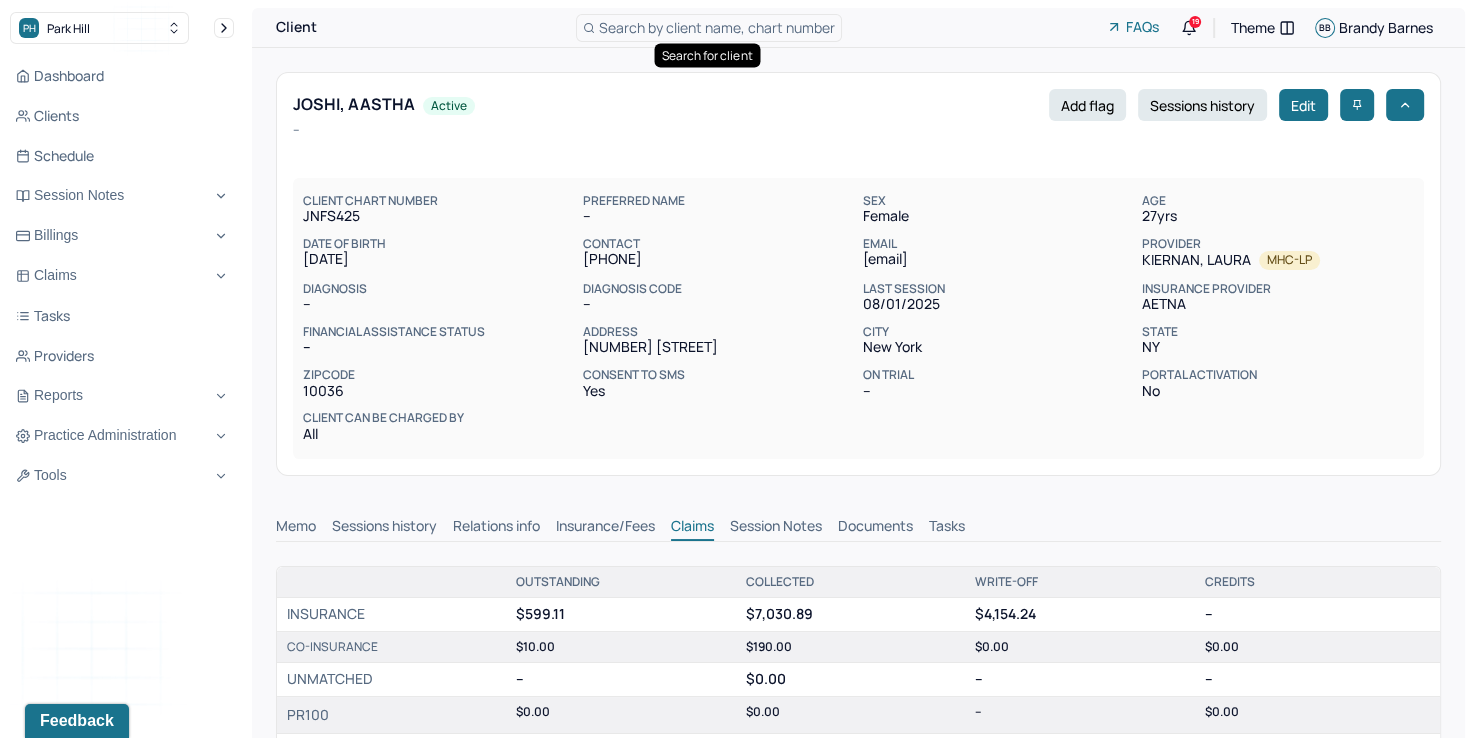 scroll, scrollTop: 0, scrollLeft: 0, axis: both 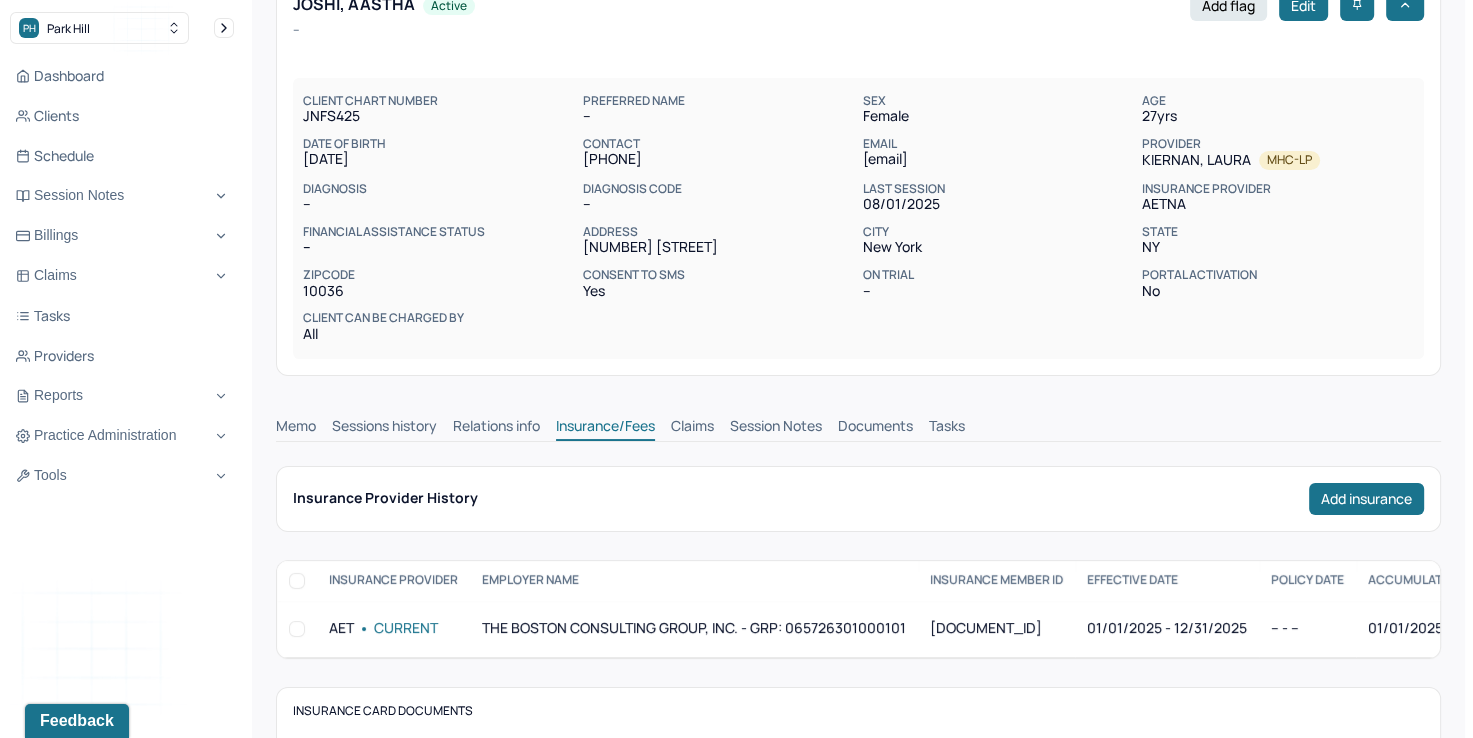 click on "Claims" at bounding box center [692, 428] 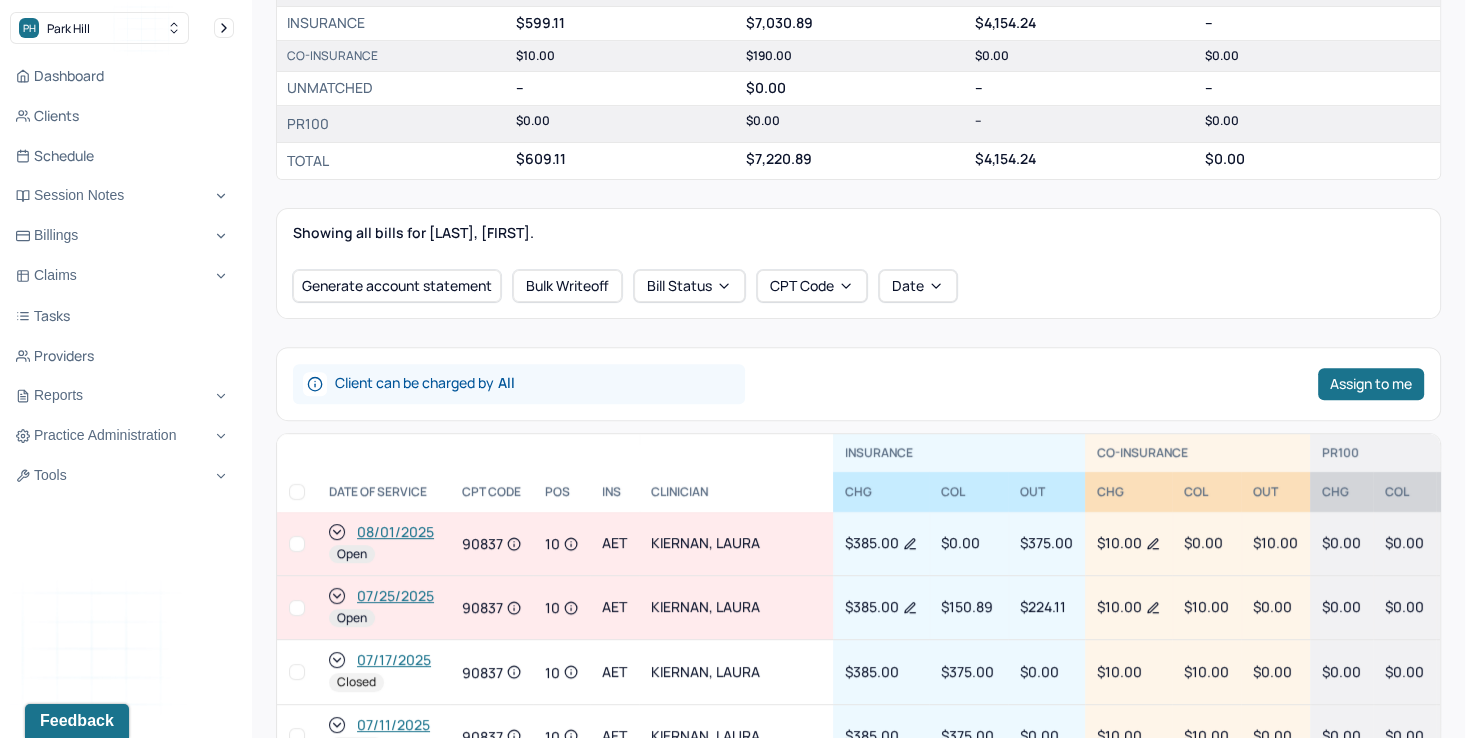 scroll, scrollTop: 600, scrollLeft: 0, axis: vertical 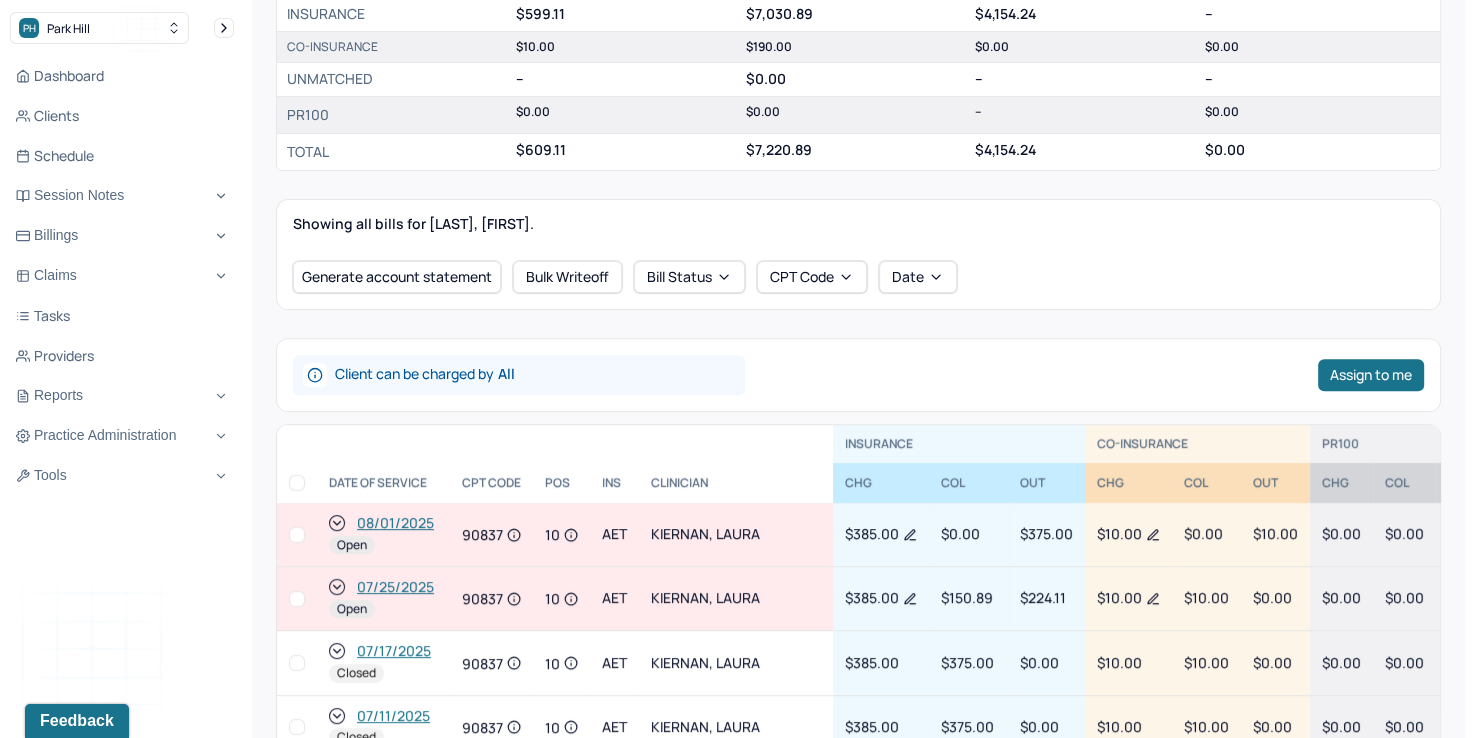 click at bounding box center [297, 535] 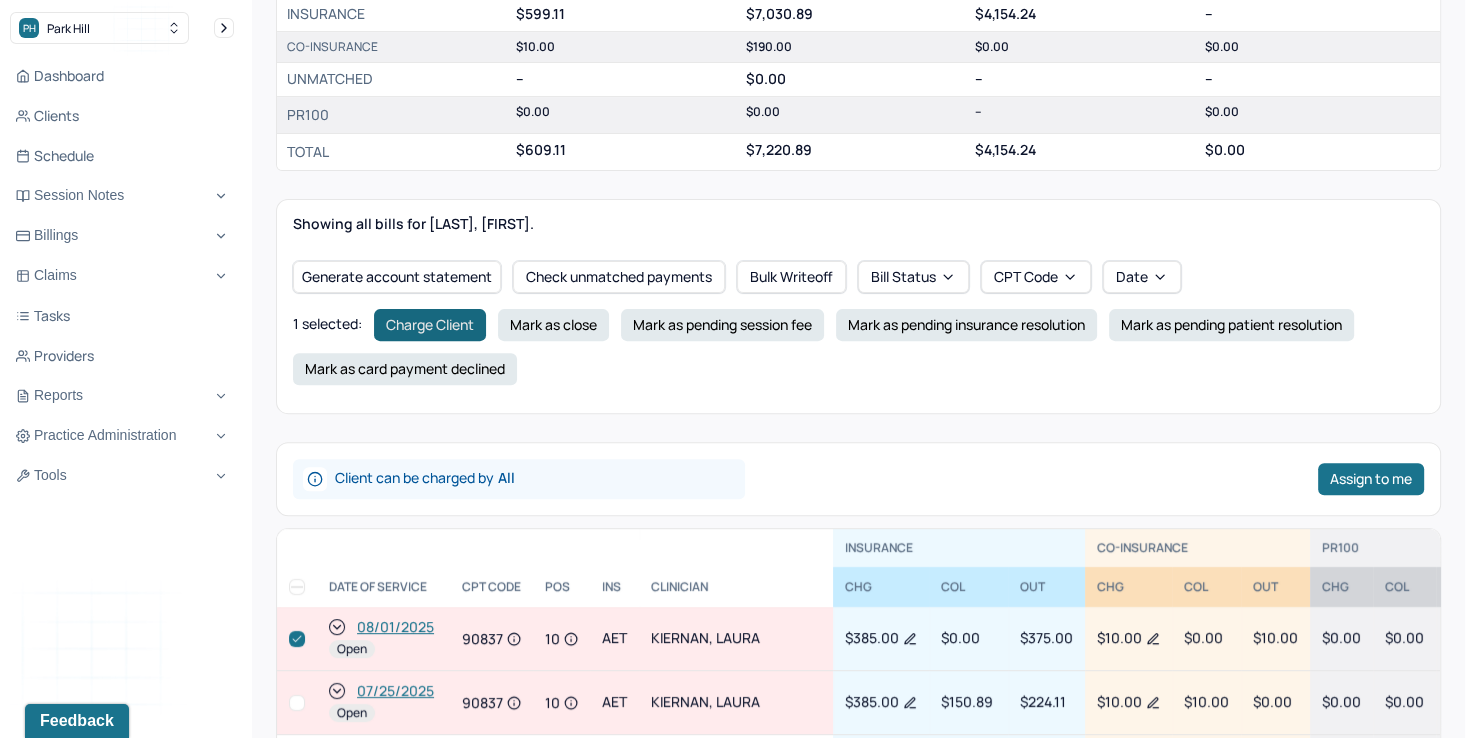 click on "Charge Client" at bounding box center [430, 325] 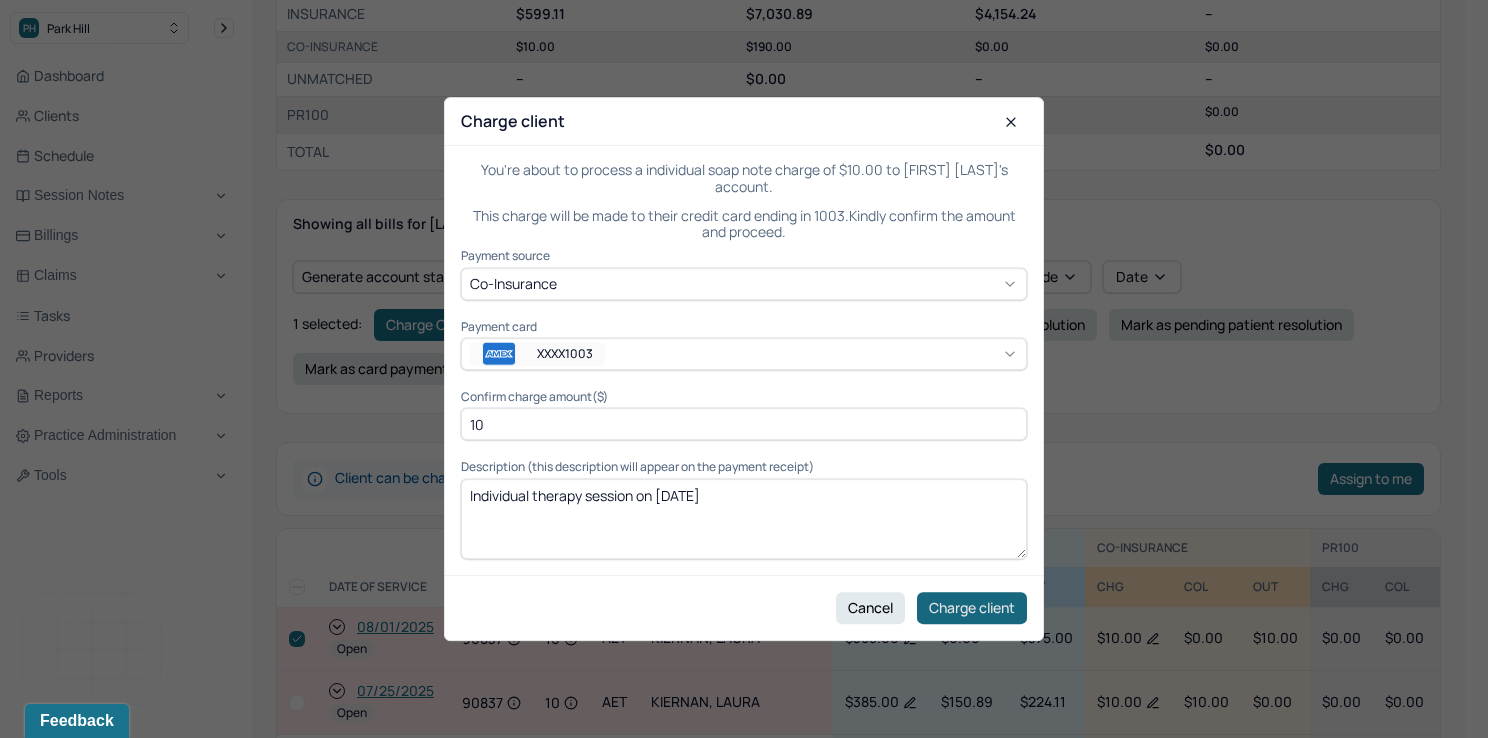 click on "Charge client" at bounding box center [972, 608] 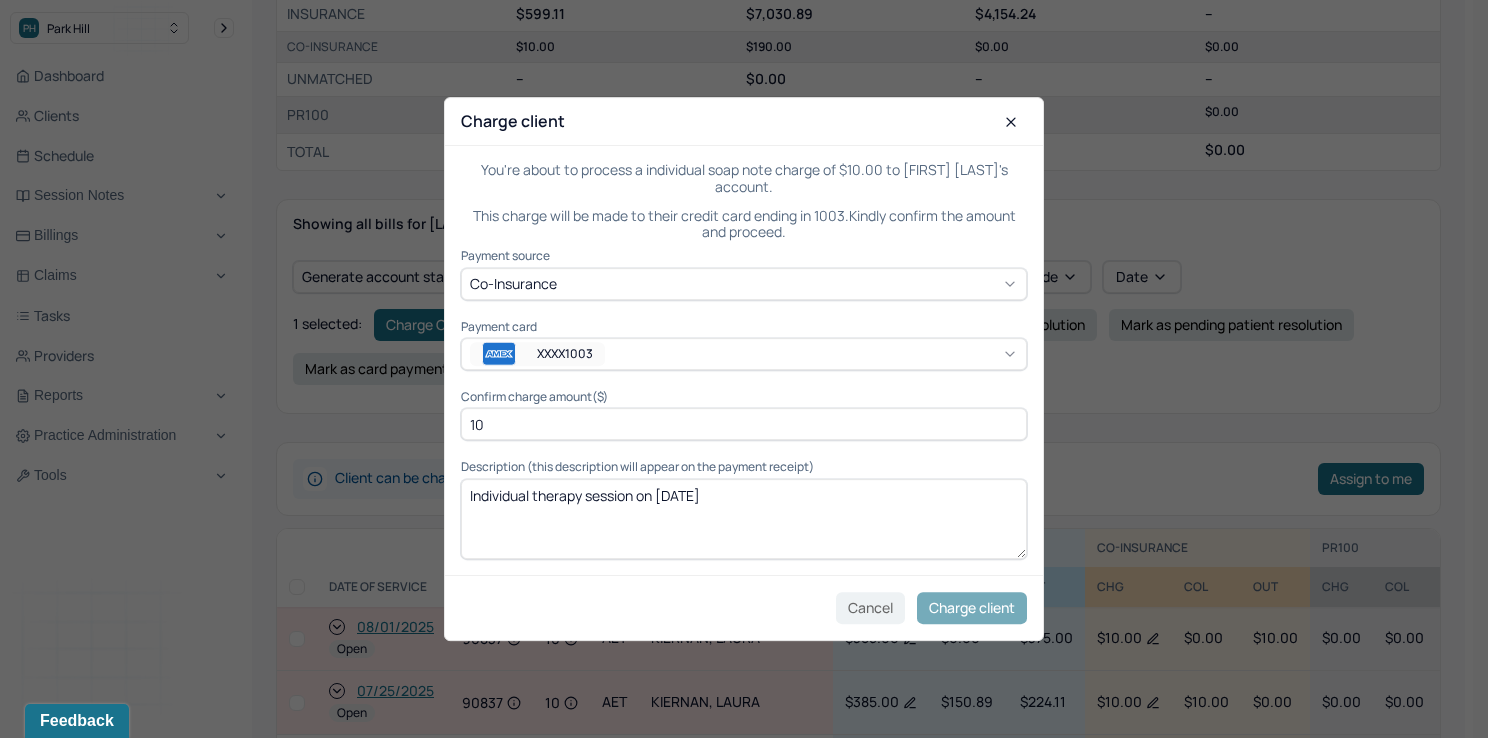 checkbox on "false" 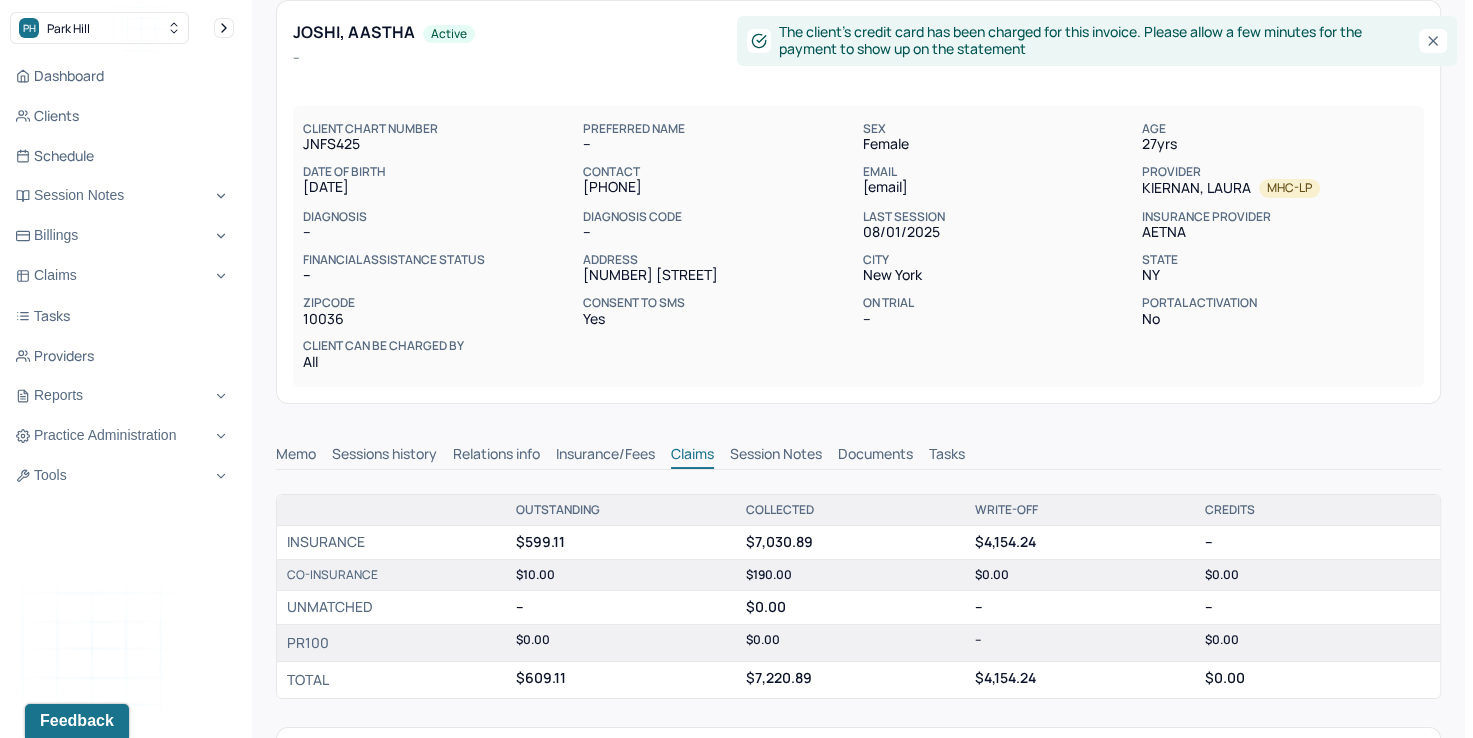 scroll, scrollTop: 0, scrollLeft: 0, axis: both 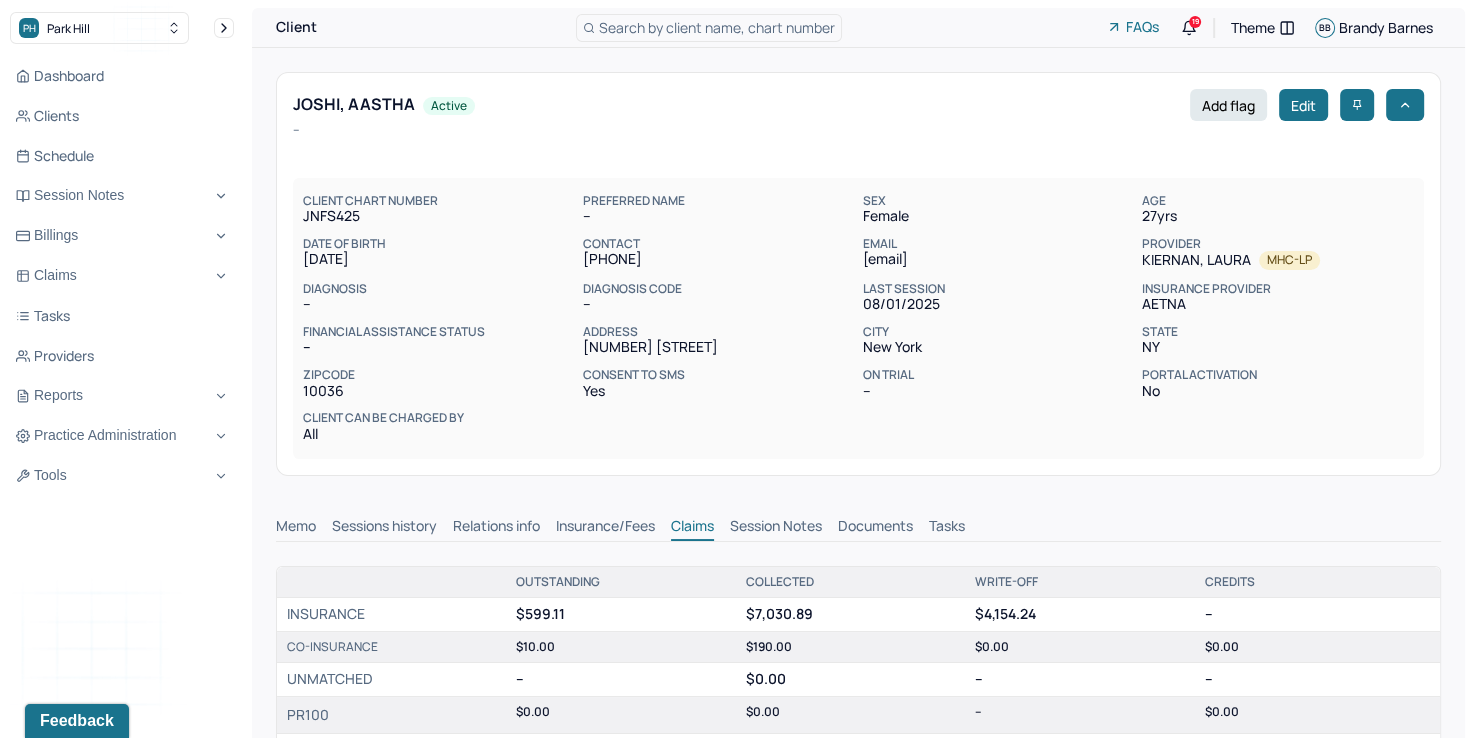 click on "Search by client name, chart number" at bounding box center [717, 27] 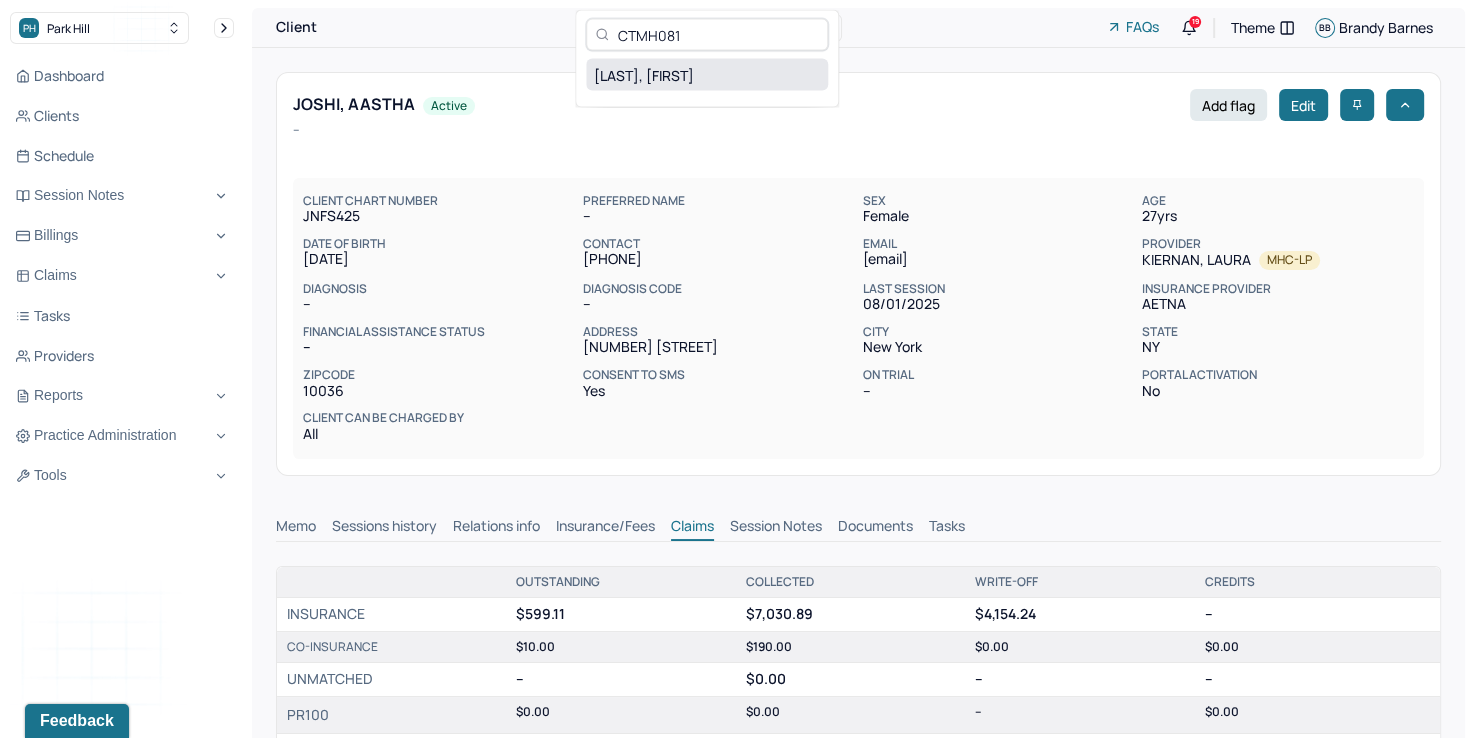 type on "CTMH081" 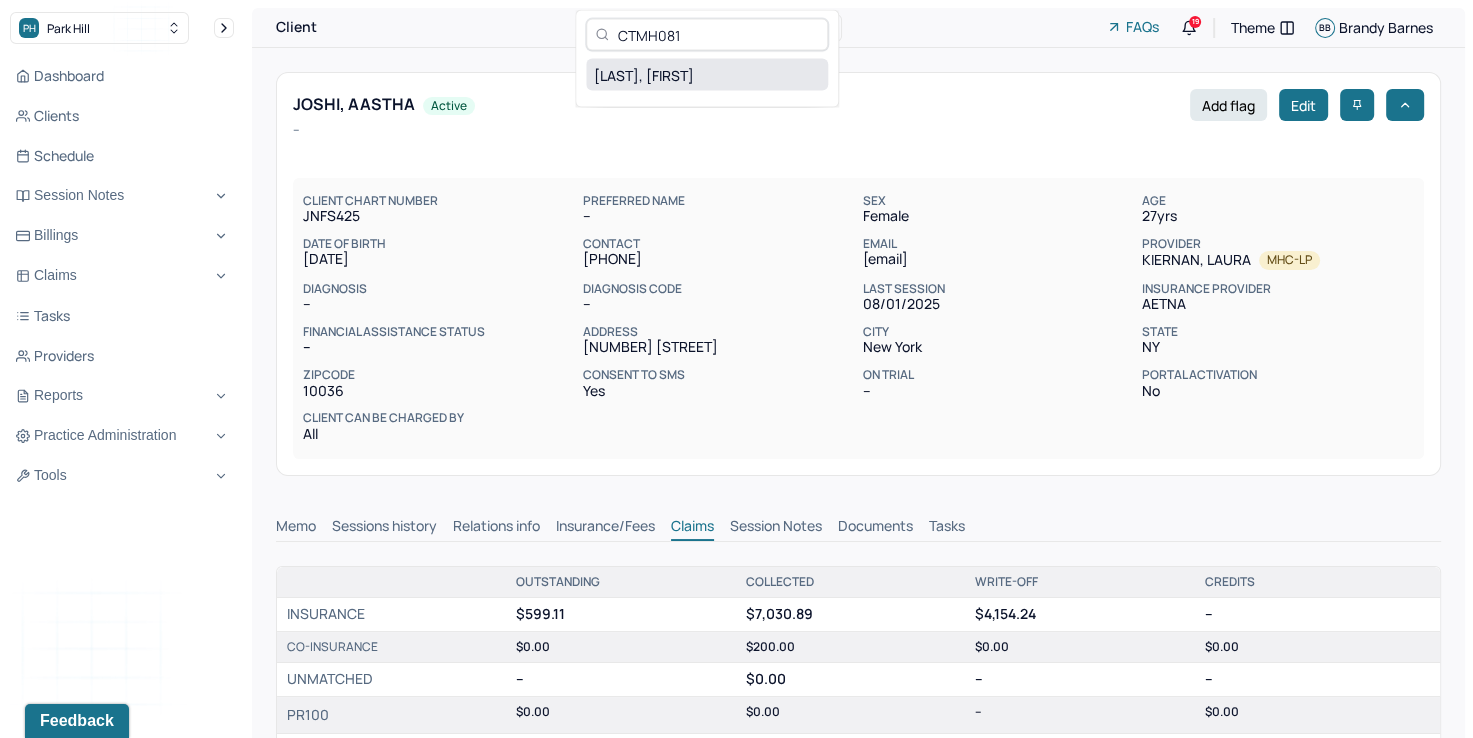 click on "CUI, SHIYING" at bounding box center [707, 75] 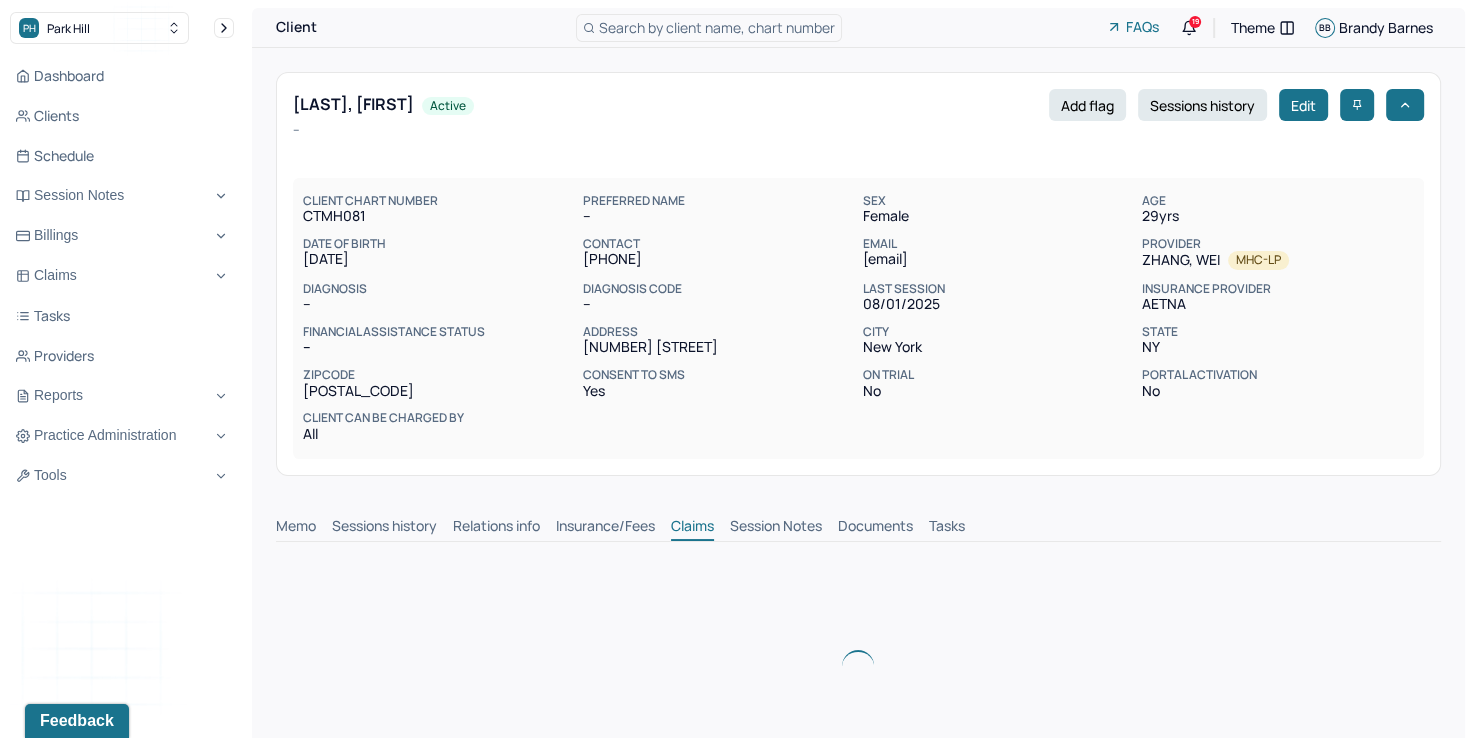 scroll, scrollTop: 0, scrollLeft: 0, axis: both 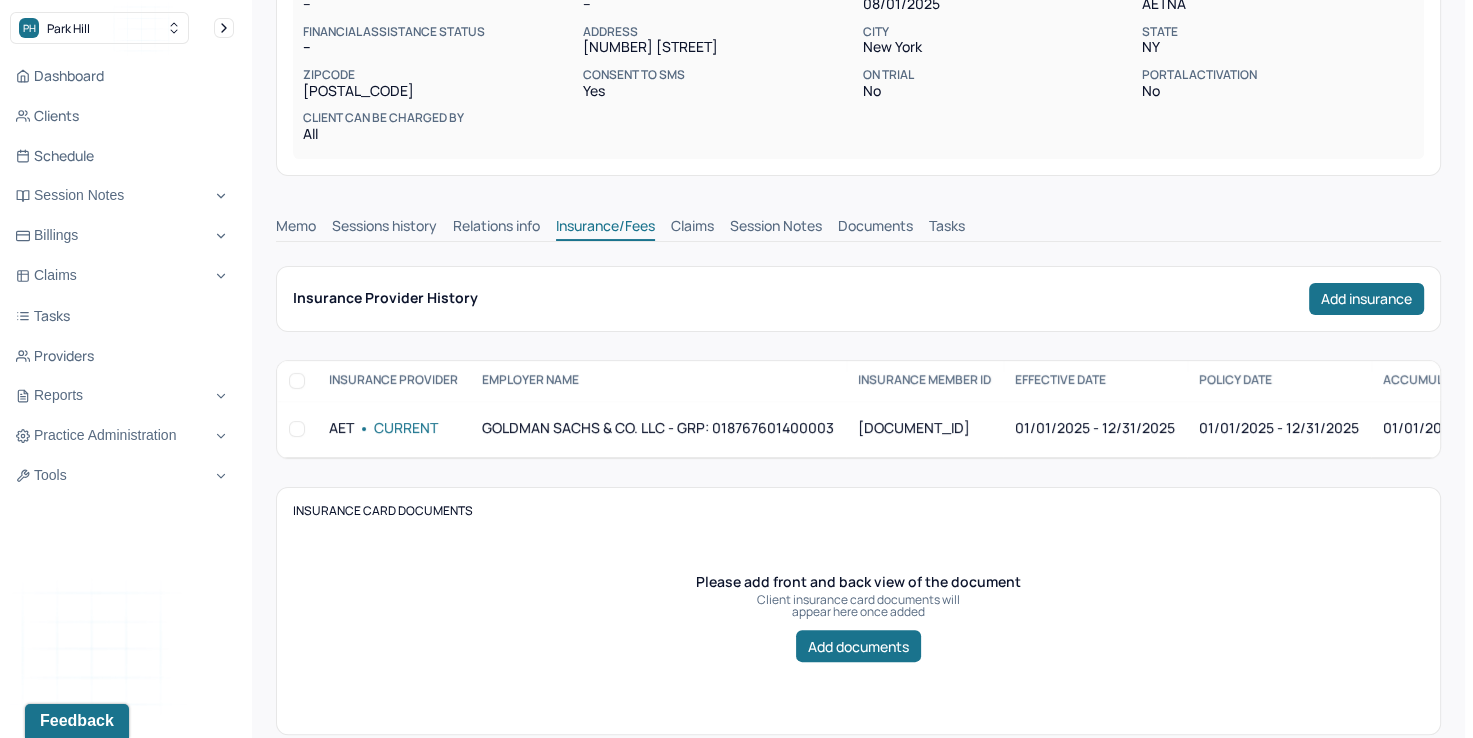 click on "Memo" at bounding box center [296, 228] 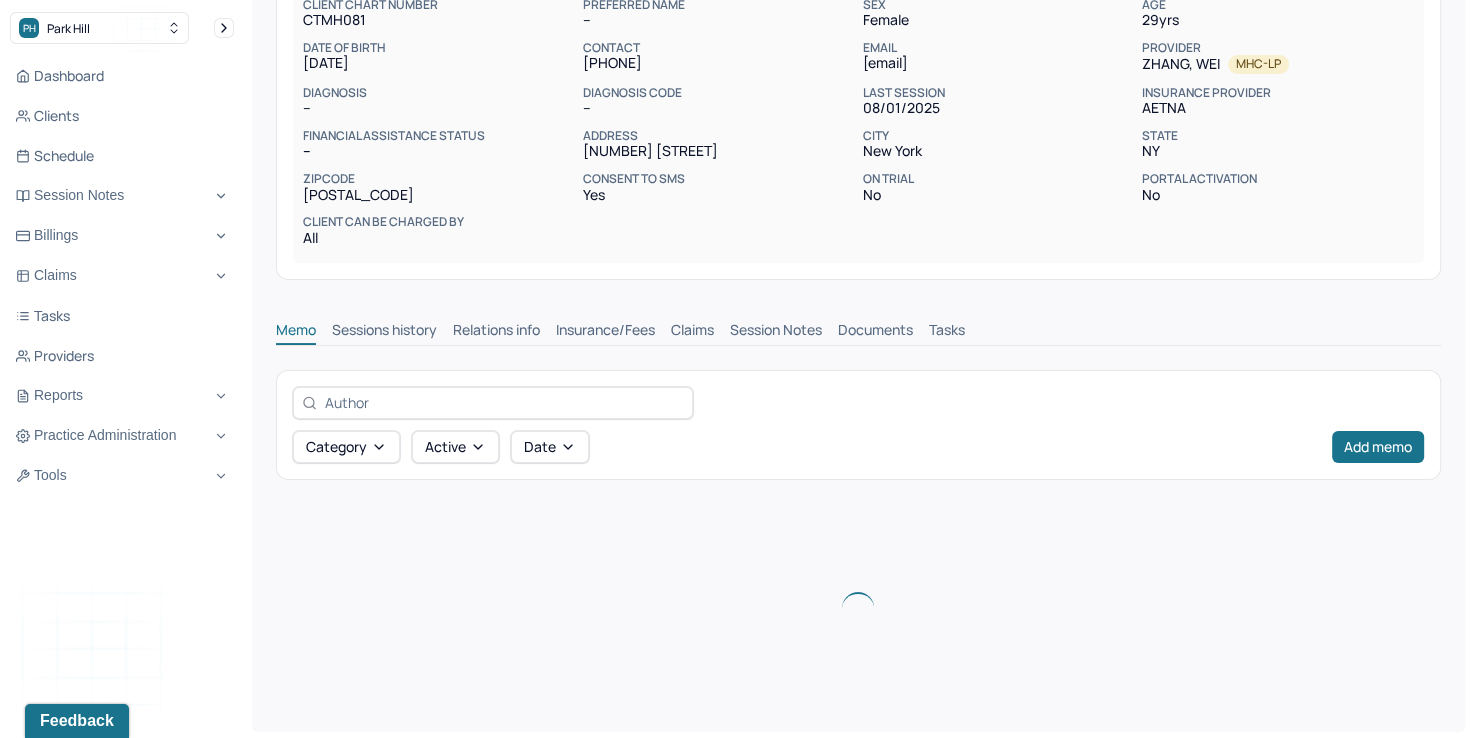 scroll, scrollTop: 171, scrollLeft: 0, axis: vertical 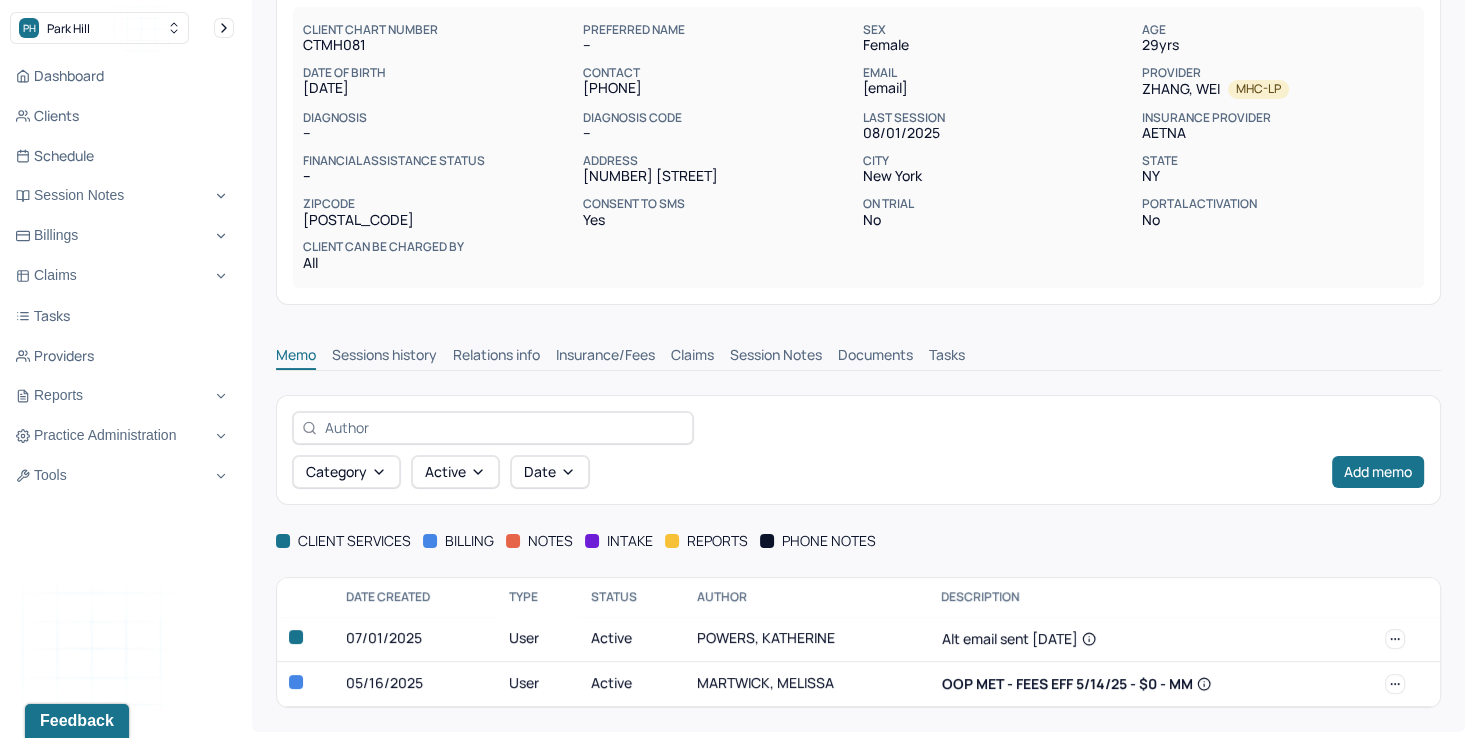 click on "Insurance/Fees" at bounding box center [605, 357] 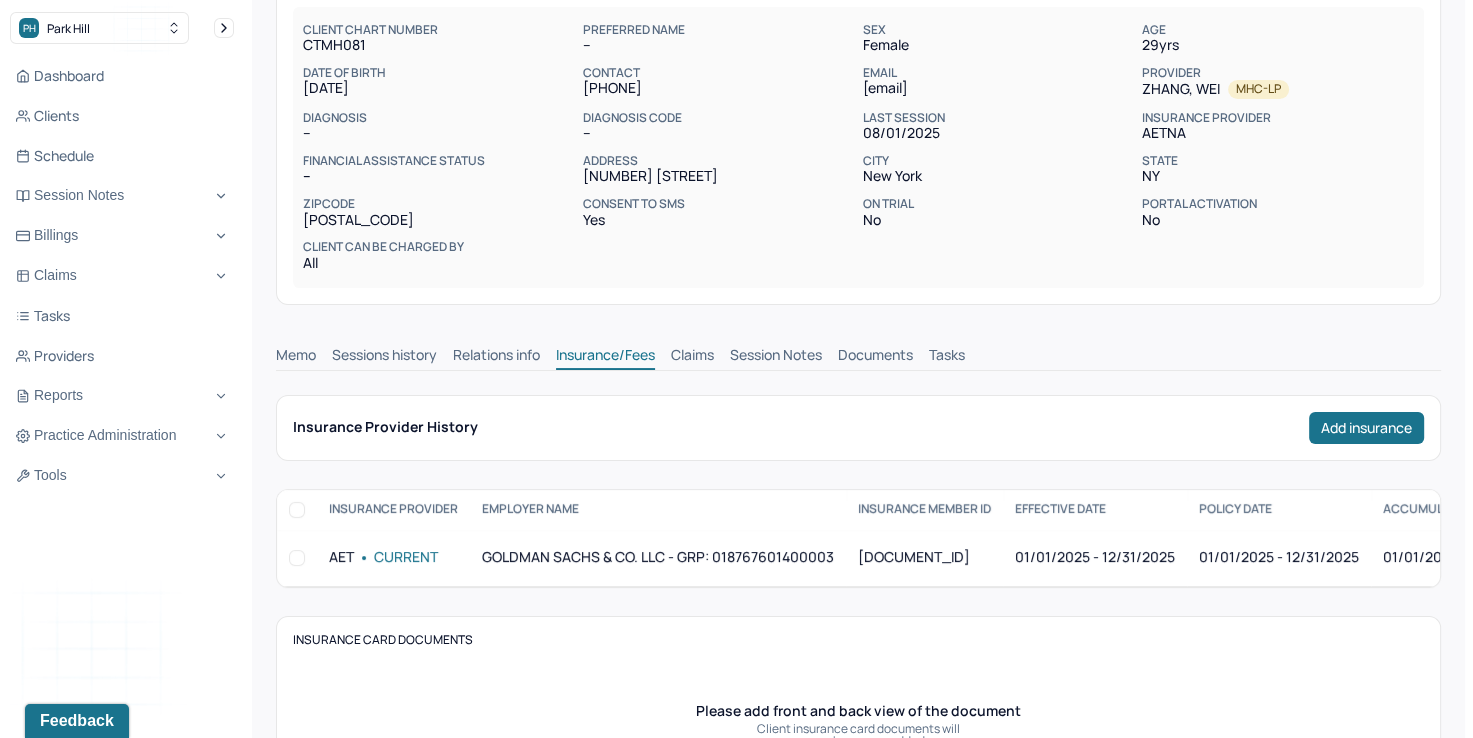 click on "Claims" at bounding box center (692, 357) 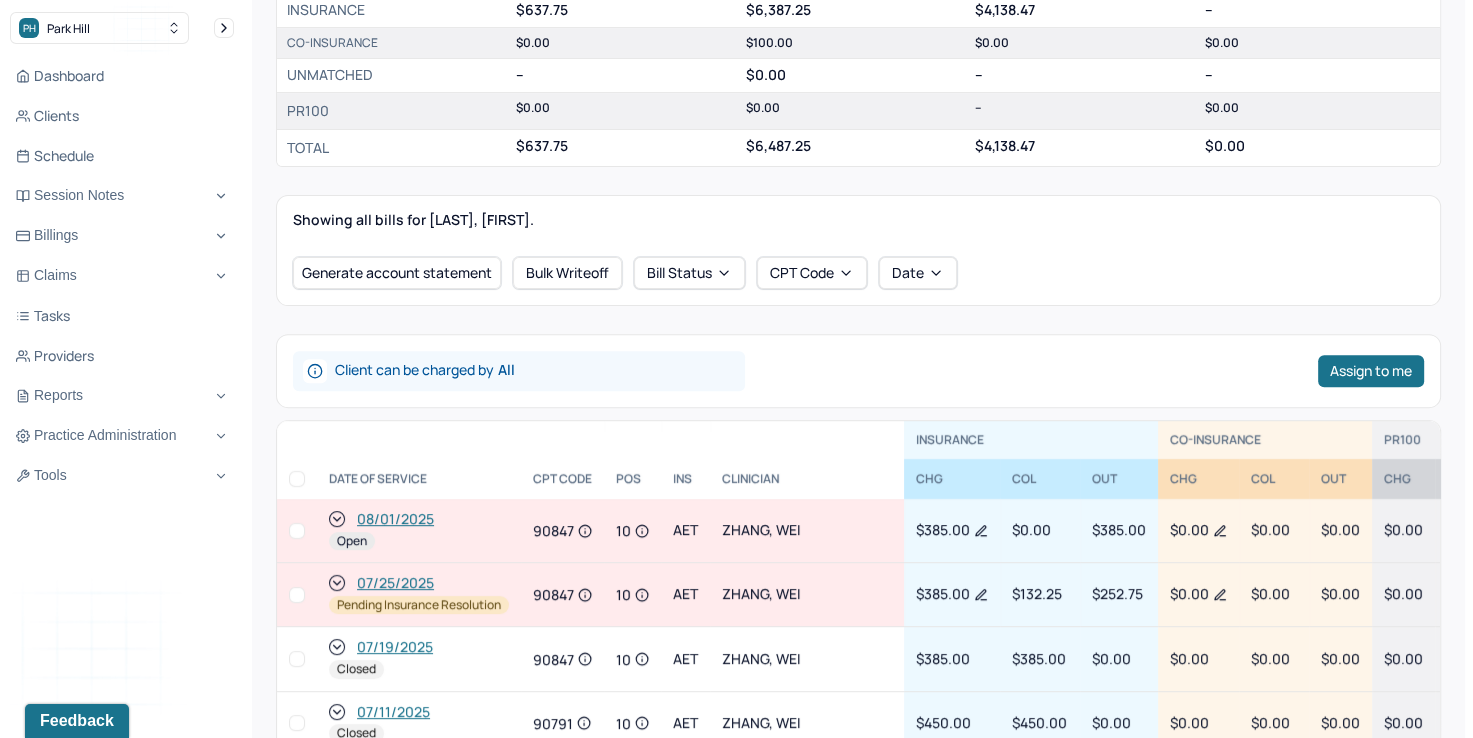 scroll, scrollTop: 671, scrollLeft: 0, axis: vertical 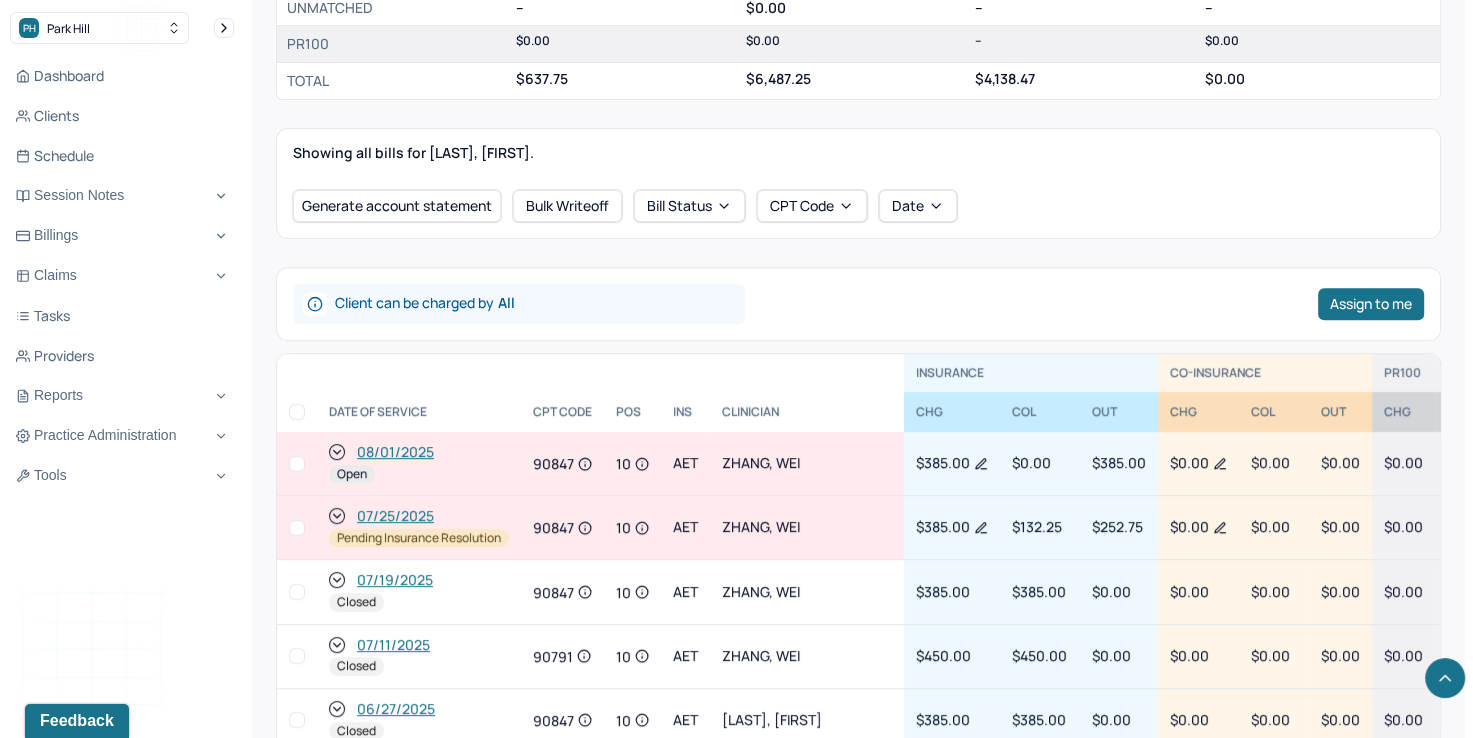 type 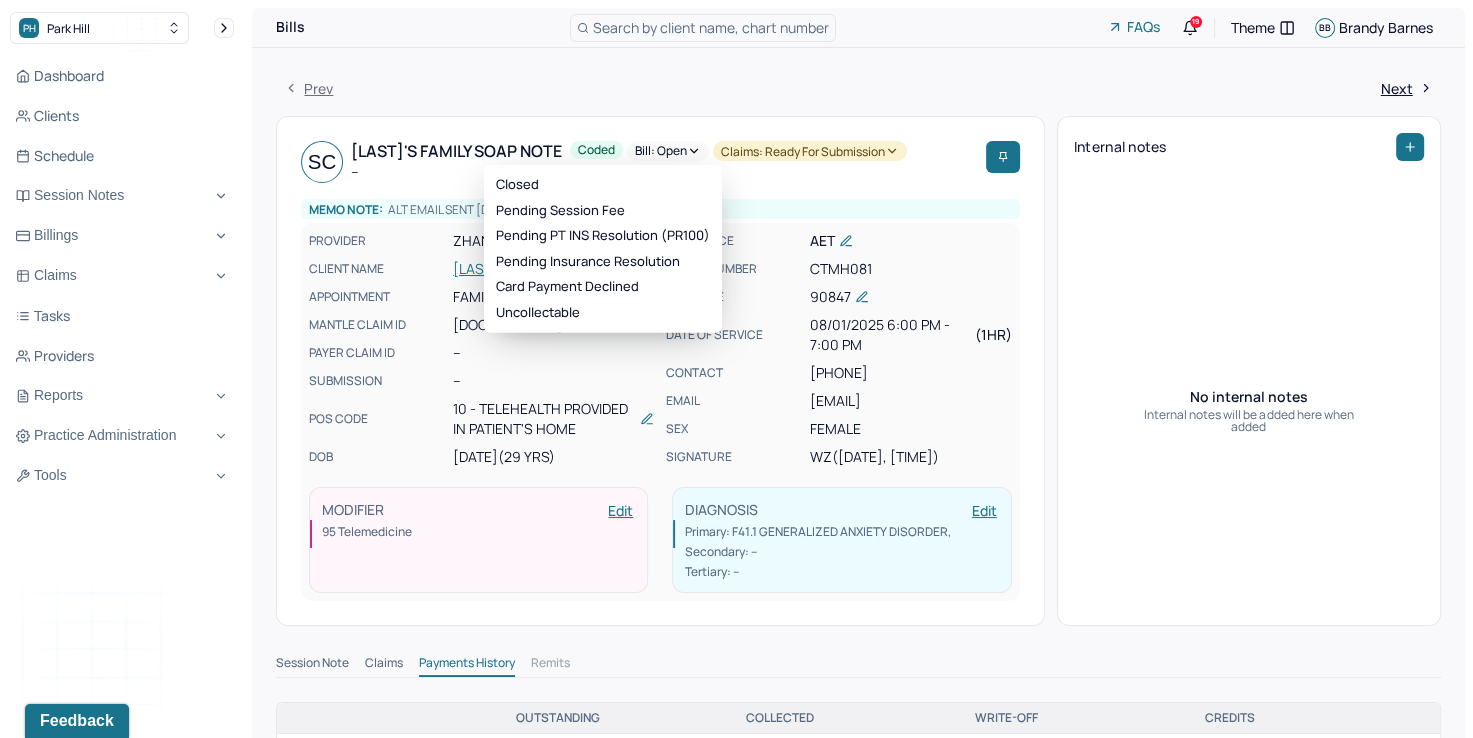 click on "Bill: Open" at bounding box center (668, 151) 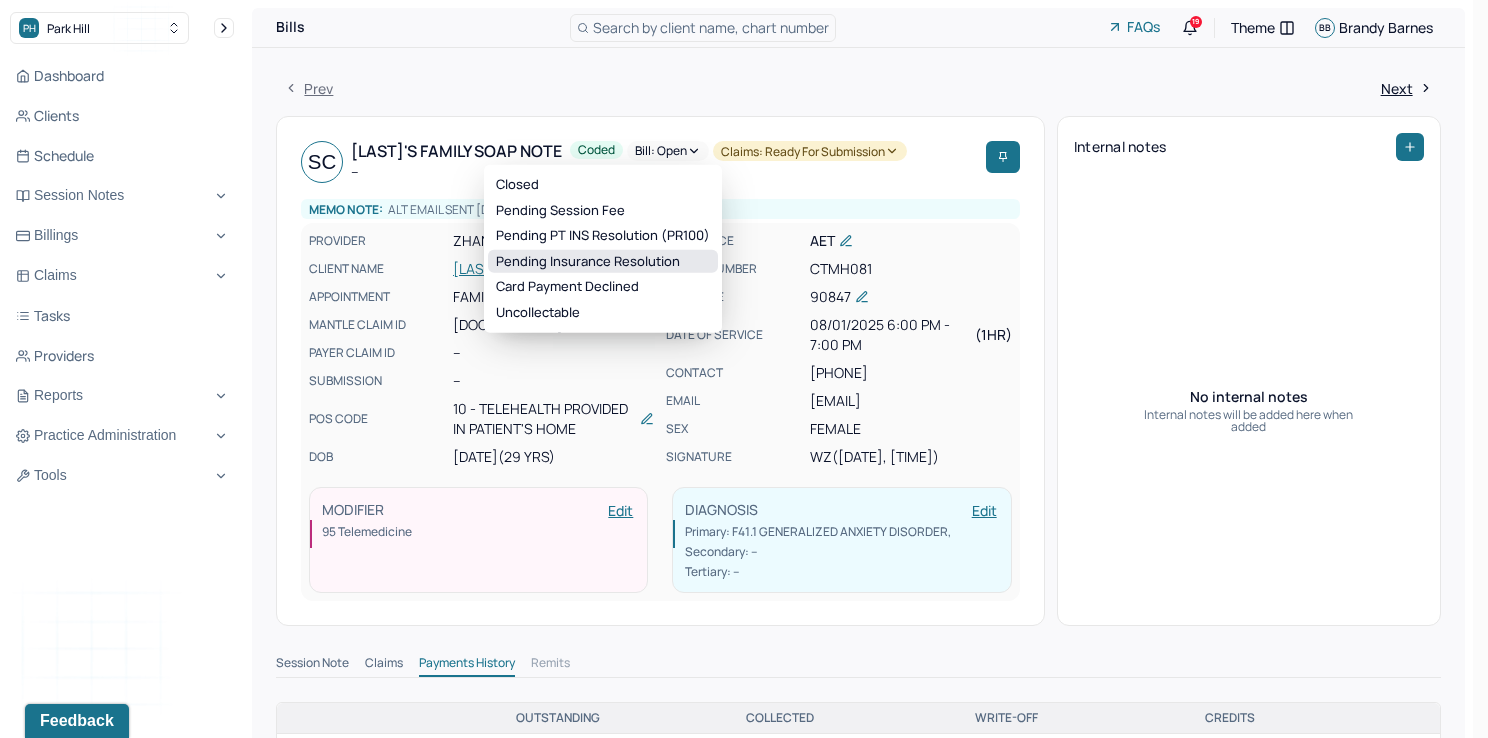 click on "Pending Insurance Resolution" at bounding box center (603, 262) 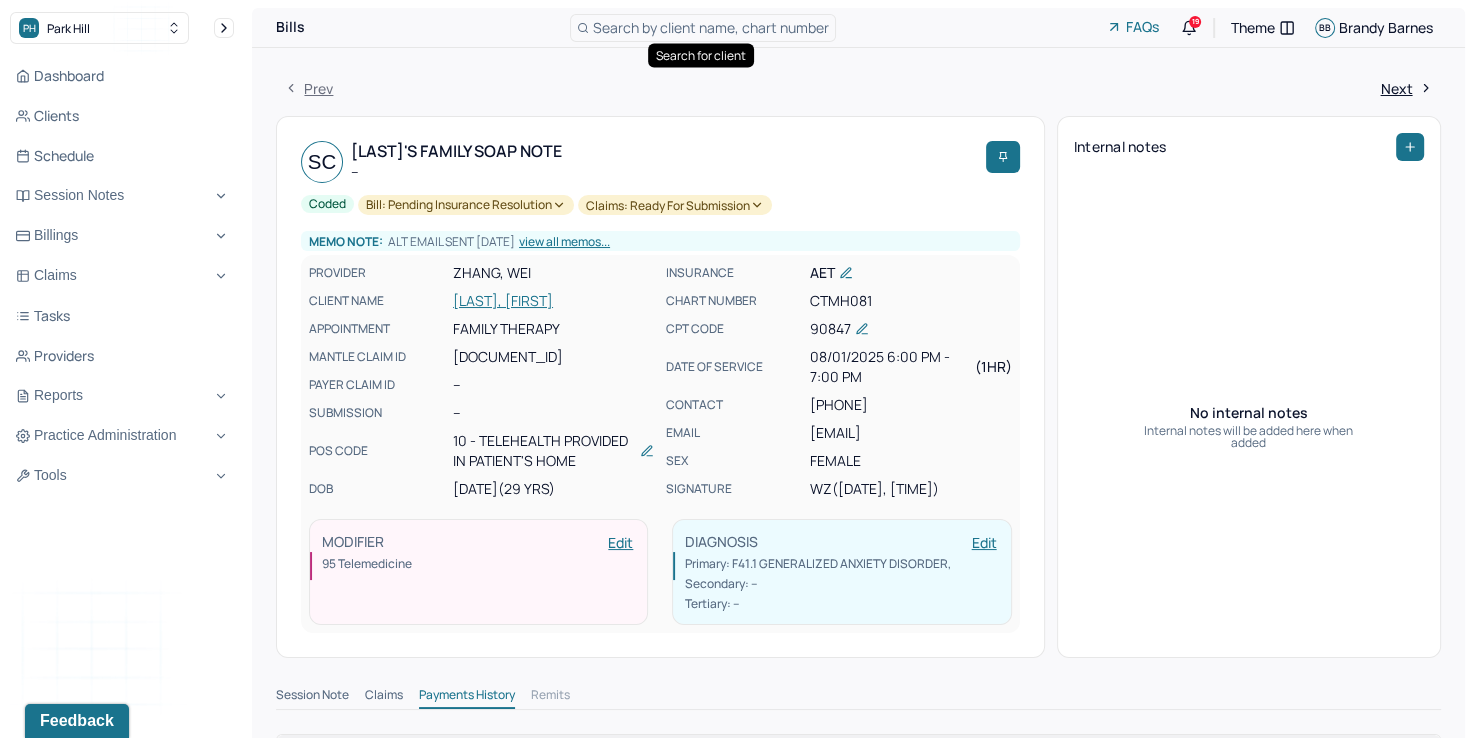 click on "Search by client name, chart number" at bounding box center [711, 27] 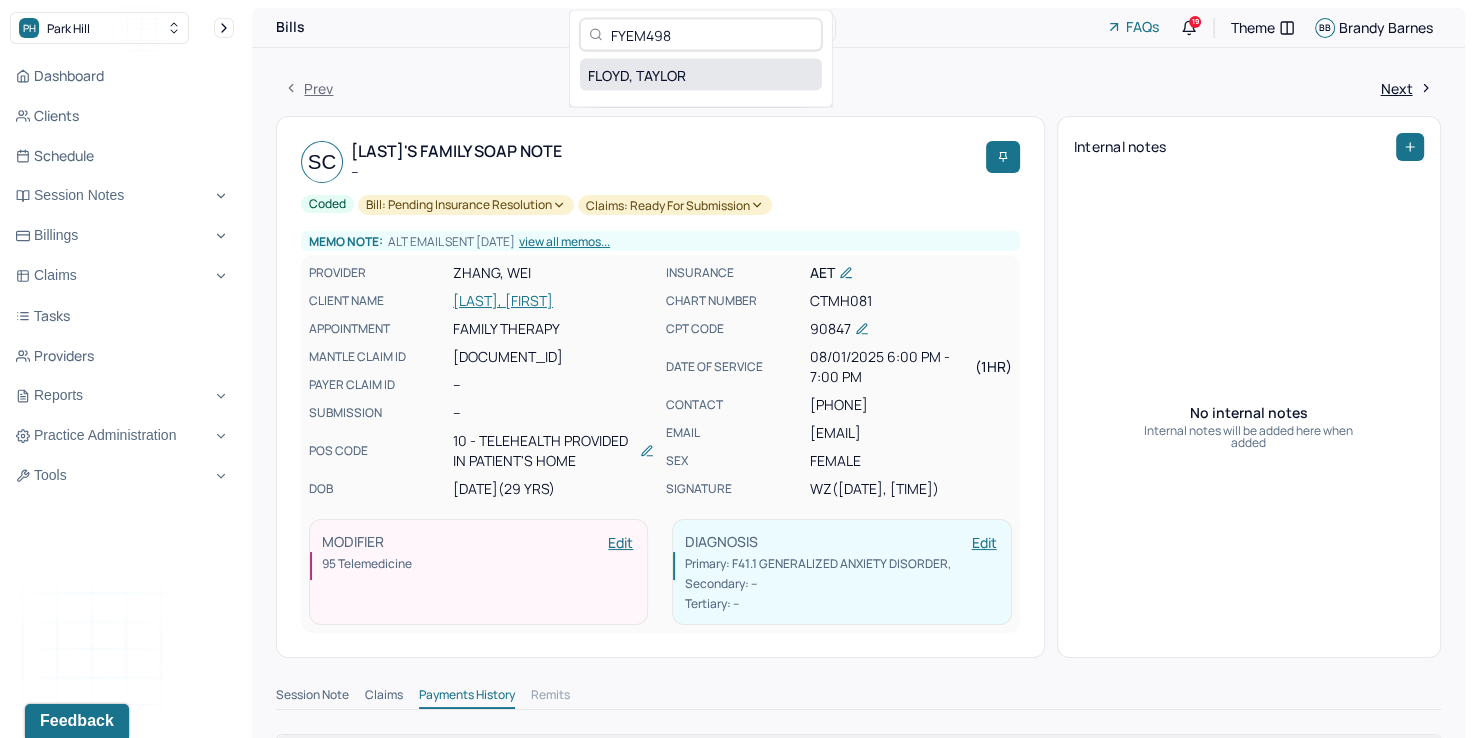 type on "FYEM498" 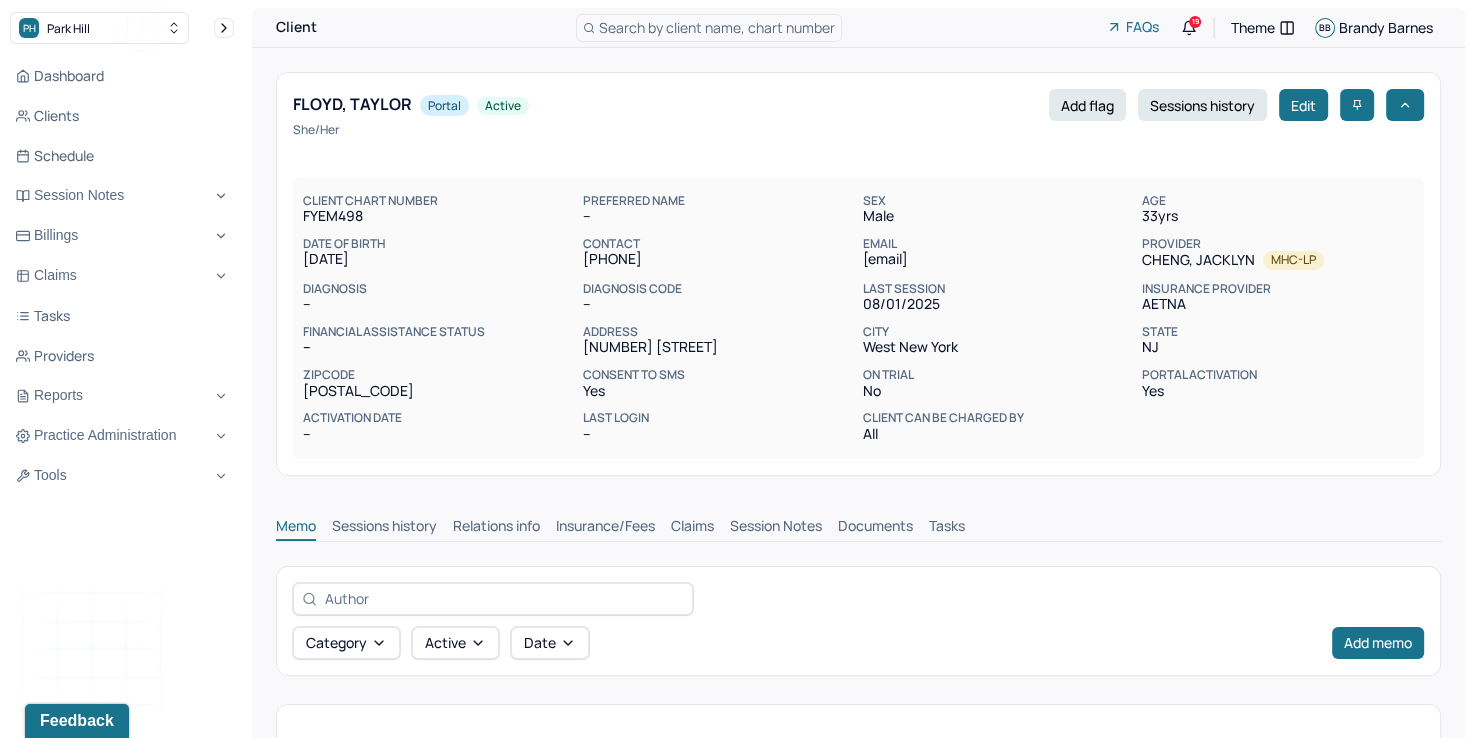 scroll, scrollTop: 0, scrollLeft: 0, axis: both 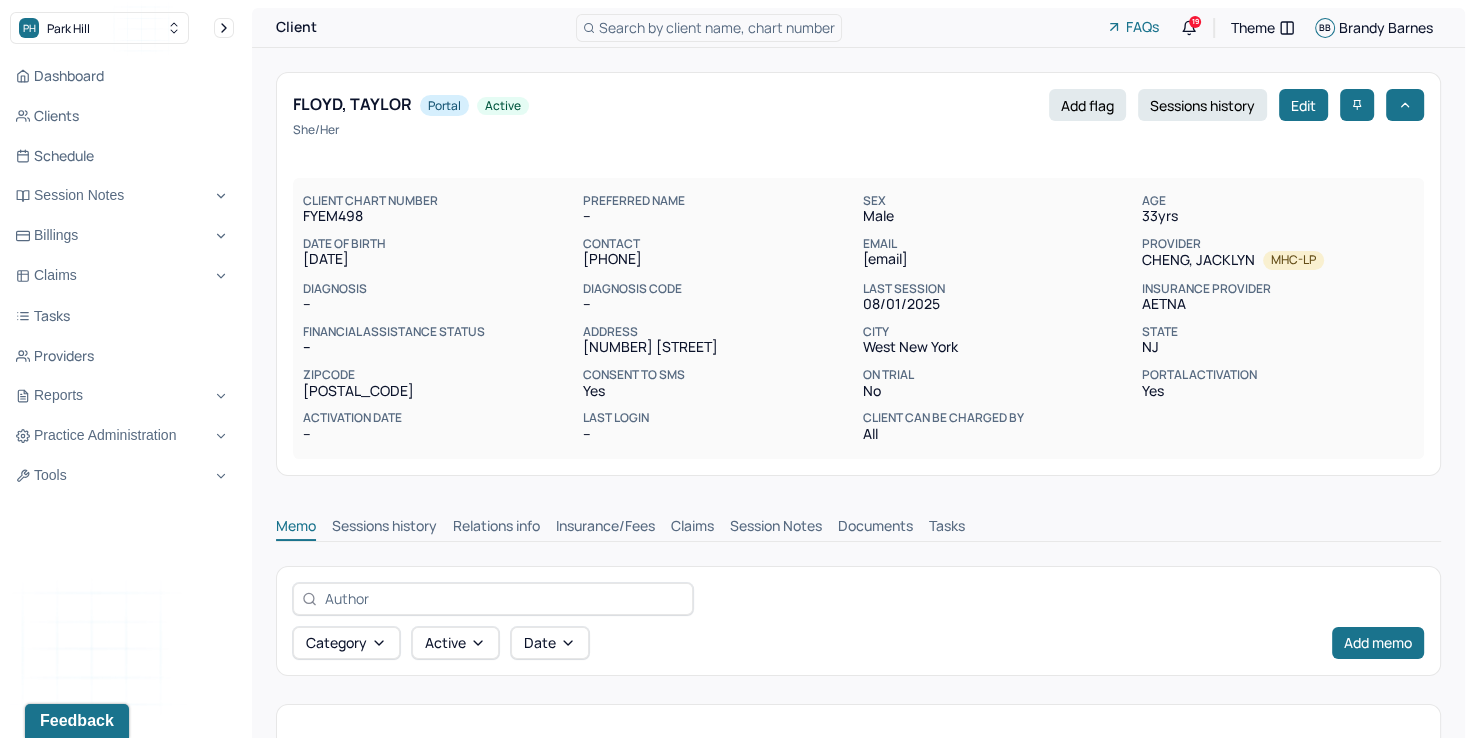 click on "Insurance/Fees" at bounding box center (605, 528) 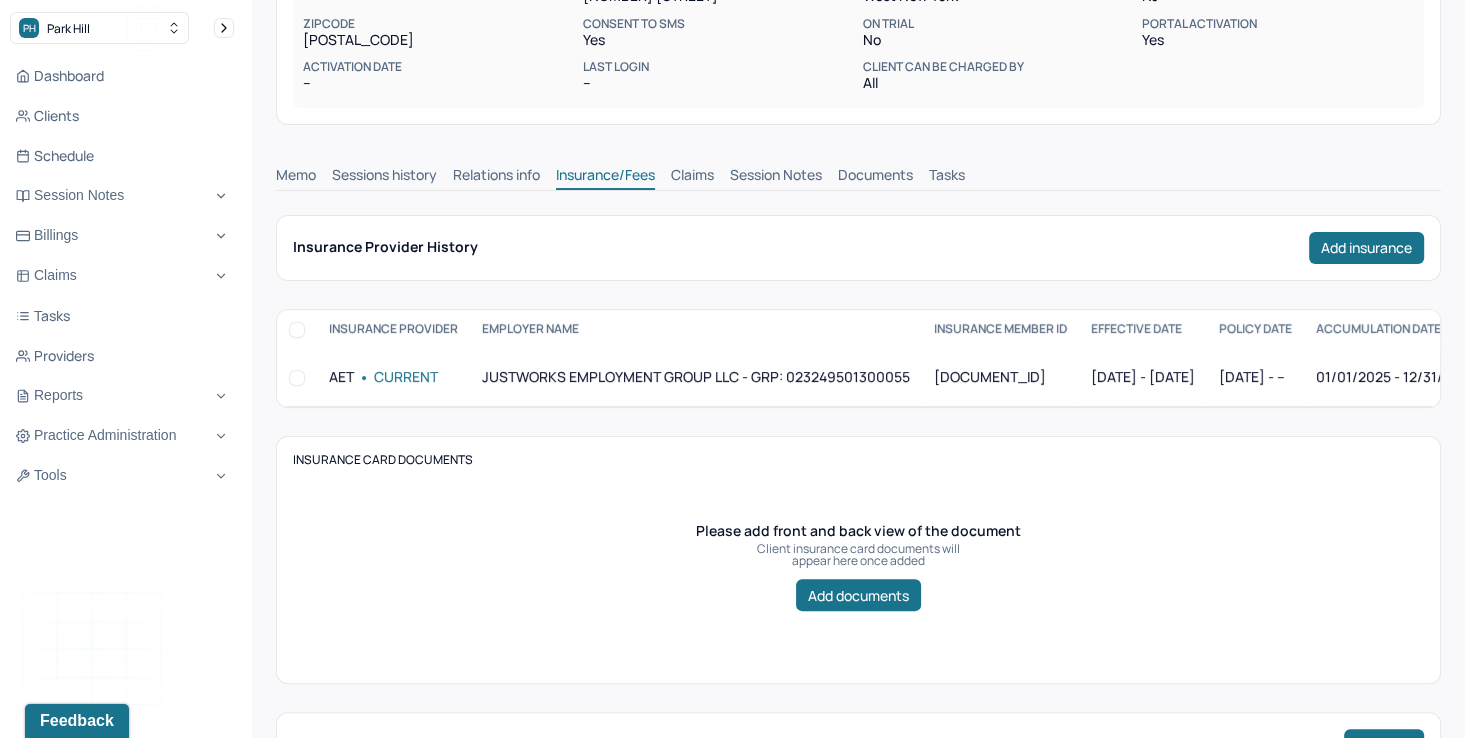 scroll, scrollTop: 200, scrollLeft: 0, axis: vertical 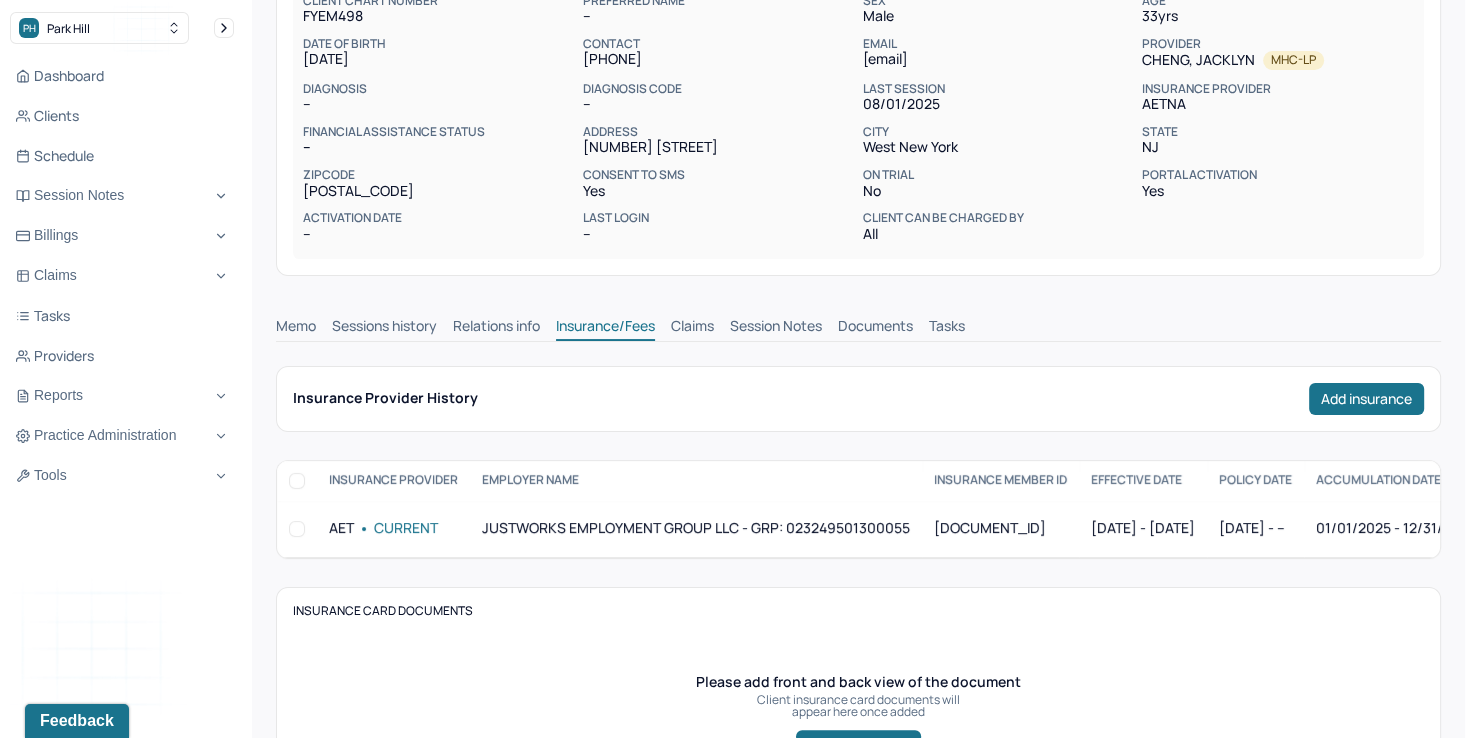 click on "Claims" at bounding box center (692, 328) 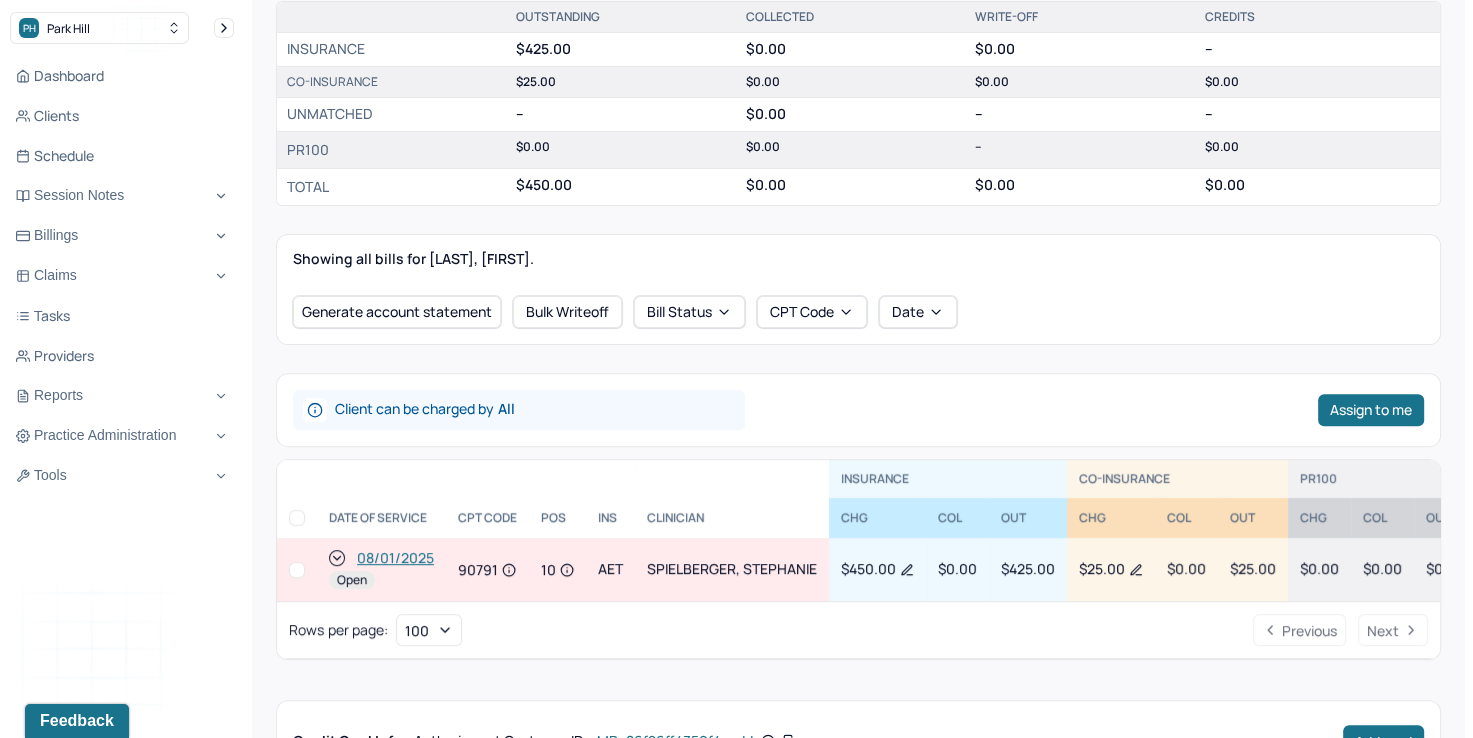 scroll, scrollTop: 600, scrollLeft: 0, axis: vertical 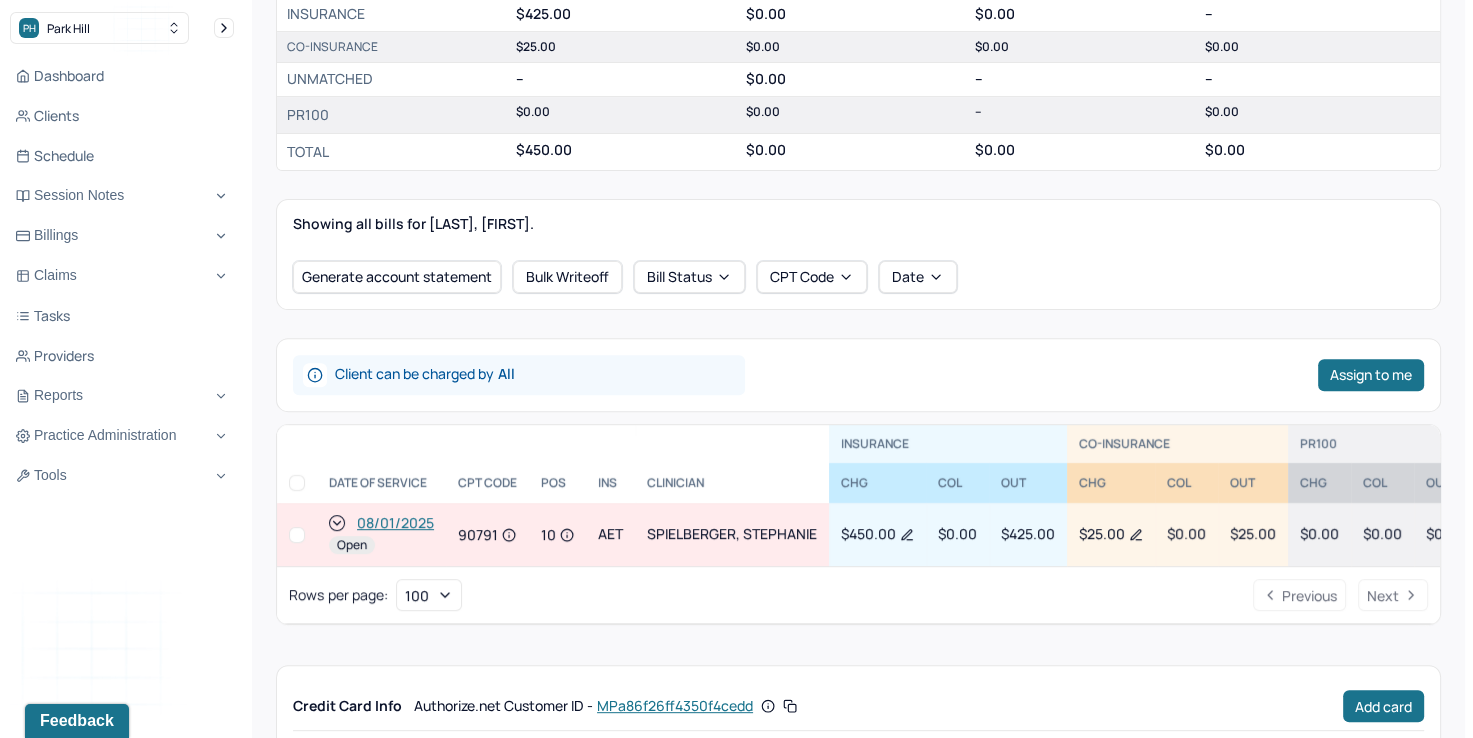 click at bounding box center [297, 535] 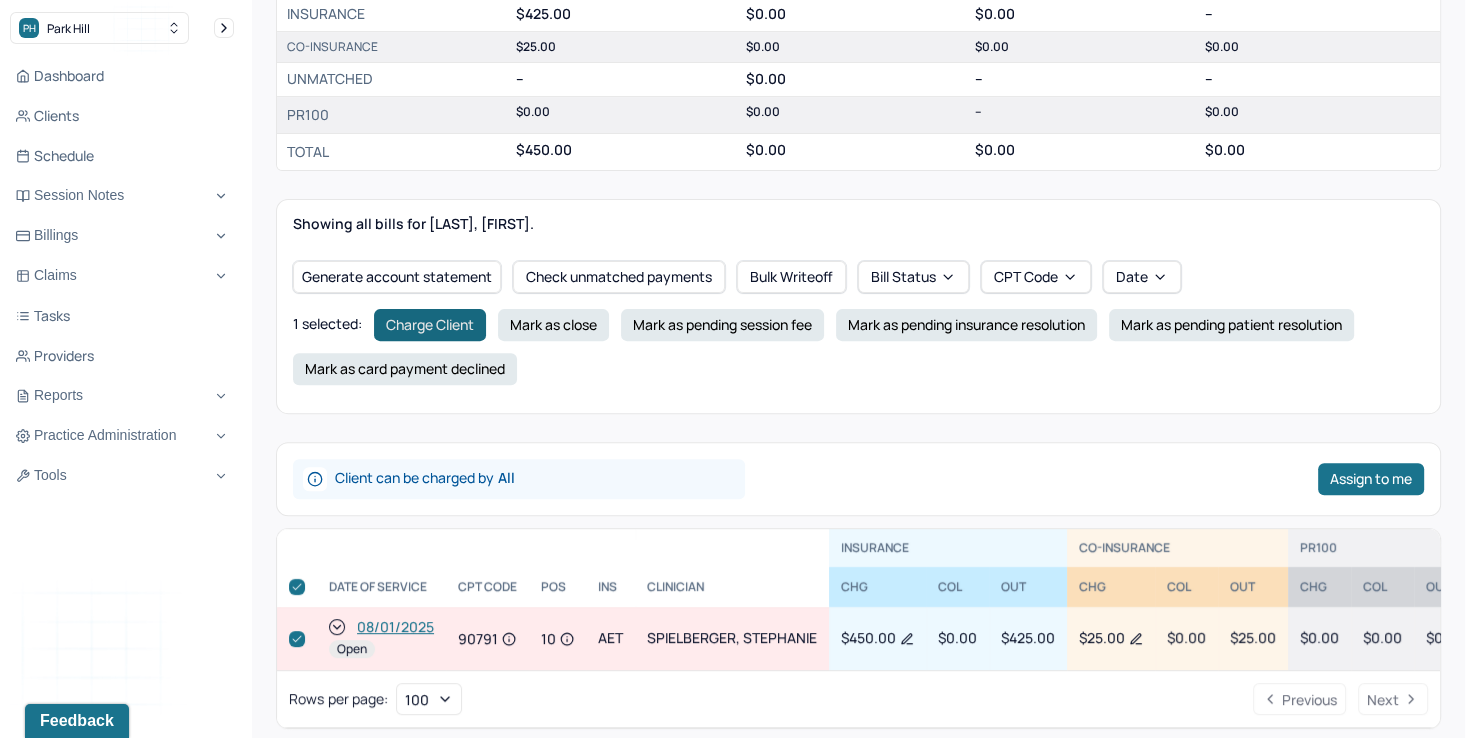 click on "Charge Client" at bounding box center [430, 325] 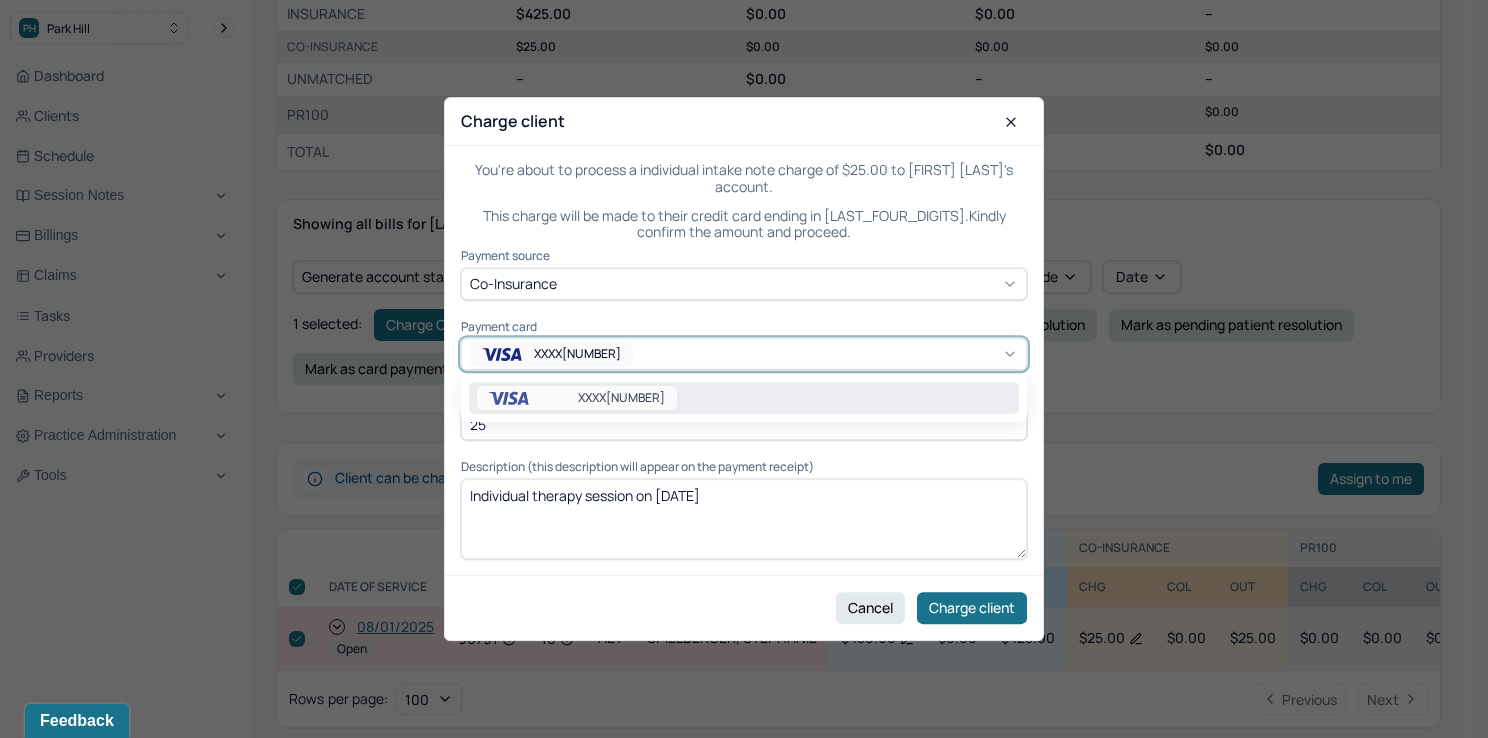 click on "XXXX0014" at bounding box center (744, 354) 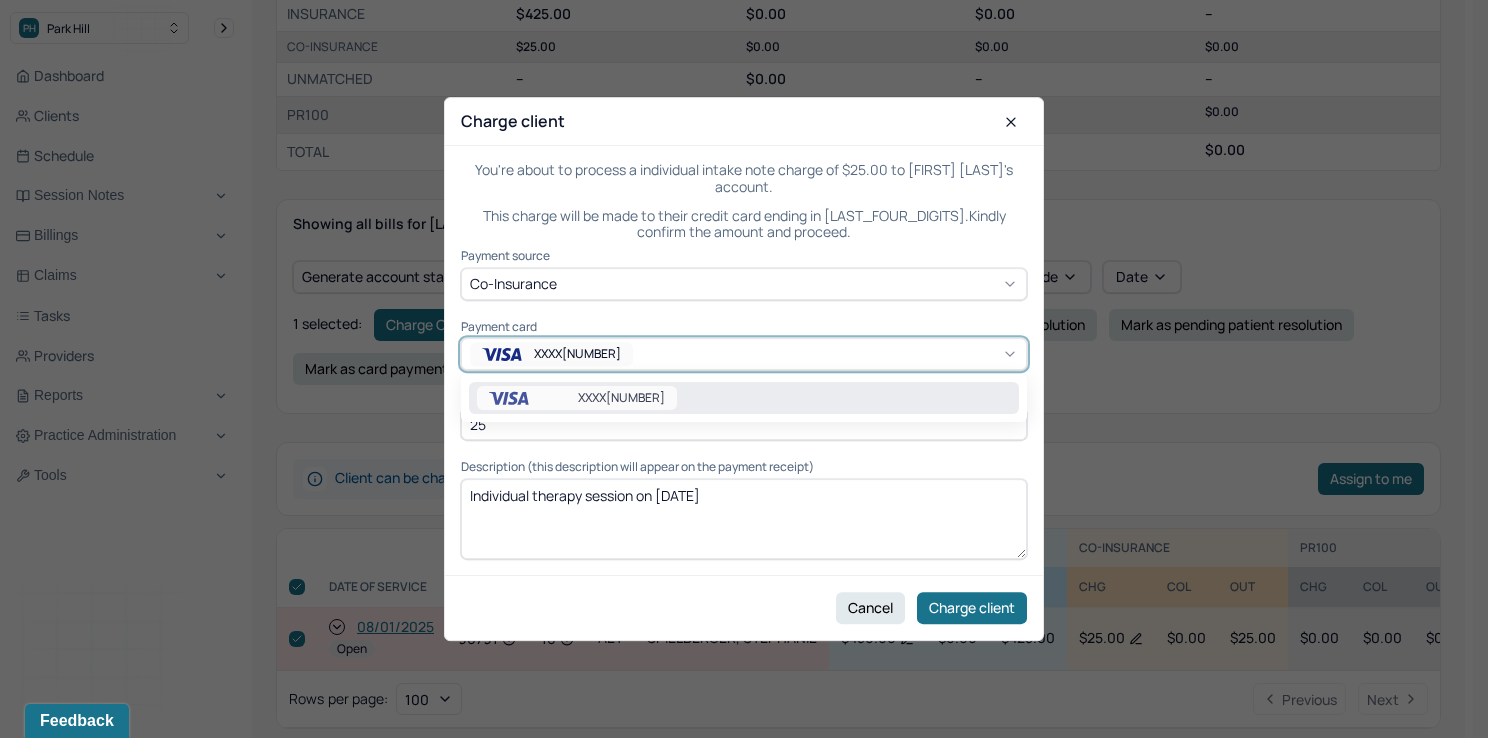 click on "XXXX0014" at bounding box center [744, 398] 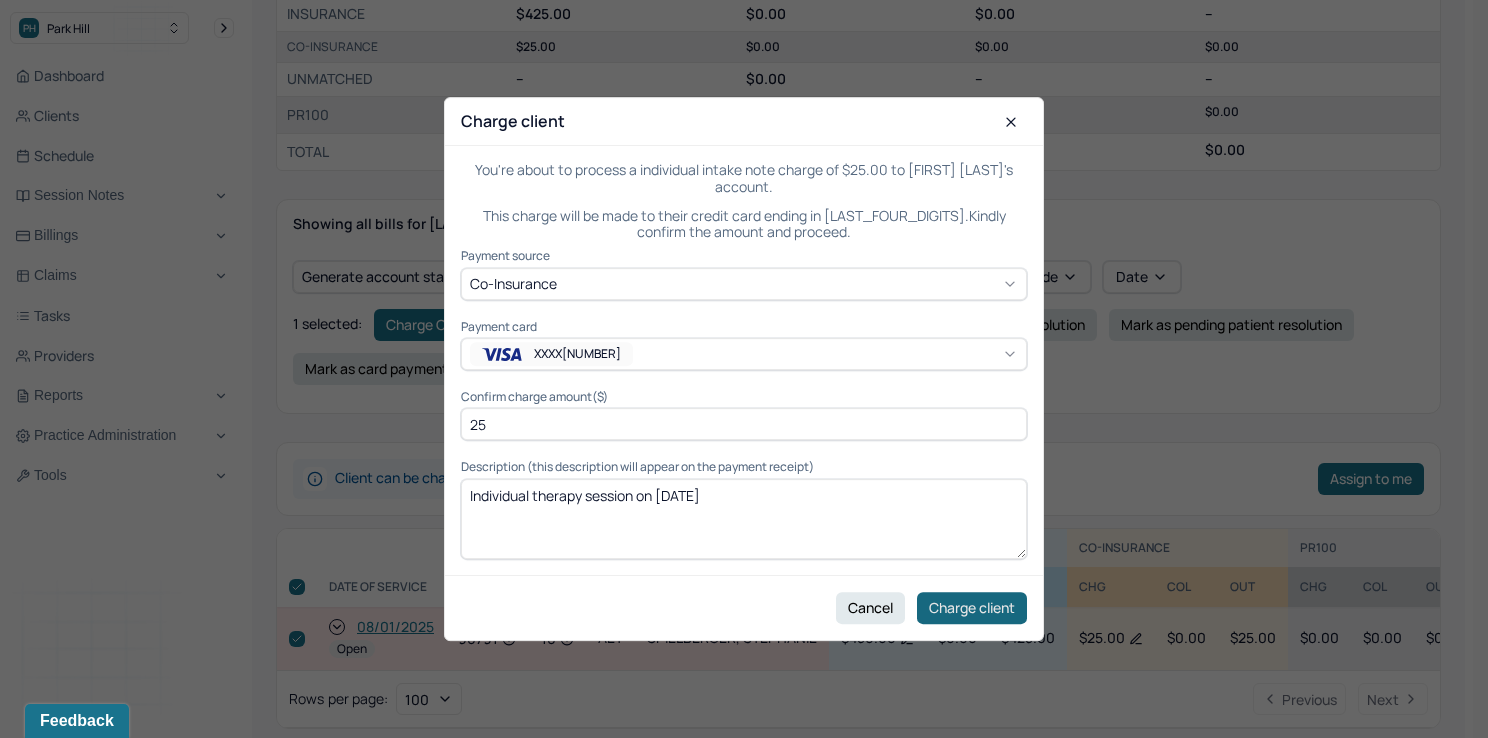 click on "Charge client" at bounding box center [972, 608] 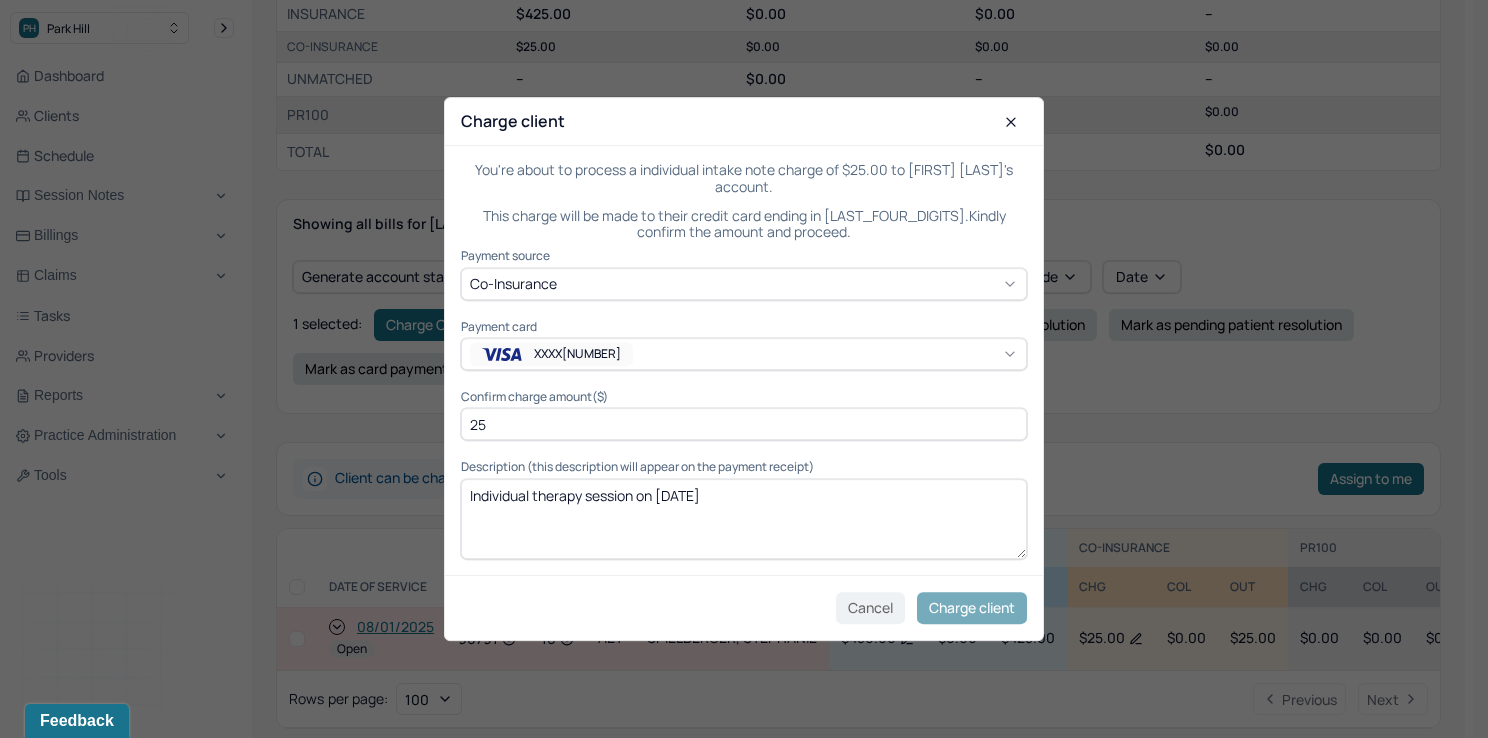 checkbox on "false" 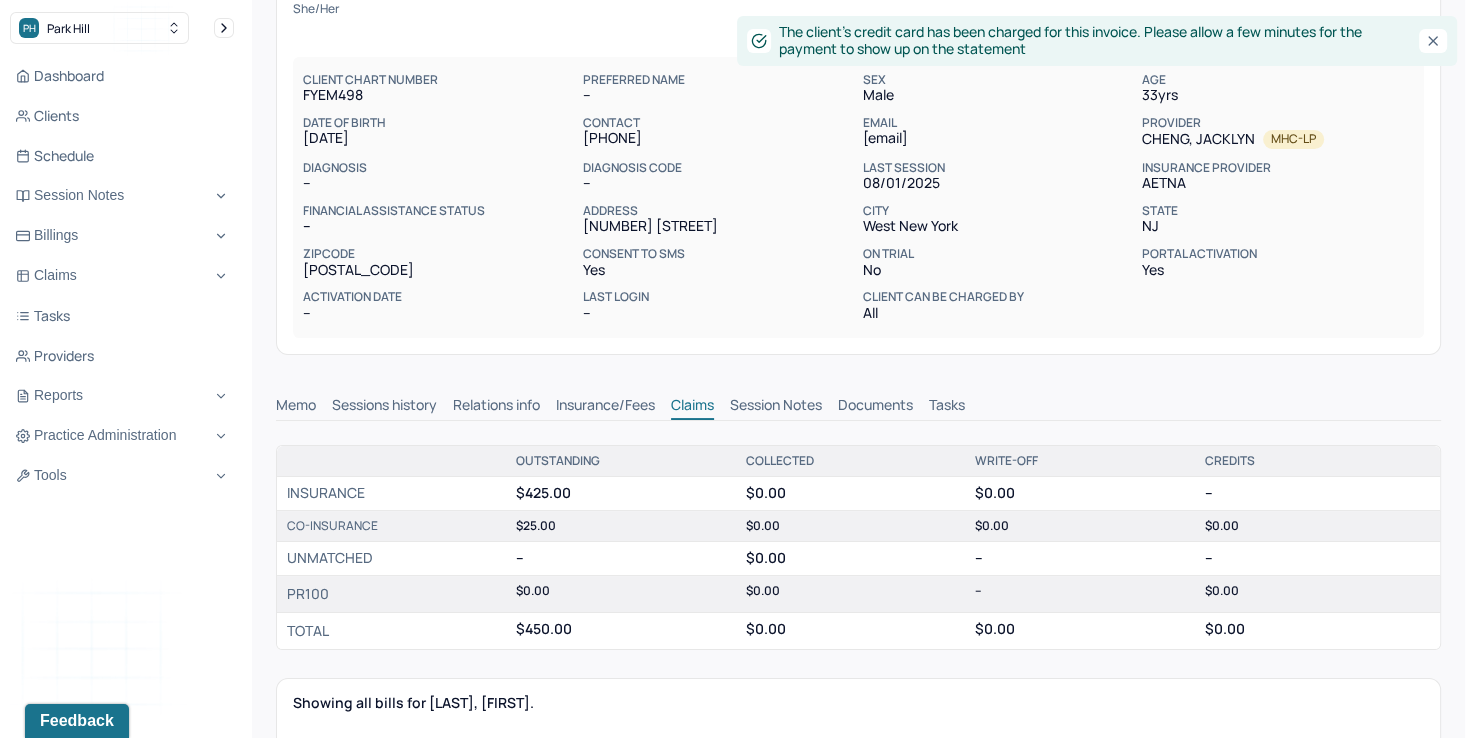 scroll, scrollTop: 0, scrollLeft: 0, axis: both 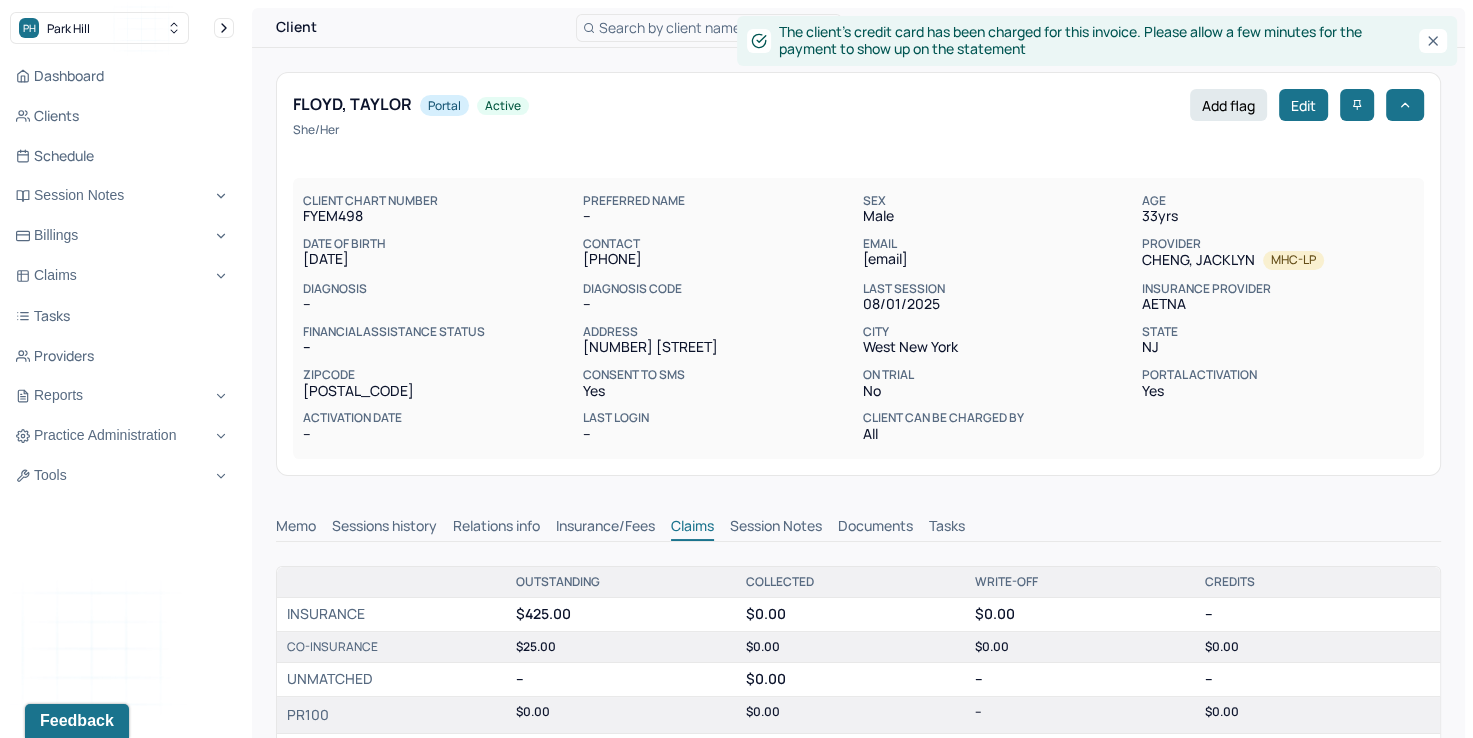 click on "Search by client name, chart number" at bounding box center (717, 27) 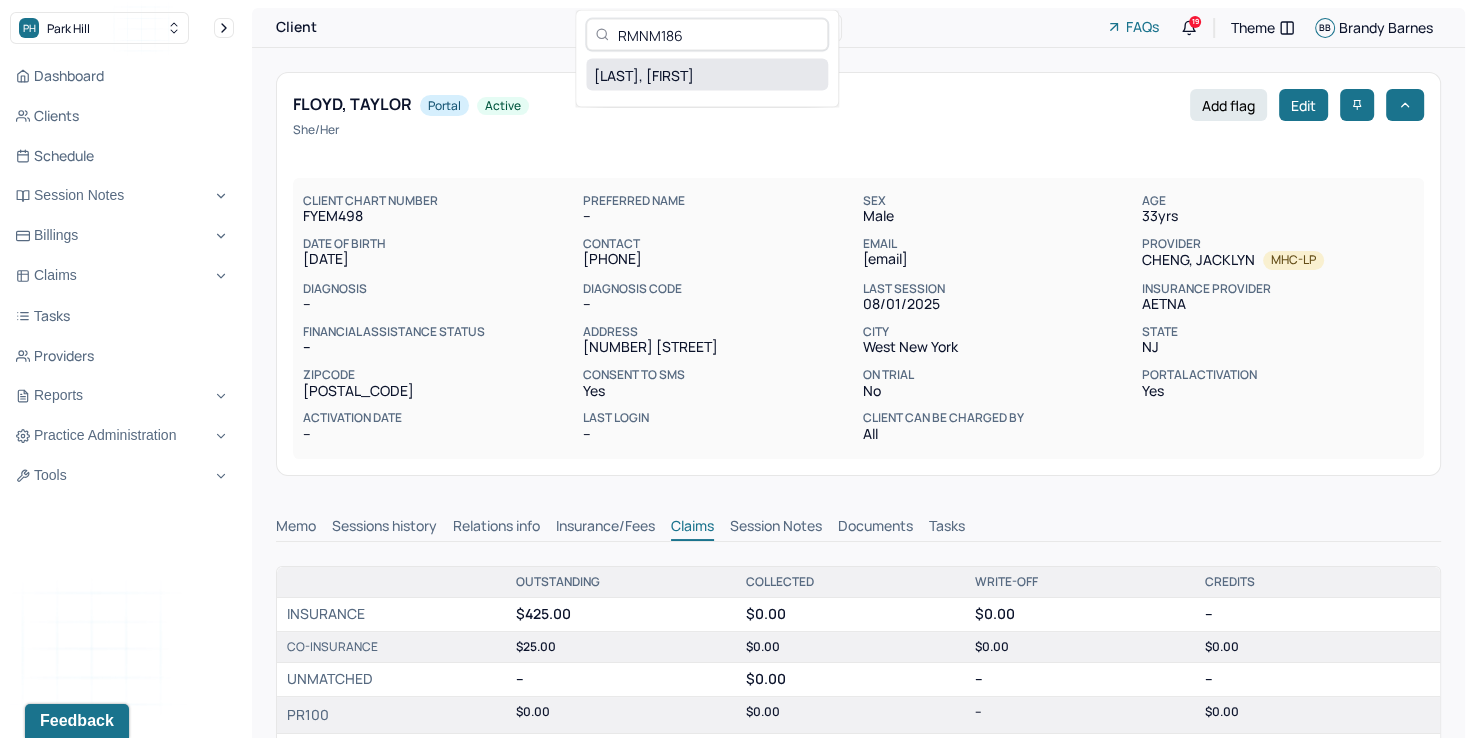 type on "RMNM186" 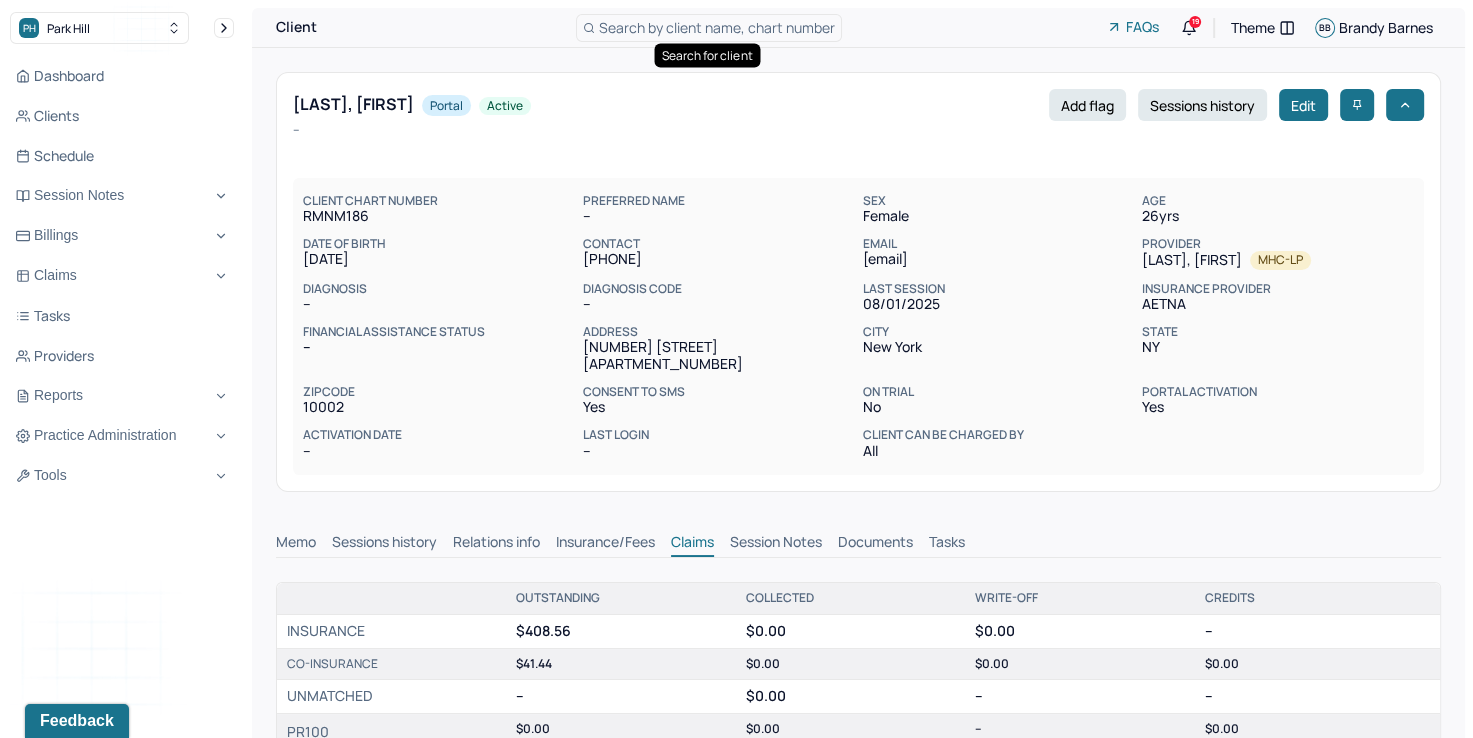 scroll, scrollTop: 0, scrollLeft: 0, axis: both 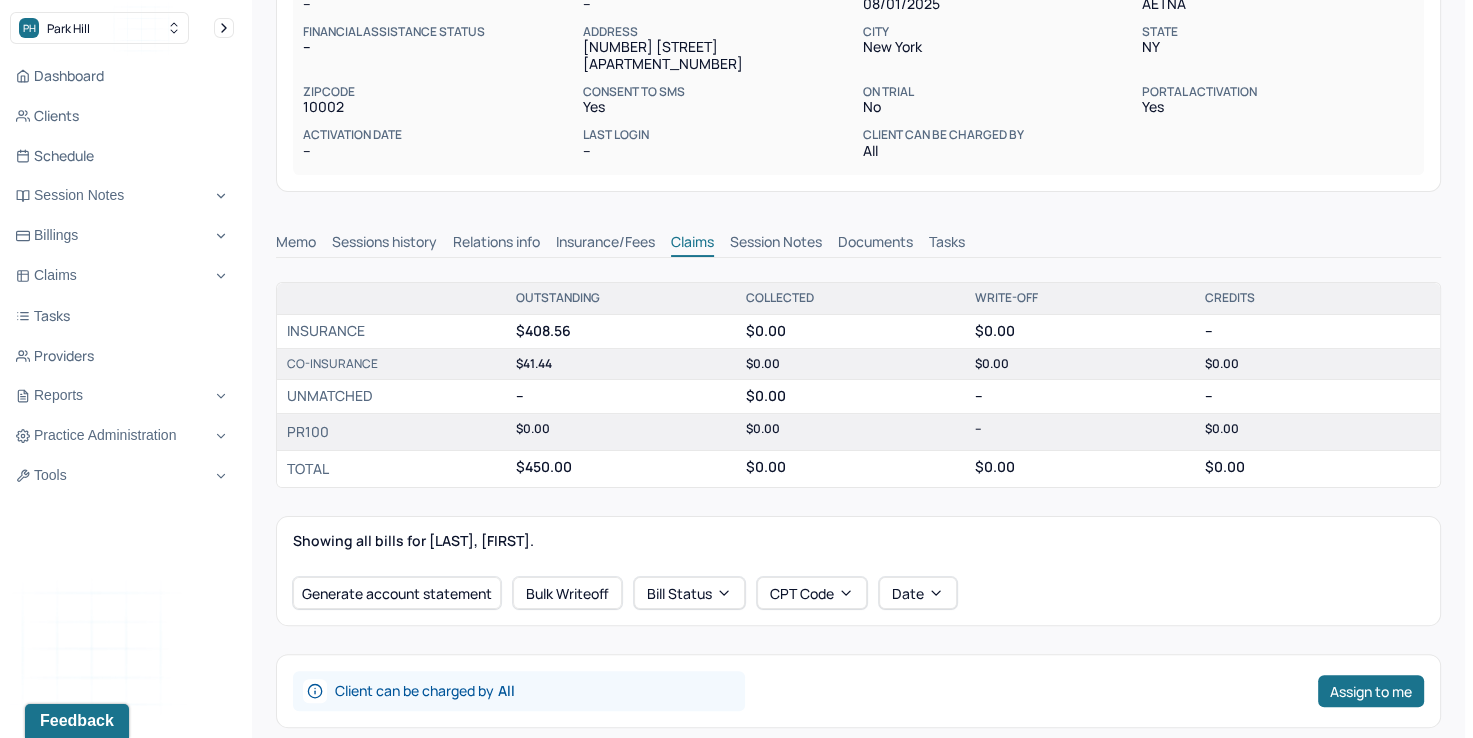 click on "Insurance/Fees" at bounding box center [605, 244] 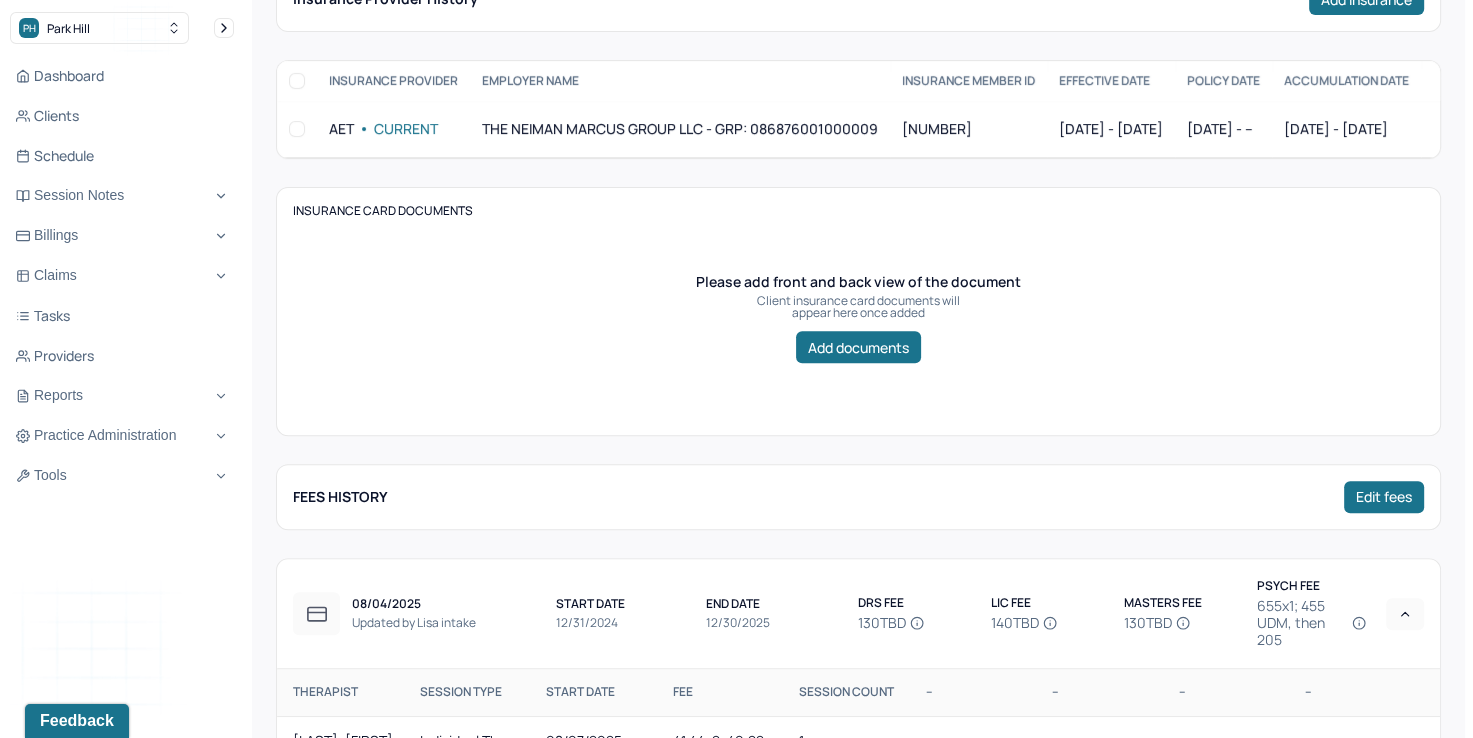 scroll, scrollTop: 400, scrollLeft: 0, axis: vertical 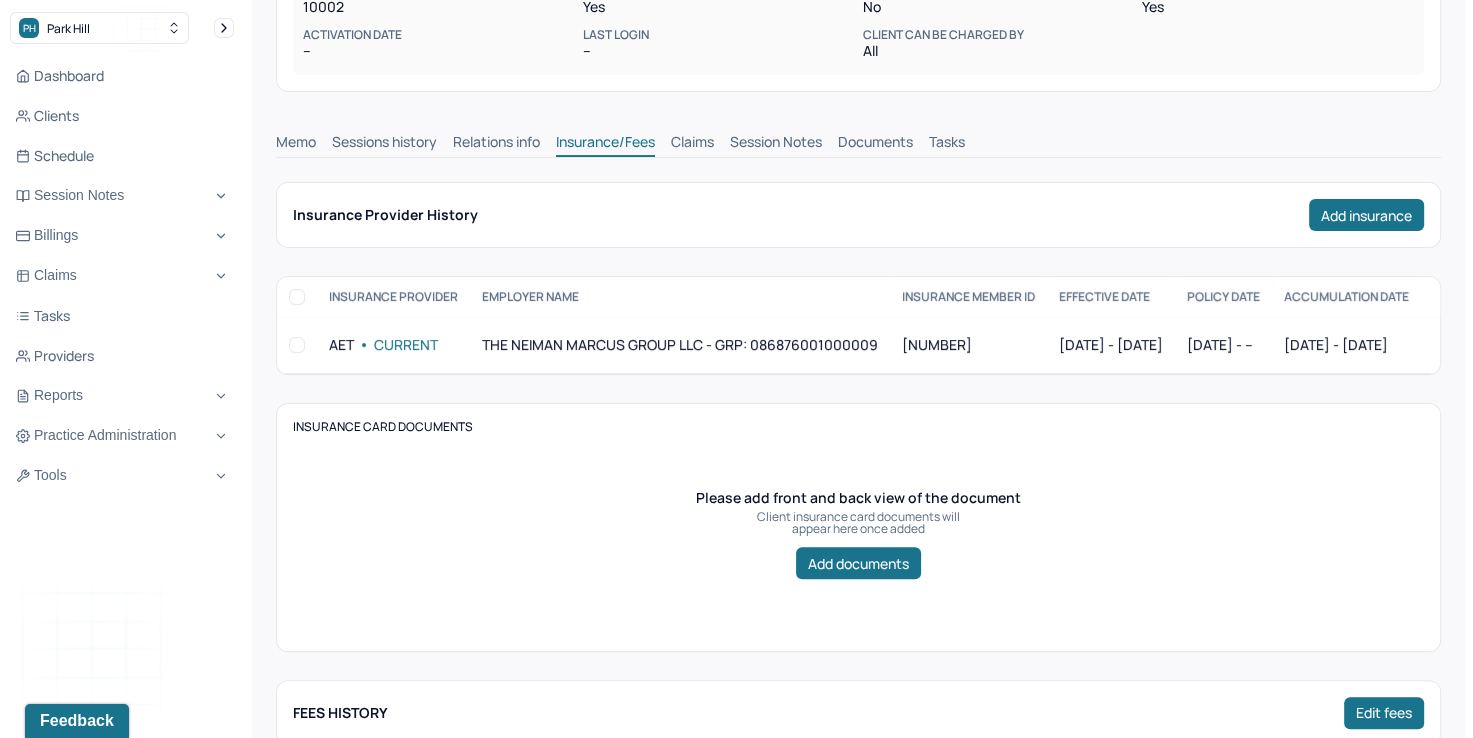 click on "Claims" at bounding box center (692, 144) 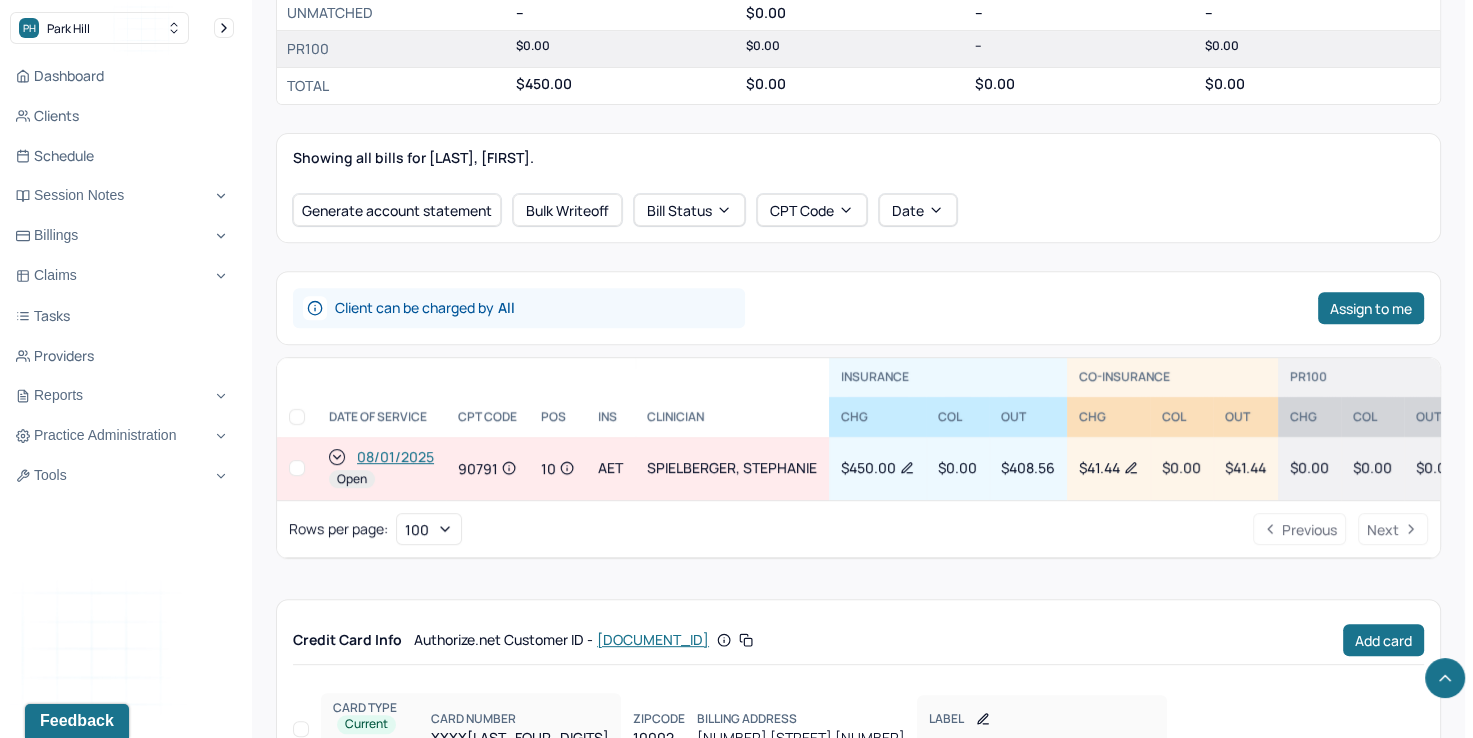 scroll, scrollTop: 700, scrollLeft: 0, axis: vertical 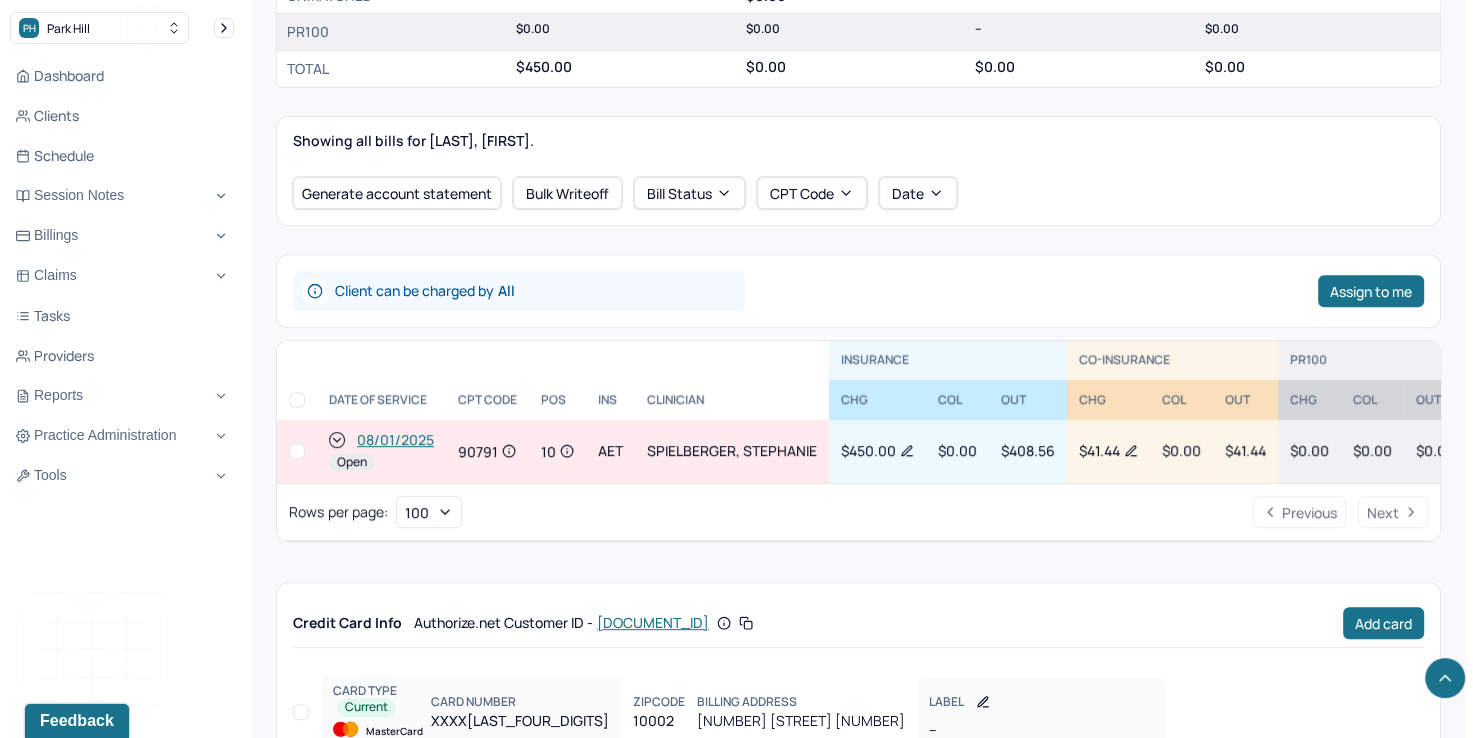 click at bounding box center [297, 451] 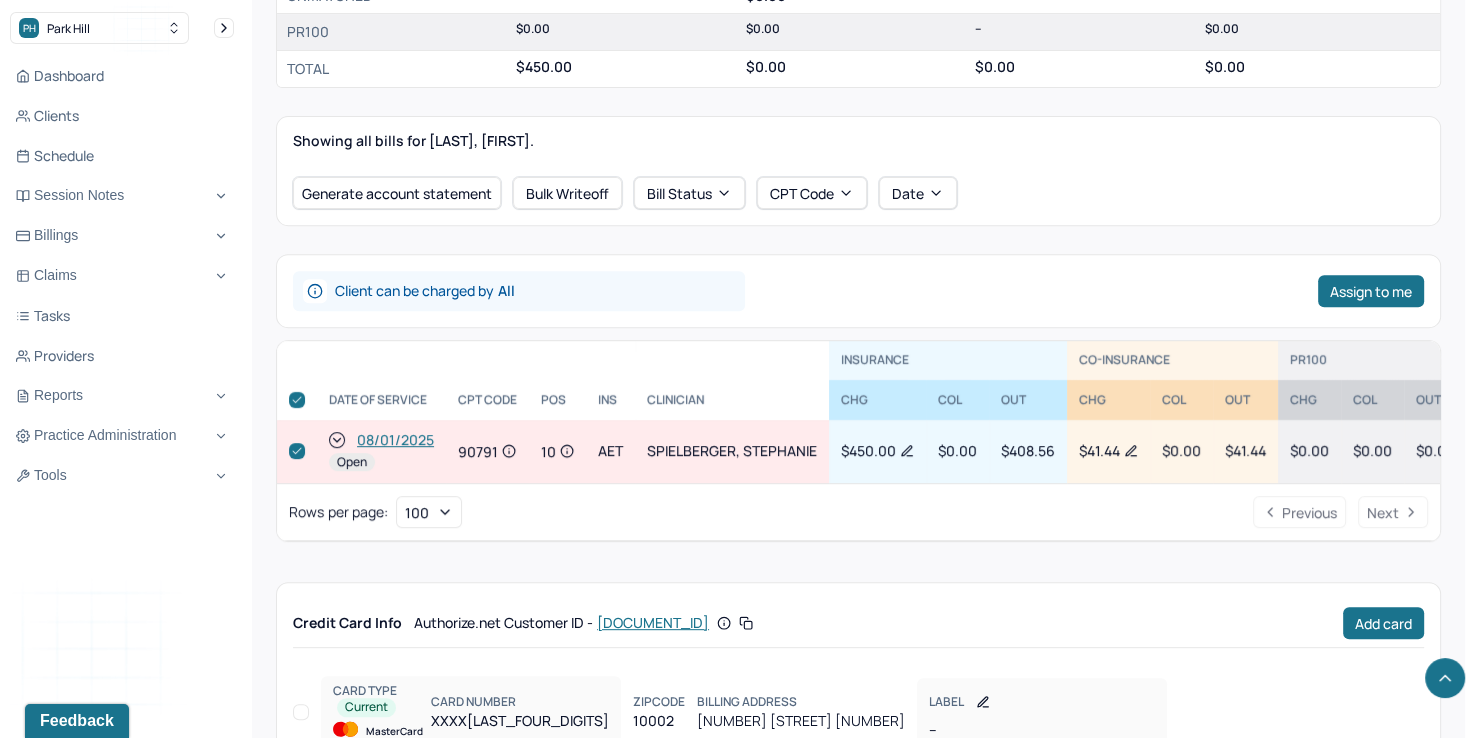 checkbox on "true" 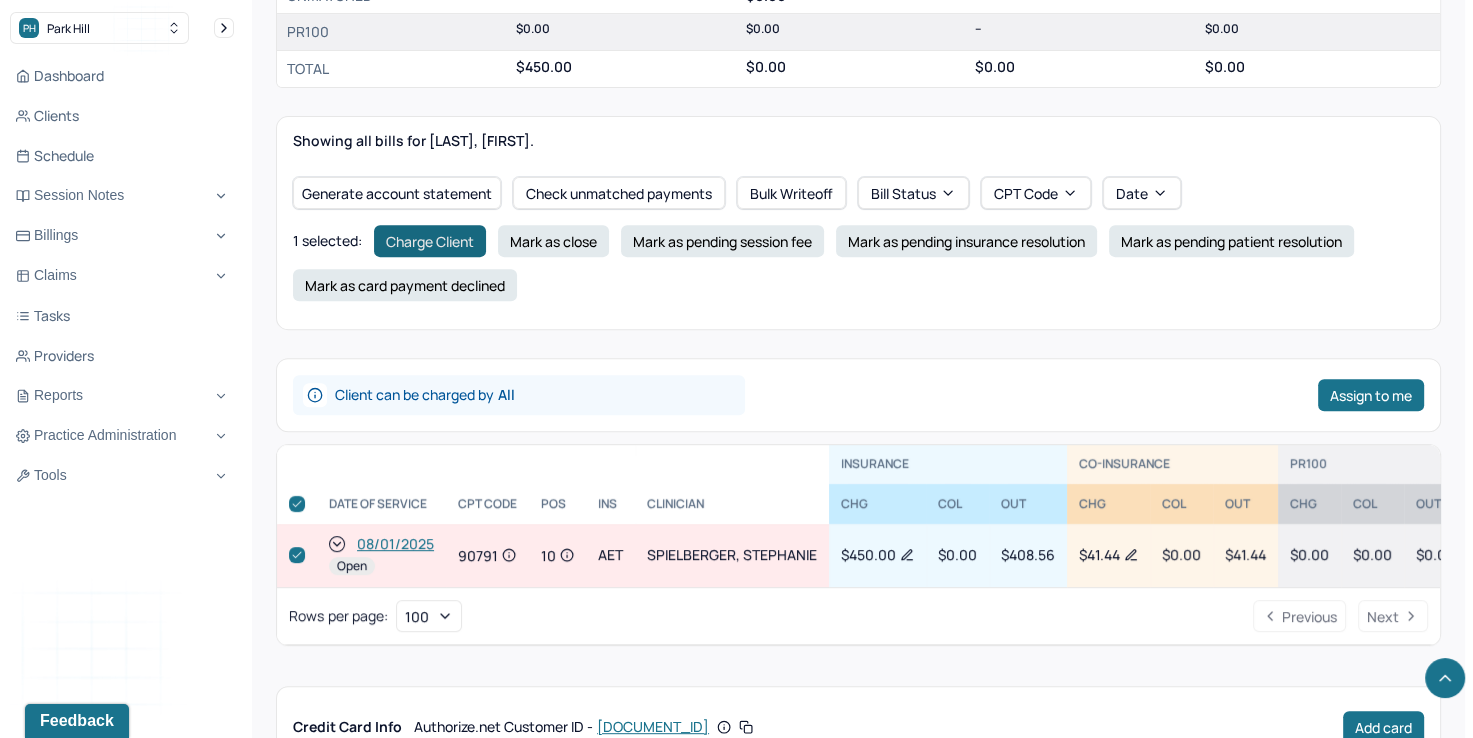 click on "Charge Client" at bounding box center [430, 241] 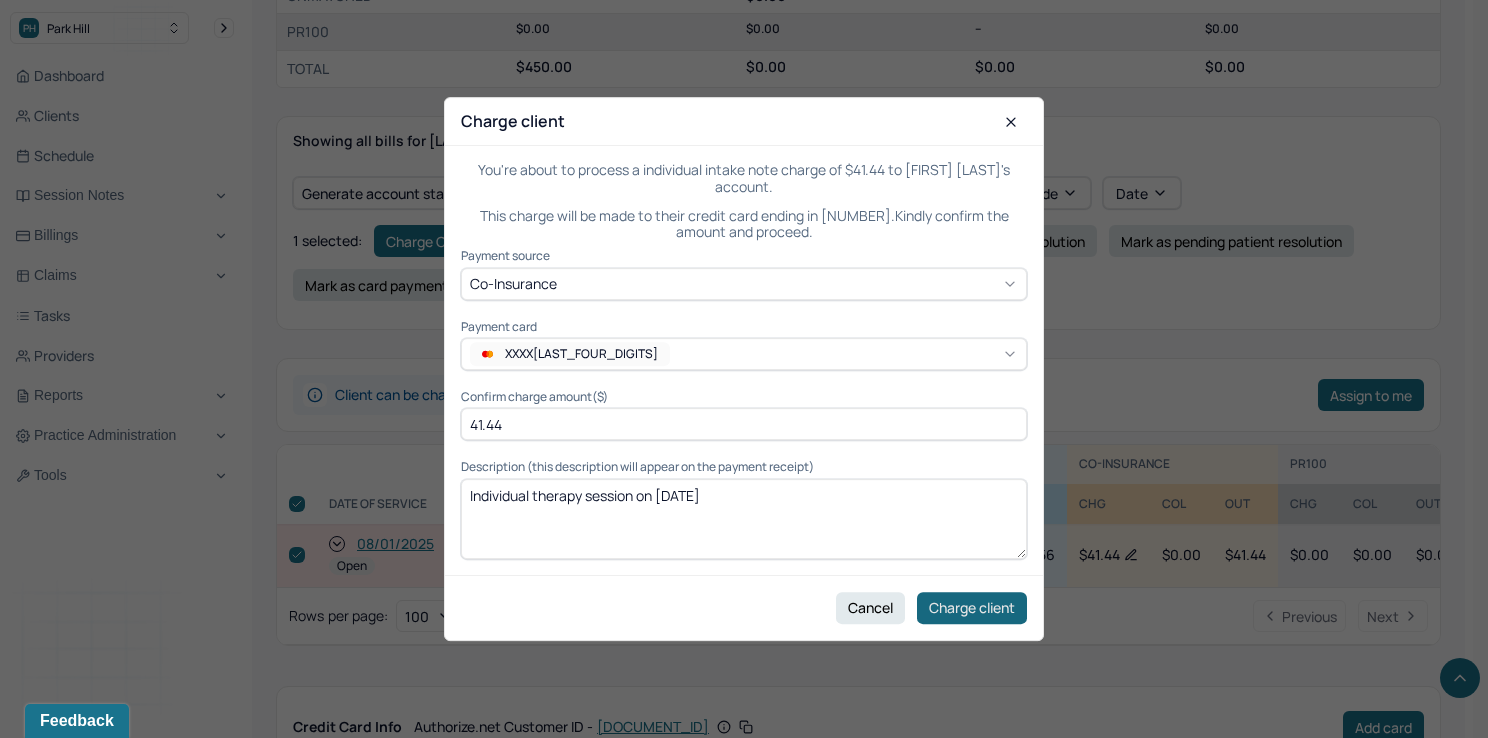 click on "Charge client" at bounding box center (972, 608) 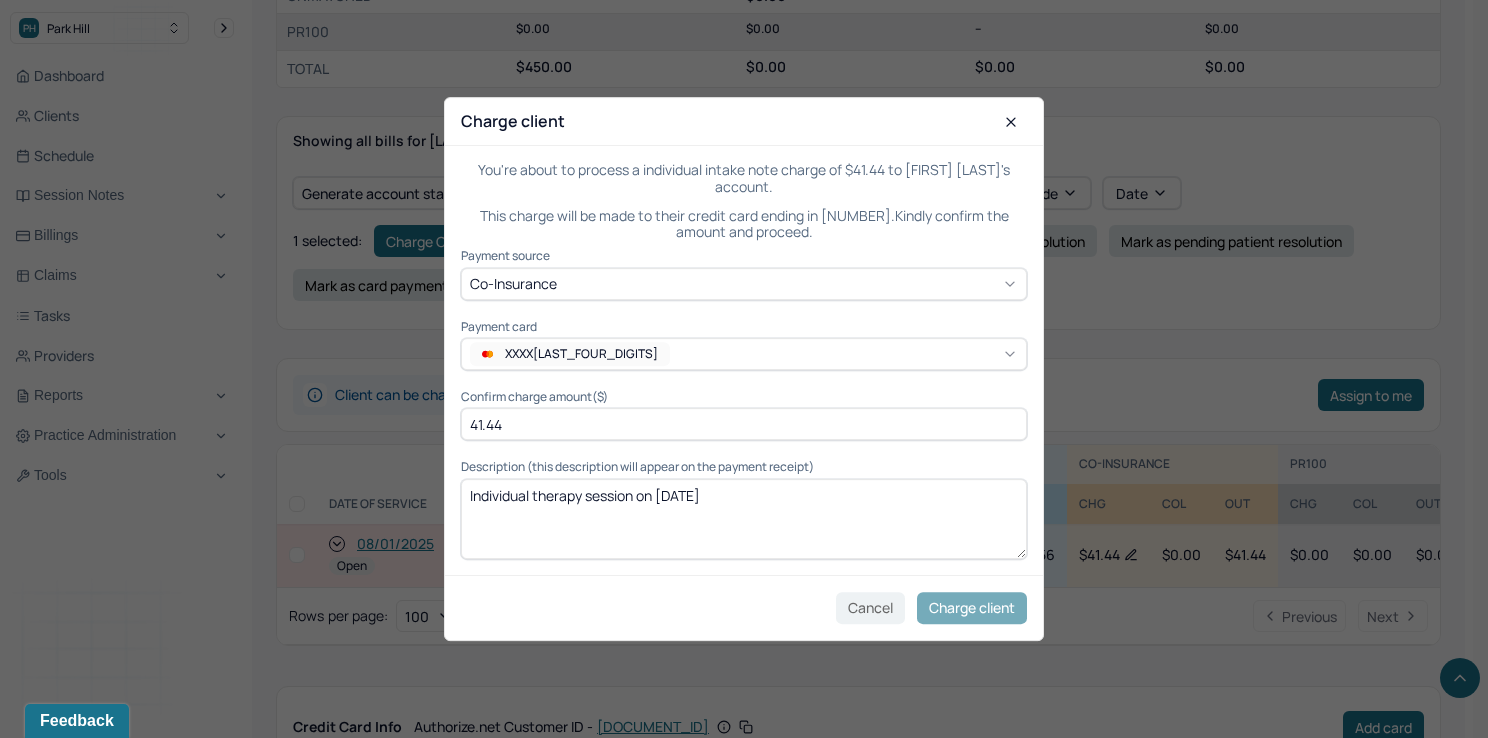 checkbox on "false" 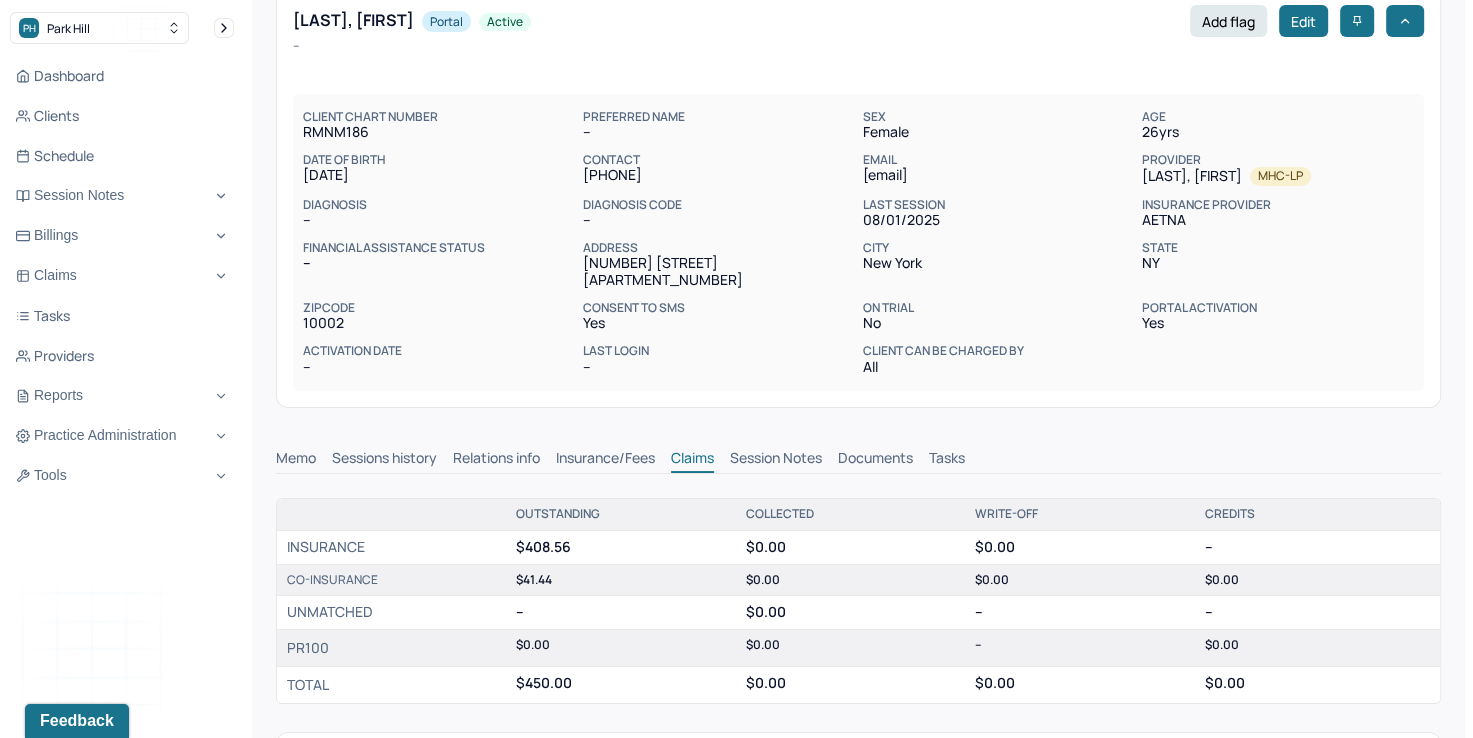 scroll, scrollTop: 0, scrollLeft: 0, axis: both 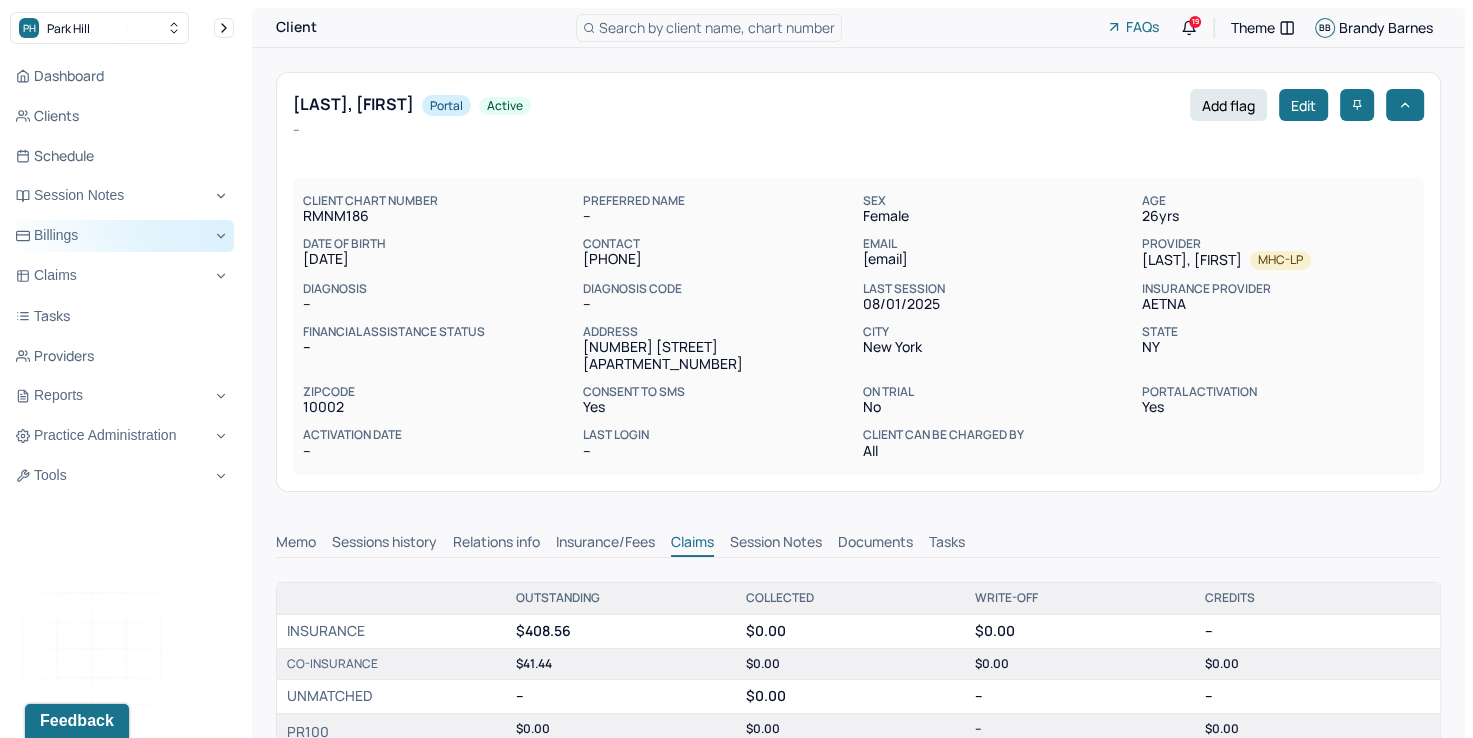 click on "Billings" at bounding box center (122, 236) 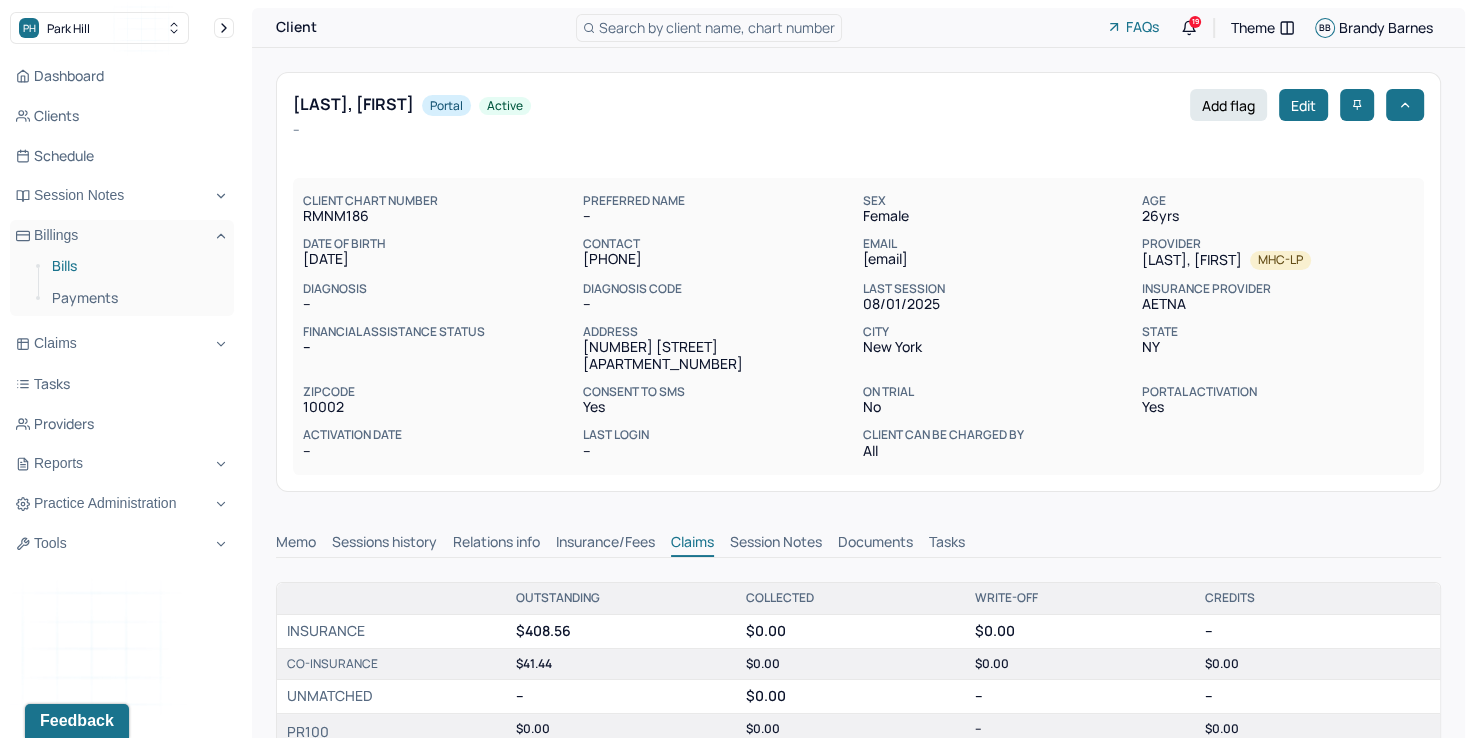 click on "Bills" at bounding box center [135, 266] 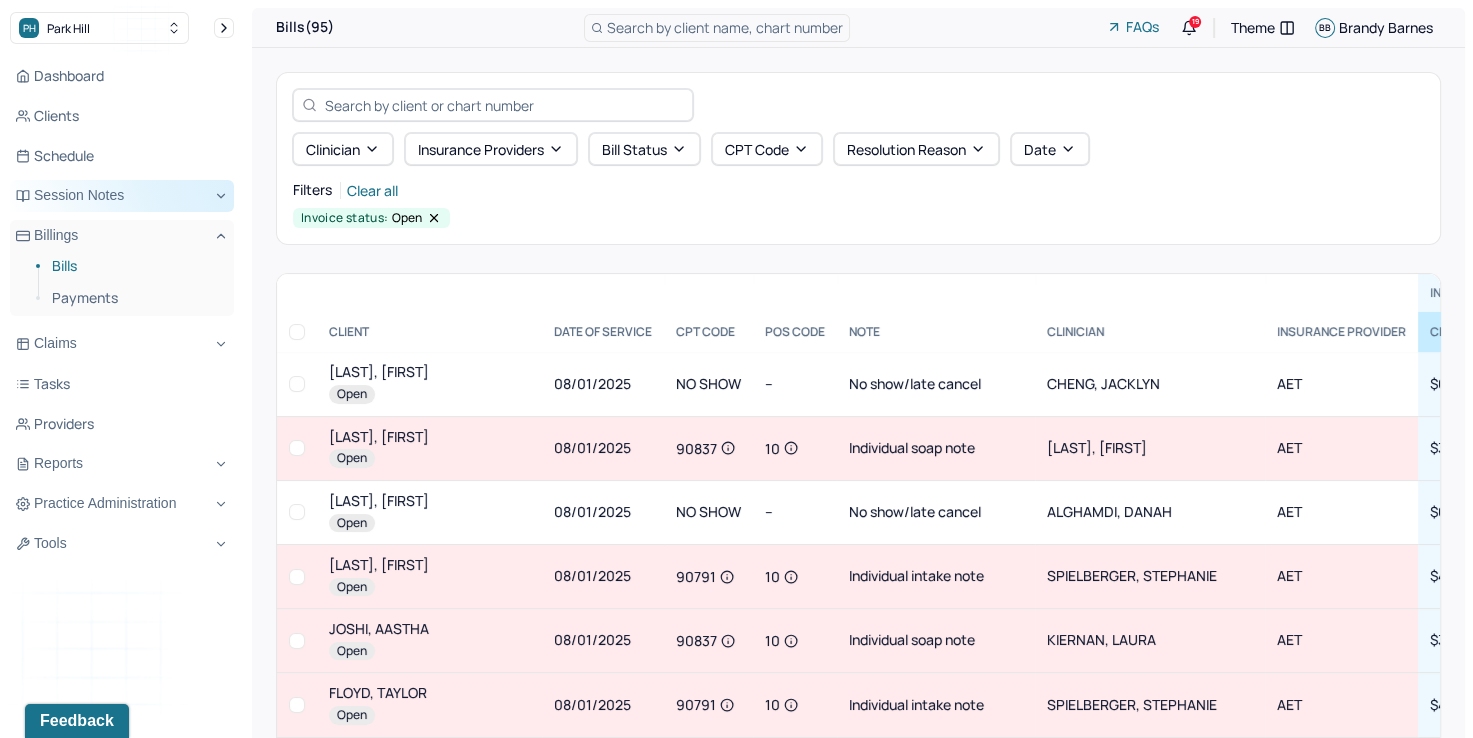 click on "Session Notes" at bounding box center [122, 196] 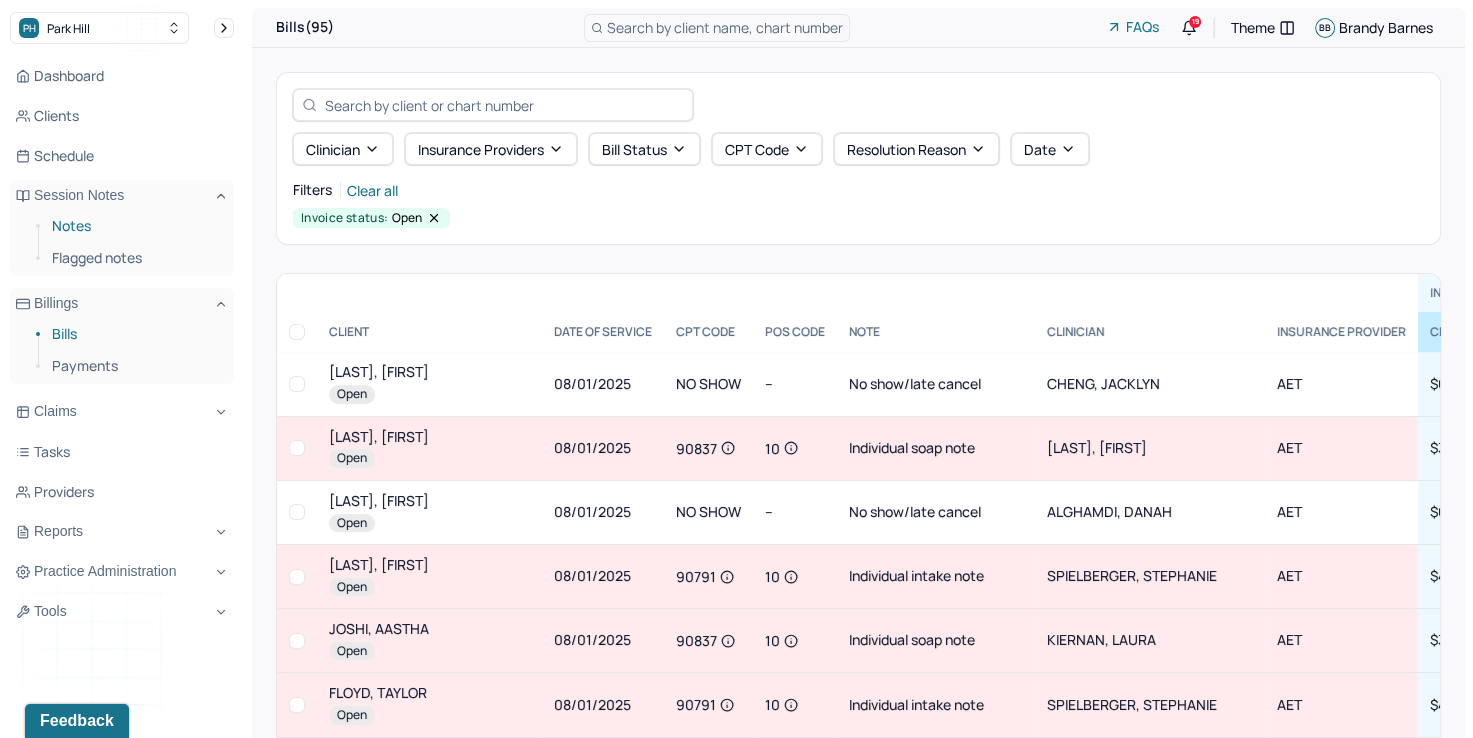 click on "Notes" at bounding box center (135, 226) 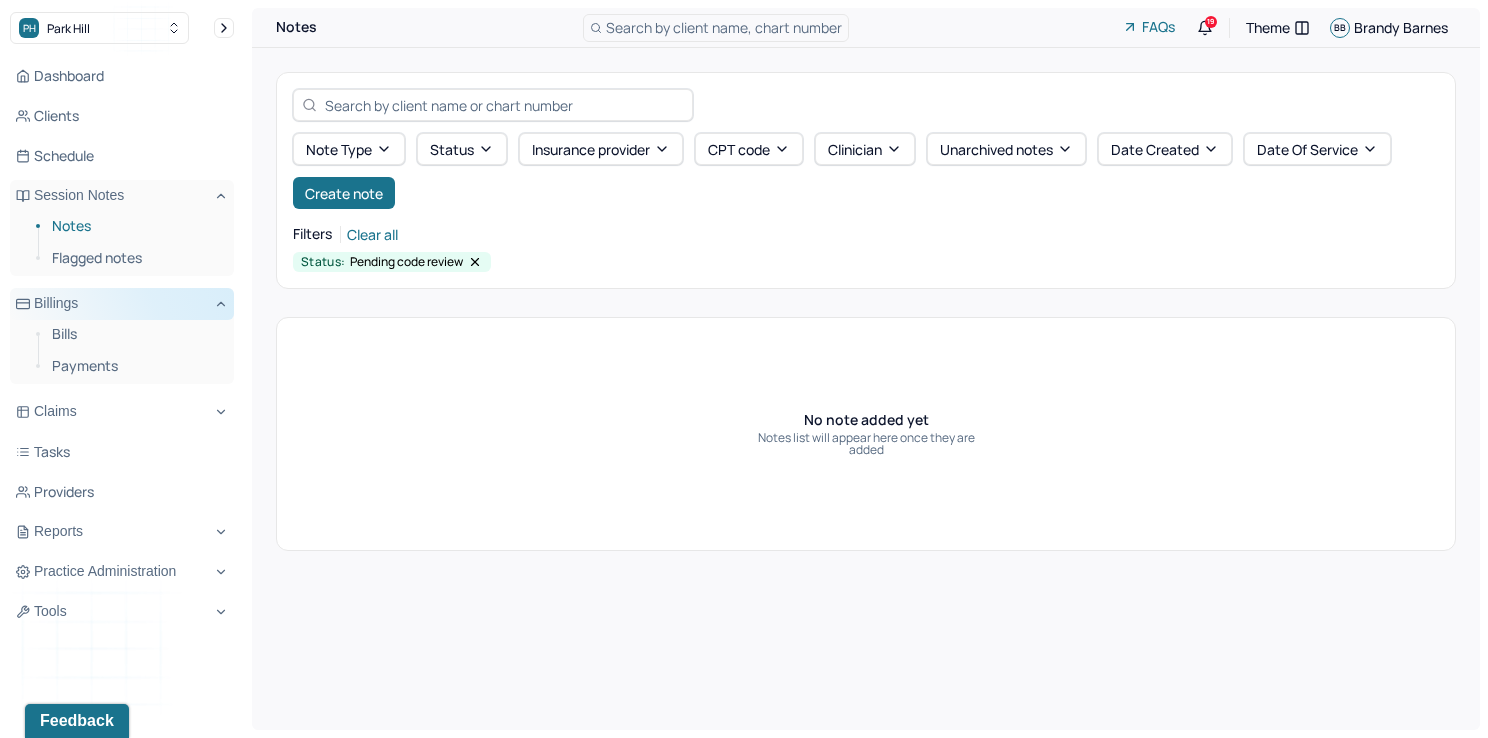 click on "Billings" at bounding box center [122, 304] 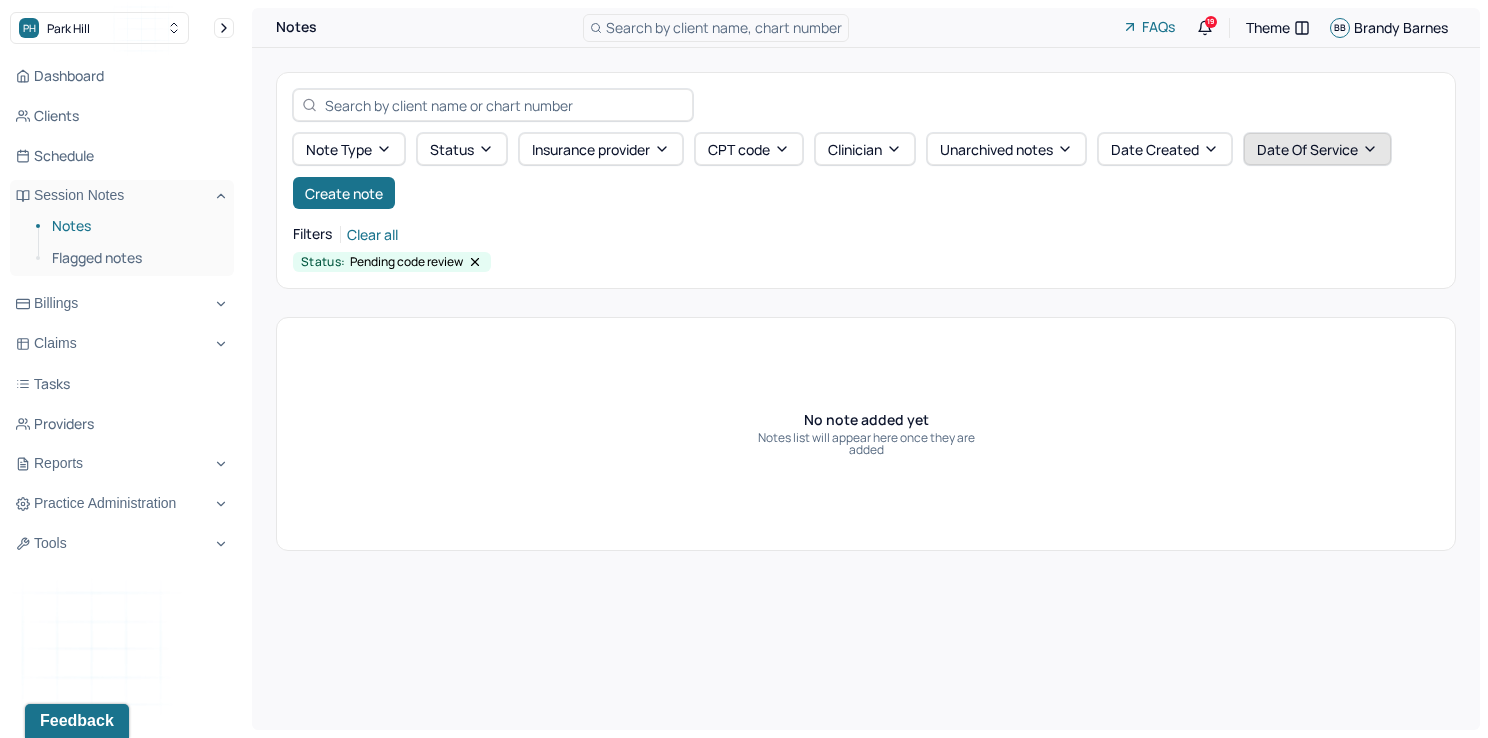 click 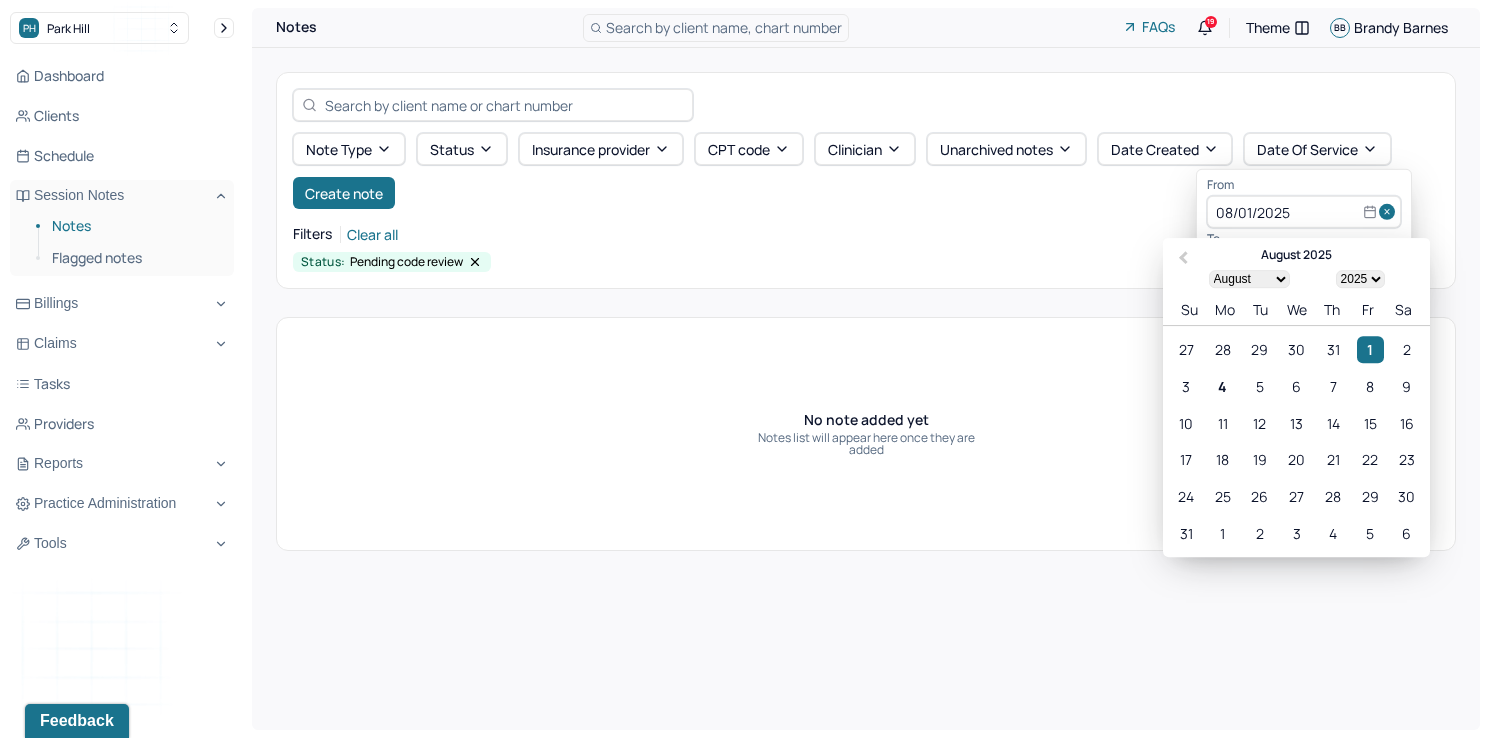 click at bounding box center [1390, 212] 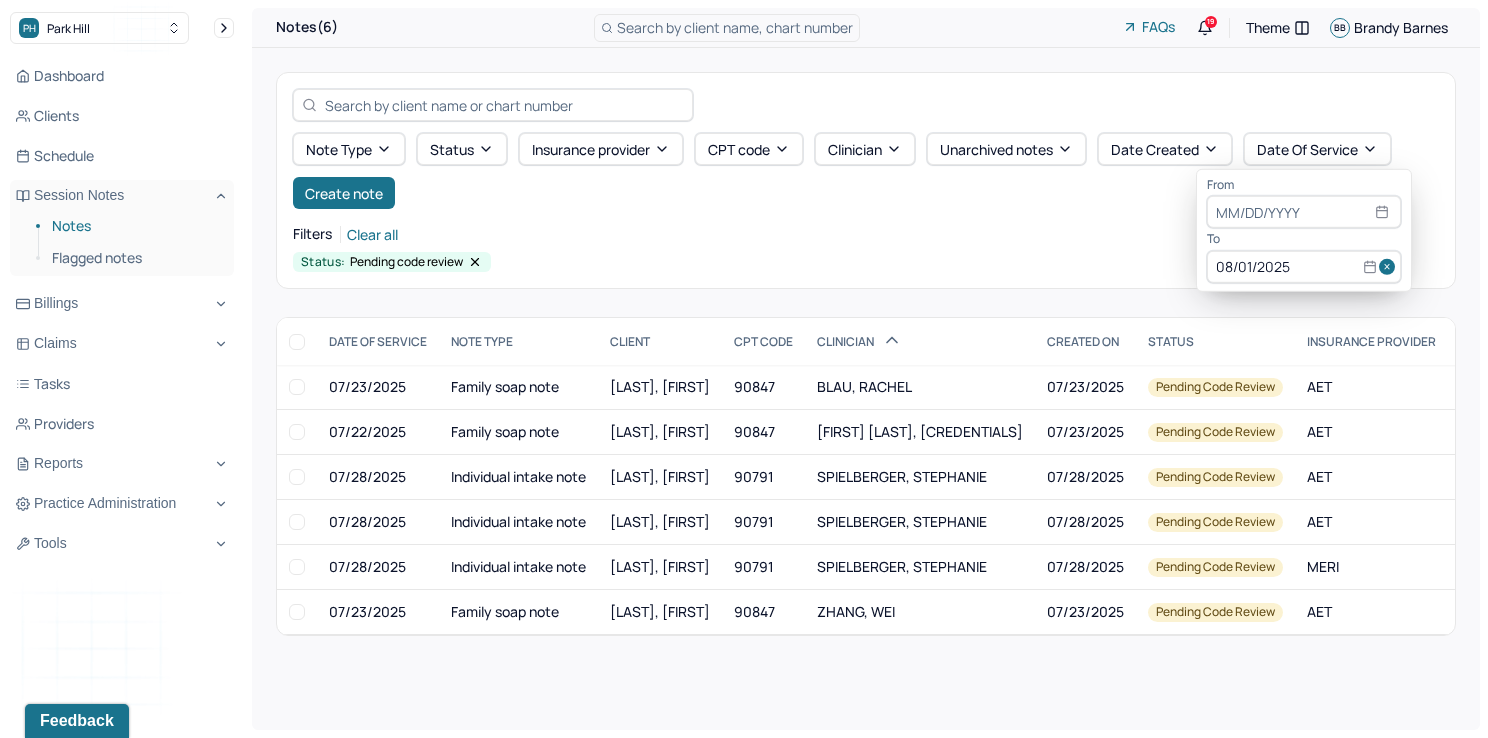 drag, startPoint x: 1375, startPoint y: 258, endPoint x: 1370, endPoint y: 246, distance: 13 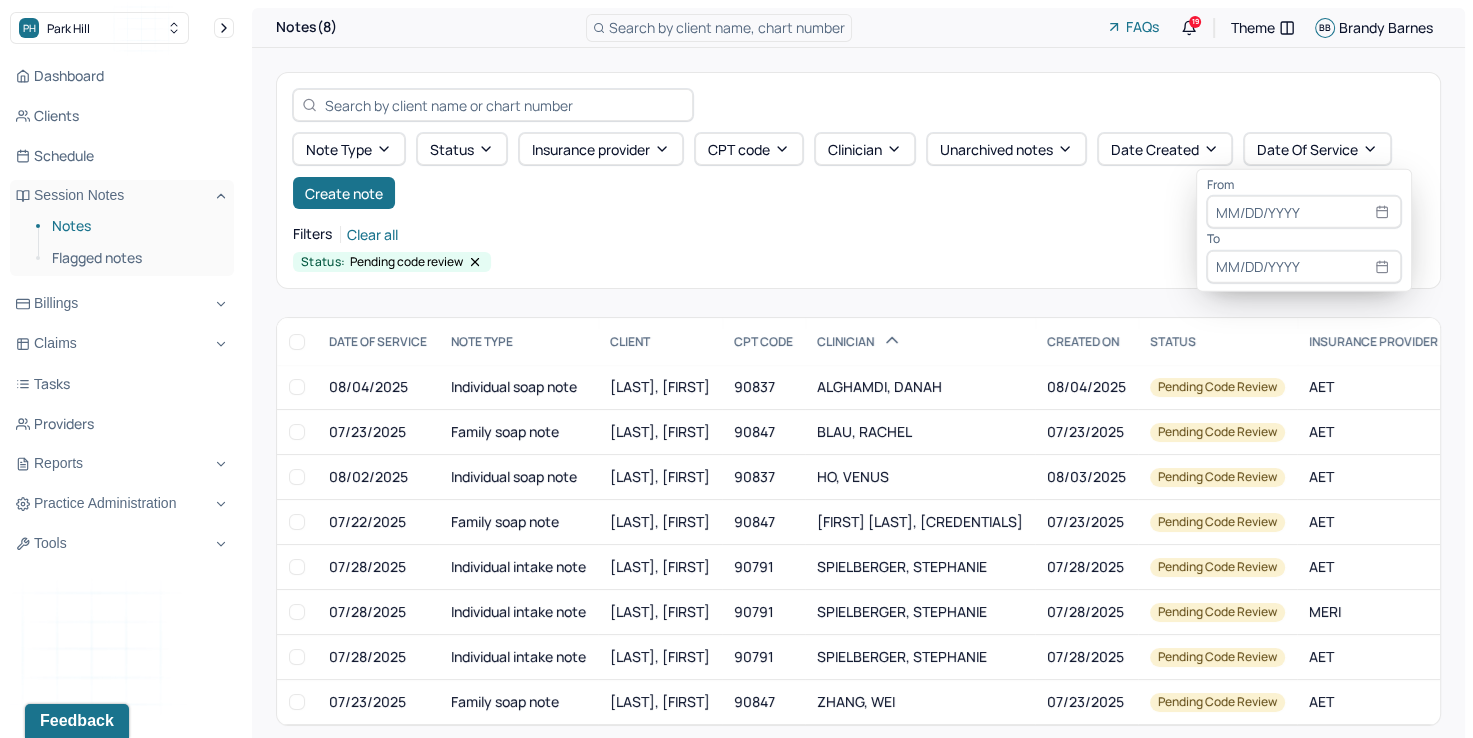 select on "7" 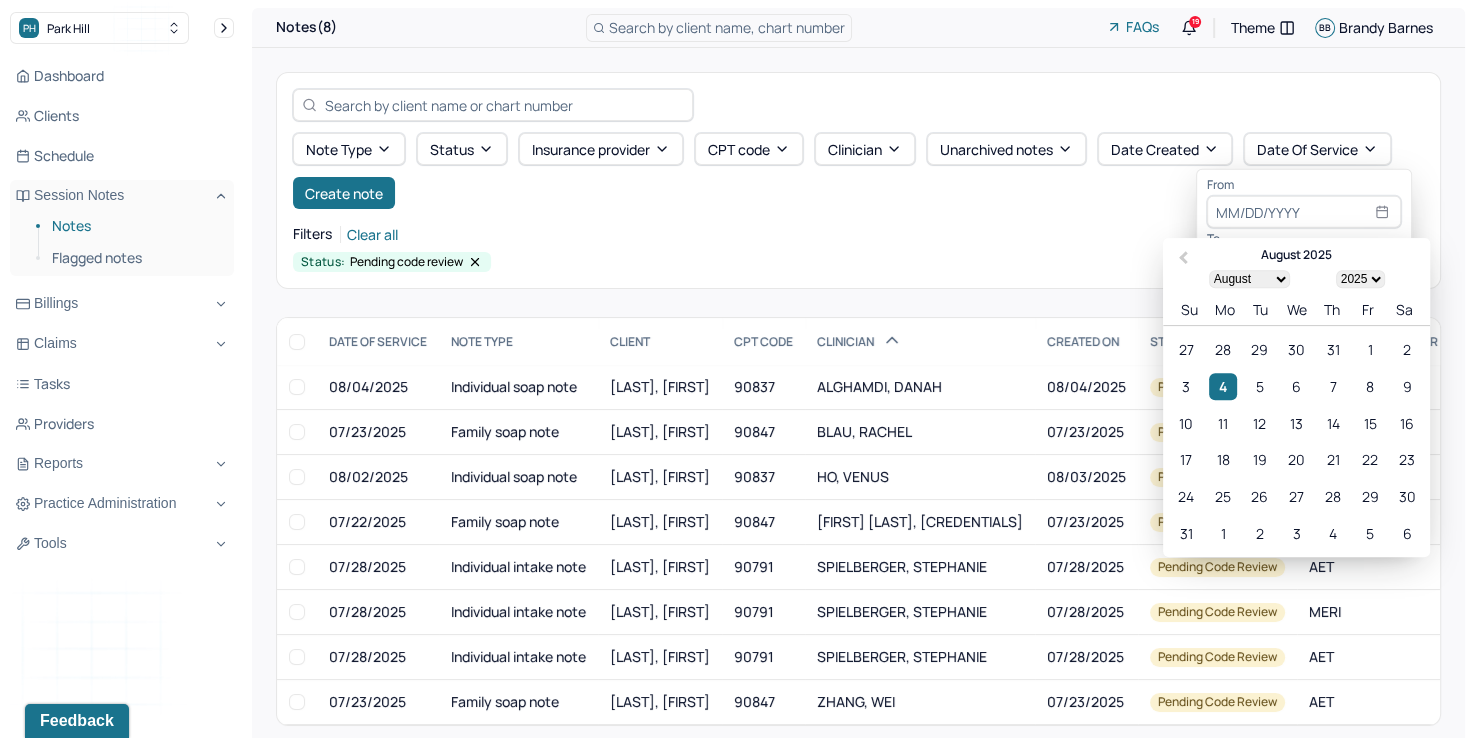 click at bounding box center [1304, 212] 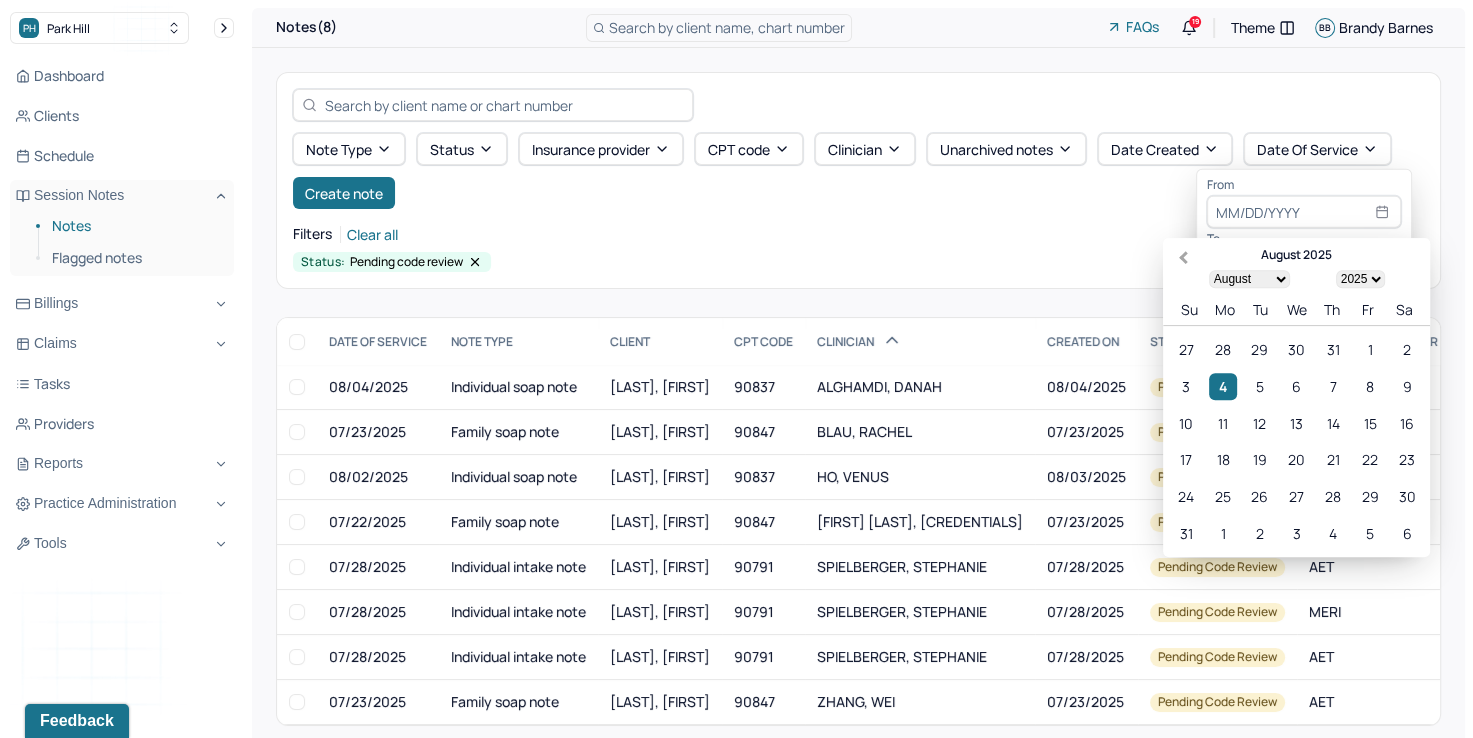 click on "Previous Month" at bounding box center (1181, 260) 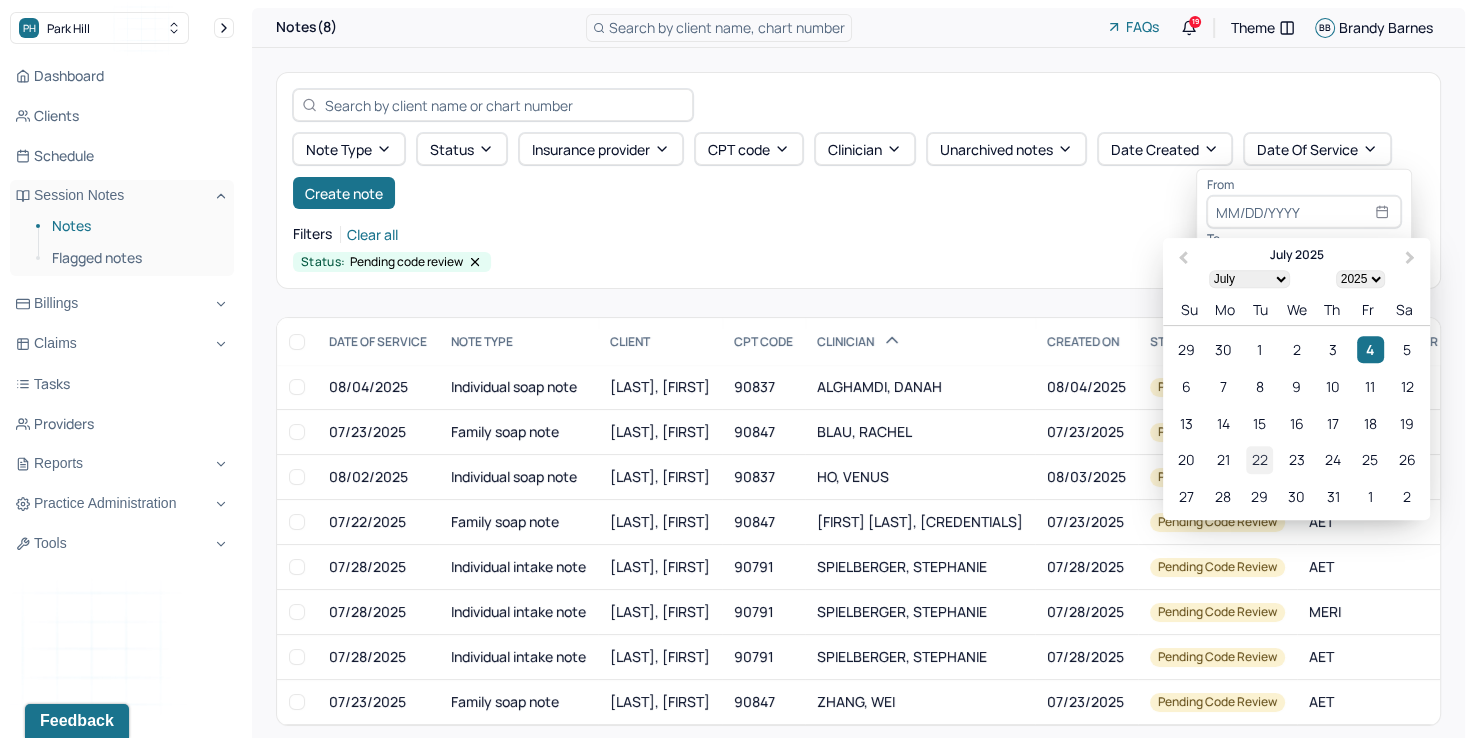 click on "22" at bounding box center (1259, 460) 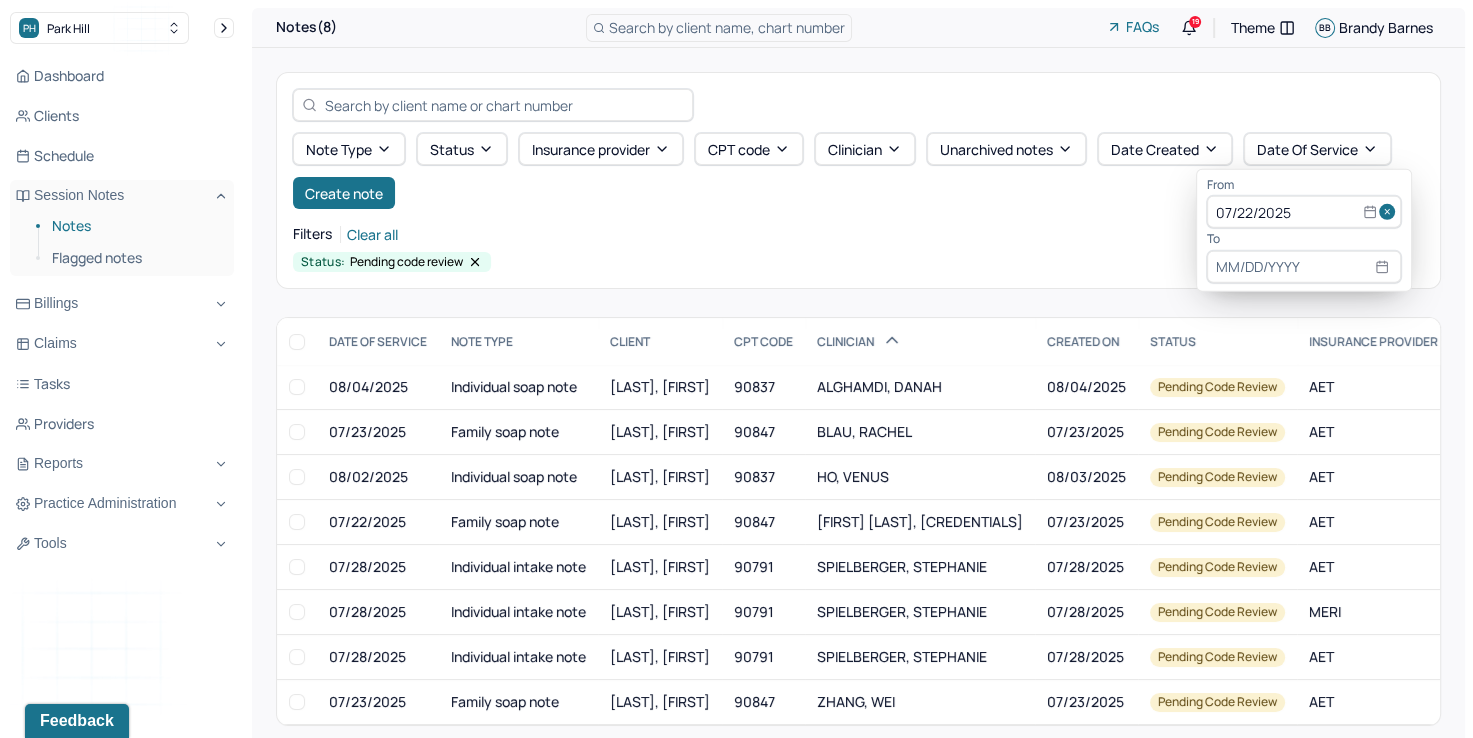 click at bounding box center (1304, 267) 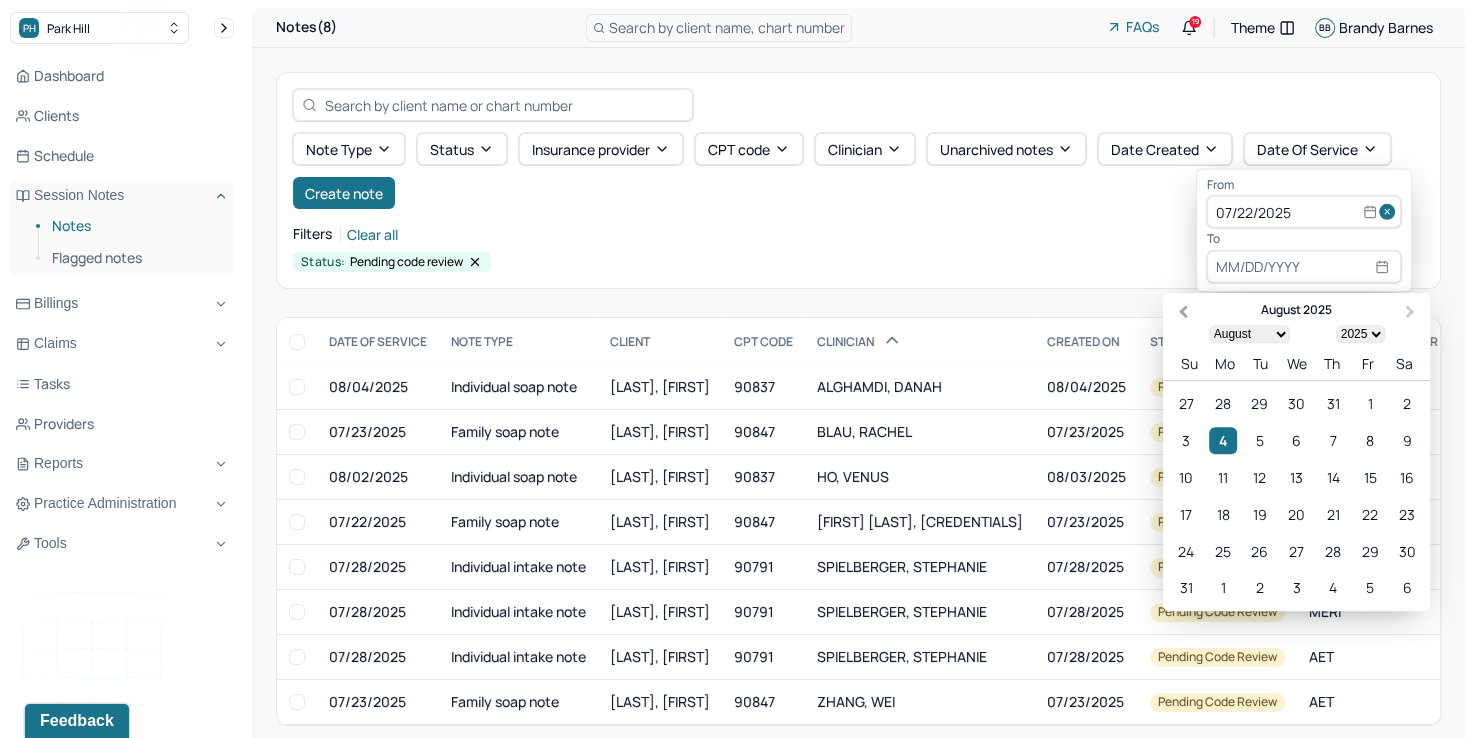 click on "Previous Month" at bounding box center [1183, 312] 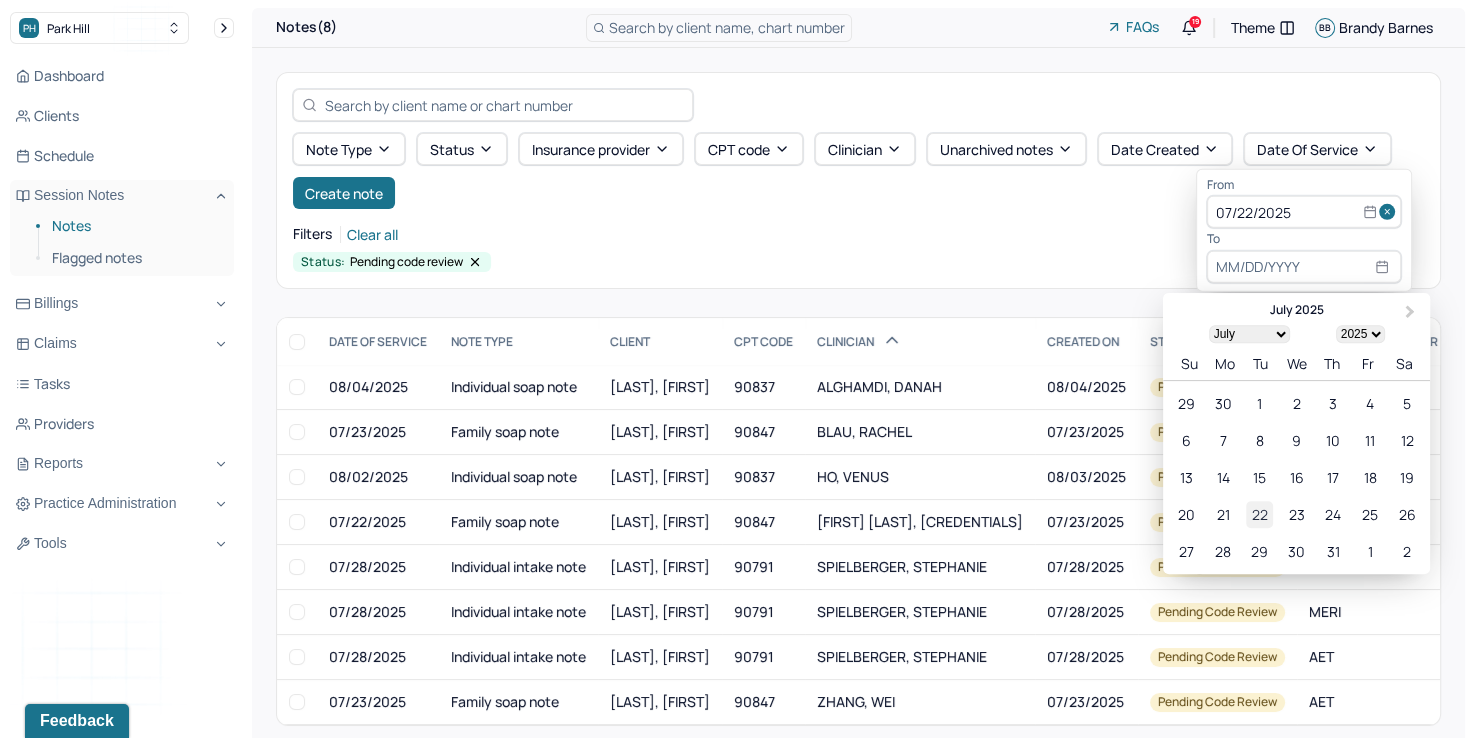 click on "22" at bounding box center (1259, 514) 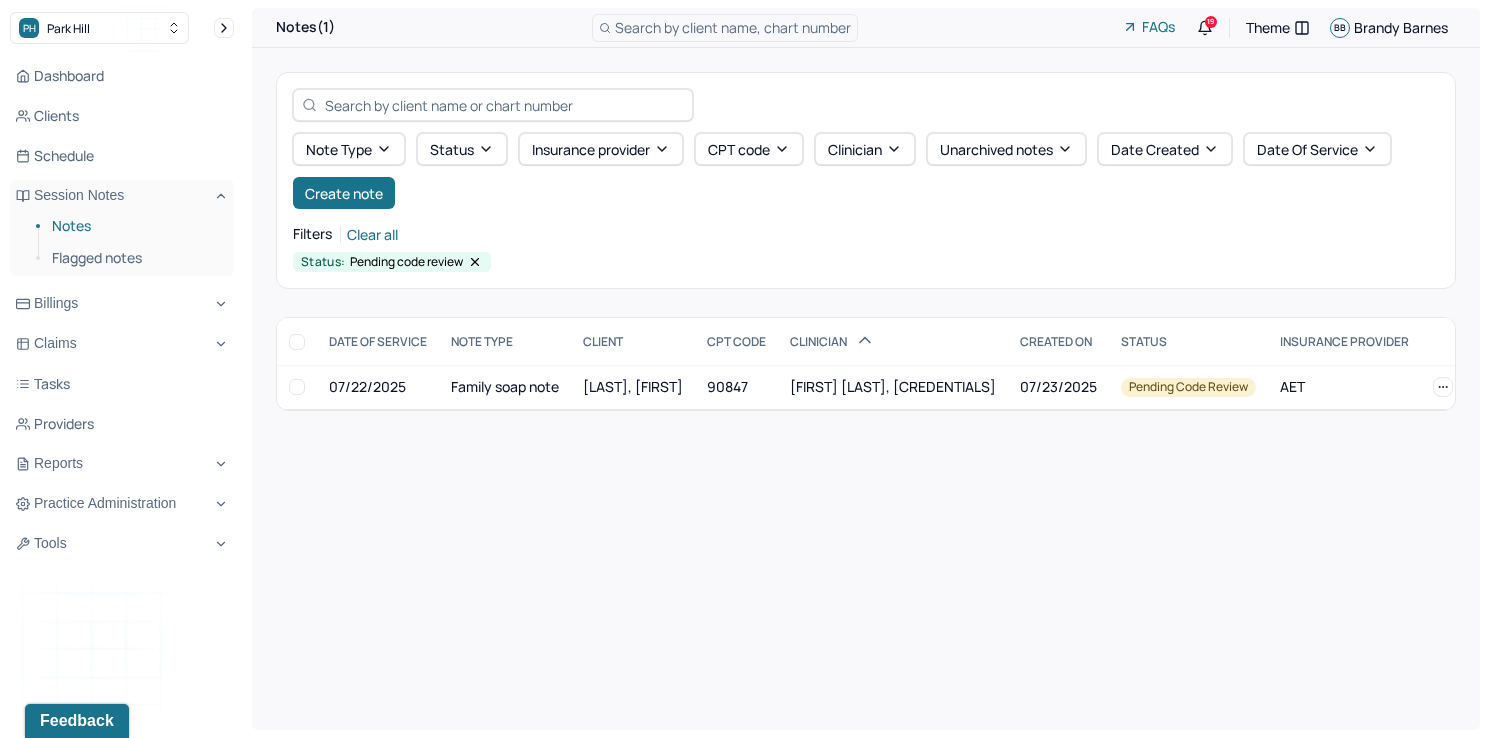 click on "Filters Clear all" at bounding box center (866, 234) 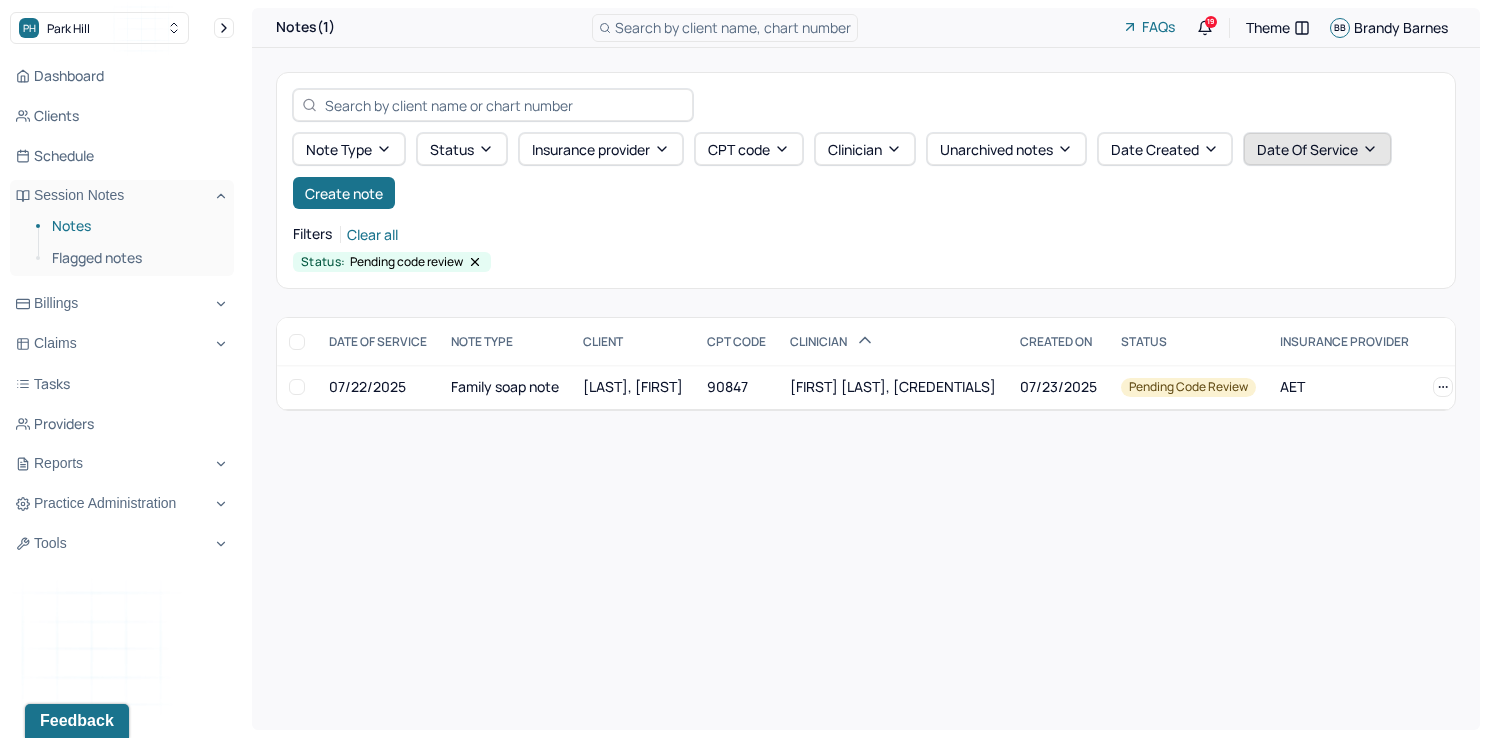 click on "Date Of Service" at bounding box center (1317, 149) 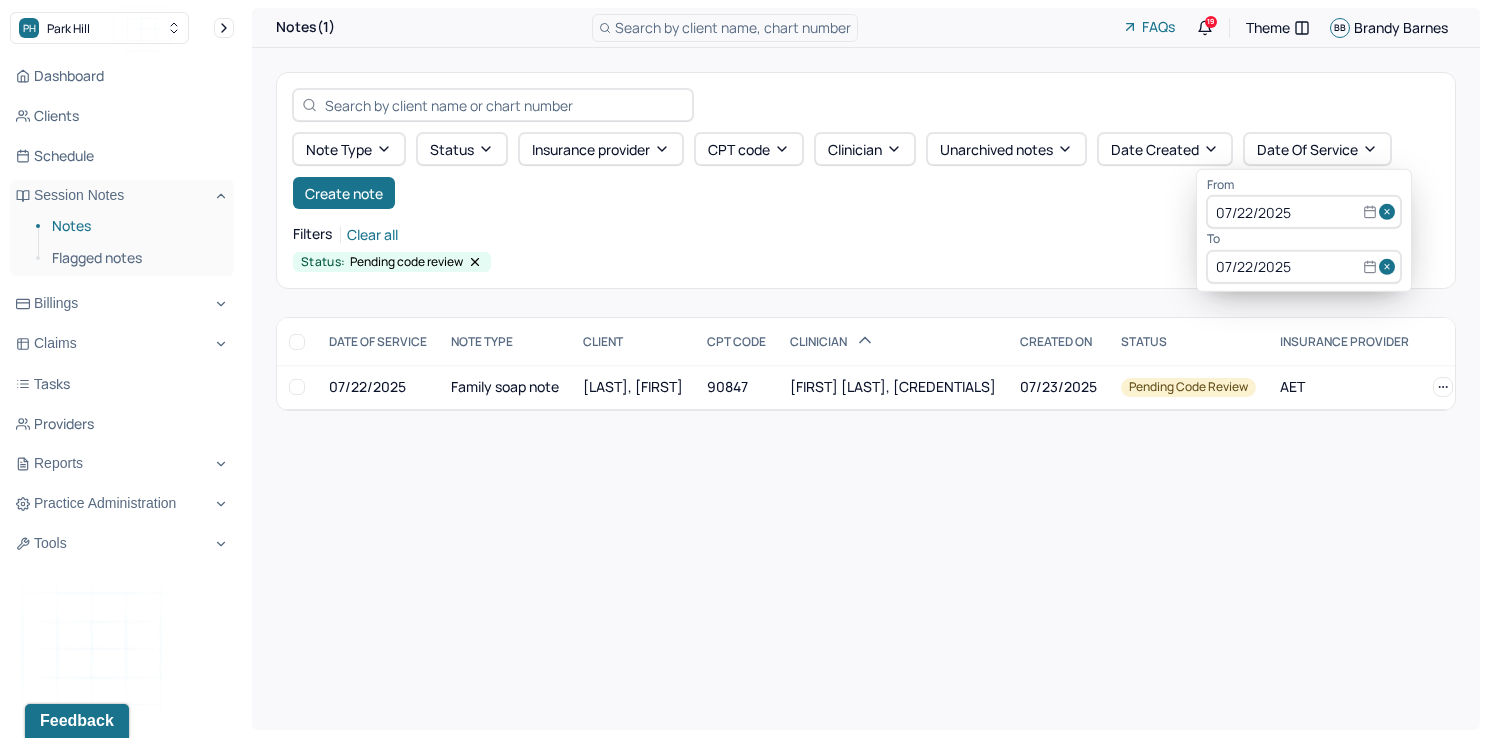 click at bounding box center [1390, 212] 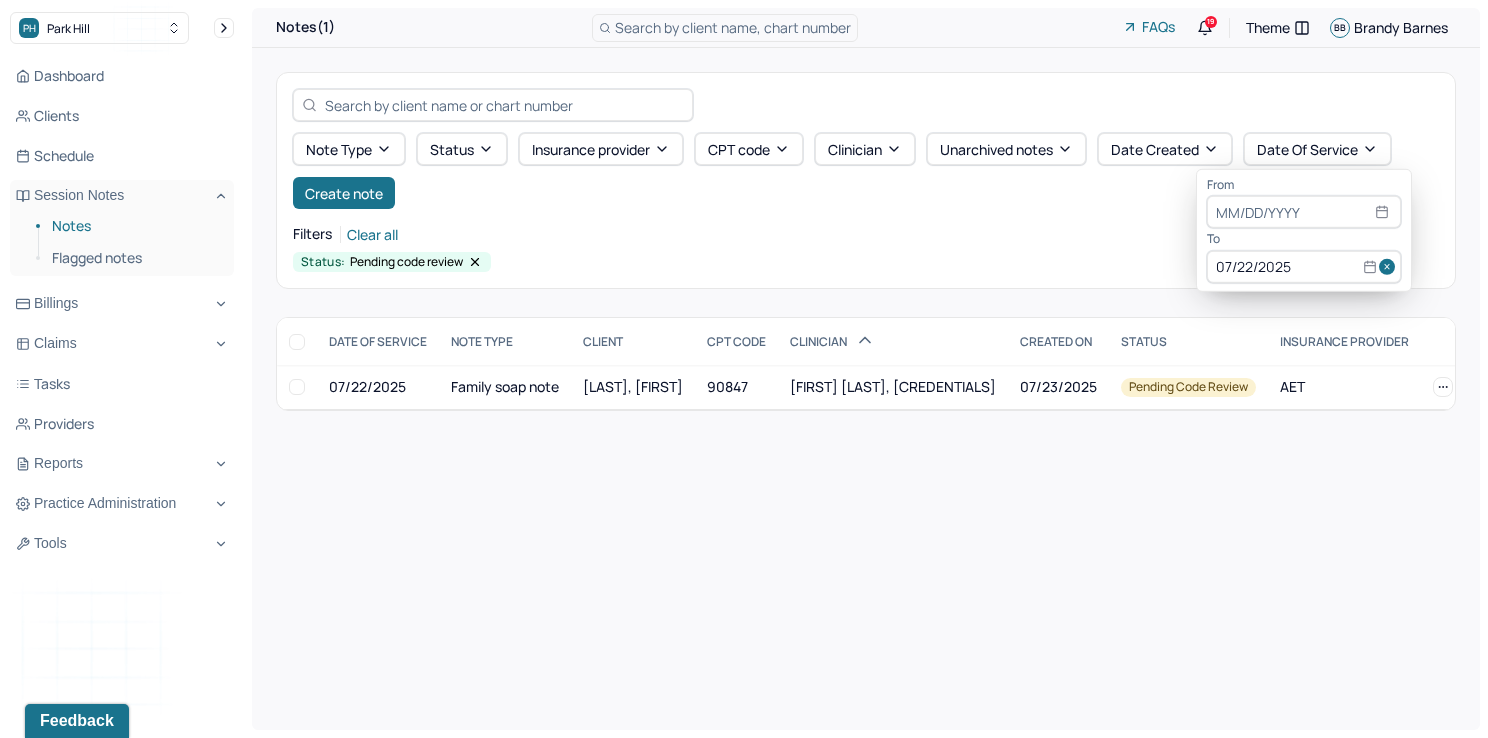 click at bounding box center [1390, 267] 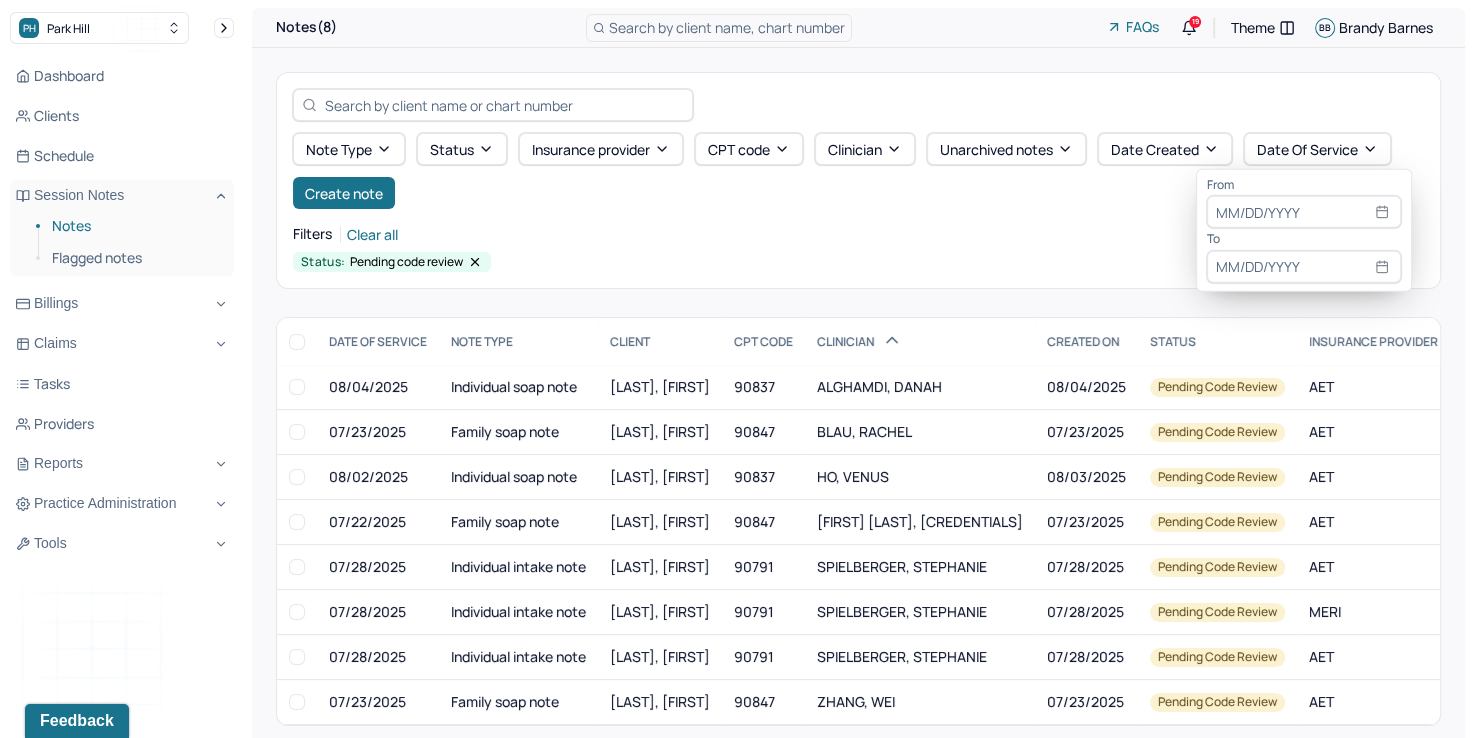 select on "7" 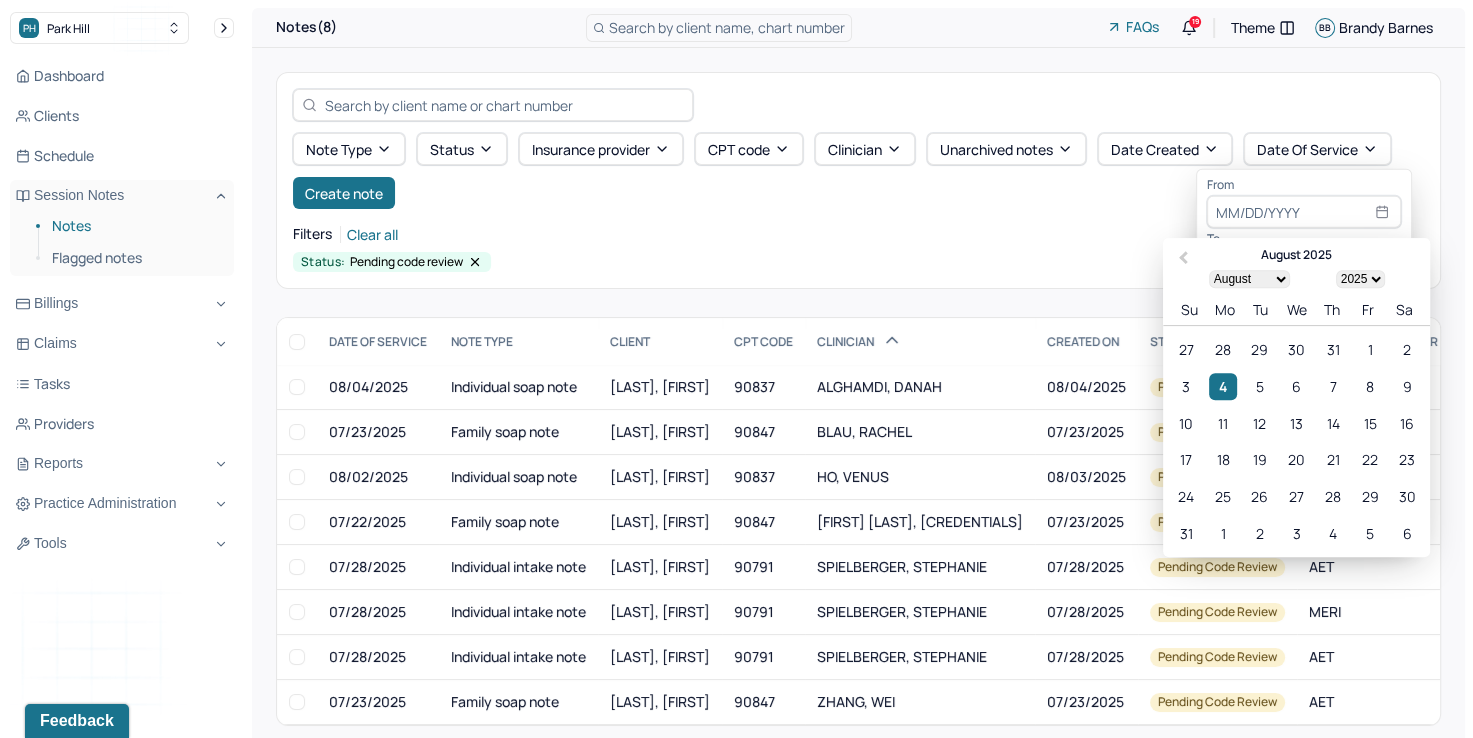 click at bounding box center [1304, 212] 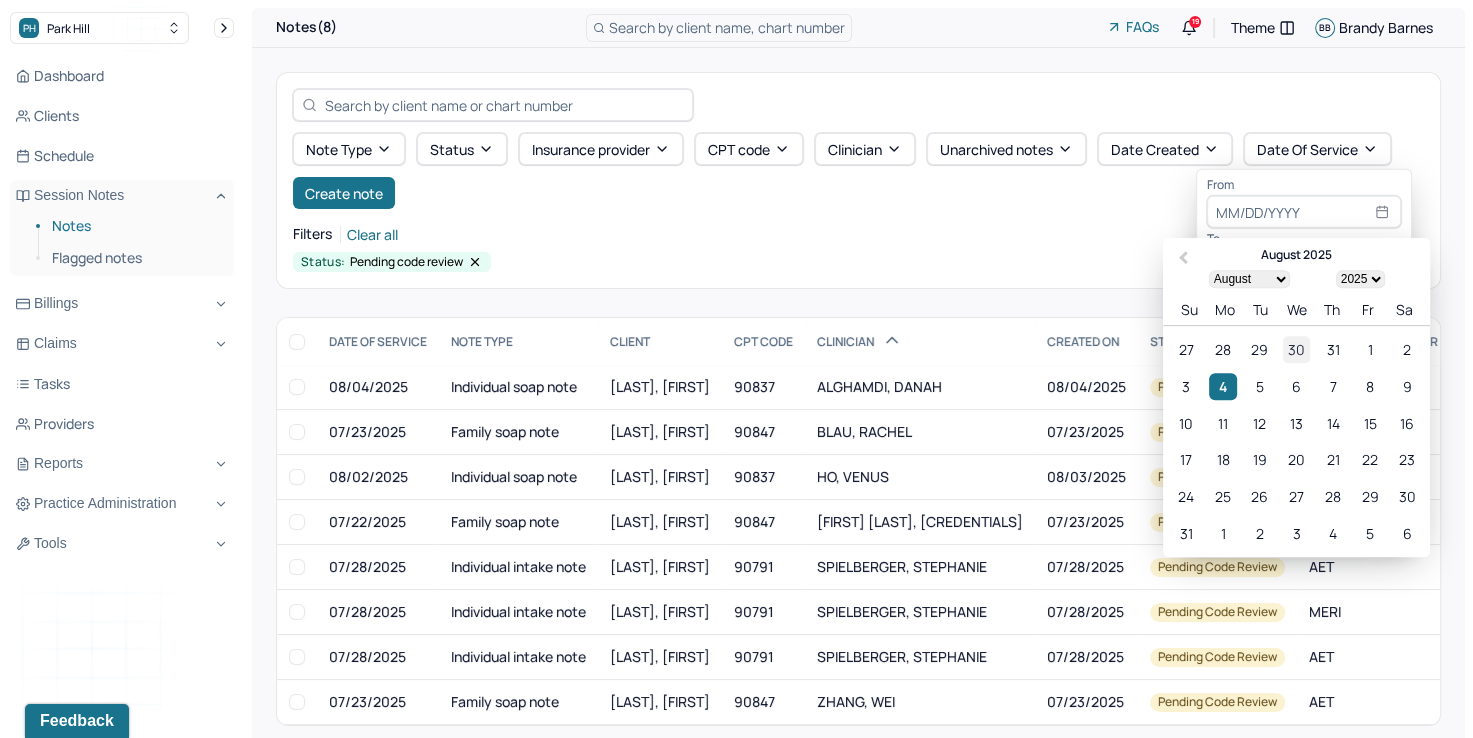click on "30" at bounding box center [1296, 349] 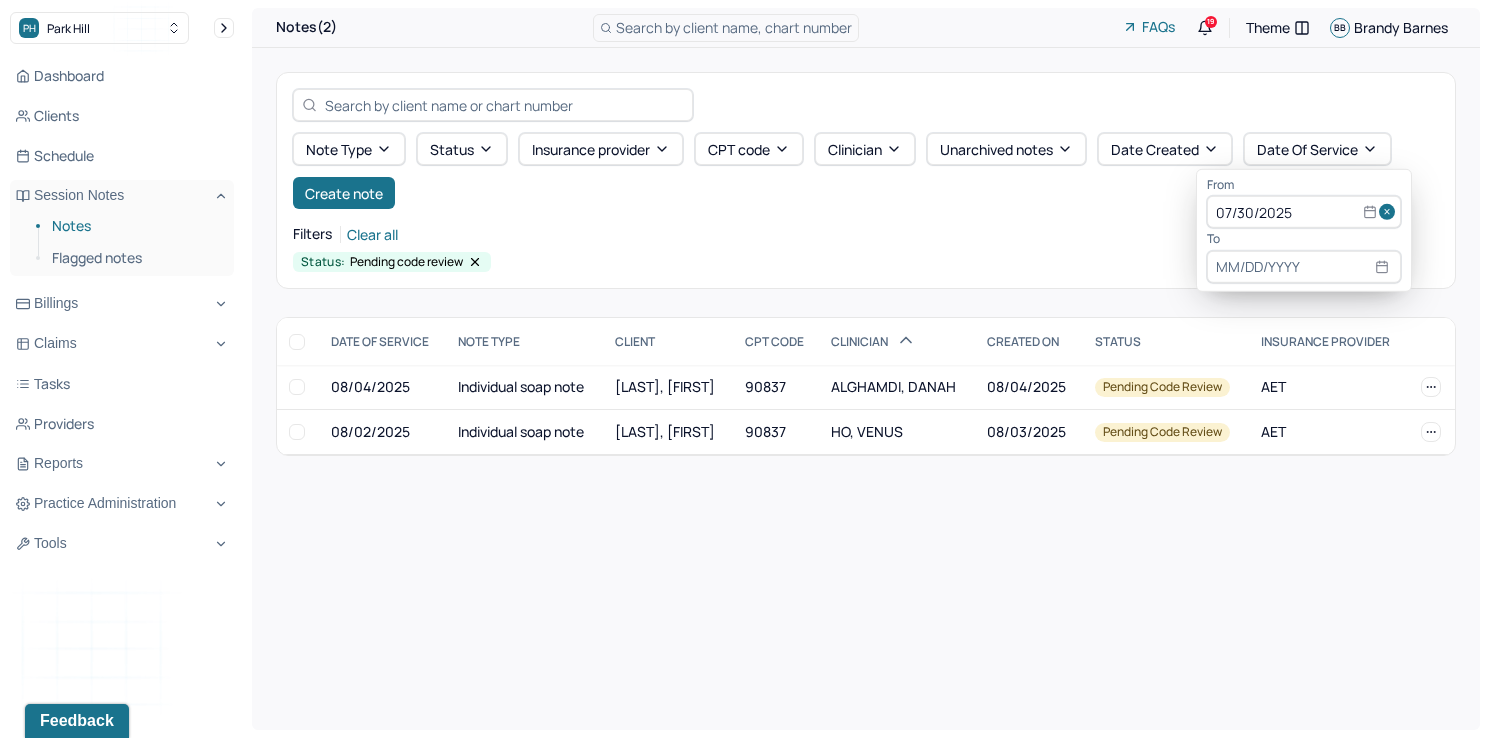 click at bounding box center (1304, 267) 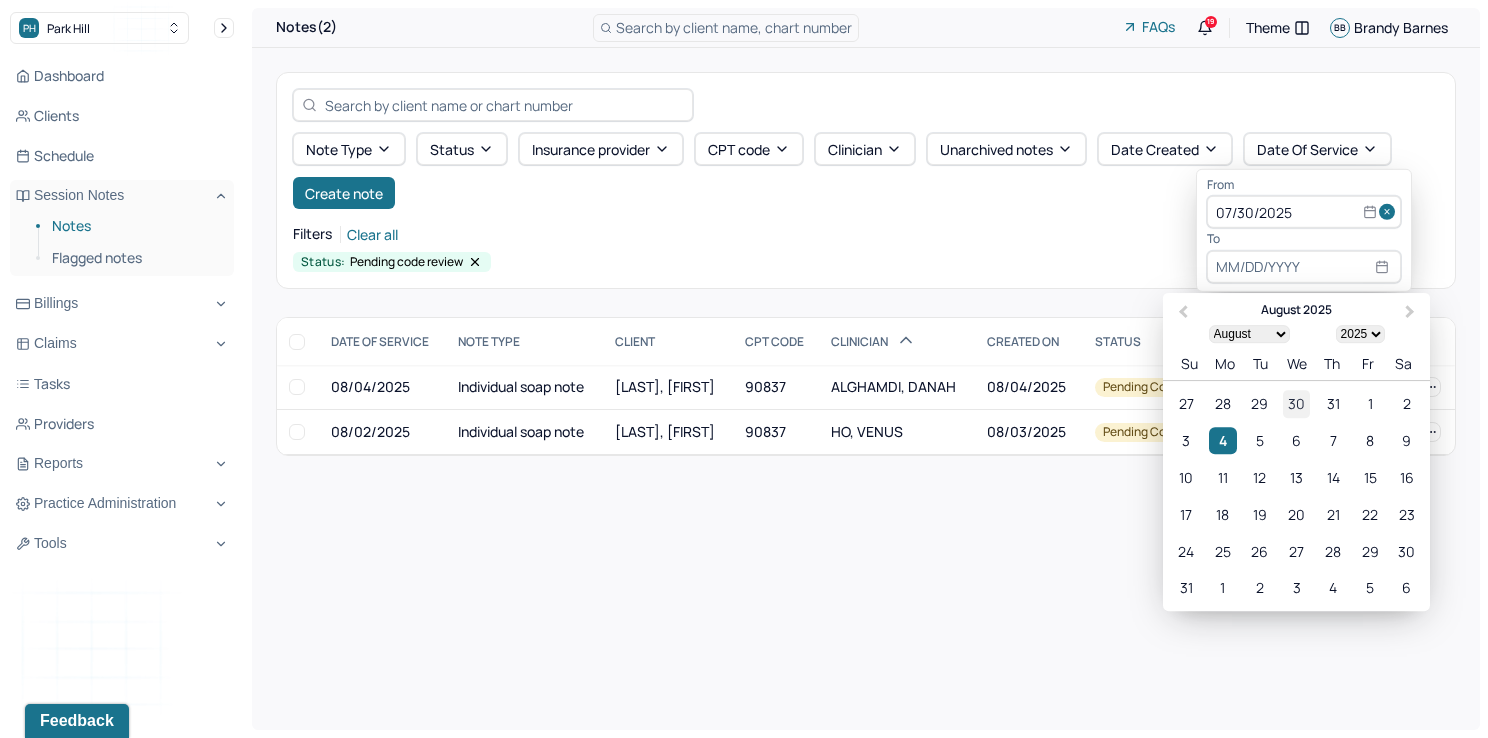 click on "30" at bounding box center (1296, 404) 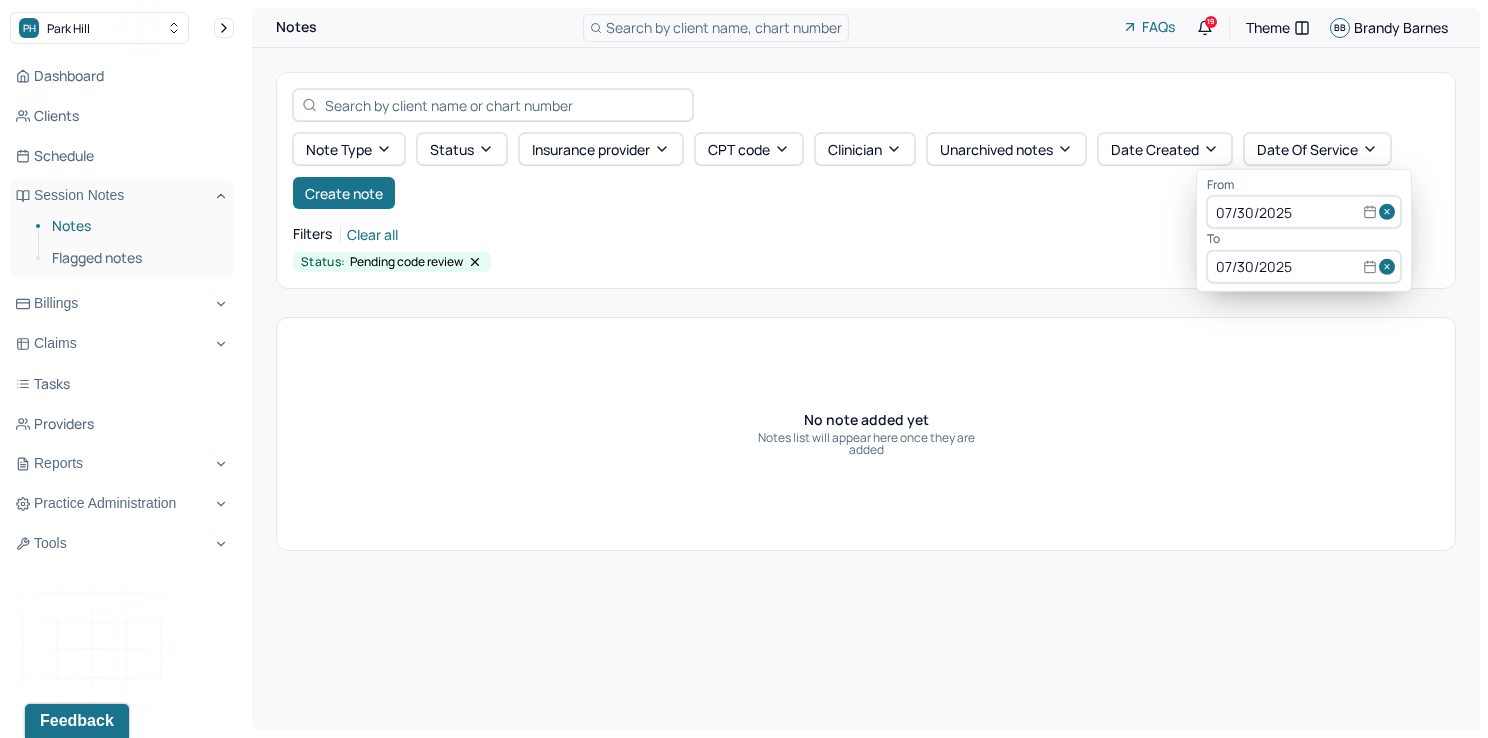 click at bounding box center [1390, 212] 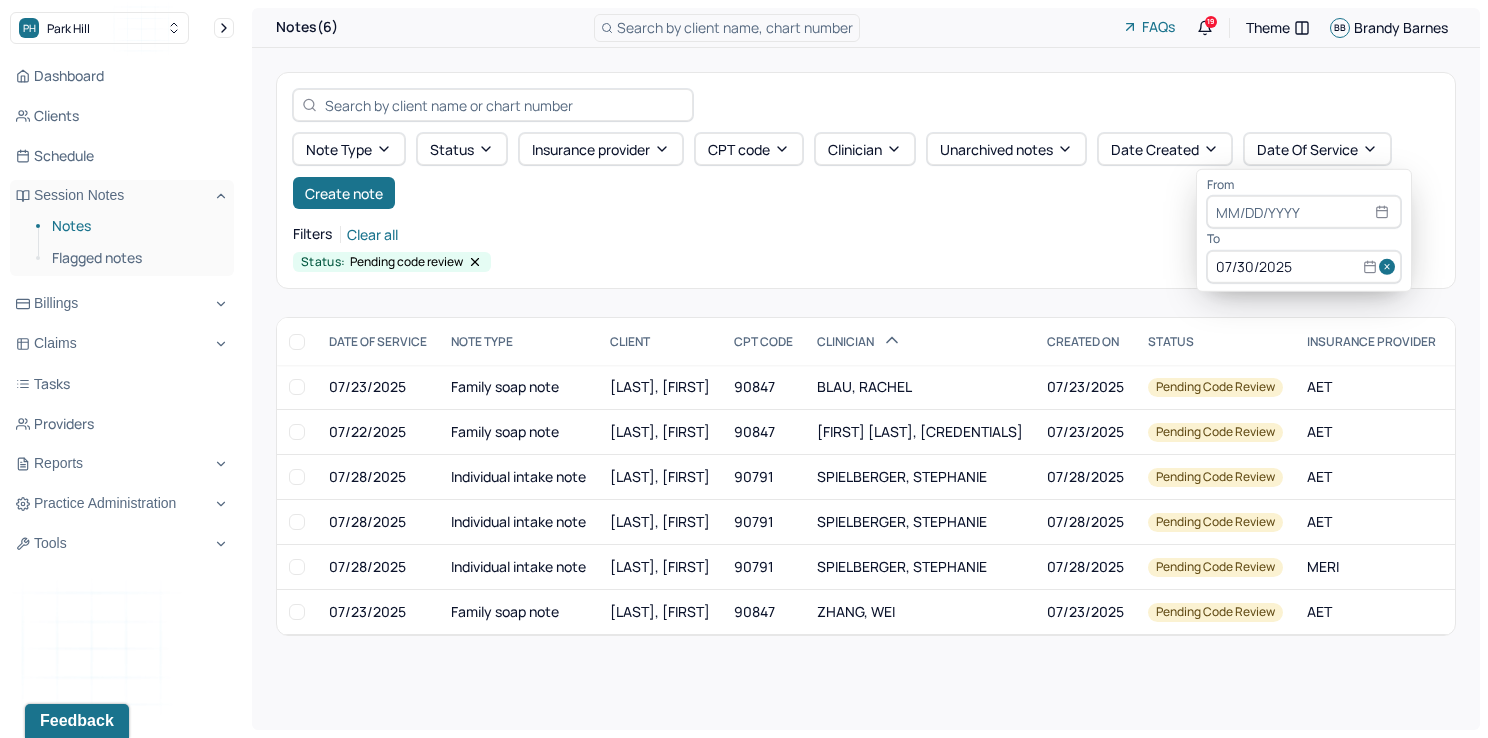 click at bounding box center (1390, 267) 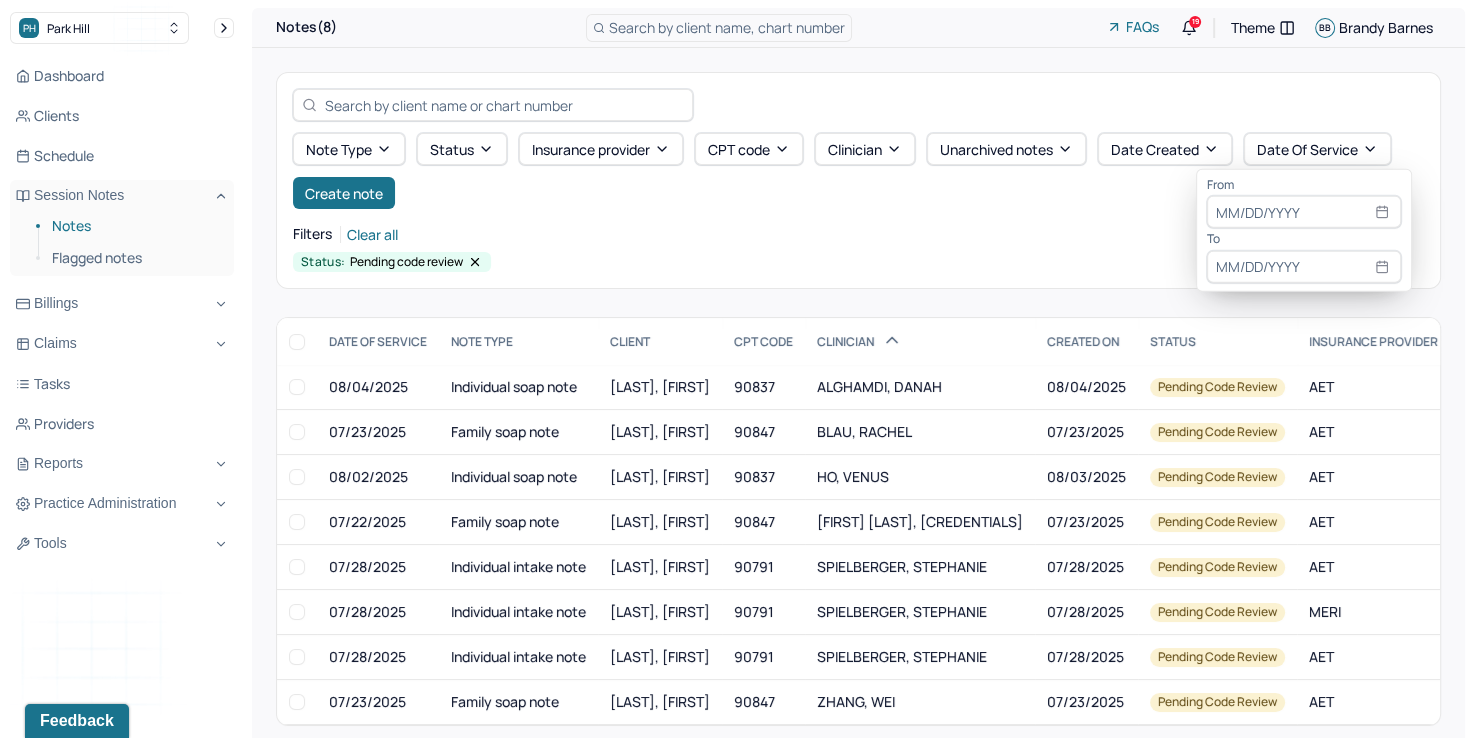 click on "Filters Clear all" at bounding box center [858, 234] 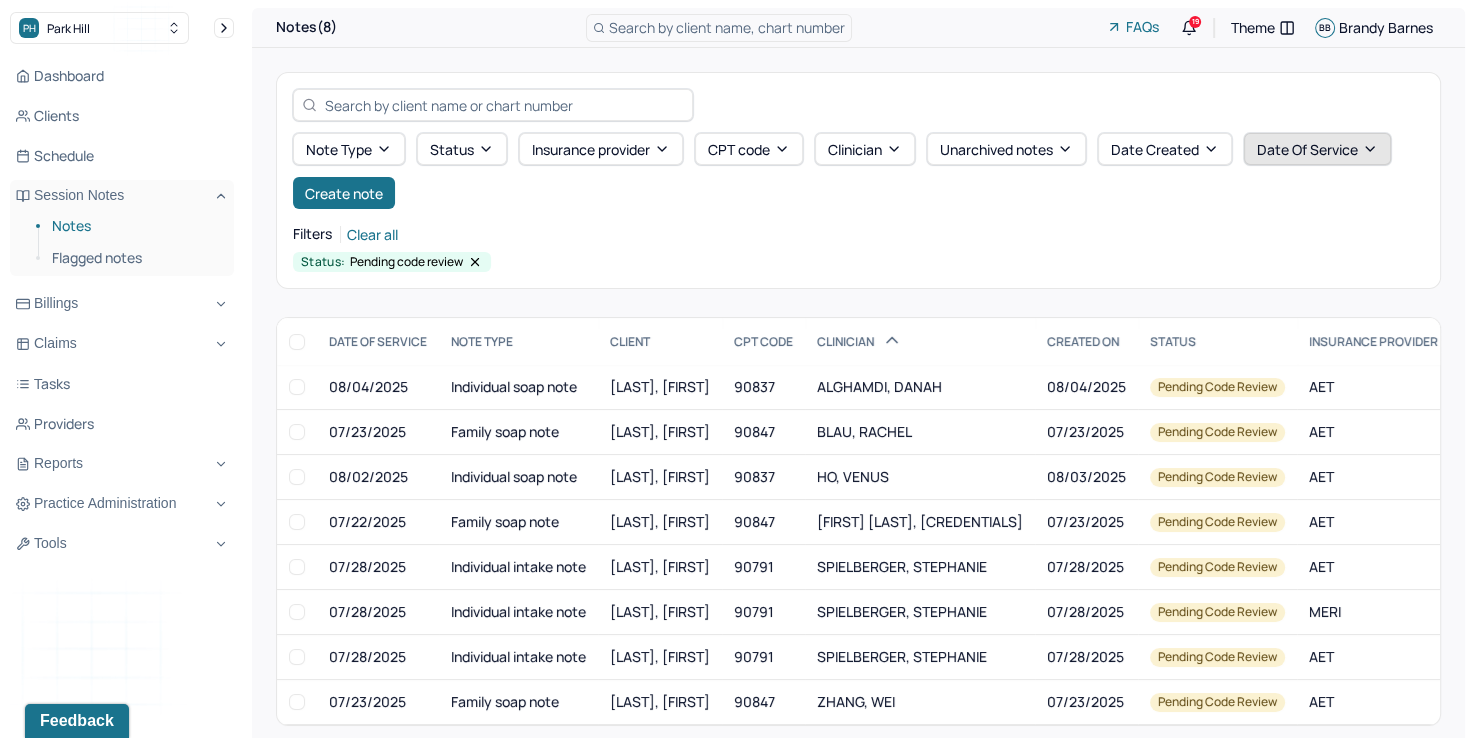 click 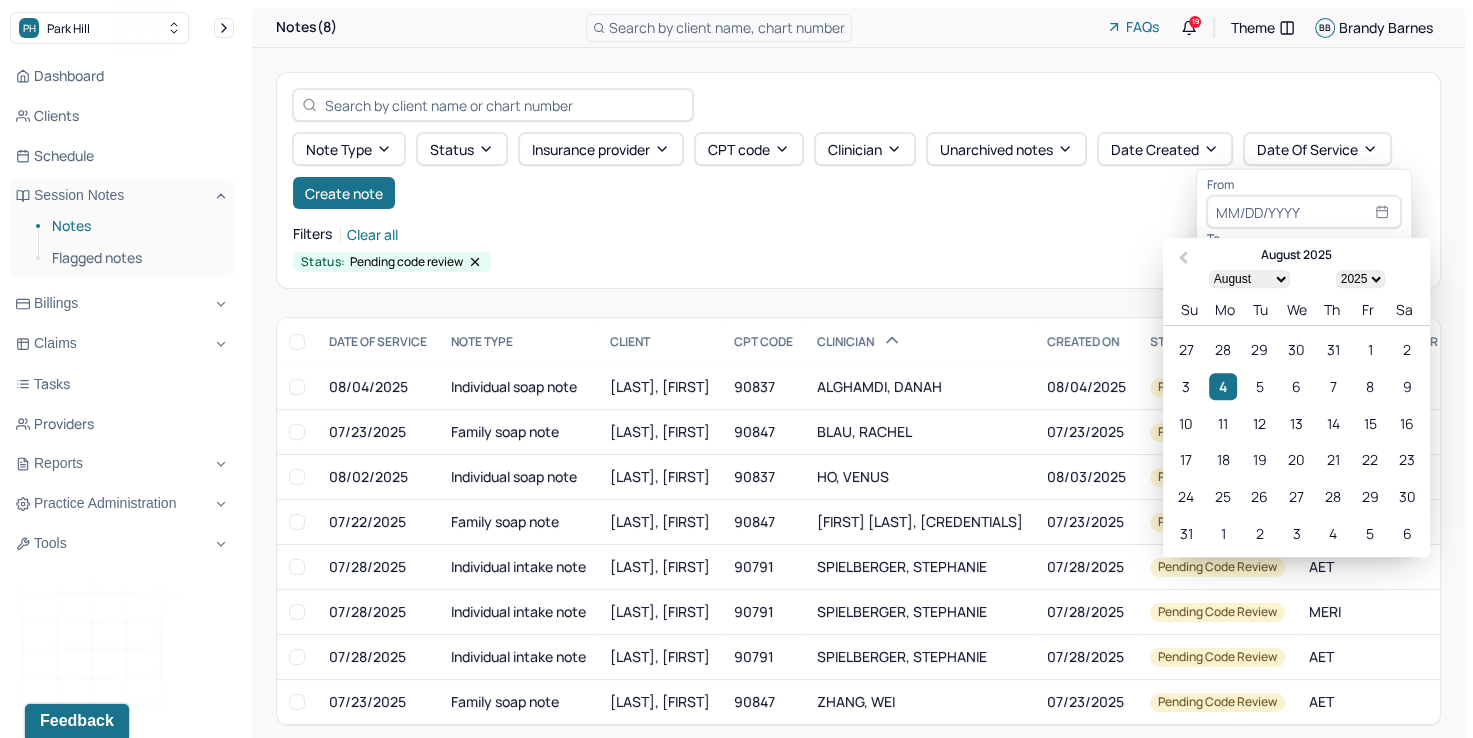 click at bounding box center [1304, 212] 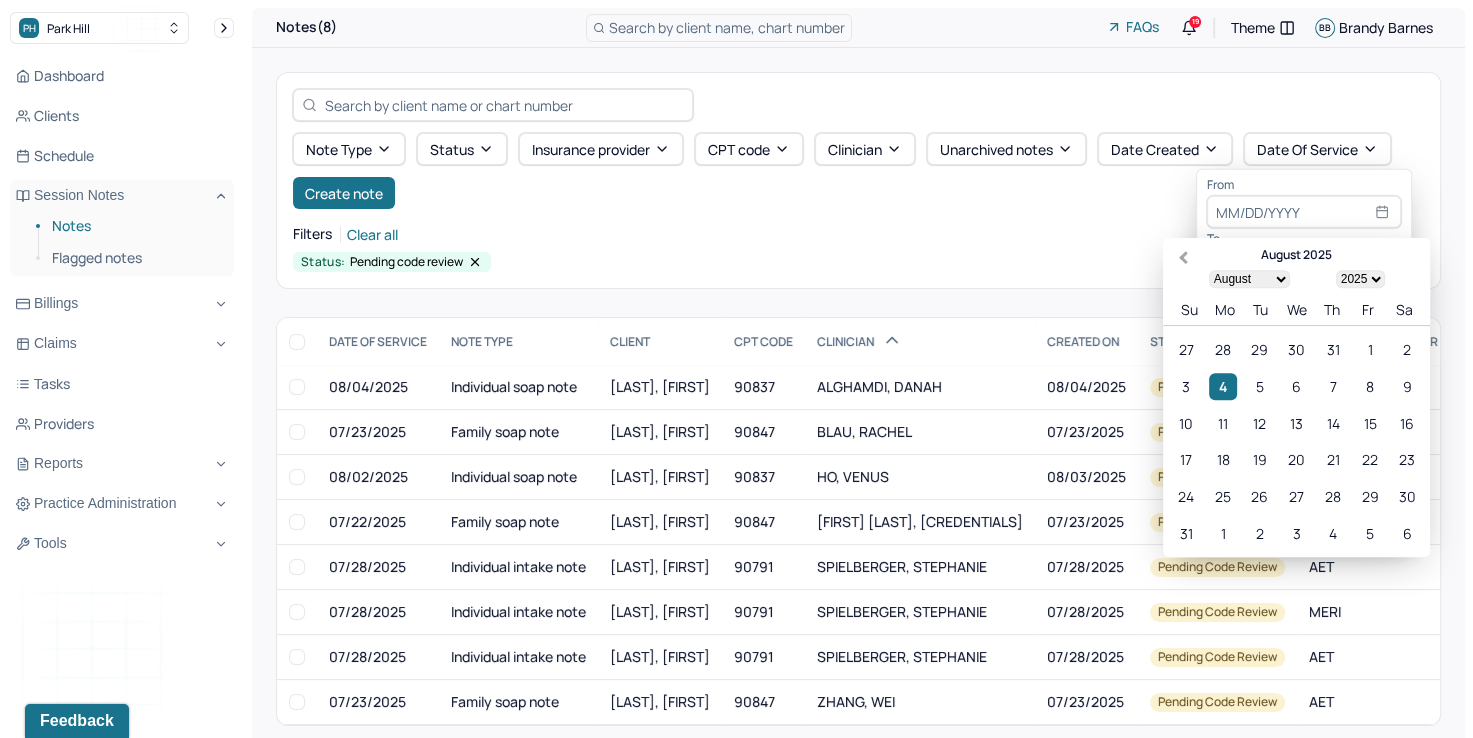 click on "Previous Month" at bounding box center [1183, 258] 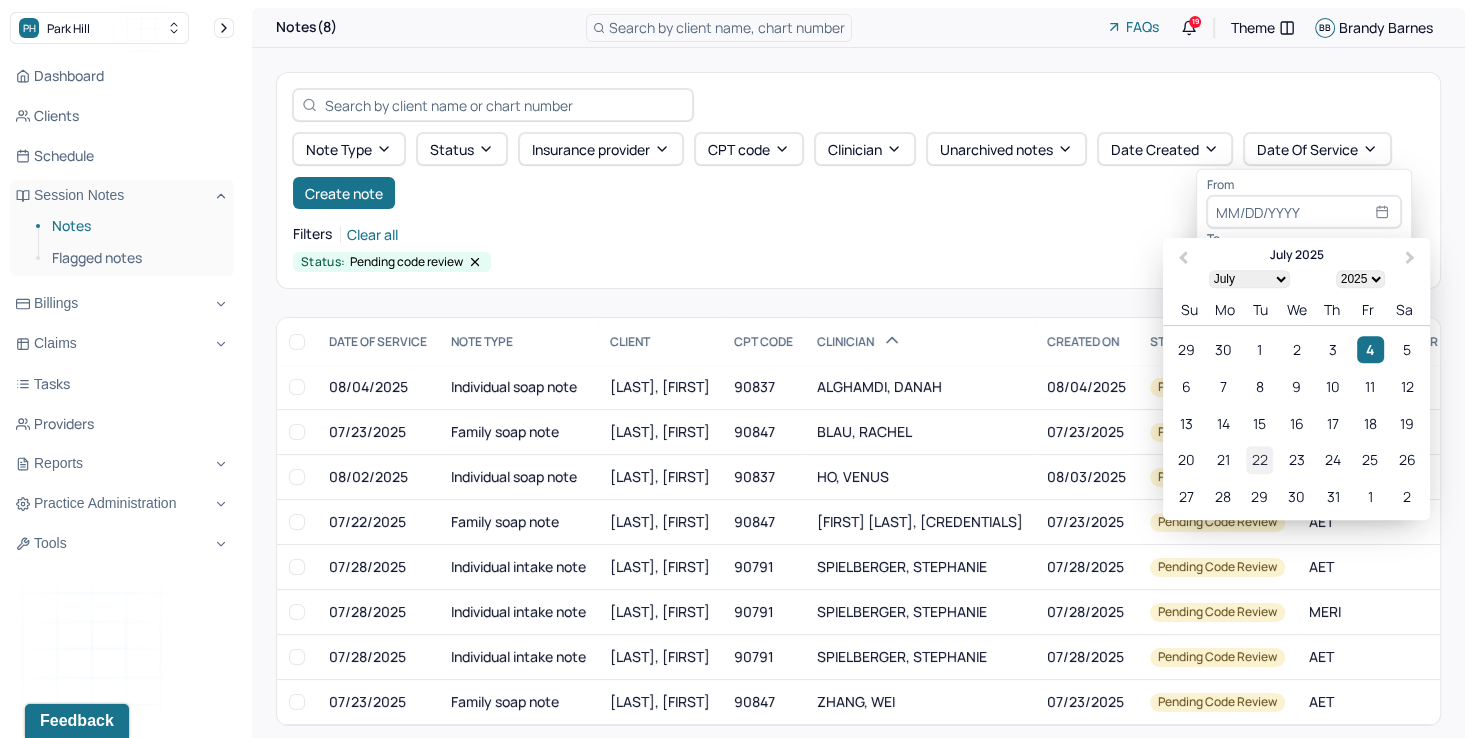 click on "22" at bounding box center (1259, 460) 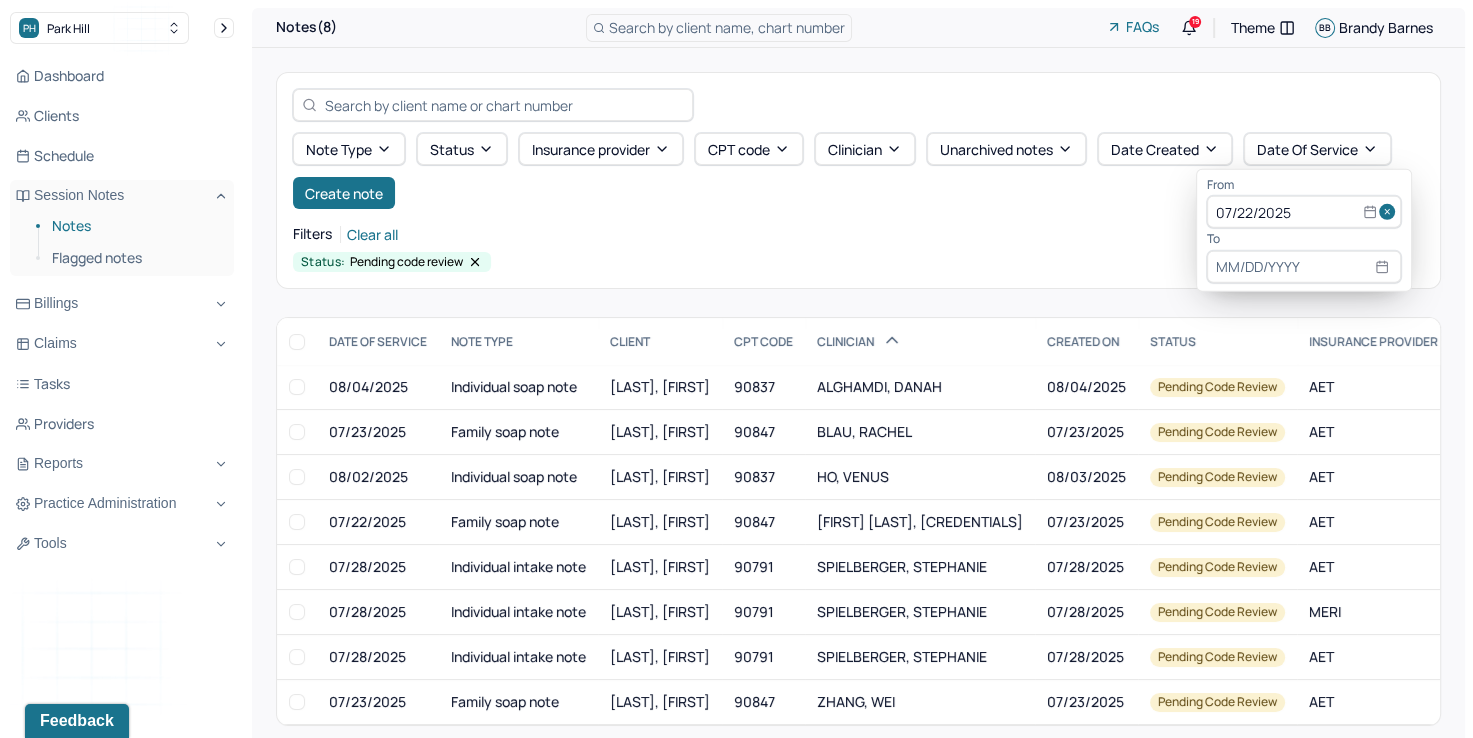 click on "07/22/2025" at bounding box center (1304, 212) 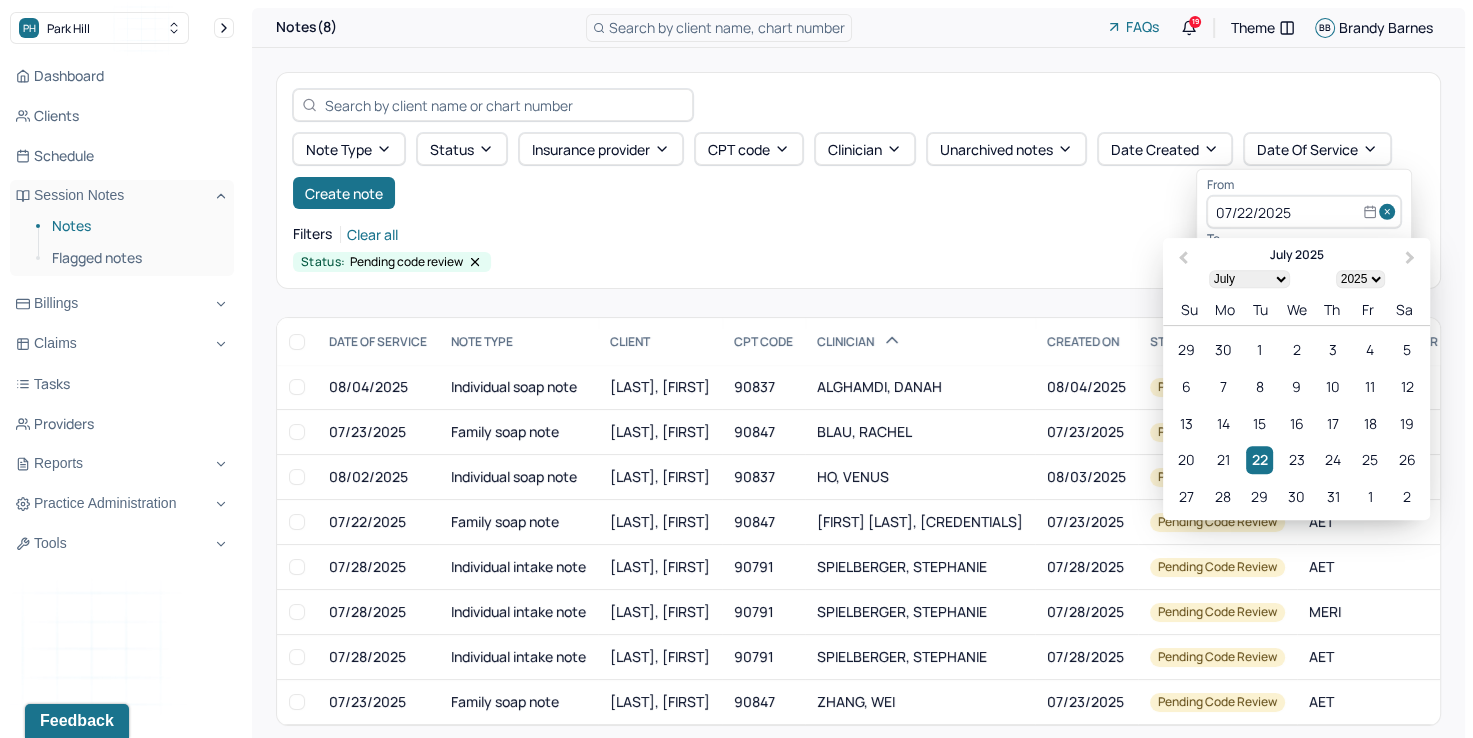 click on "Filters Clear all" at bounding box center (858, 234) 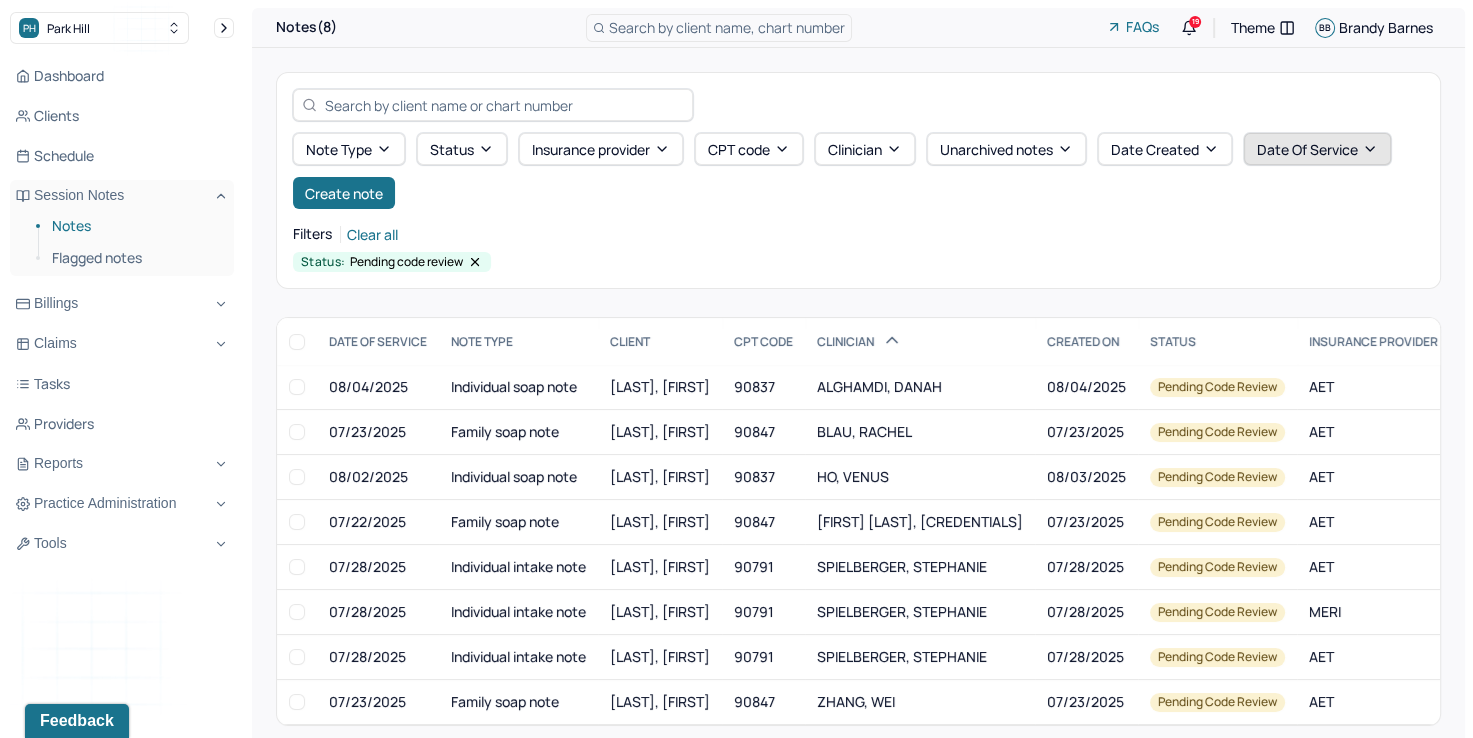 click on "Date Of Service" at bounding box center [1317, 149] 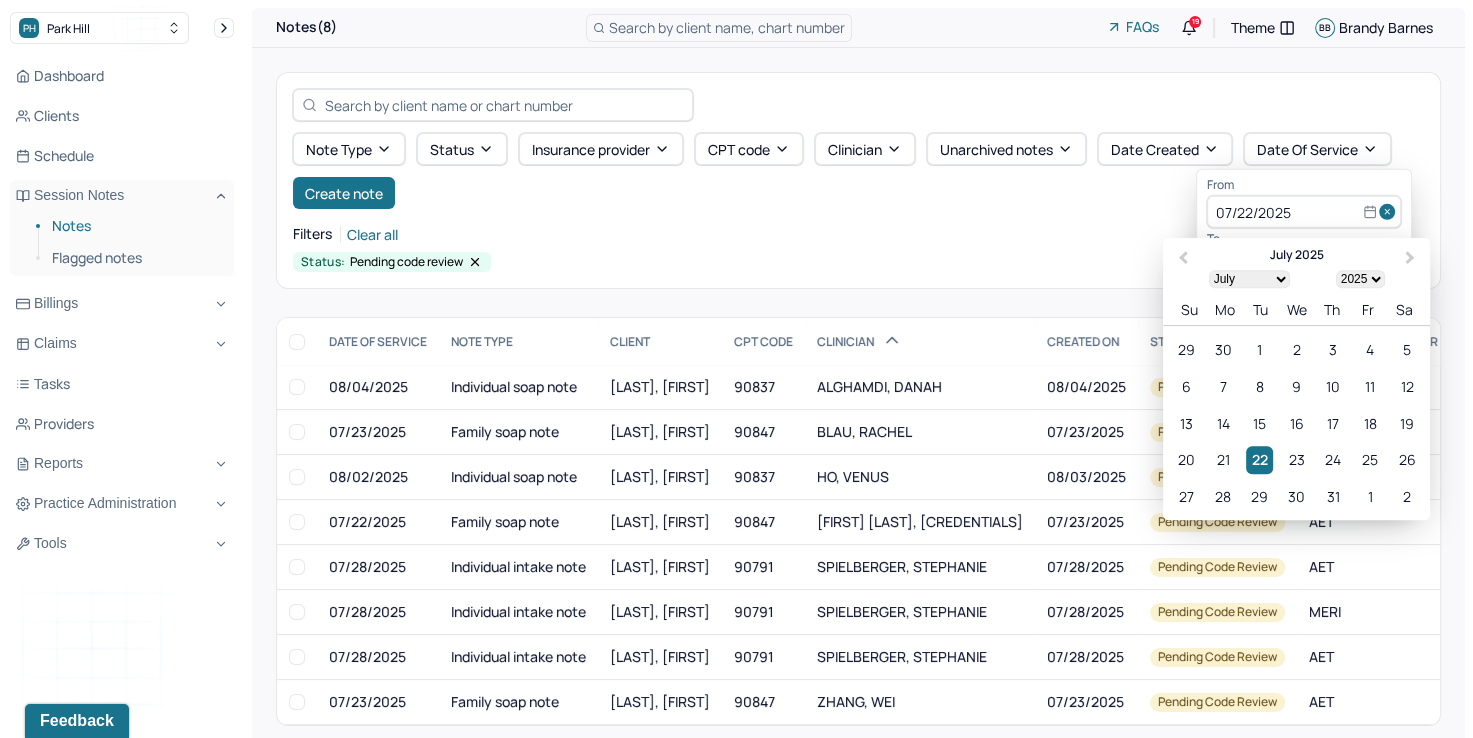 click on "From" at bounding box center (1304, 185) 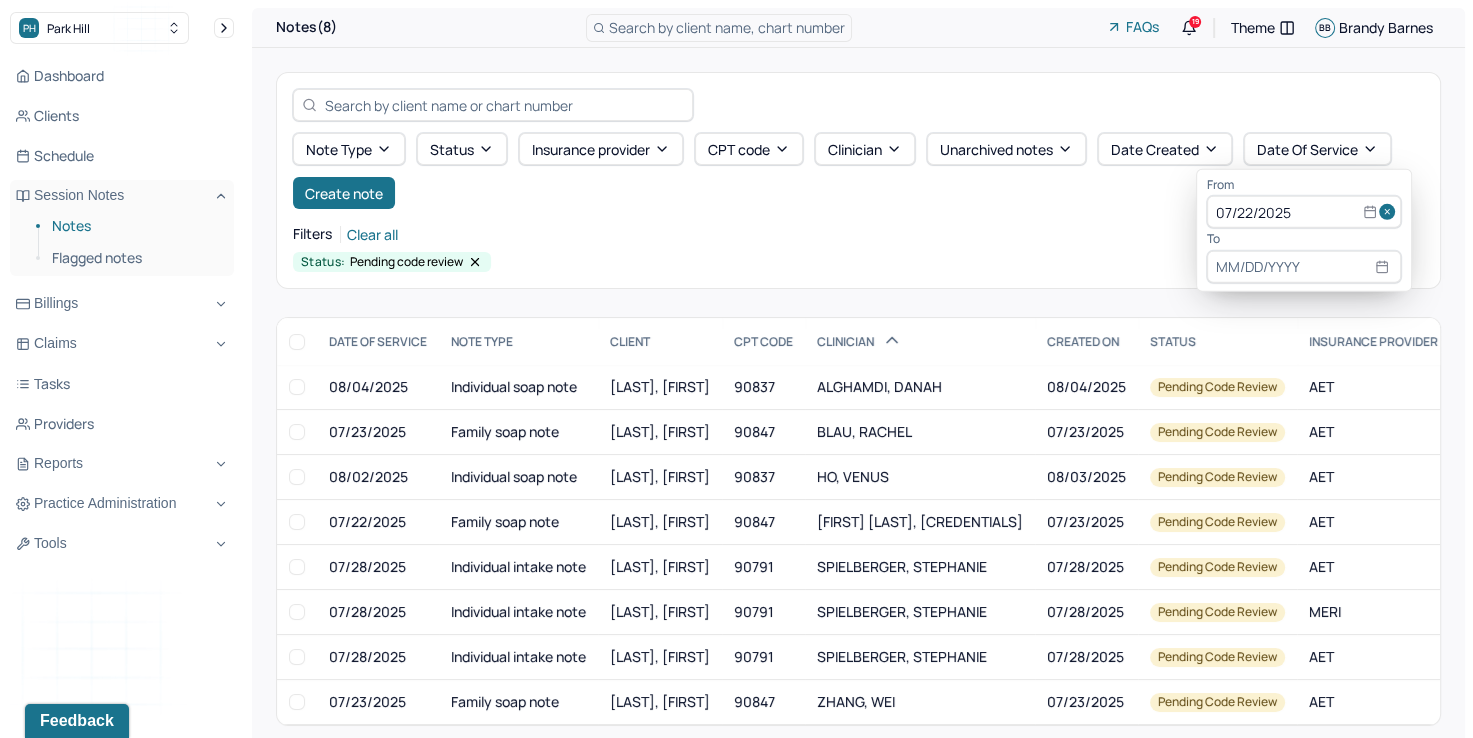 click at bounding box center (1304, 267) 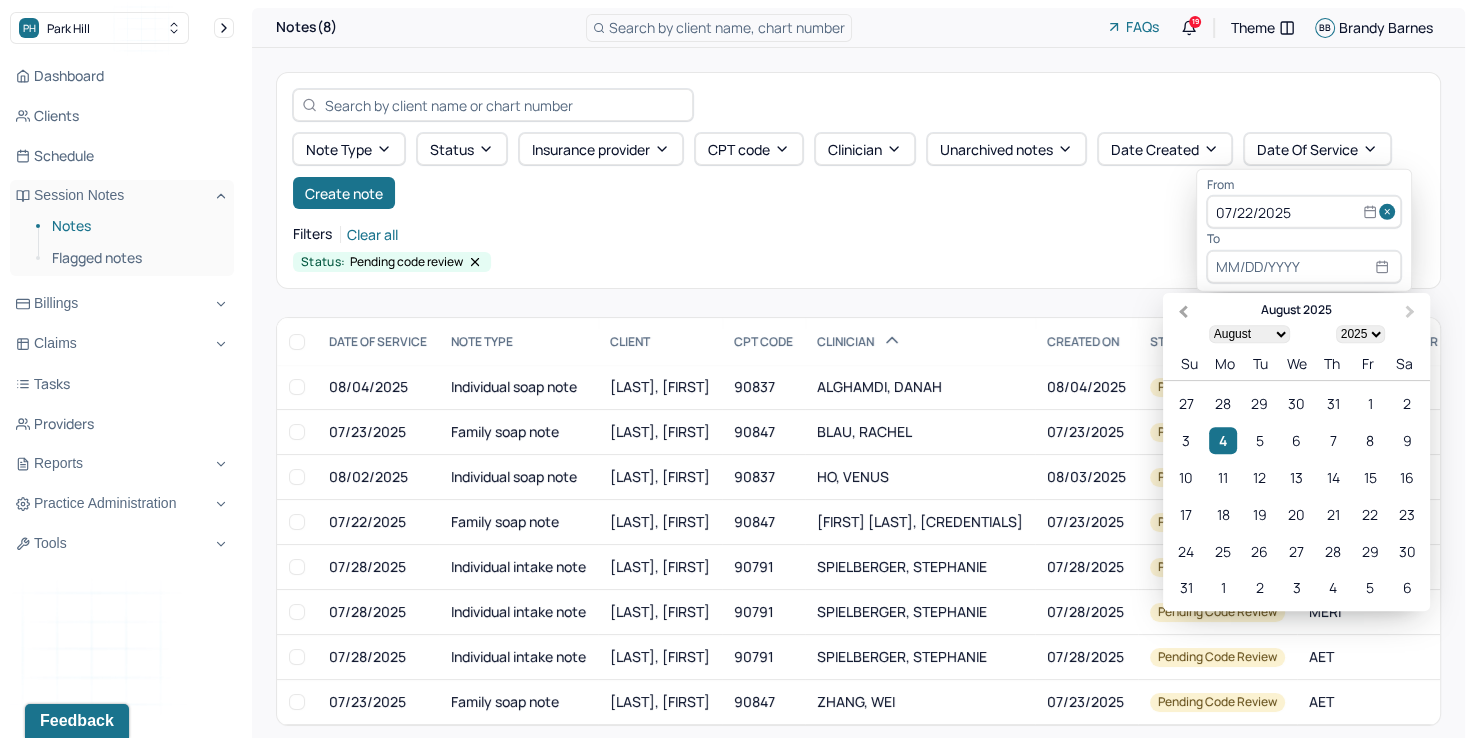 click on "Previous Month" at bounding box center (1183, 312) 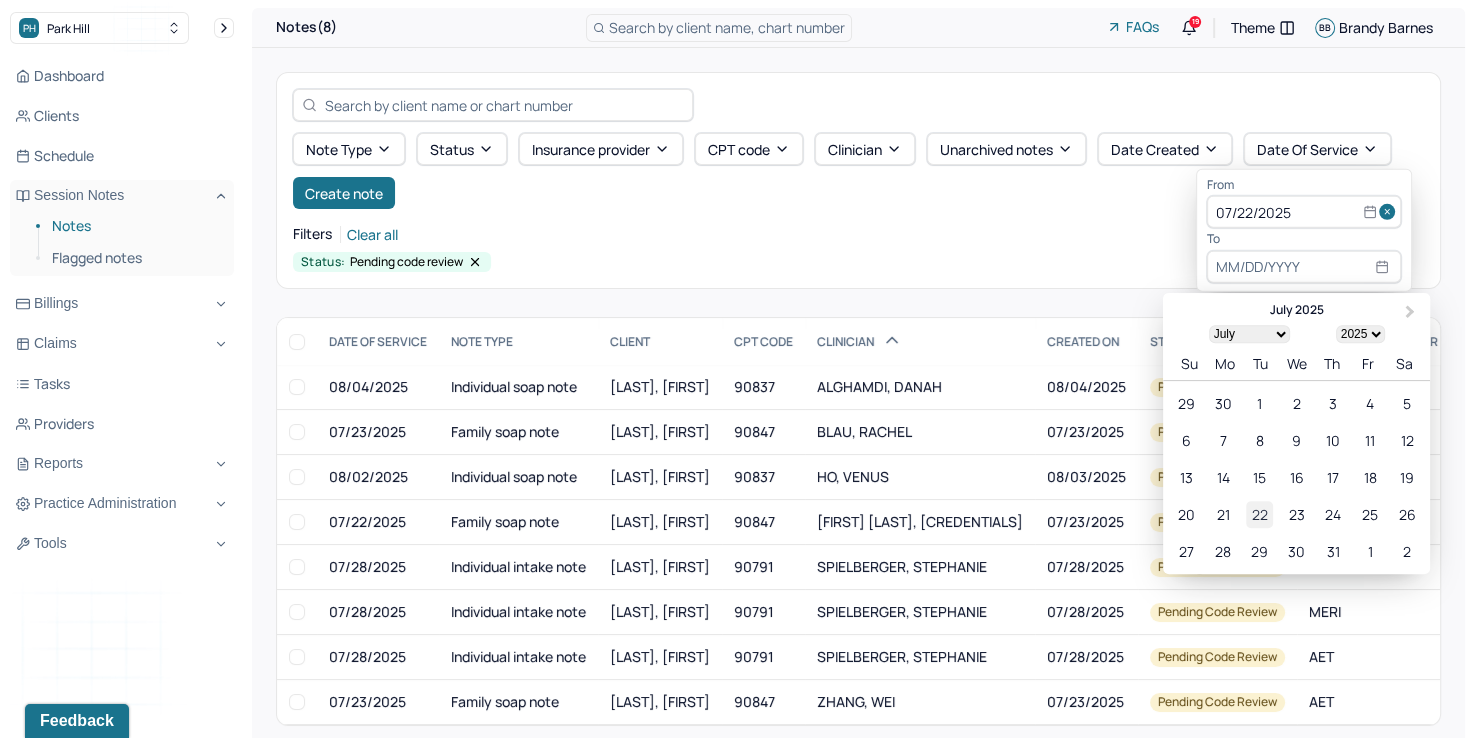 click on "22" at bounding box center (1259, 514) 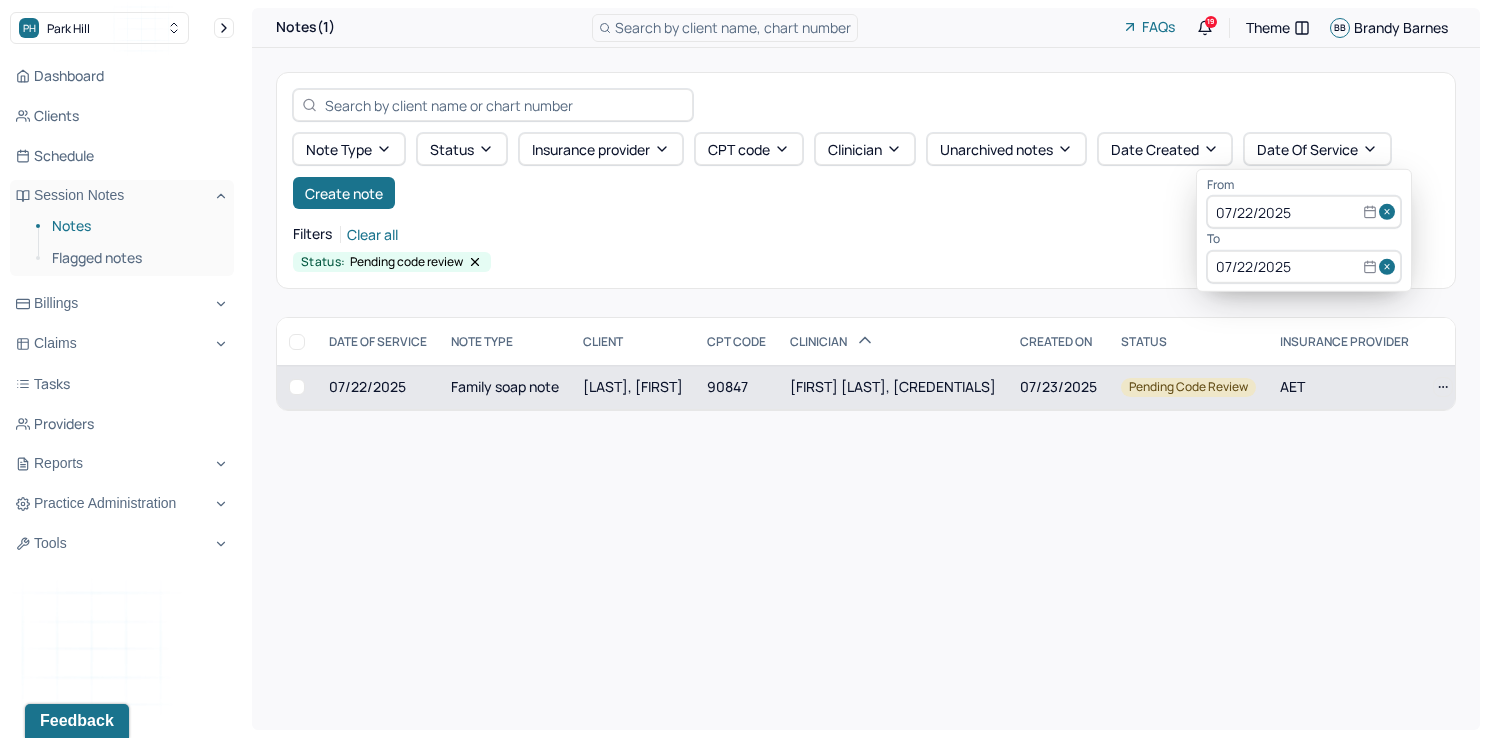 click on "[LAST] [FIRST], [INITIAL]" at bounding box center (893, 387) 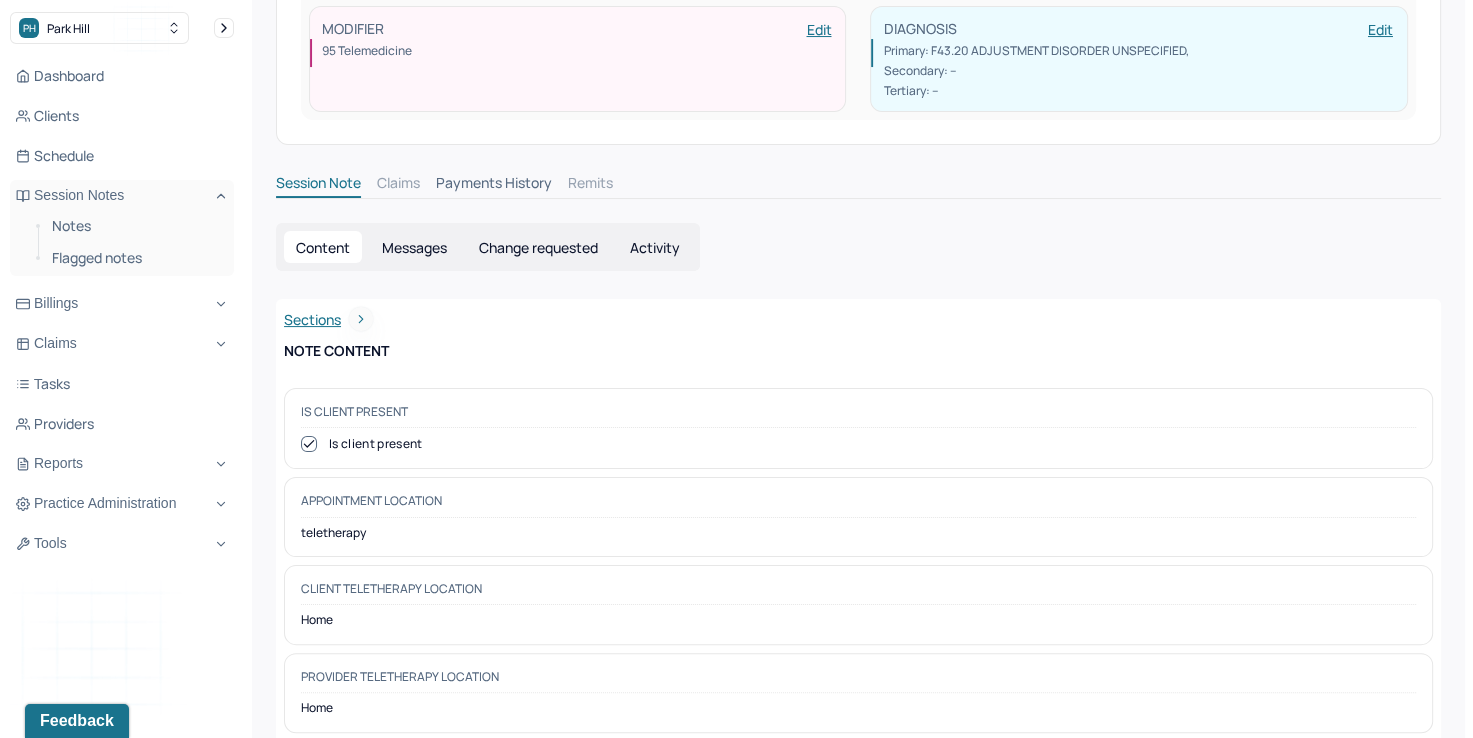 scroll, scrollTop: 400, scrollLeft: 0, axis: vertical 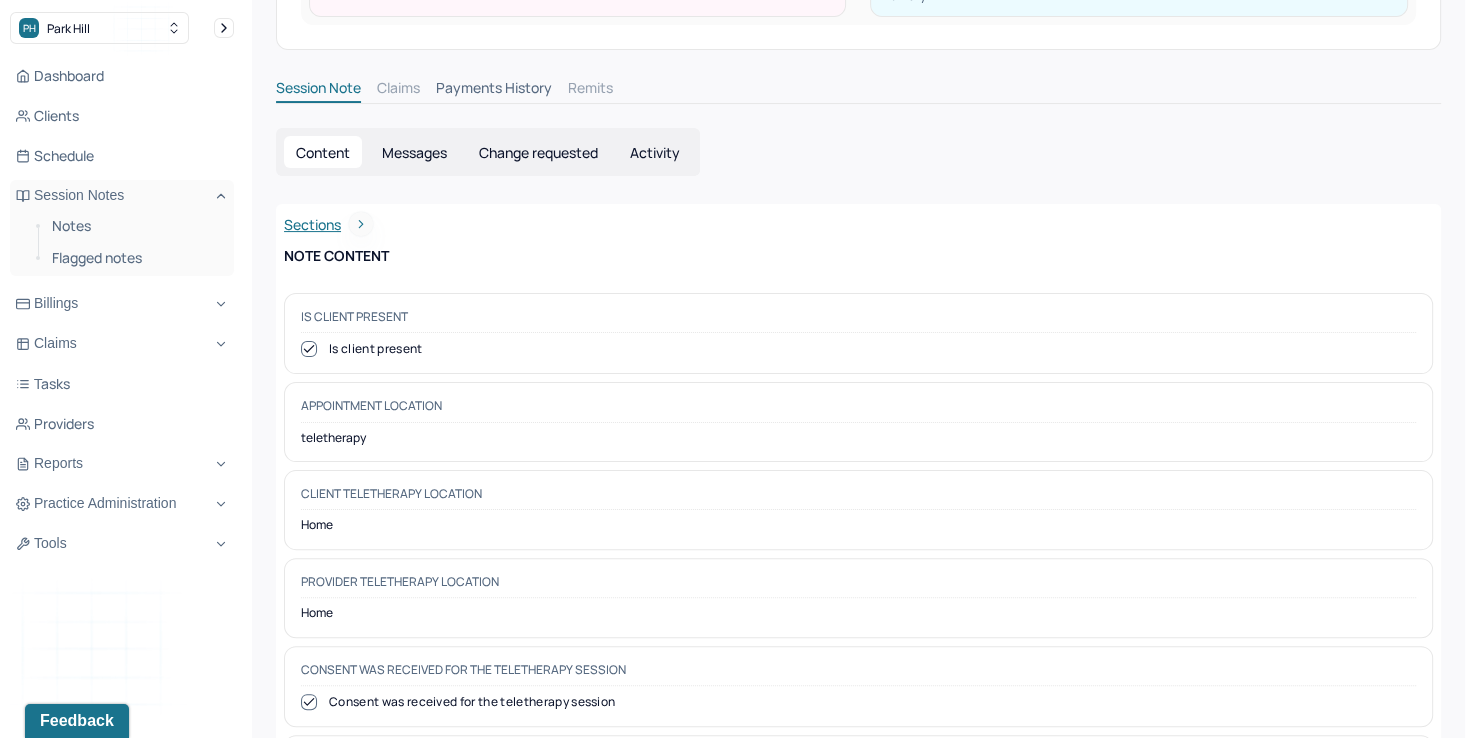 click on "Activity" at bounding box center [655, 152] 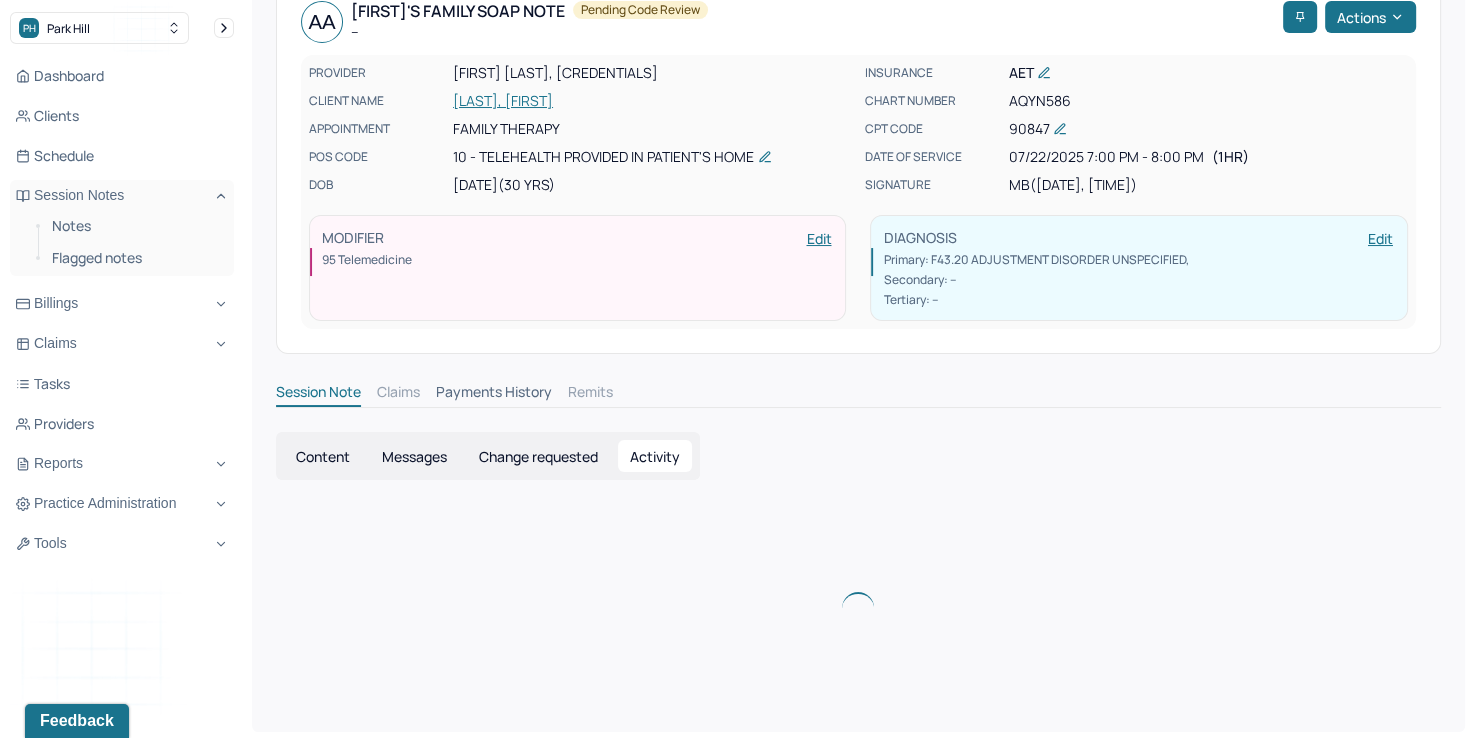 scroll, scrollTop: 352, scrollLeft: 0, axis: vertical 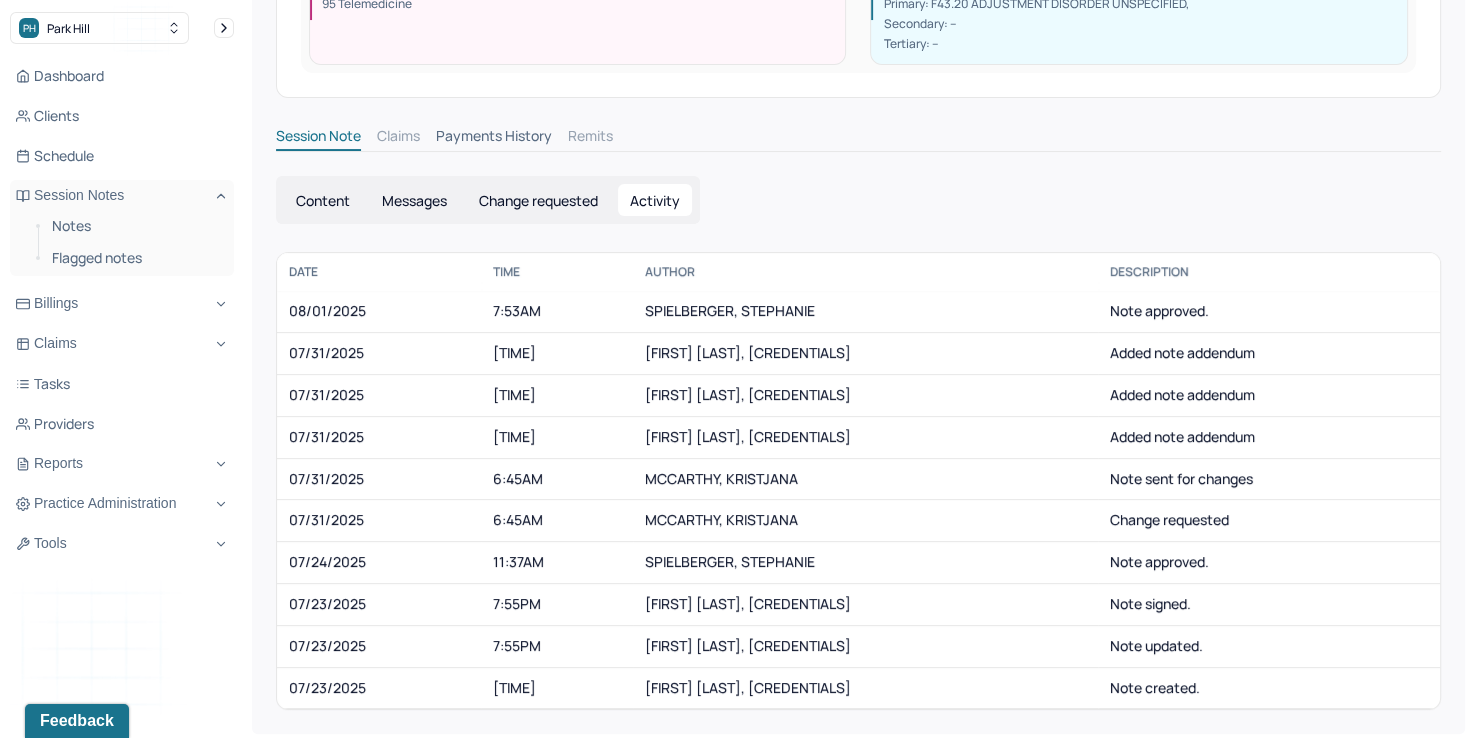 click on "Payments History" at bounding box center (494, 138) 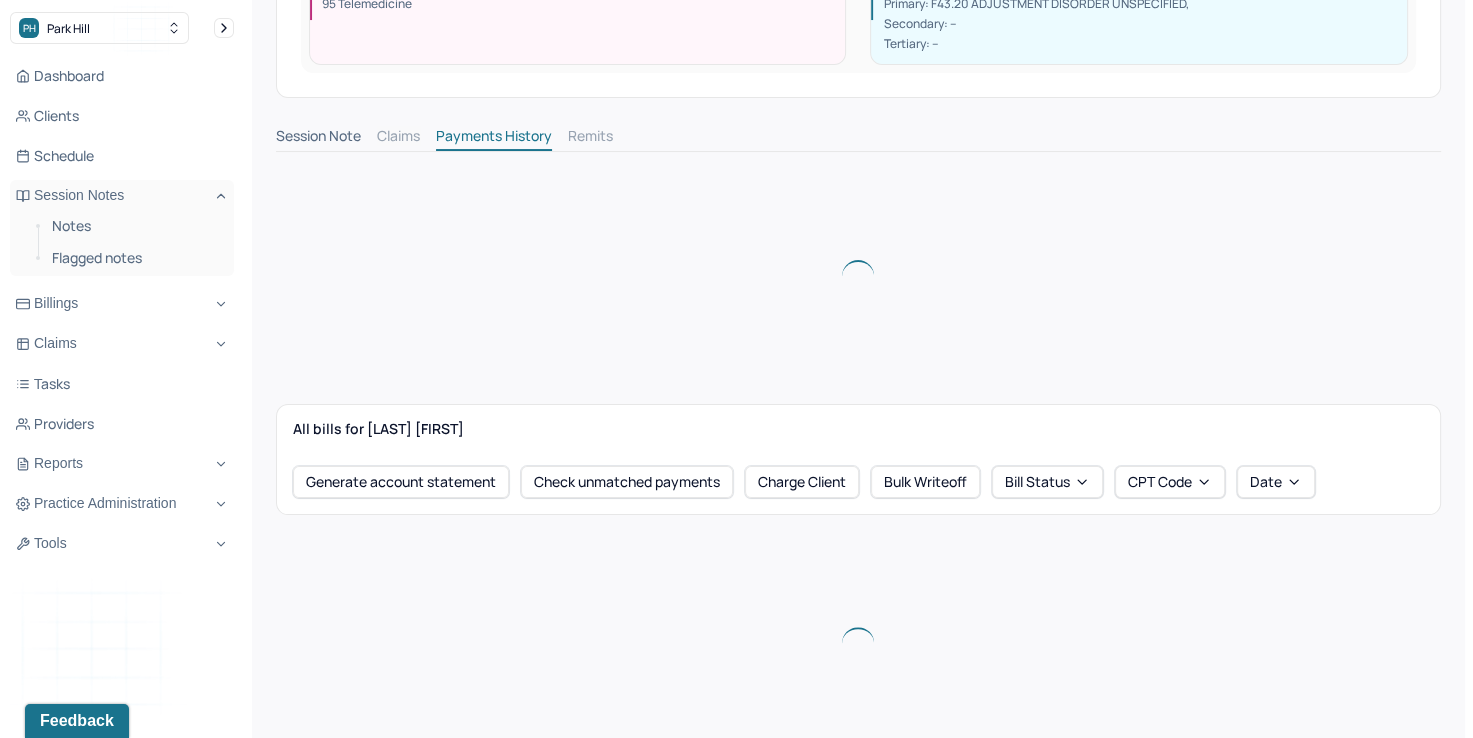 click on "Session Note" at bounding box center (318, 138) 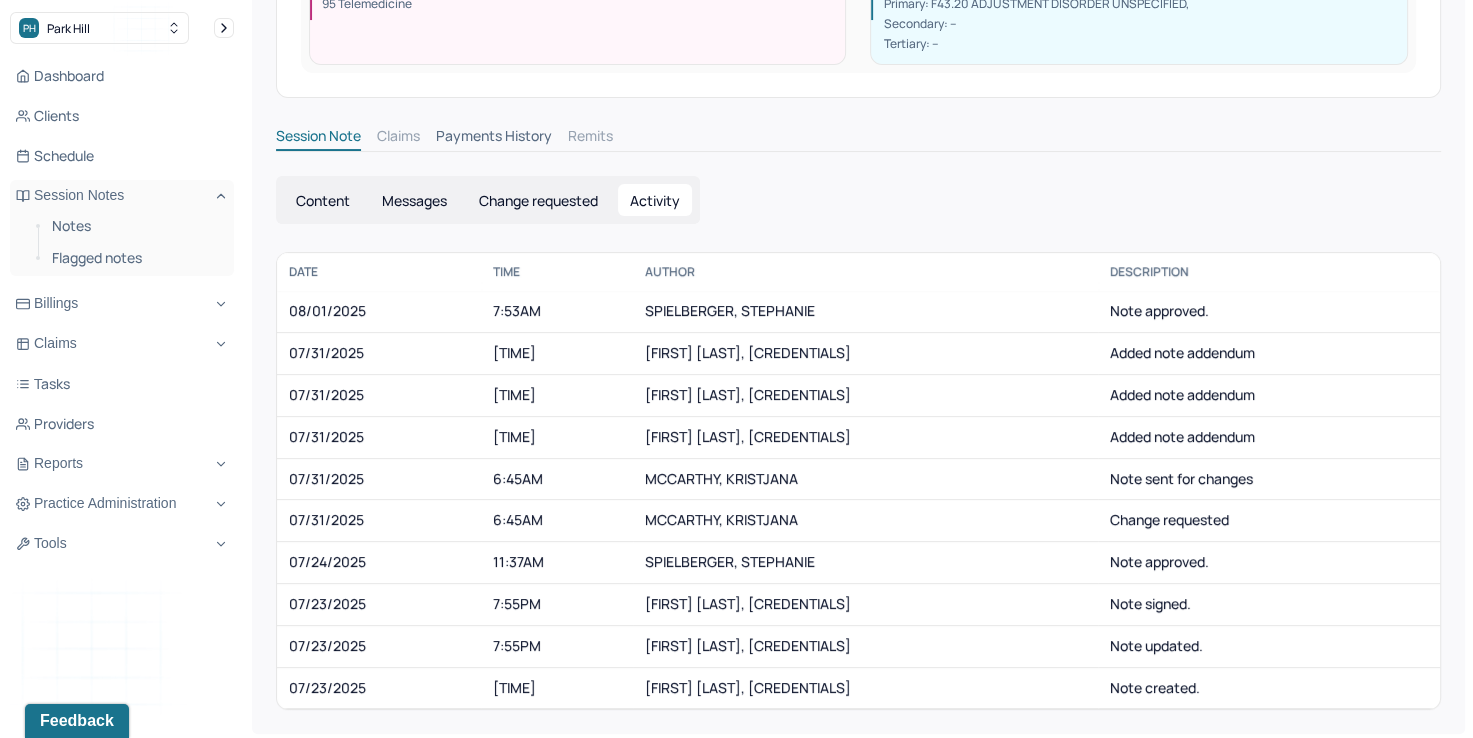 click on "Content" at bounding box center [323, 200] 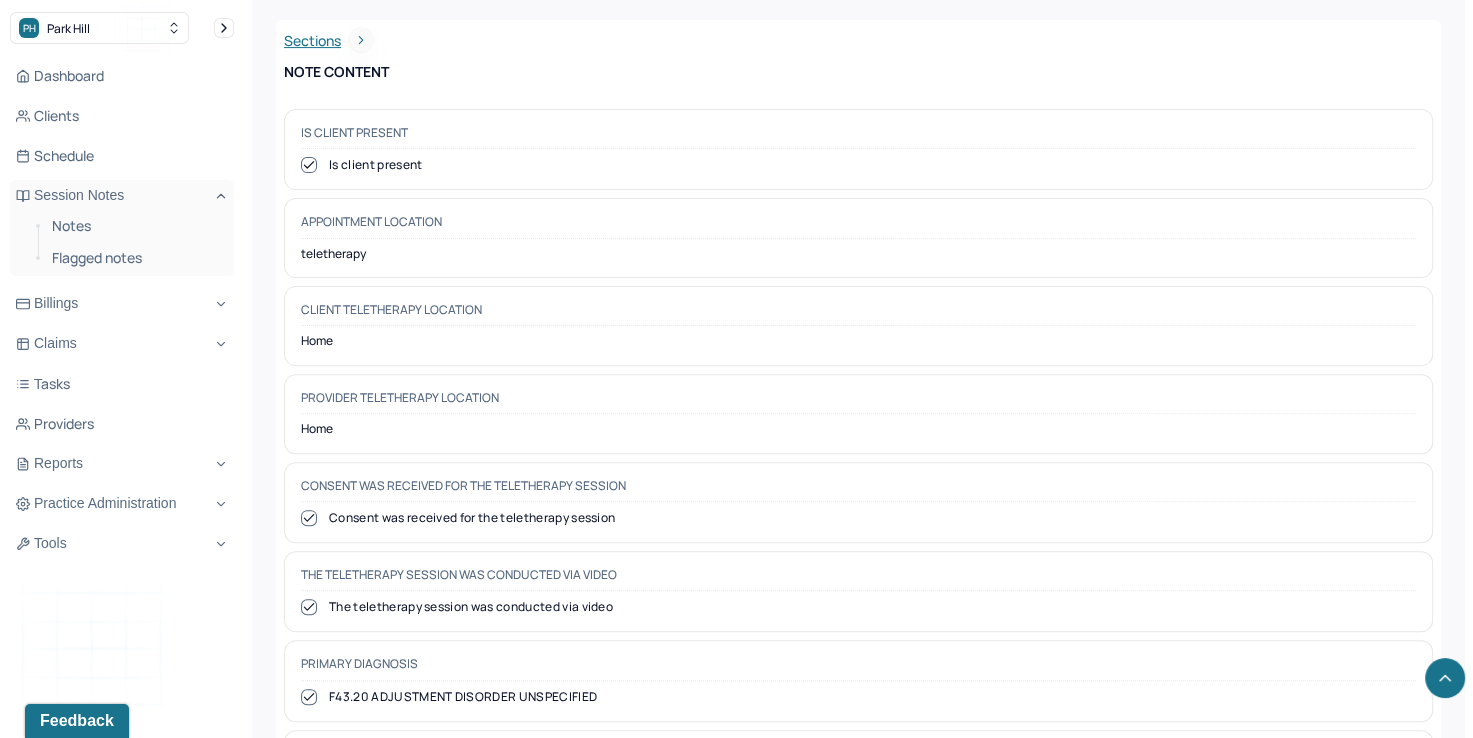 scroll, scrollTop: 555, scrollLeft: 0, axis: vertical 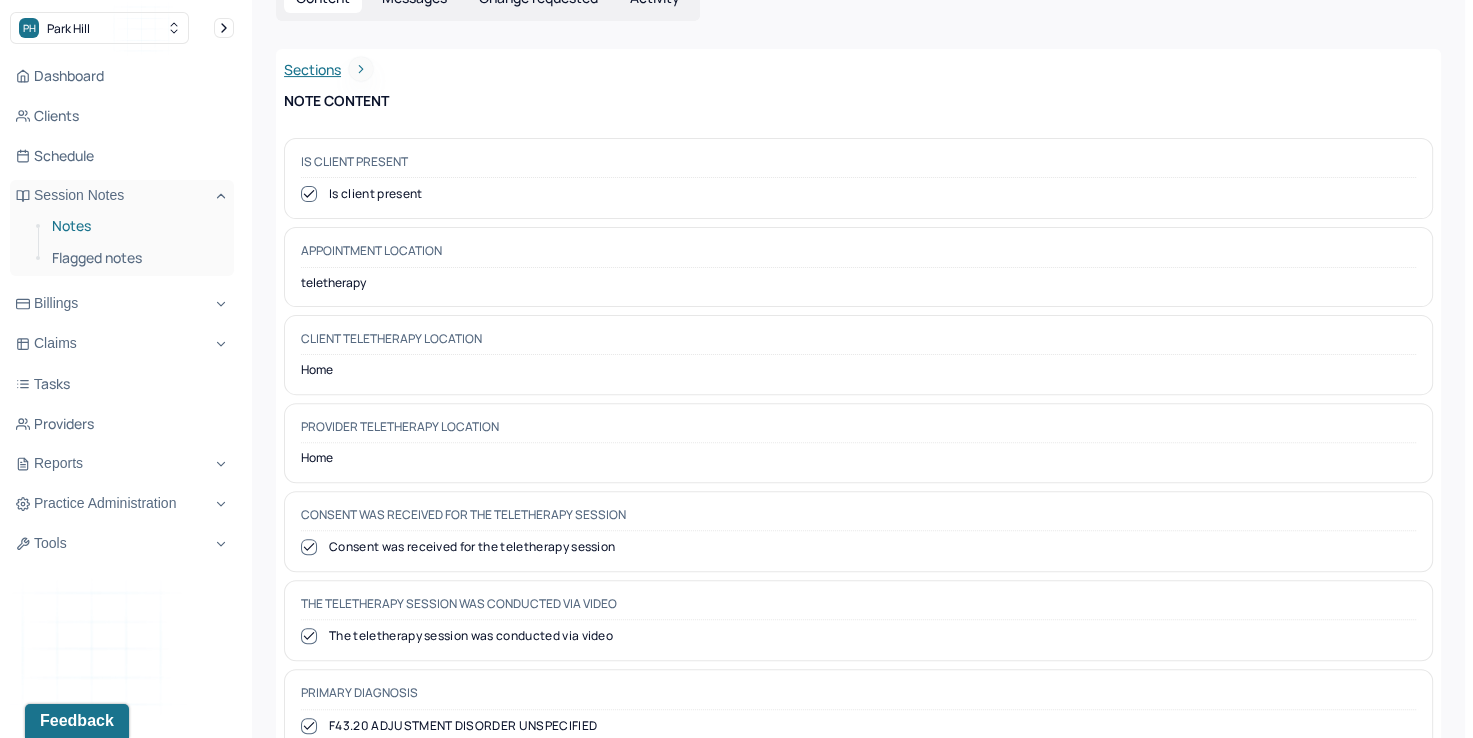 drag, startPoint x: 93, startPoint y: 230, endPoint x: 127, endPoint y: 226, distance: 34.234486 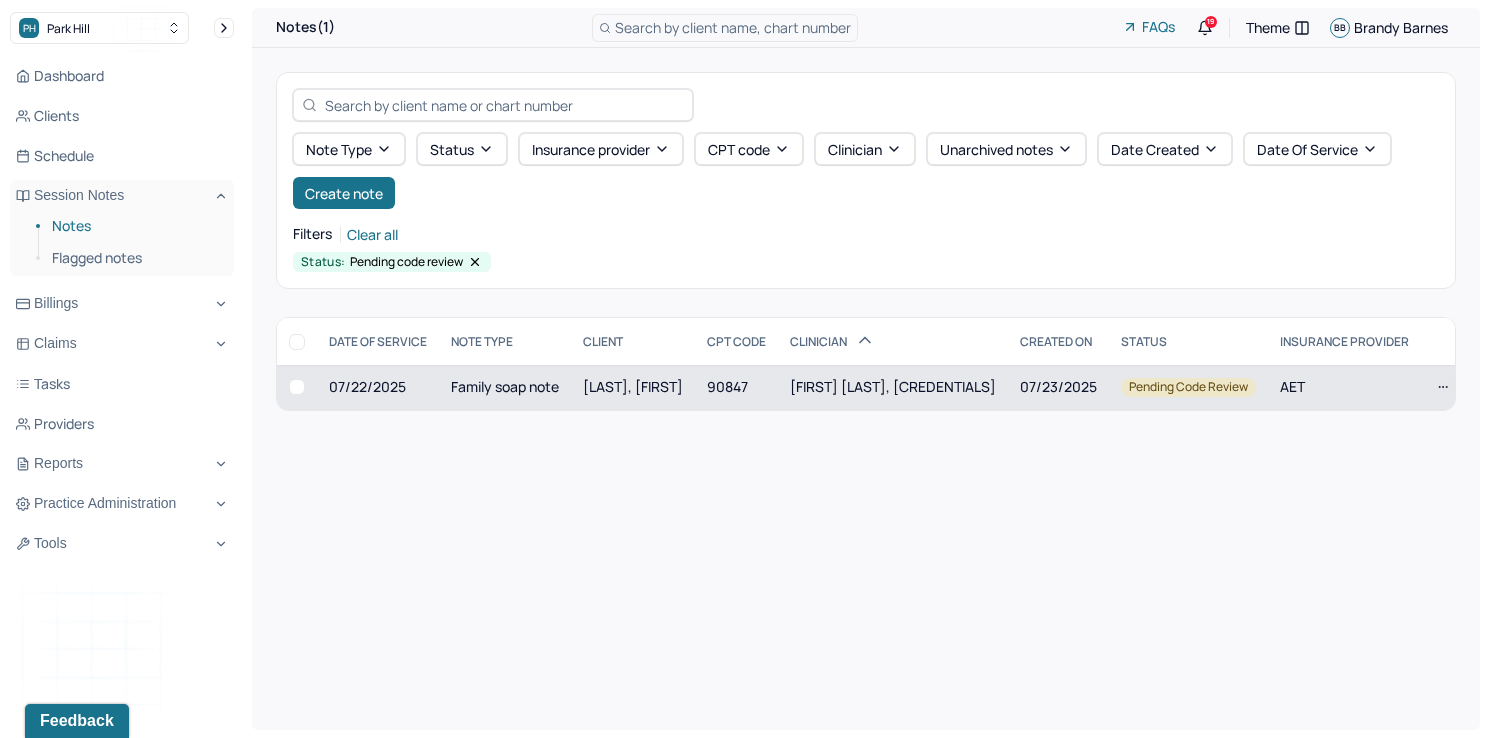 click on "07/23/2025" at bounding box center (1058, 387) 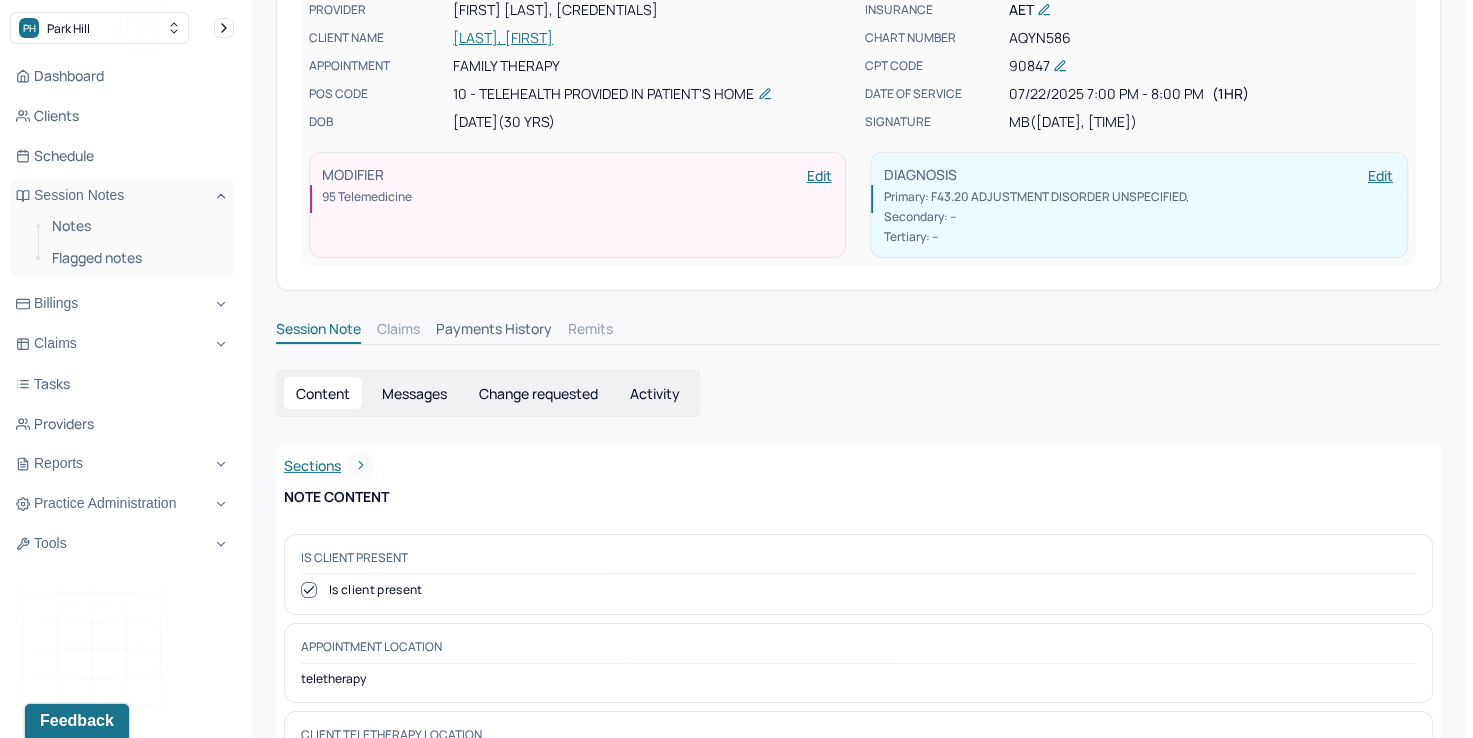 scroll, scrollTop: 0, scrollLeft: 0, axis: both 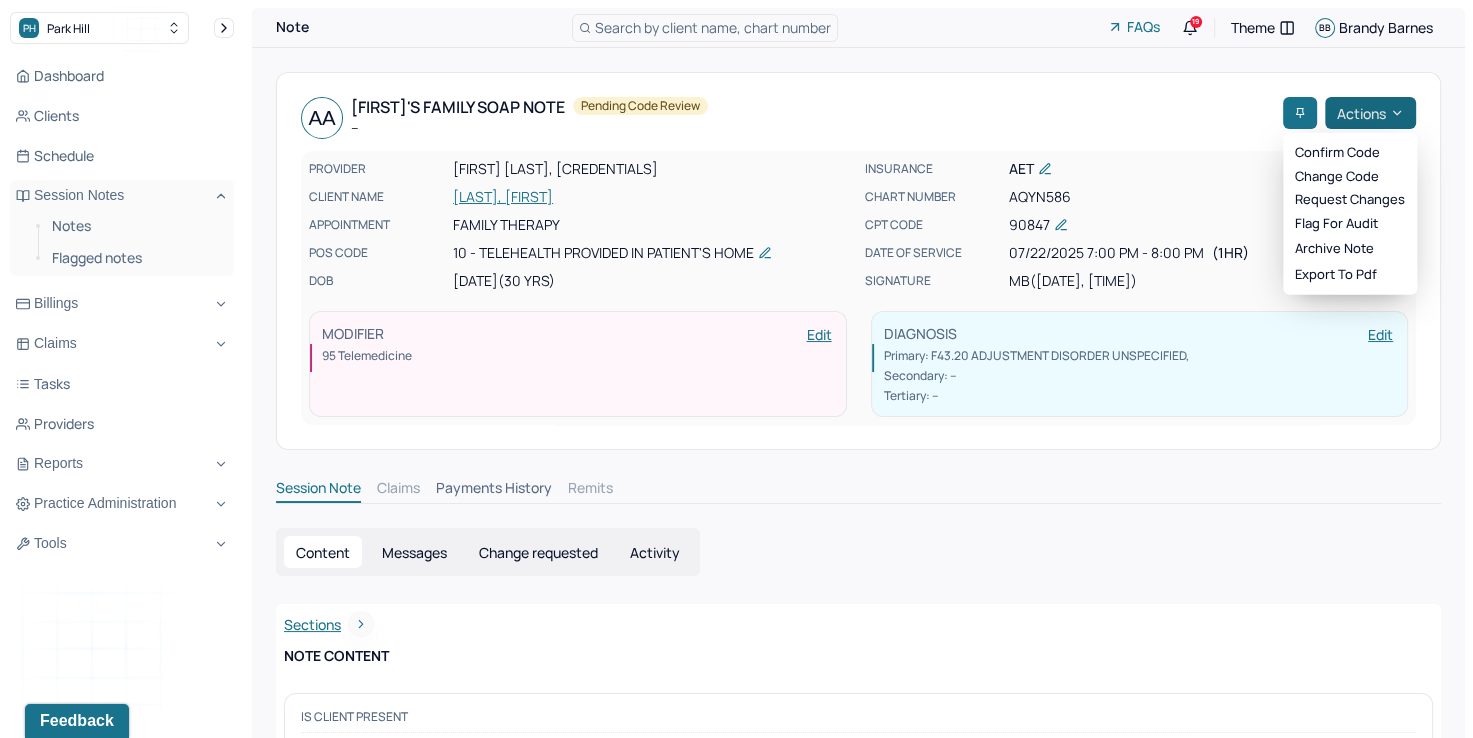 click on "PH Park Hill Dashboard Clients Schedule Session Notes Notes Flagged notes Billings Claims Tasks Providers Reports Practice Administration Tools BB Brandy    Barnes biller,clientsupport,coder Logout Note Search by client name, chart number  FAQs 19 Theme BB Brandy    Barnes AA Ana's   Family soap note -- Pending code review Actions PROVIDER MADELAINE BUKIET, MADS CLIENT NAME ARIAS-GONZALEZ, ANA APPOINTMENT Family therapy POS CODE 10 - Telehealth Provided in Patient's Home DOB 03/21/1995  (30 Yrs) INSURANCE AET CHART NUMBER AQYN586 CPT CODE 90847 DATE OF SERVICE 07/22/2025   7:00 PM   -   8:00 PM ( 1hr ) SIGNATURE MB  (07/31/2025, 6:21 PM) MODIFIER Edit 95 Telemedicine DIAGNOSIS Edit Primary:   F43.20 ADJUSTMENT DISORDER UNSPECIFIED ,  Secondary:   -- Tertiary:   -- Session Note Claims Payments History Remits Content Messages Change requested Activity Sections Session note Therapy intervention techniques Treatment plan/ progress Sections NOTE CONTENT Is client present teletherapy" at bounding box center (736, 2007) 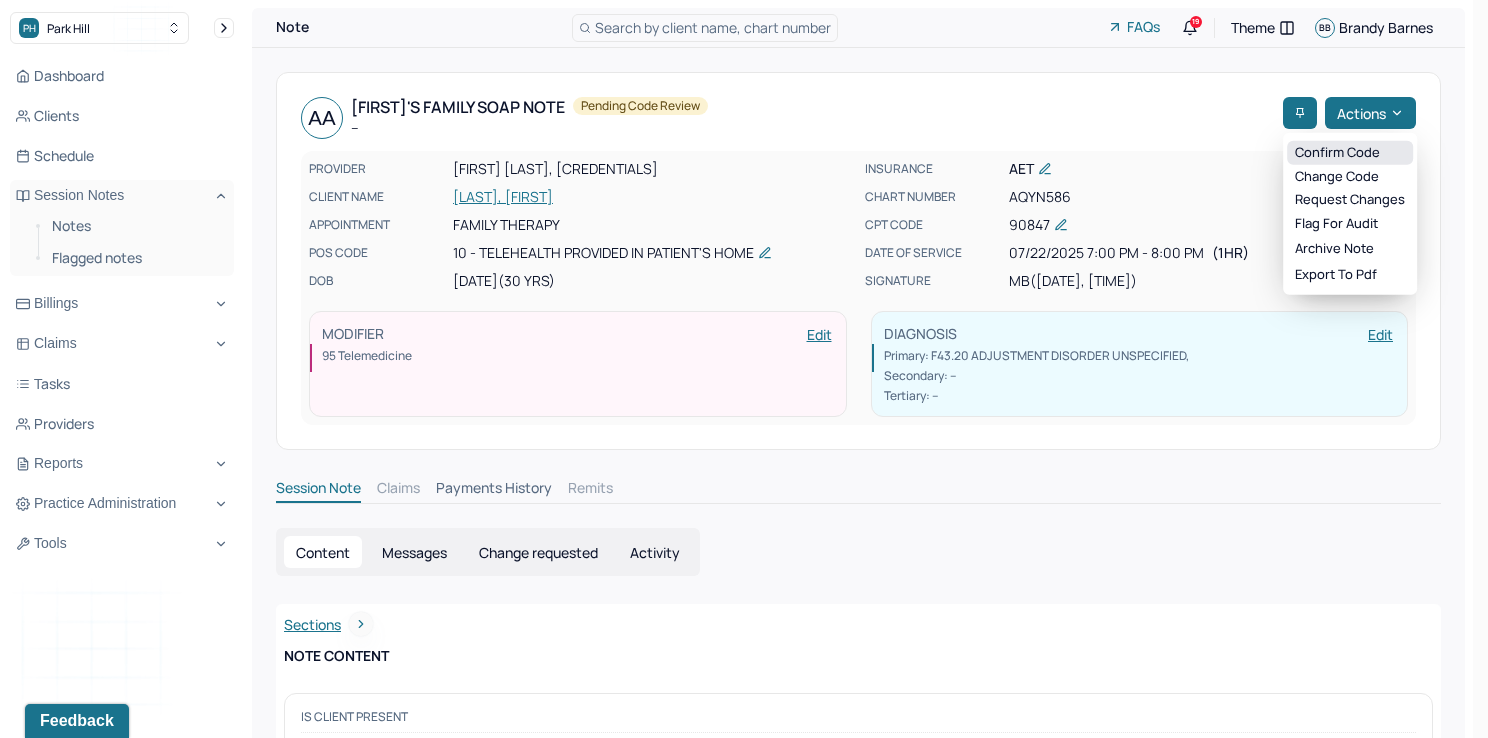 click on "Confirm code" at bounding box center [1350, 153] 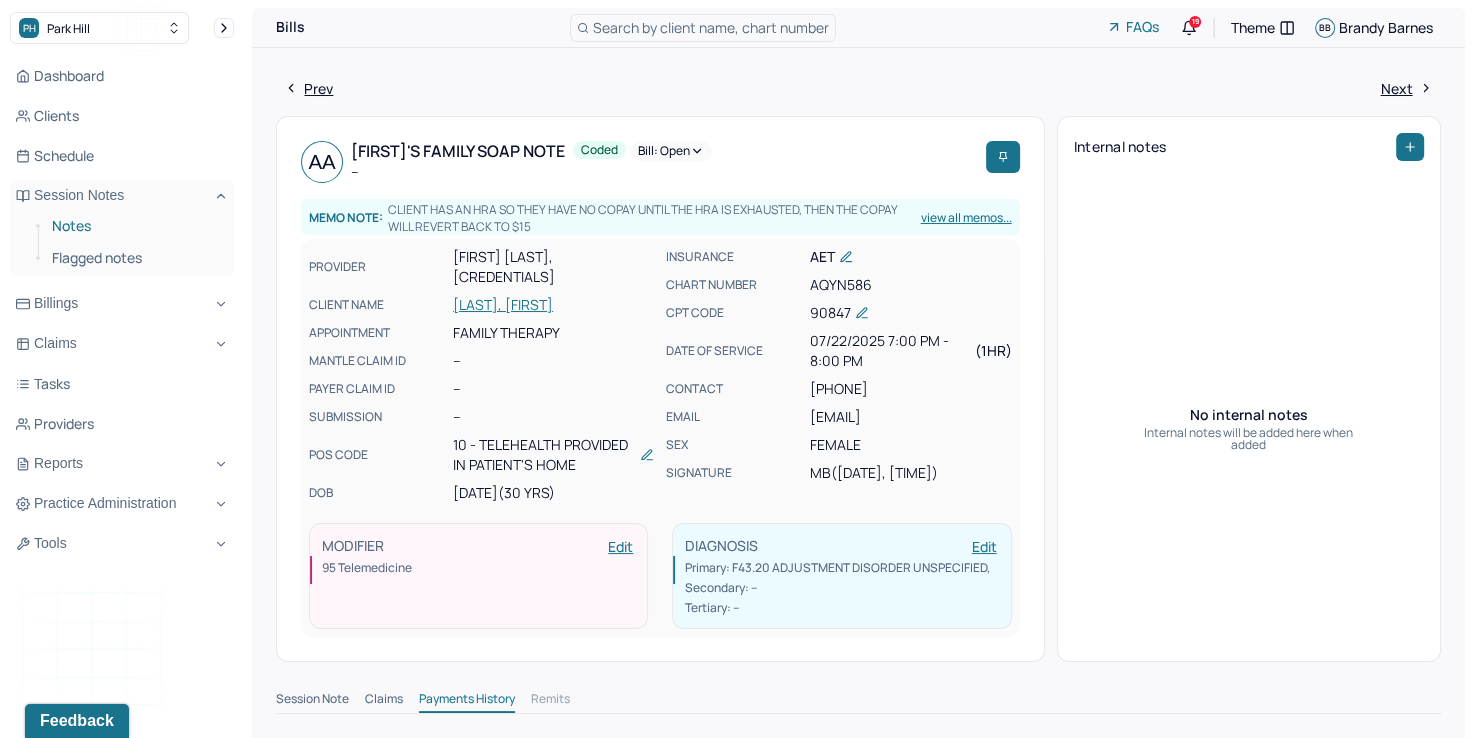 drag, startPoint x: 92, startPoint y: 230, endPoint x: 116, endPoint y: 230, distance: 24 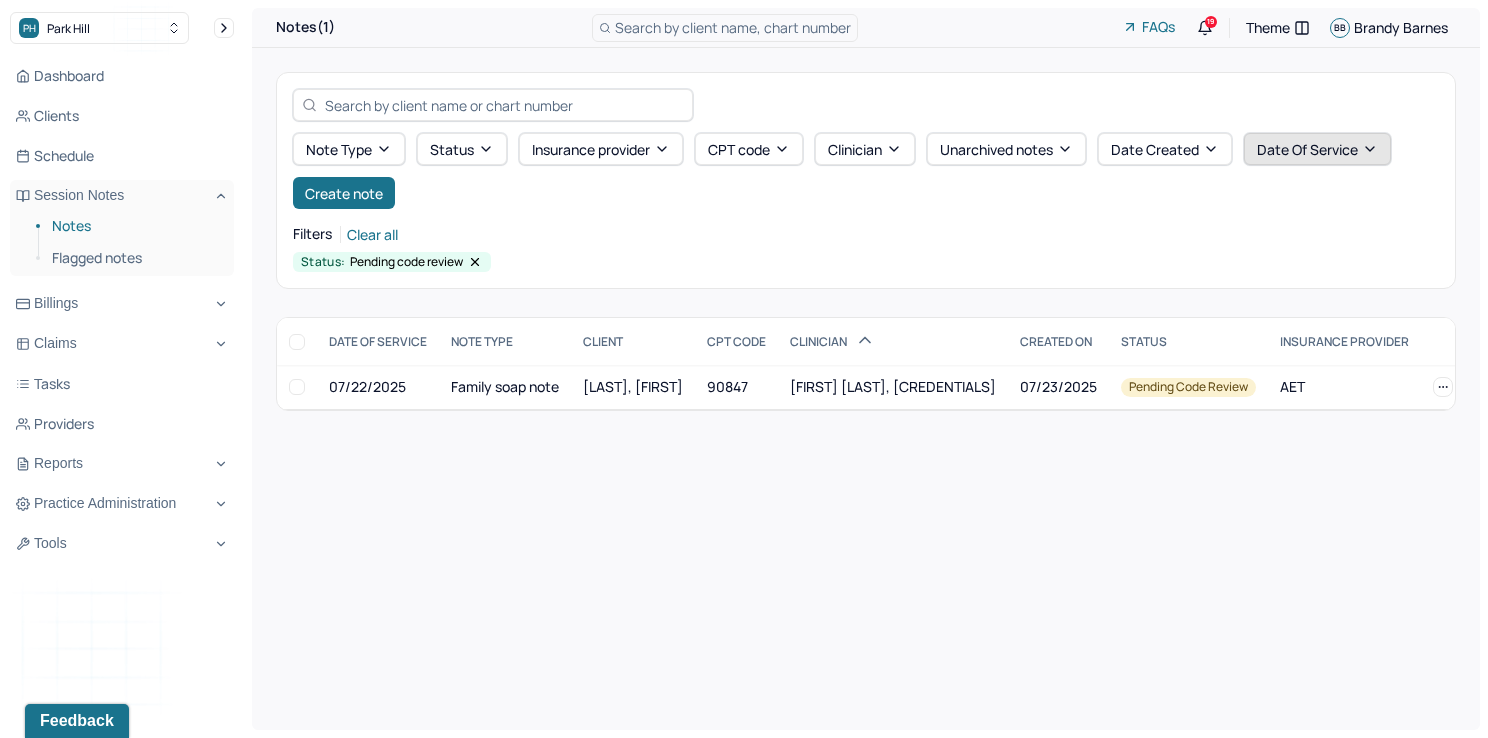 click 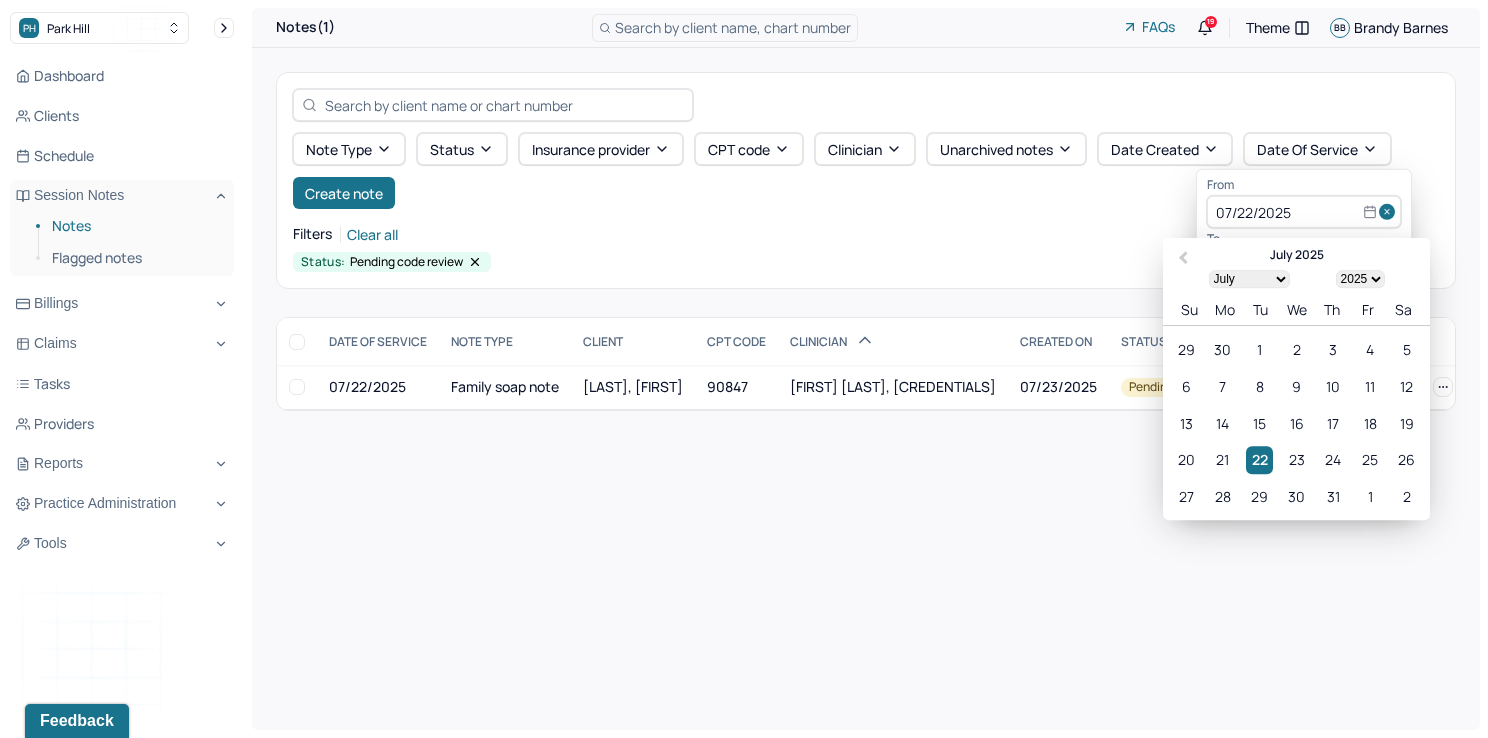 click at bounding box center [1390, 212] 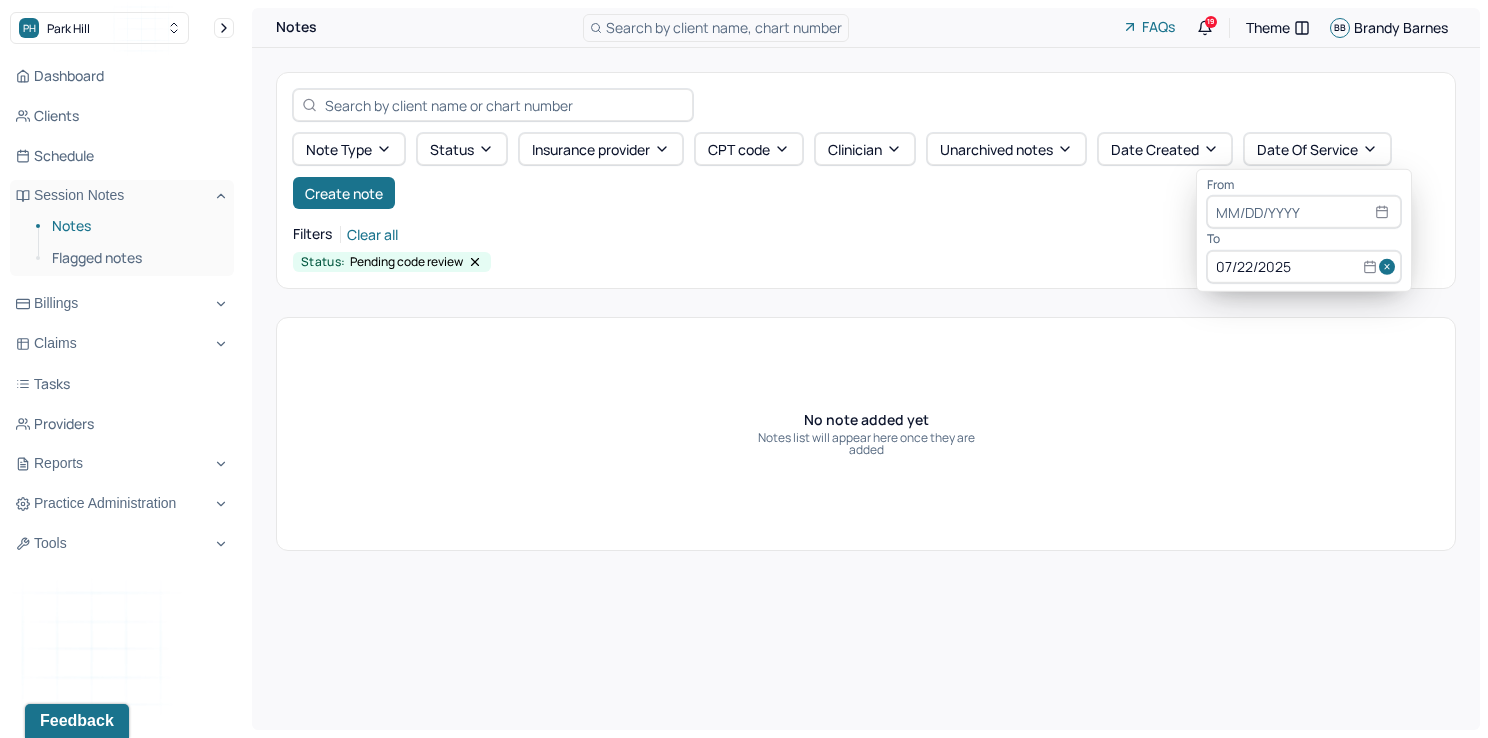 click at bounding box center (1390, 267) 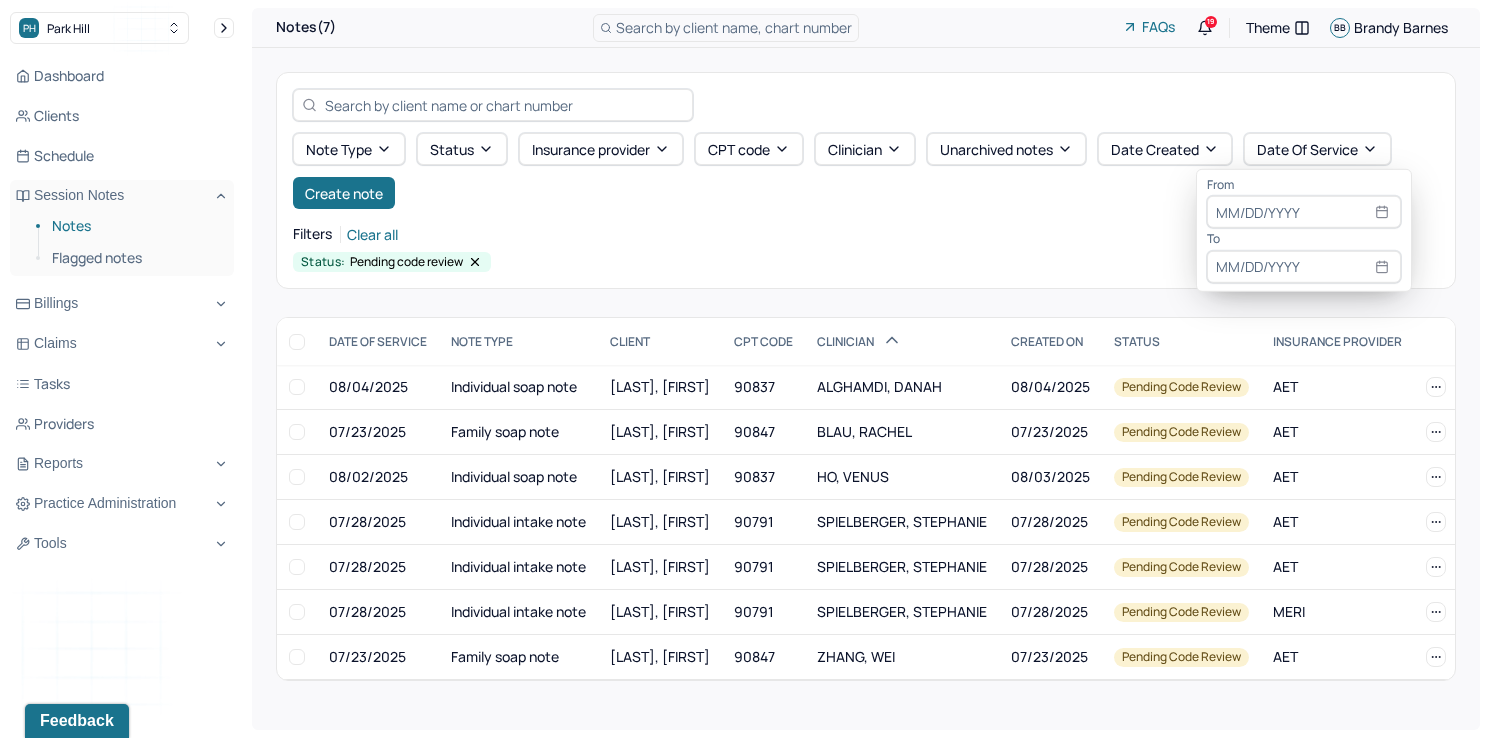 click at bounding box center [1304, 212] 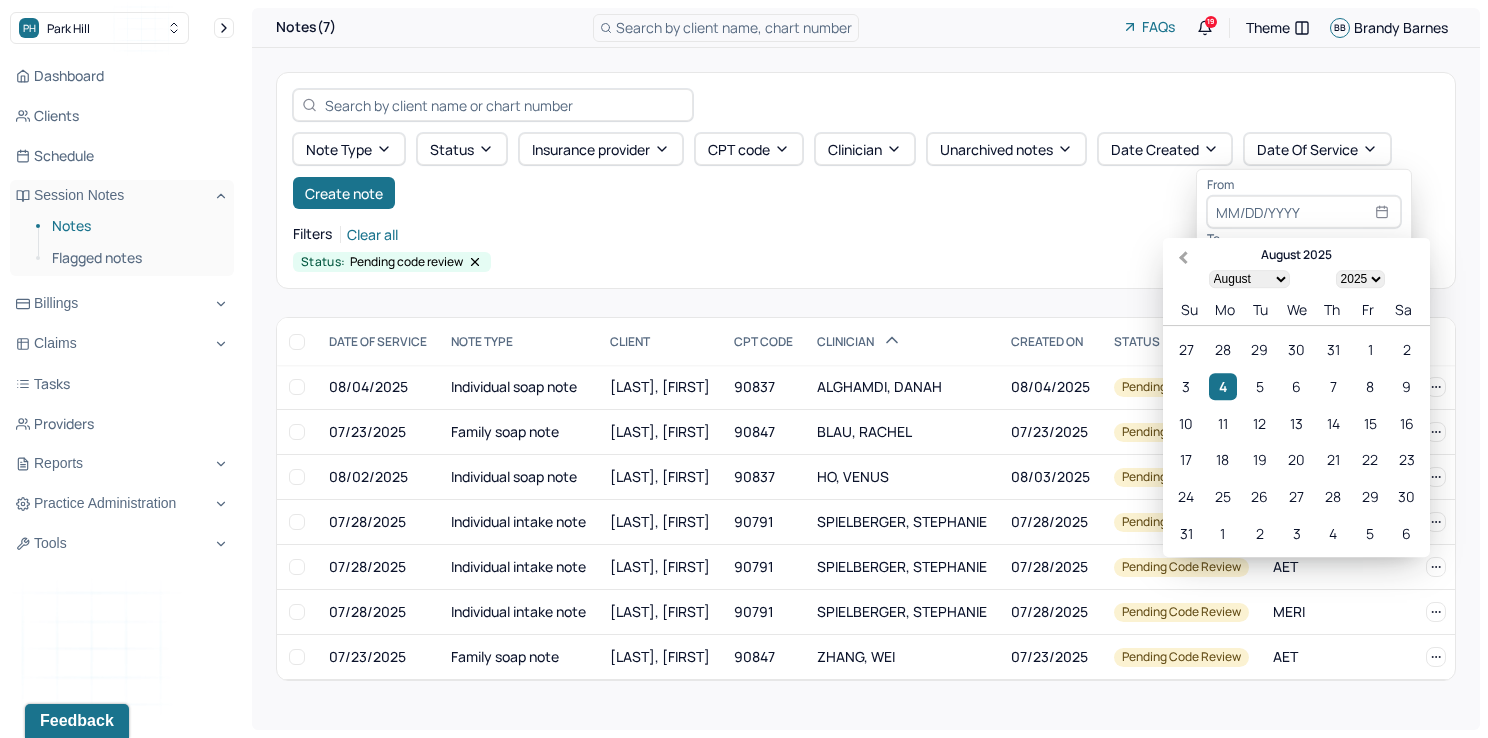 click on "Previous Month" at bounding box center (1181, 260) 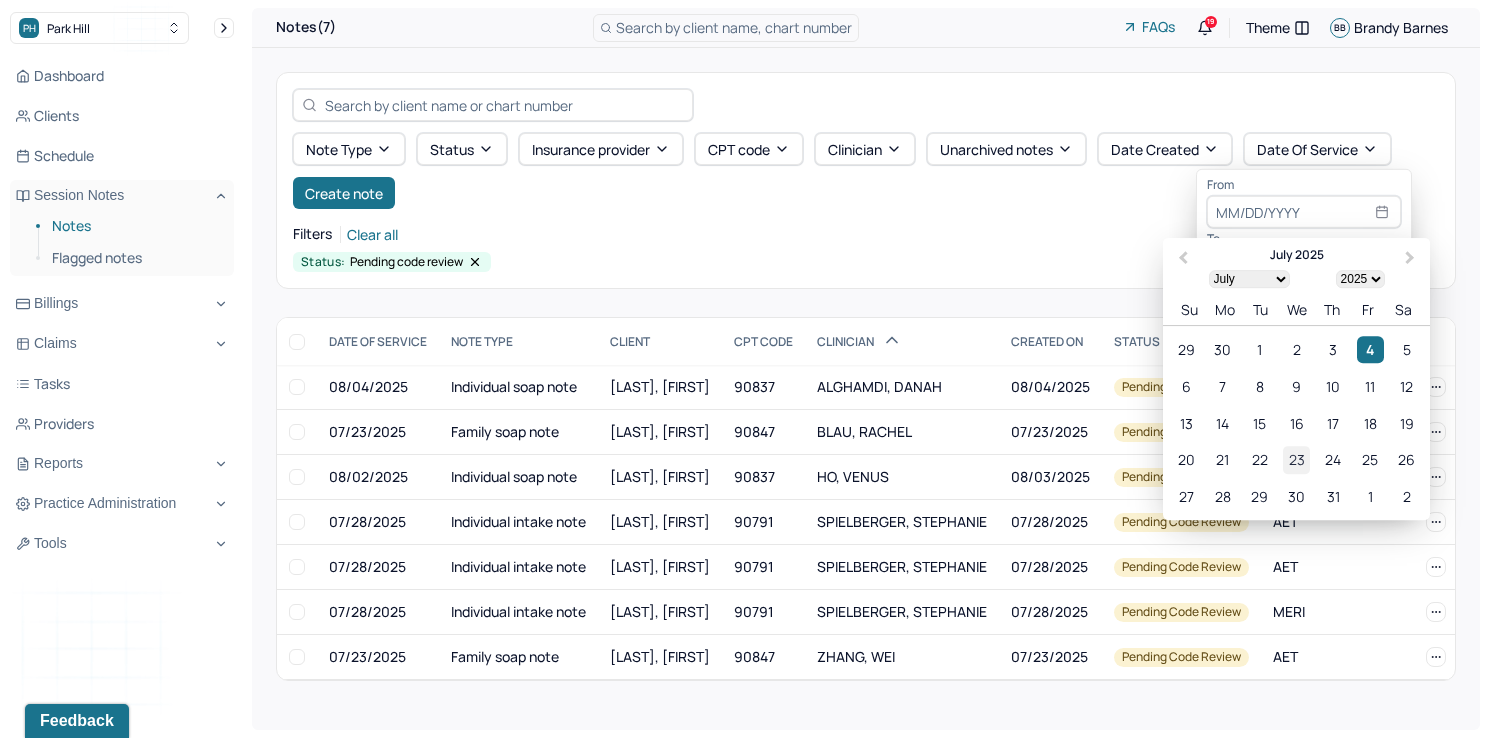 click on "23" at bounding box center [1296, 460] 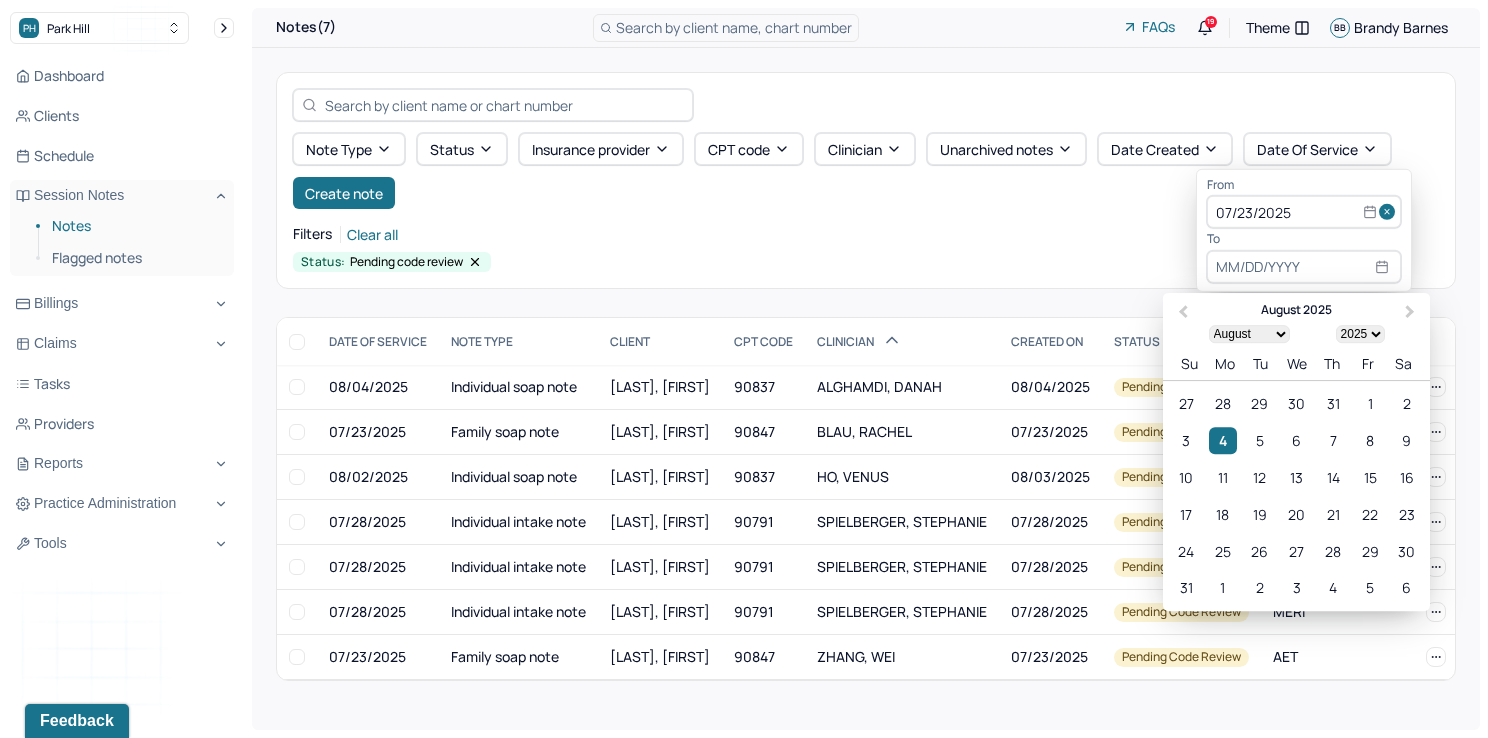 click at bounding box center (1304, 267) 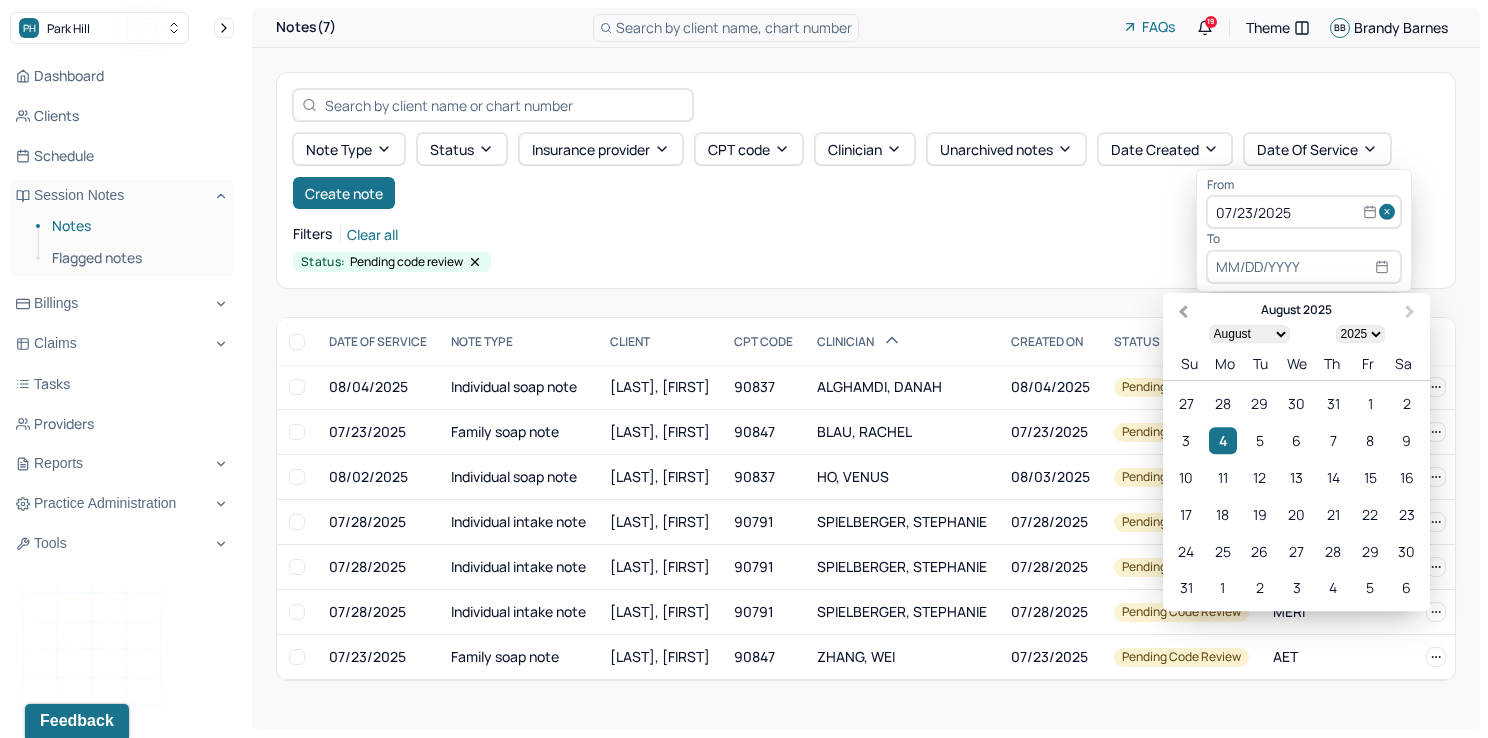 click on "Previous Month" at bounding box center [1183, 312] 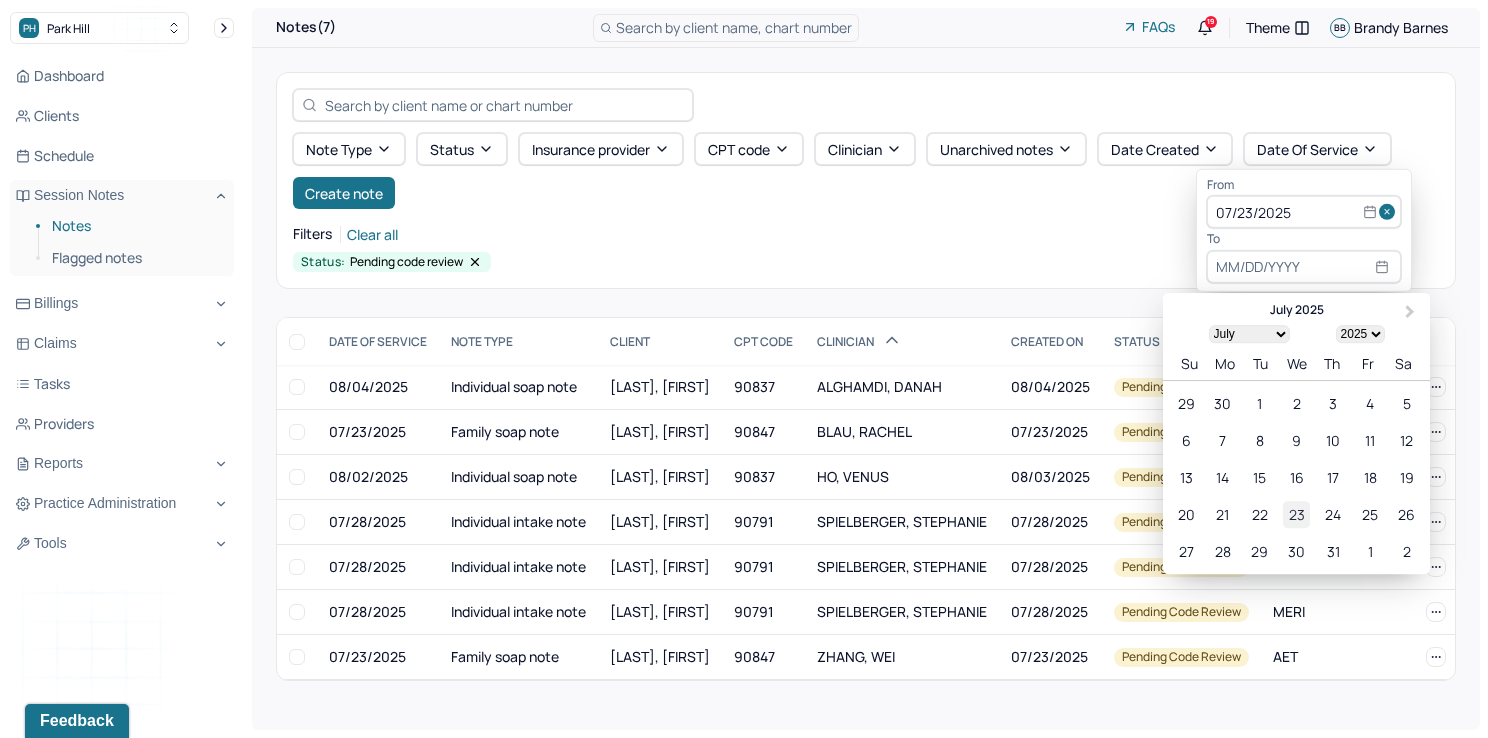 click on "23" at bounding box center [1296, 514] 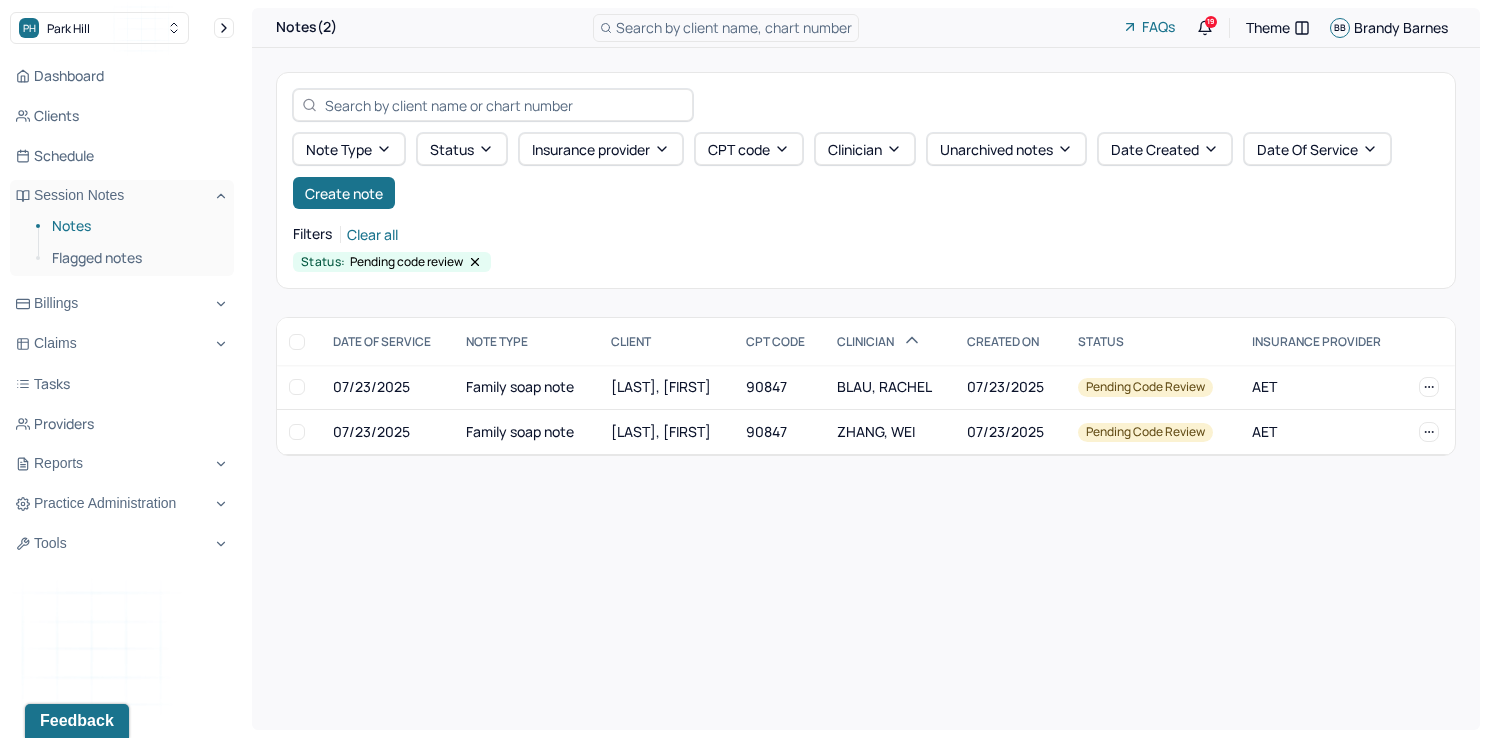 click on "Note type Status Insurance provider CPT code Clinician Unarchived notes Date Created Date Of Service Create note Filters Clear all Status: Pending code review" at bounding box center [866, 180] 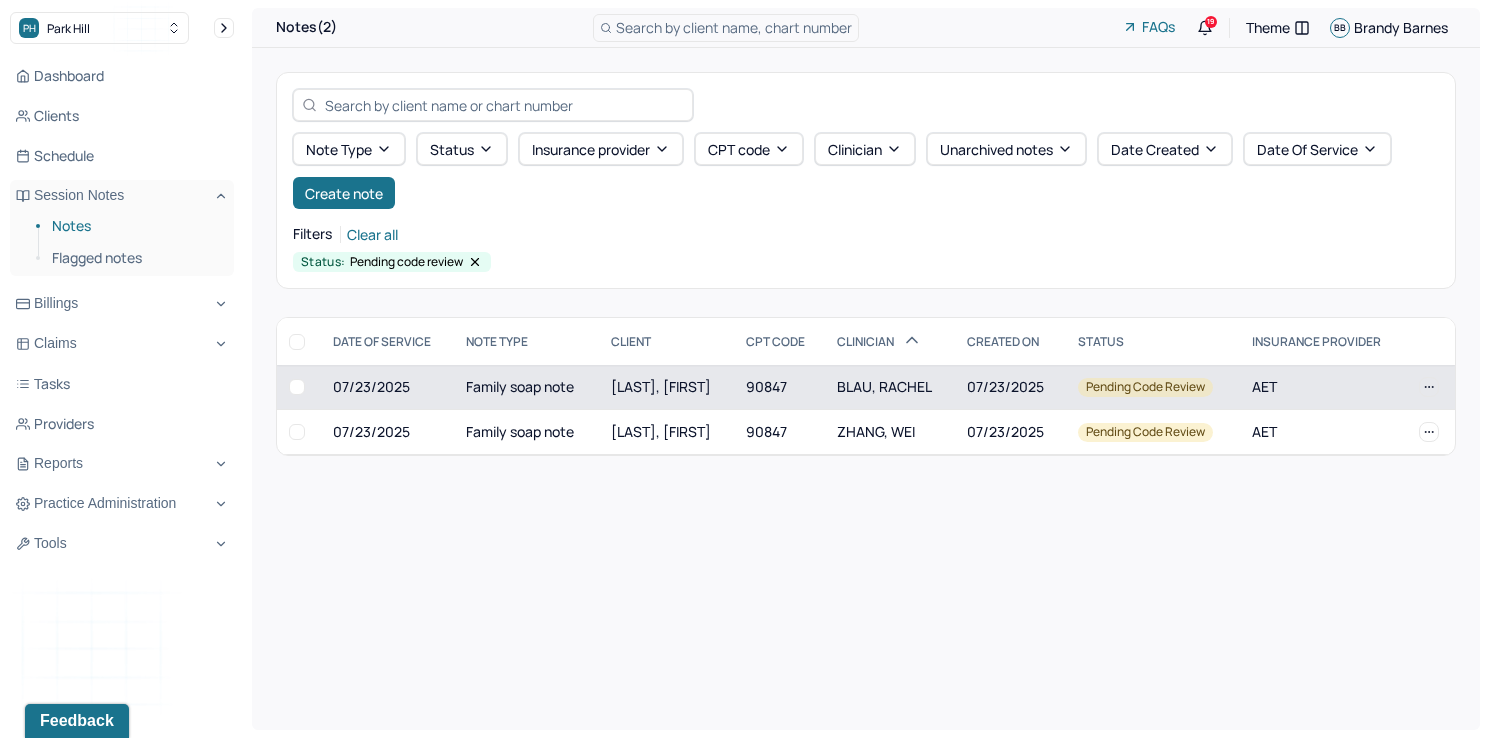click on "BLAU, RACHEL" at bounding box center [884, 386] 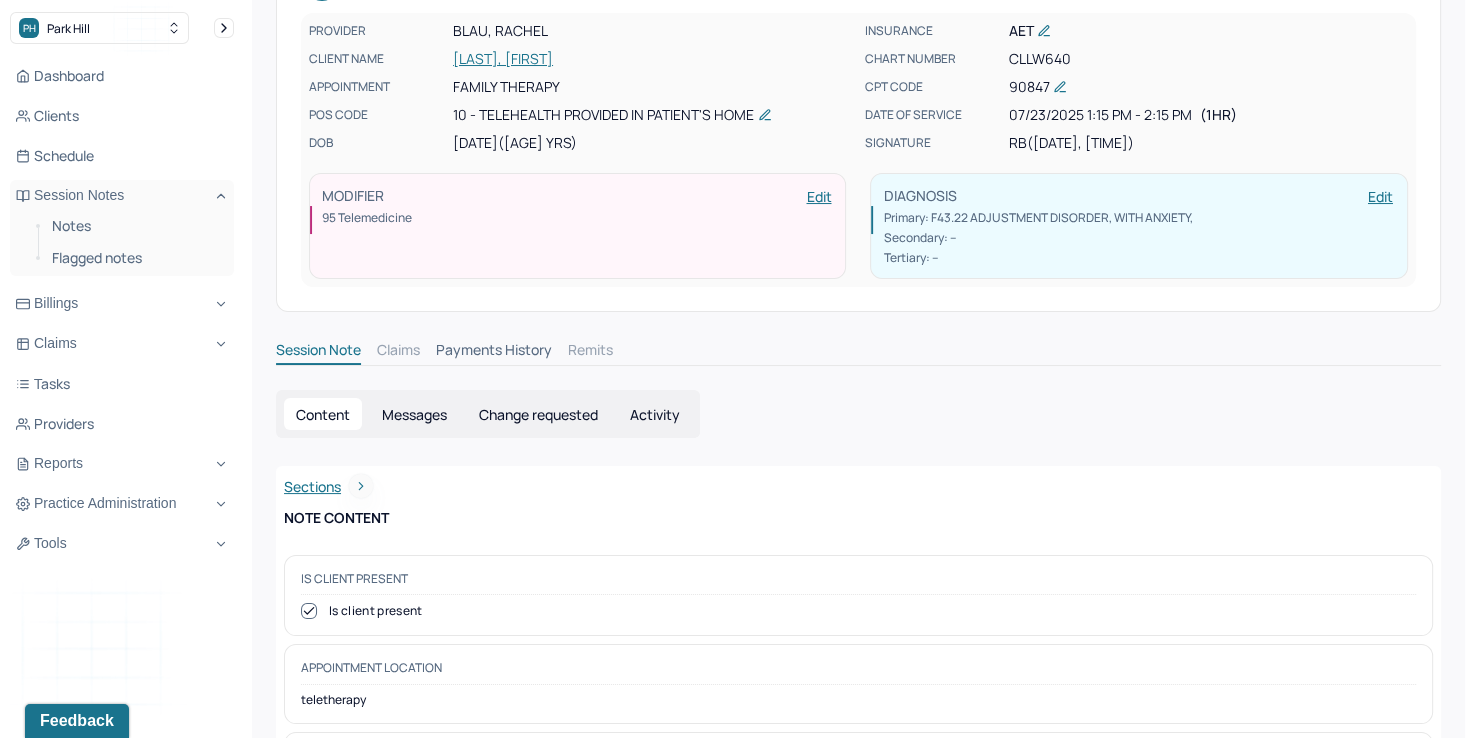 scroll, scrollTop: 0, scrollLeft: 0, axis: both 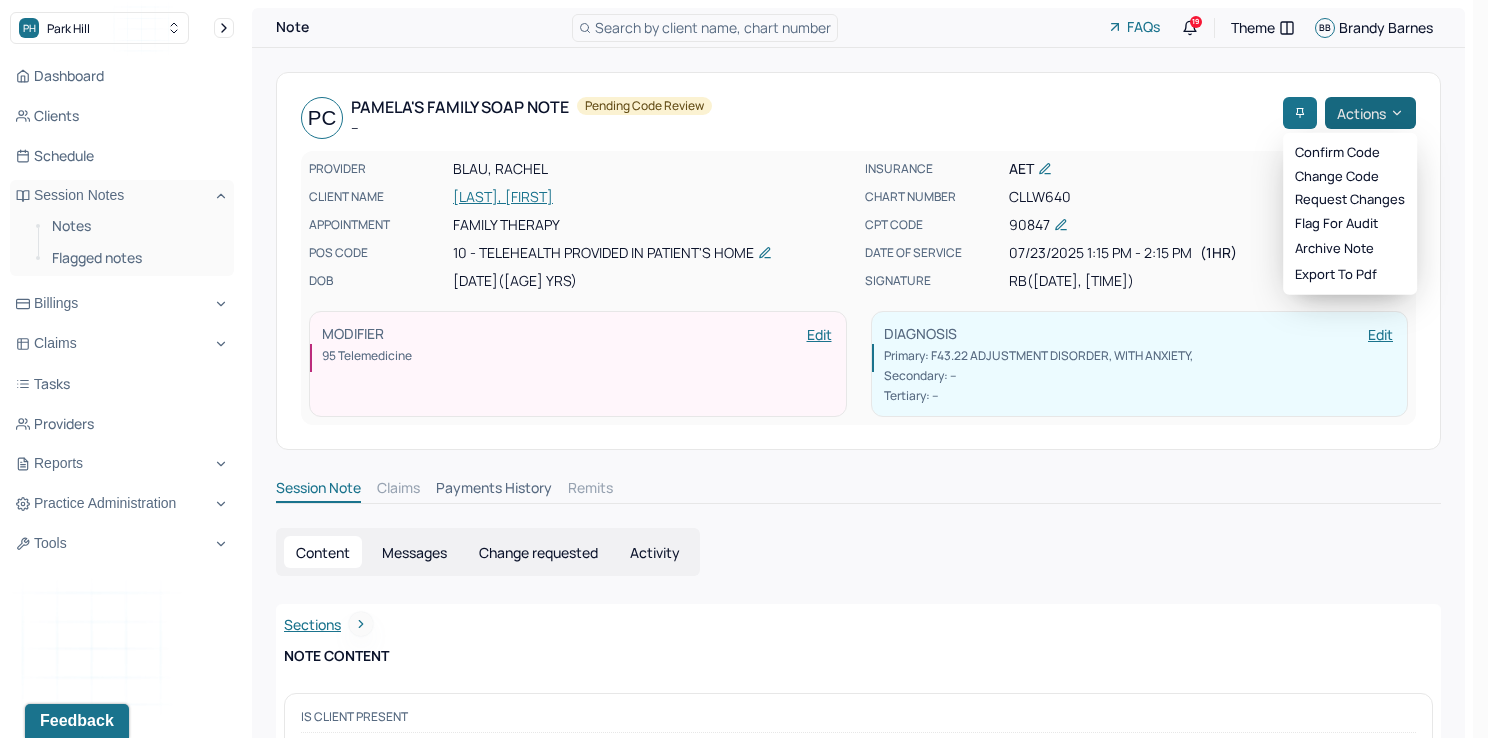 click 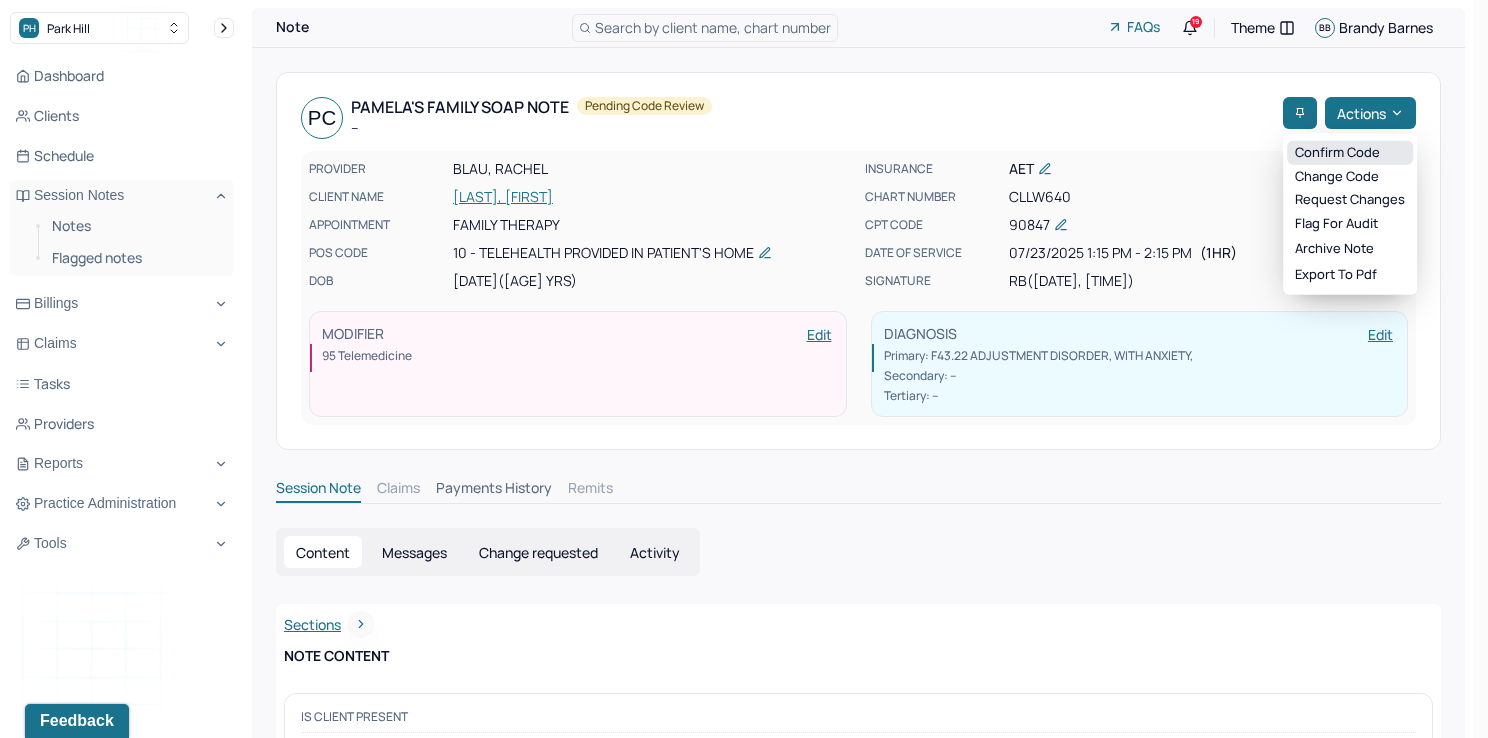 click on "Confirm code" at bounding box center (1350, 153) 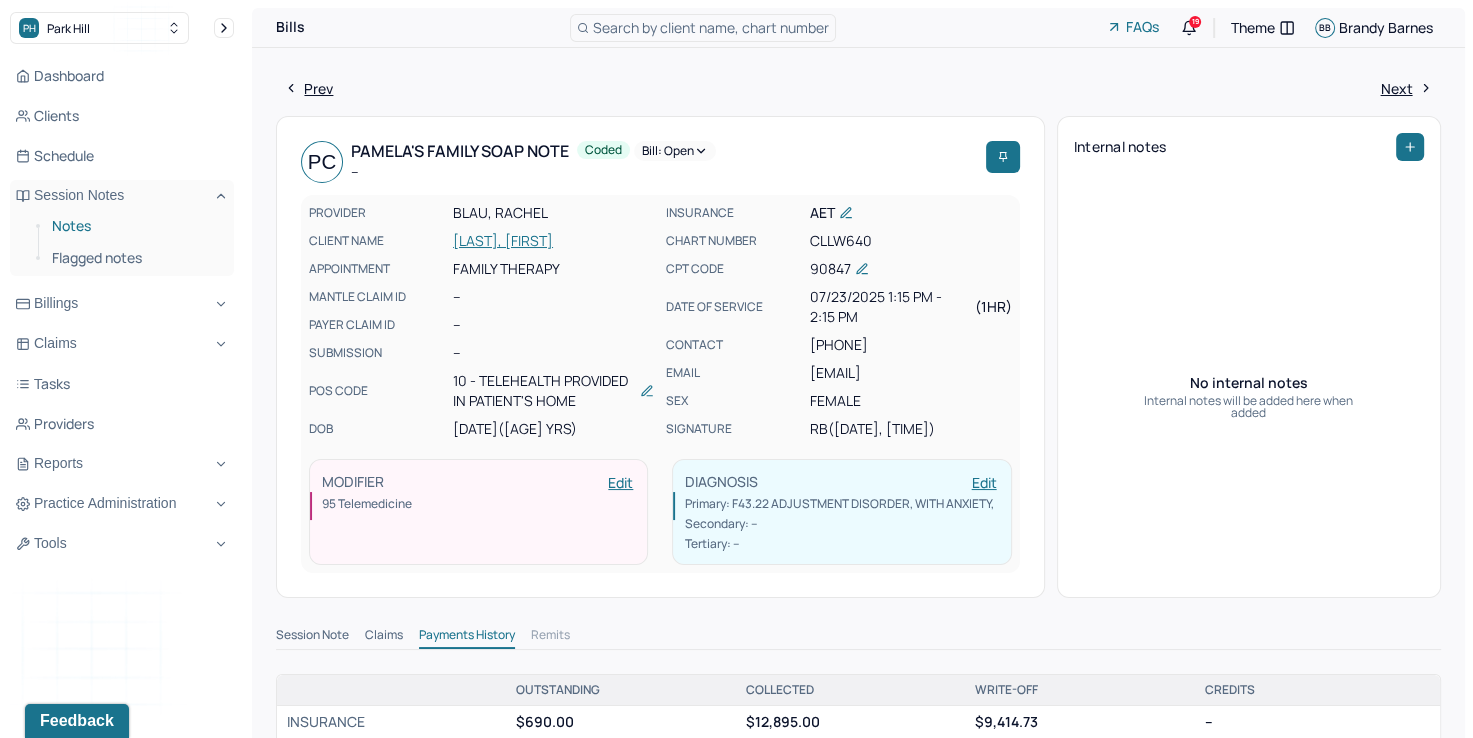 drag, startPoint x: 94, startPoint y: 221, endPoint x: 140, endPoint y: 230, distance: 46.872166 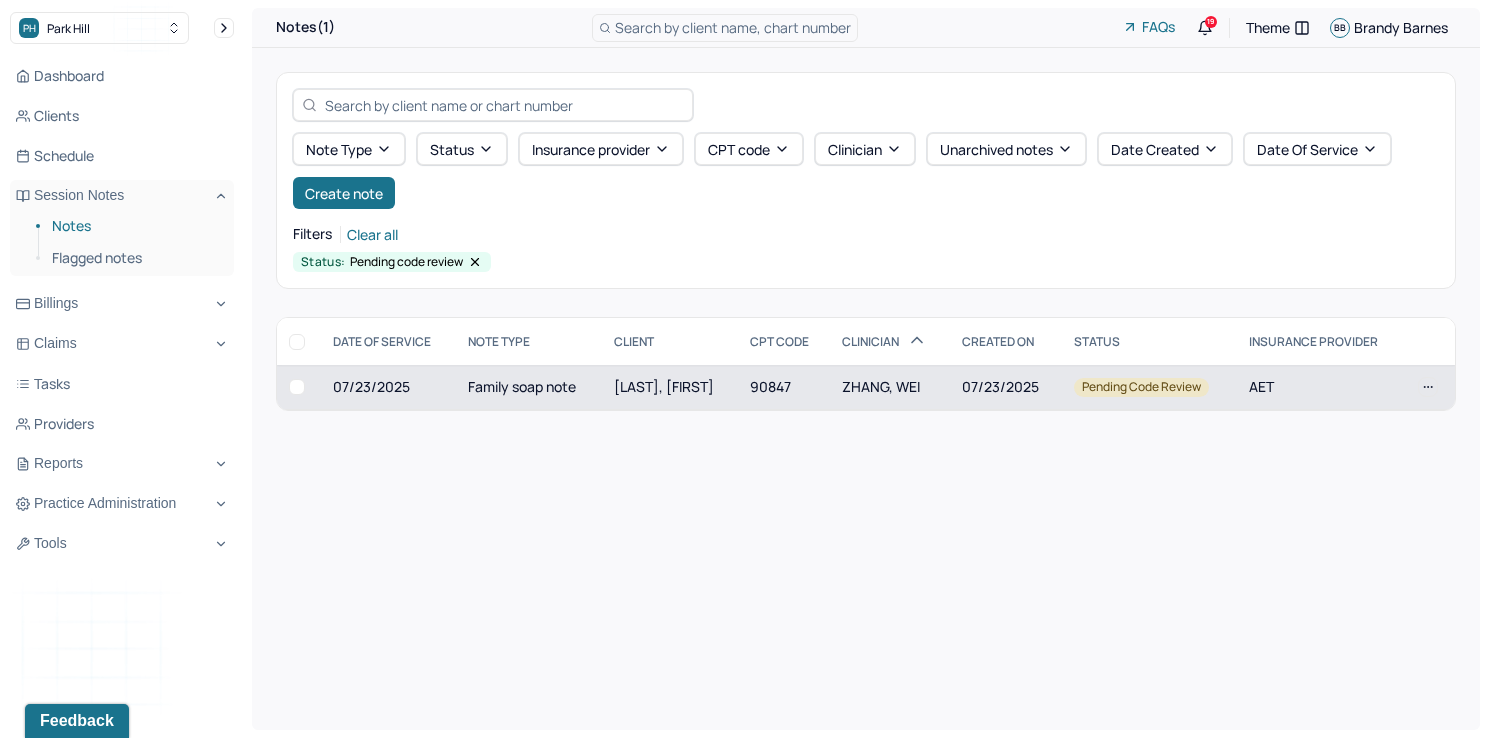 click on "90847" at bounding box center (784, 387) 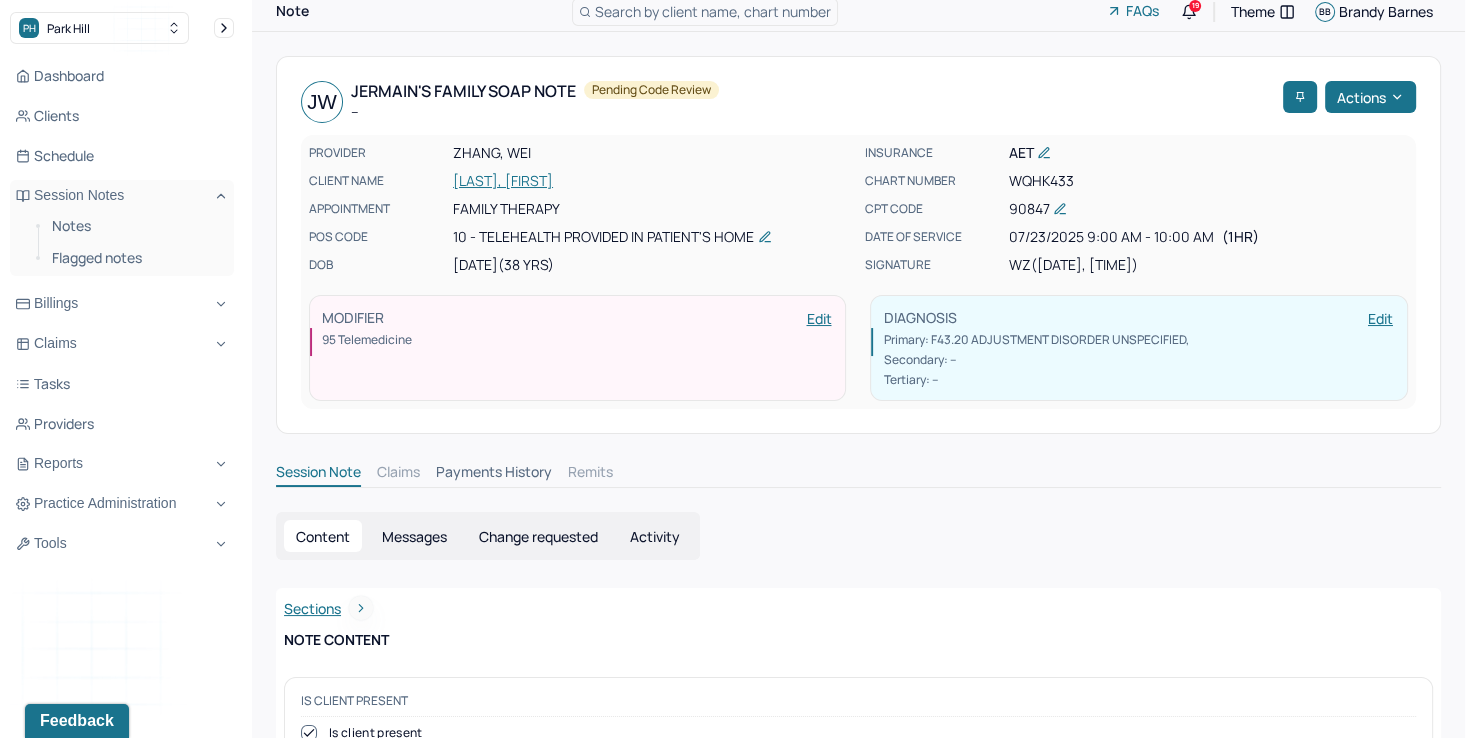 scroll, scrollTop: 0, scrollLeft: 0, axis: both 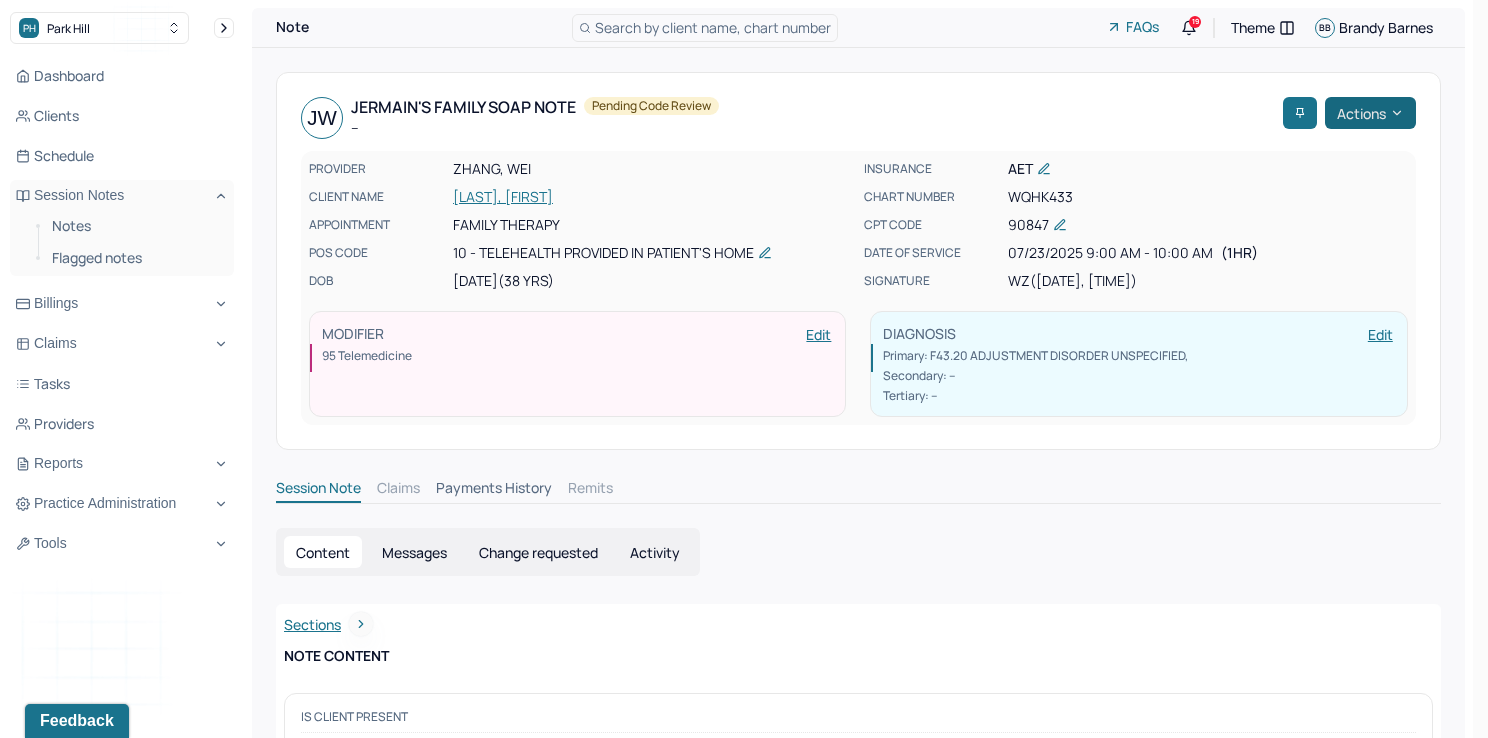 click on "Actions" at bounding box center [1370, 113] 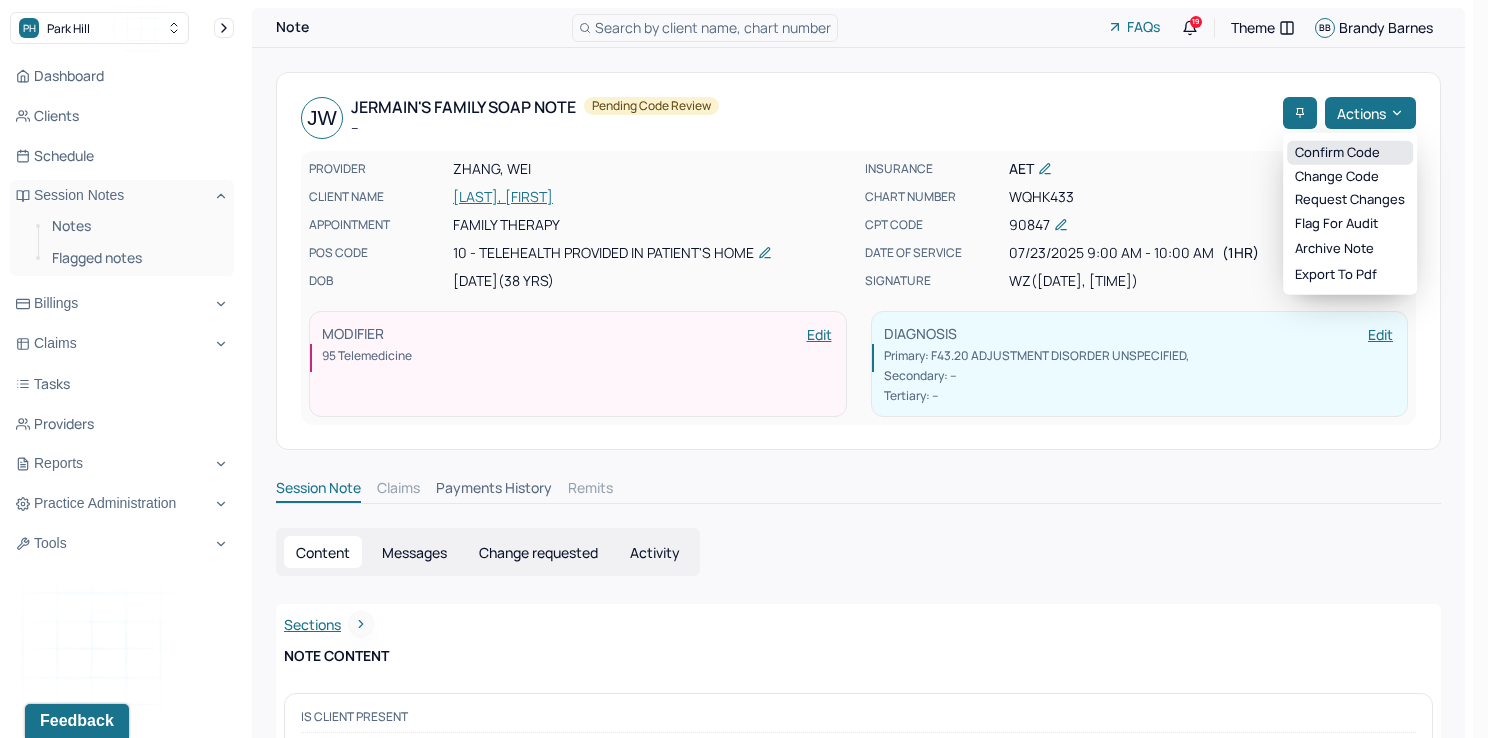 click on "Confirm code" at bounding box center (1350, 153) 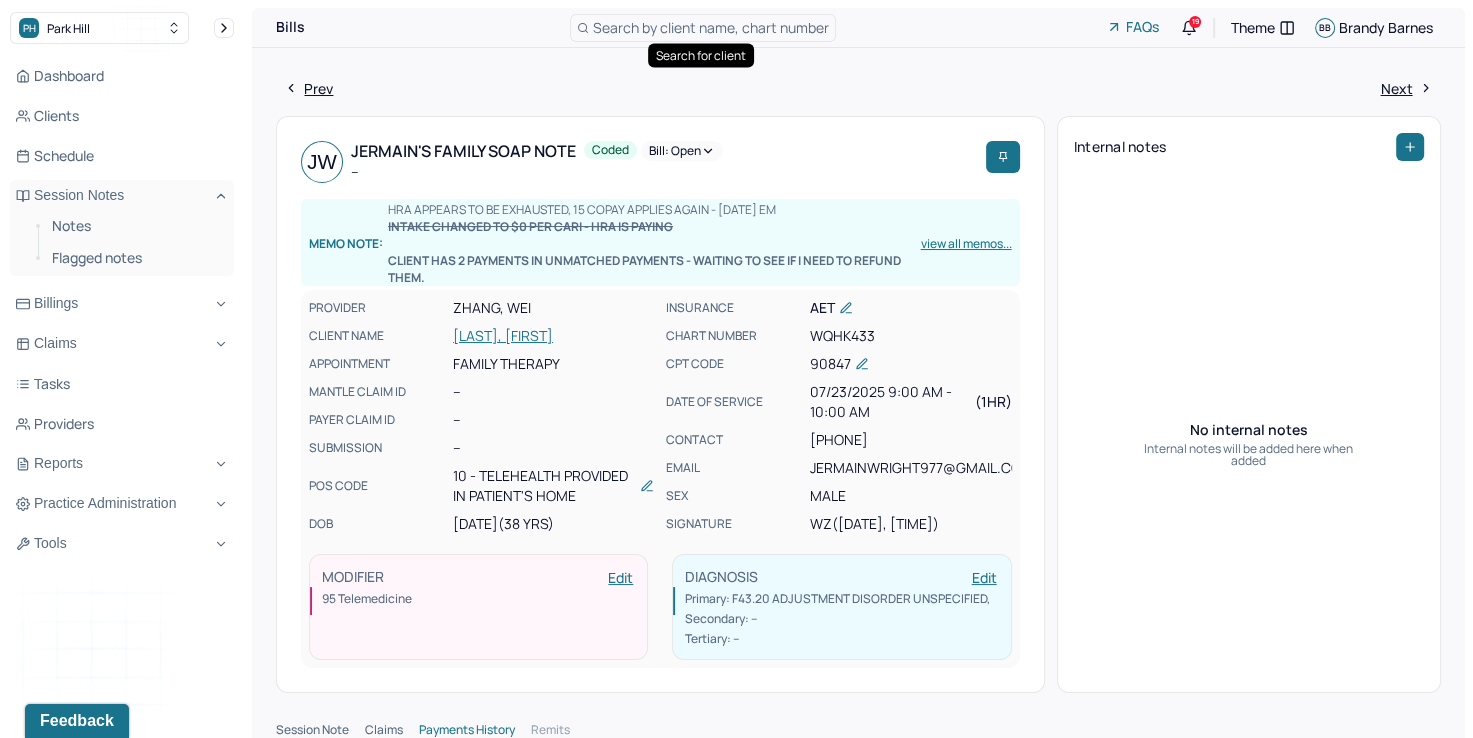 type 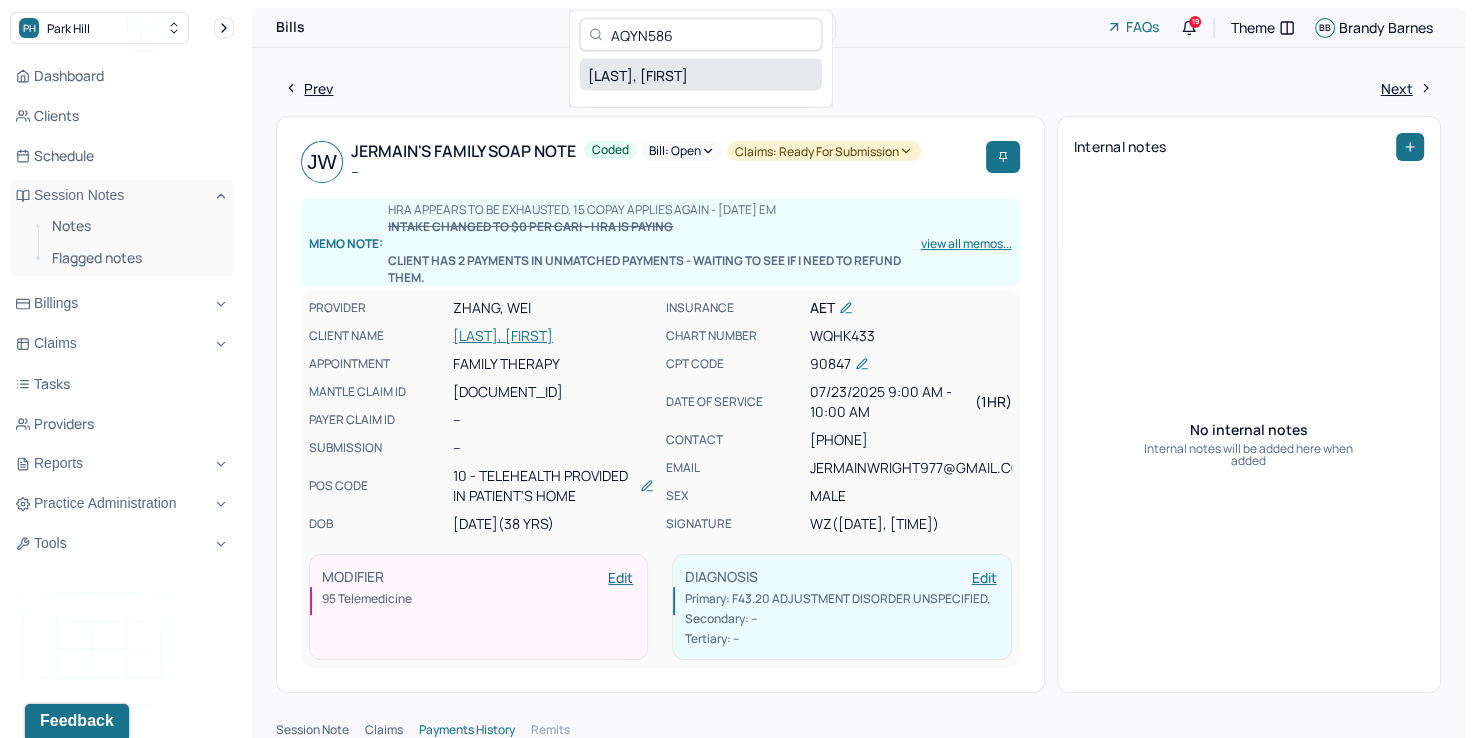 type on "AQYN586" 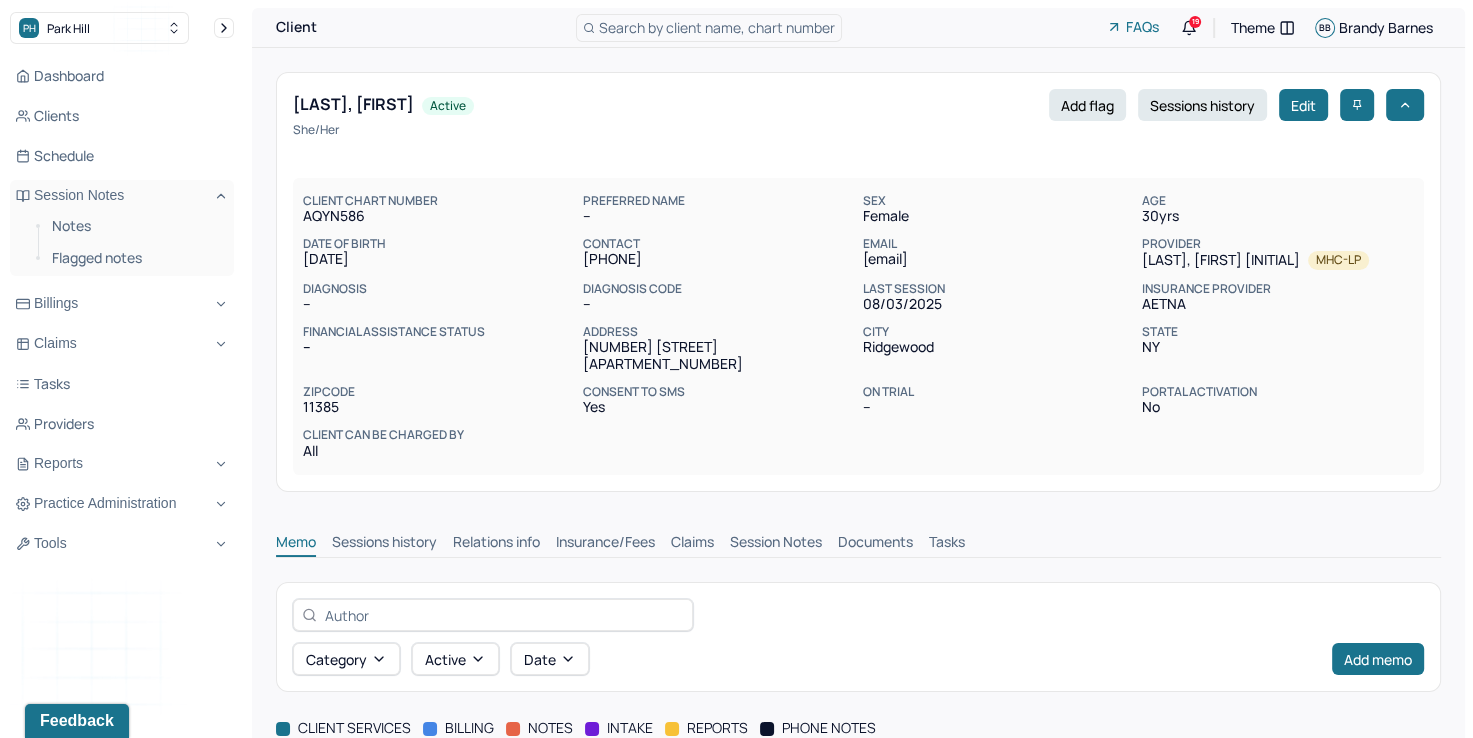 click on "Insurance/Fees" at bounding box center (605, 544) 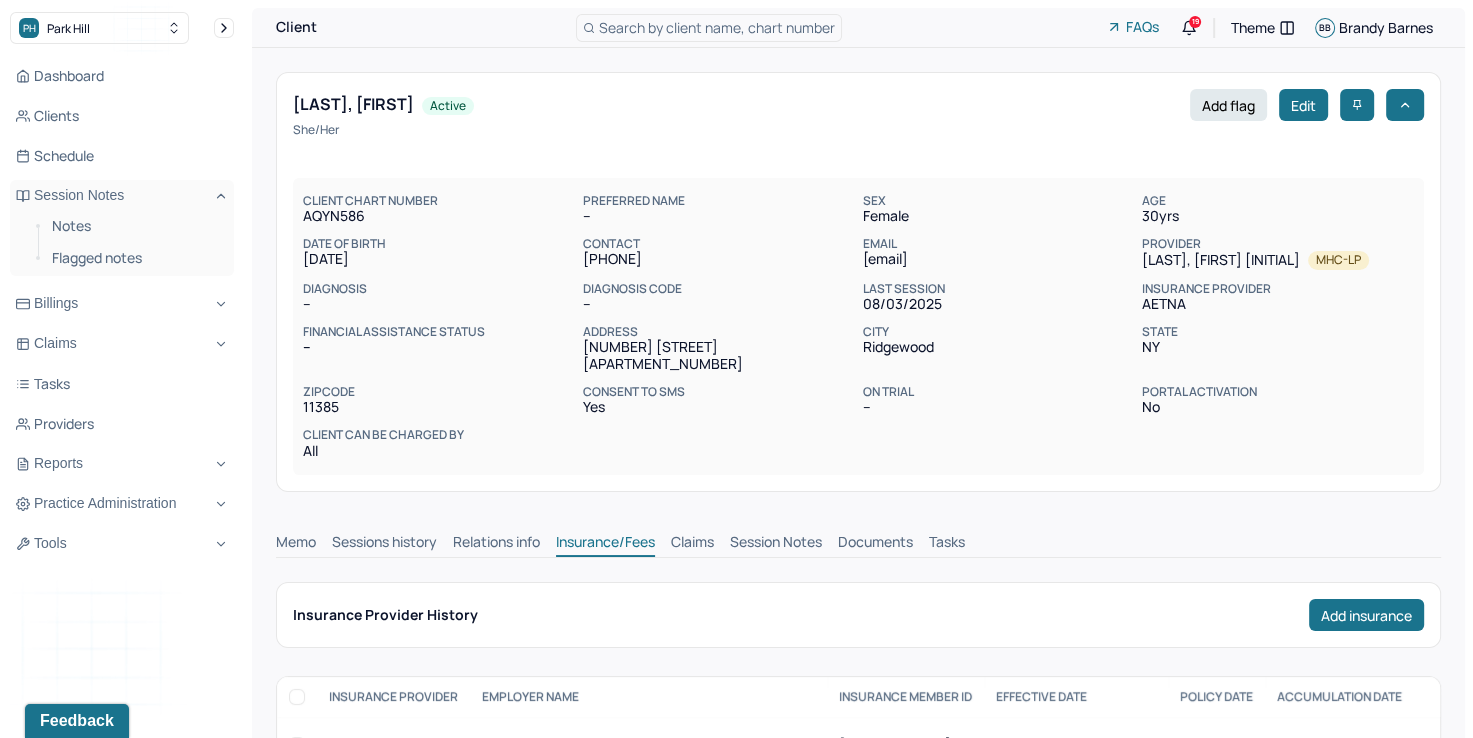 scroll, scrollTop: 0, scrollLeft: 0, axis: both 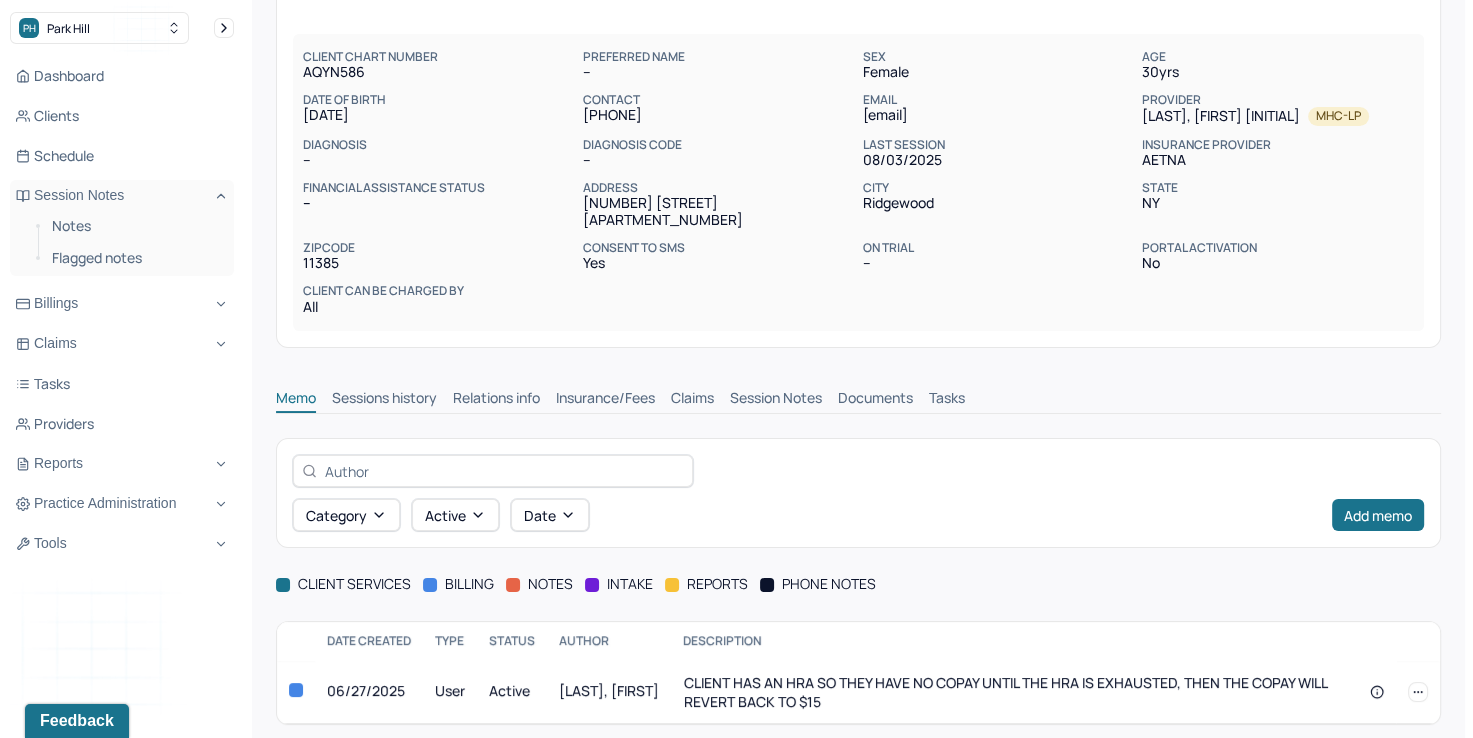 click on "Claims" at bounding box center (692, 400) 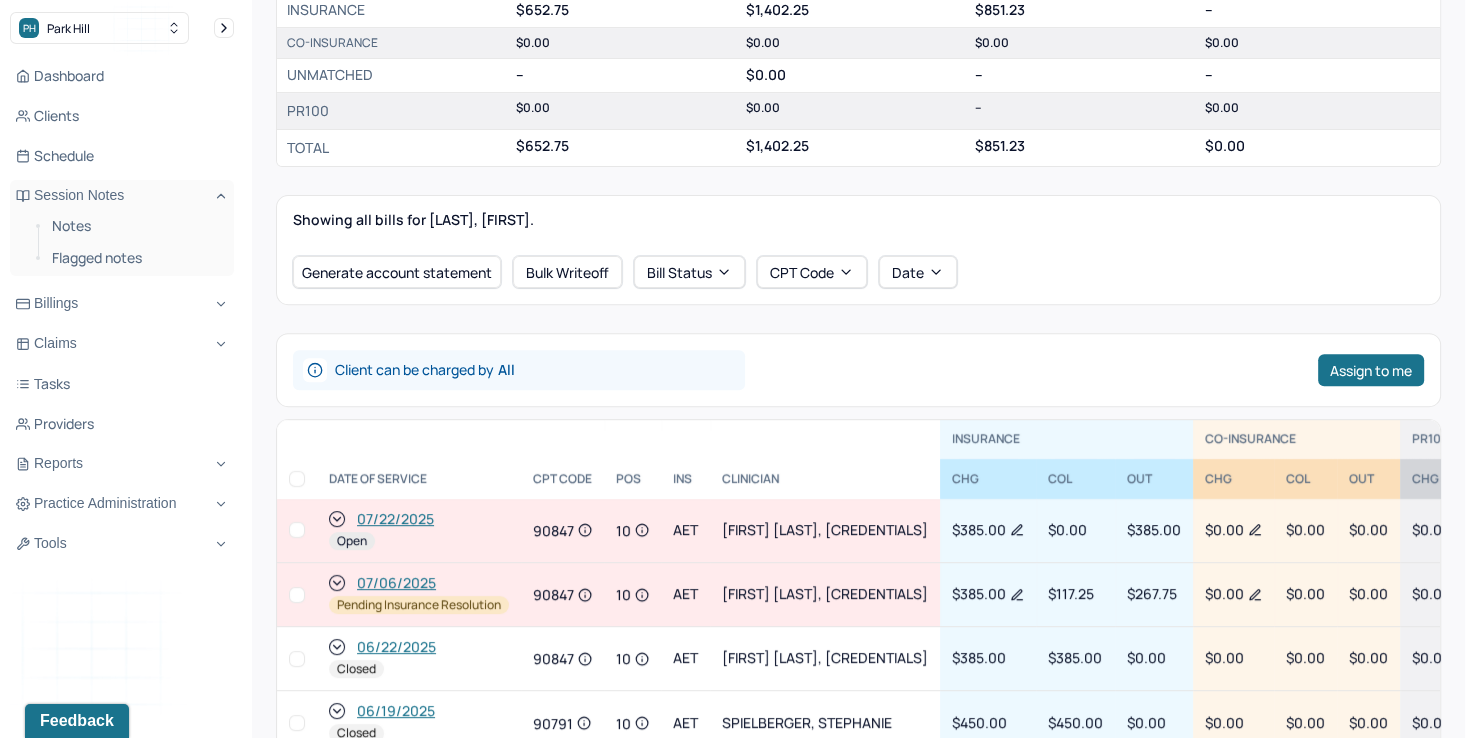scroll, scrollTop: 644, scrollLeft: 0, axis: vertical 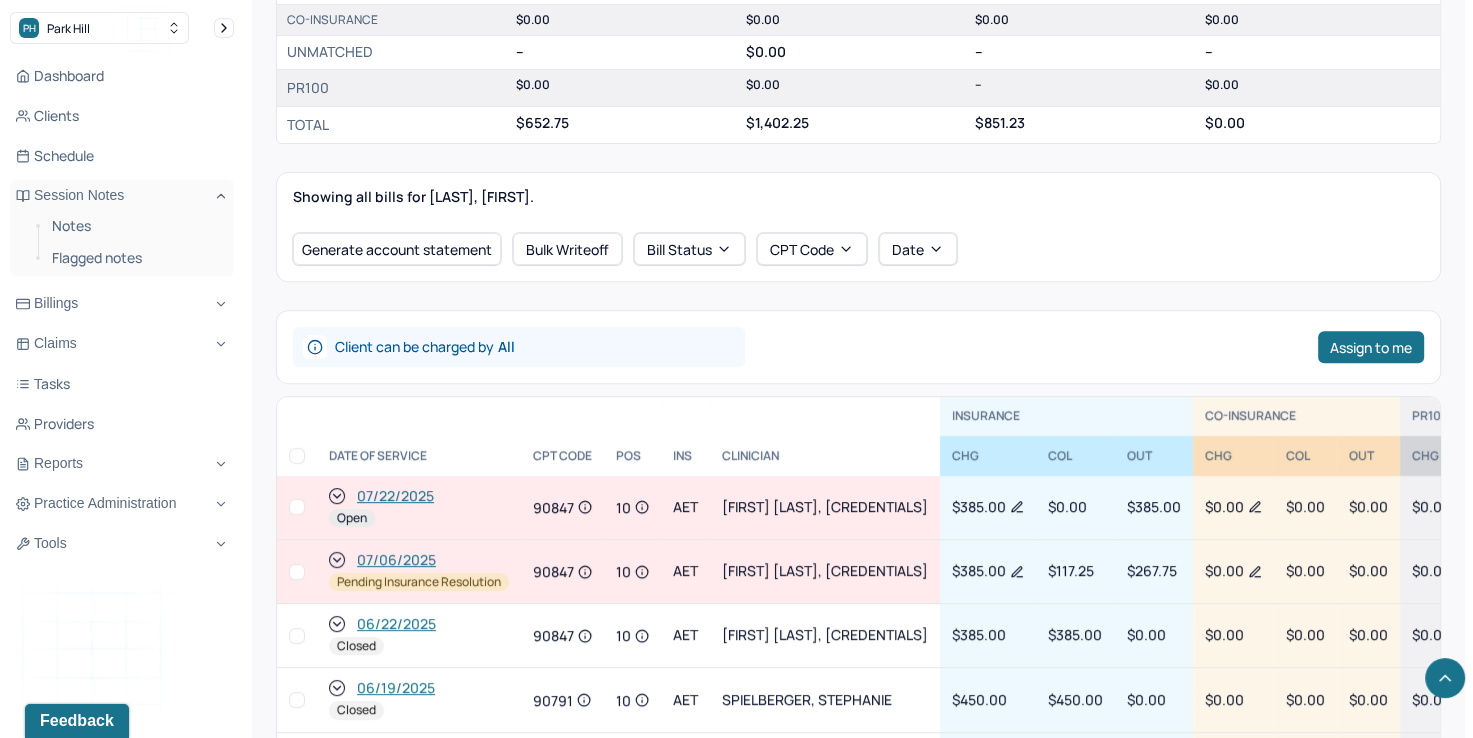 click on "07/22/2025" at bounding box center [395, 496] 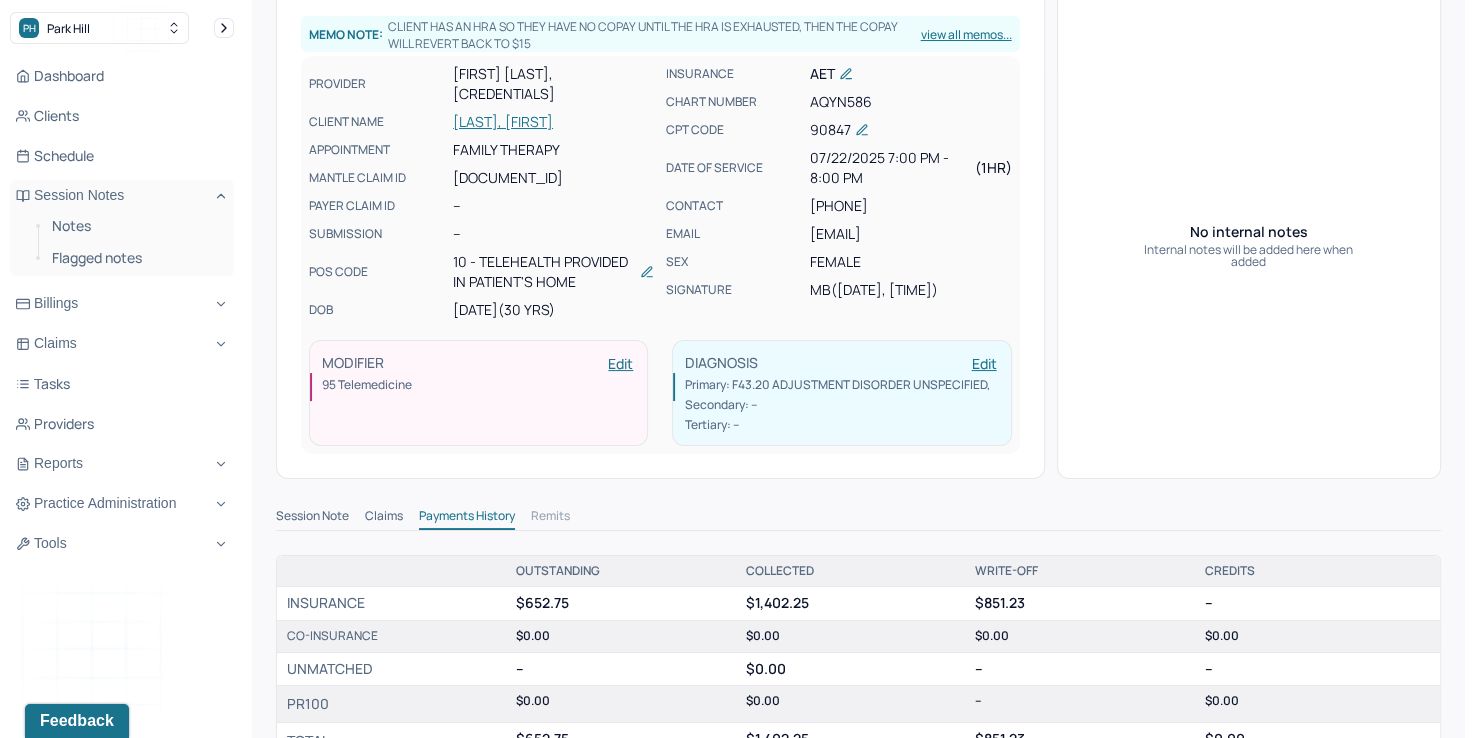 scroll, scrollTop: 4, scrollLeft: 0, axis: vertical 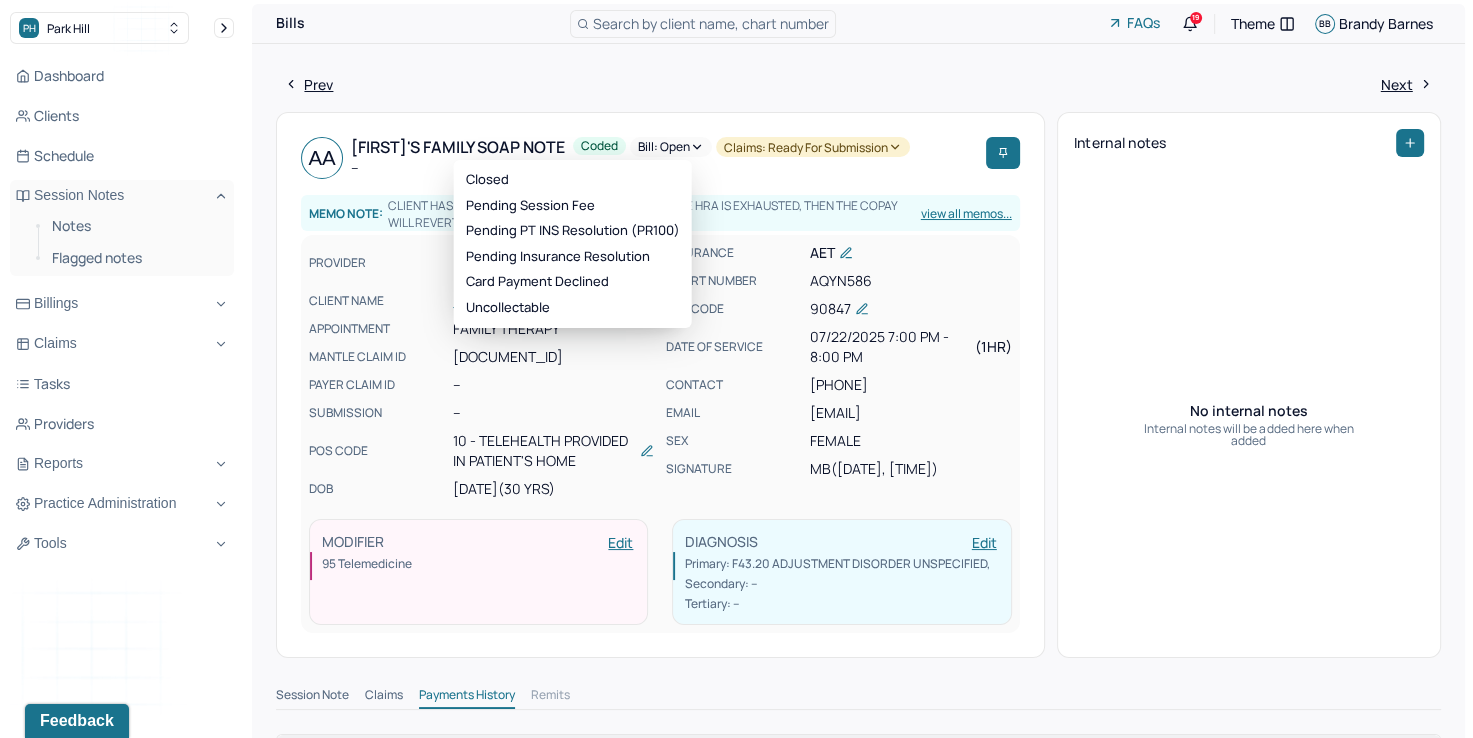 click on "Bill: Open" at bounding box center (671, 147) 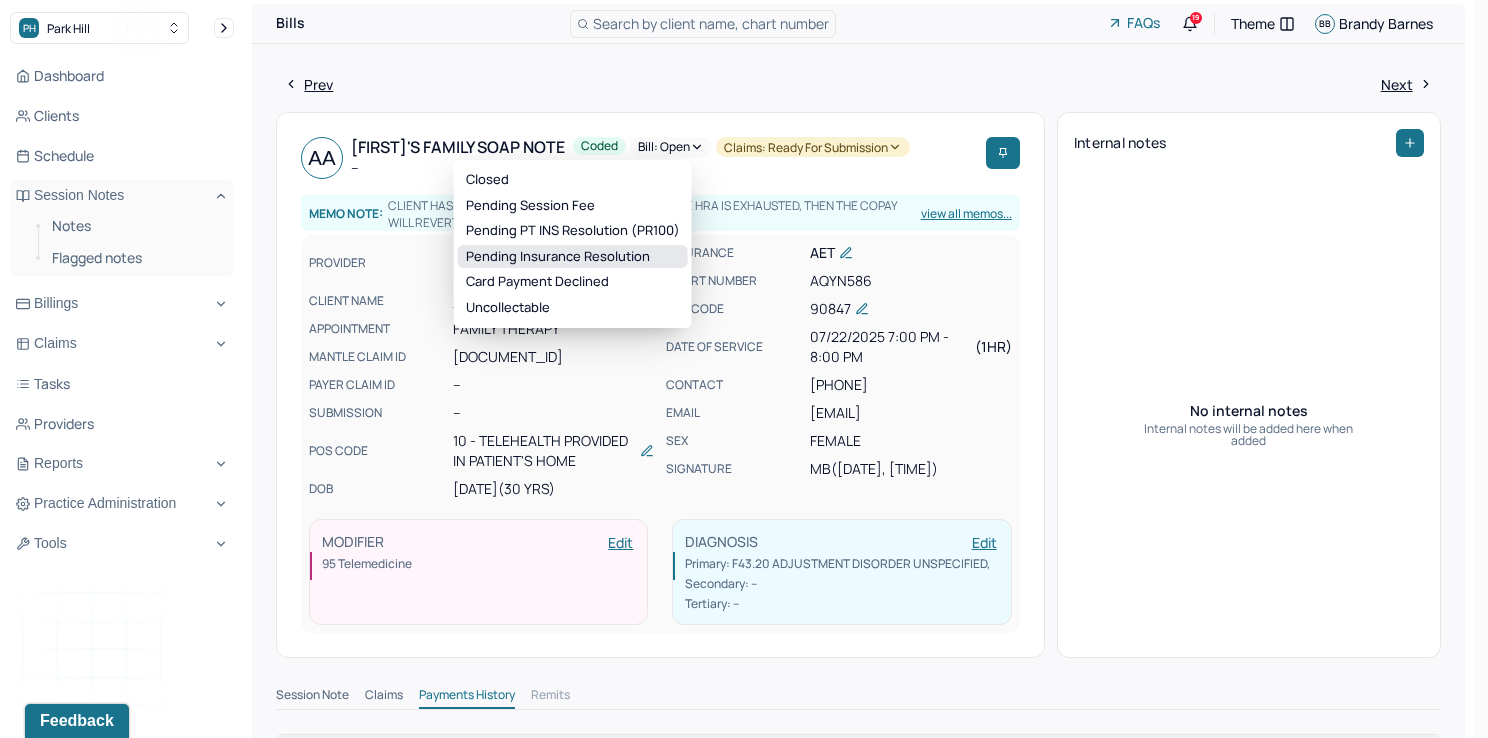 click on "Pending Insurance Resolution" at bounding box center (573, 257) 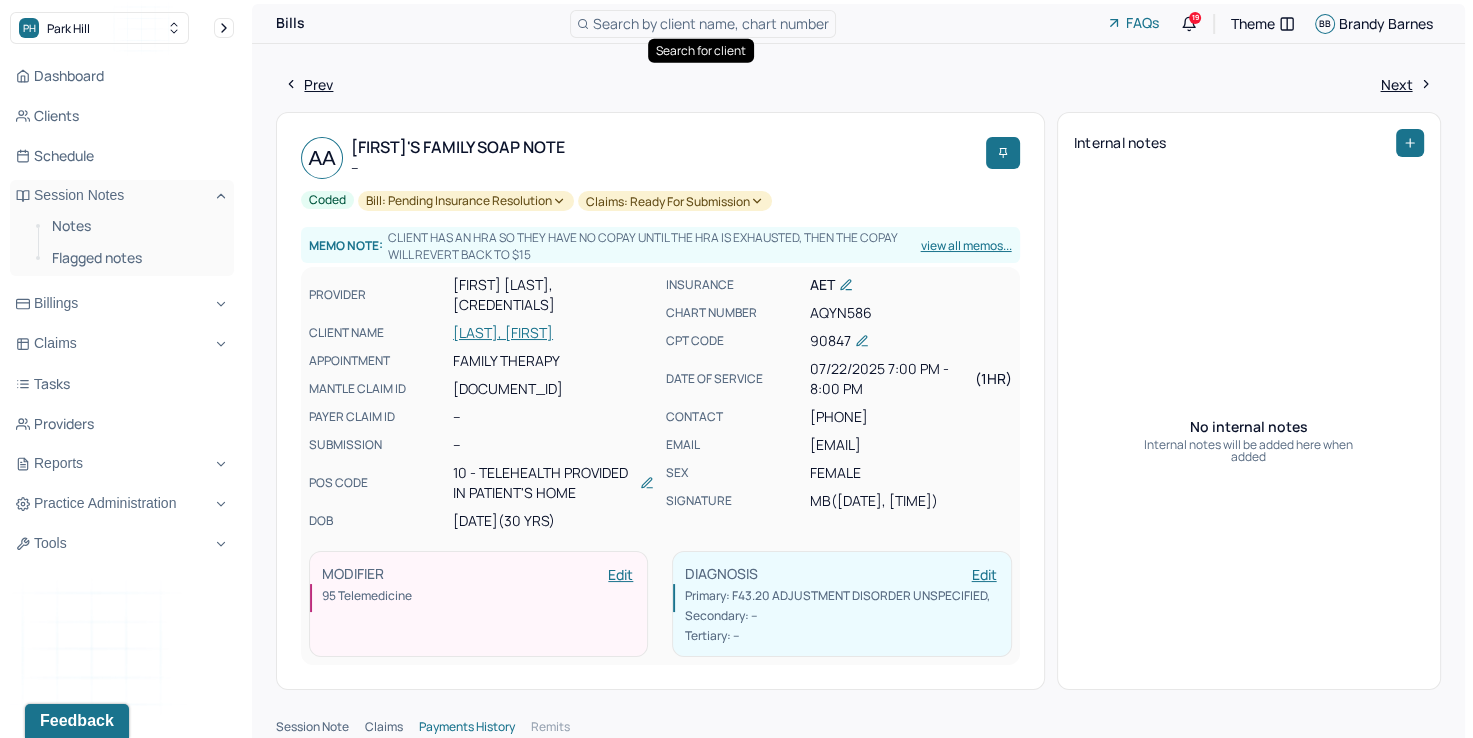type 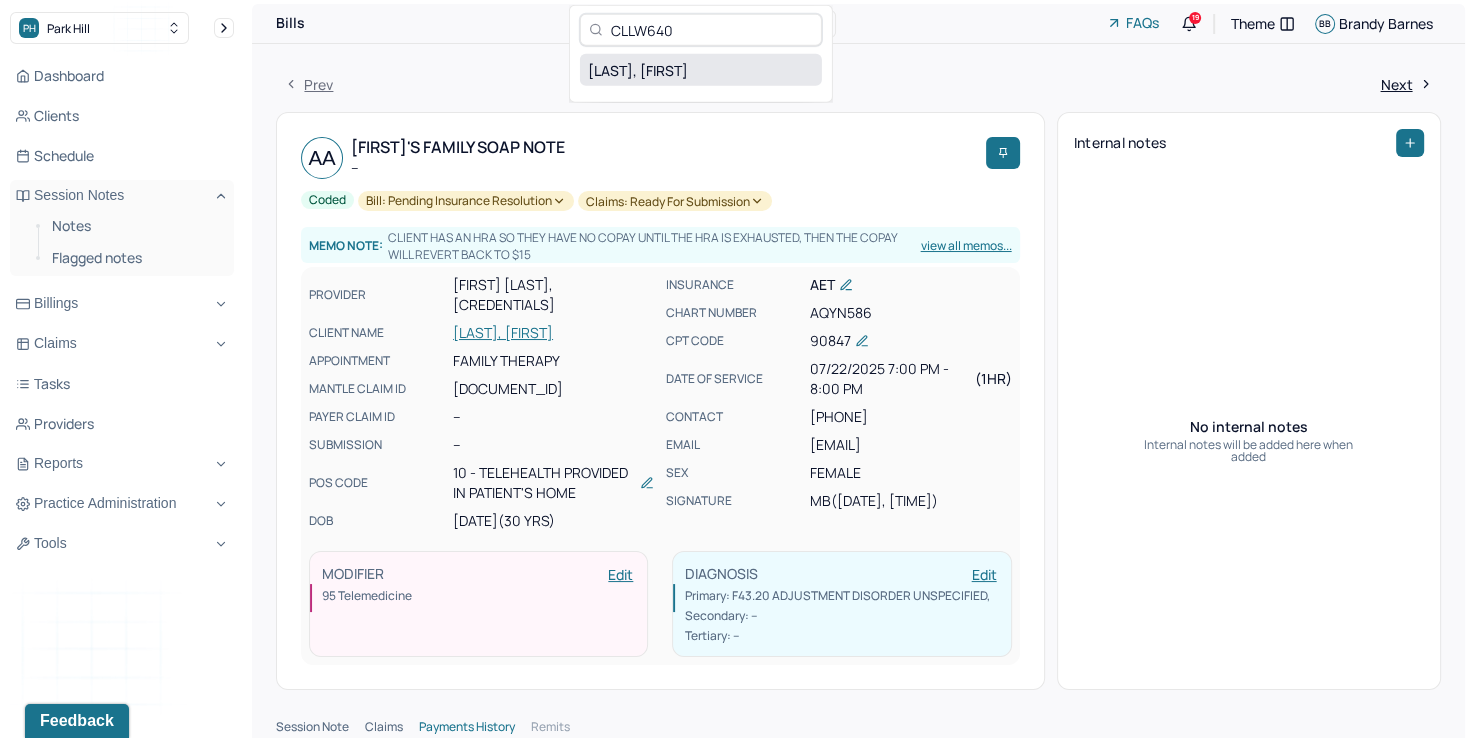type on "CLLW640" 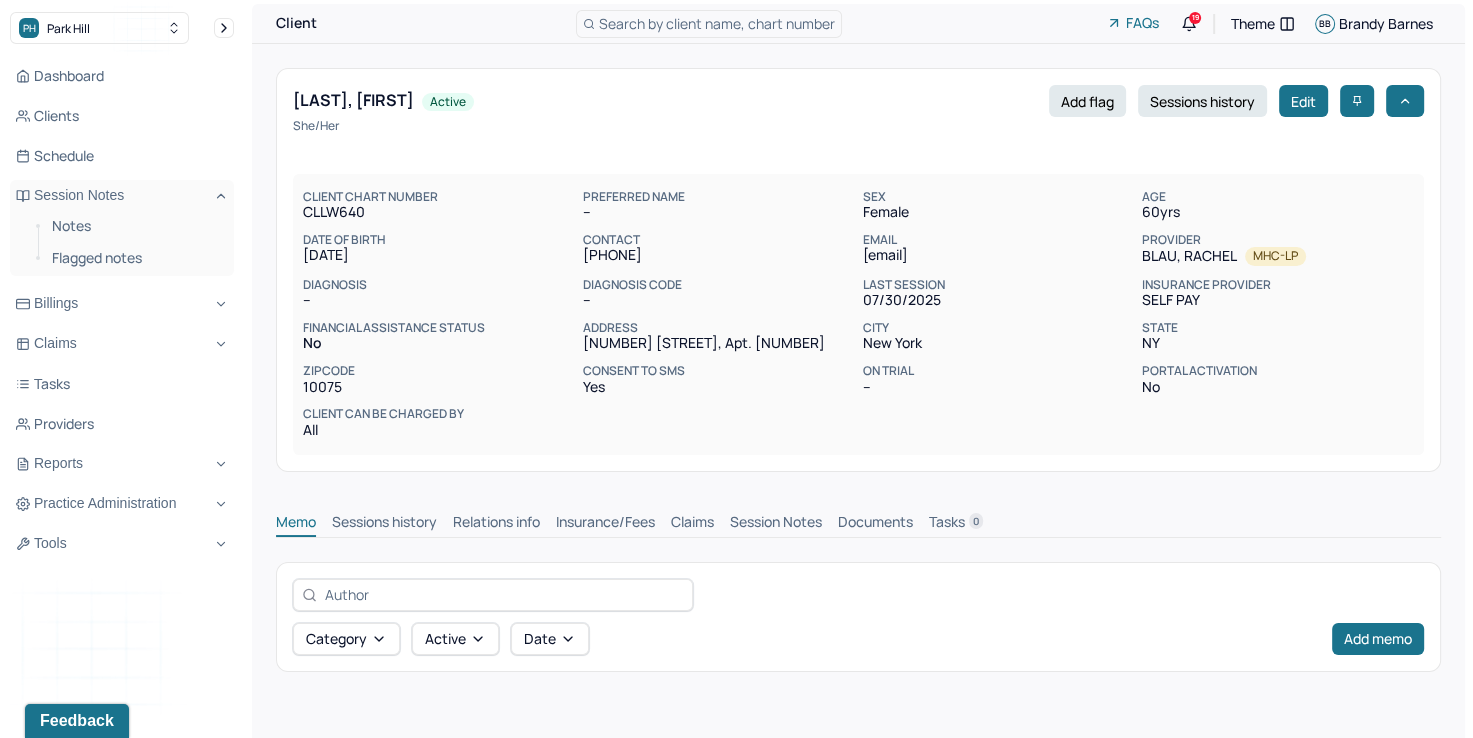 scroll, scrollTop: 0, scrollLeft: 0, axis: both 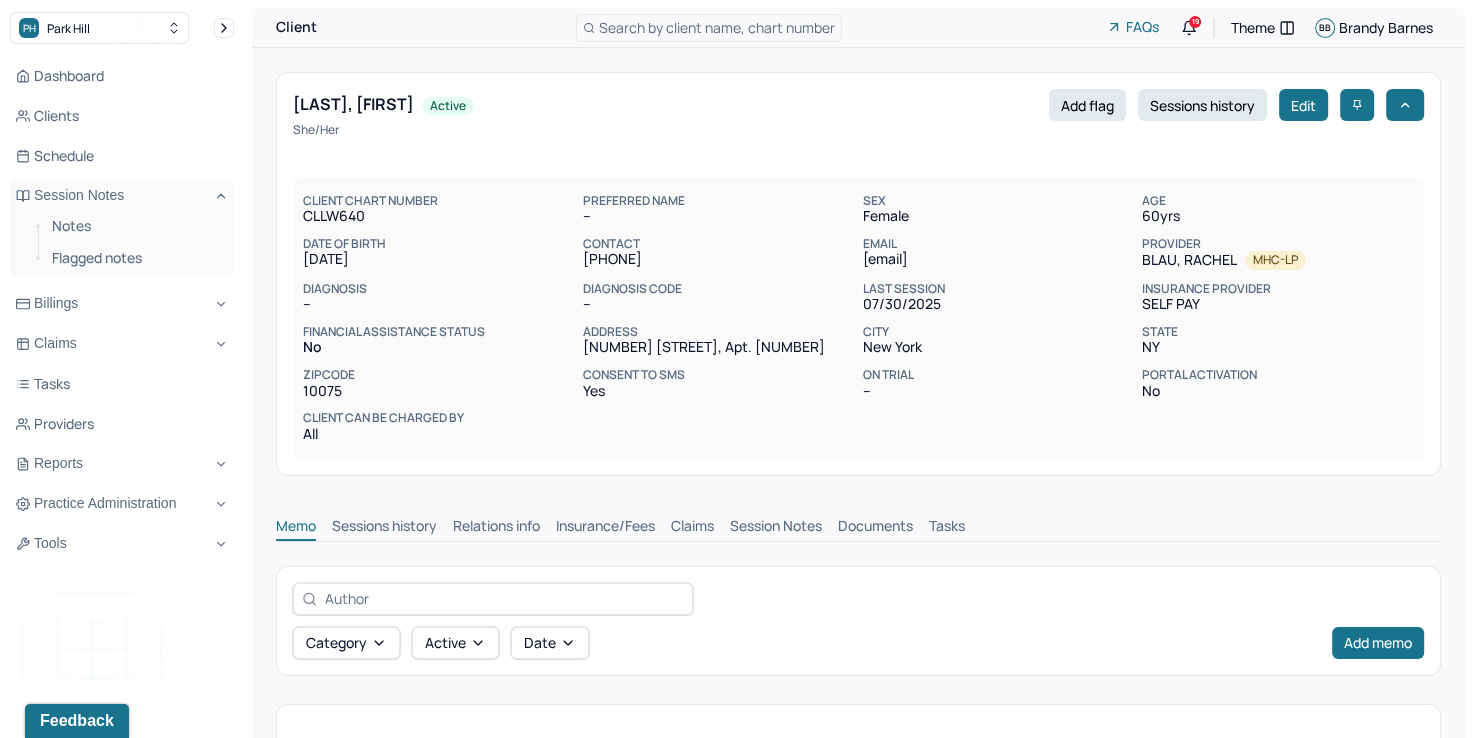 click on "Insurance/Fees" at bounding box center (605, 528) 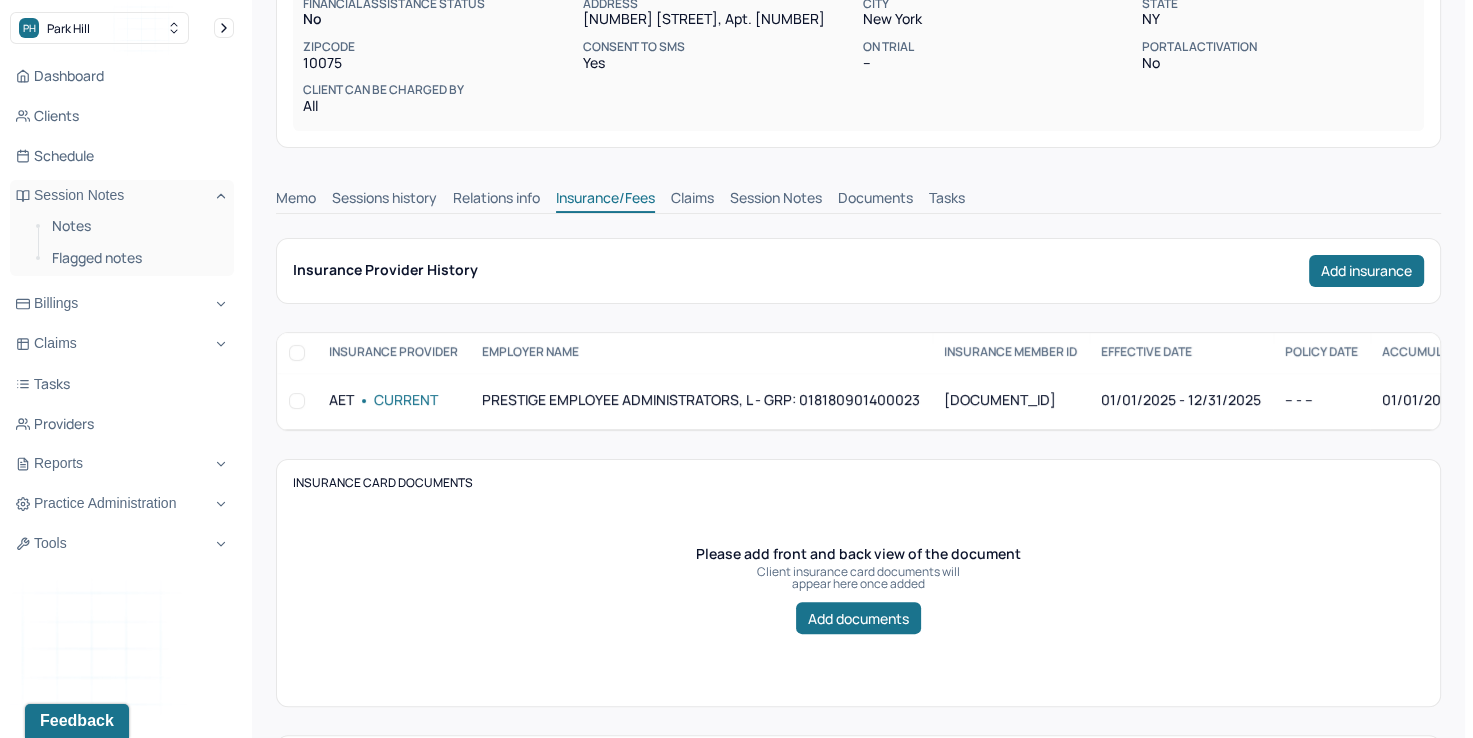 scroll, scrollTop: 300, scrollLeft: 0, axis: vertical 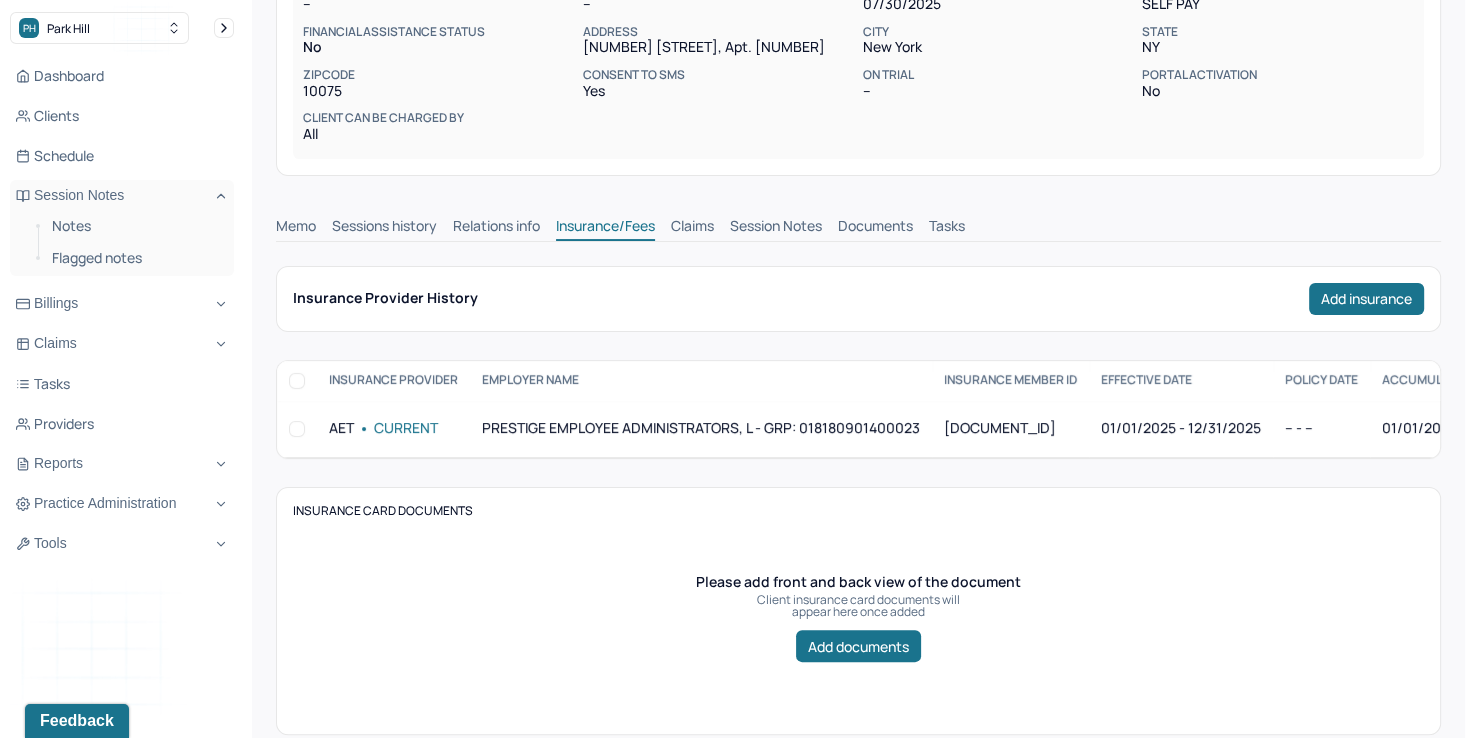 click on "Claims" at bounding box center (692, 228) 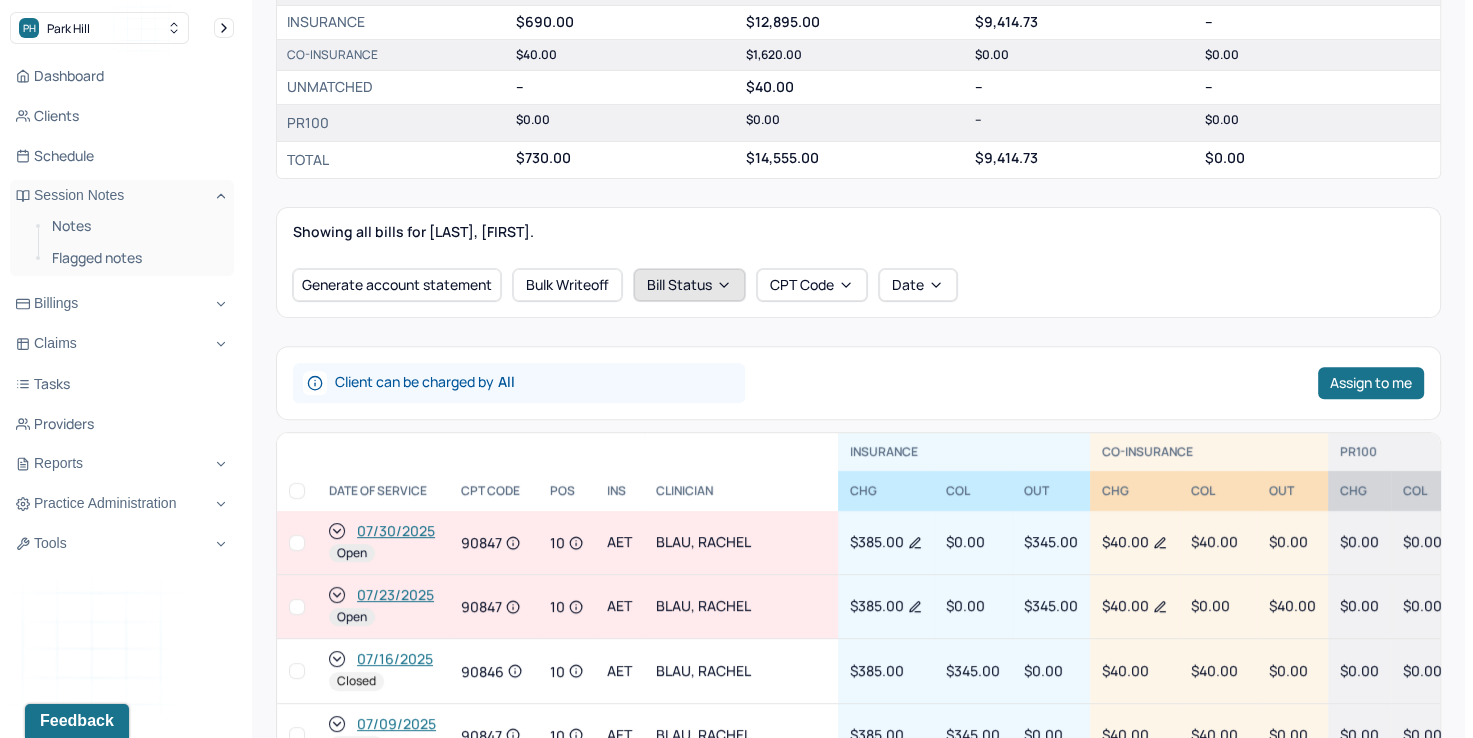 scroll, scrollTop: 700, scrollLeft: 0, axis: vertical 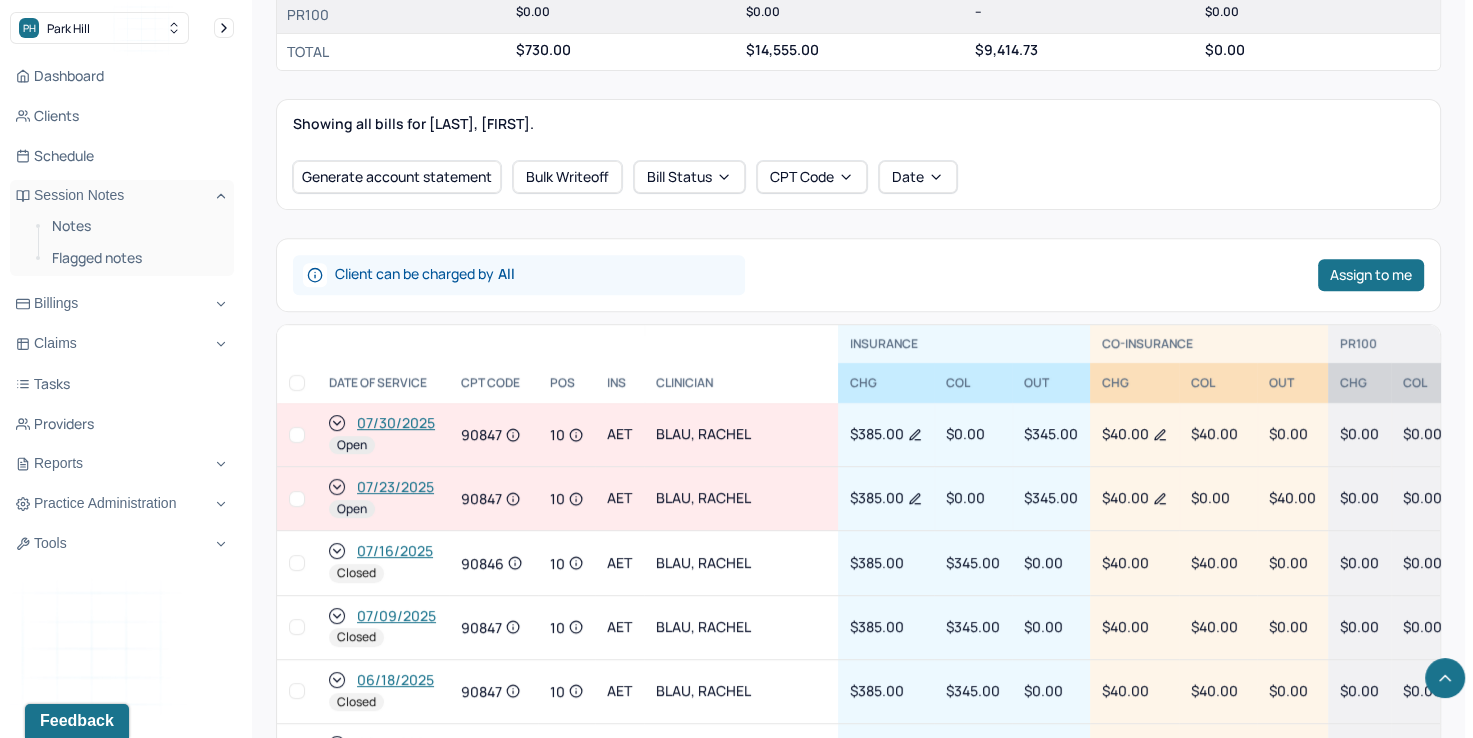 click at bounding box center (297, 499) 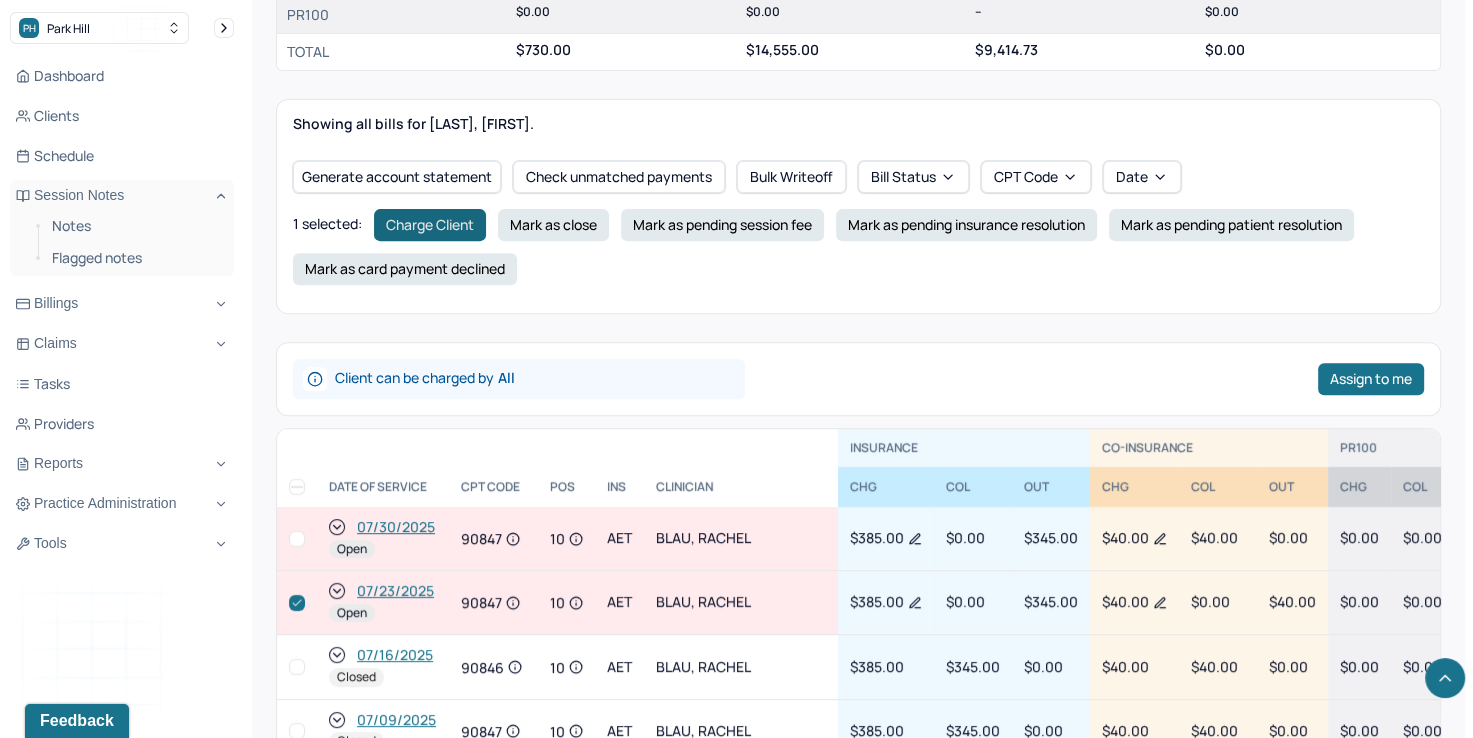 click on "Charge Client" at bounding box center [430, 225] 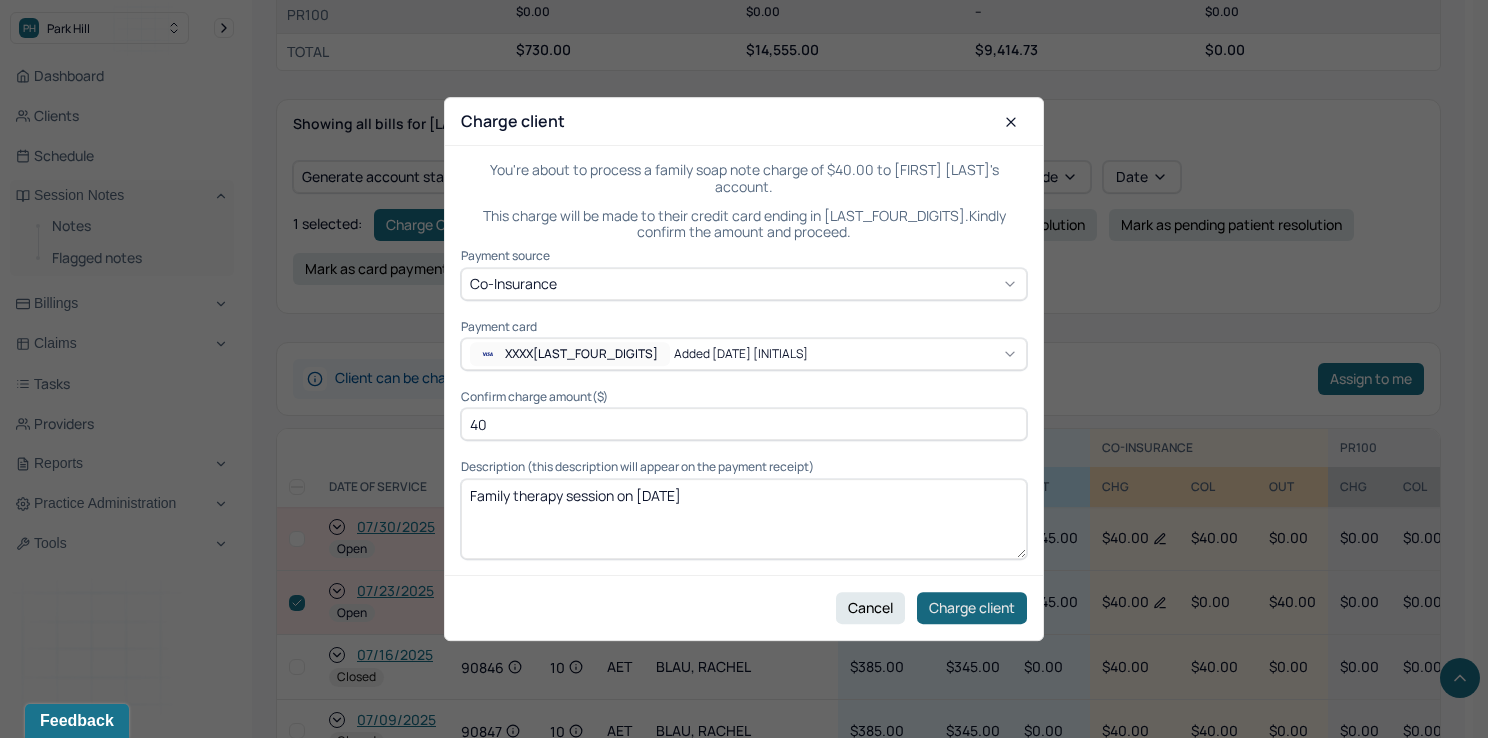 click on "Charge client" at bounding box center (972, 608) 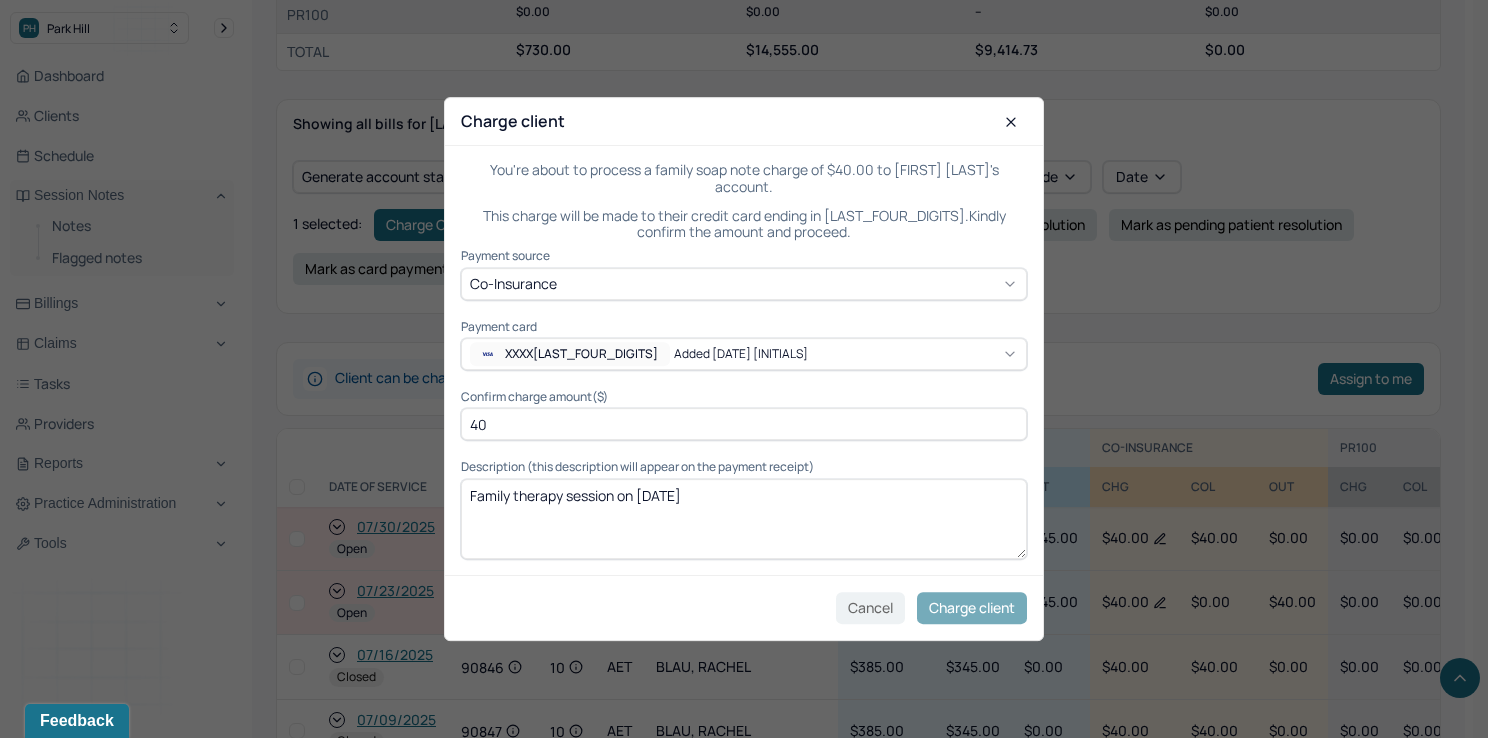 checkbox on "false" 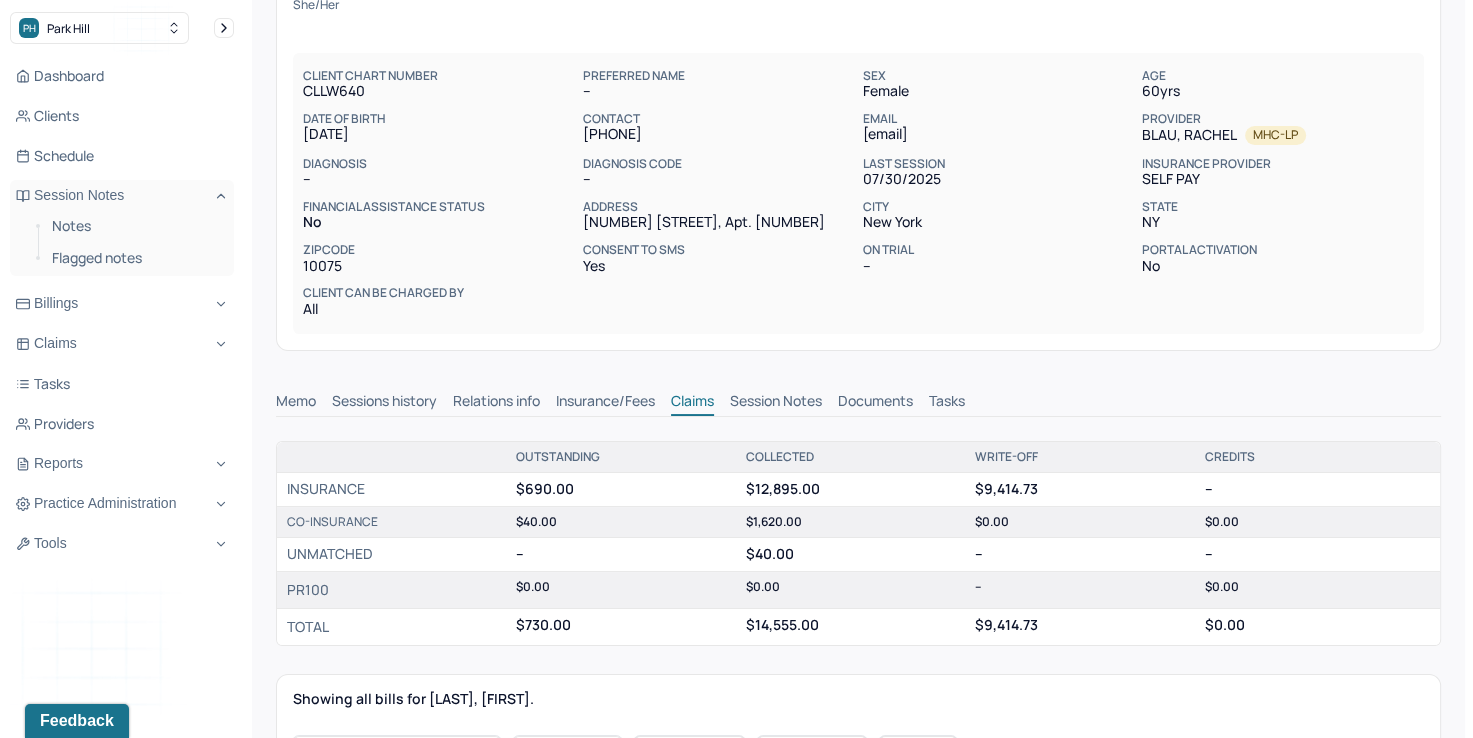 scroll, scrollTop: 0, scrollLeft: 0, axis: both 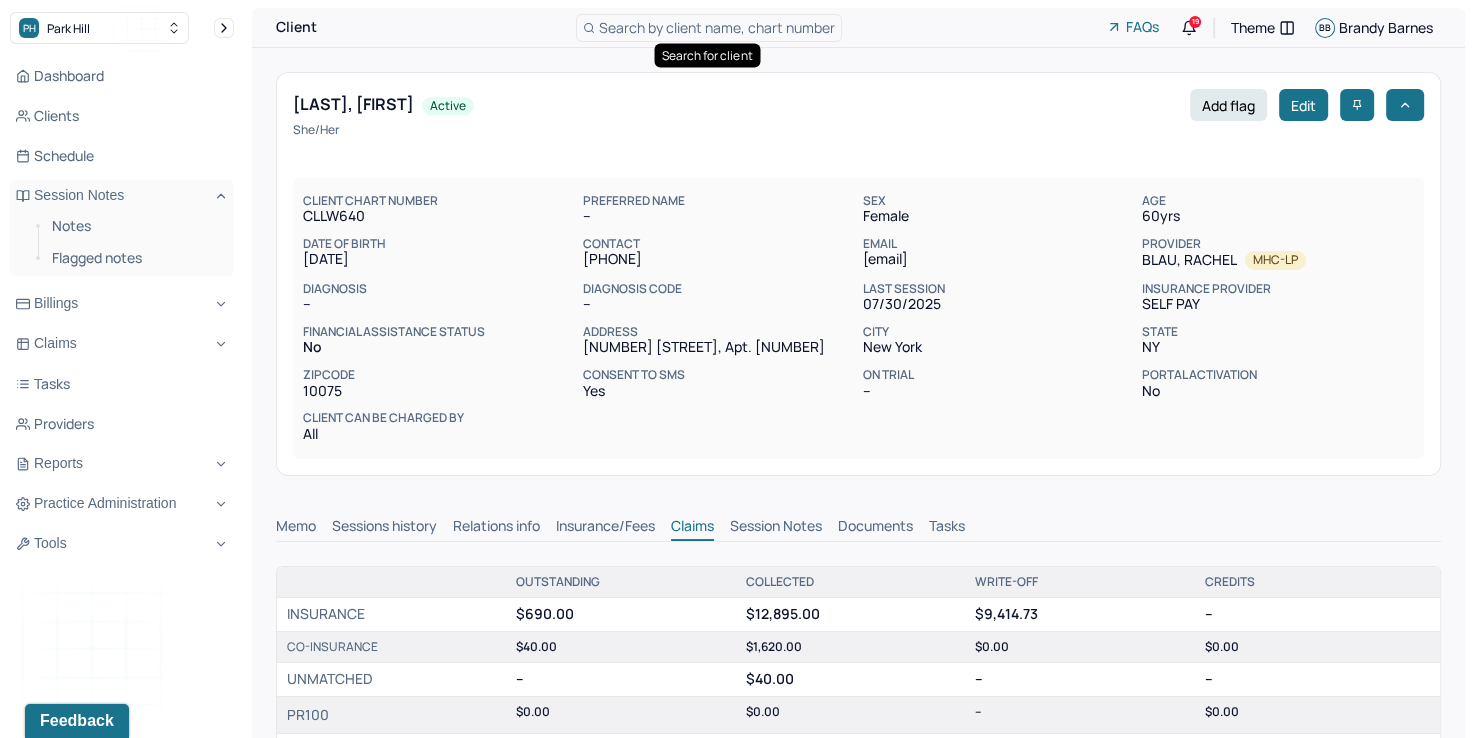 type 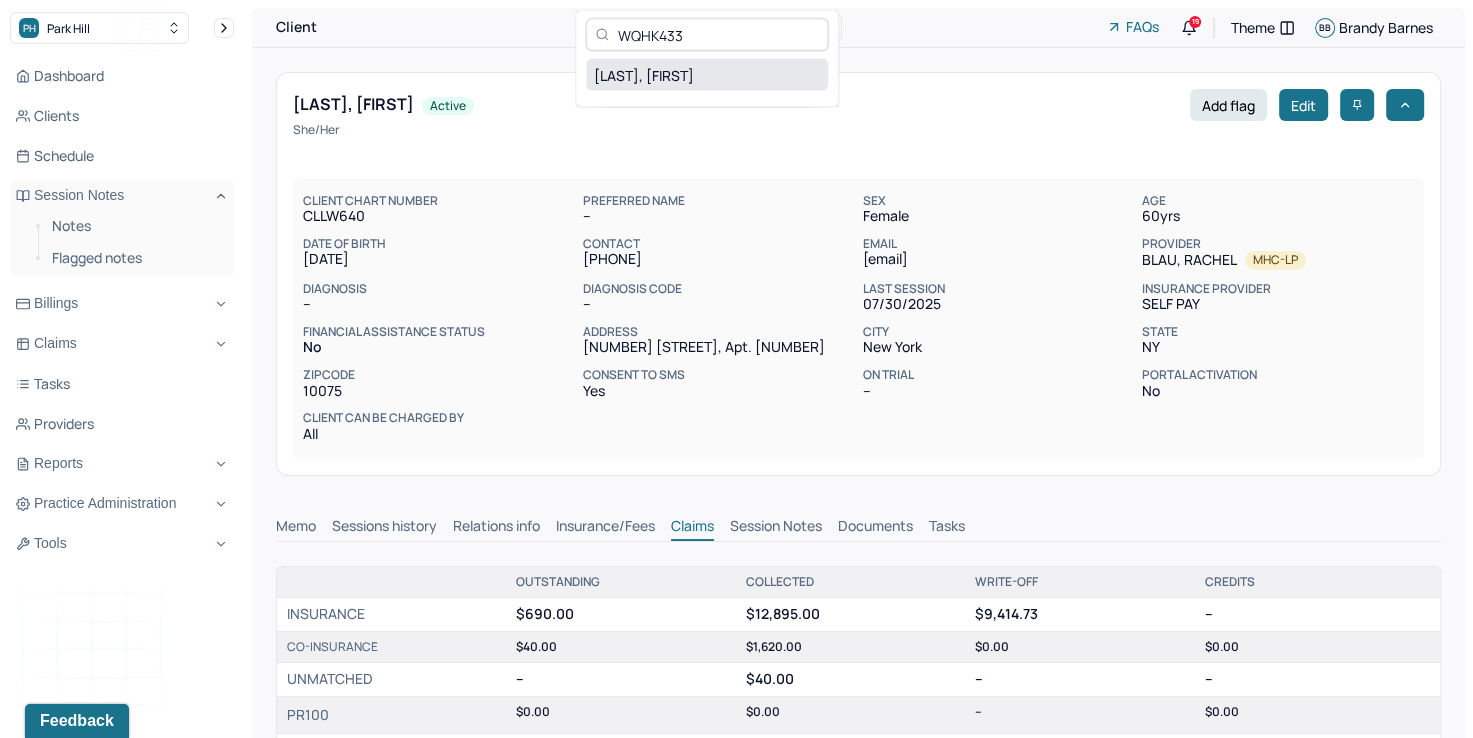 type on "WQHK433" 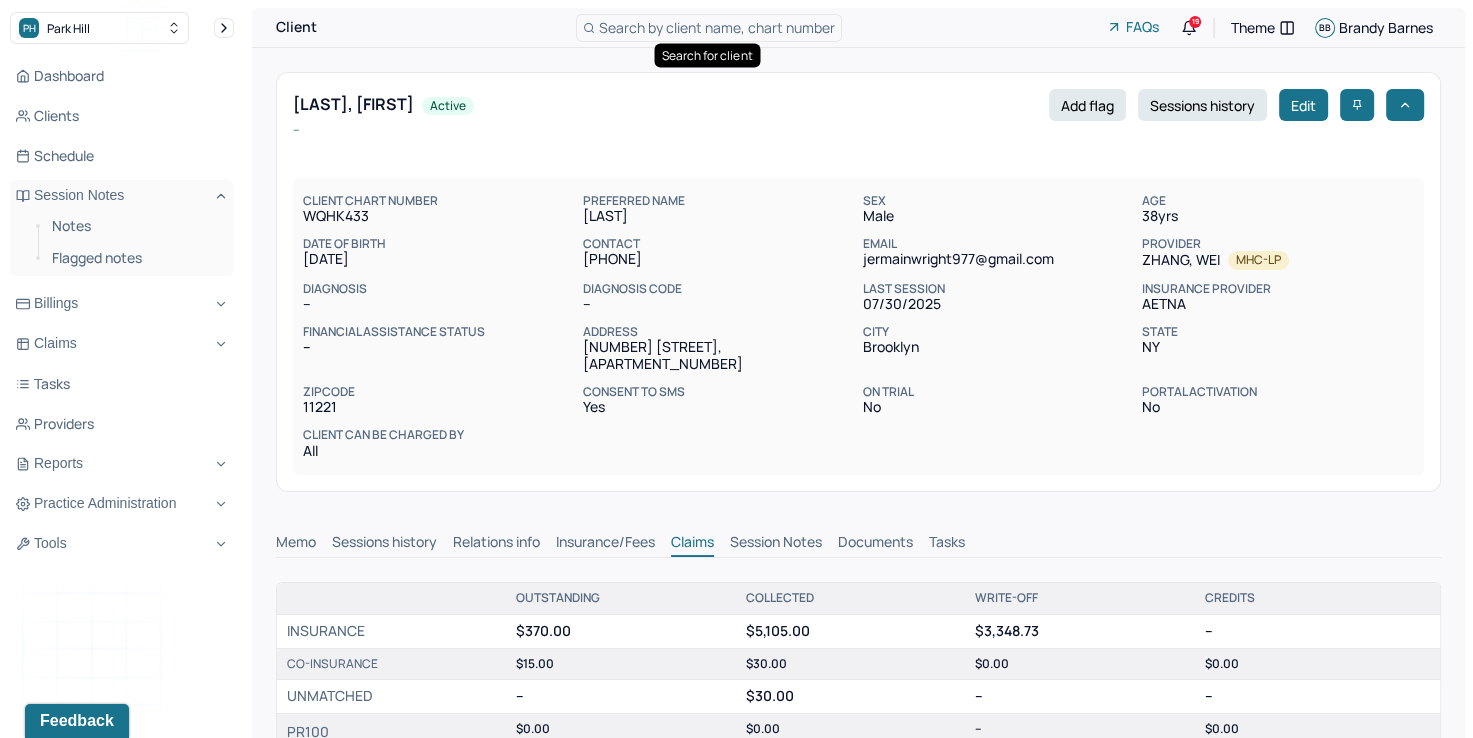 scroll, scrollTop: 0, scrollLeft: 0, axis: both 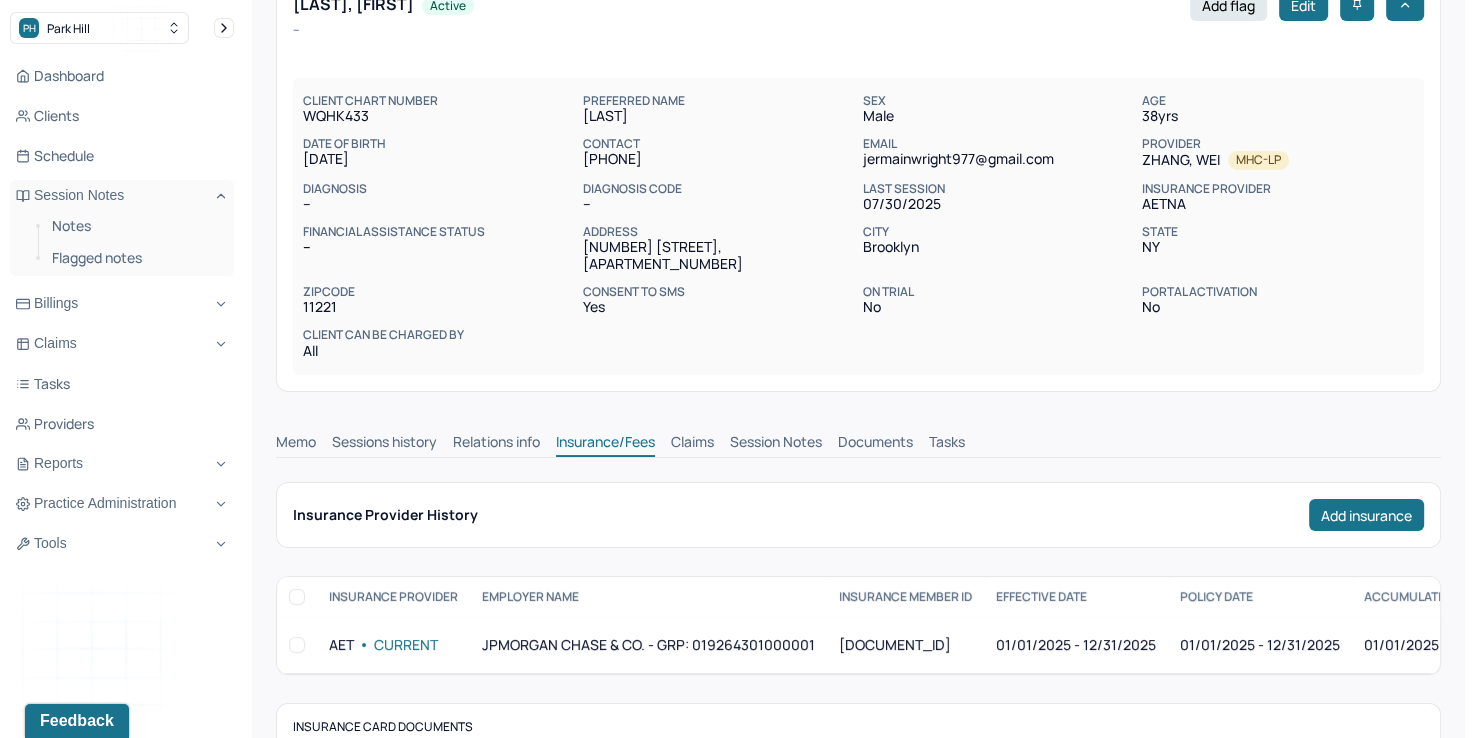 click on "Claims" at bounding box center (692, 444) 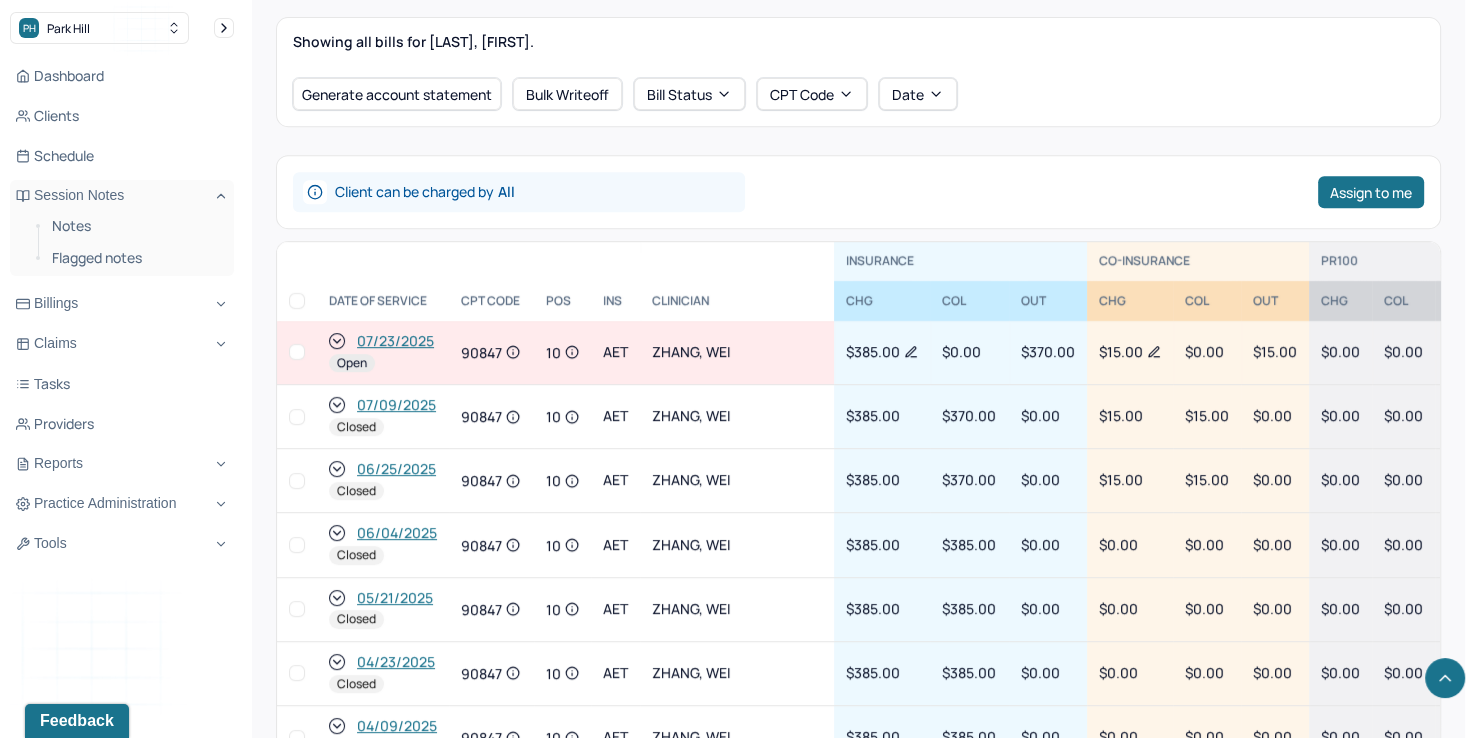 scroll, scrollTop: 800, scrollLeft: 0, axis: vertical 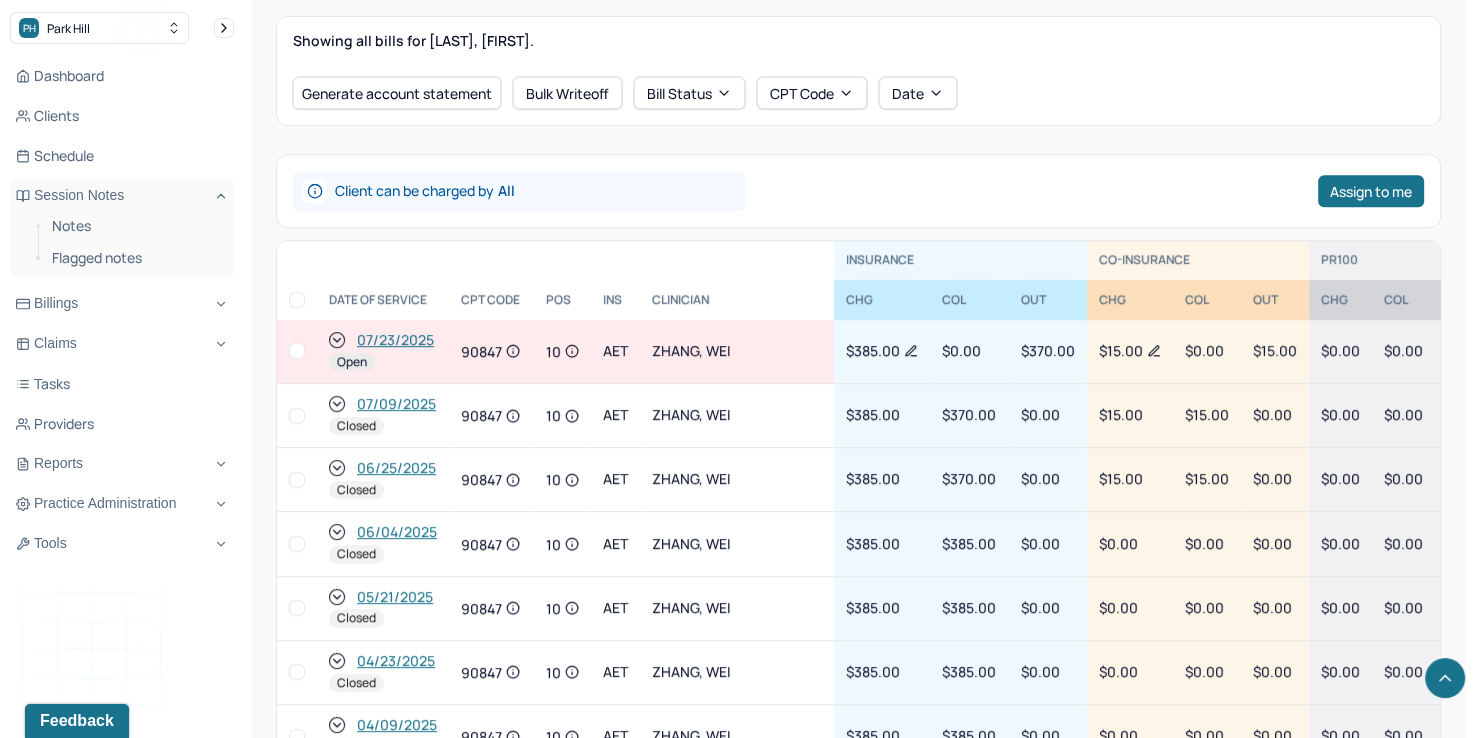 click at bounding box center (297, 351) 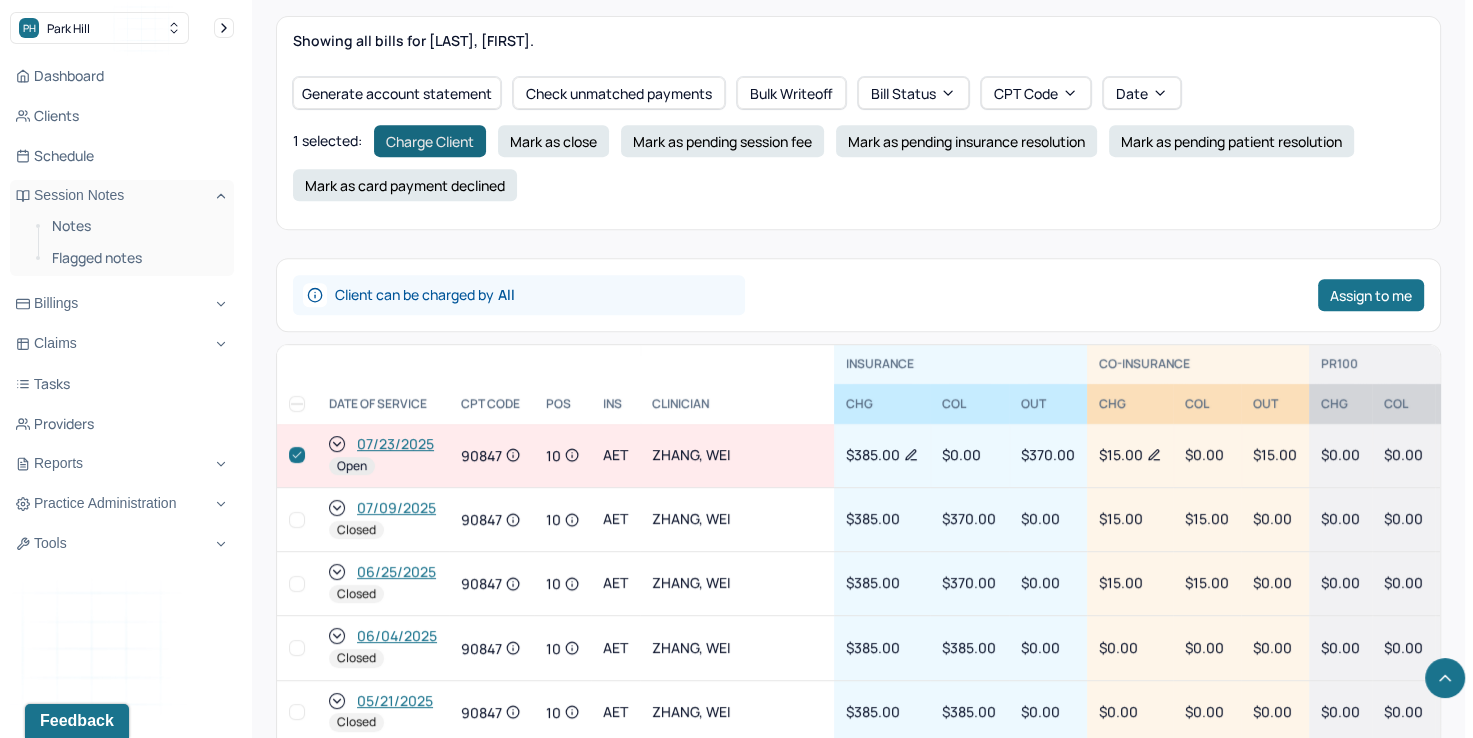 click on "Charge Client" at bounding box center (430, 141) 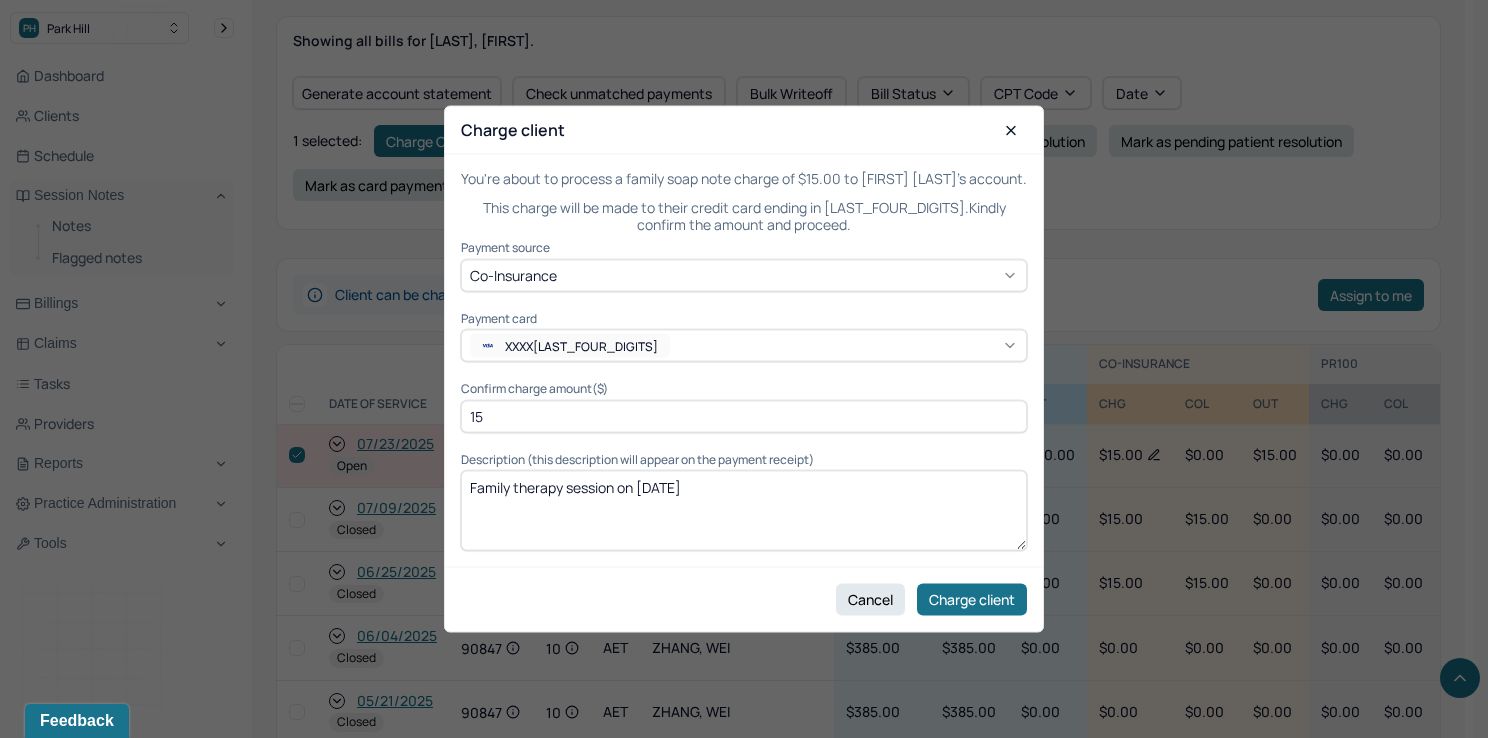 click on "XXXX1137" at bounding box center [744, 346] 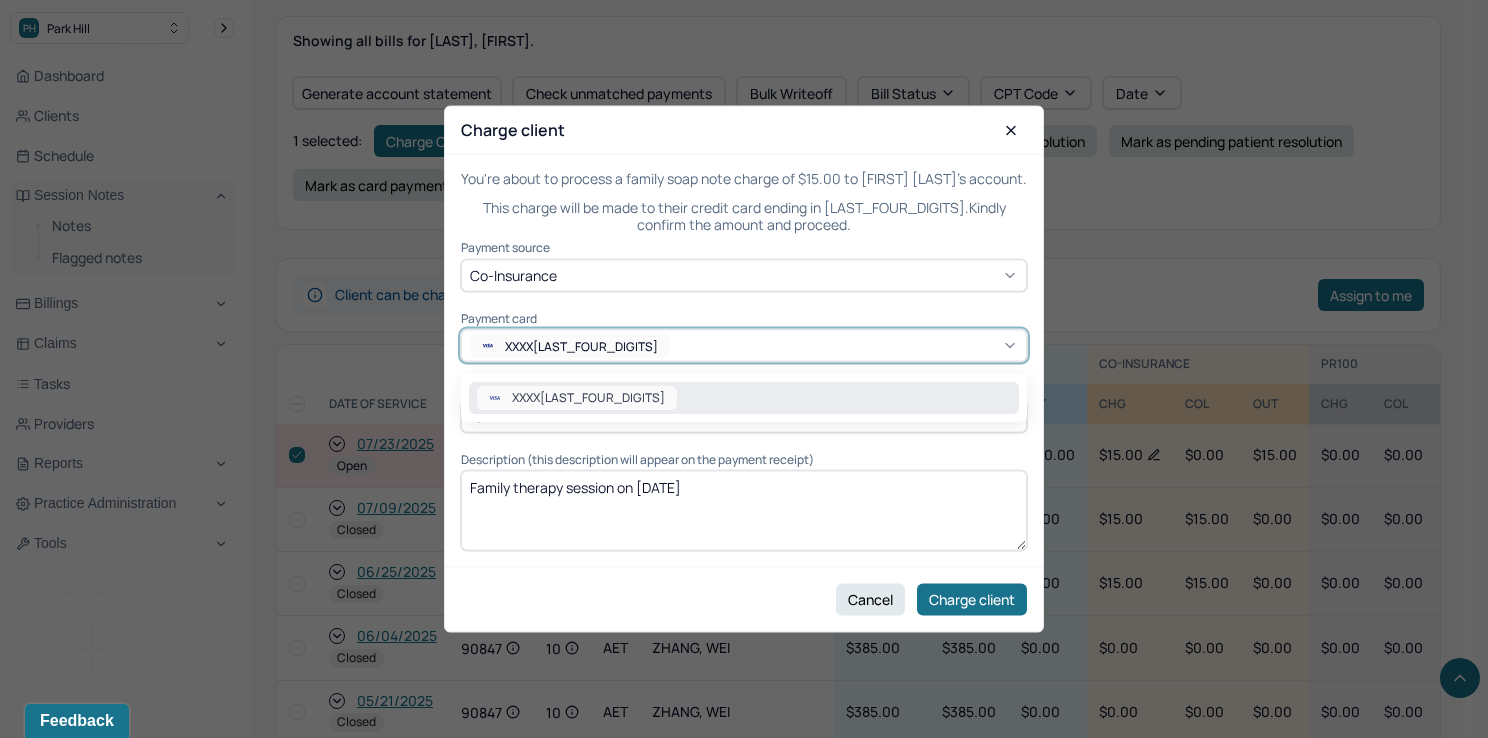 click on "XXXX1137" at bounding box center [744, 398] 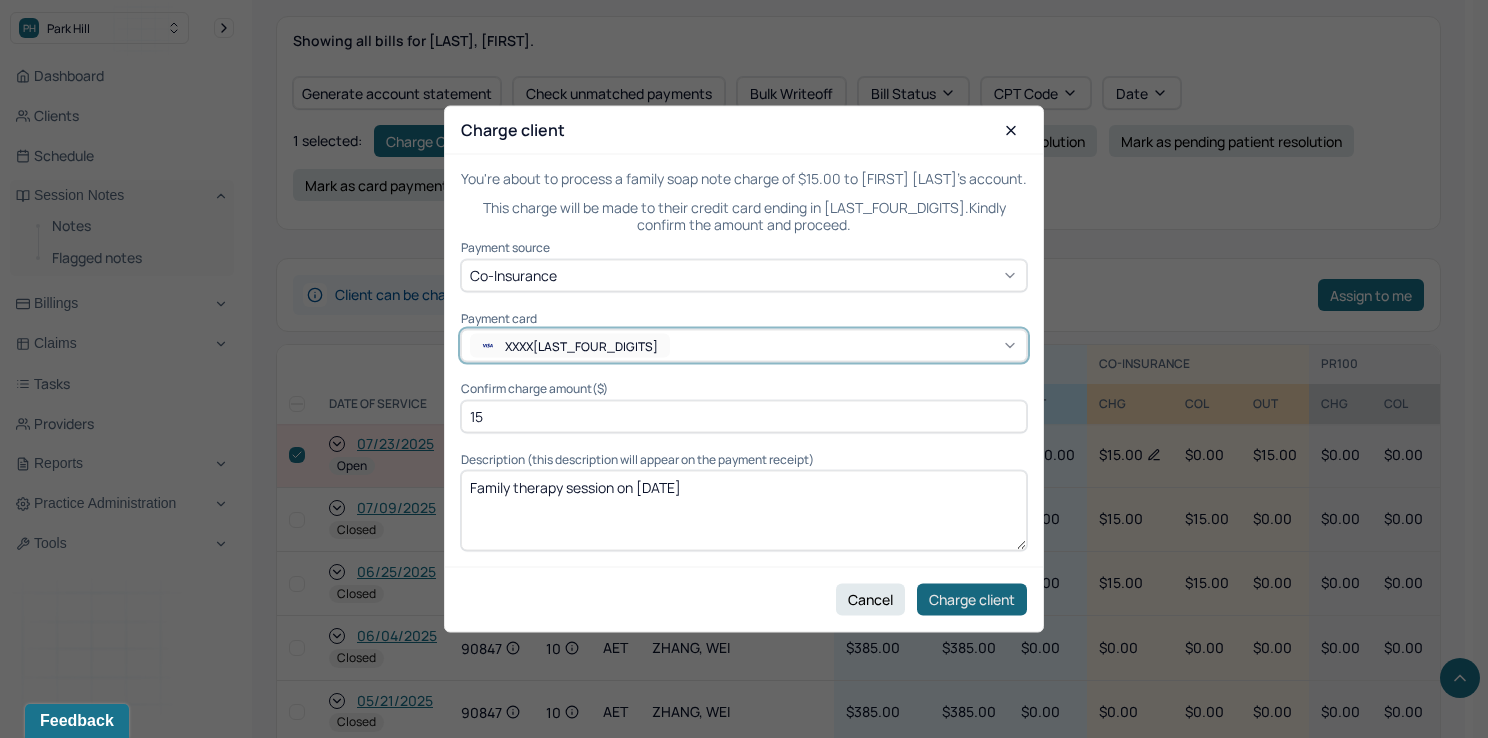 click on "Charge client" at bounding box center (972, 599) 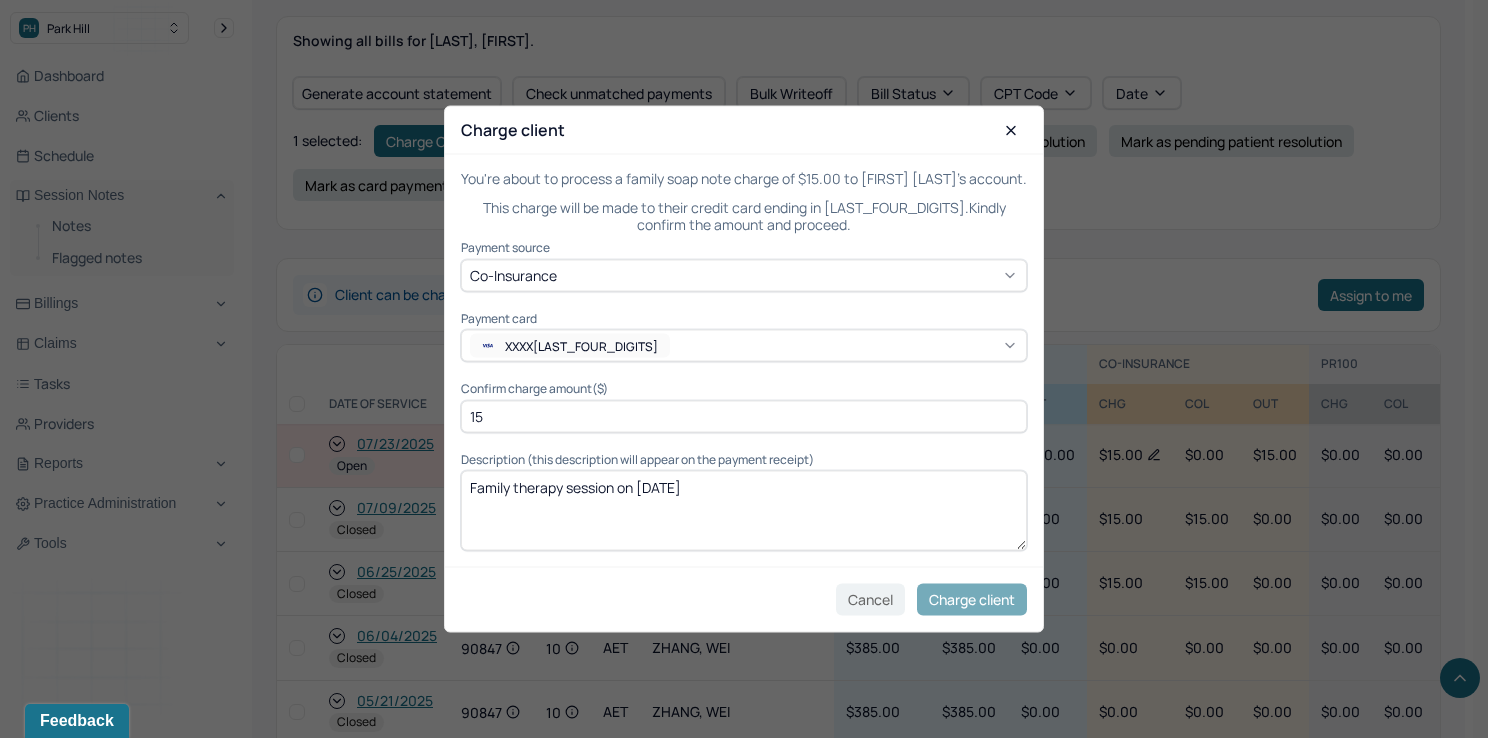 checkbox on "false" 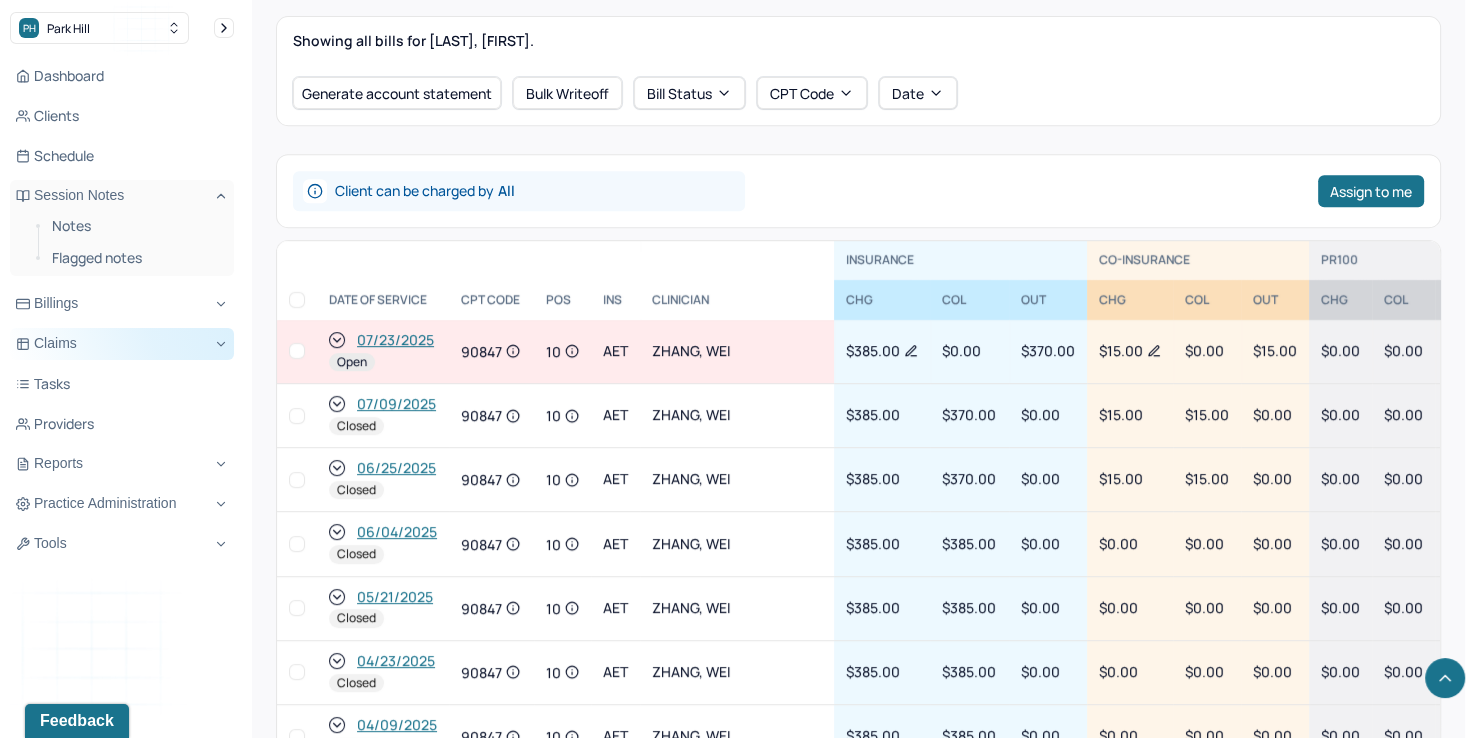 click on "Claims" at bounding box center [122, 344] 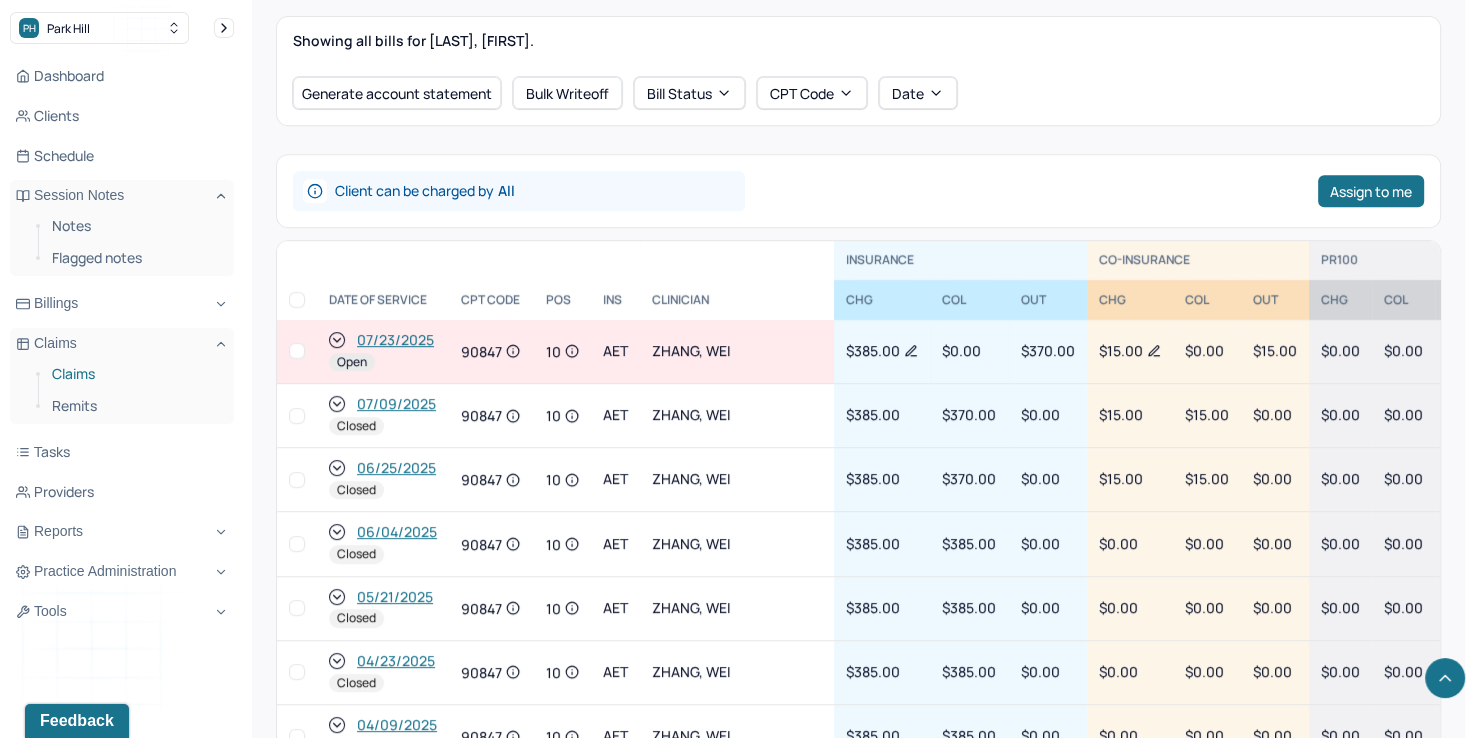 click on "Claims" at bounding box center [135, 374] 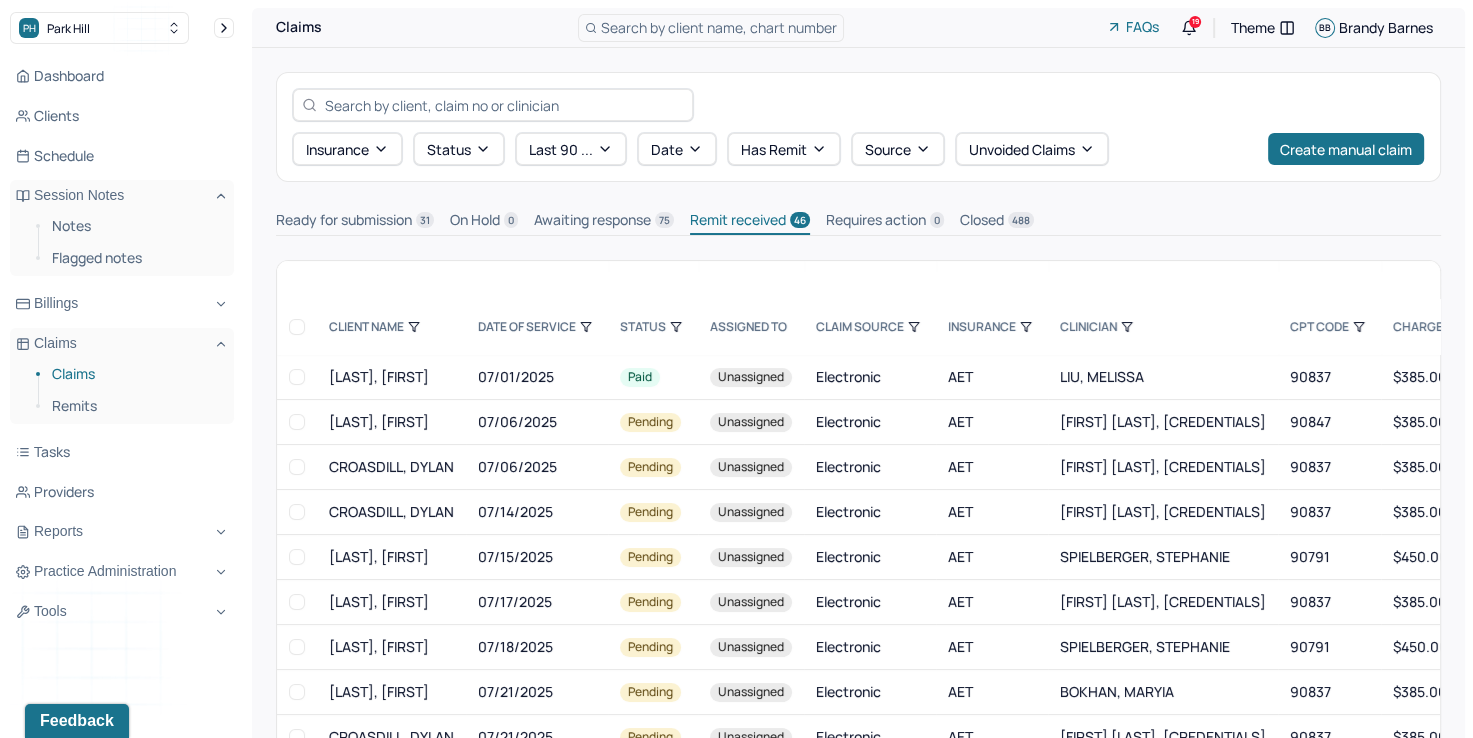 click at bounding box center [297, 327] 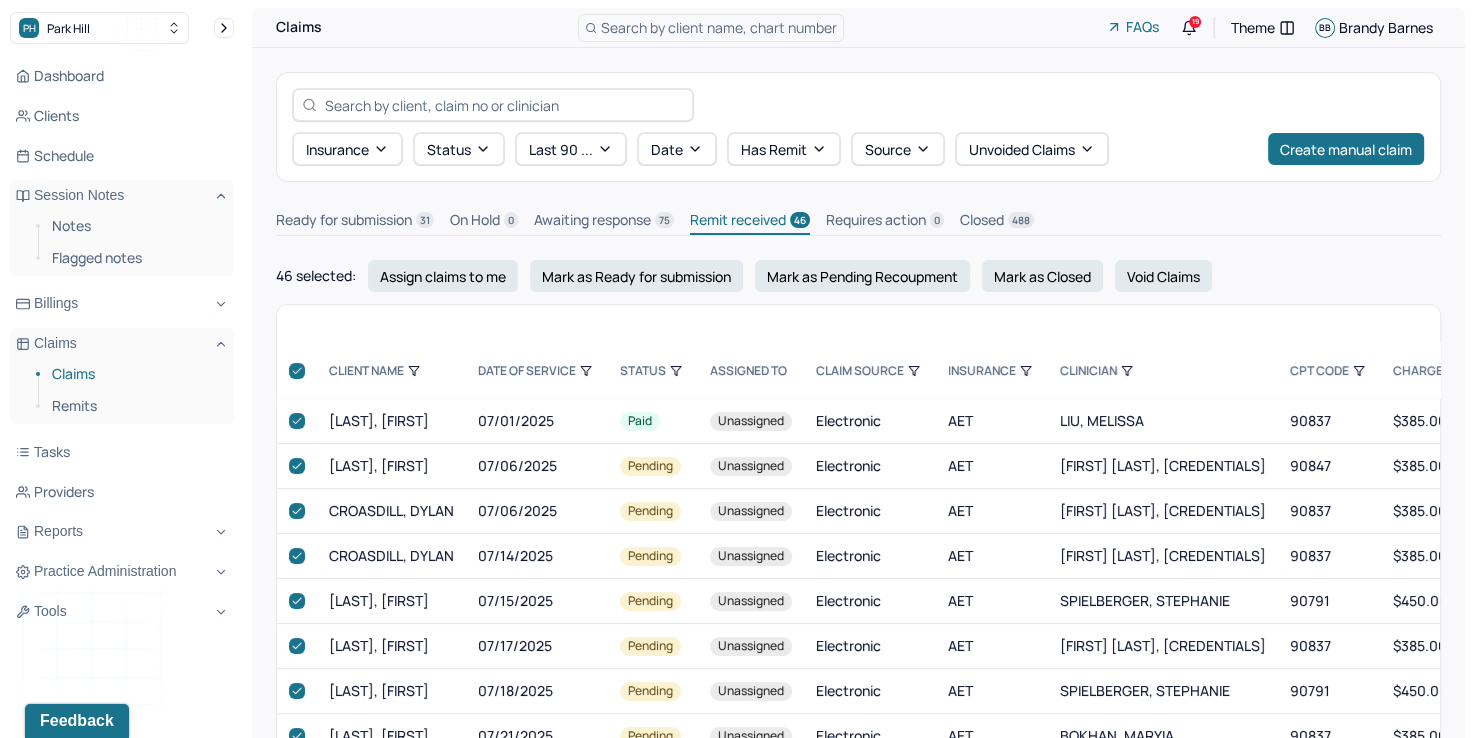 click on "Ready for submission 31" at bounding box center (355, 222) 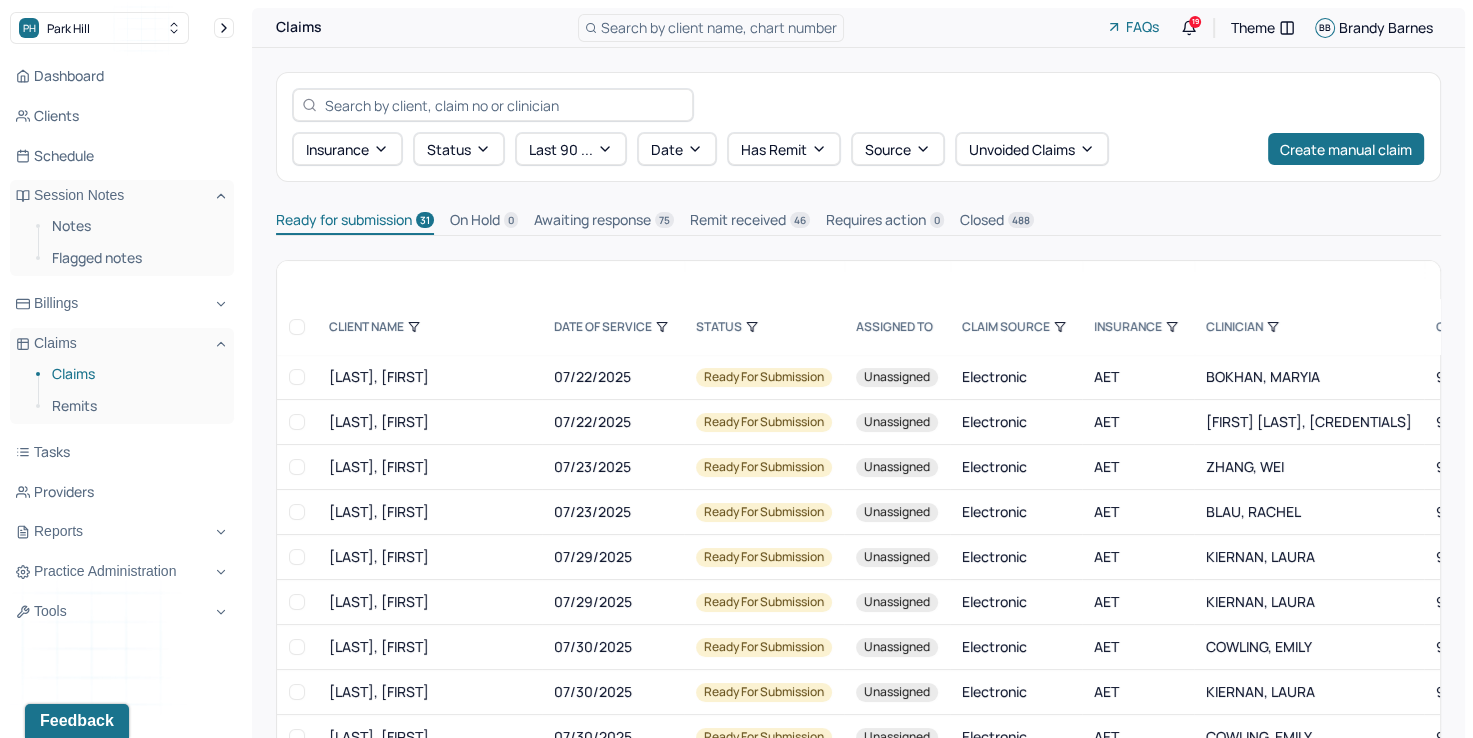click on "Remit received 46" at bounding box center (750, 222) 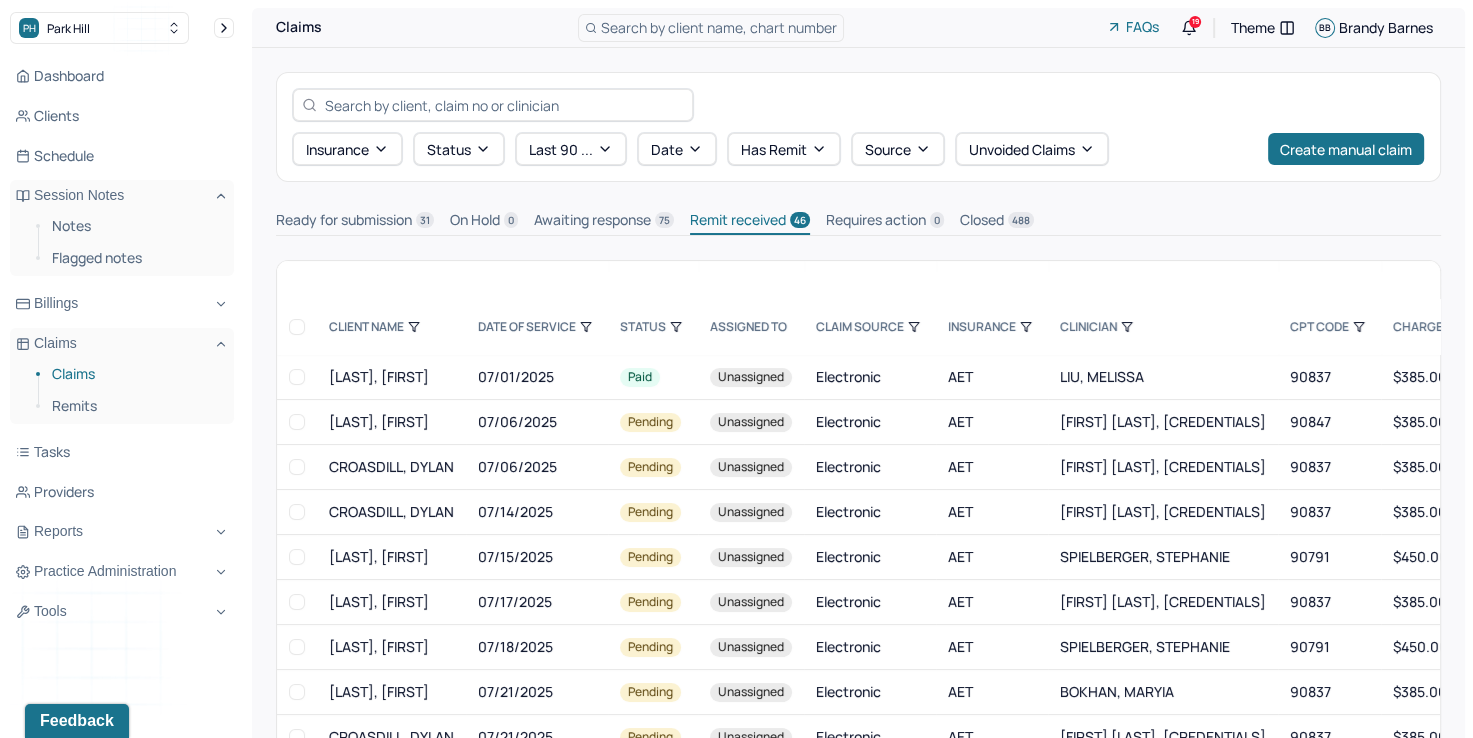 click on "Ready for submission 31" at bounding box center [355, 222] 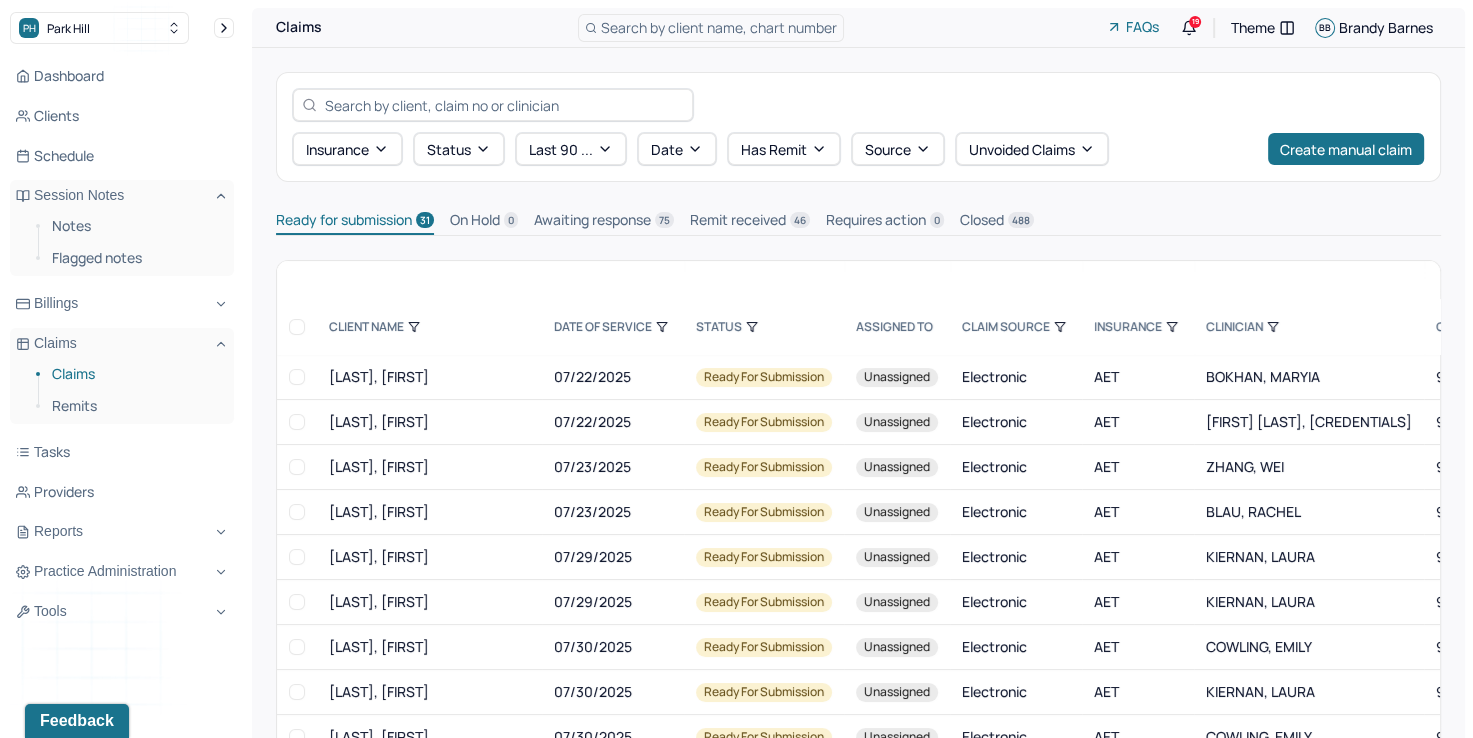 click at bounding box center (297, 327) 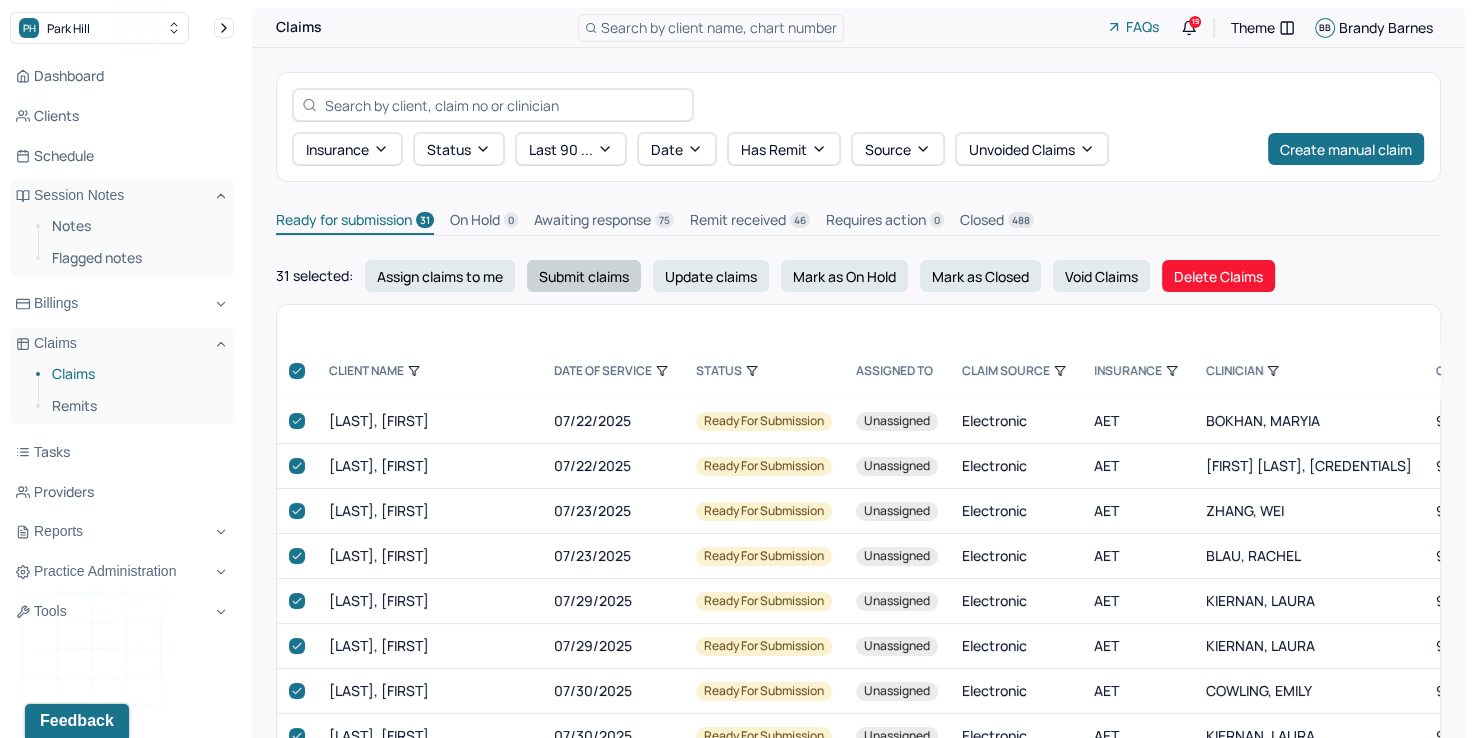 click on "Submit claims" at bounding box center (584, 276) 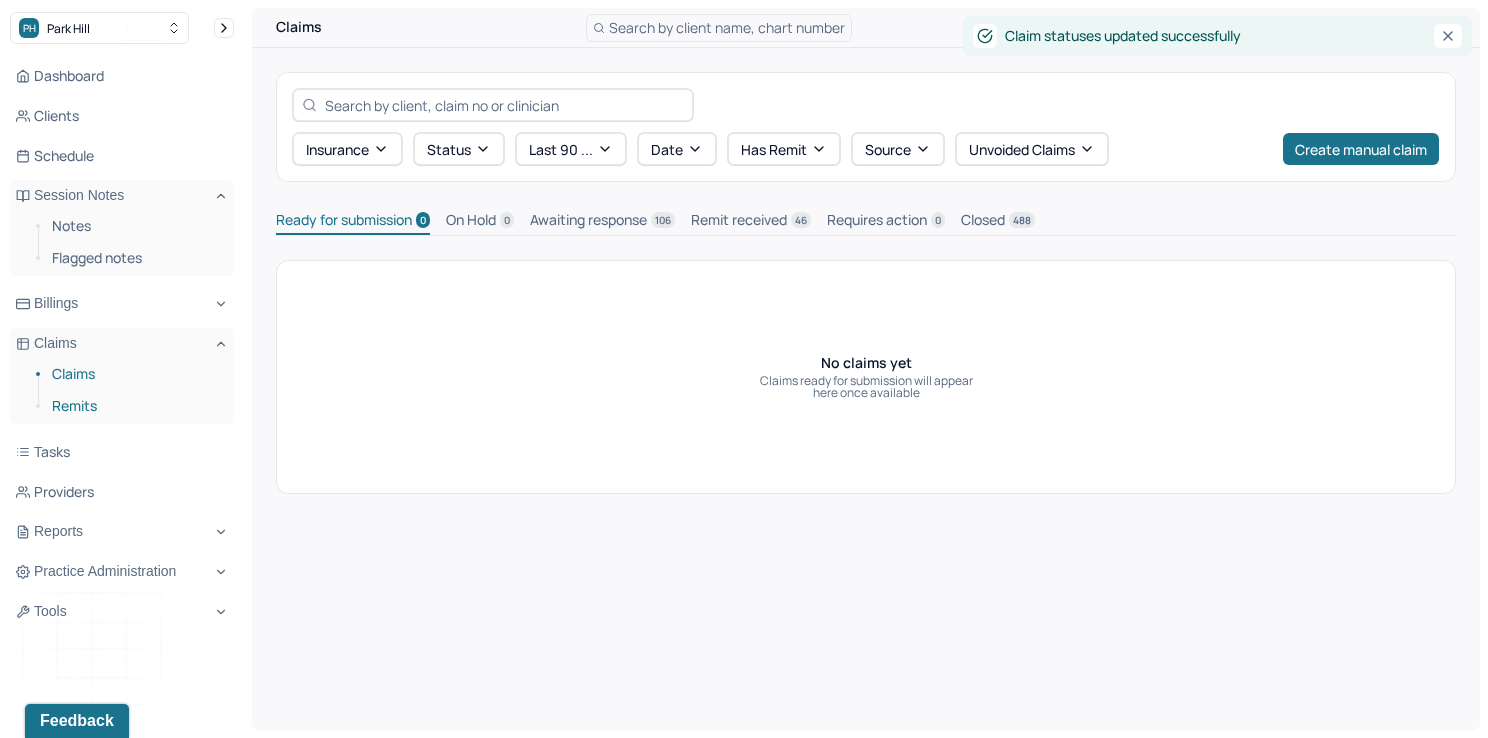 click on "Remits" at bounding box center (135, 406) 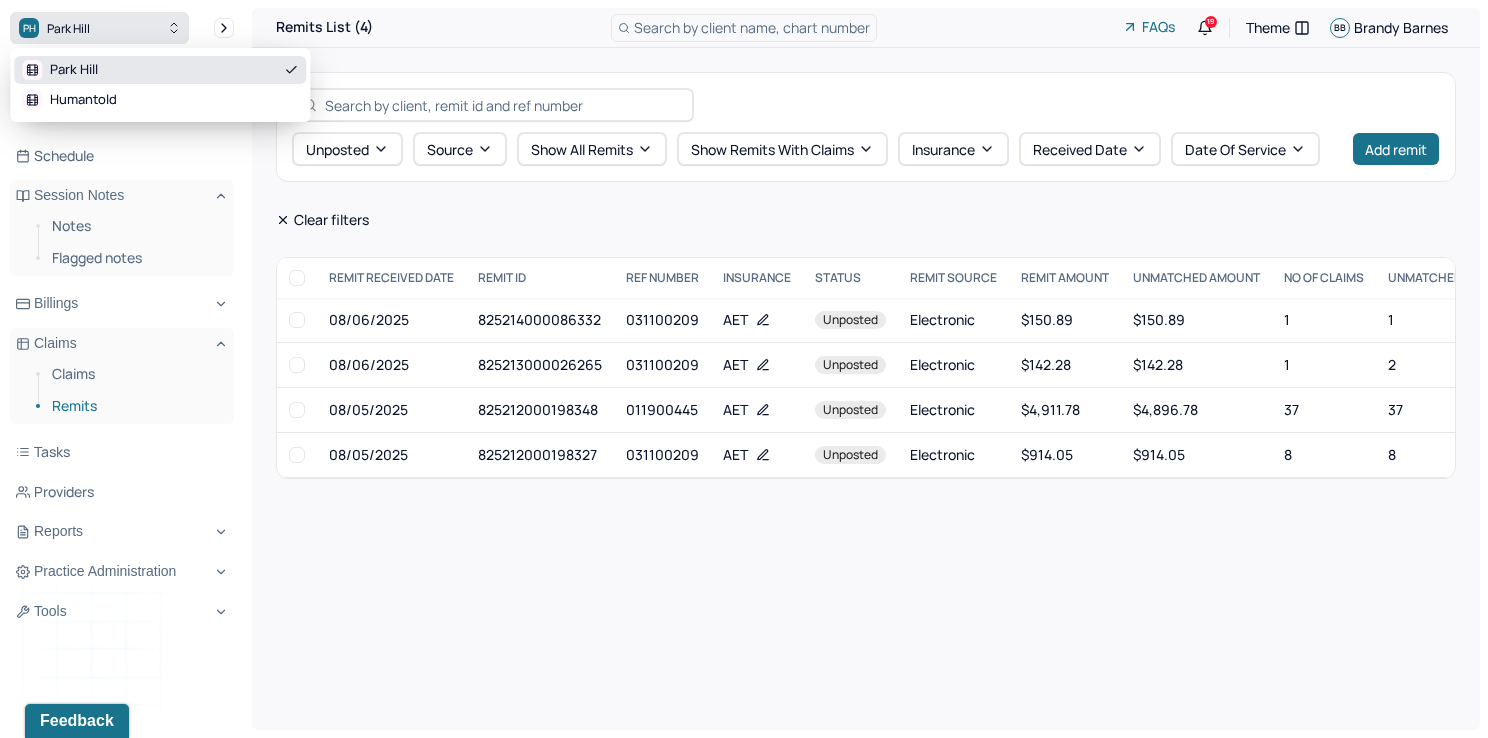 click on "PH Park Hill" at bounding box center [99, 28] 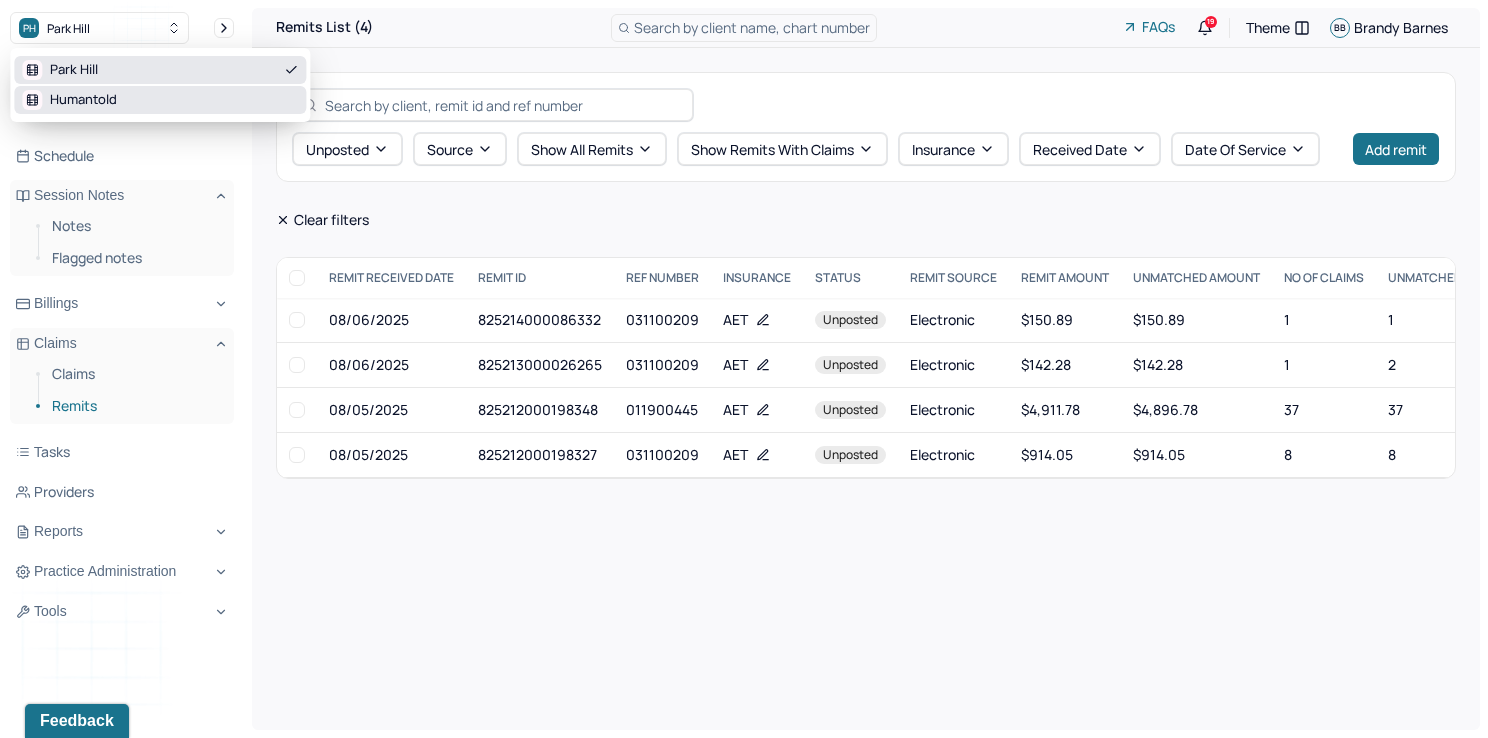 click on "Humantold" at bounding box center (160, 100) 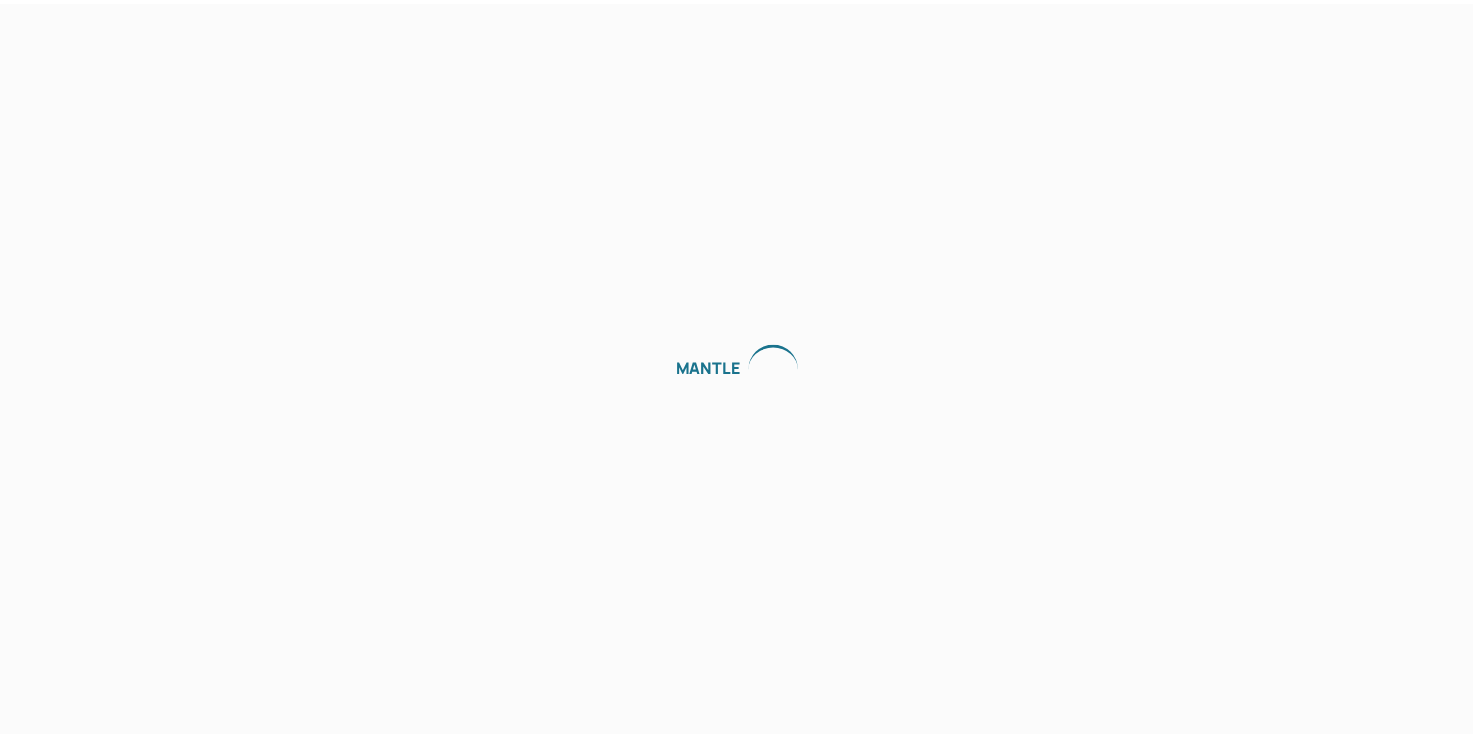 scroll, scrollTop: 0, scrollLeft: 0, axis: both 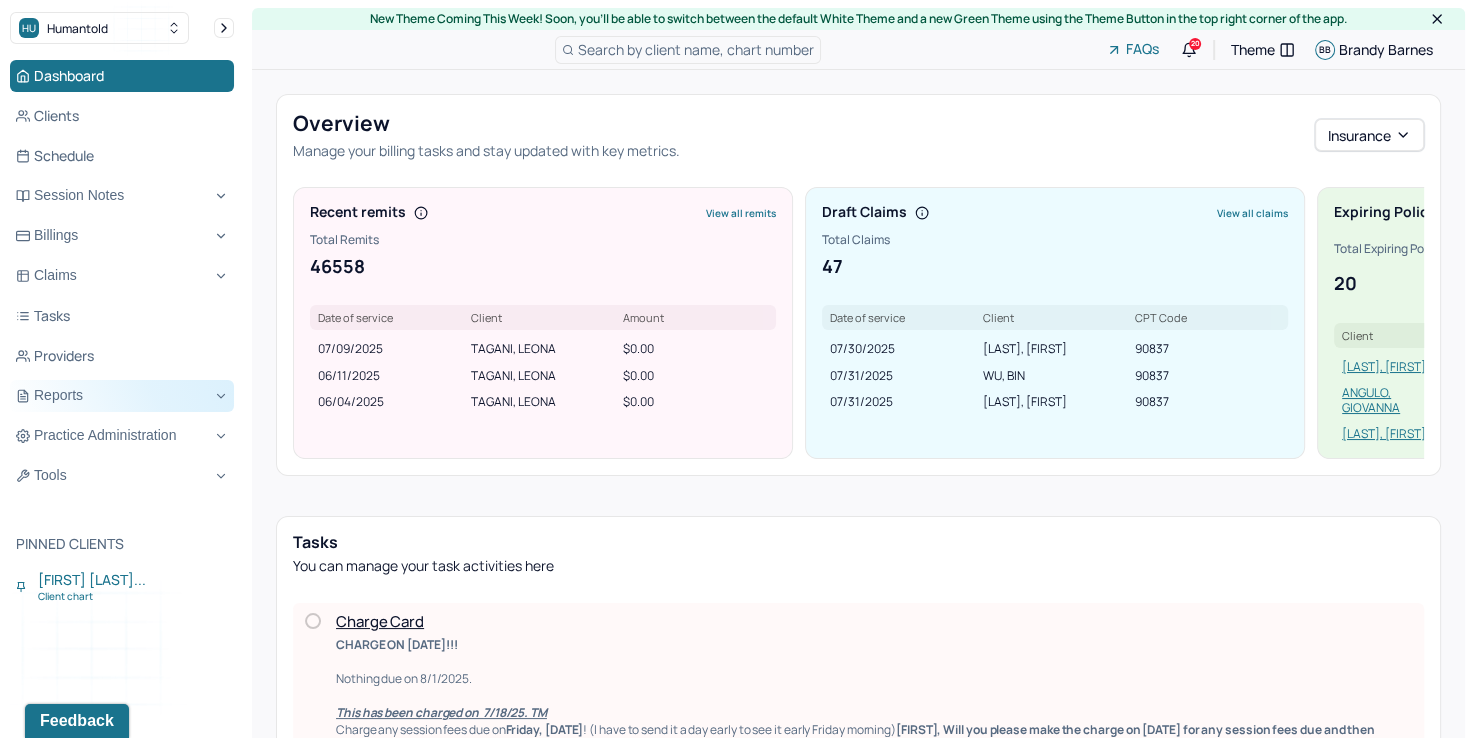 click on "Reports" at bounding box center (122, 396) 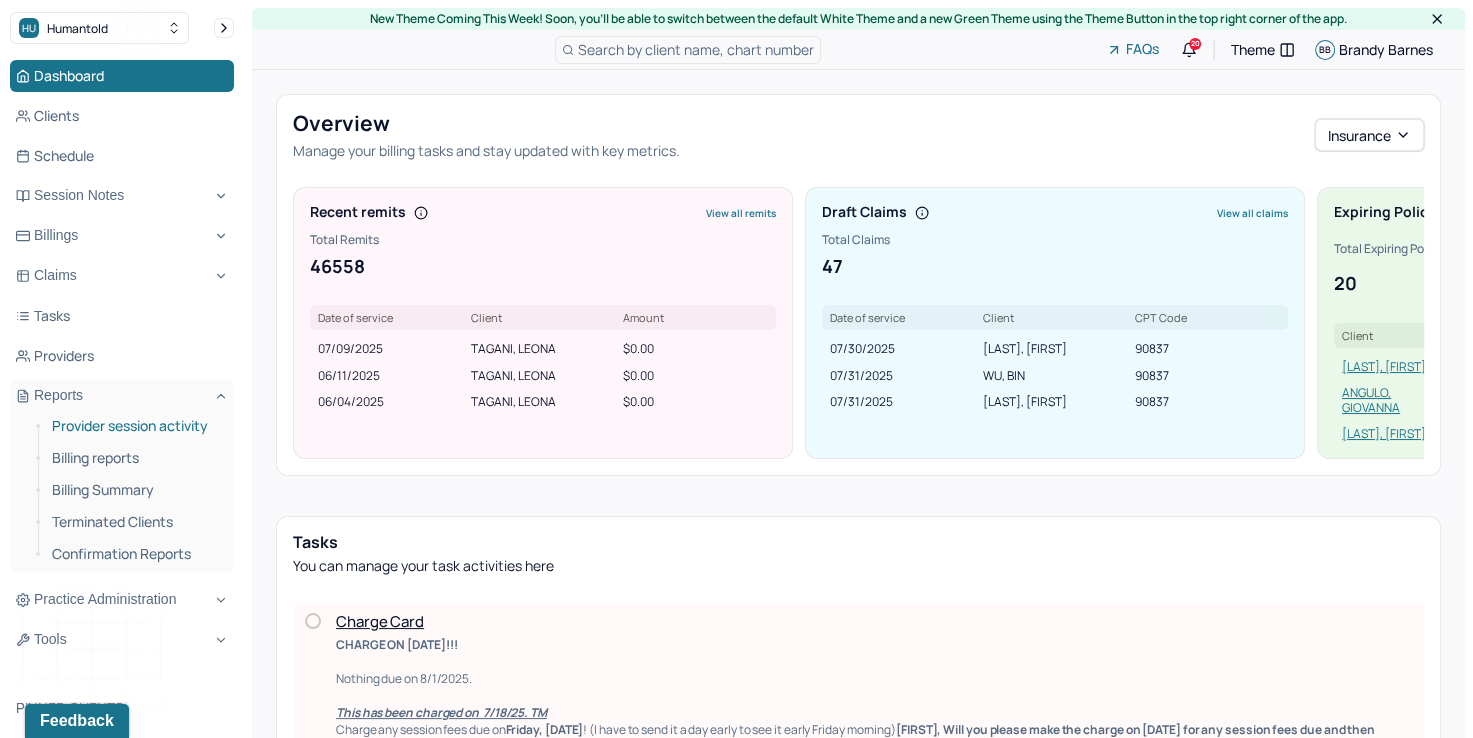 click on "Provider session activity" at bounding box center (135, 426) 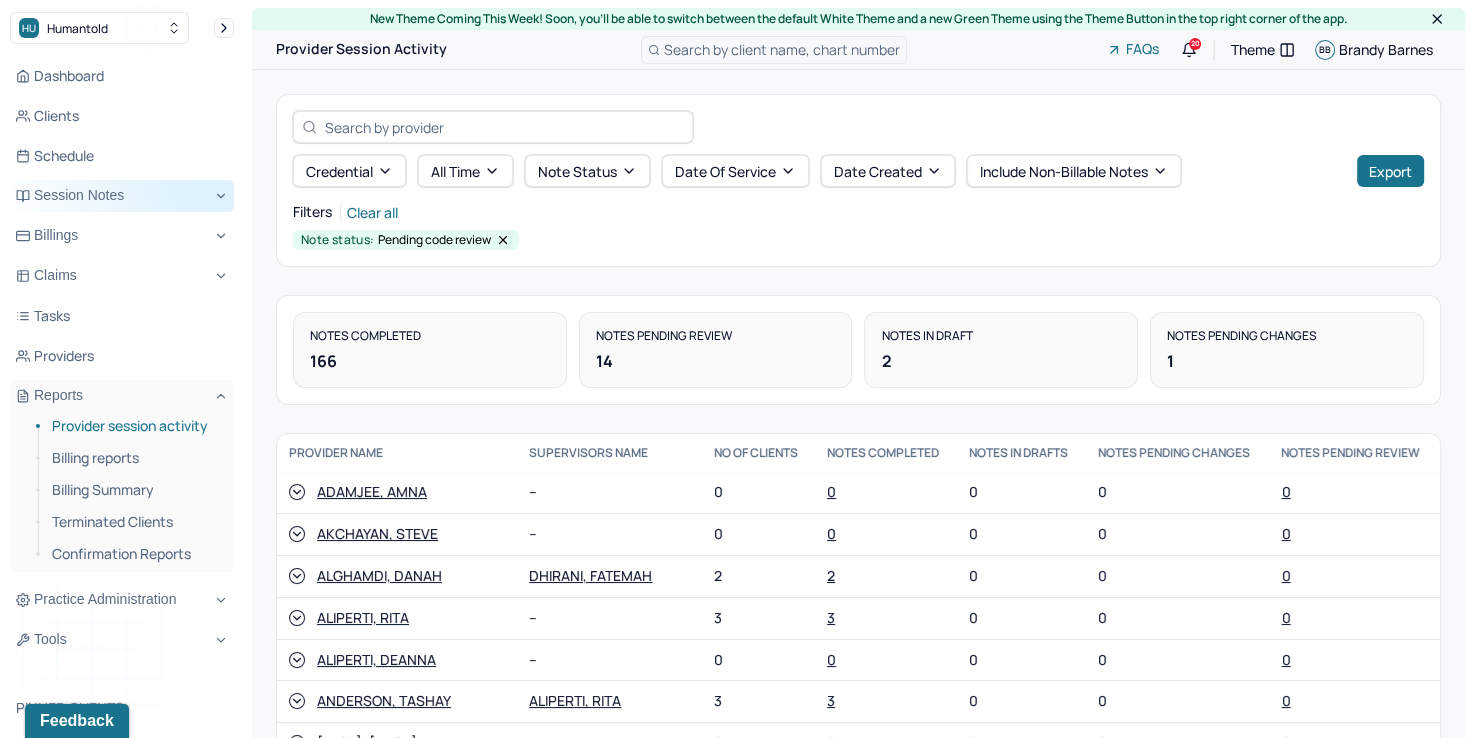 click on "Session Notes" at bounding box center (122, 196) 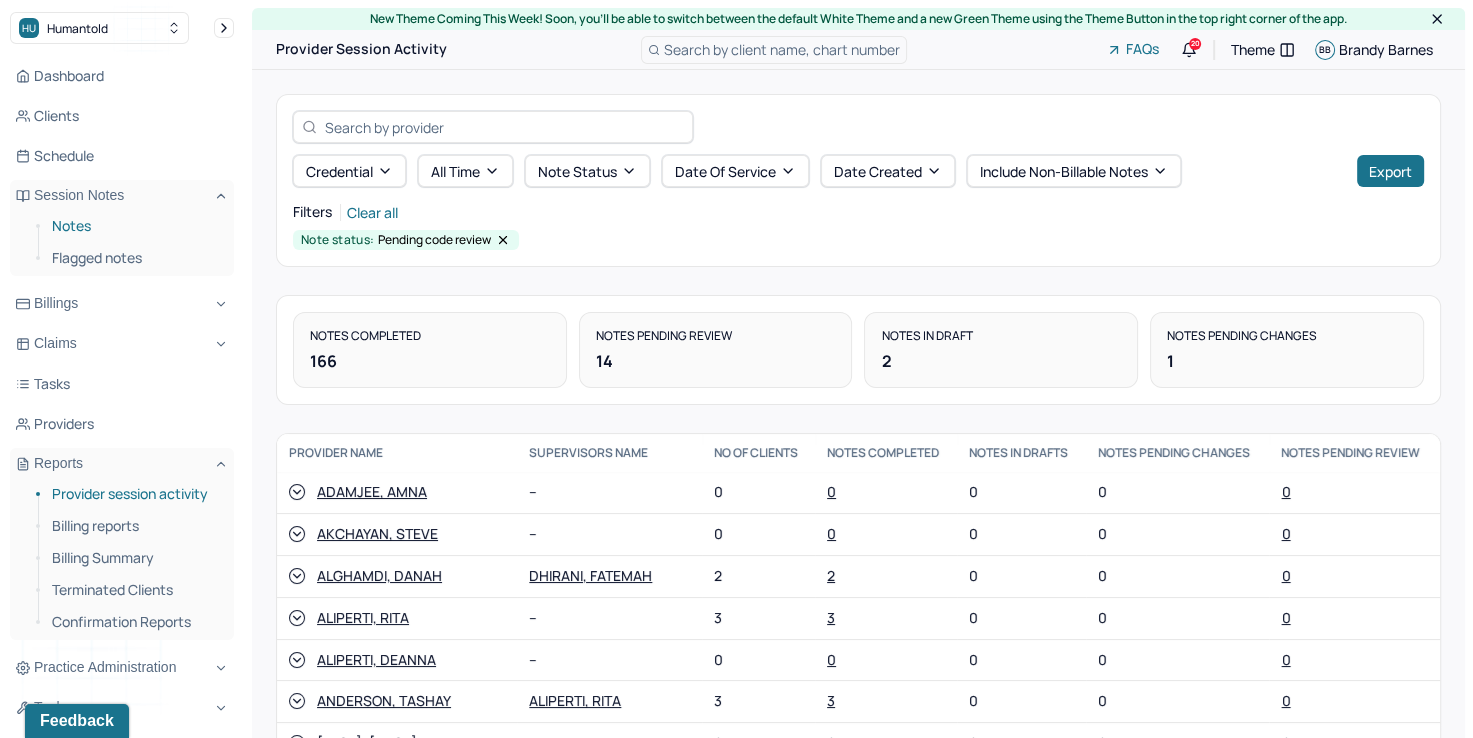 click on "Notes" at bounding box center (135, 226) 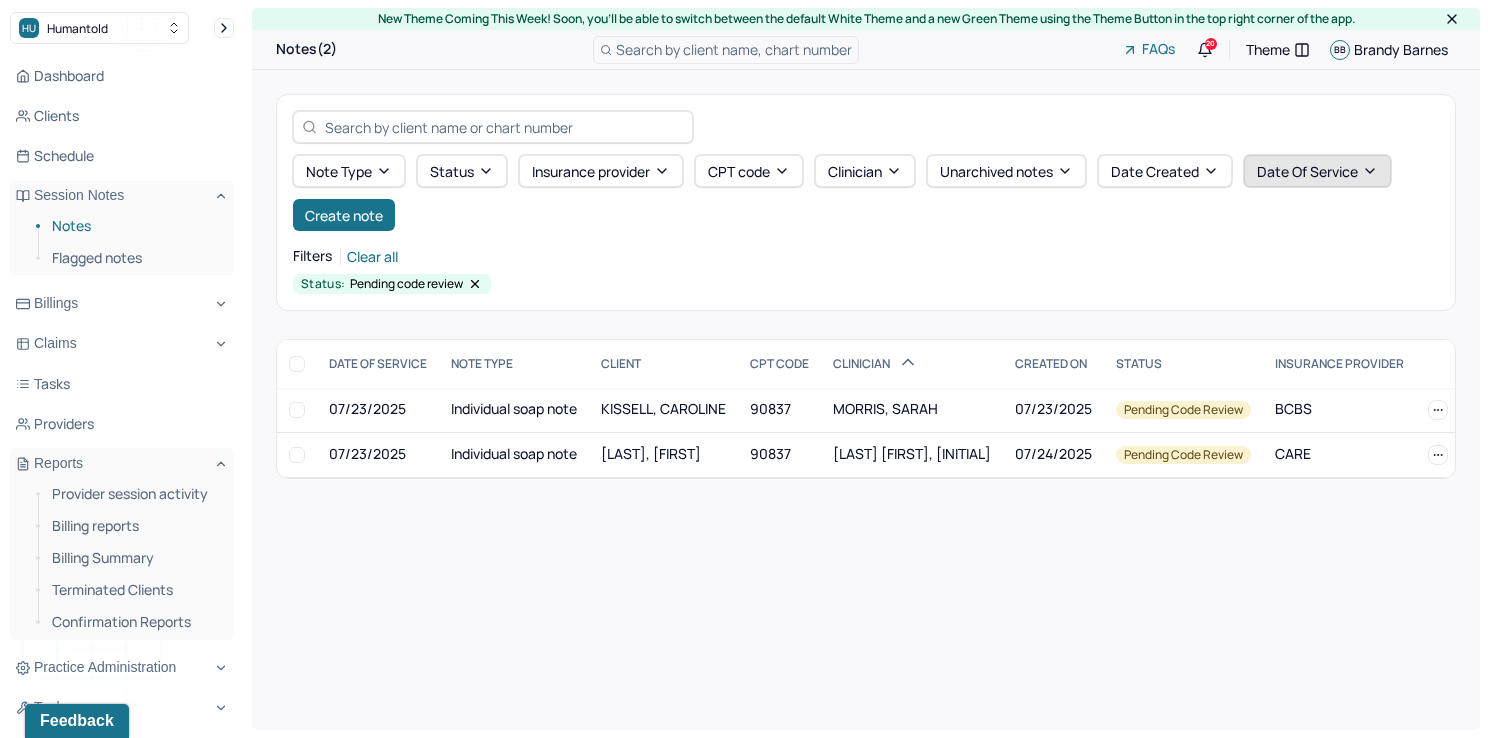 click on "Date Of Service" at bounding box center [1317, 171] 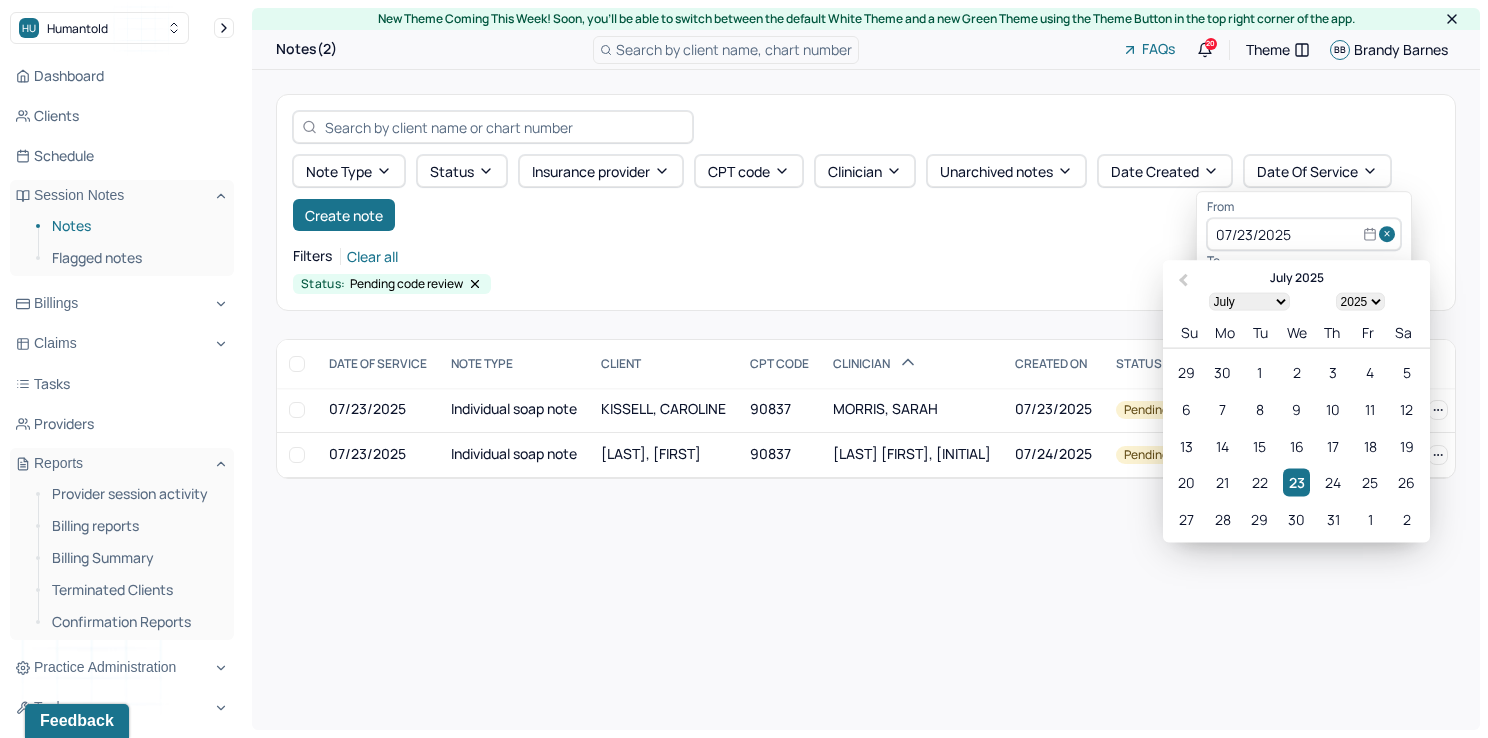 click at bounding box center (1390, 235) 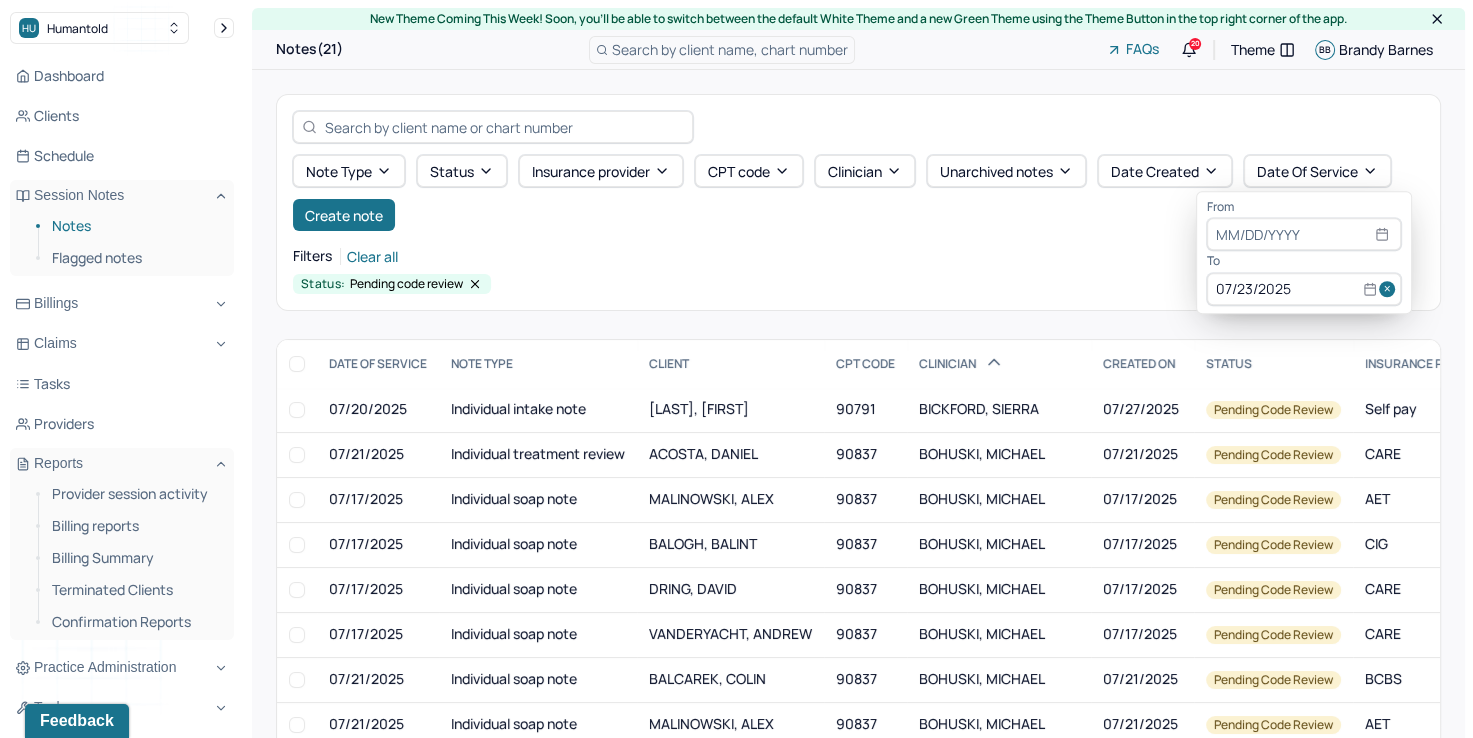 click at bounding box center (1390, 289) 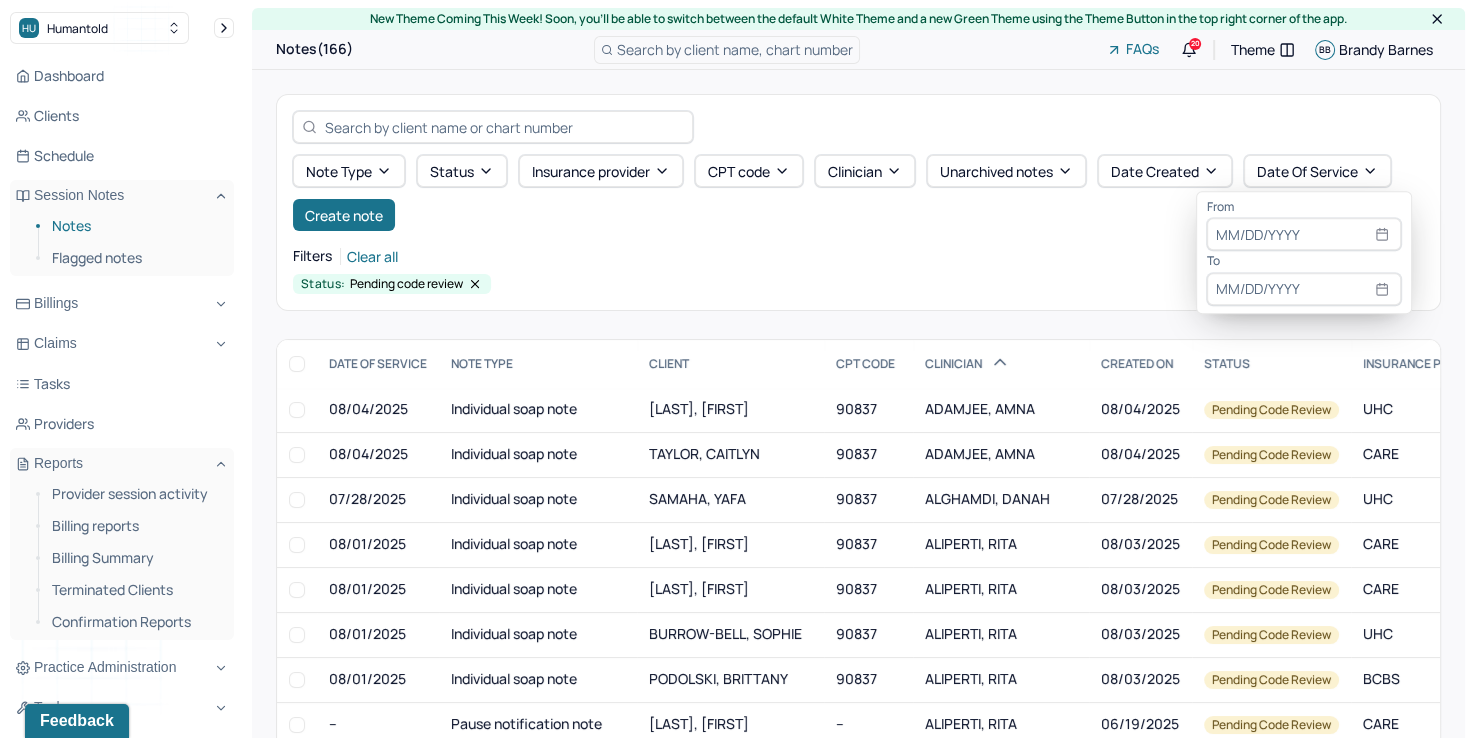 click at bounding box center (1304, 235) 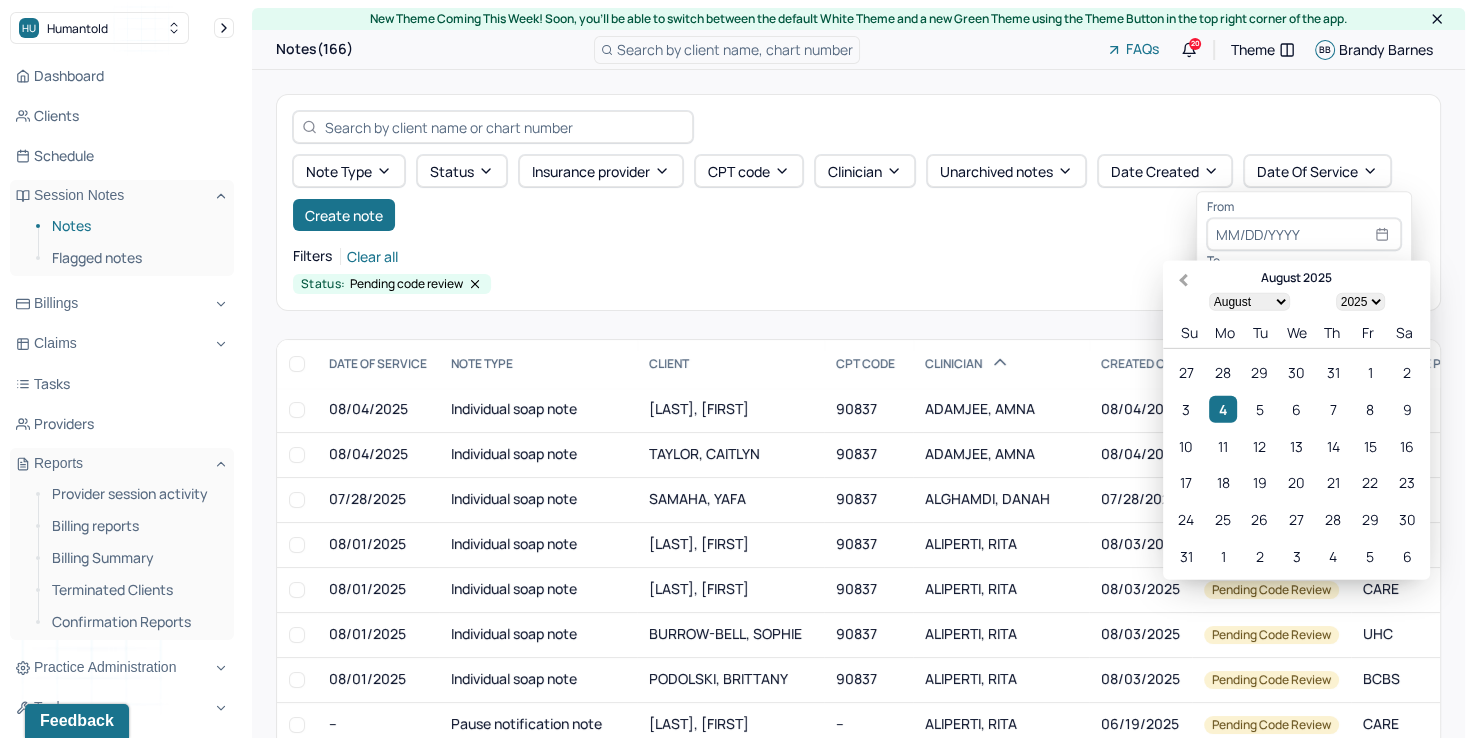 click on "Previous Month" at bounding box center [1183, 280] 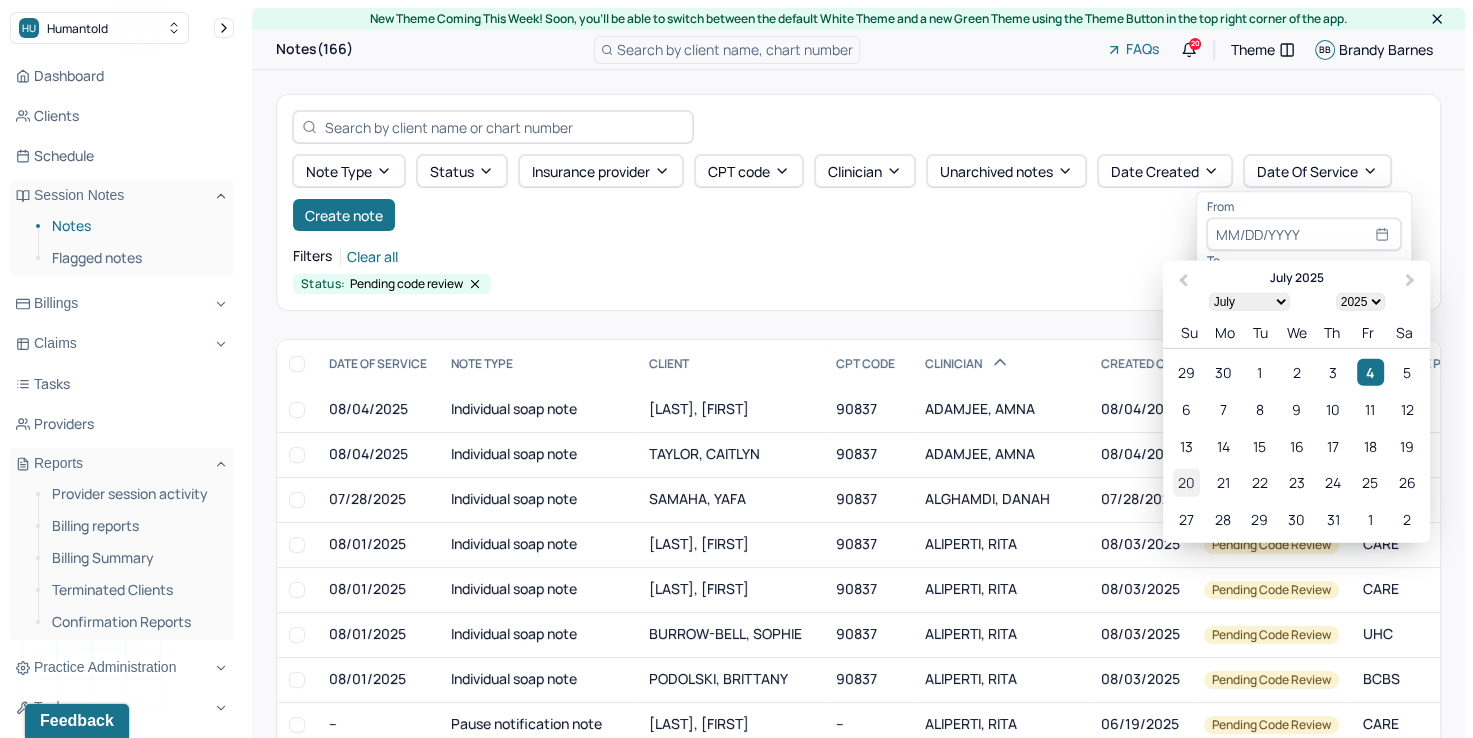 click on "20" at bounding box center [1186, 482] 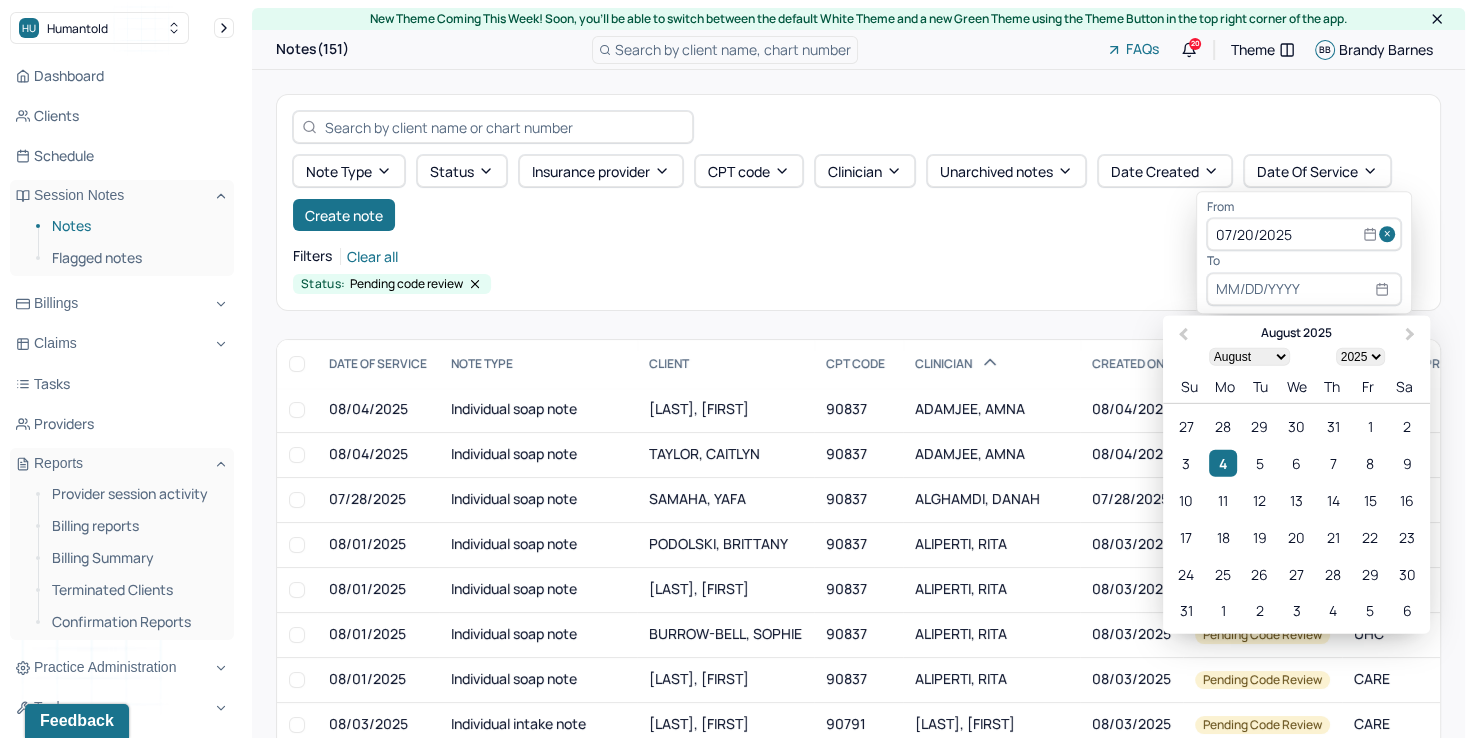 click at bounding box center [1304, 289] 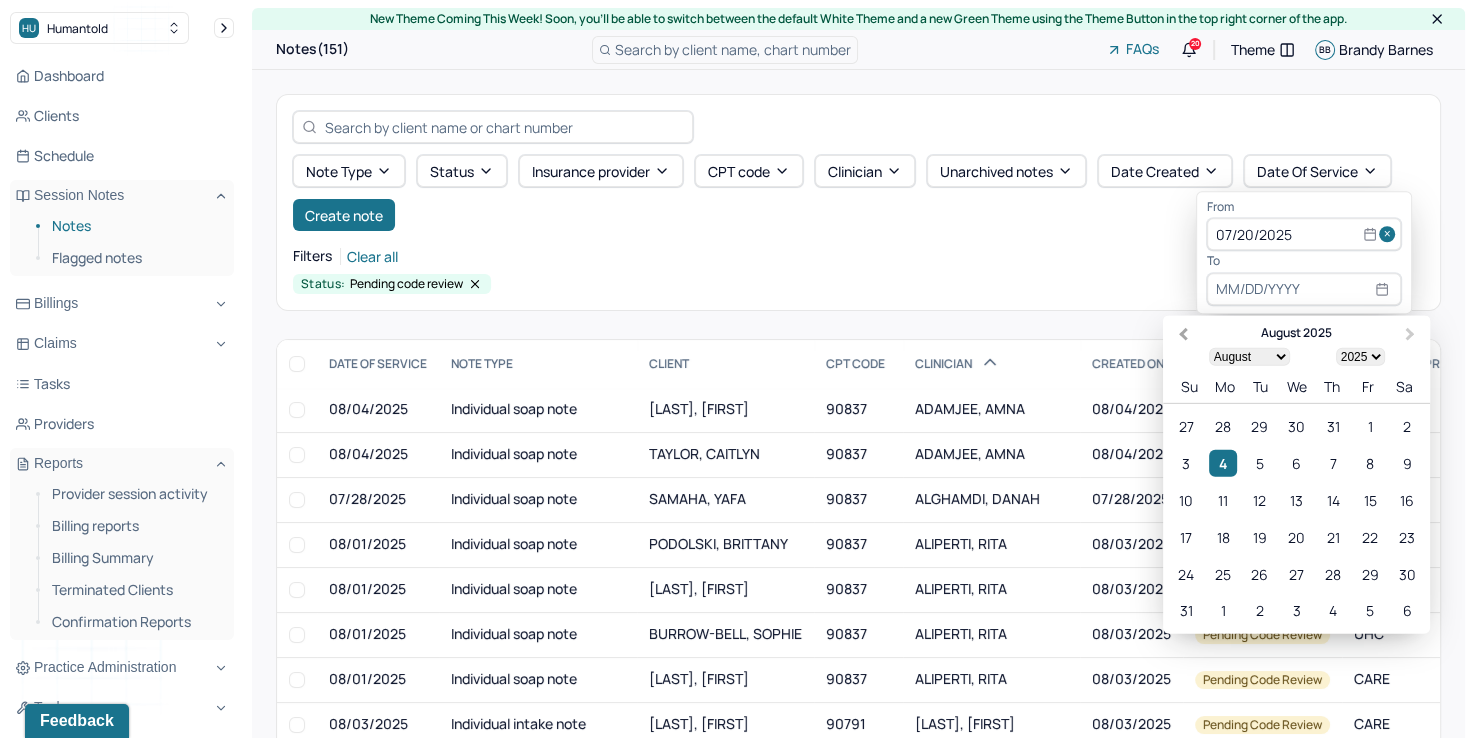 click on "Previous Month" at bounding box center (1181, 336) 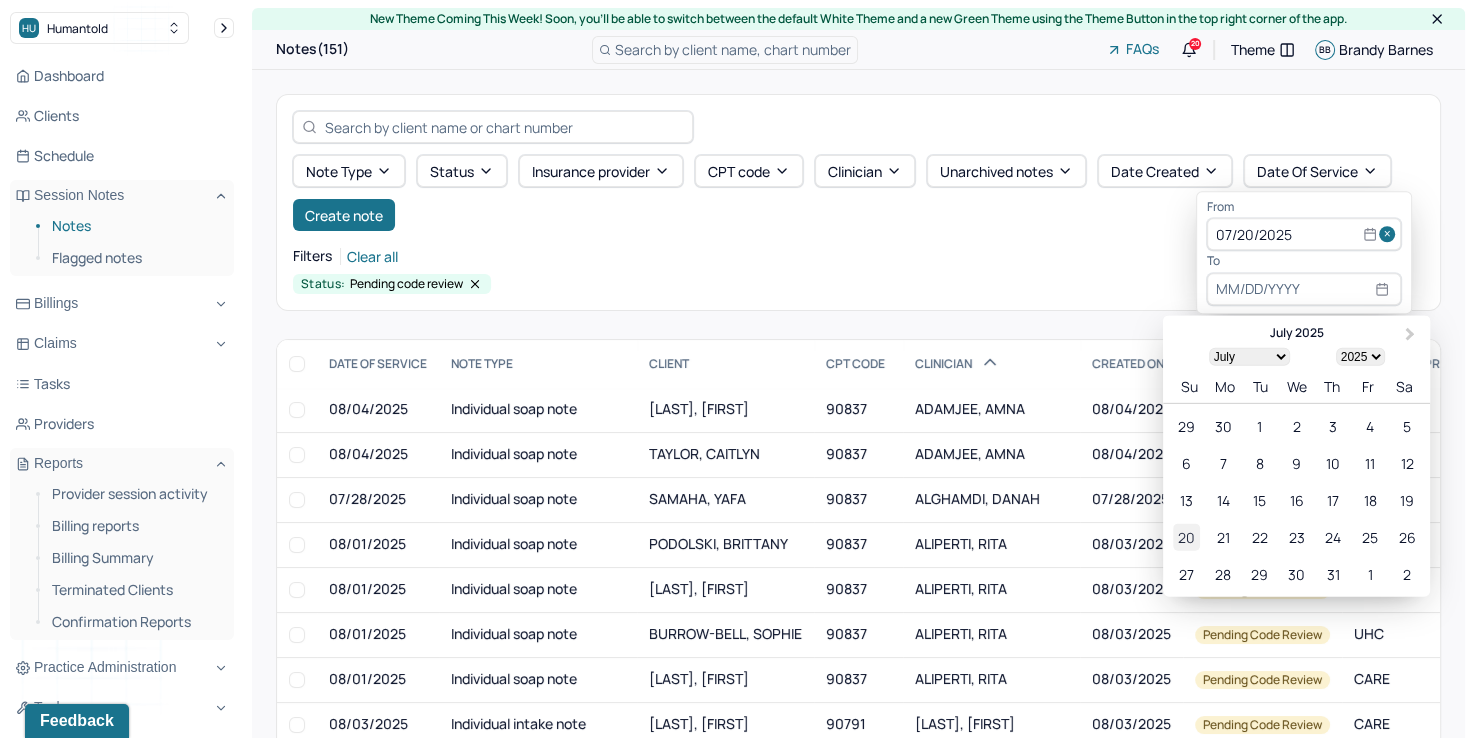 click on "20" at bounding box center (1186, 536) 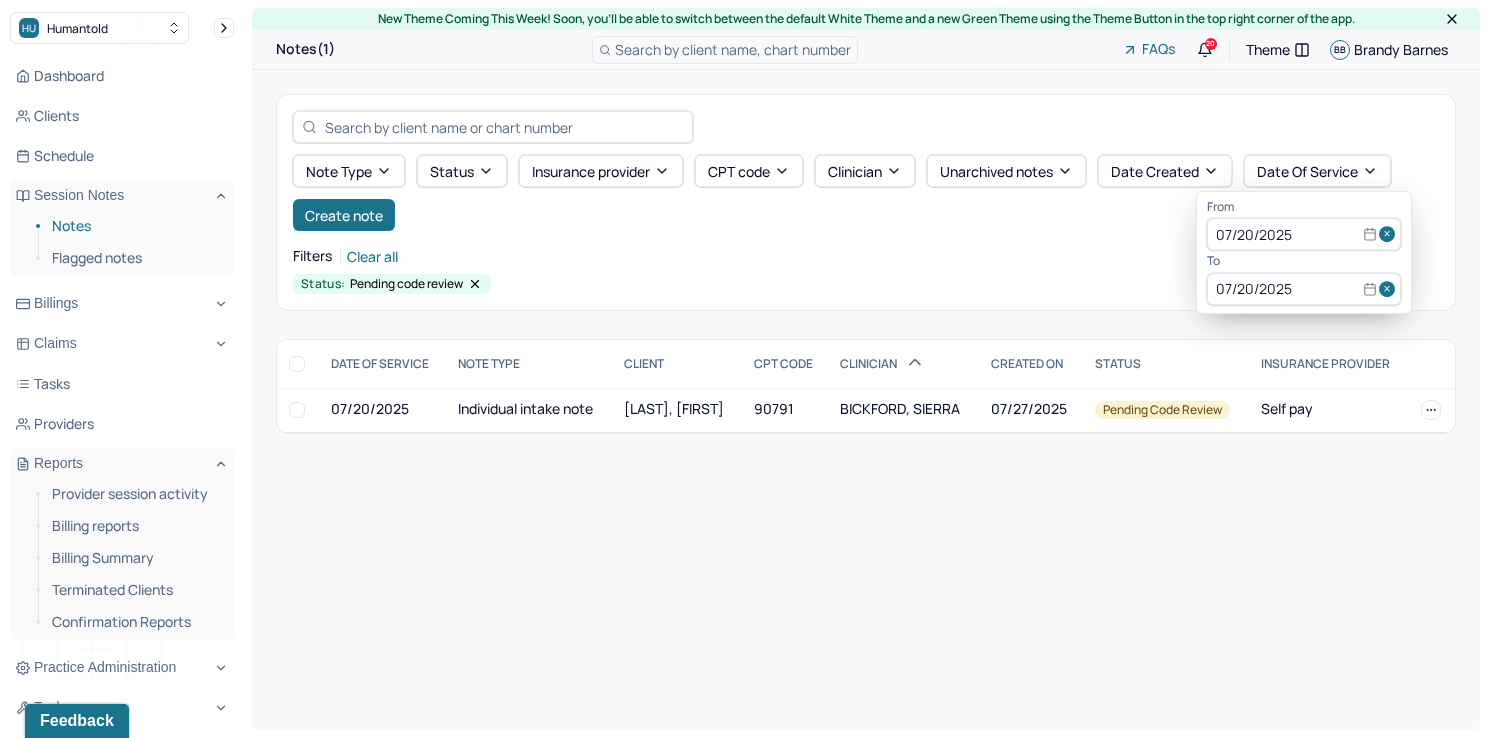 click on "Note type Status Insurance provider CPT code Clinician Unarchived notes Date Created Date Of Service Create note" at bounding box center [866, 193] 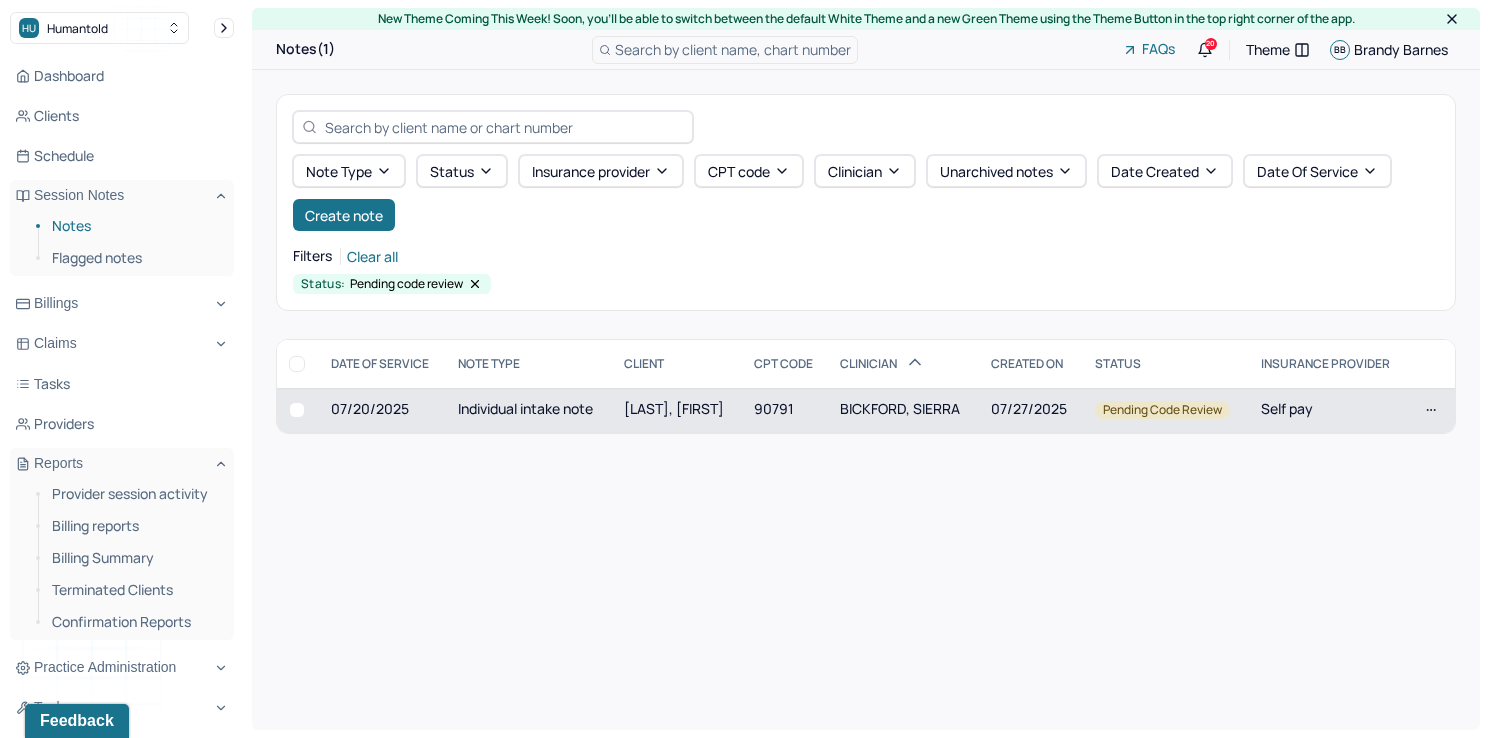 click on "BICKFORD, SIERRA" at bounding box center [900, 408] 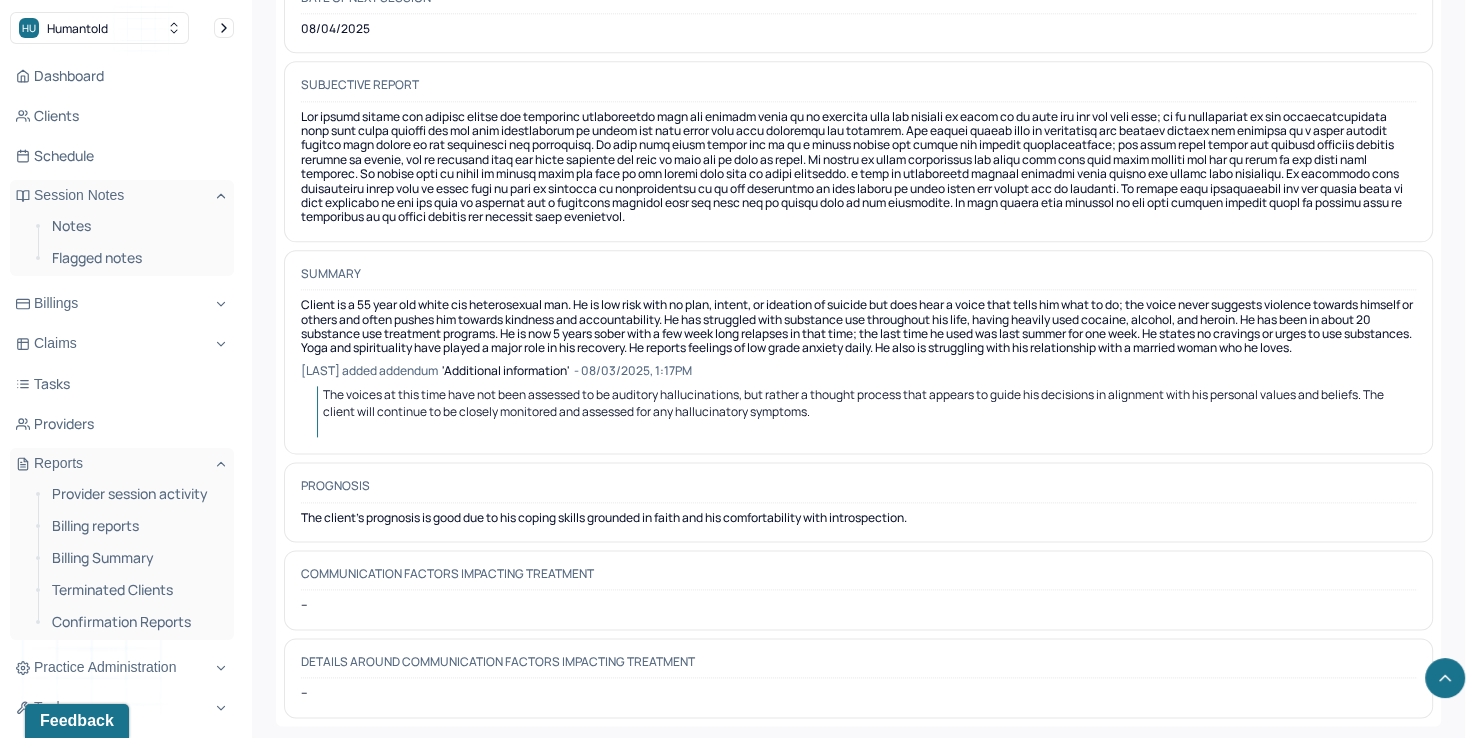 scroll, scrollTop: 9703, scrollLeft: 0, axis: vertical 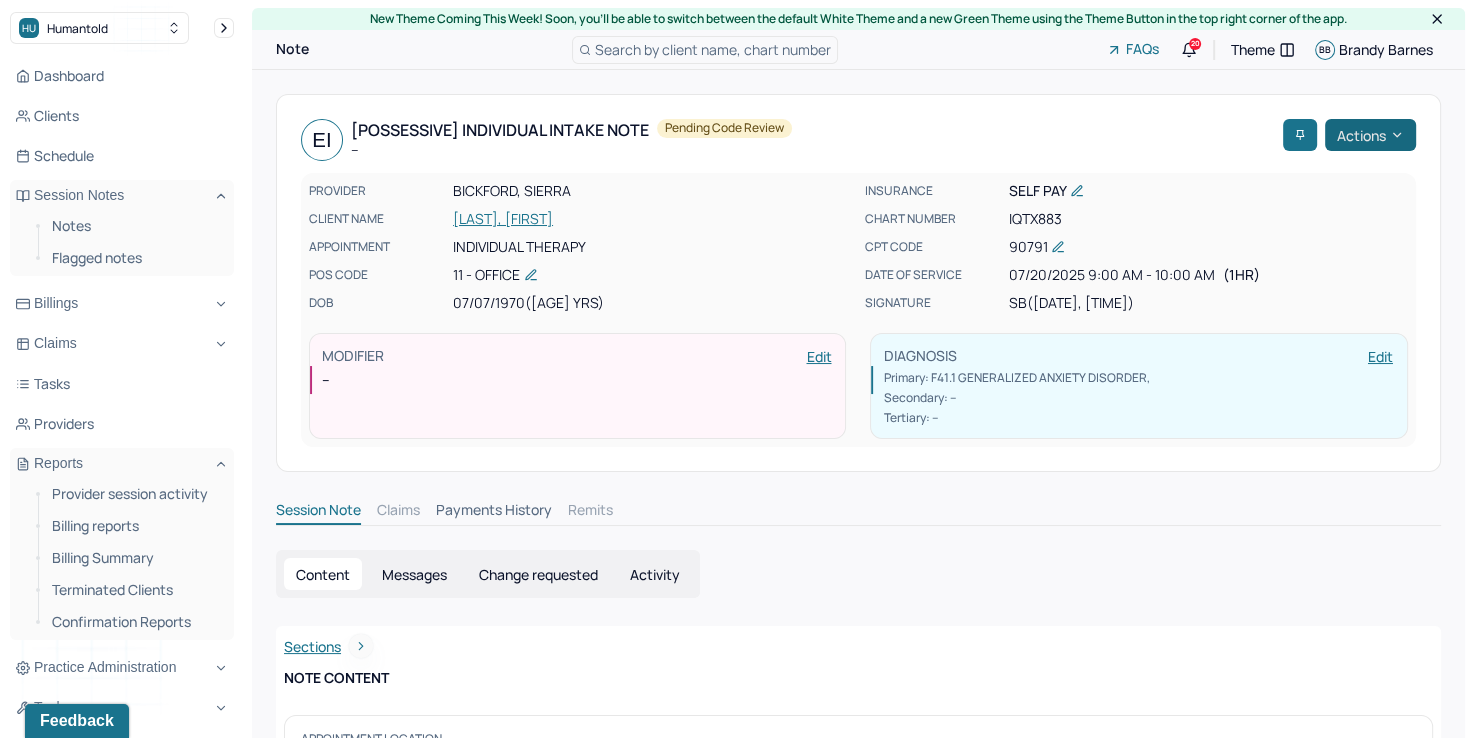 click 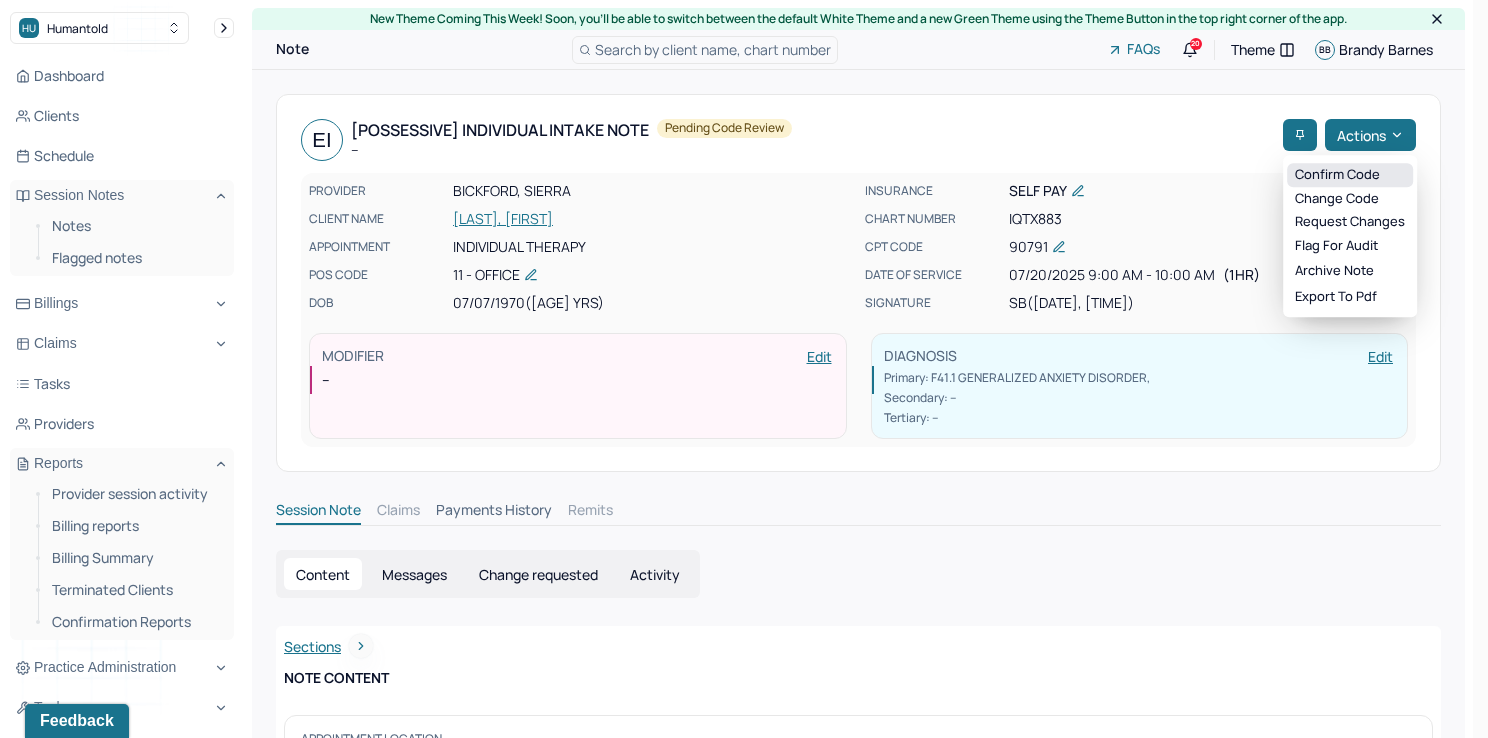 click on "Confirm code" at bounding box center [1350, 175] 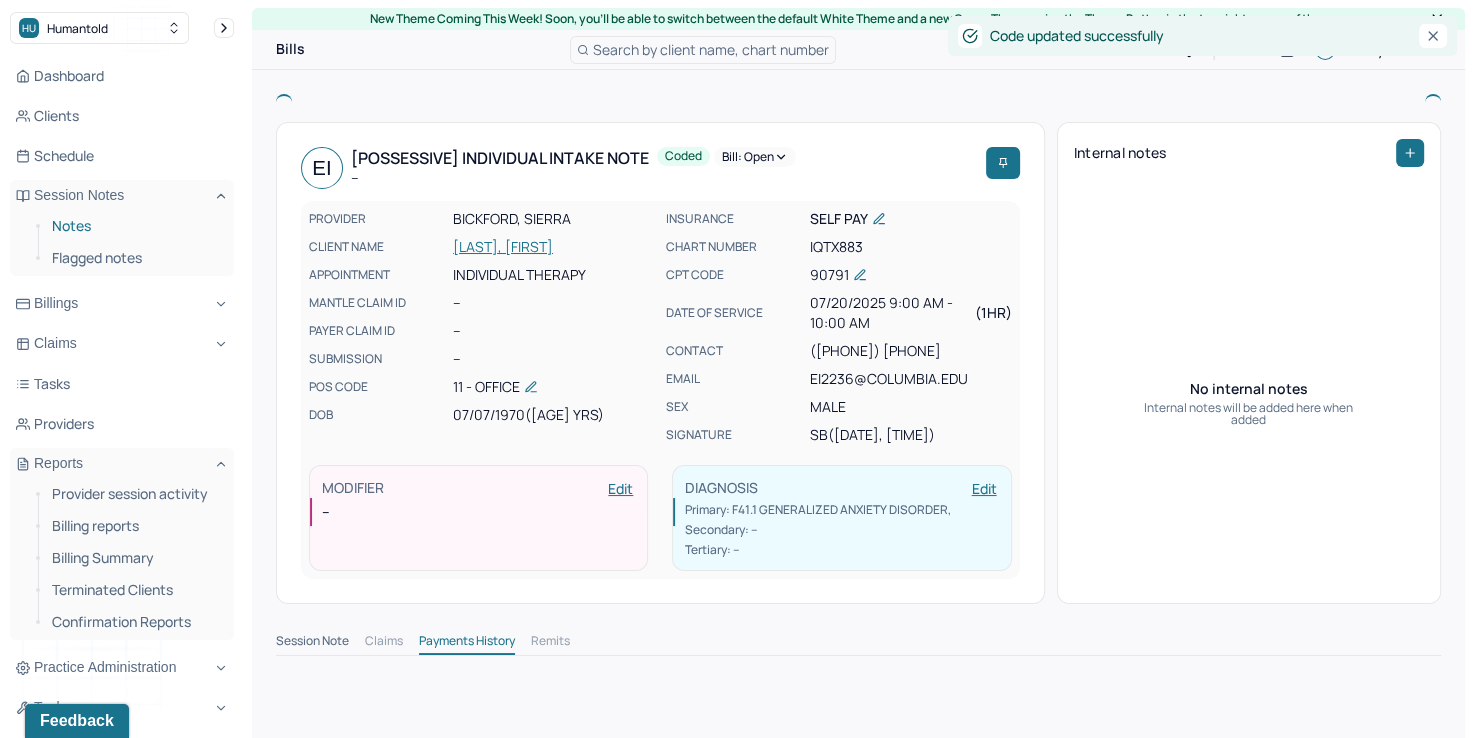 click on "Notes" at bounding box center [135, 226] 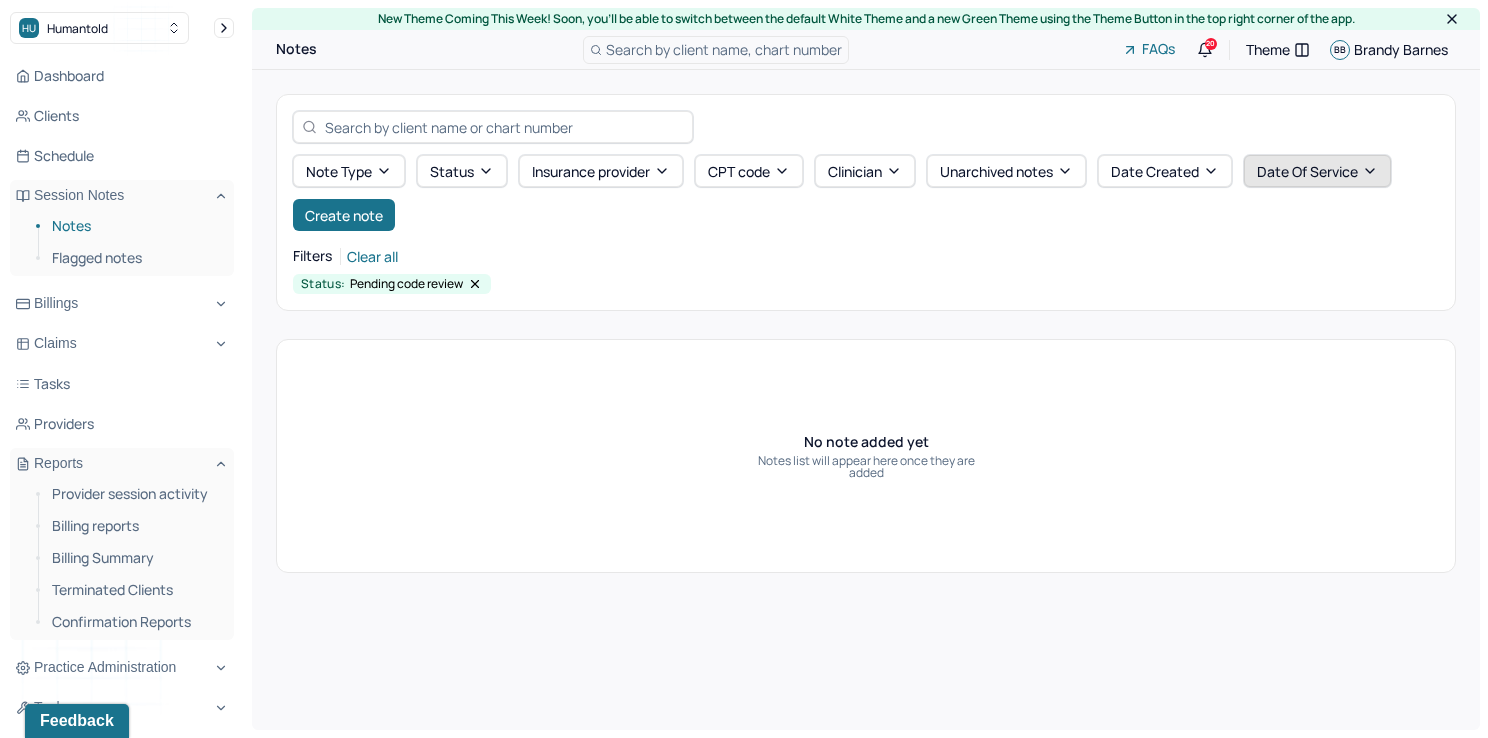 click on "Date Of Service" at bounding box center (1317, 171) 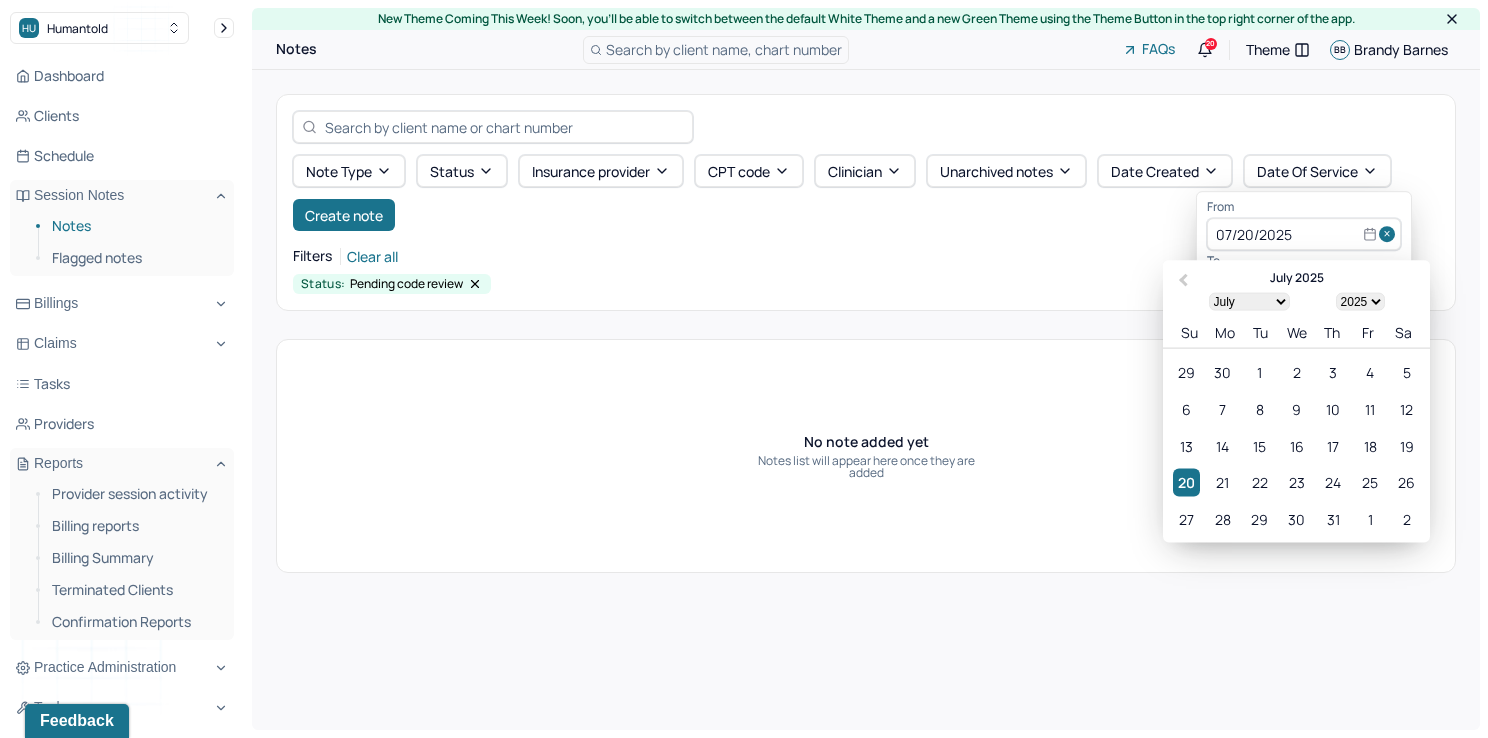 click at bounding box center (1390, 235) 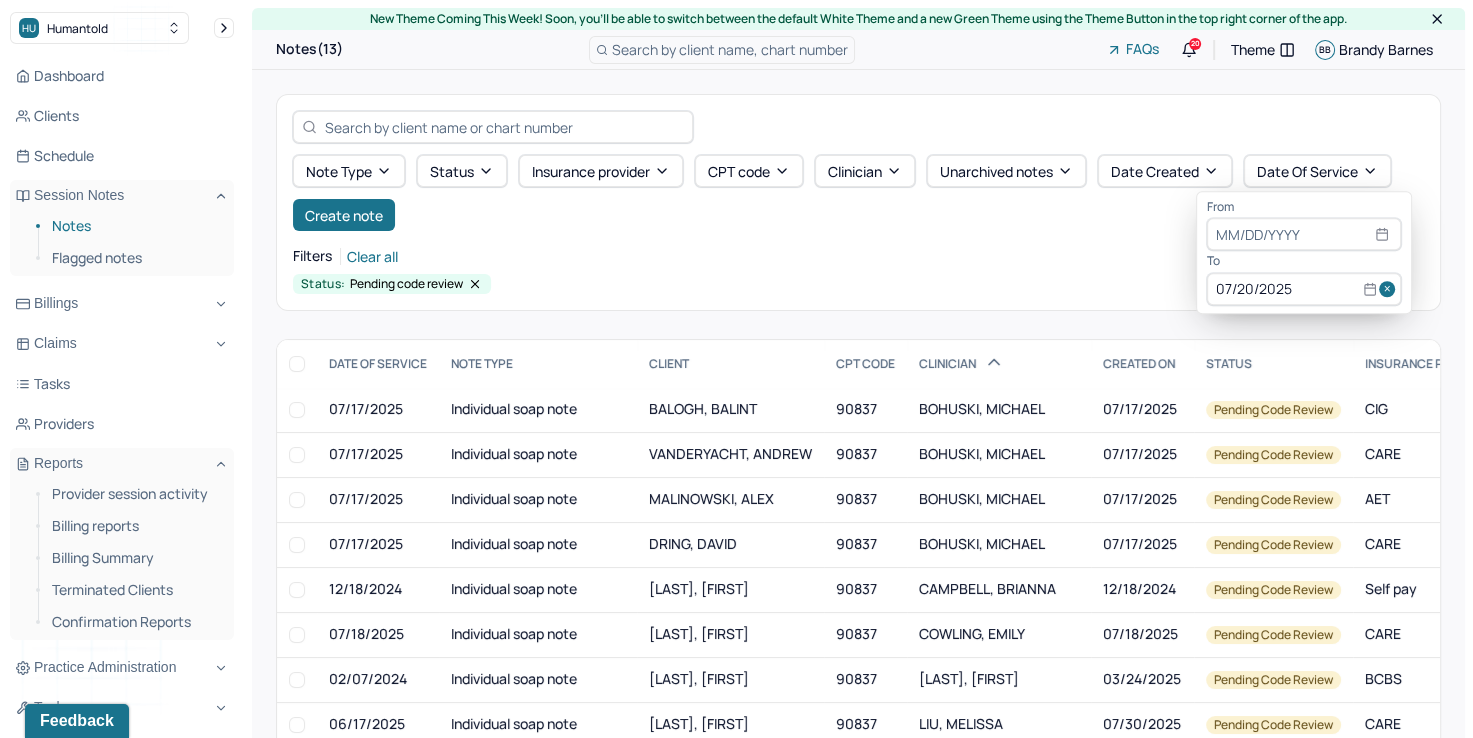 click at bounding box center [1390, 289] 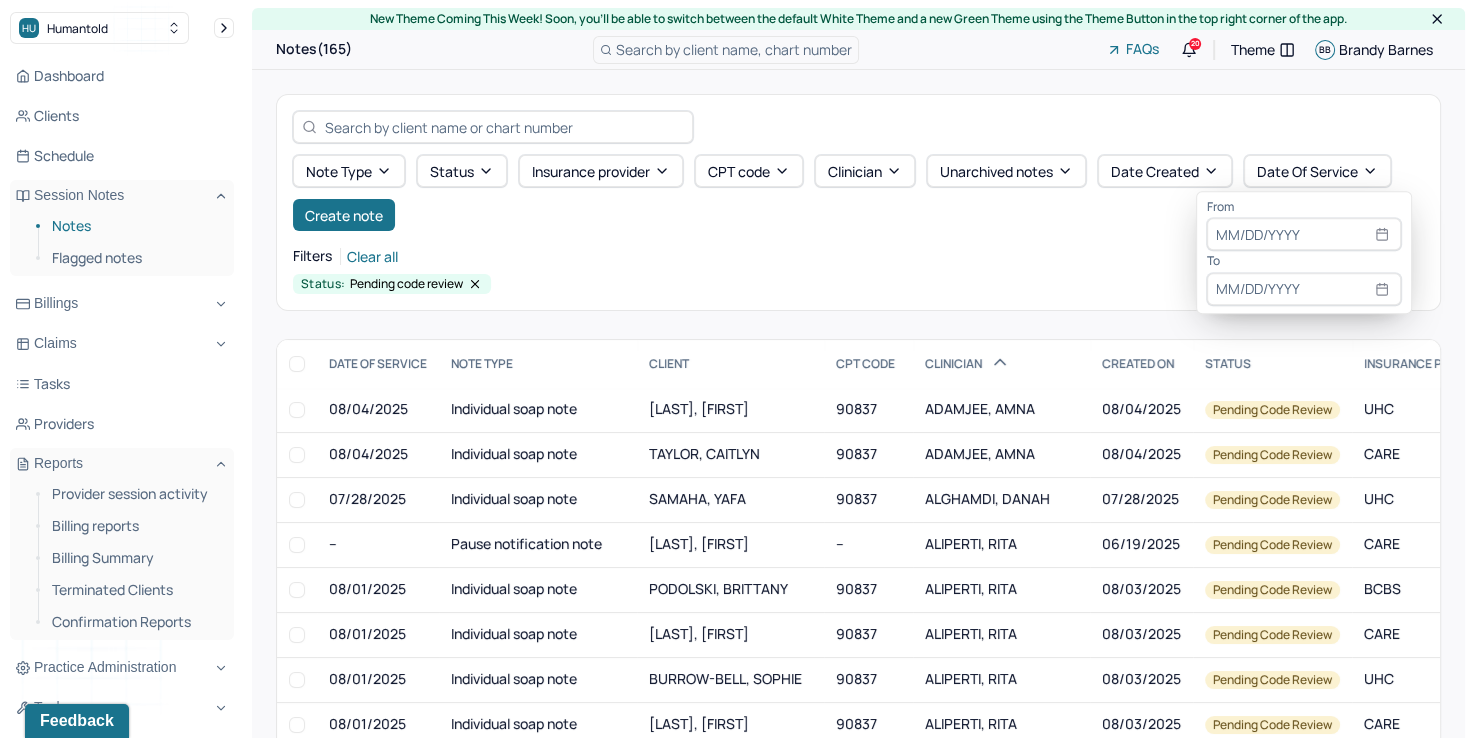 select on "7" 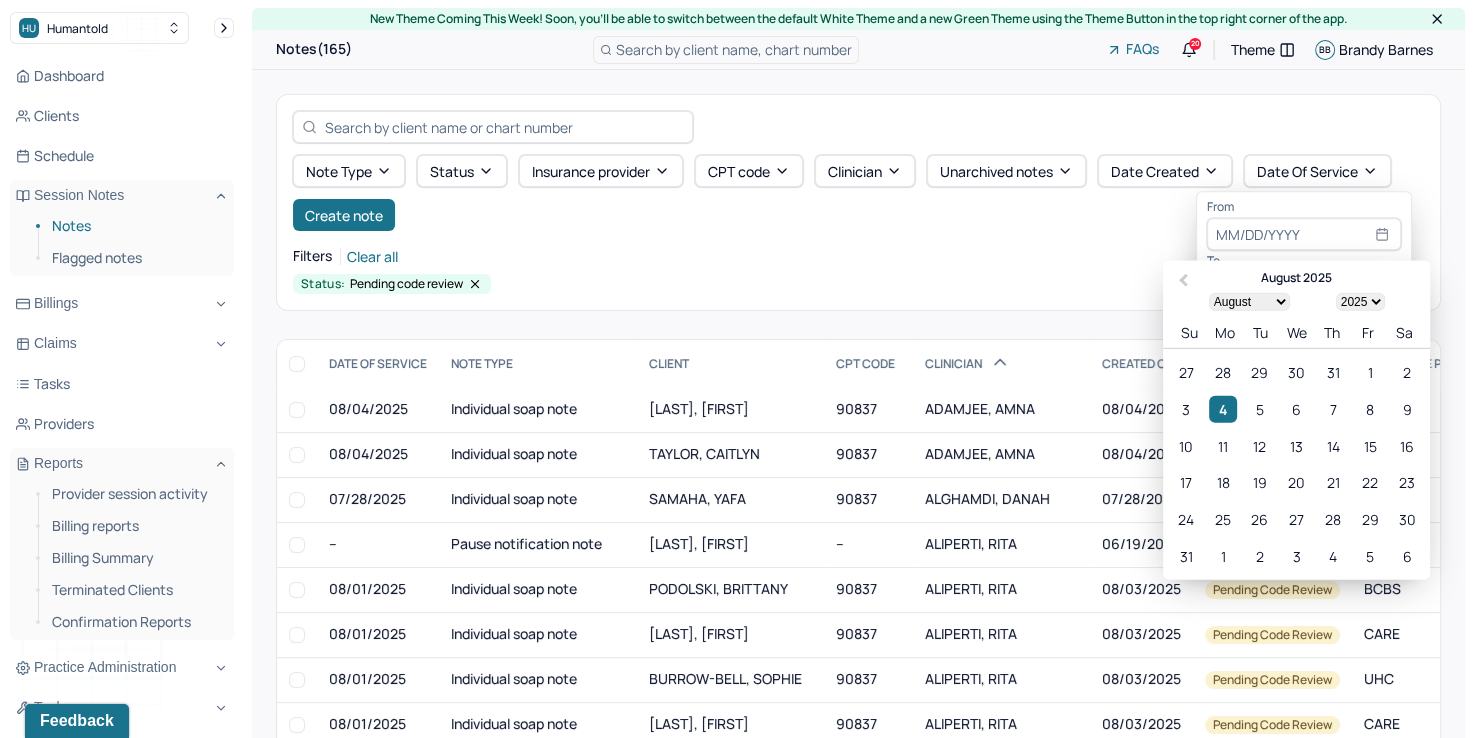 click at bounding box center [1304, 235] 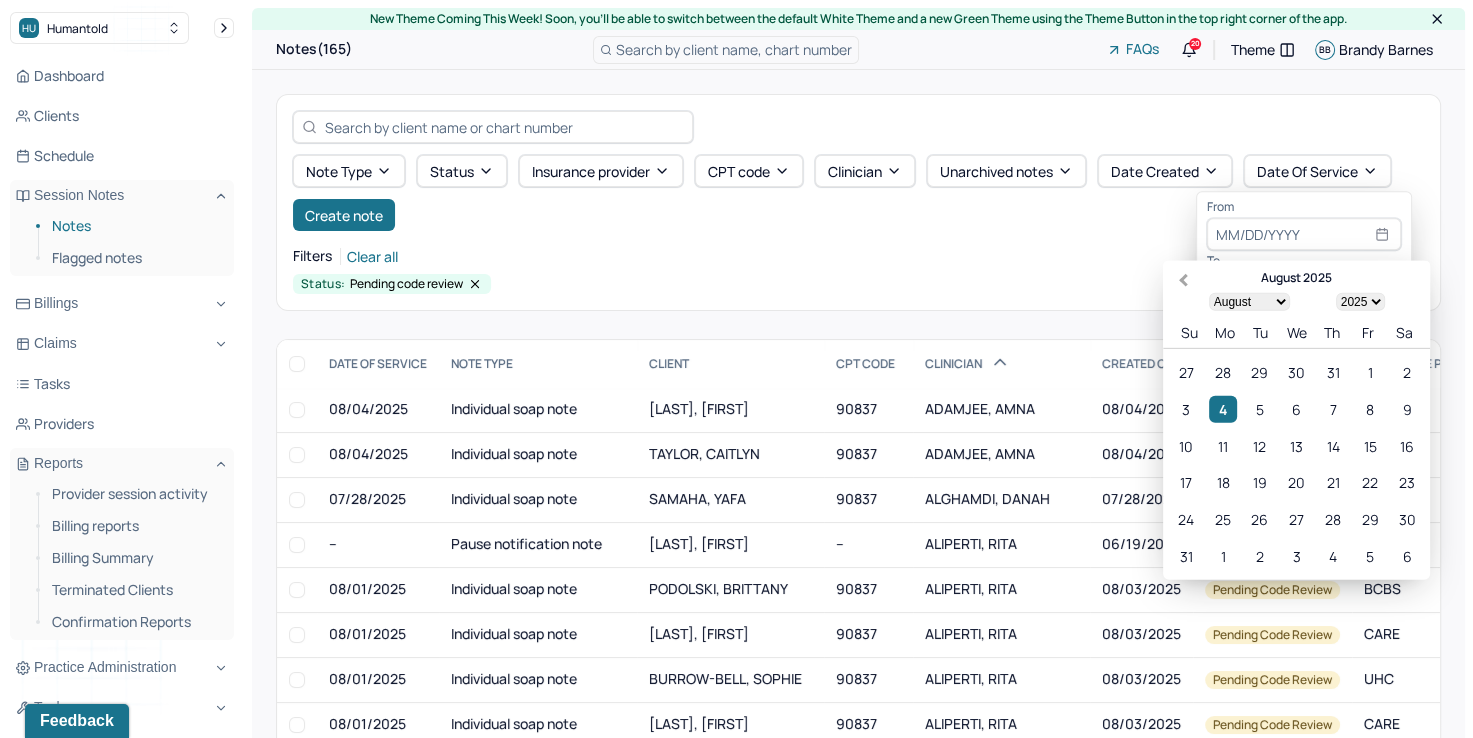 click on "Previous Month" at bounding box center [1183, 280] 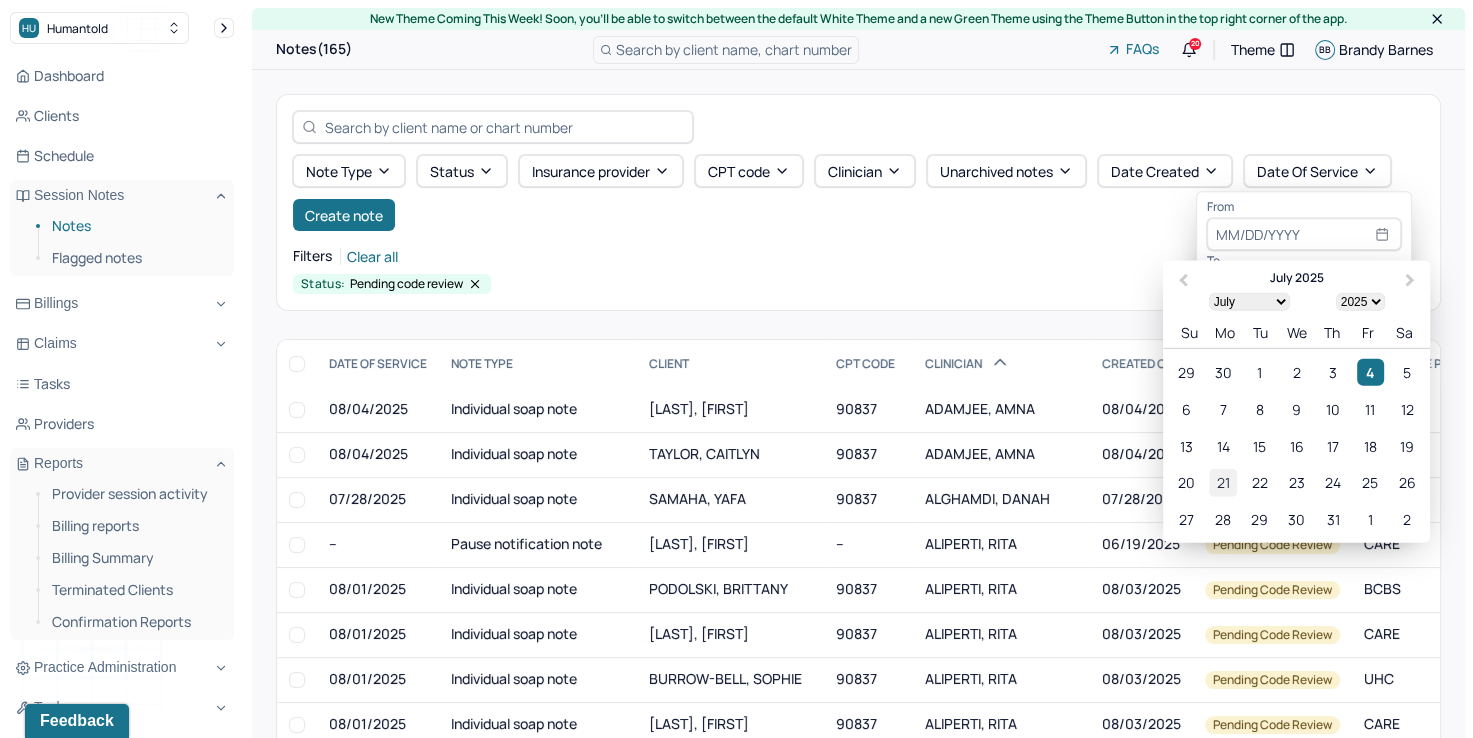 click on "21" at bounding box center [1222, 482] 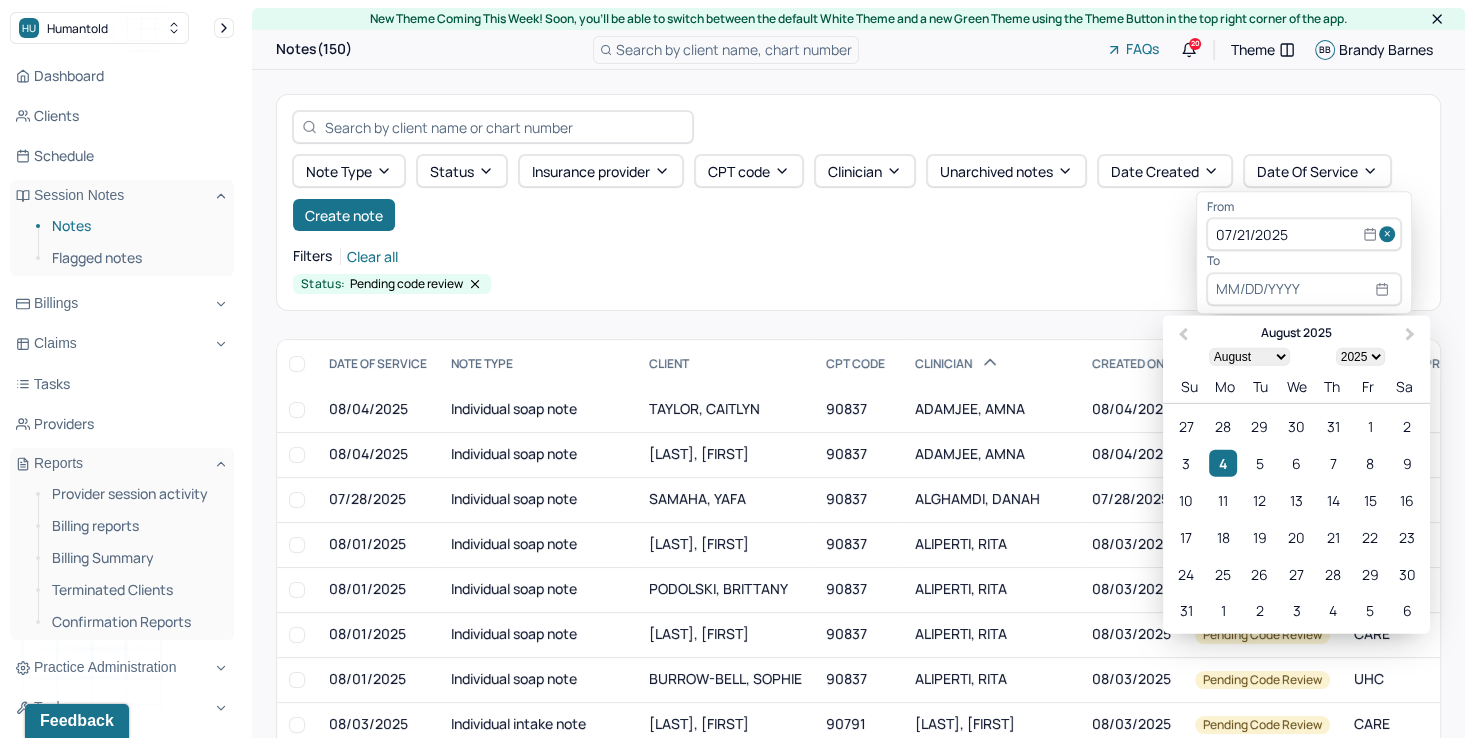 click at bounding box center [1304, 289] 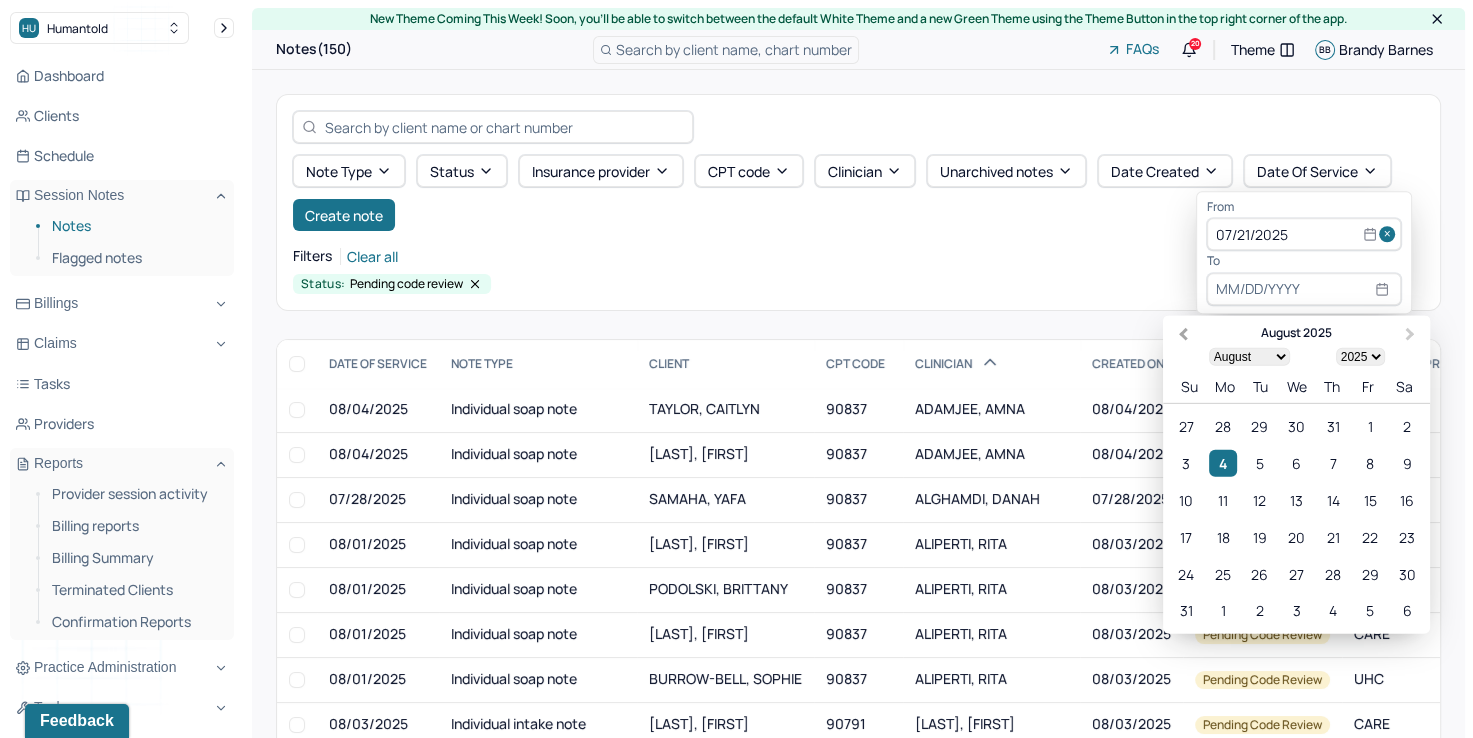 click on "Previous Month" at bounding box center [1183, 335] 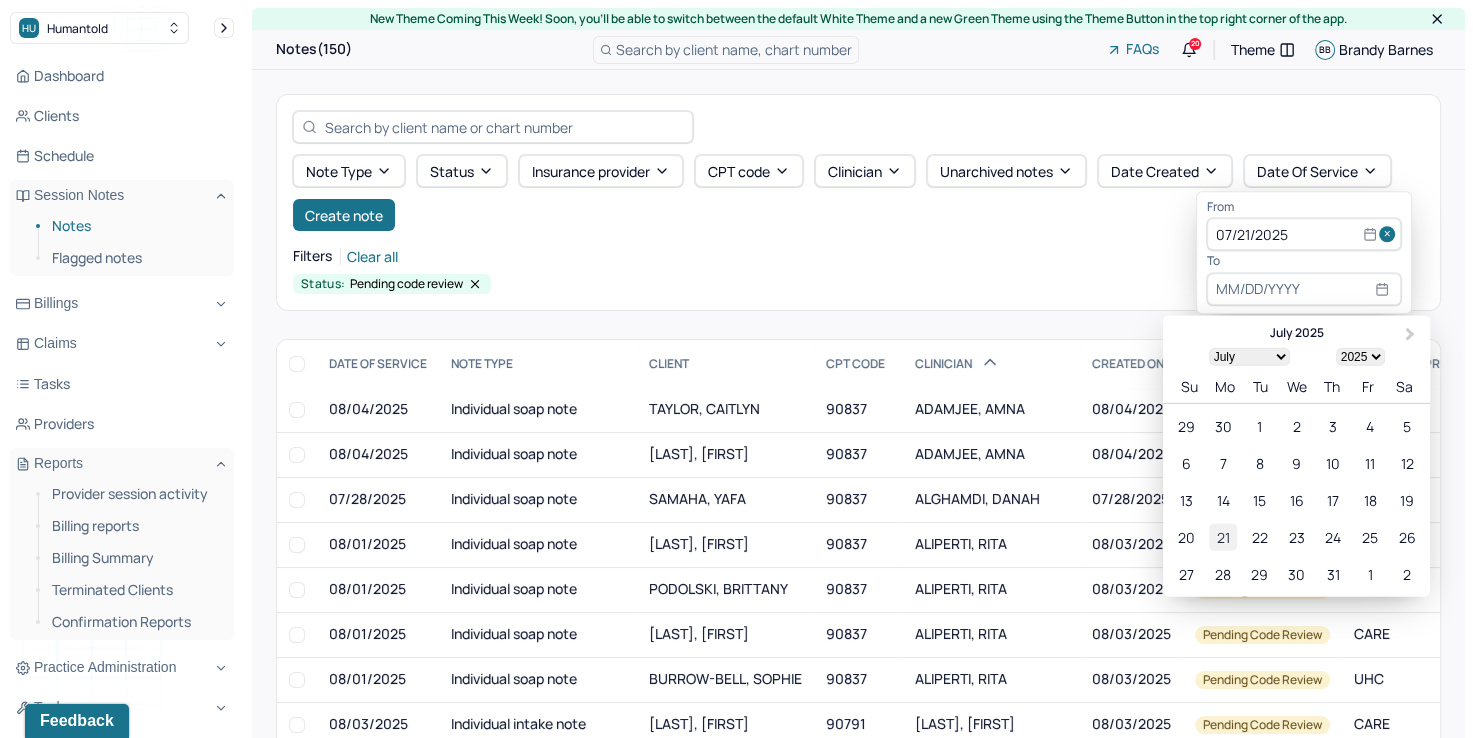 click on "21" at bounding box center (1222, 536) 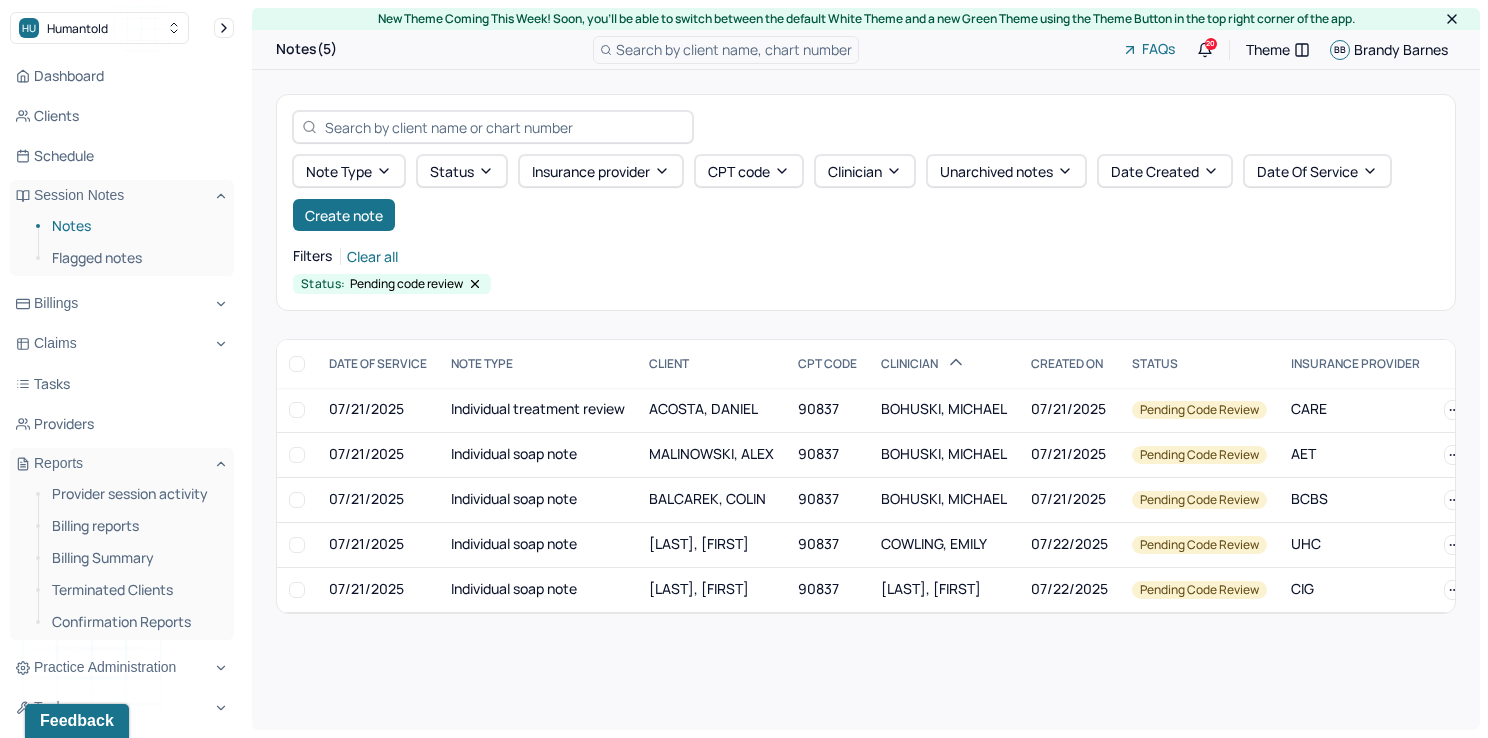 click on "Filters Clear all" at bounding box center (866, 256) 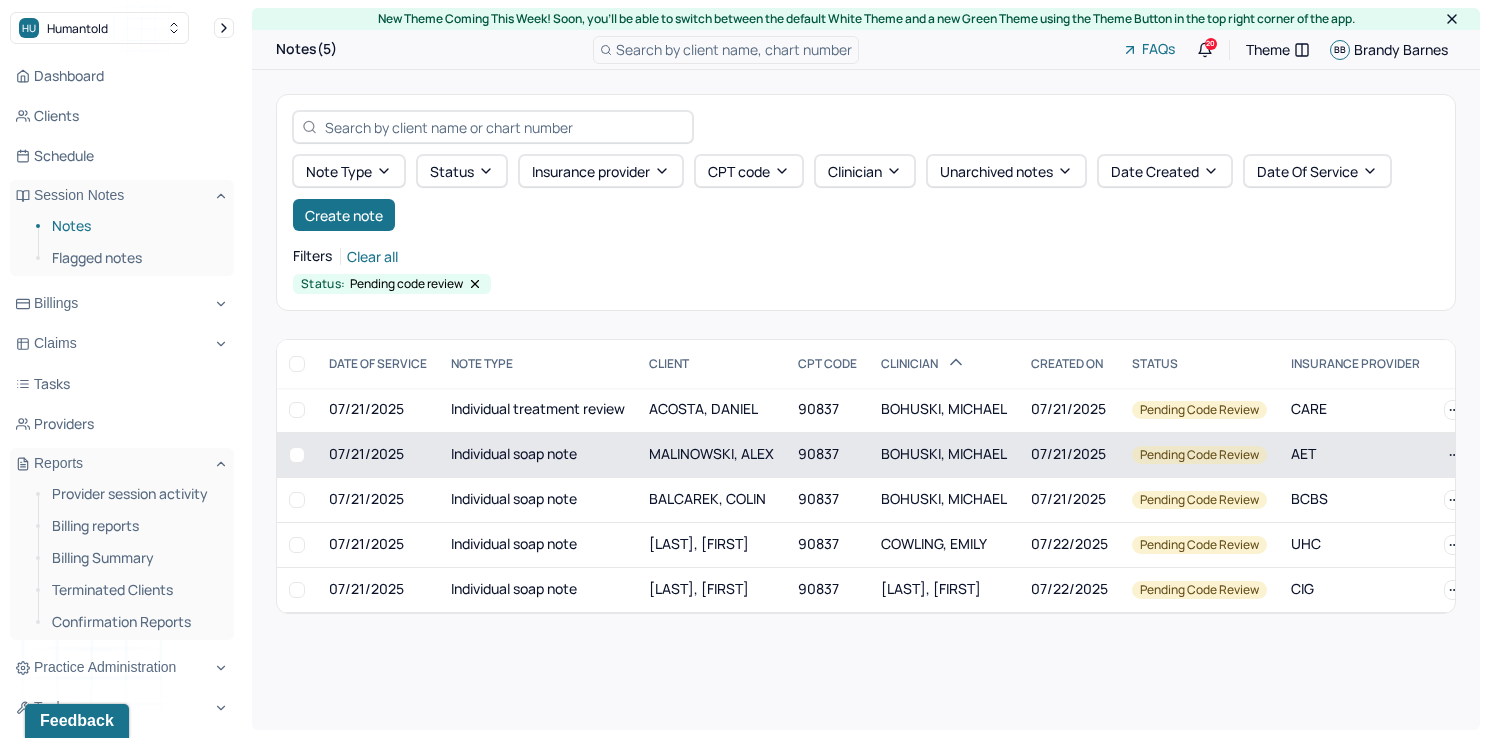 click on "BOHUSKI, MICHAEL" at bounding box center [944, 453] 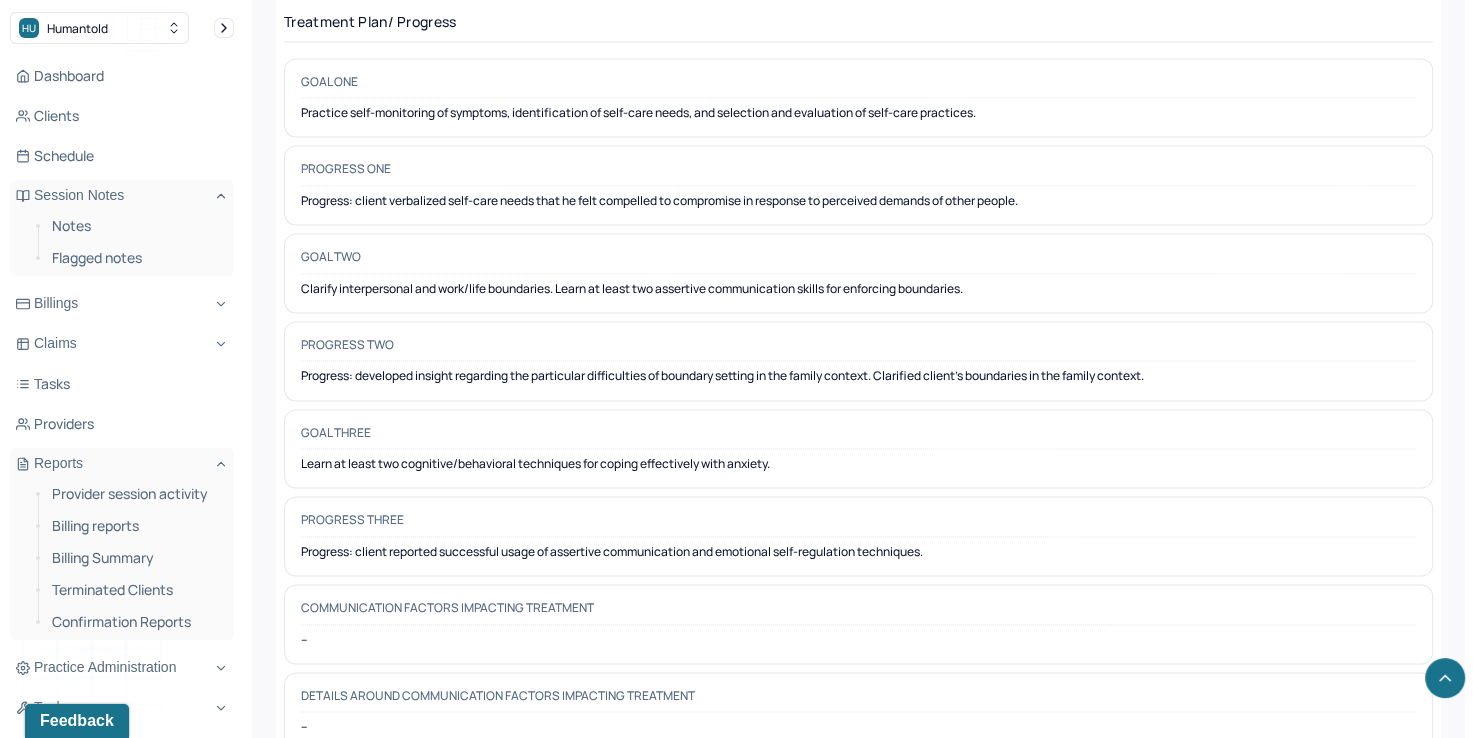 scroll, scrollTop: 2930, scrollLeft: 0, axis: vertical 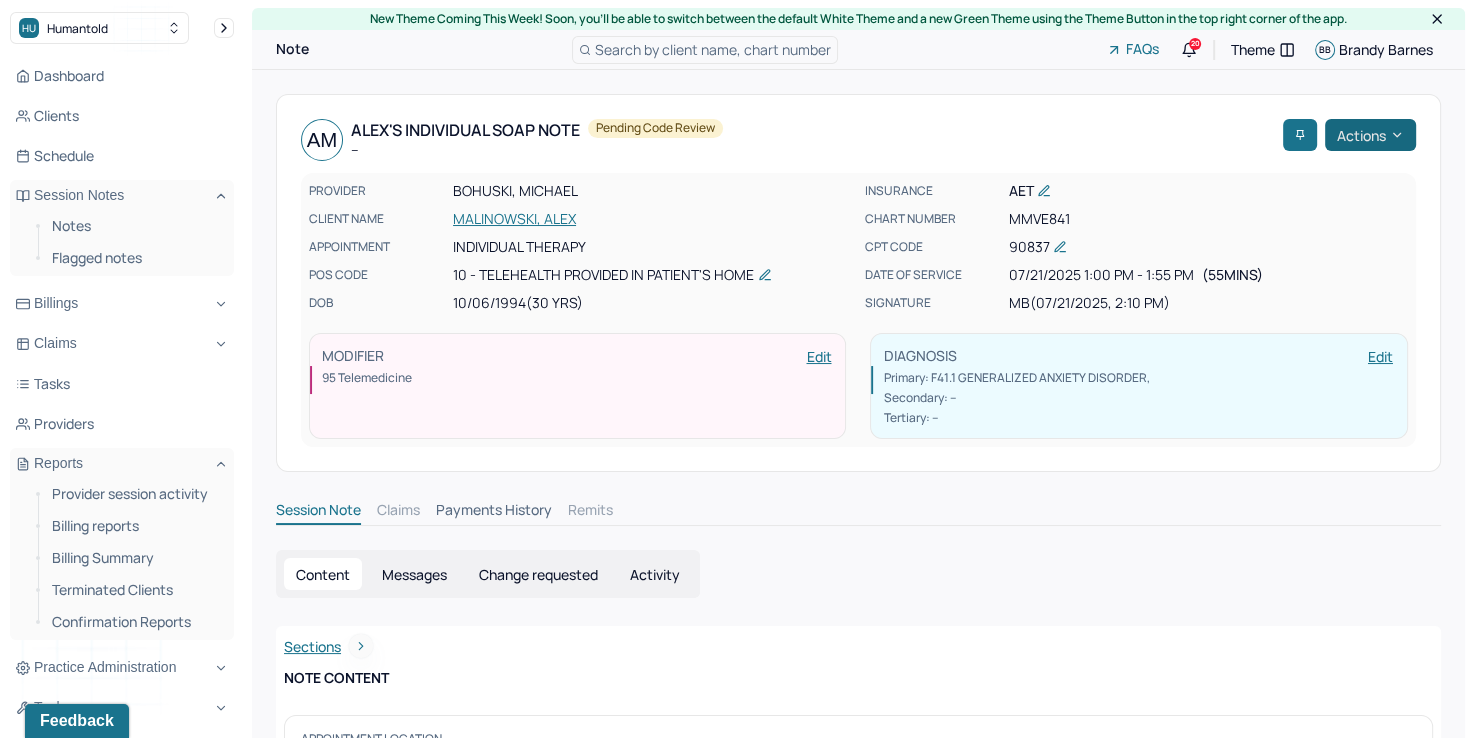 click 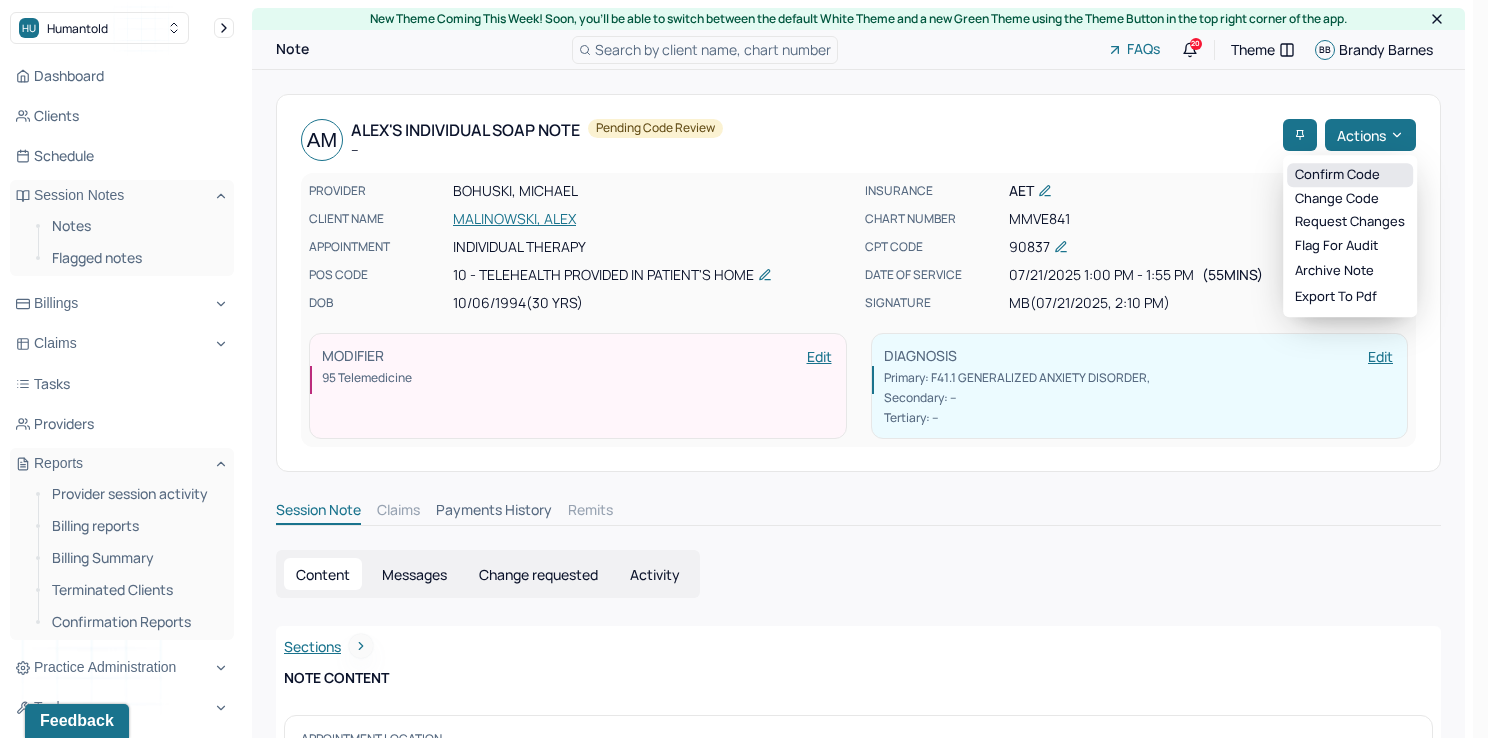 click on "Confirm code" at bounding box center [1350, 175] 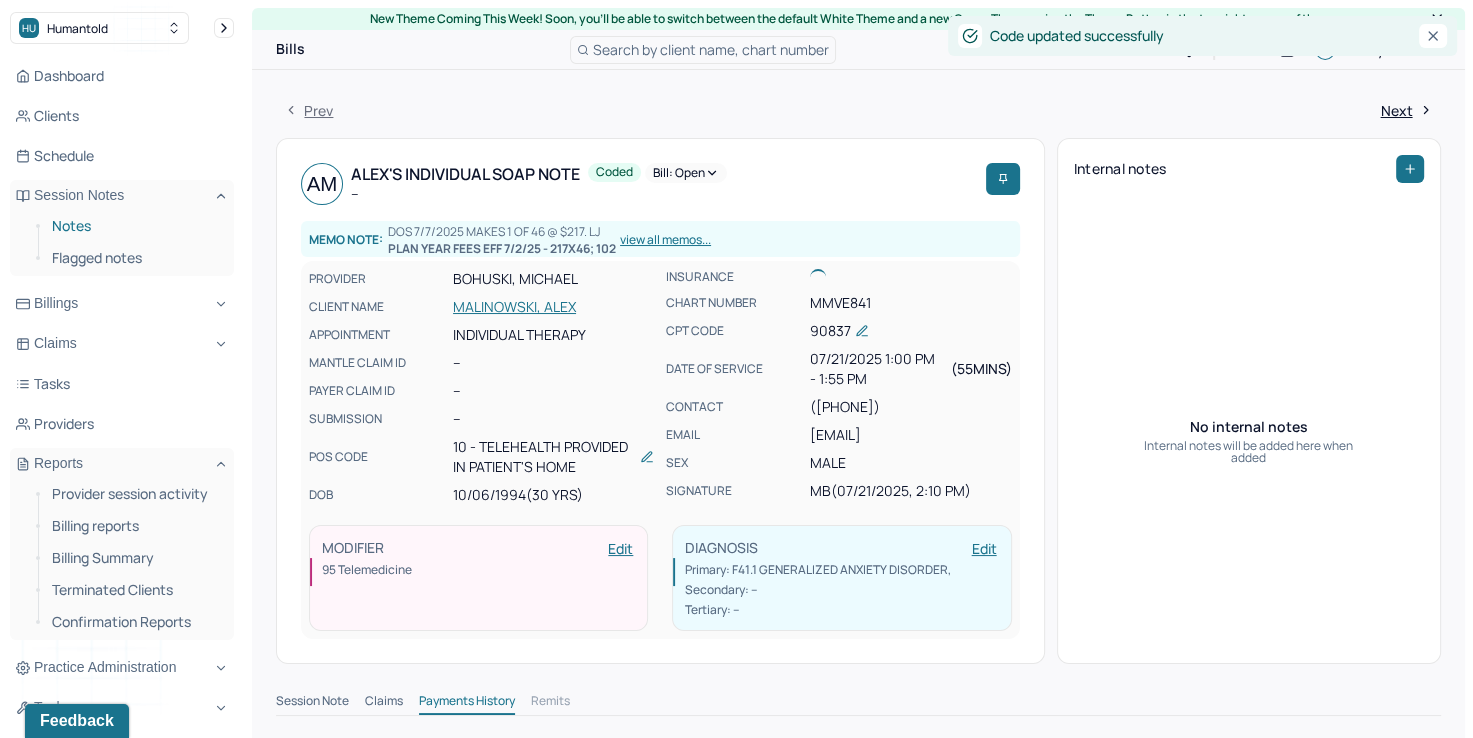 click on "Notes" at bounding box center (135, 226) 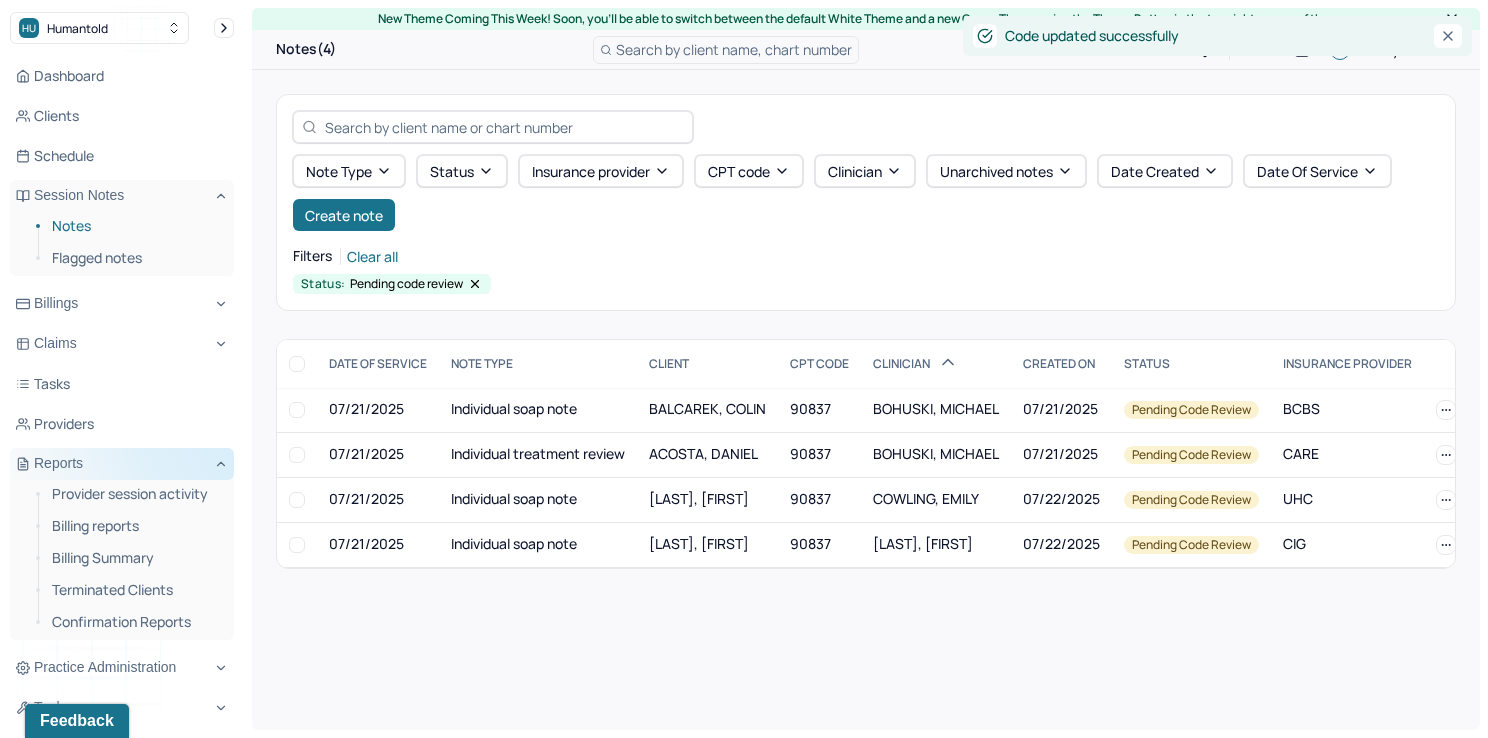click on "Reports" at bounding box center (122, 464) 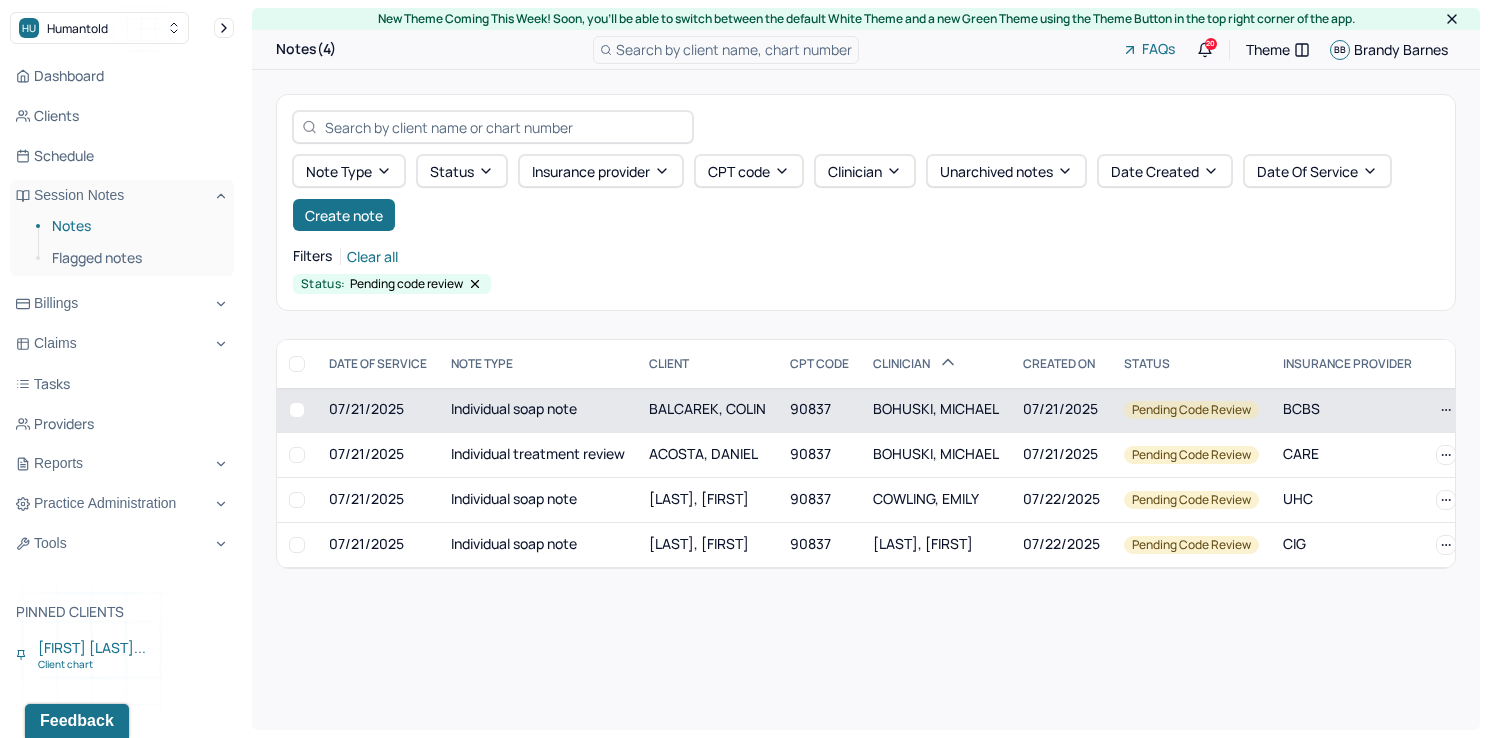 click on "BOHUSKI, MICHAEL" at bounding box center [936, 410] 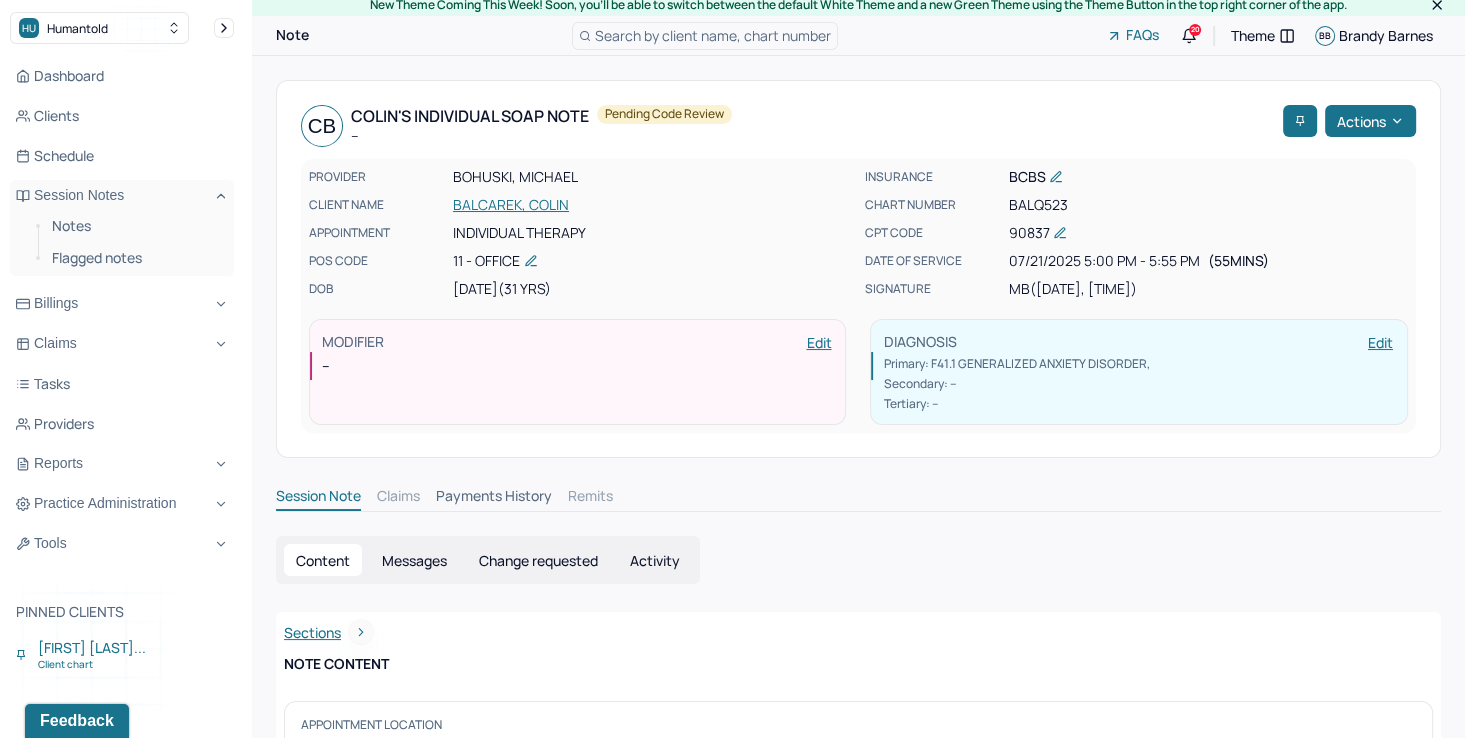 scroll, scrollTop: 0, scrollLeft: 0, axis: both 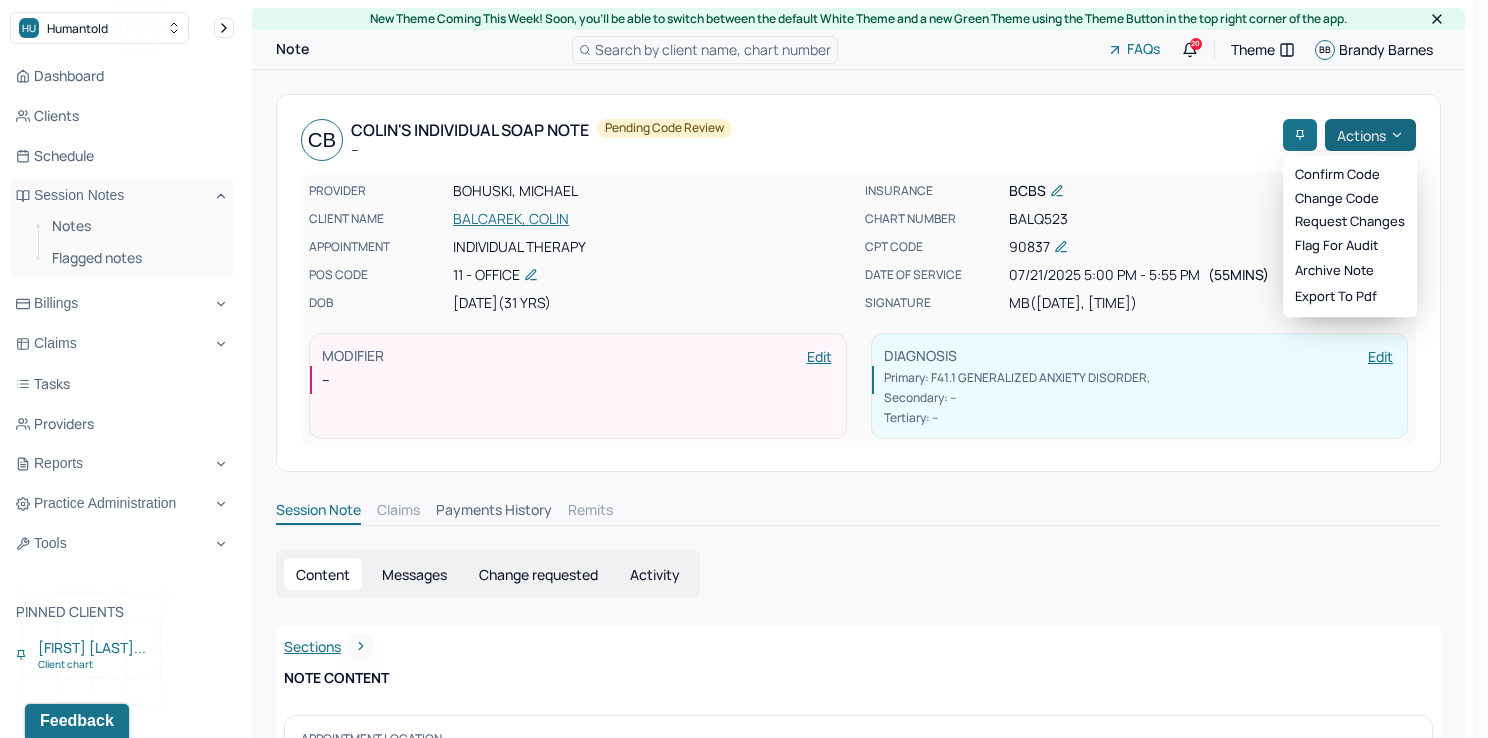 click on "Actions" at bounding box center (1370, 135) 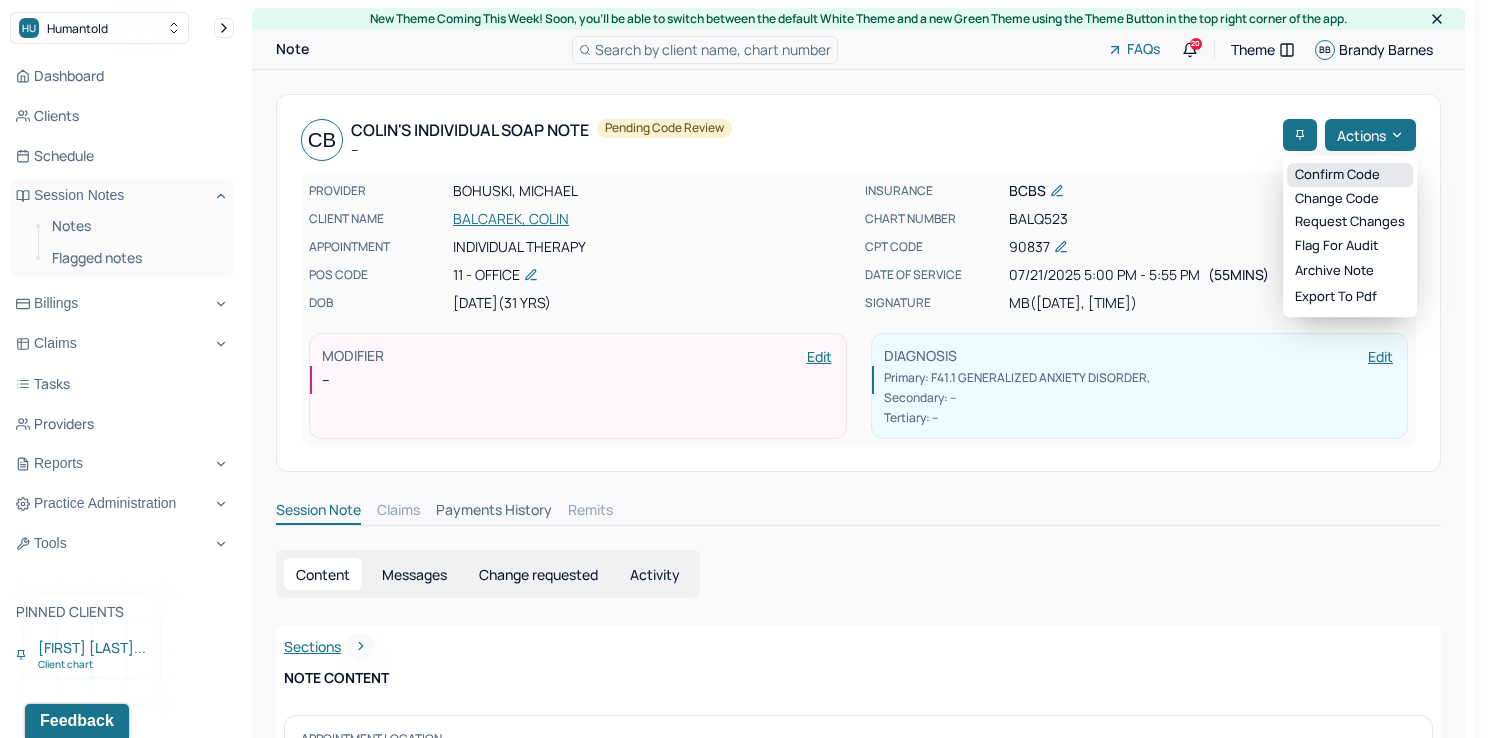 click on "Confirm code" at bounding box center [1350, 175] 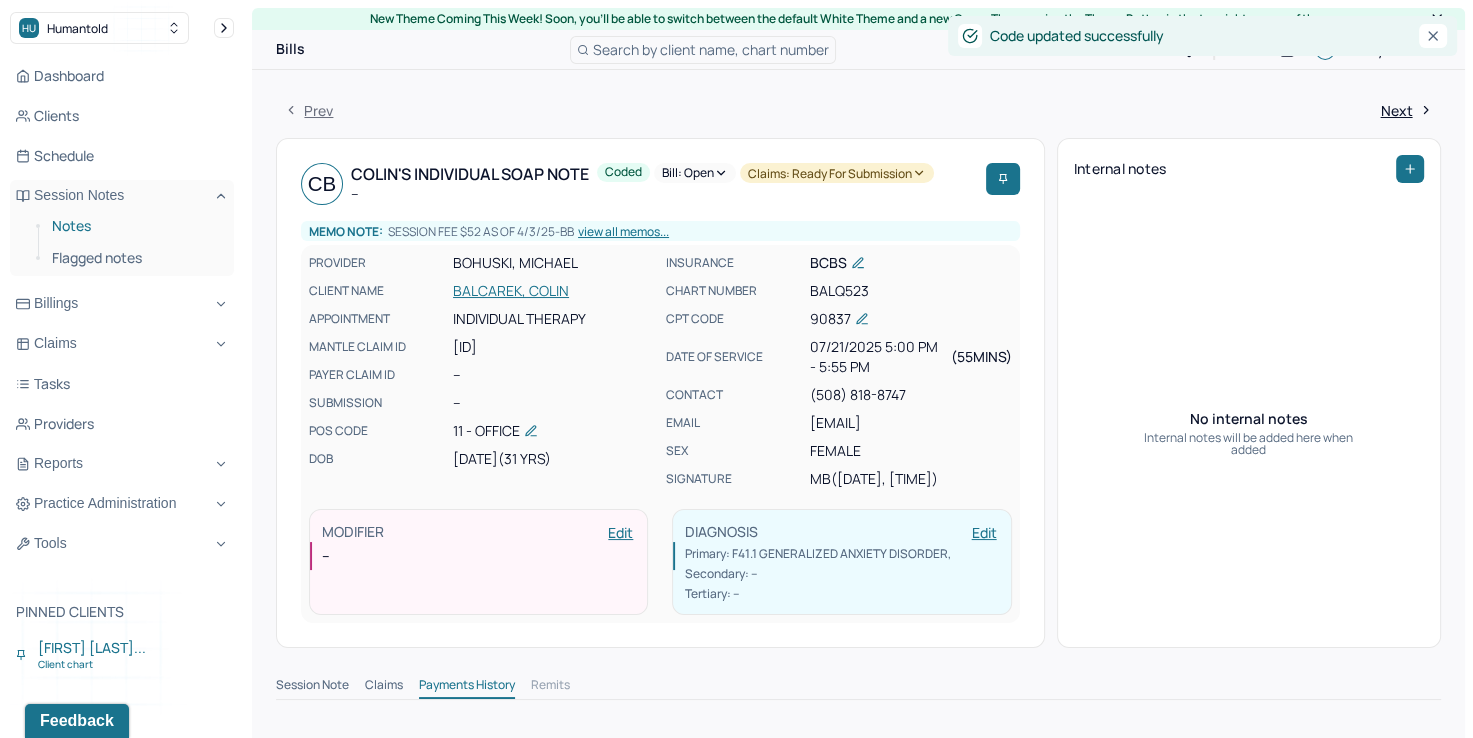 click on "Notes" at bounding box center (135, 226) 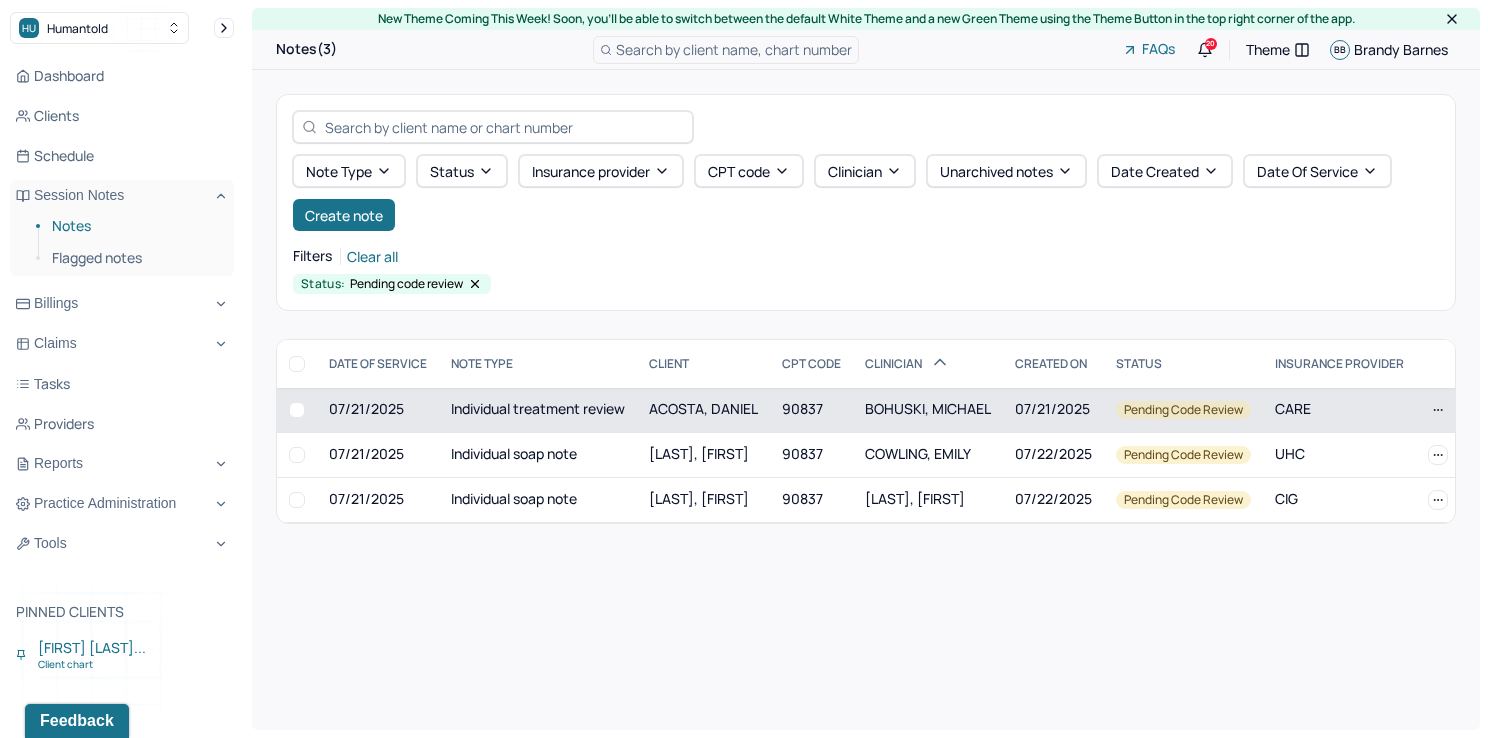 click on "BOHUSKI, MICHAEL" at bounding box center (928, 410) 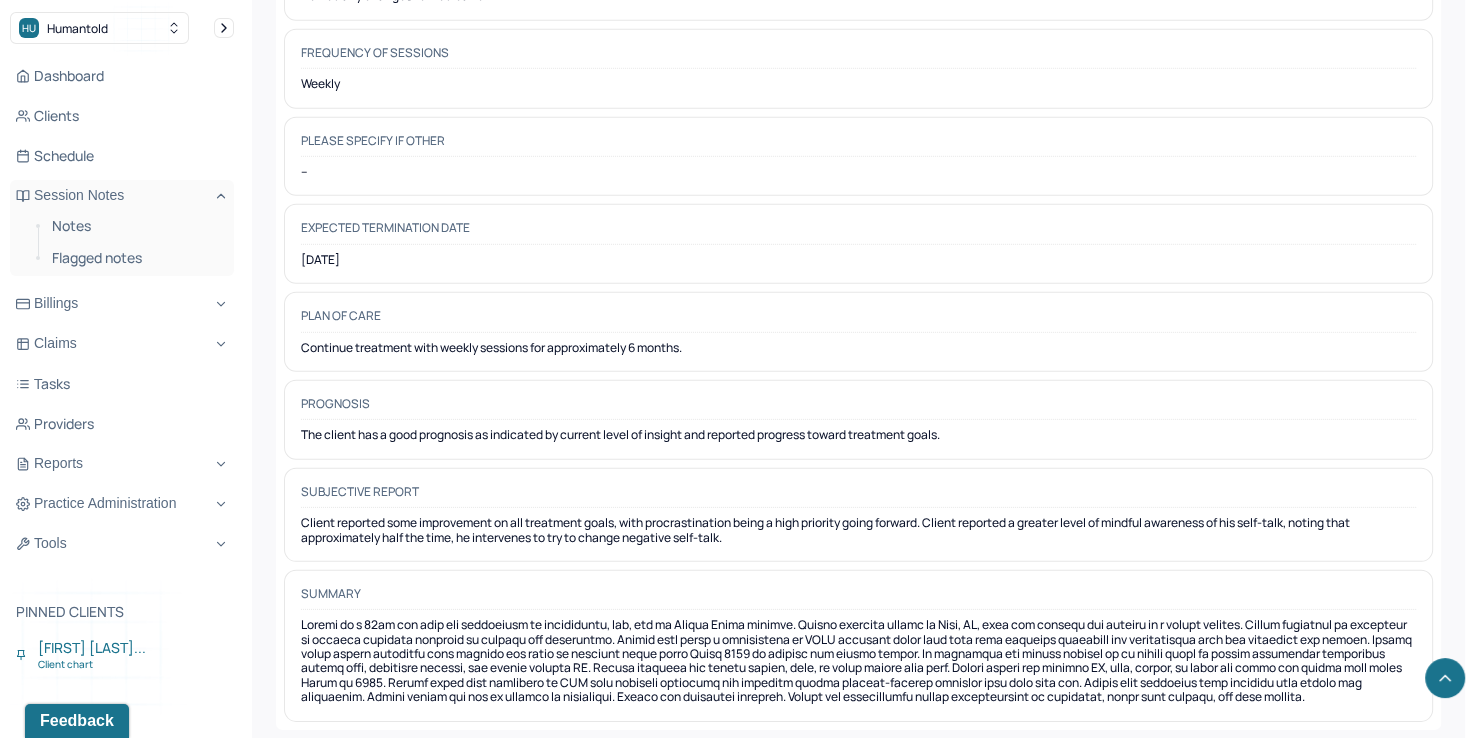 scroll, scrollTop: 5723, scrollLeft: 0, axis: vertical 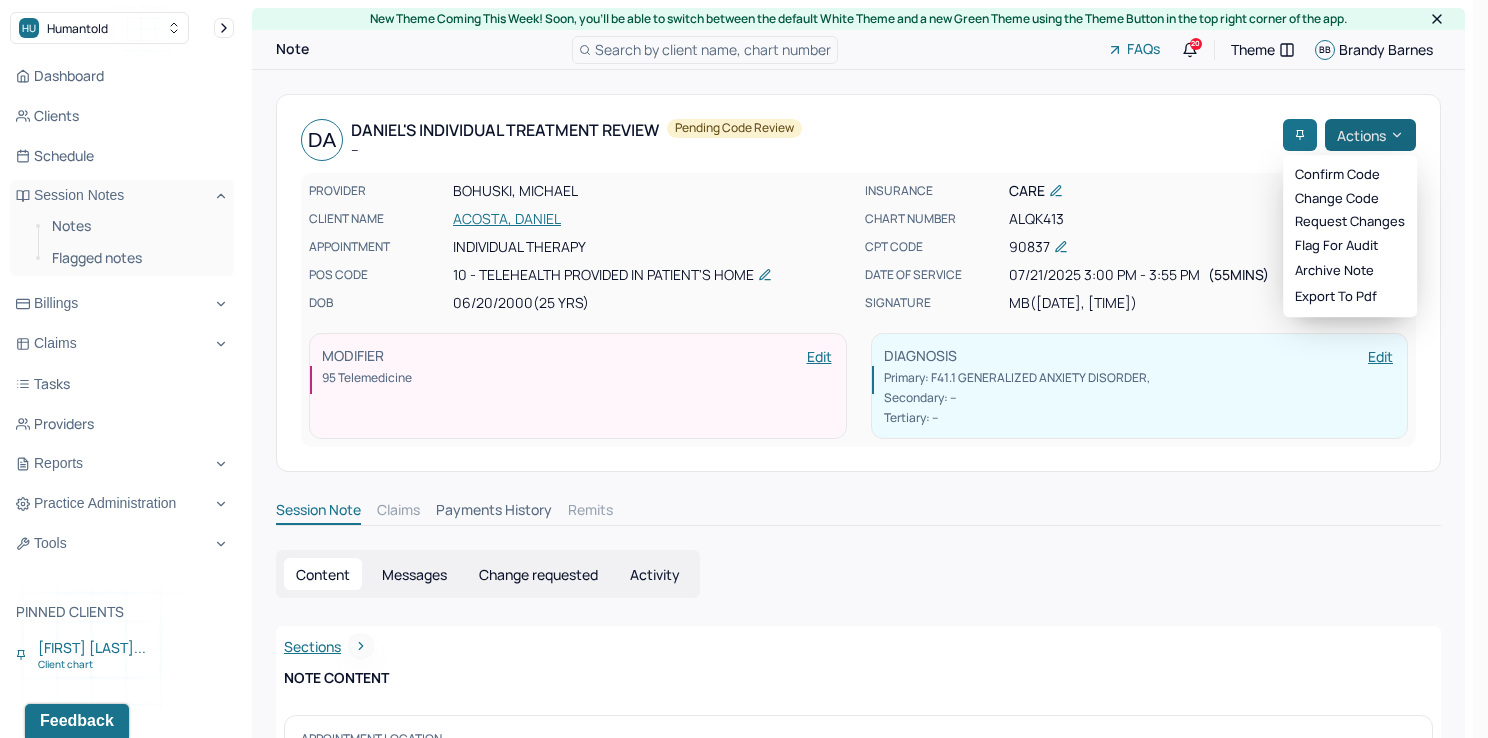 click on "Actions" at bounding box center [1370, 135] 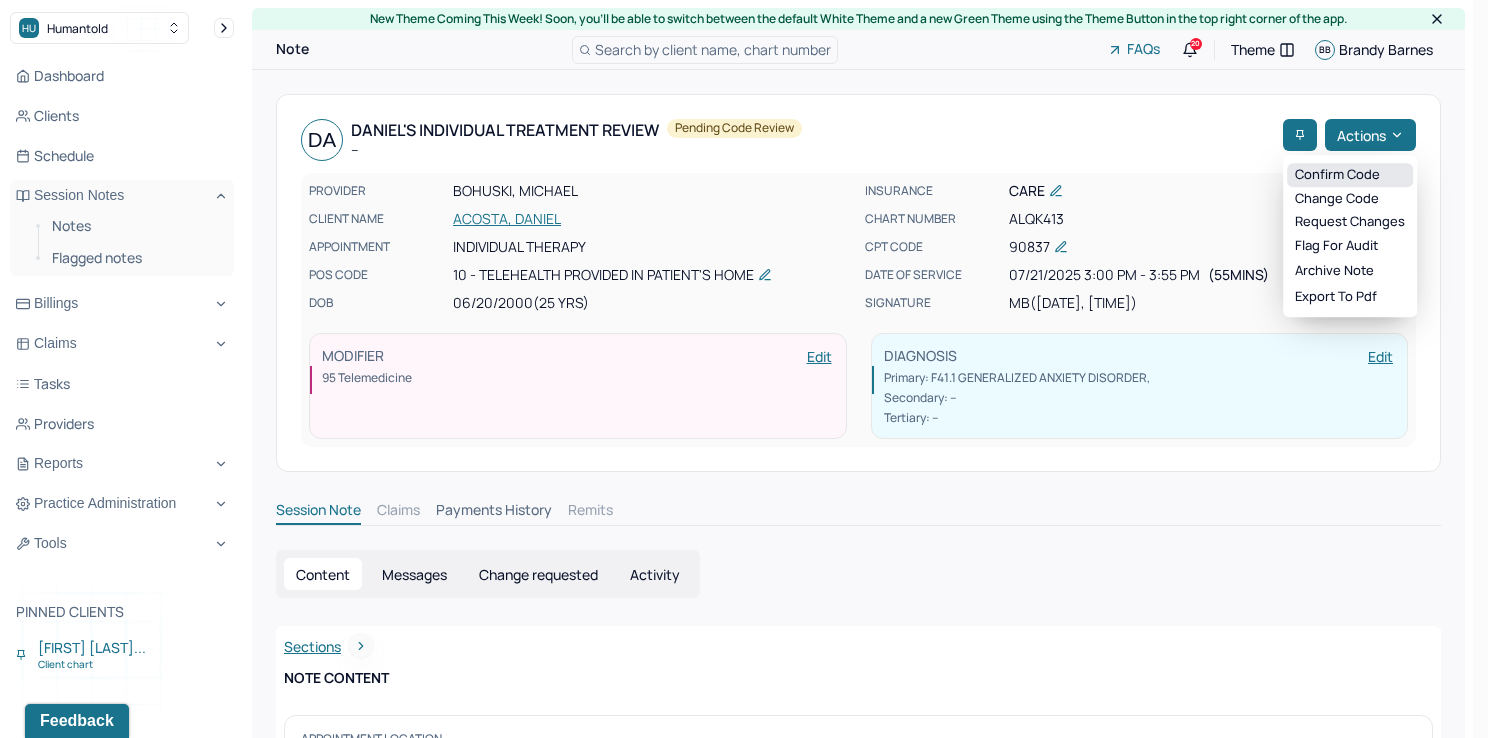 click on "Confirm code" at bounding box center (1350, 175) 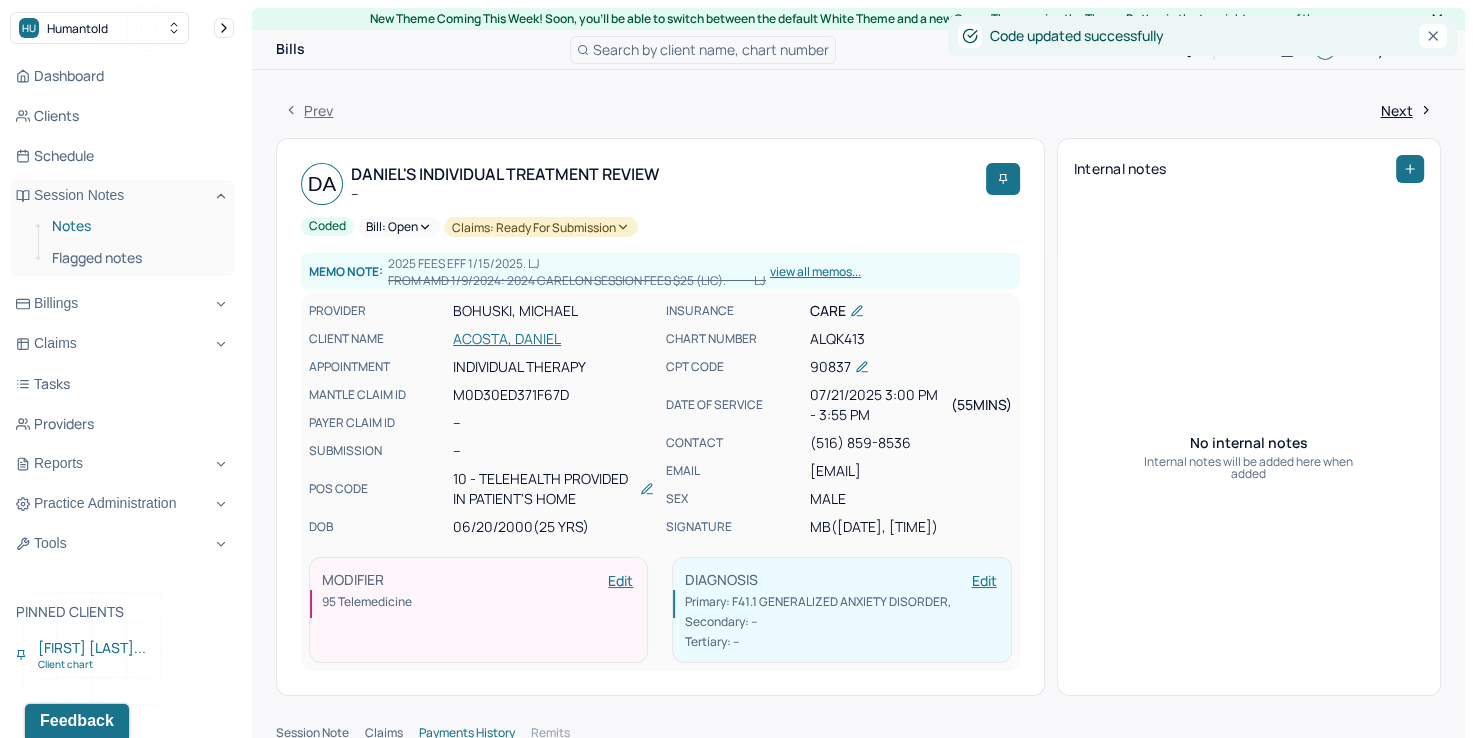 click on "Notes" at bounding box center [135, 226] 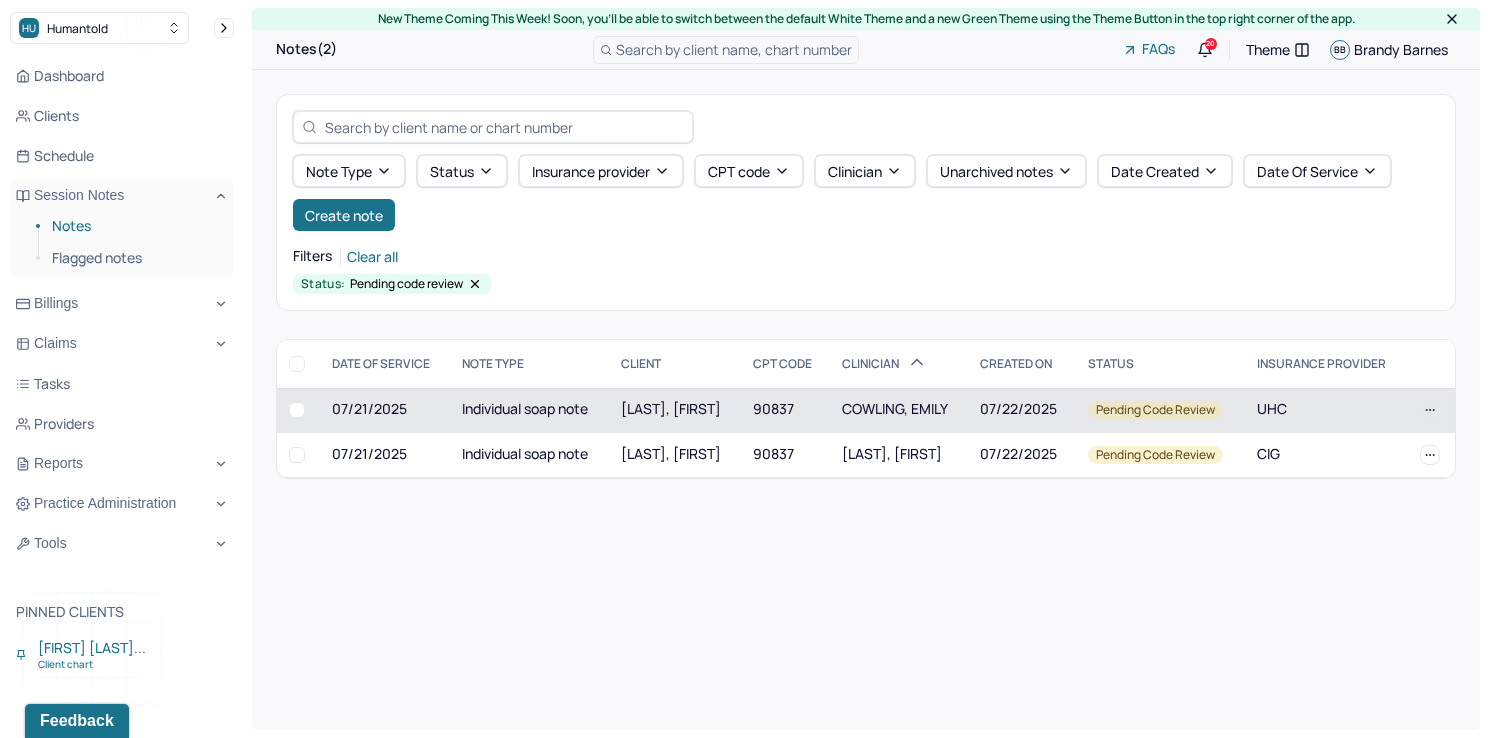 click on "COWLING, EMILY" at bounding box center [899, 410] 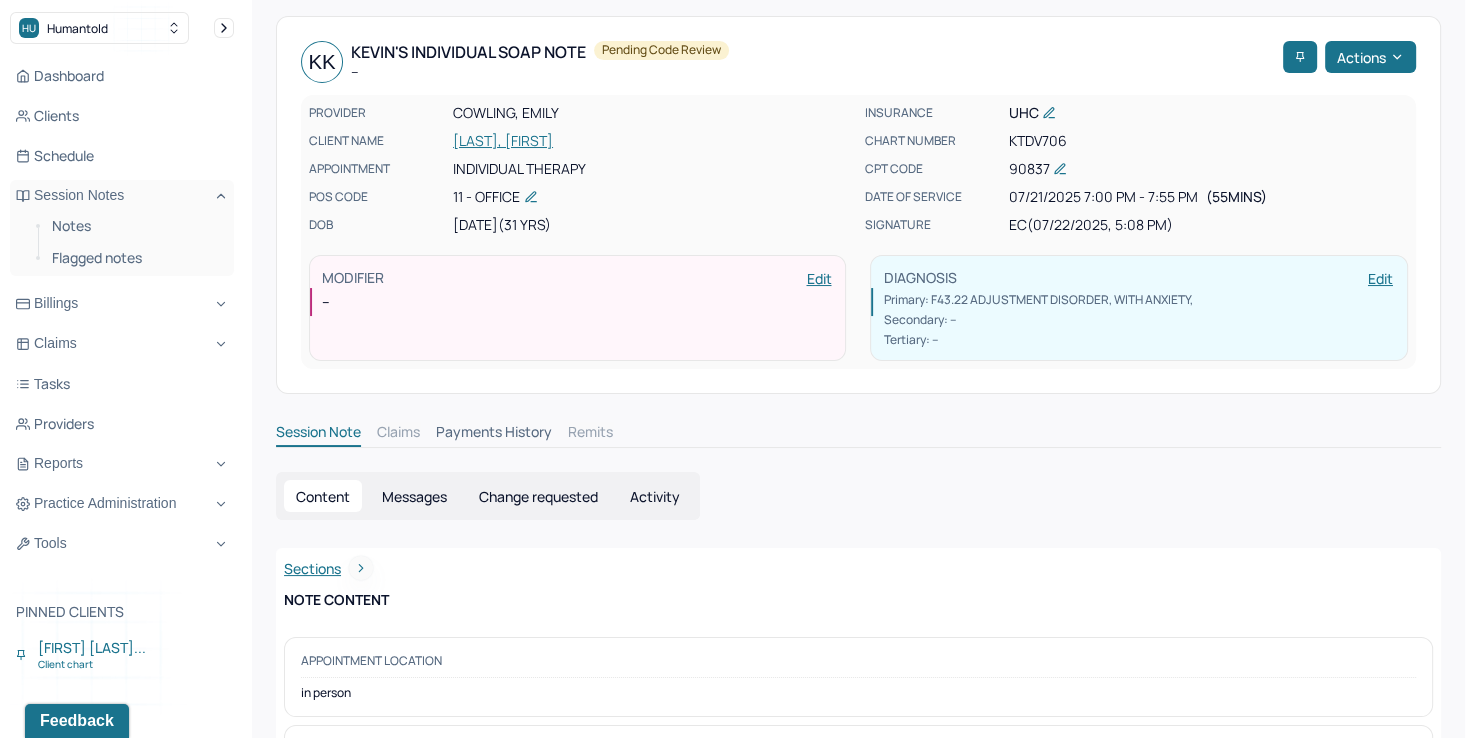 scroll, scrollTop: 0, scrollLeft: 0, axis: both 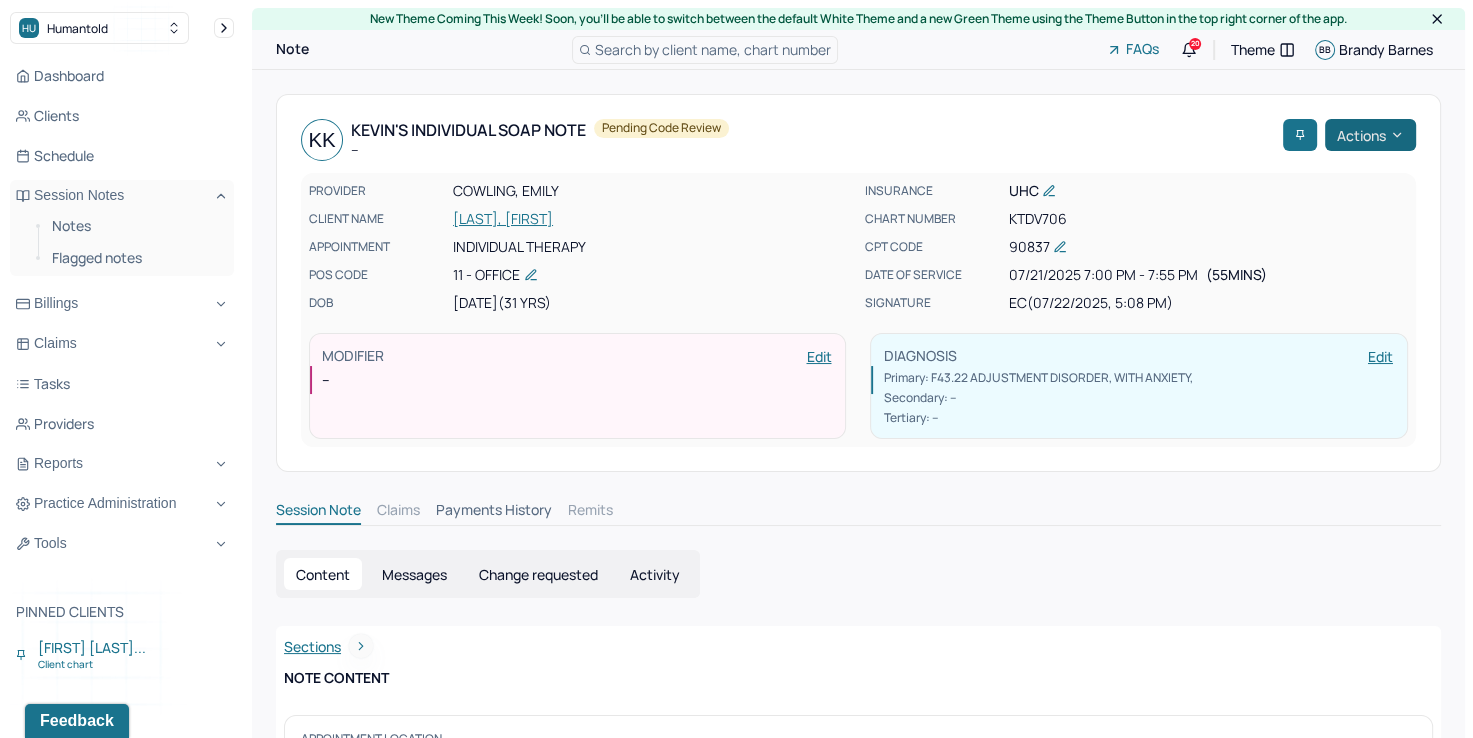 click on "Actions" at bounding box center [1370, 135] 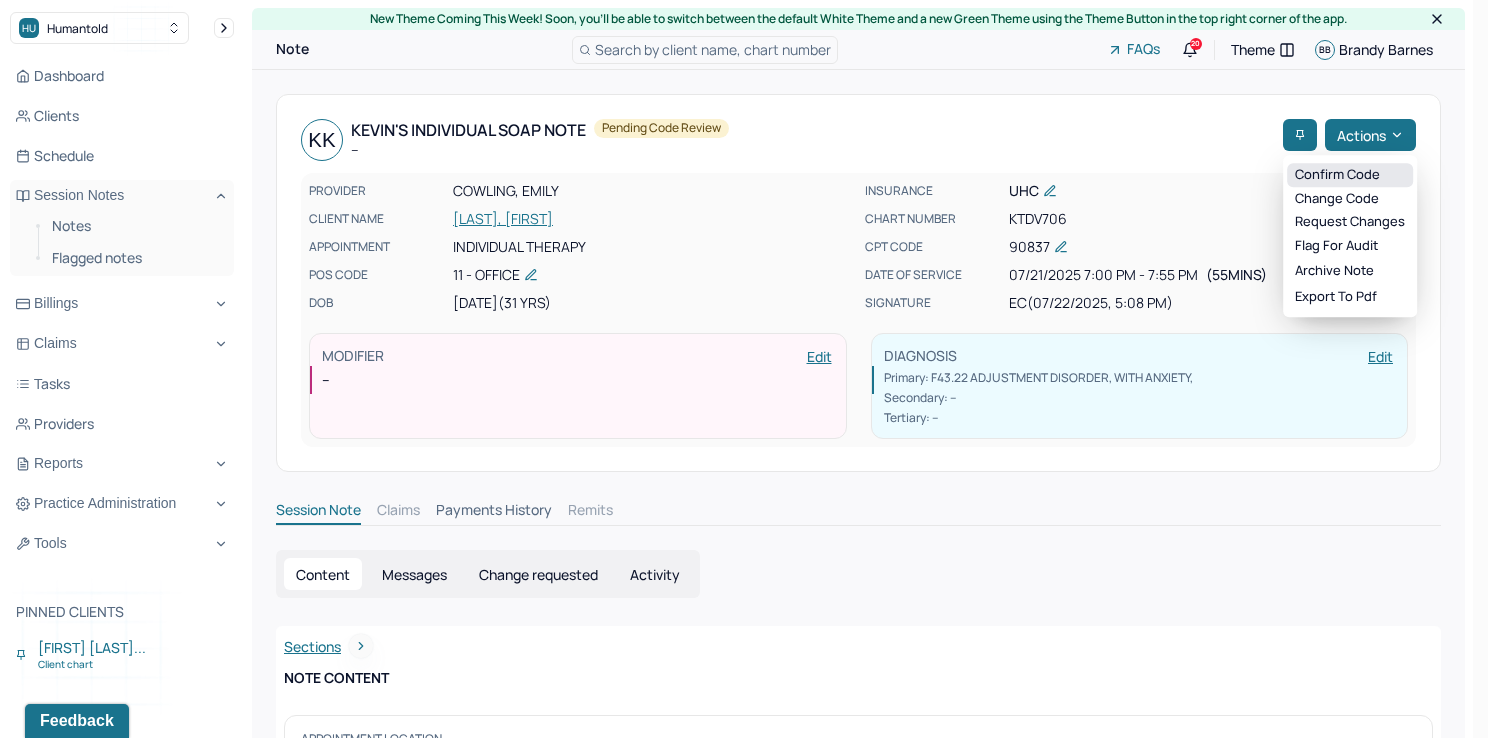 click on "Confirm code" at bounding box center [1350, 175] 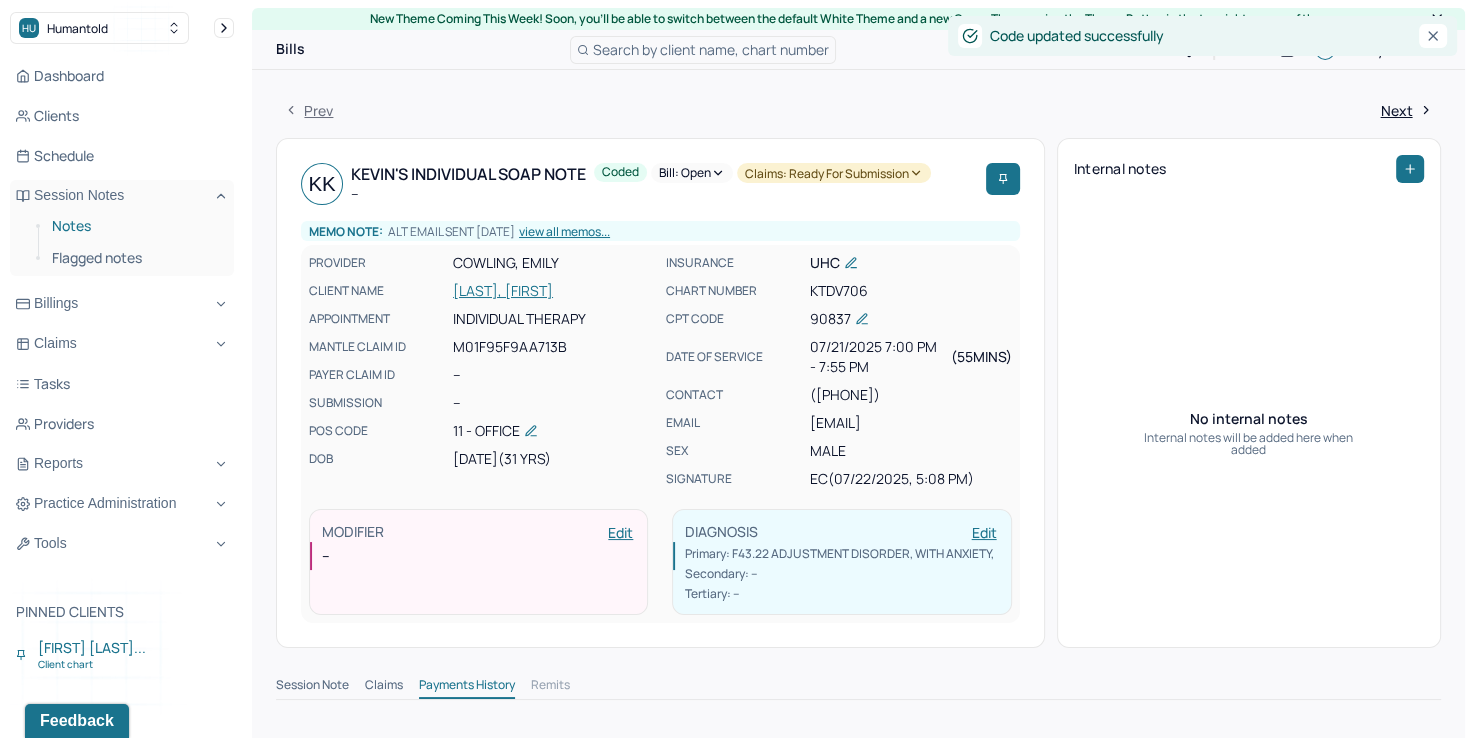 click on "Notes" at bounding box center (135, 226) 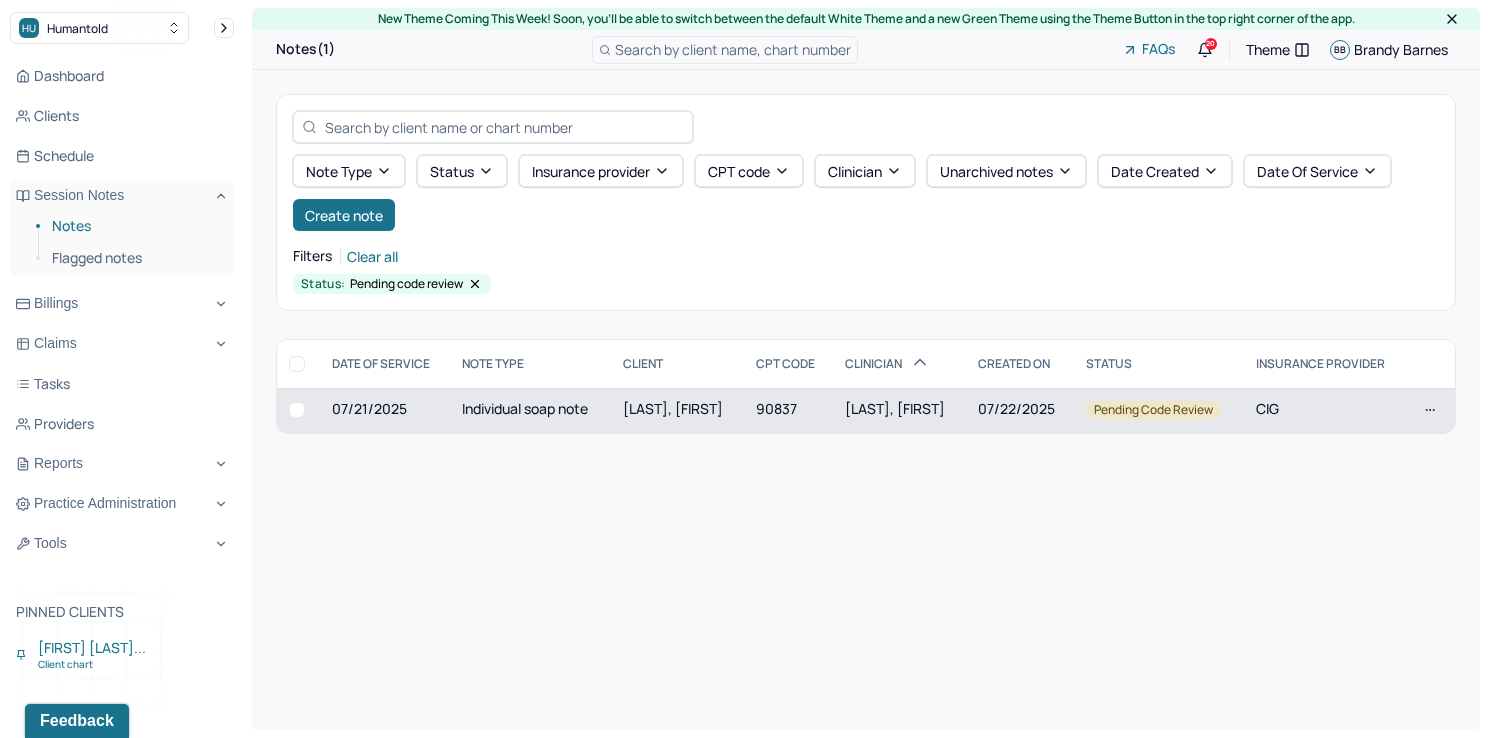 click on "[LAST], [FIRST]" at bounding box center (895, 408) 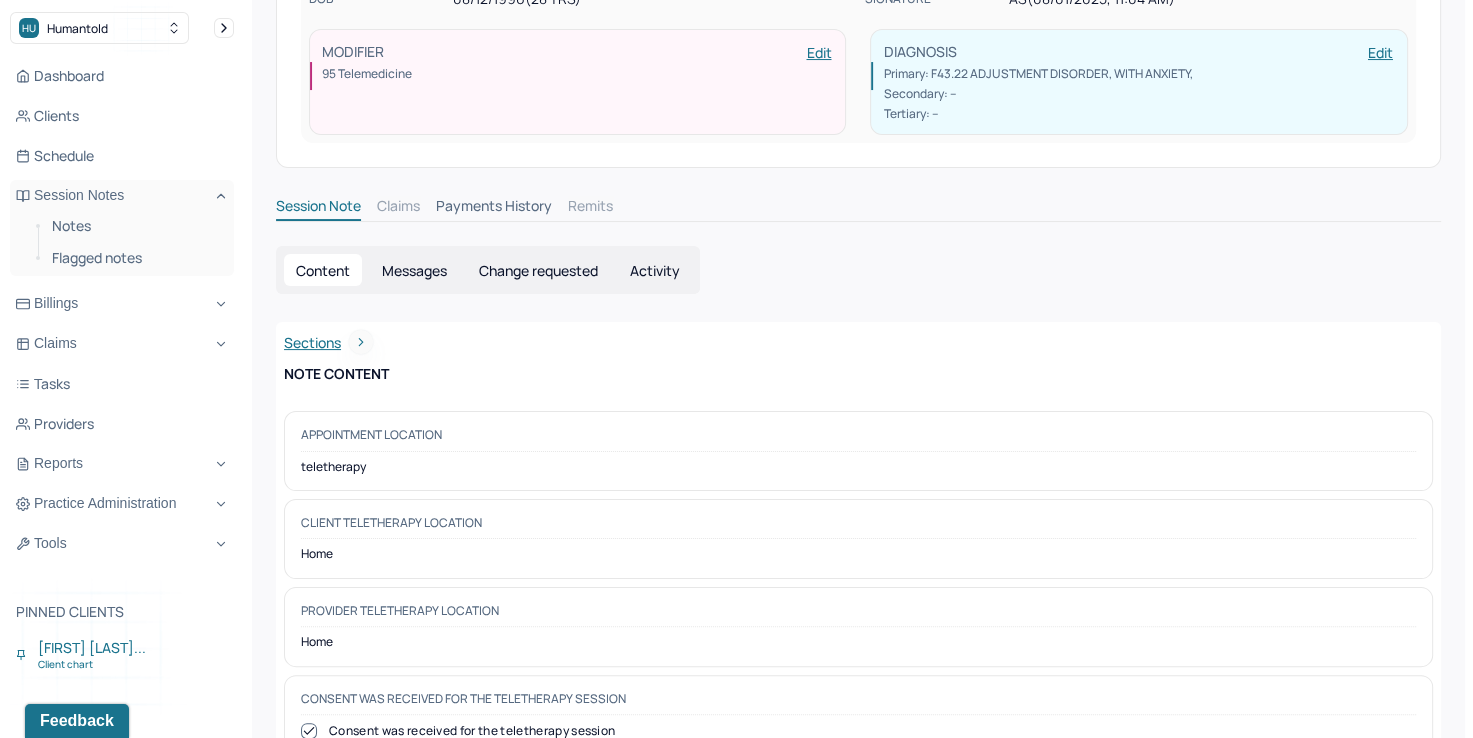 scroll, scrollTop: 0, scrollLeft: 0, axis: both 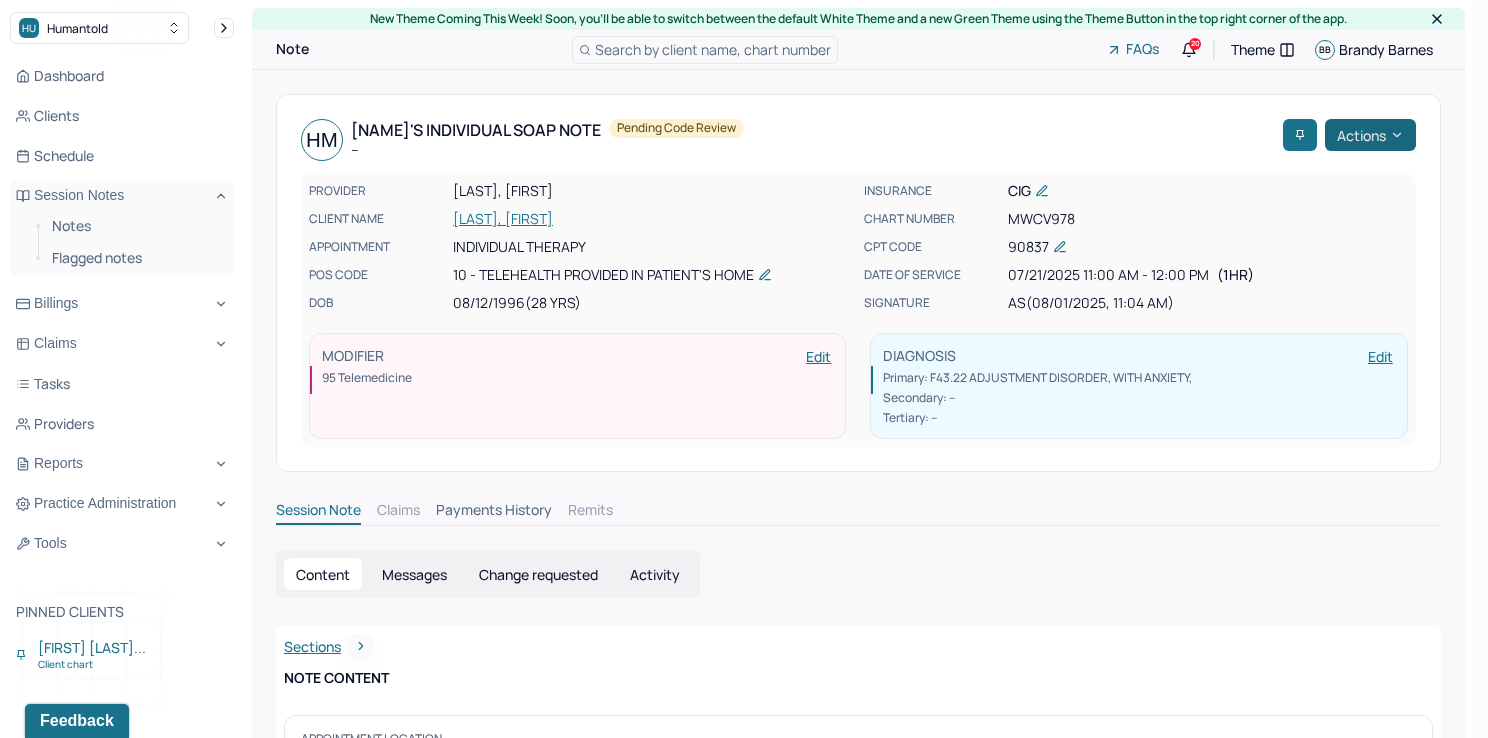click on "Actions" at bounding box center [1370, 135] 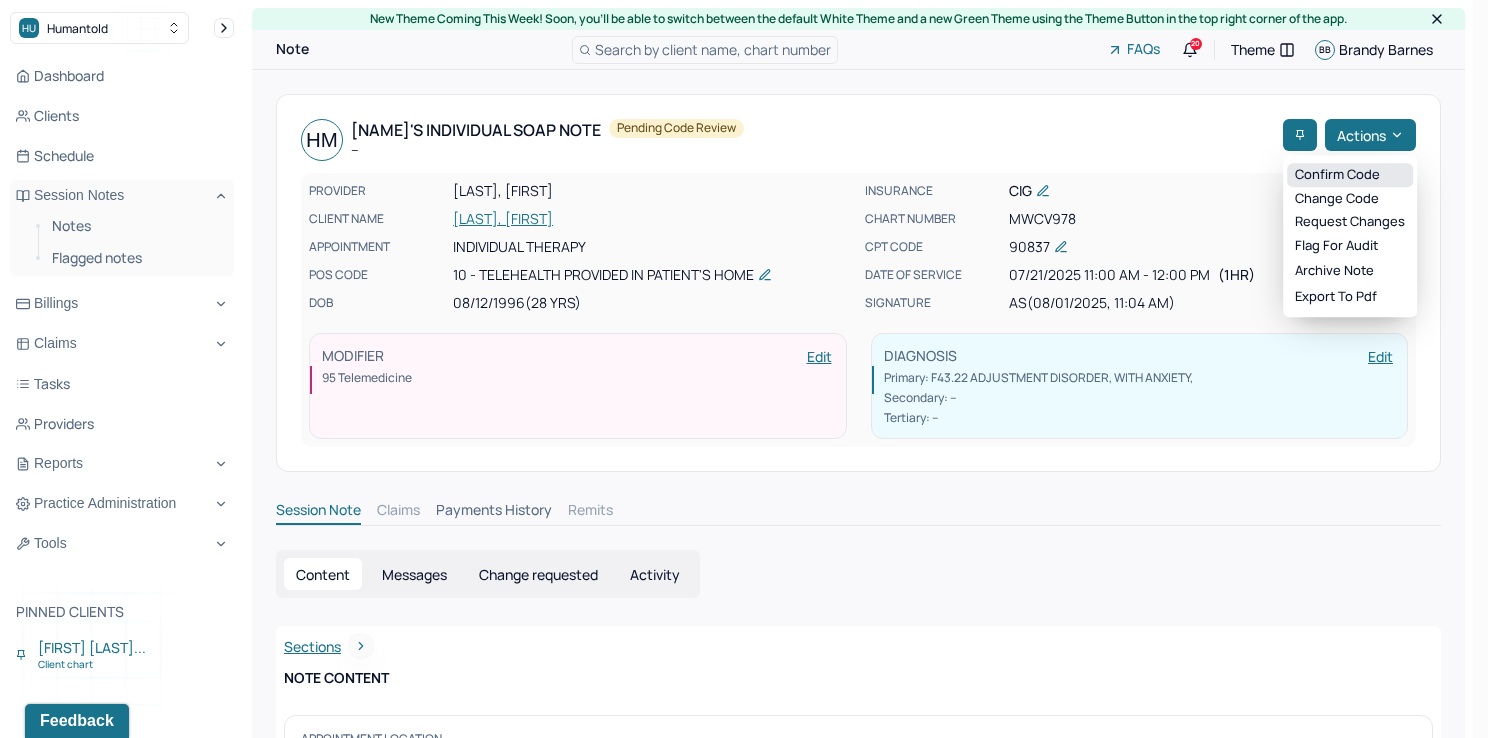 click on "Confirm code" at bounding box center (1350, 175) 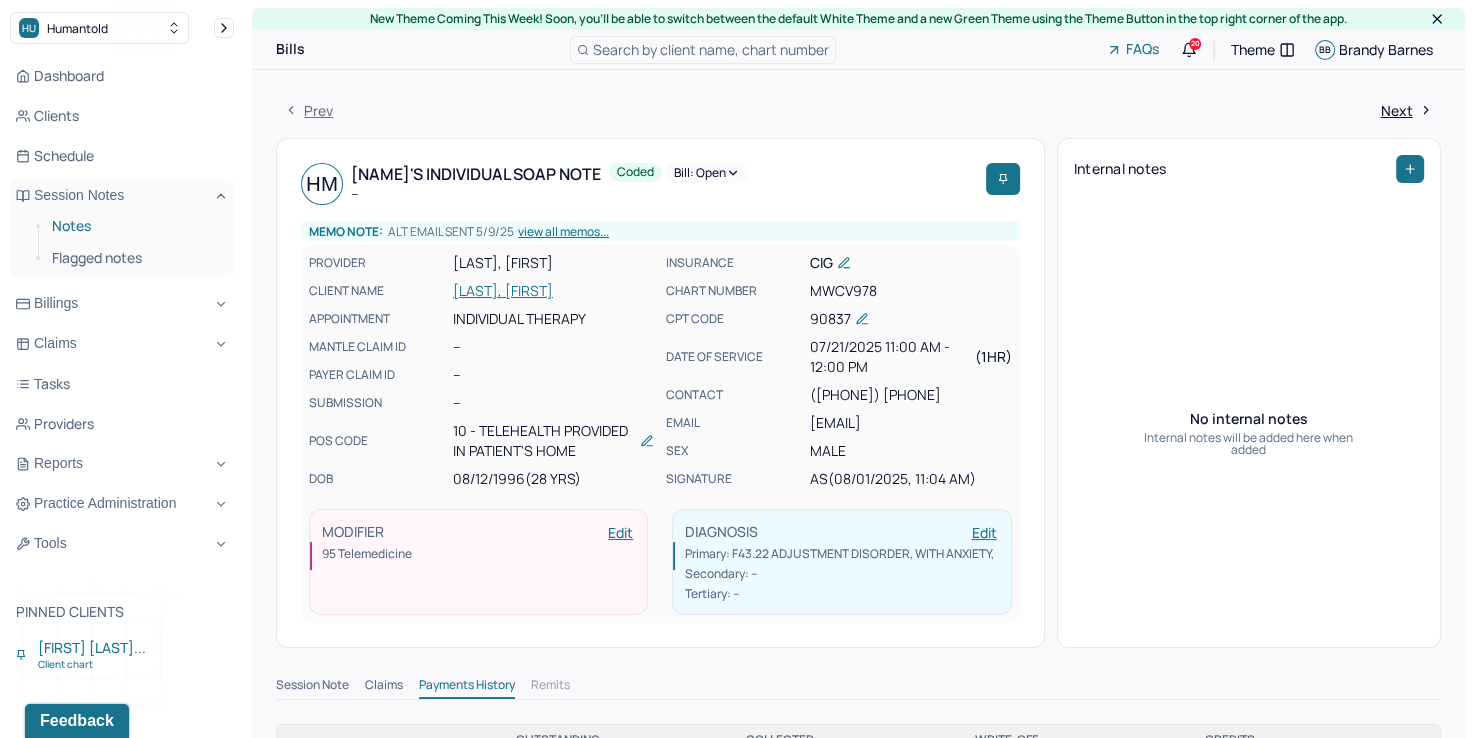 click on "Notes" at bounding box center [135, 226] 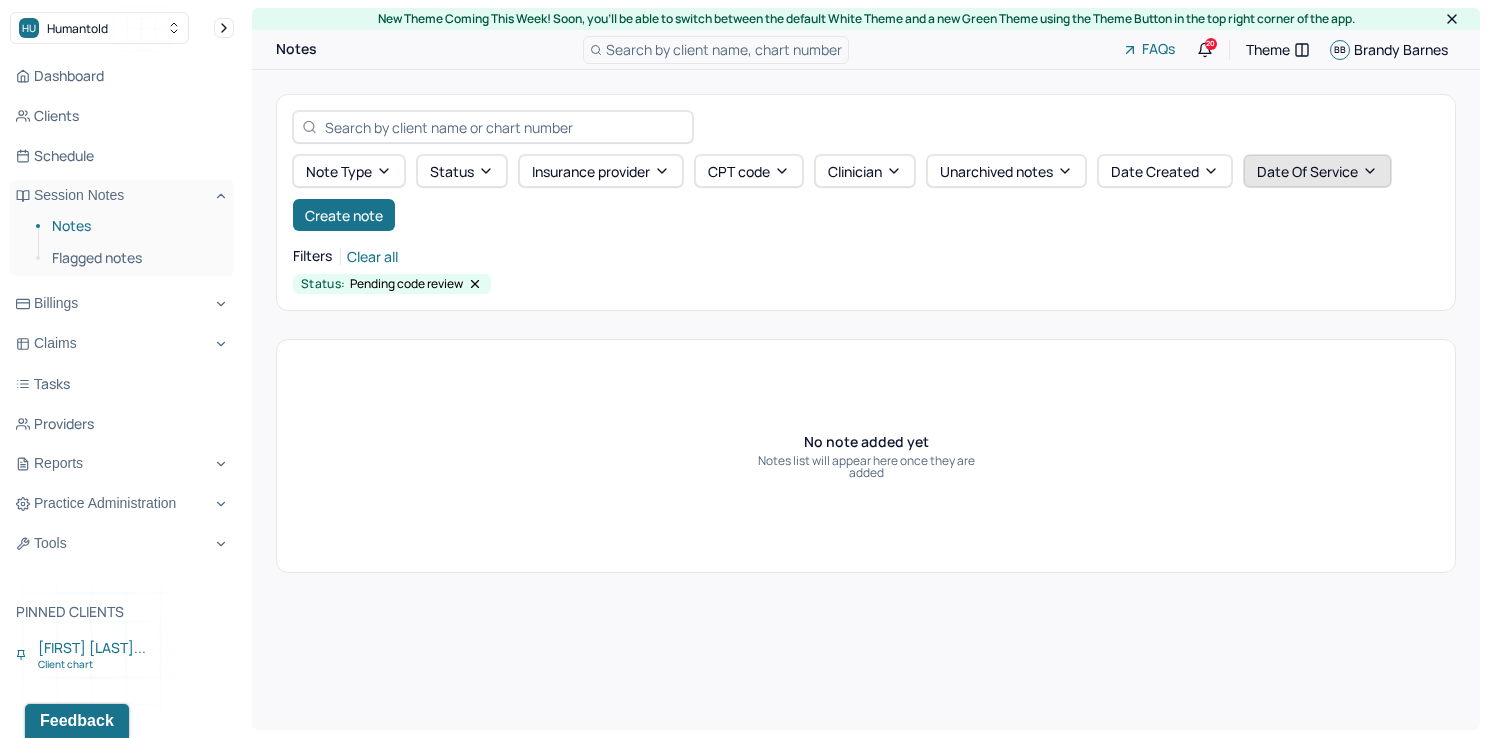 click on "Date Of Service" at bounding box center [1317, 171] 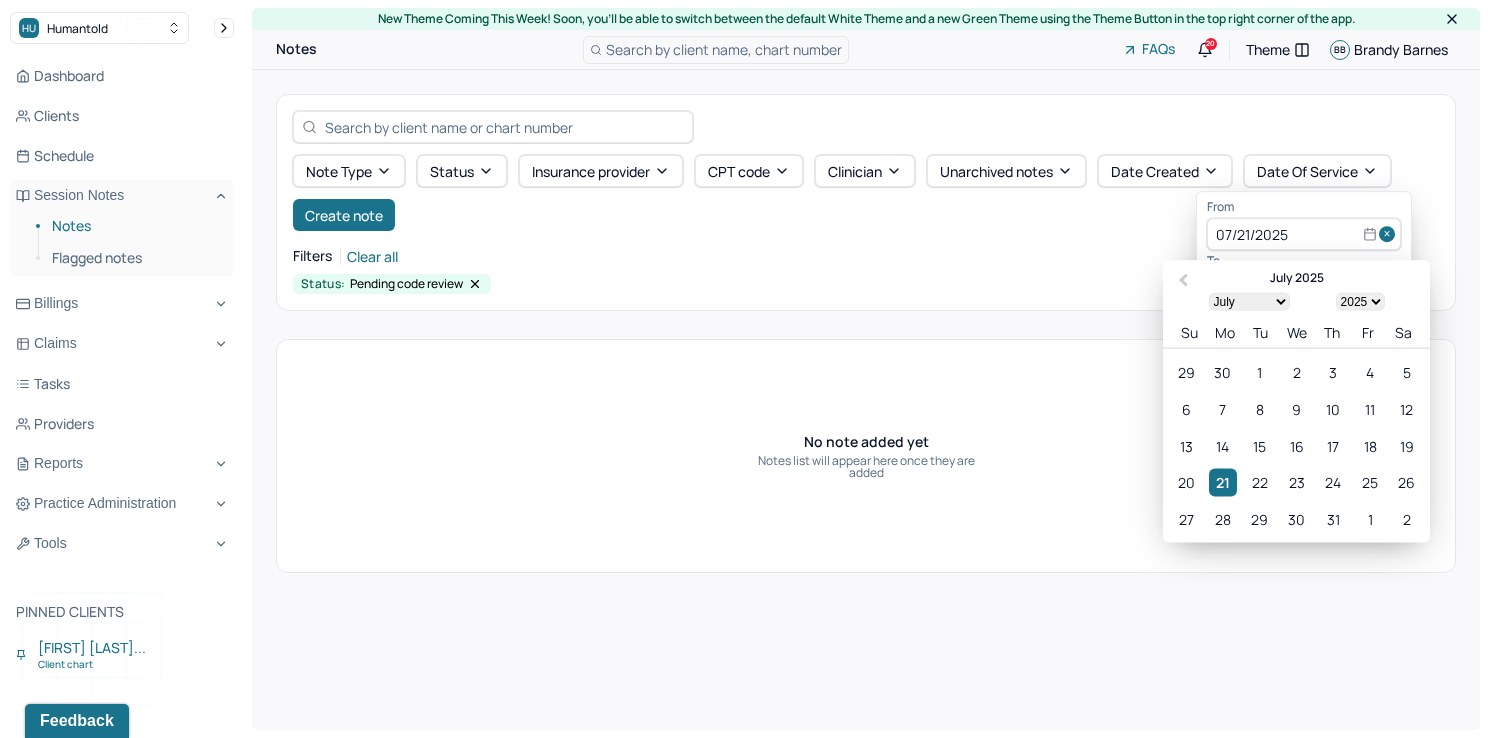 click at bounding box center (1390, 235) 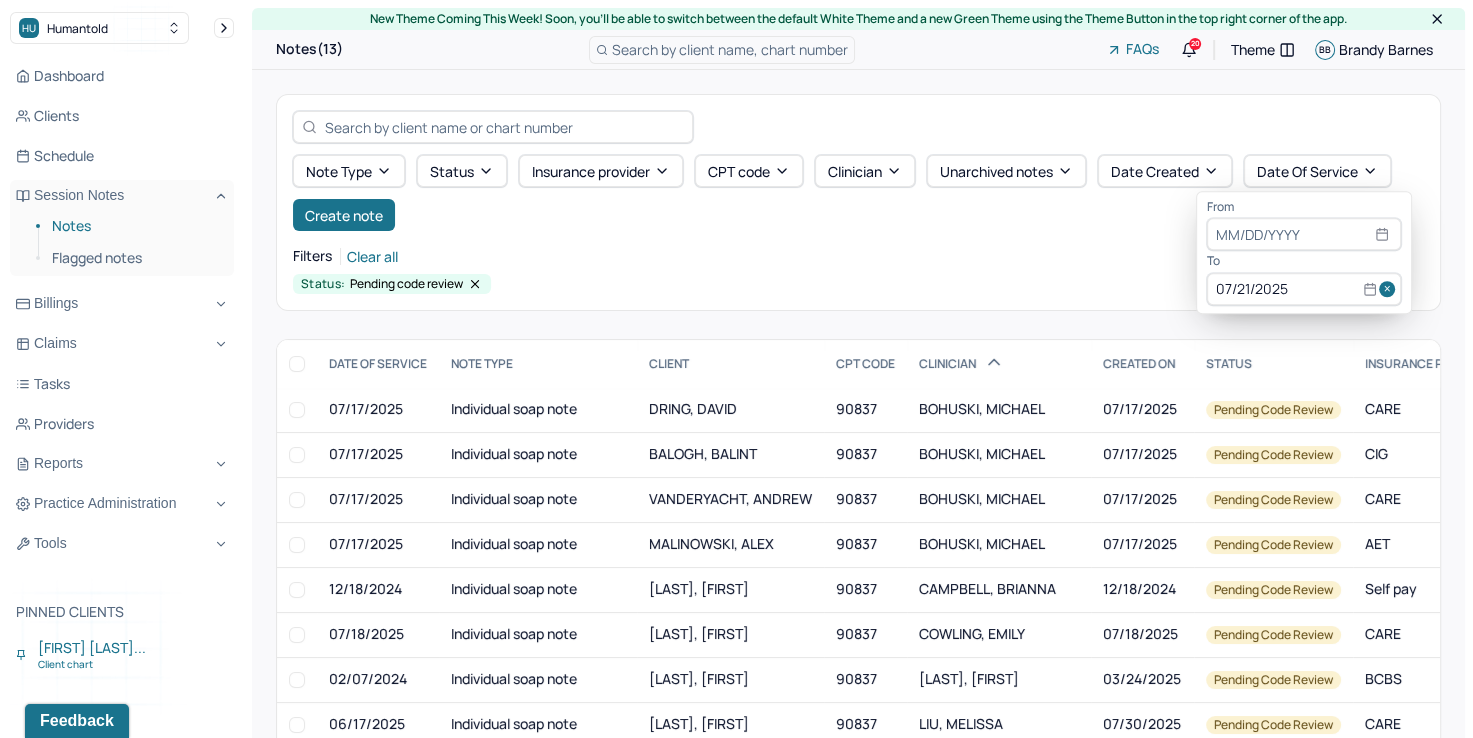click at bounding box center (1390, 289) 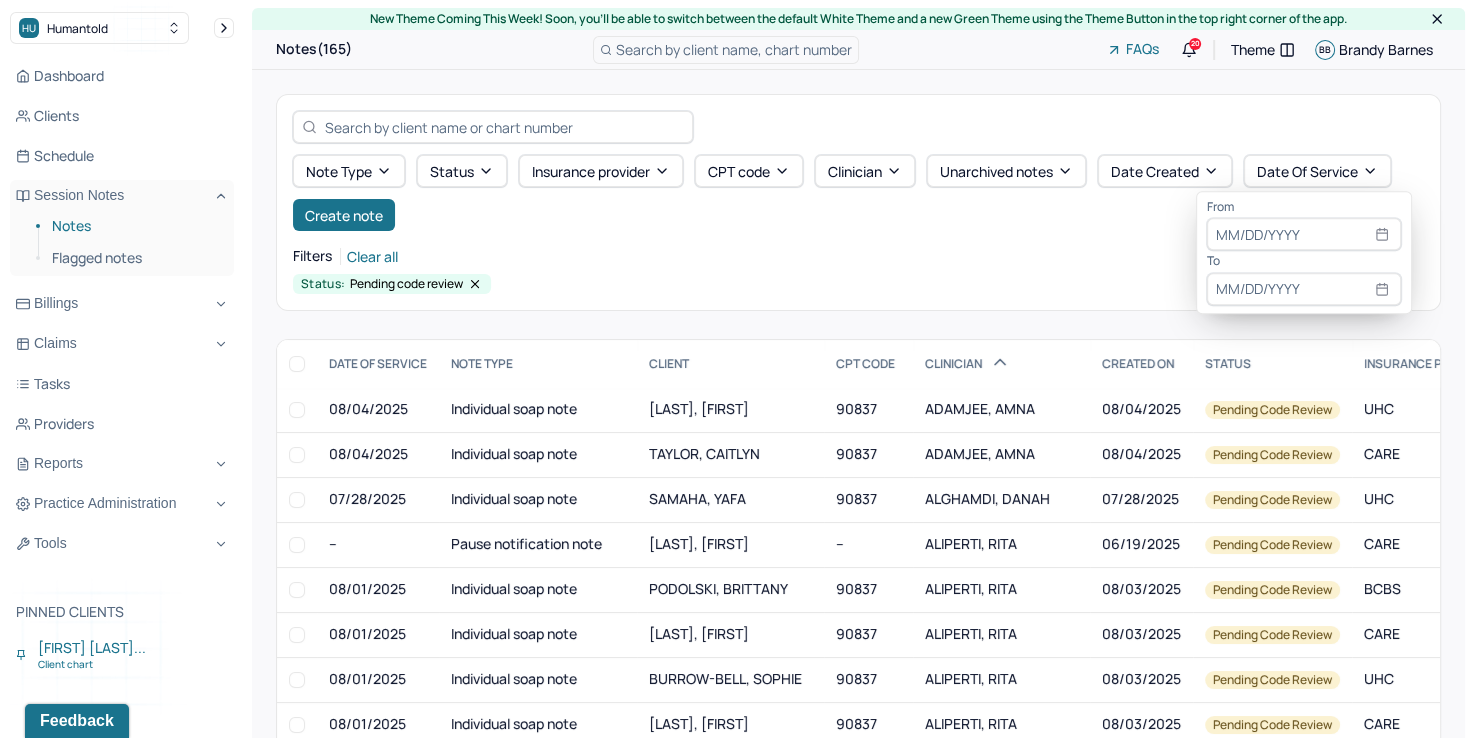 click at bounding box center (1304, 235) 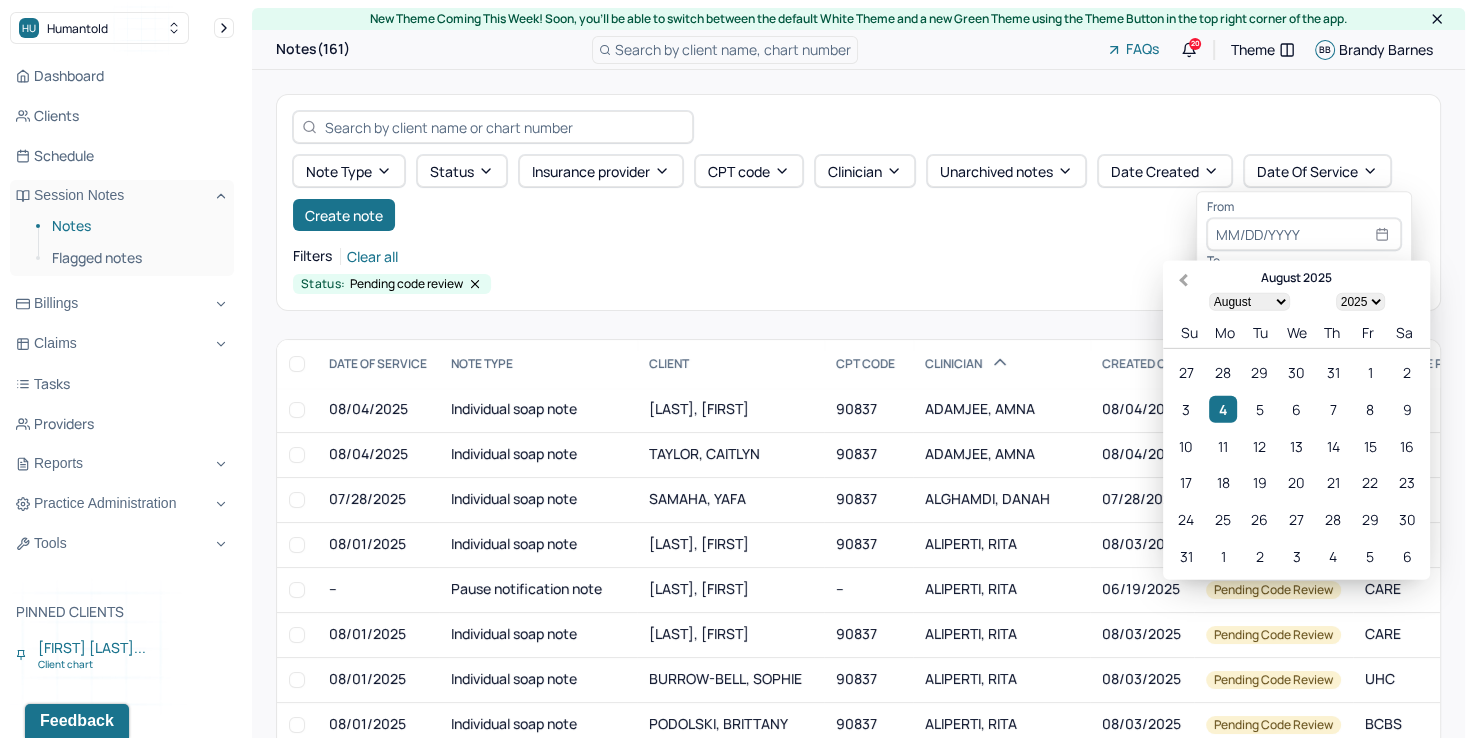 click on "Previous Month" at bounding box center (1183, 280) 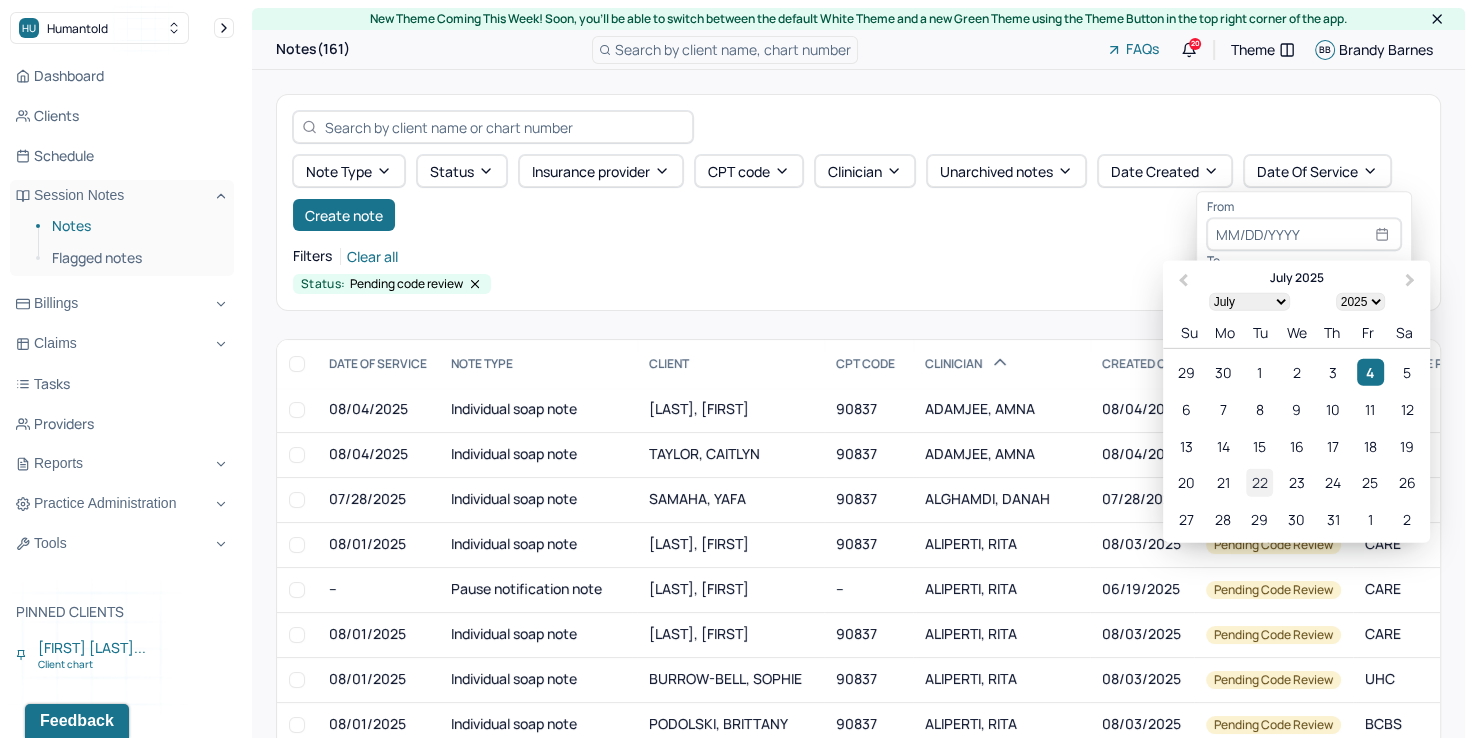 click on "22" at bounding box center (1259, 482) 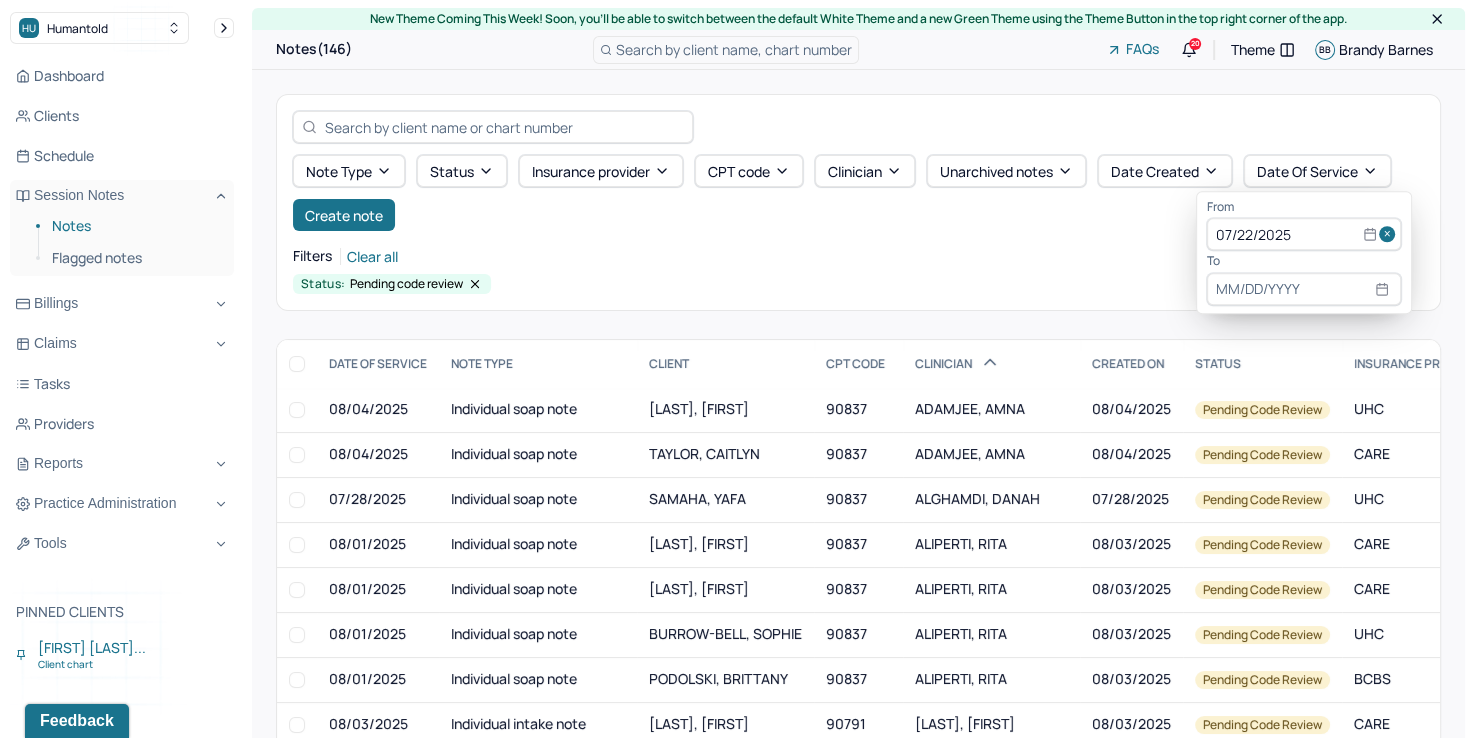 click at bounding box center (1304, 289) 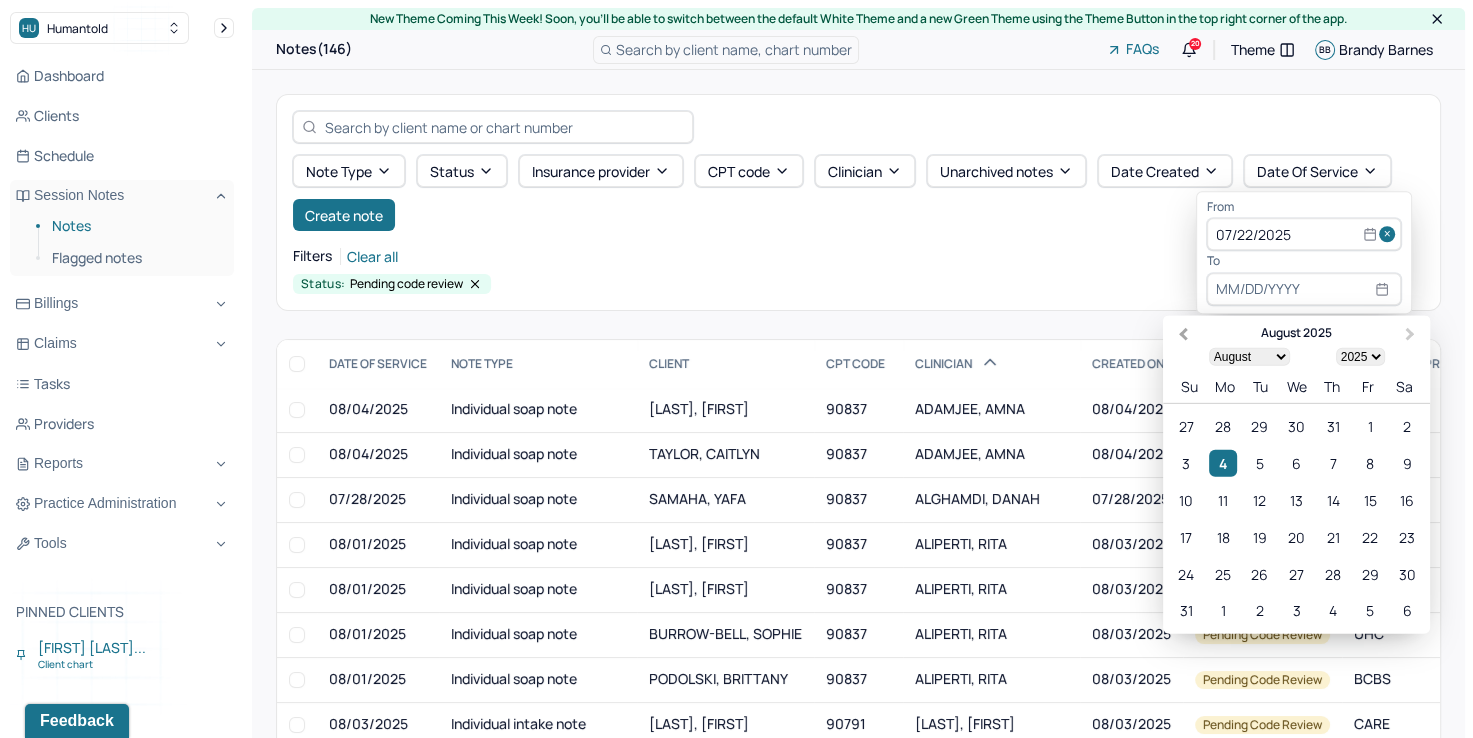 click on "Previous Month" at bounding box center [1181, 336] 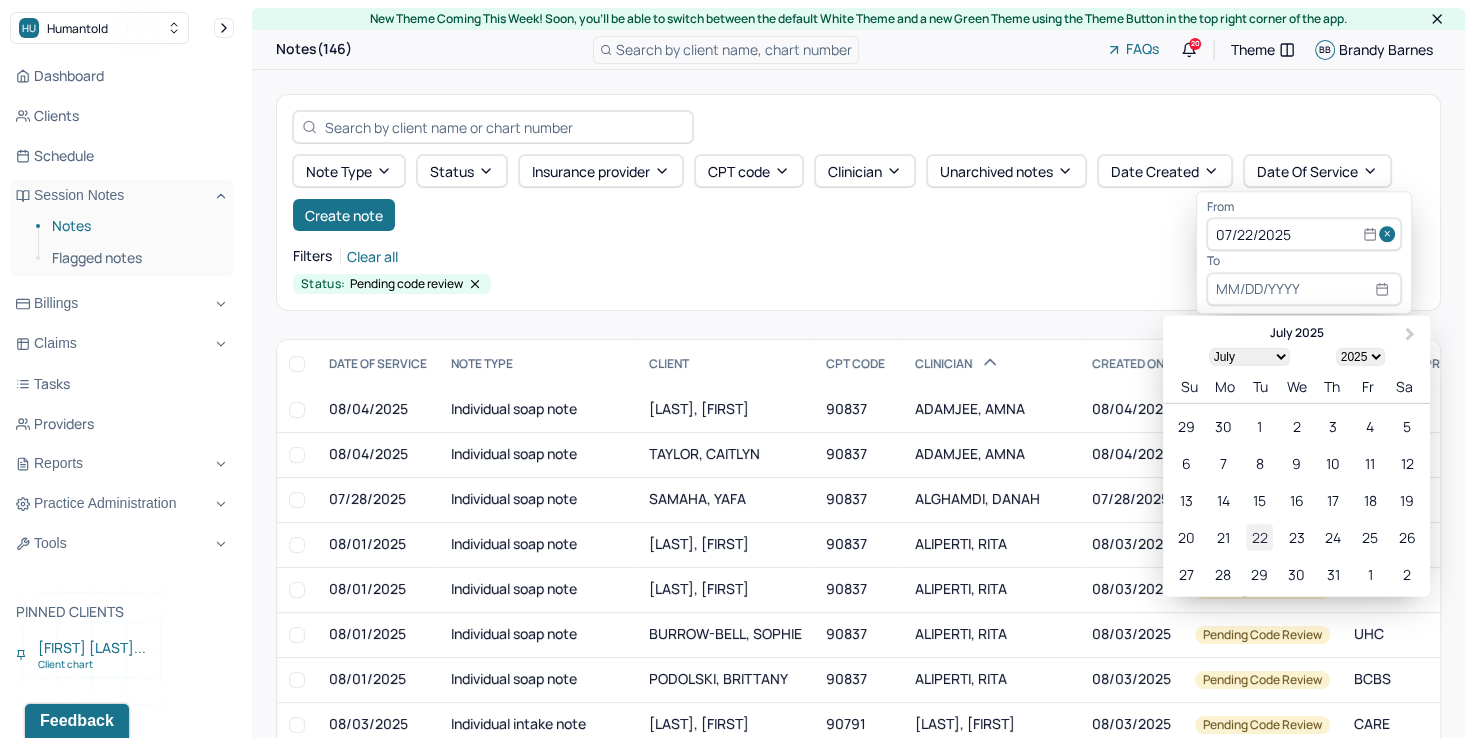 click on "22" at bounding box center (1259, 536) 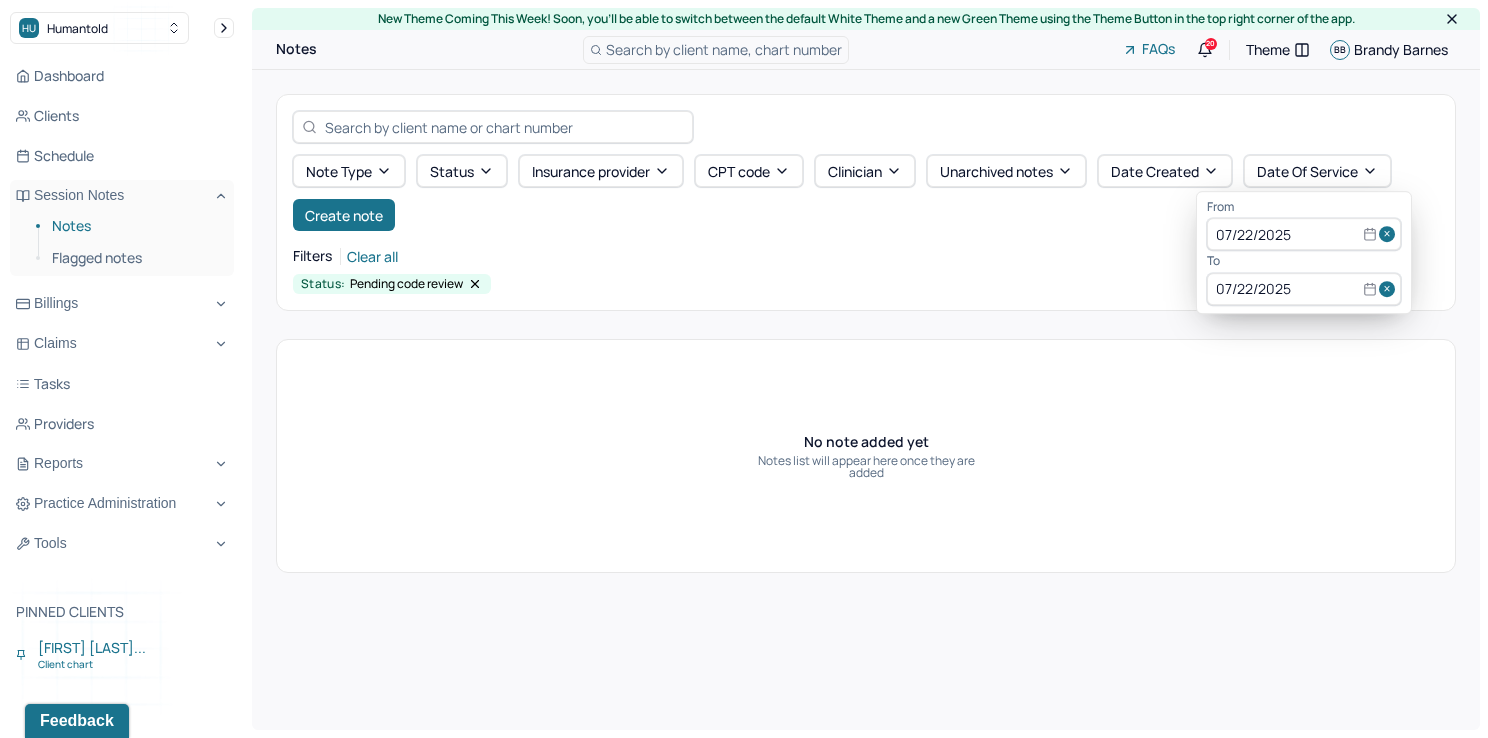 click at bounding box center [1390, 235] 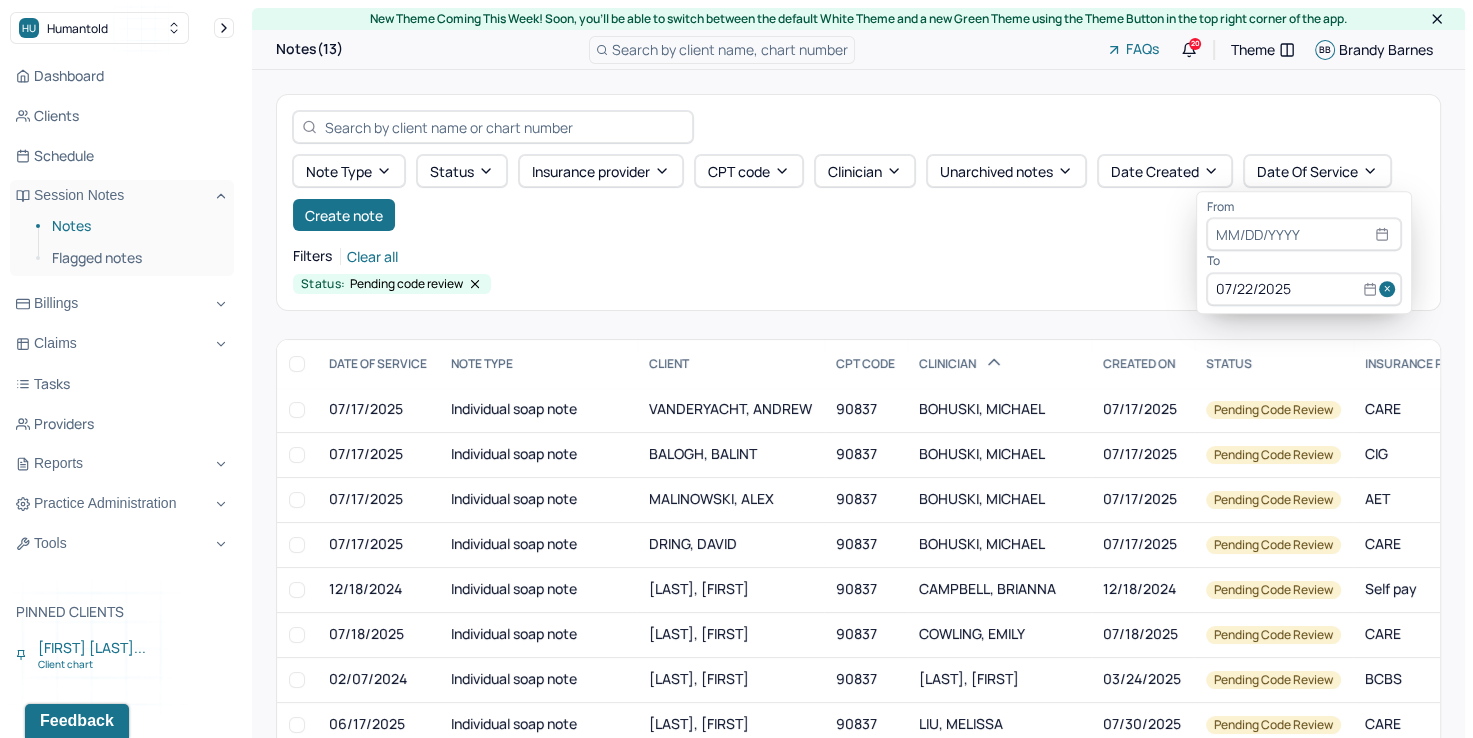 click at bounding box center (1390, 289) 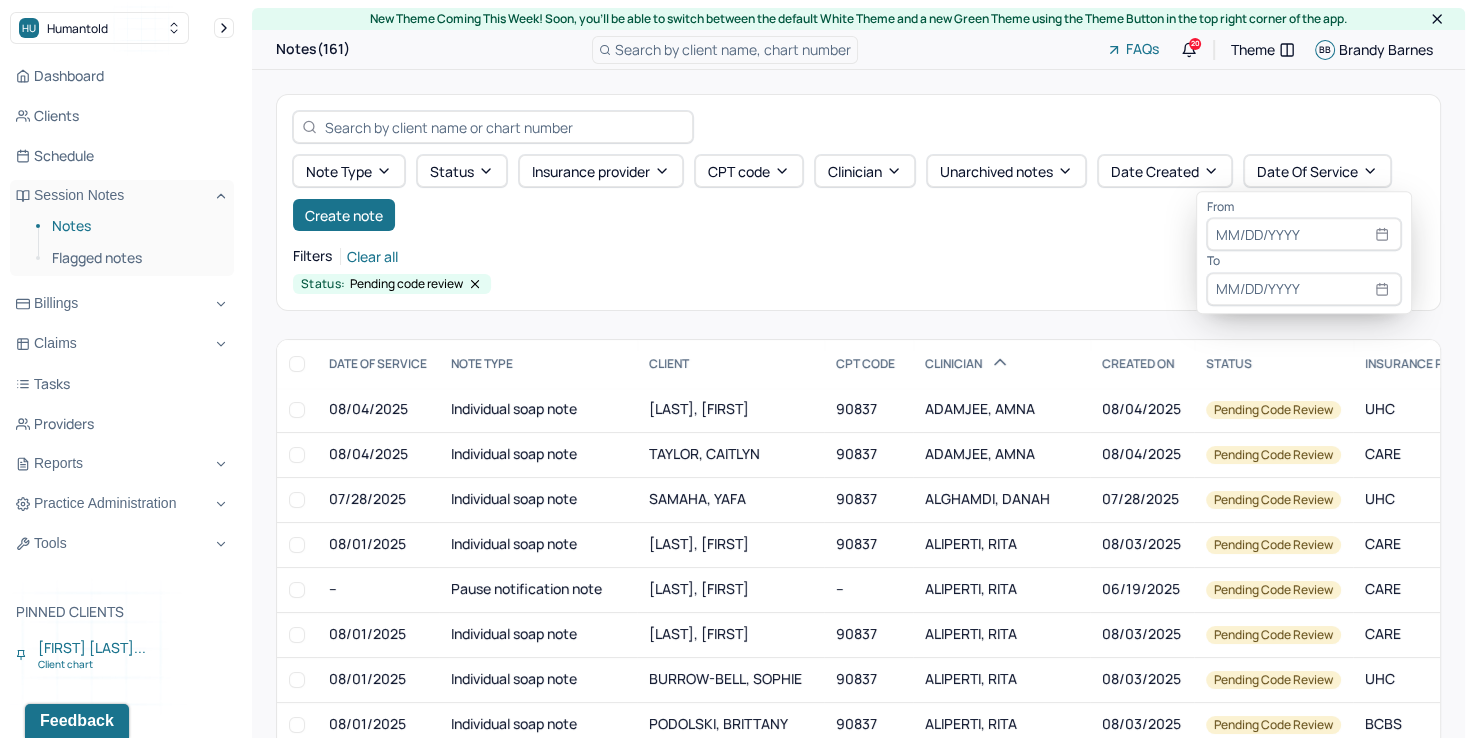 select on "7" 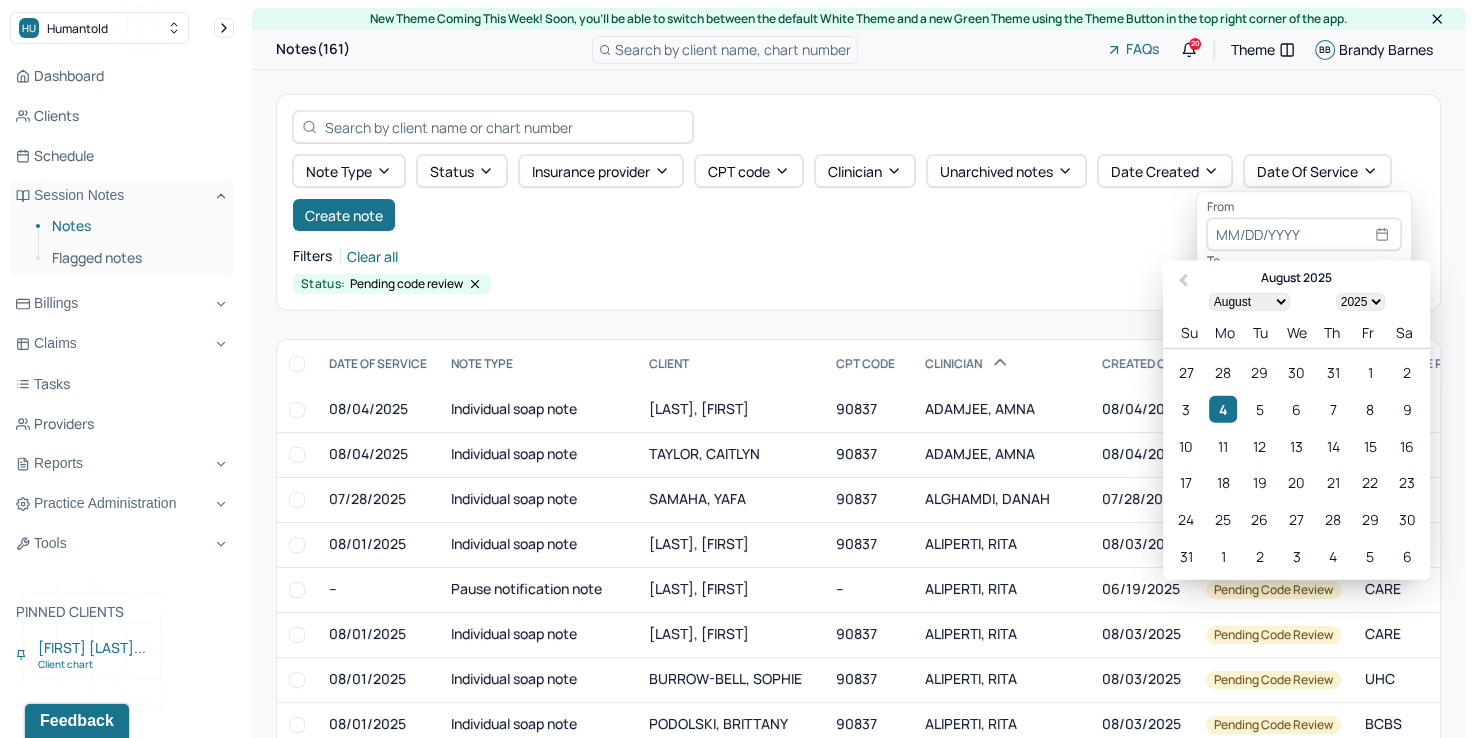 click at bounding box center (1304, 235) 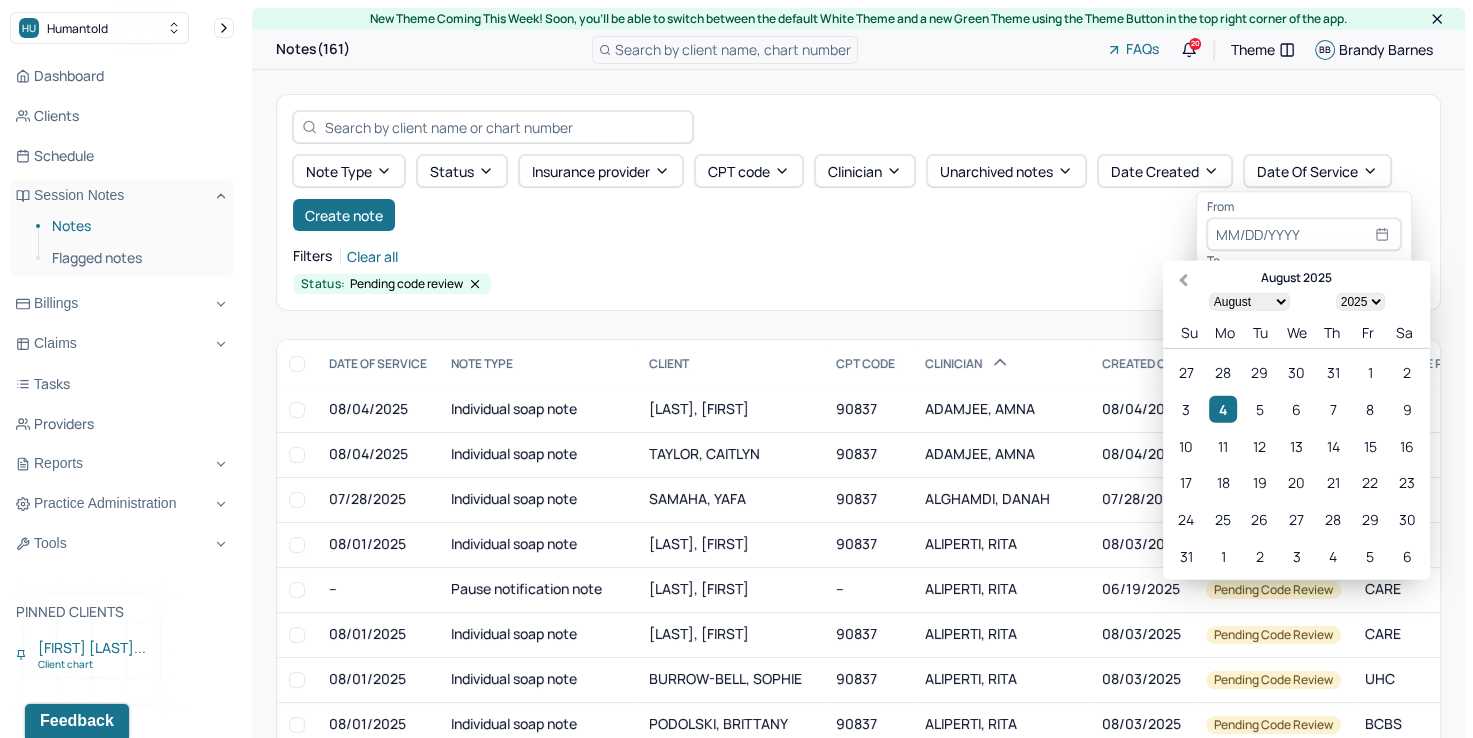 click on "Previous Month" at bounding box center (1181, 282) 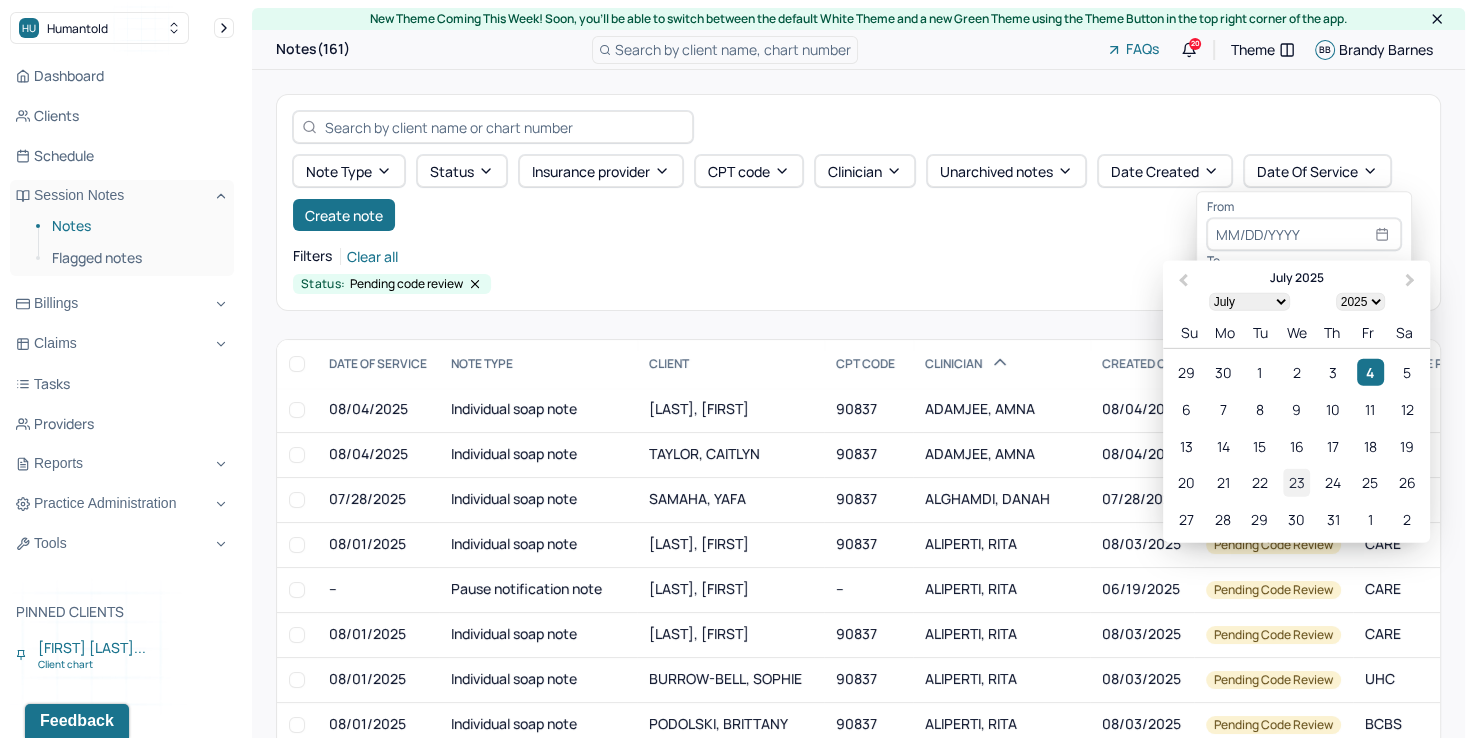 click on "23" at bounding box center [1296, 482] 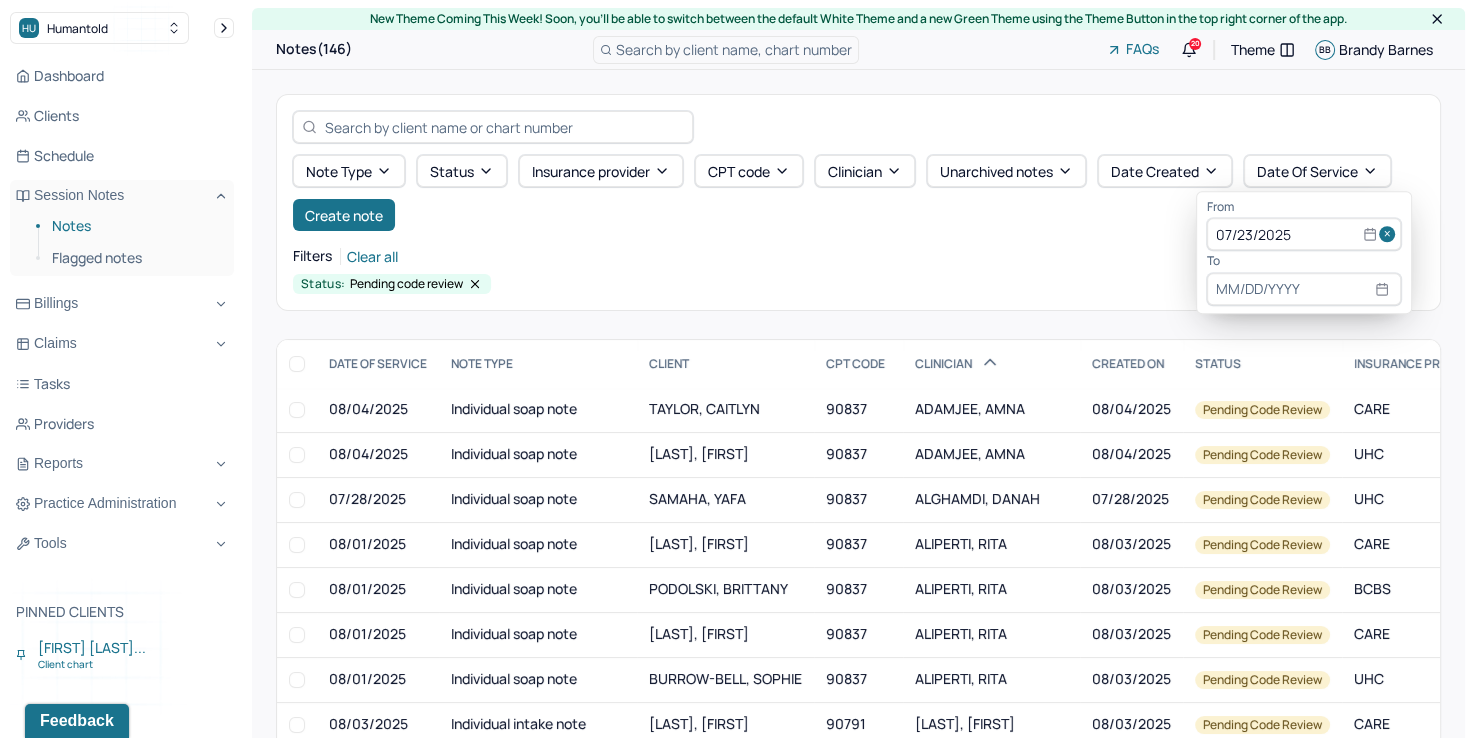 click at bounding box center (1304, 289) 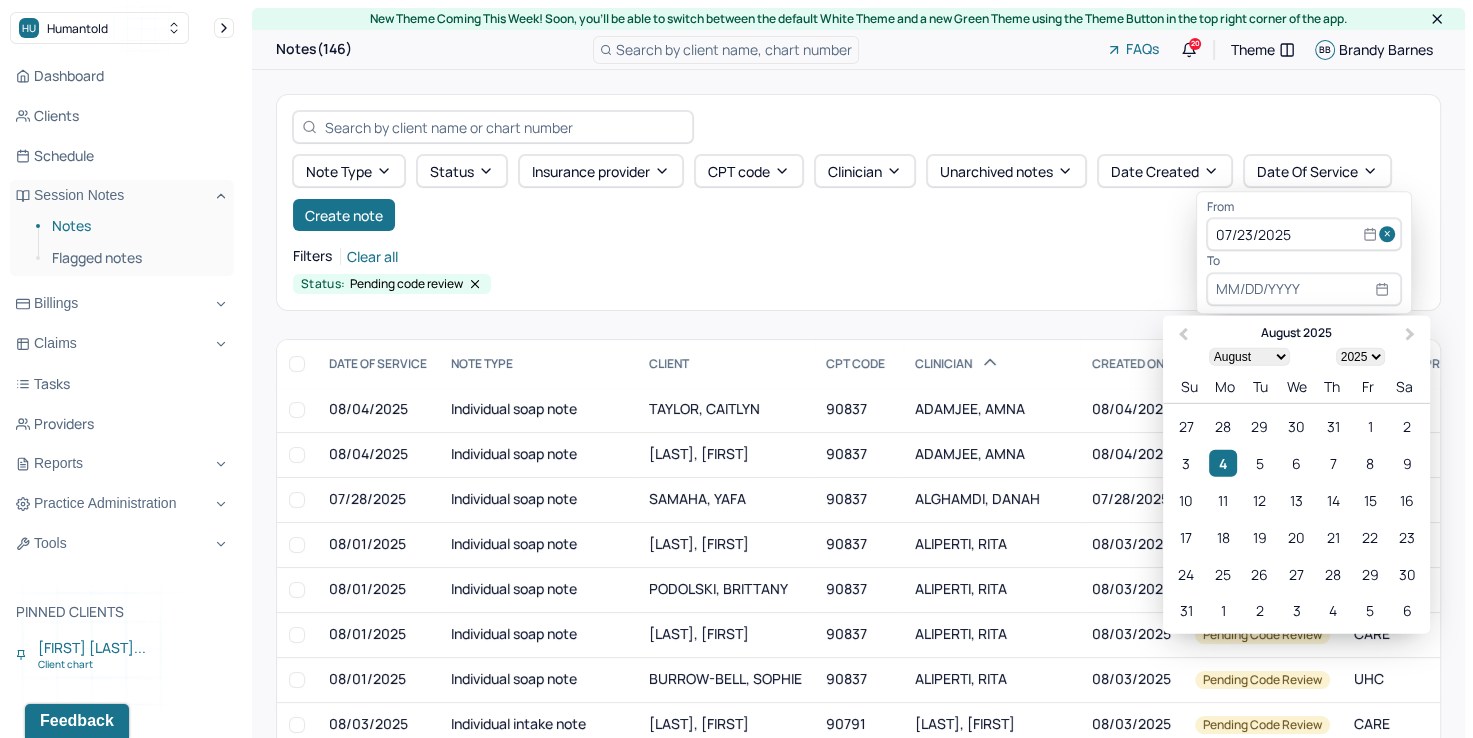 click on "Previous Month" at bounding box center (1183, 335) 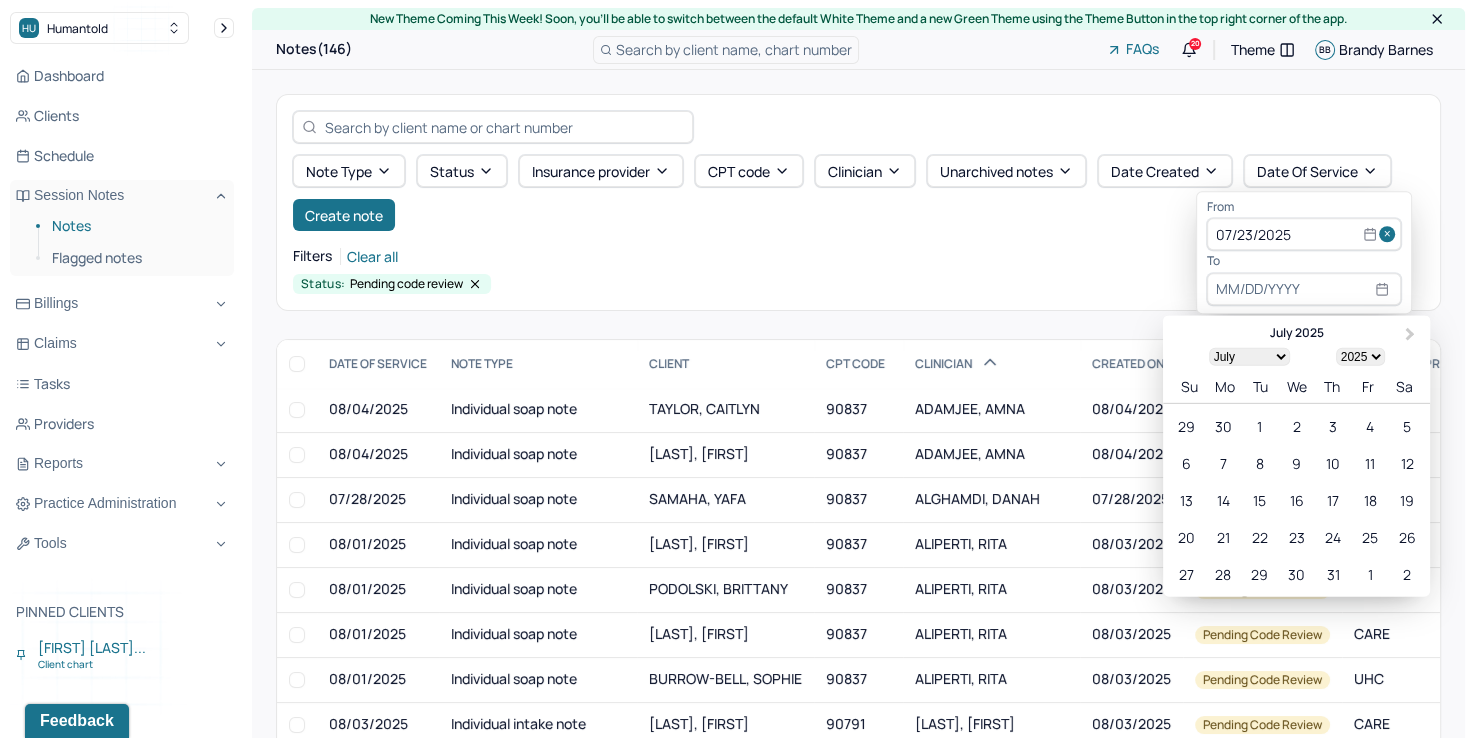 click on "23" at bounding box center [1296, 536] 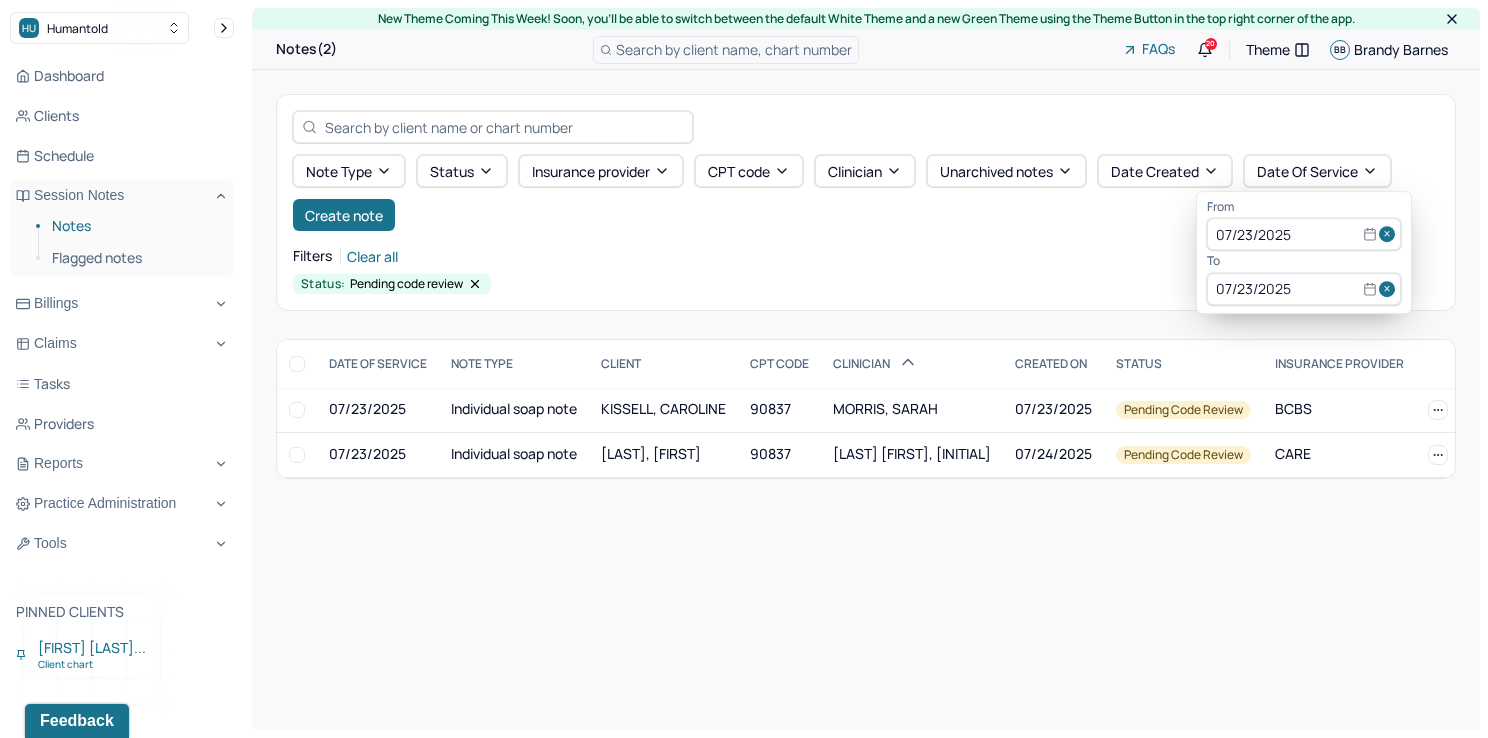 click on "Note type Status Insurance provider CPT code Clinician Unarchived notes Date Created Date Of Service Create note" at bounding box center (866, 193) 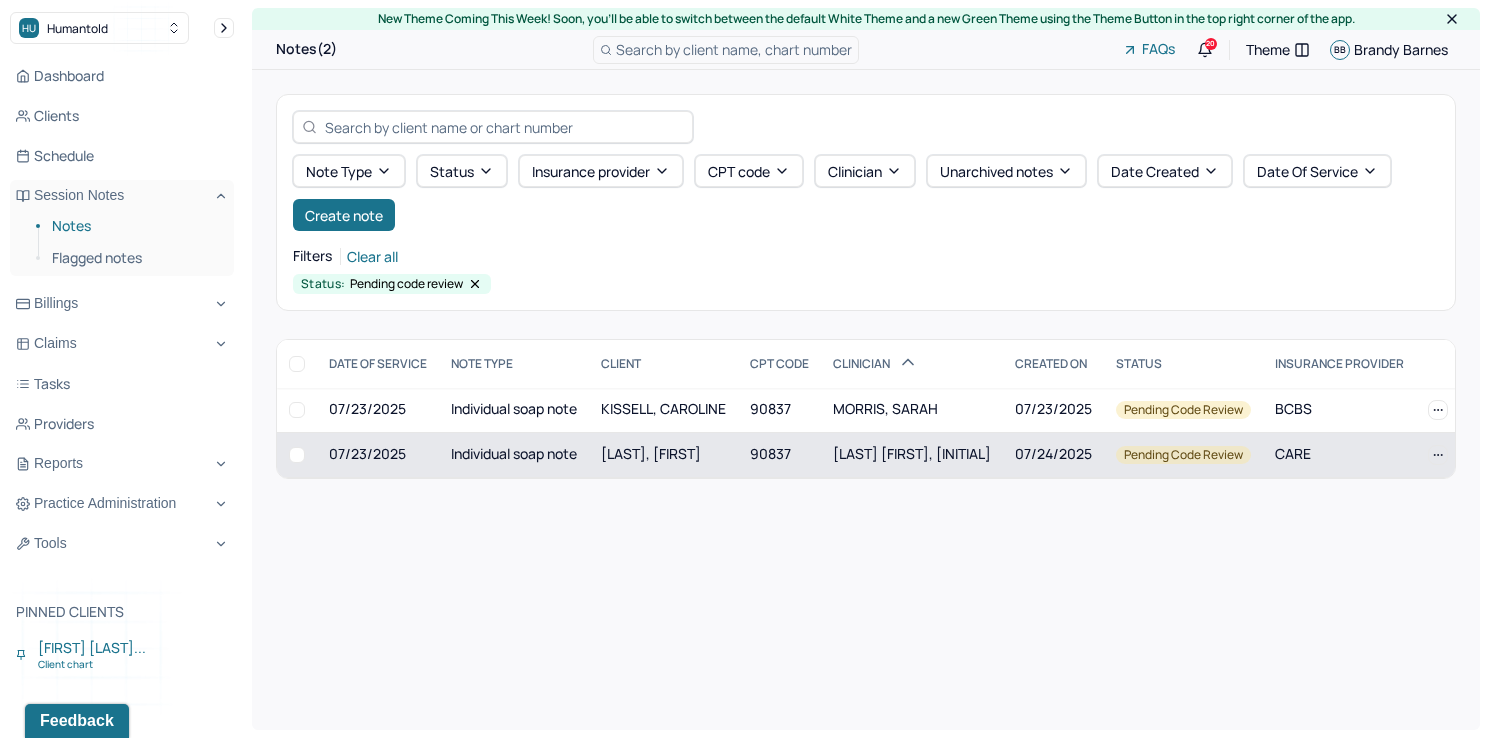 click on "[LAST] [FIRST], [INITIAL]" at bounding box center [912, 453] 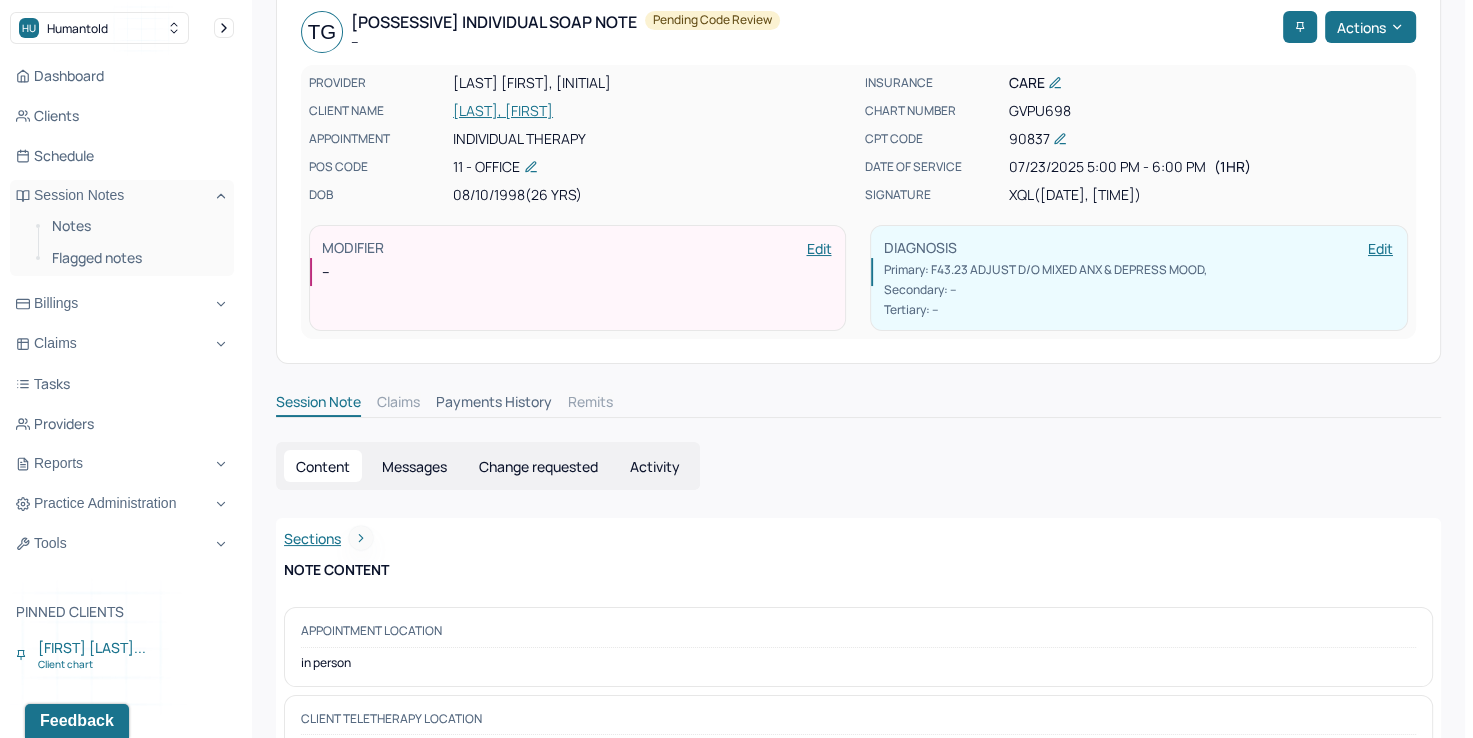 scroll, scrollTop: 0, scrollLeft: 0, axis: both 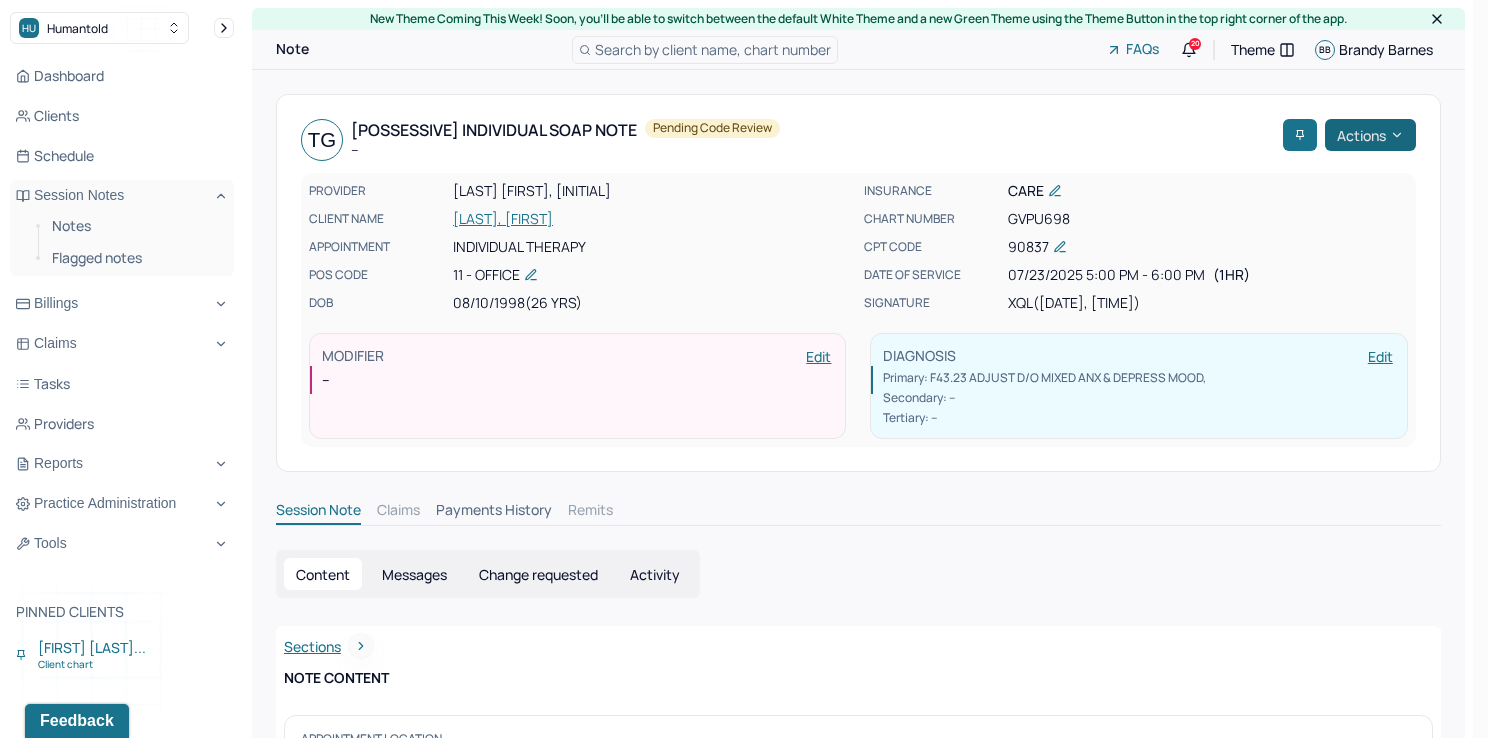 click 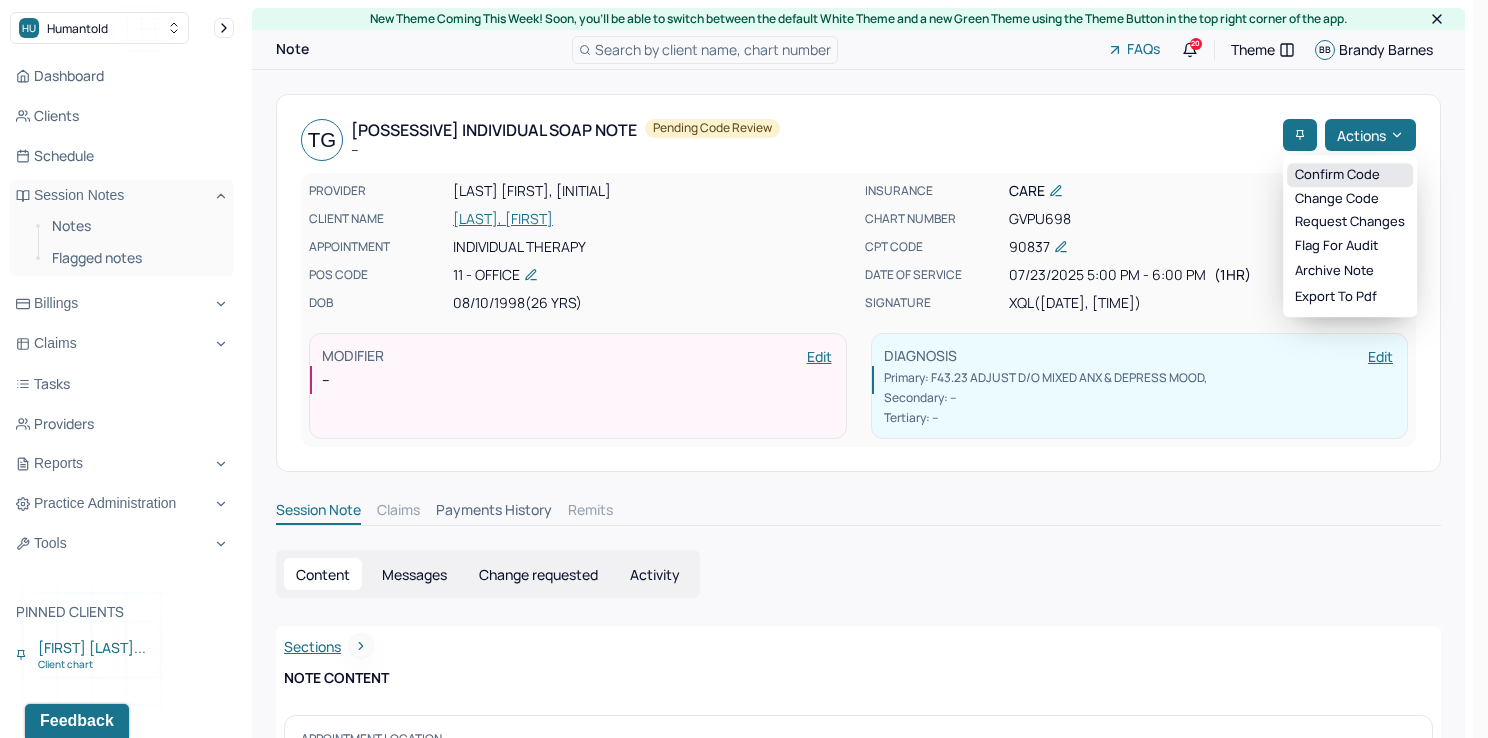click on "Confirm code" at bounding box center [1350, 175] 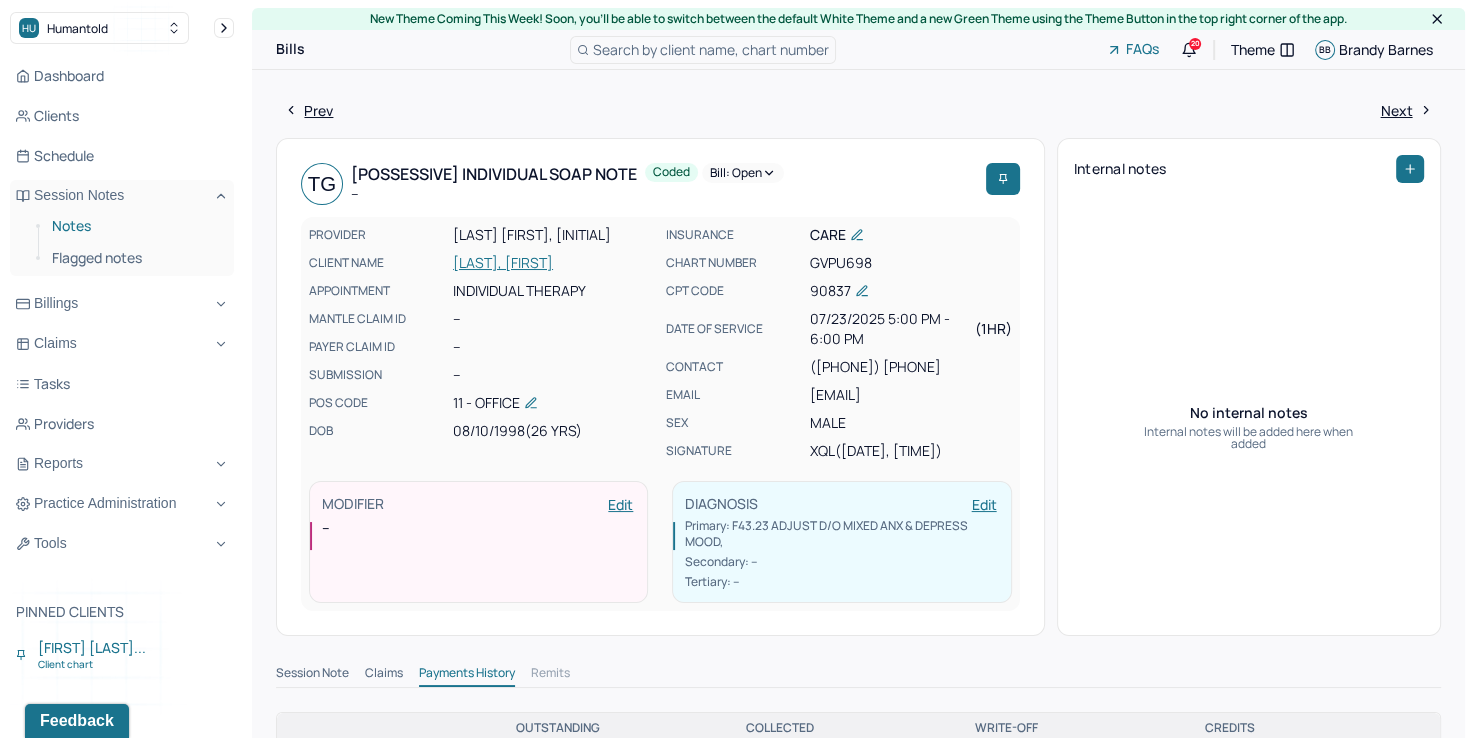 click on "Notes" at bounding box center [135, 226] 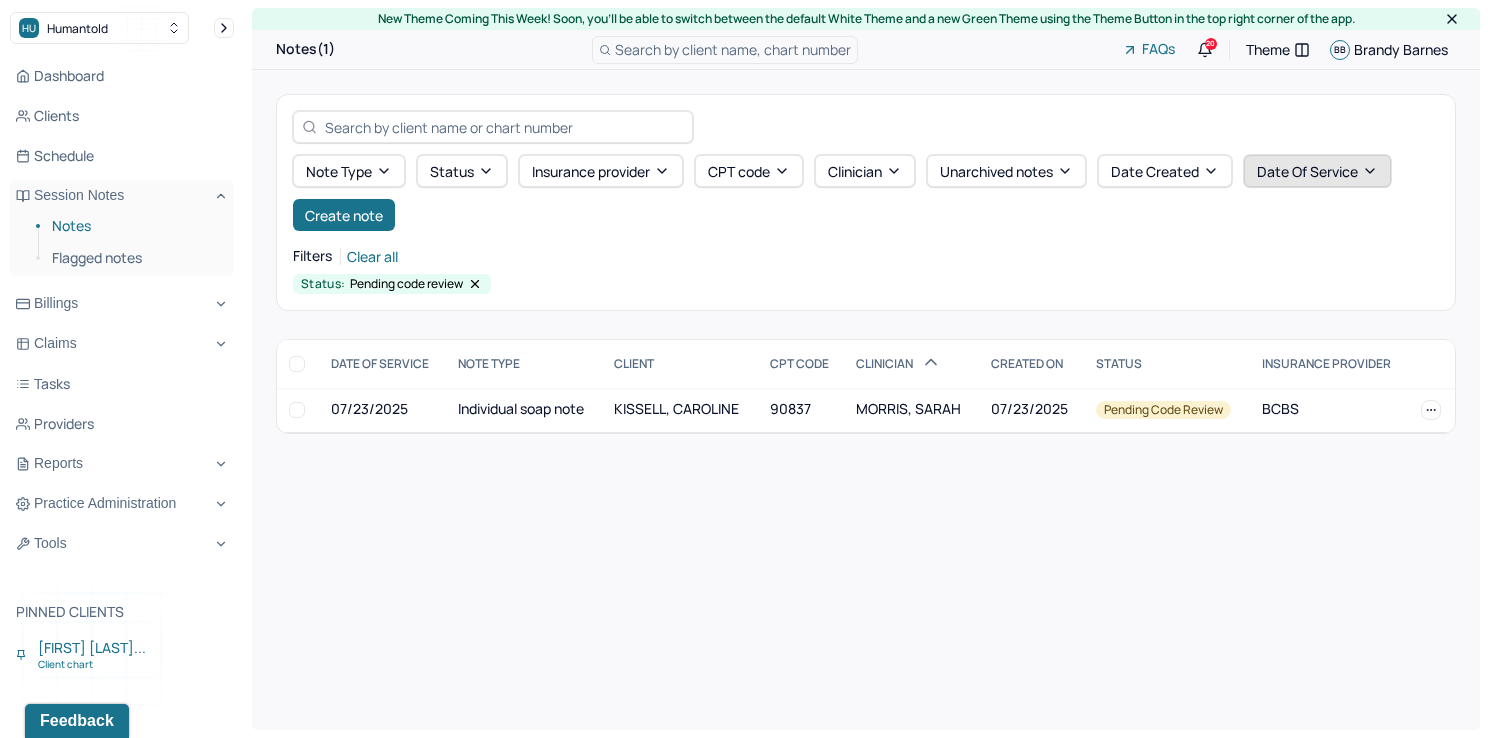 click 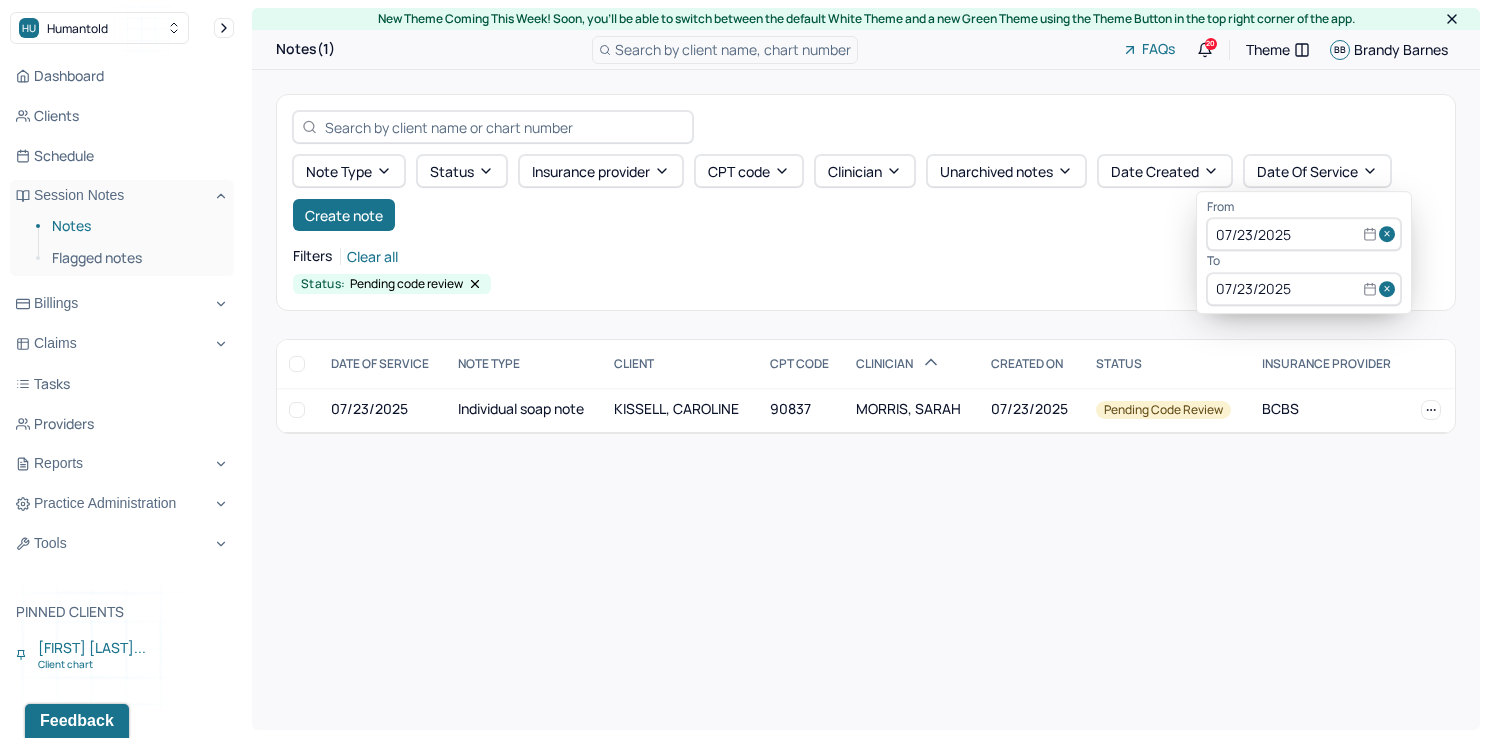click at bounding box center [1390, 235] 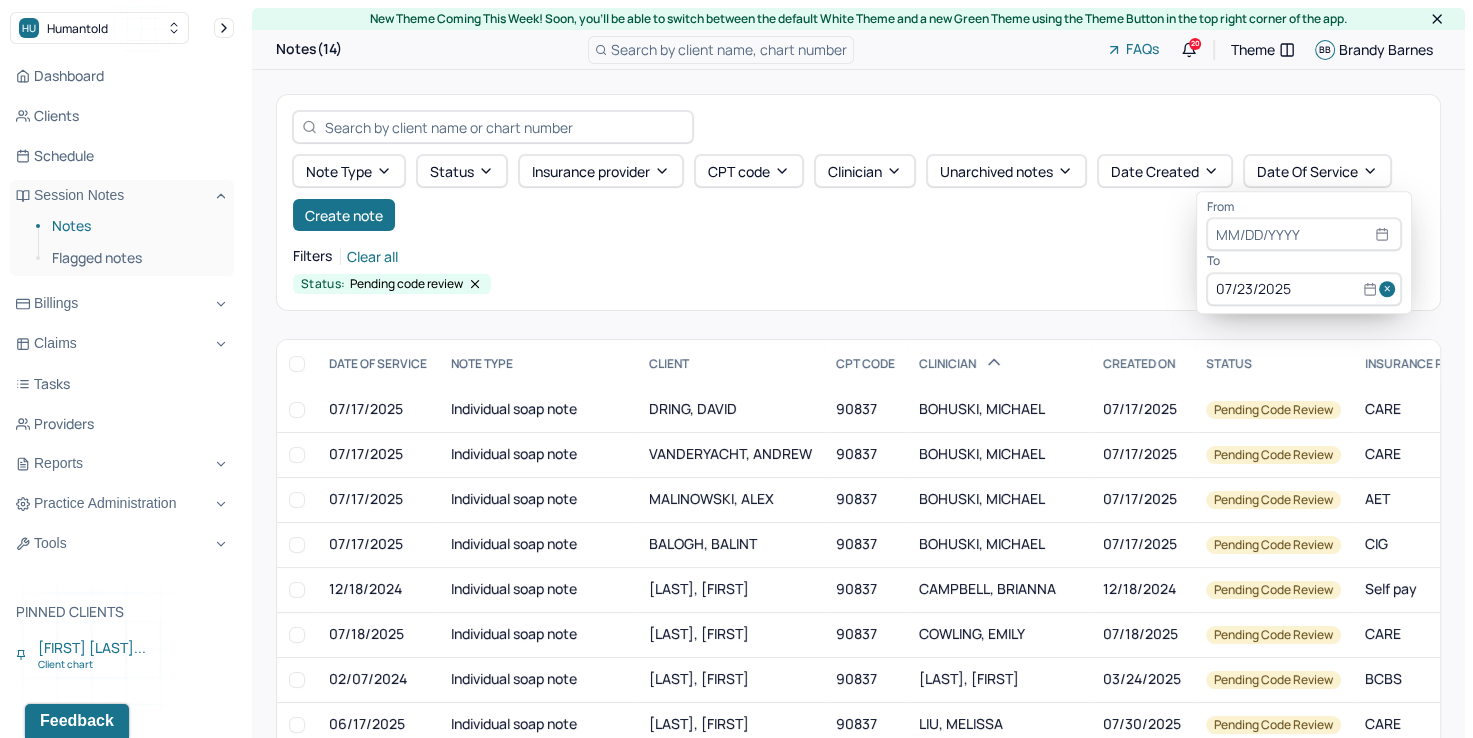 click at bounding box center [1390, 289] 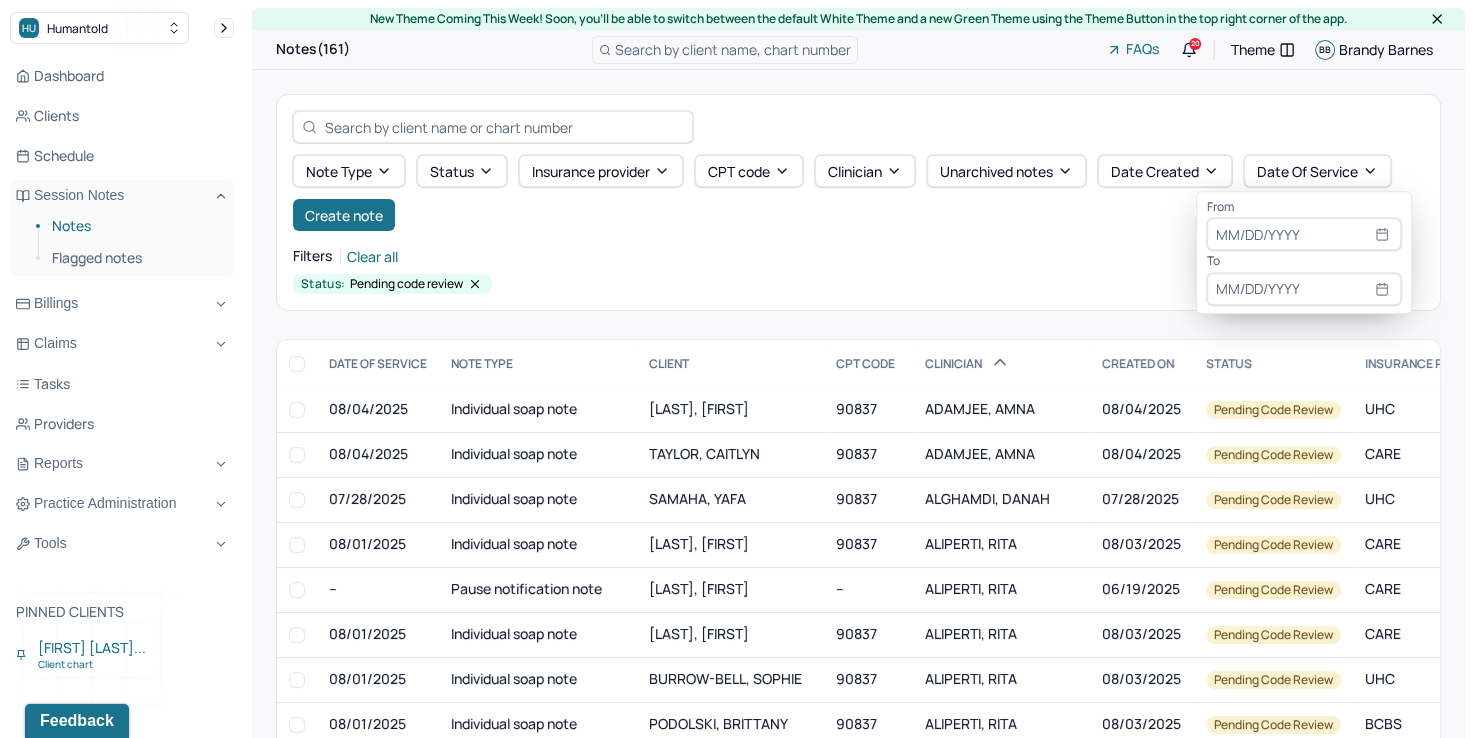select on "7" 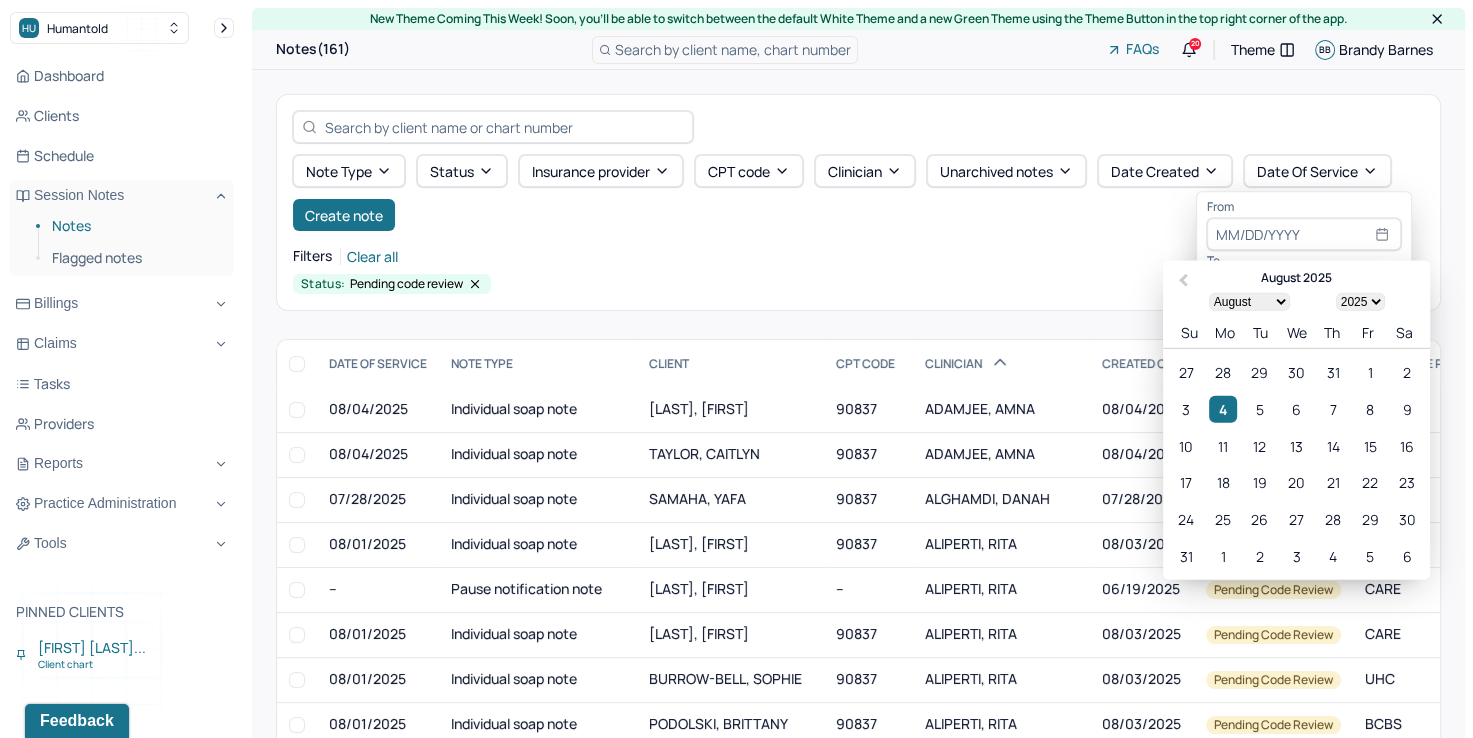 click at bounding box center [1304, 235] 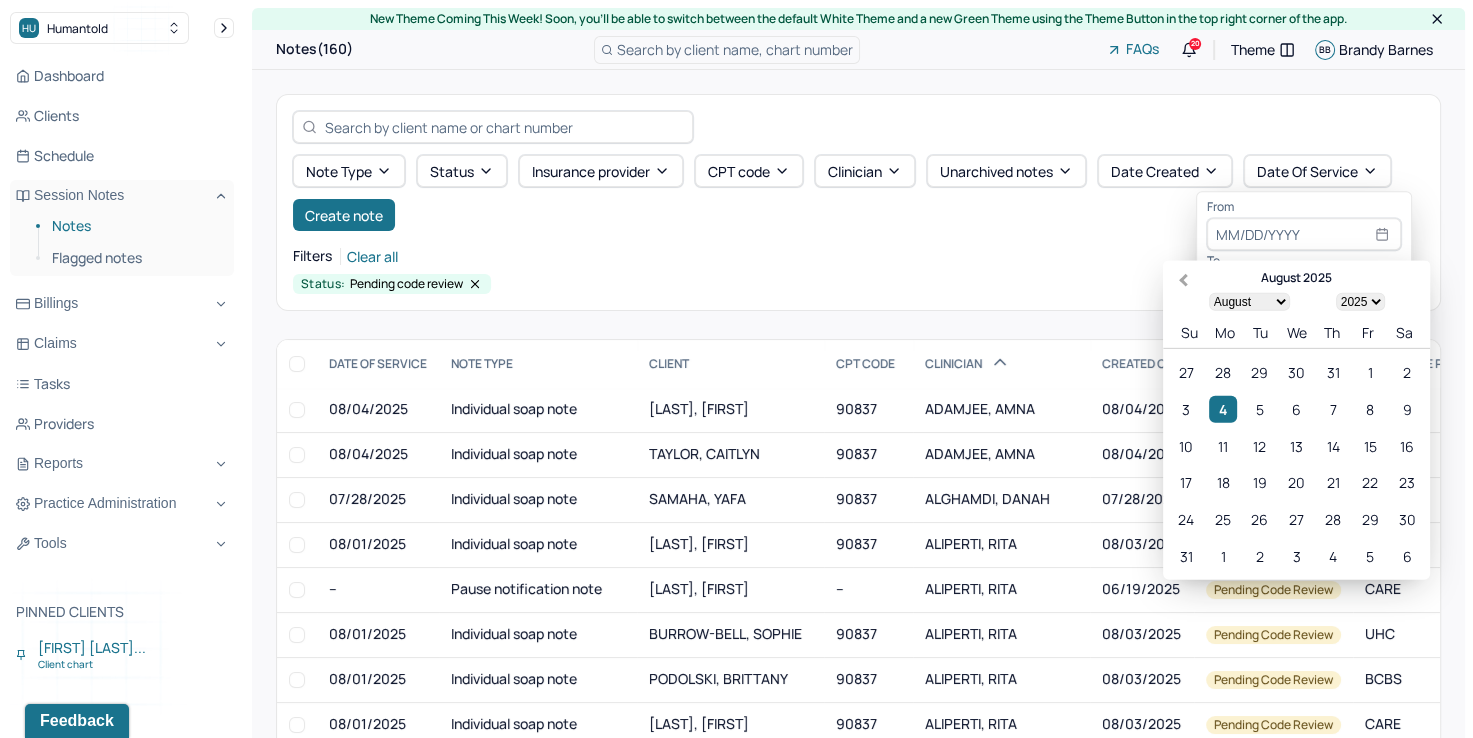 click on "Previous Month" at bounding box center (1183, 280) 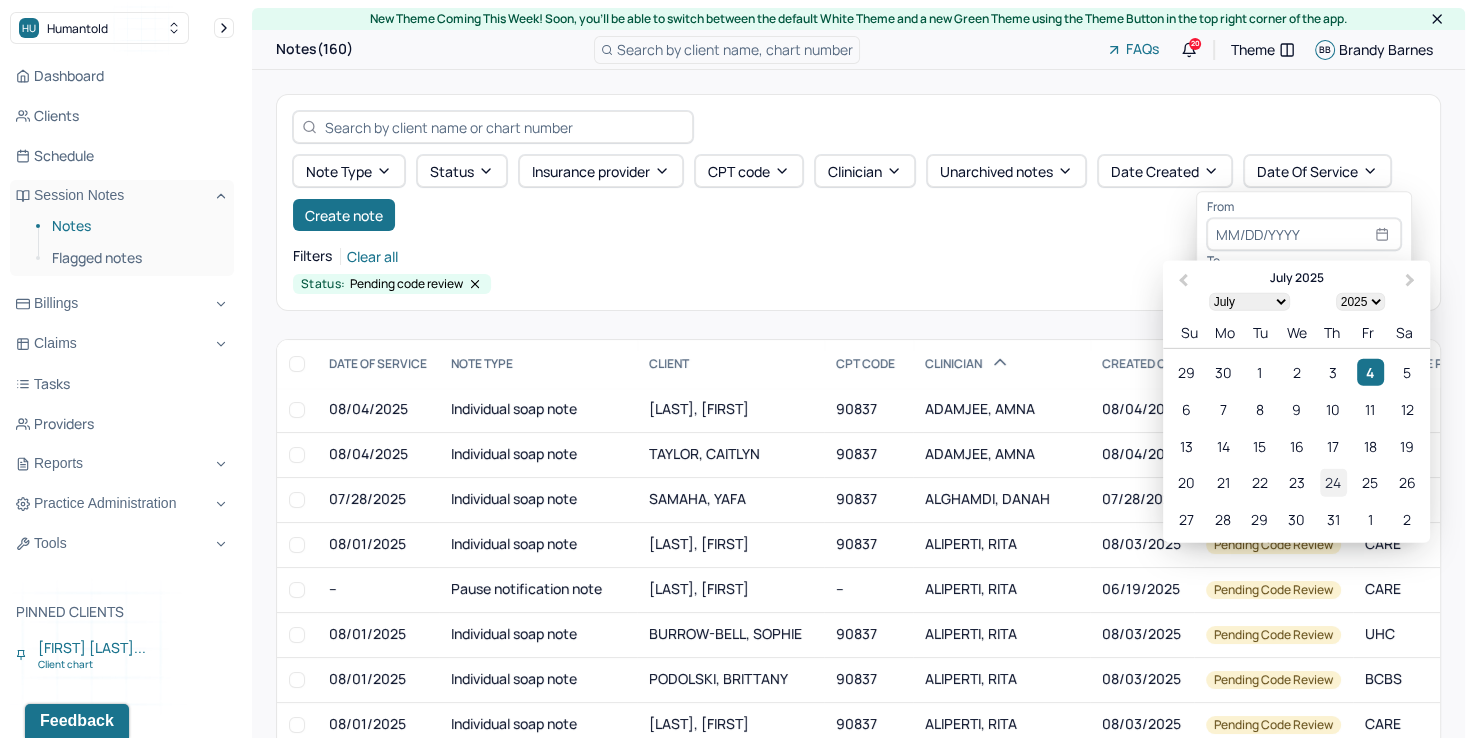 click on "24" at bounding box center [1333, 482] 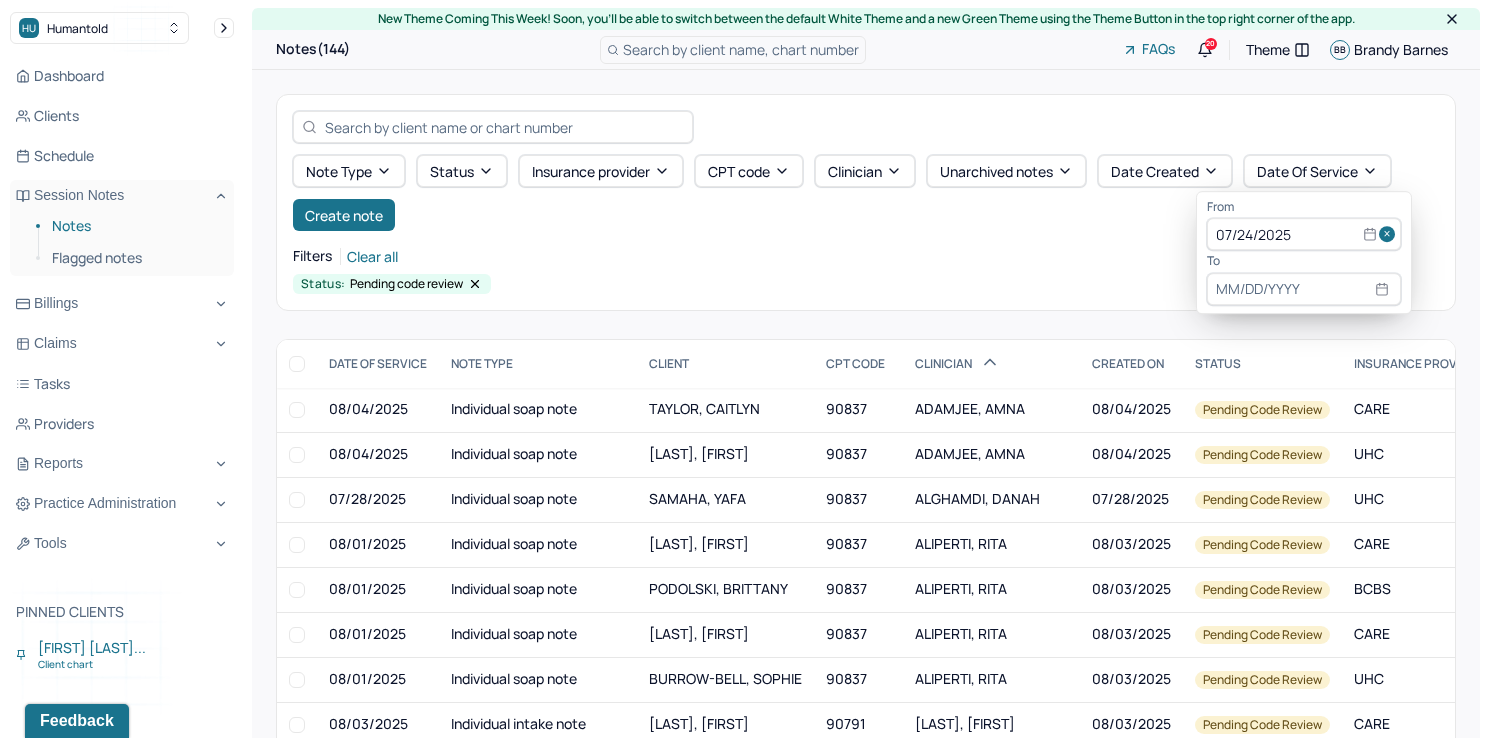 click at bounding box center [1304, 289] 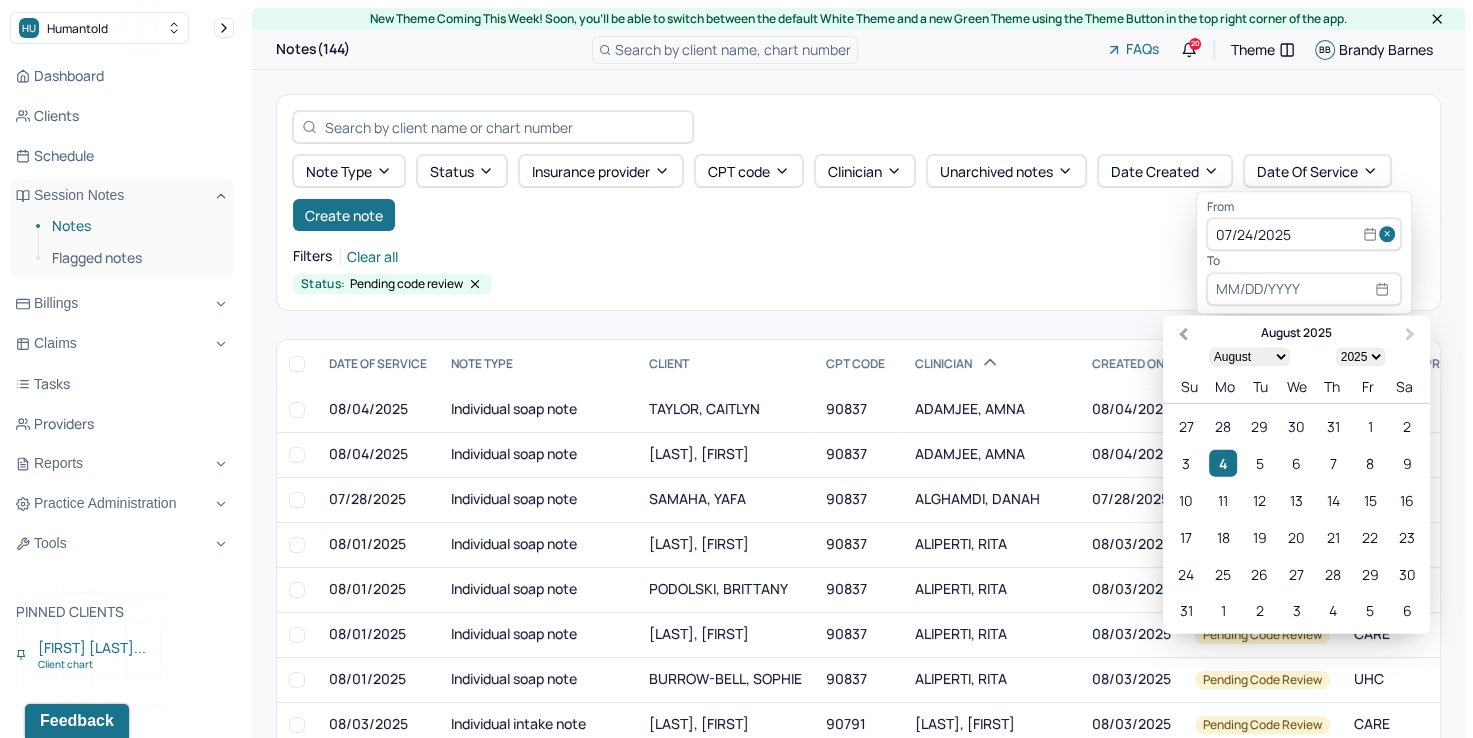 click on "Previous Month" at bounding box center [1181, 336] 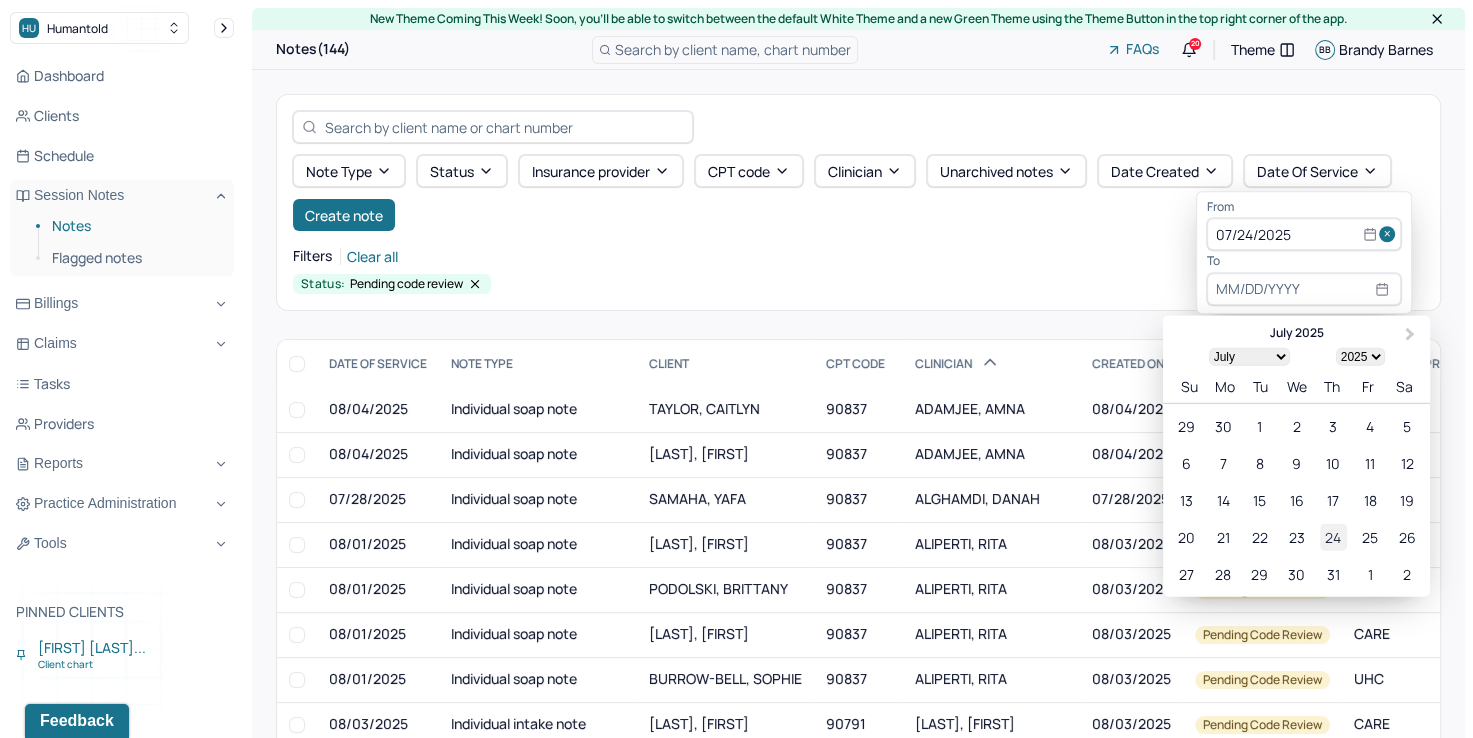 click on "24" at bounding box center (1333, 536) 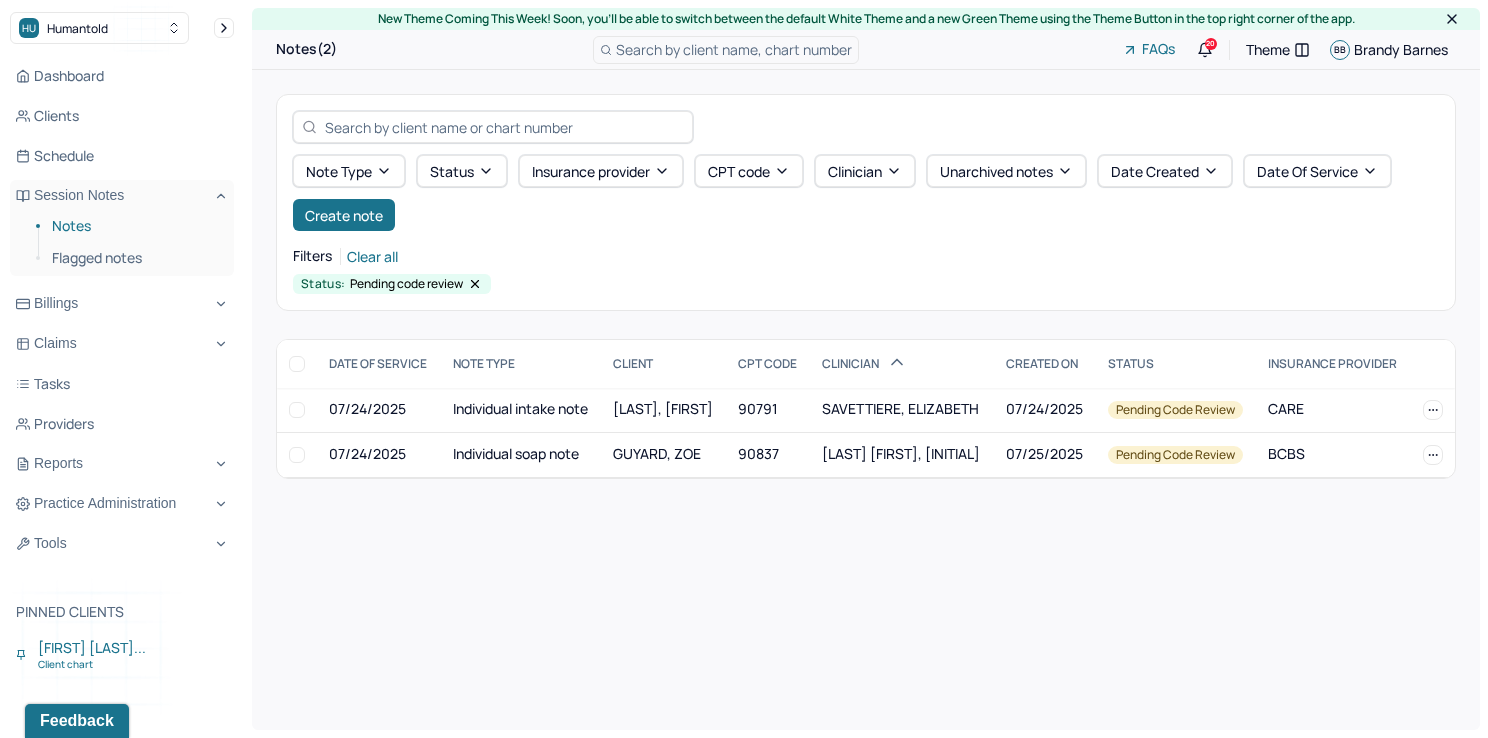 click on "Note type Status Insurance provider CPT code Clinician Unarchived notes Date Created Date Of Service Create note" at bounding box center [866, 193] 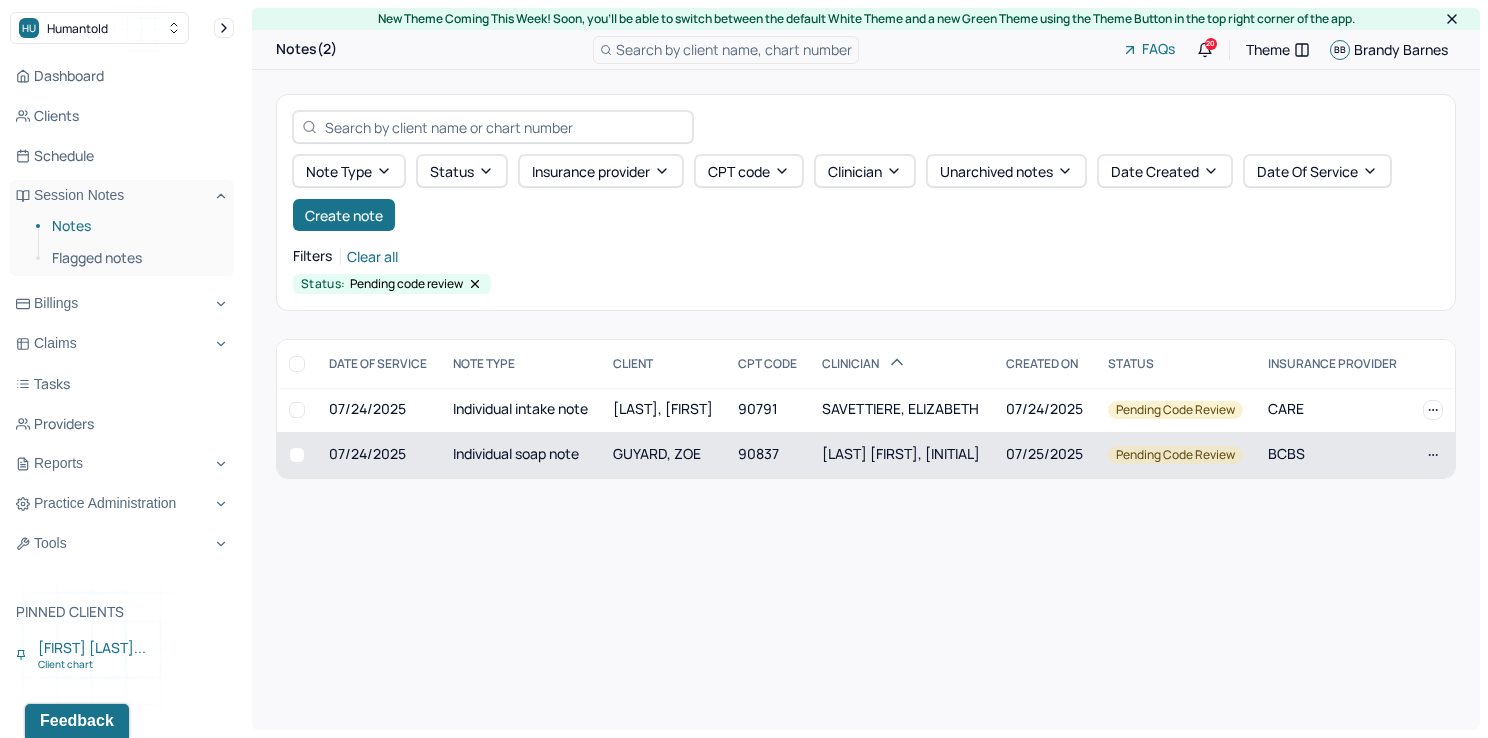 click on "[LAST] [FIRST], [INITIAL]" at bounding box center (901, 453) 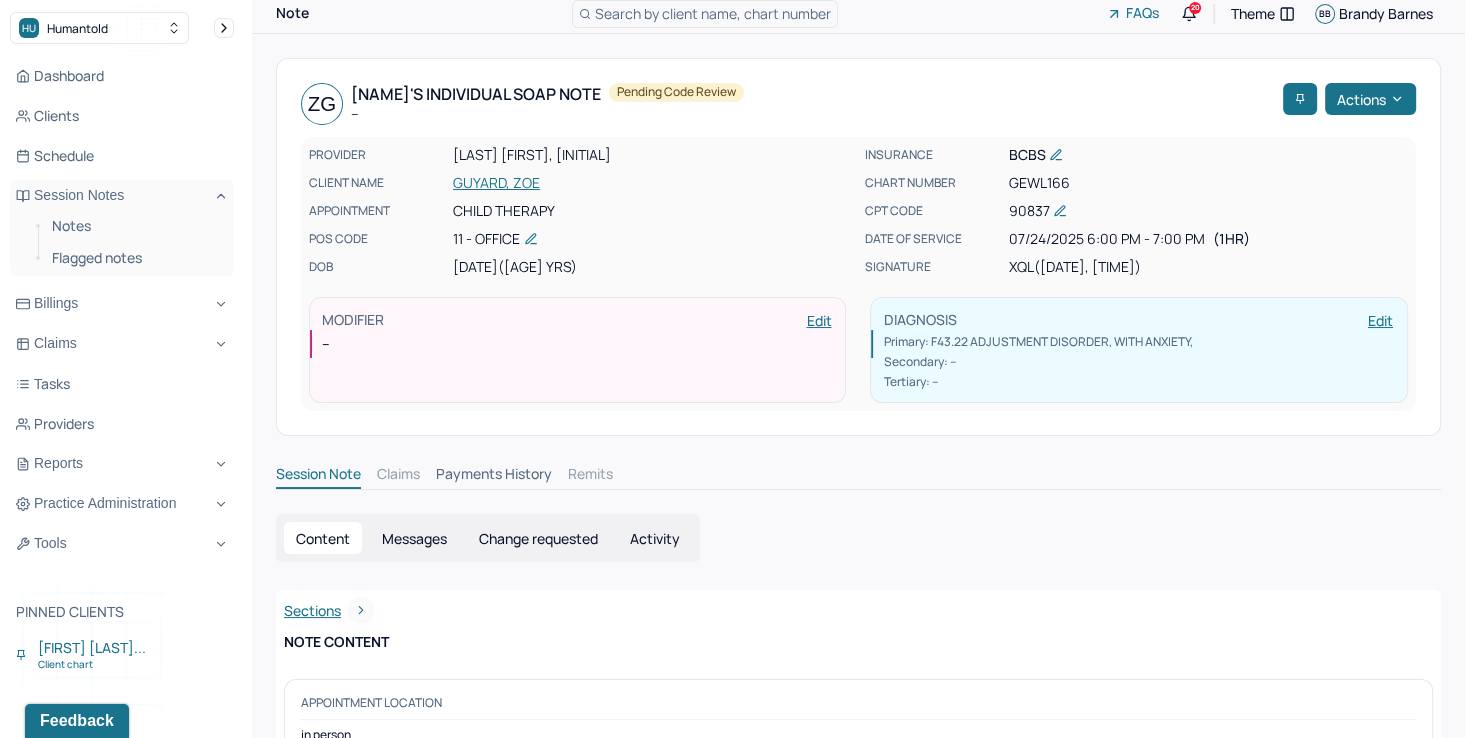 scroll, scrollTop: 0, scrollLeft: 0, axis: both 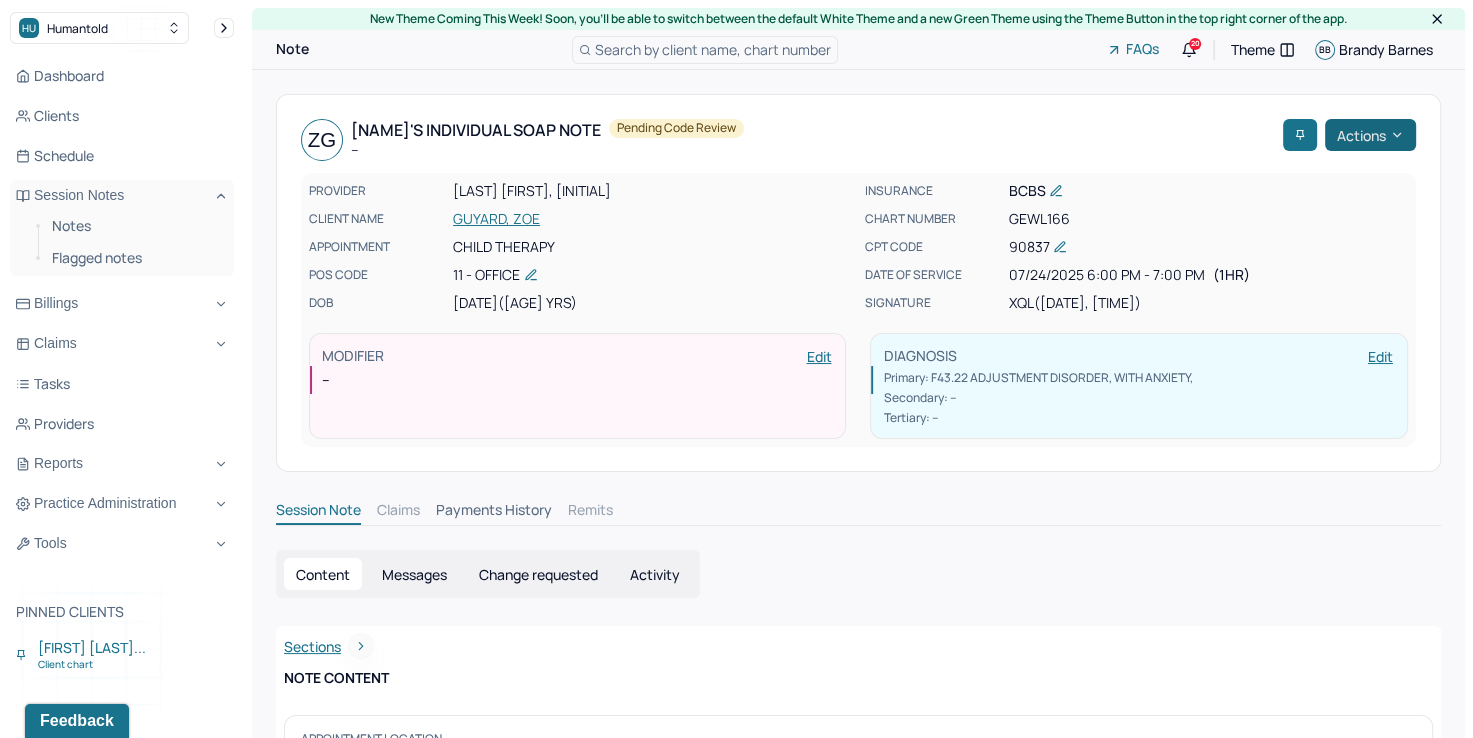 click 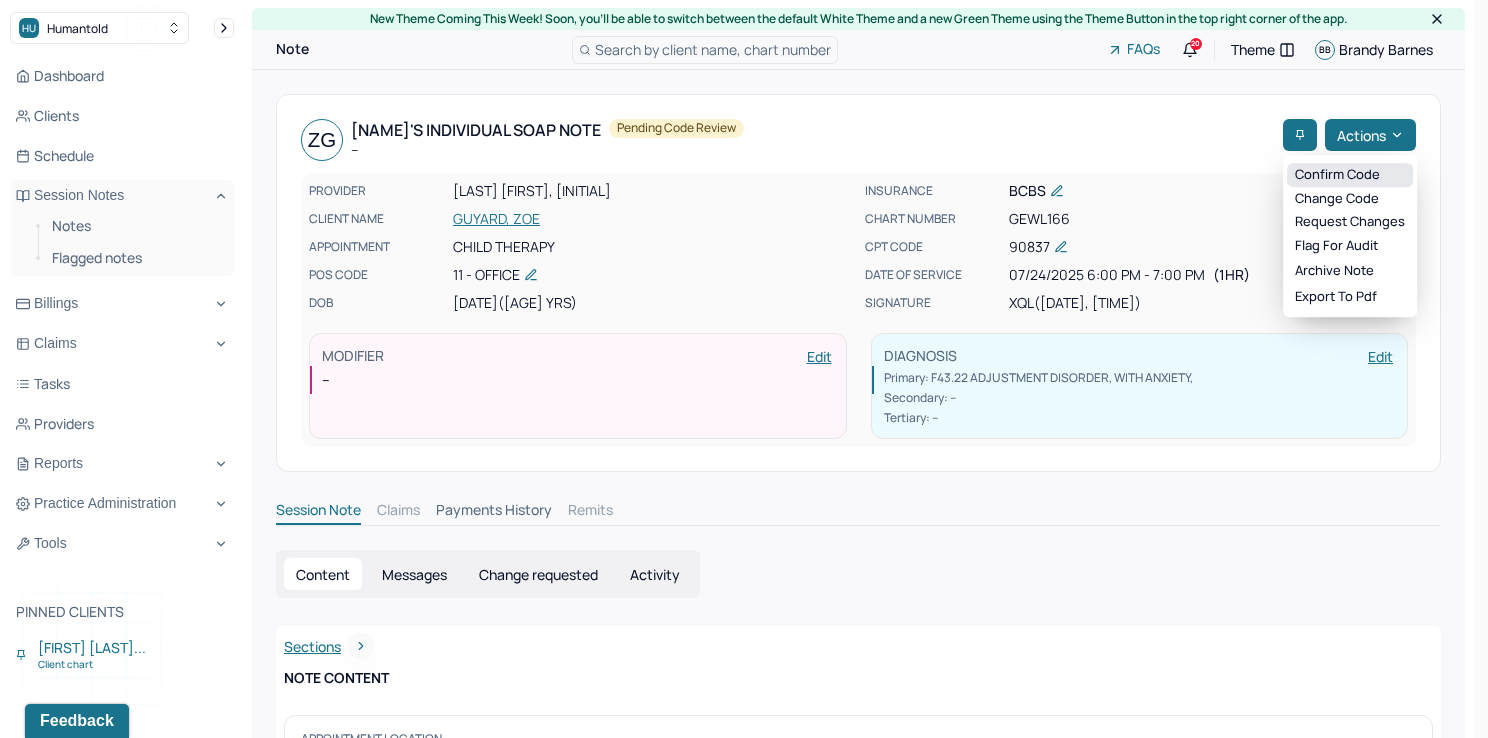 click on "Confirm code" at bounding box center [1350, 175] 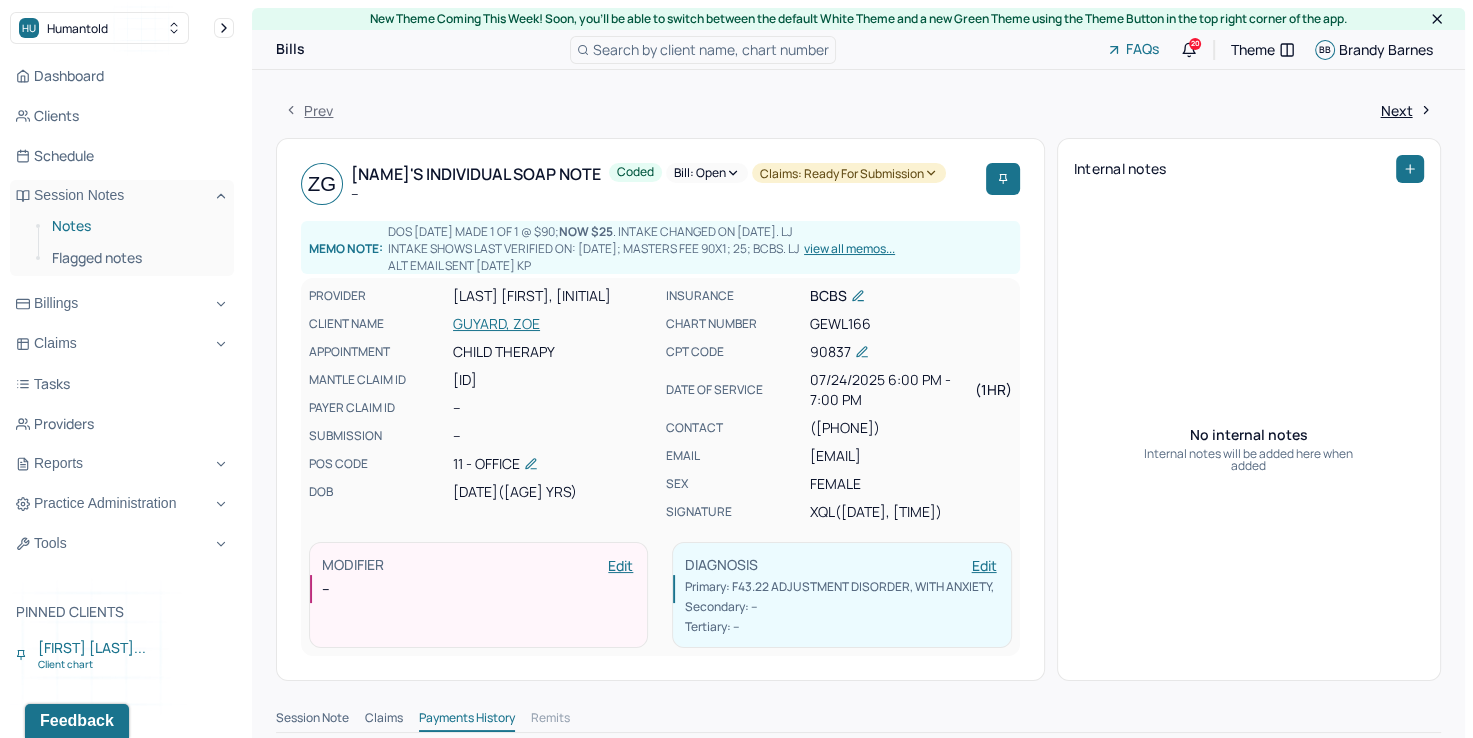 click on "Notes" at bounding box center (135, 226) 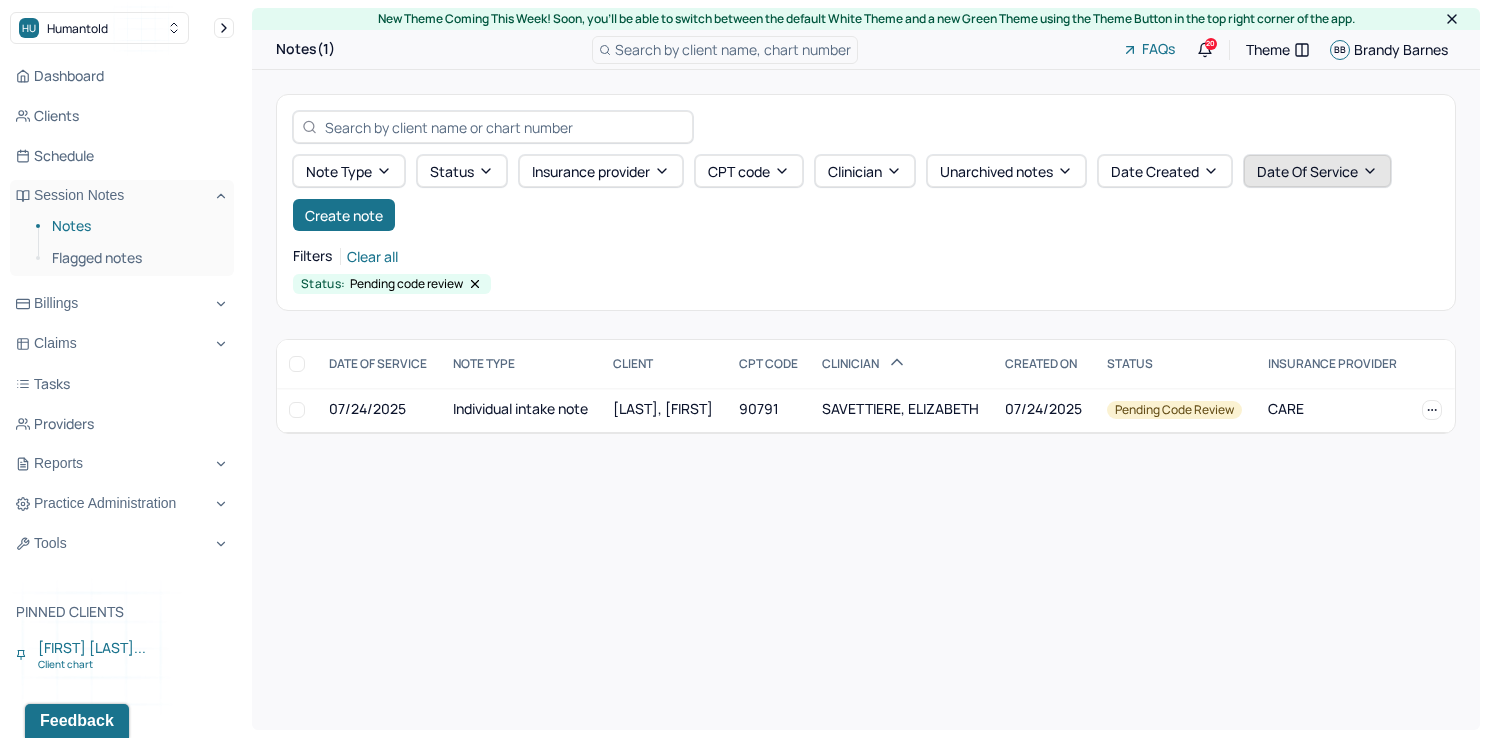 click on "Date Of Service" at bounding box center (1317, 171) 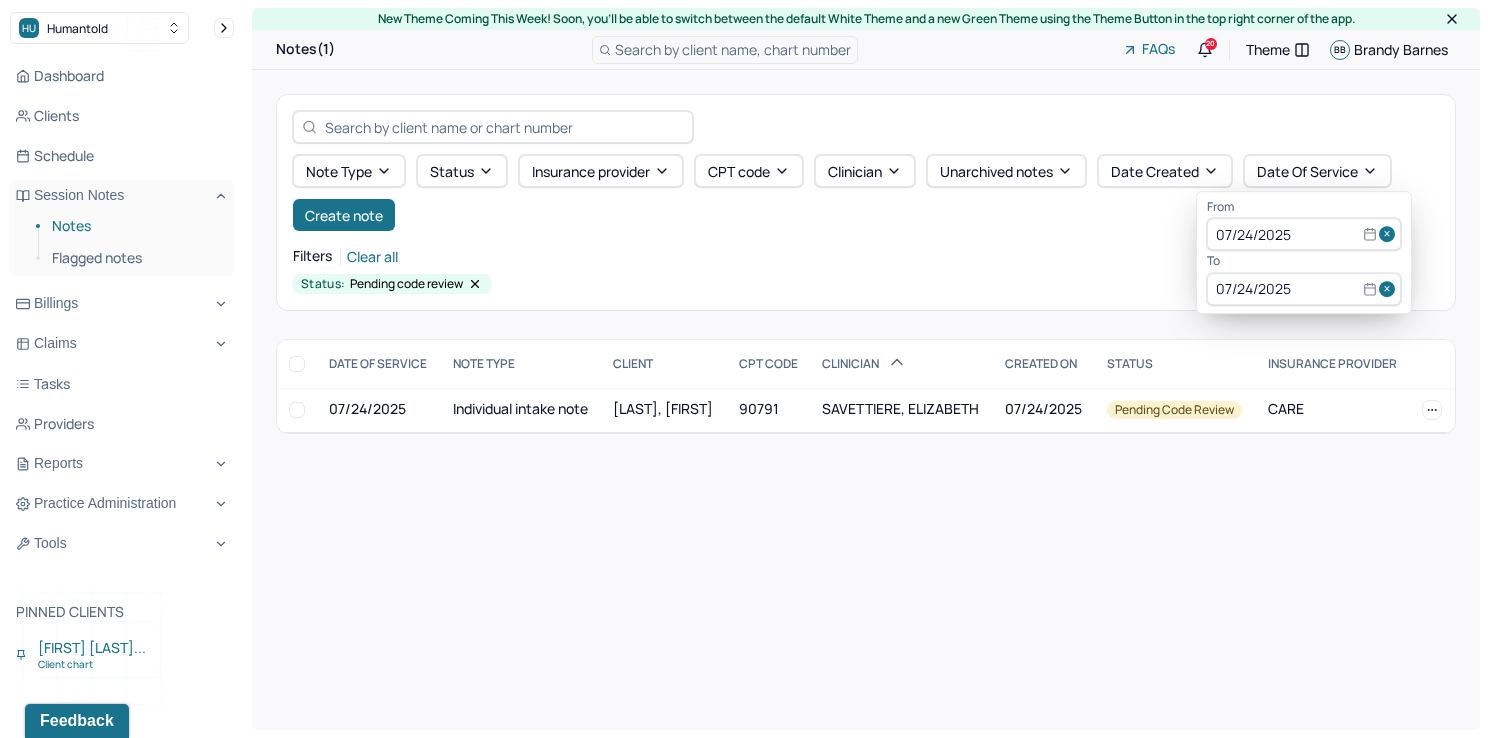 click at bounding box center (1390, 235) 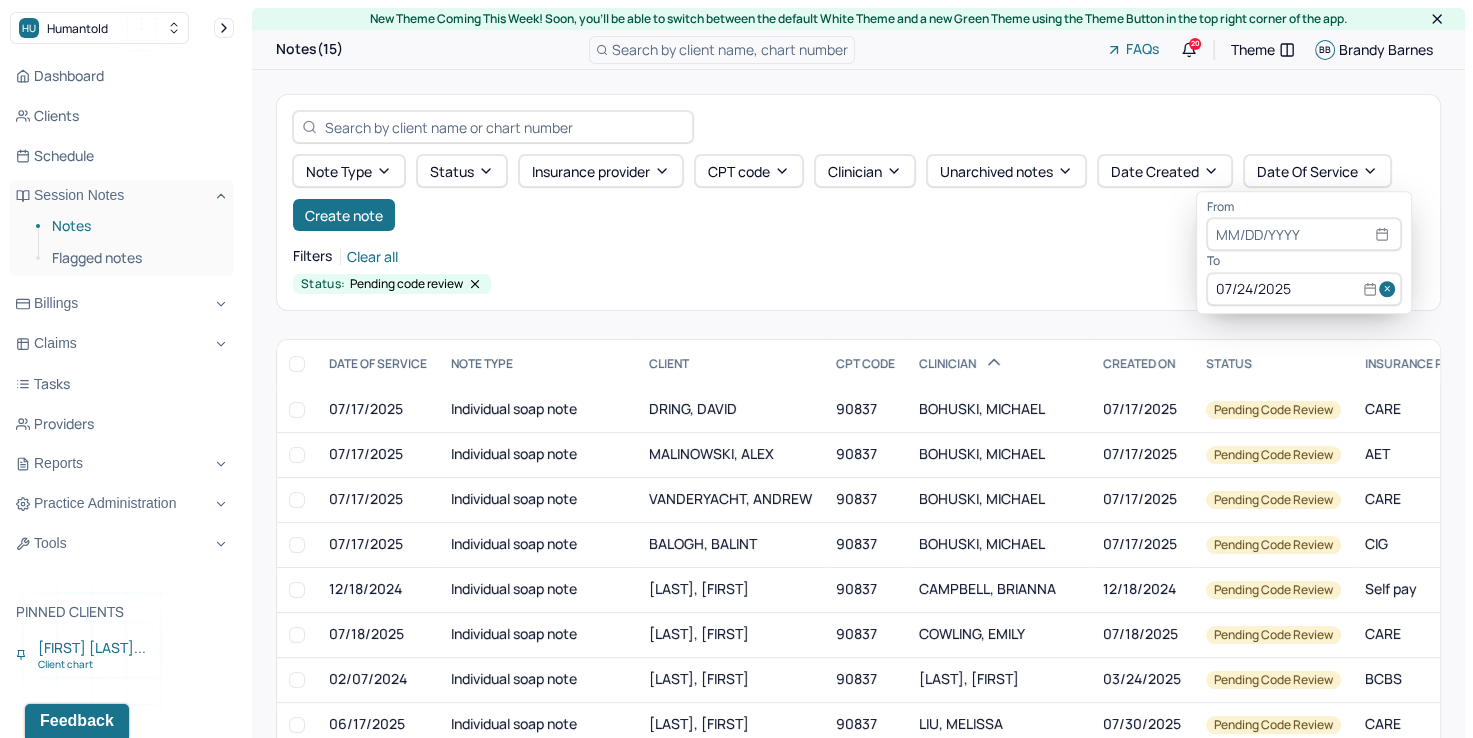 click at bounding box center [1390, 289] 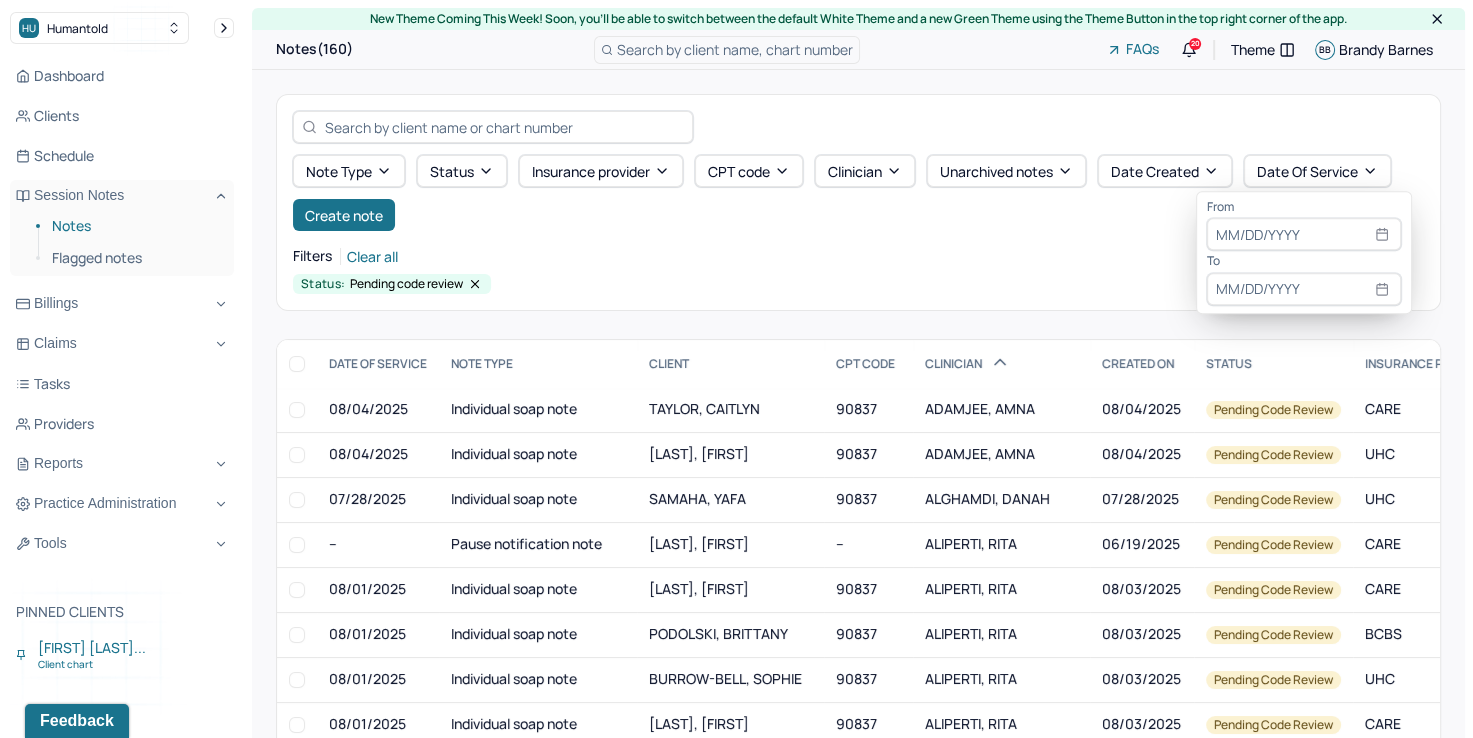 select on "7" 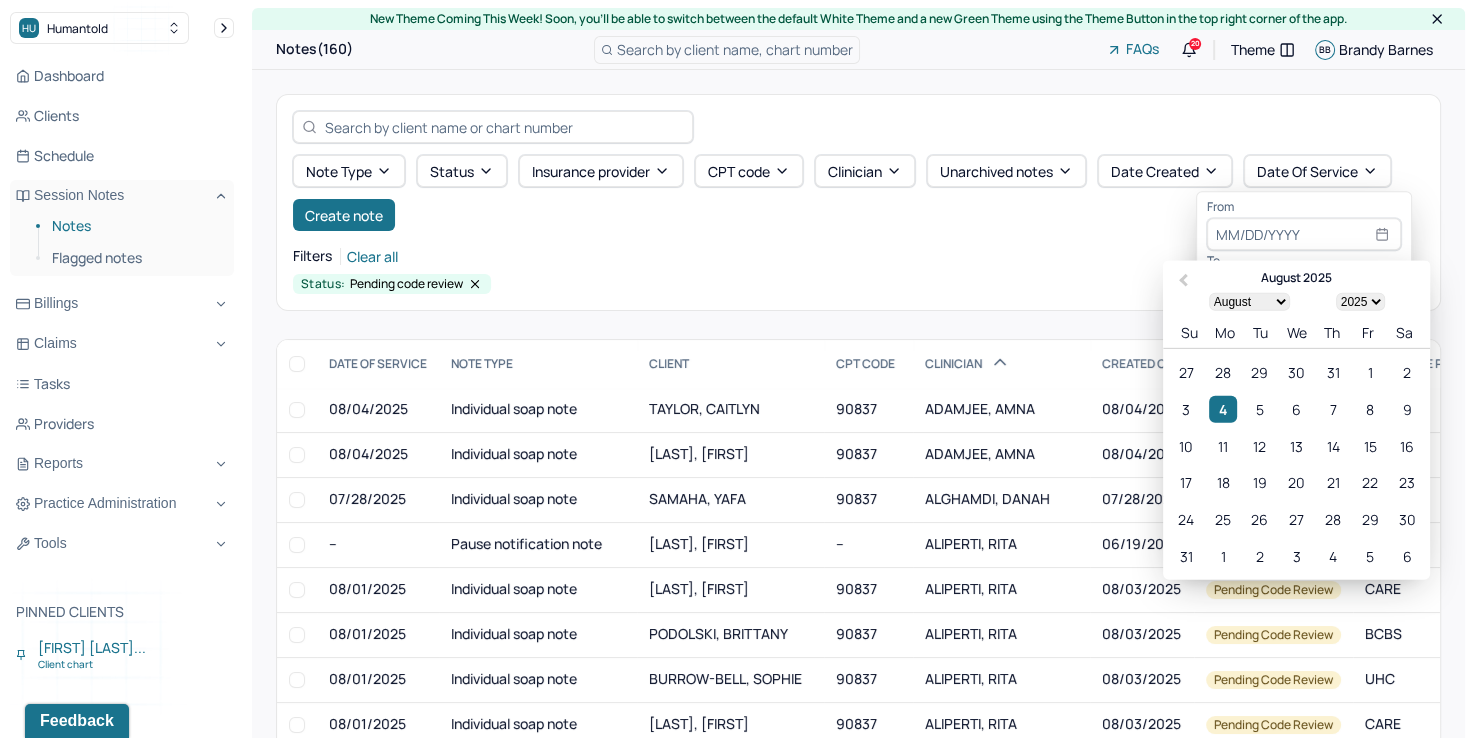 click at bounding box center (1304, 235) 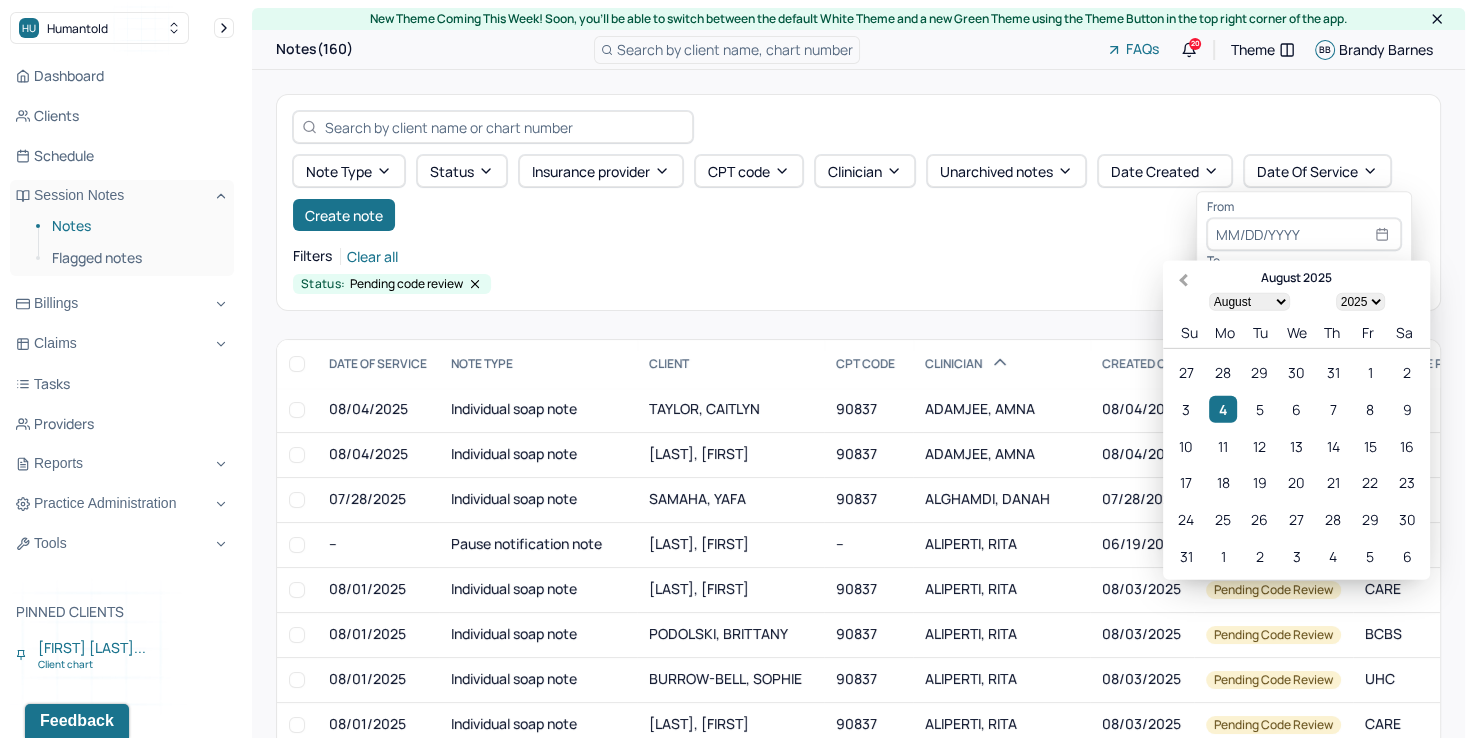 click on "Previous Month" at bounding box center [1181, 282] 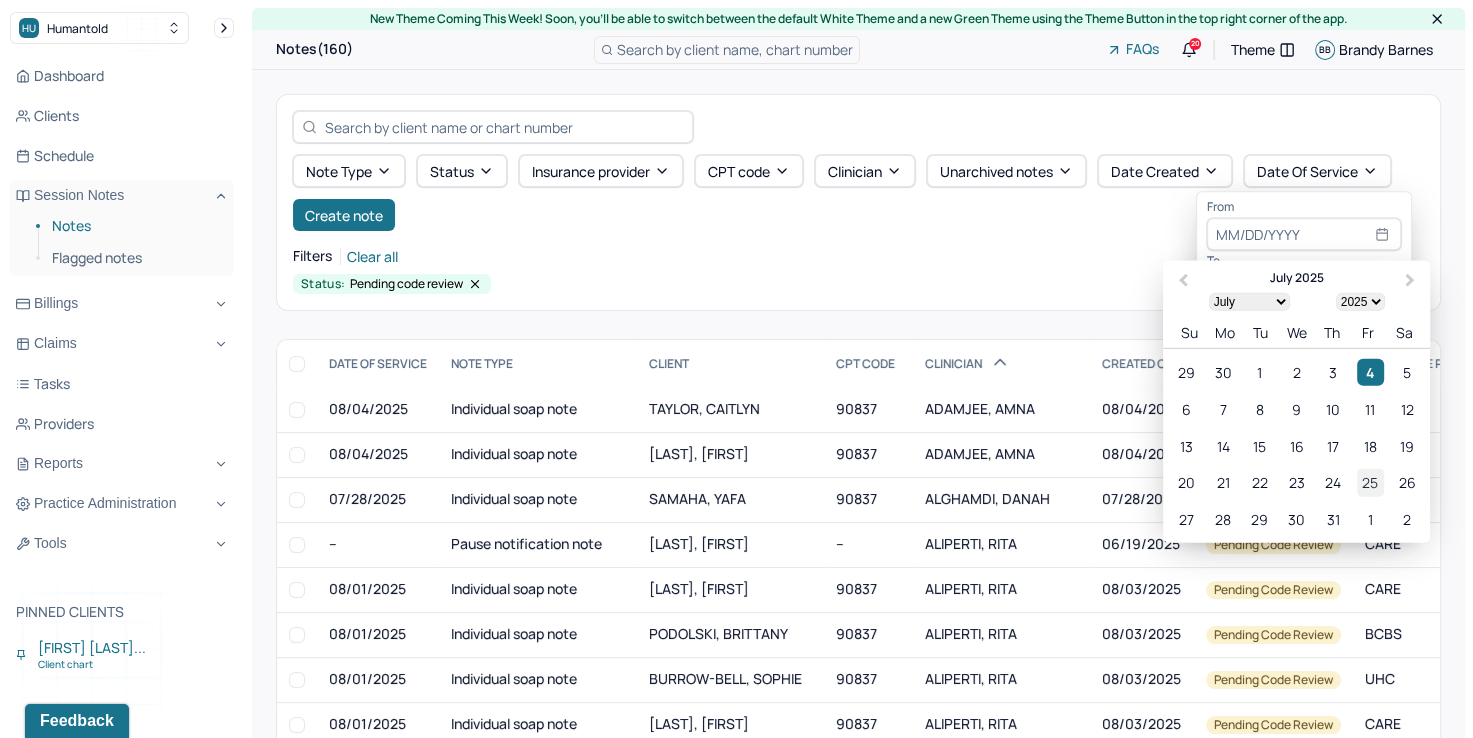 click on "25" at bounding box center [1370, 482] 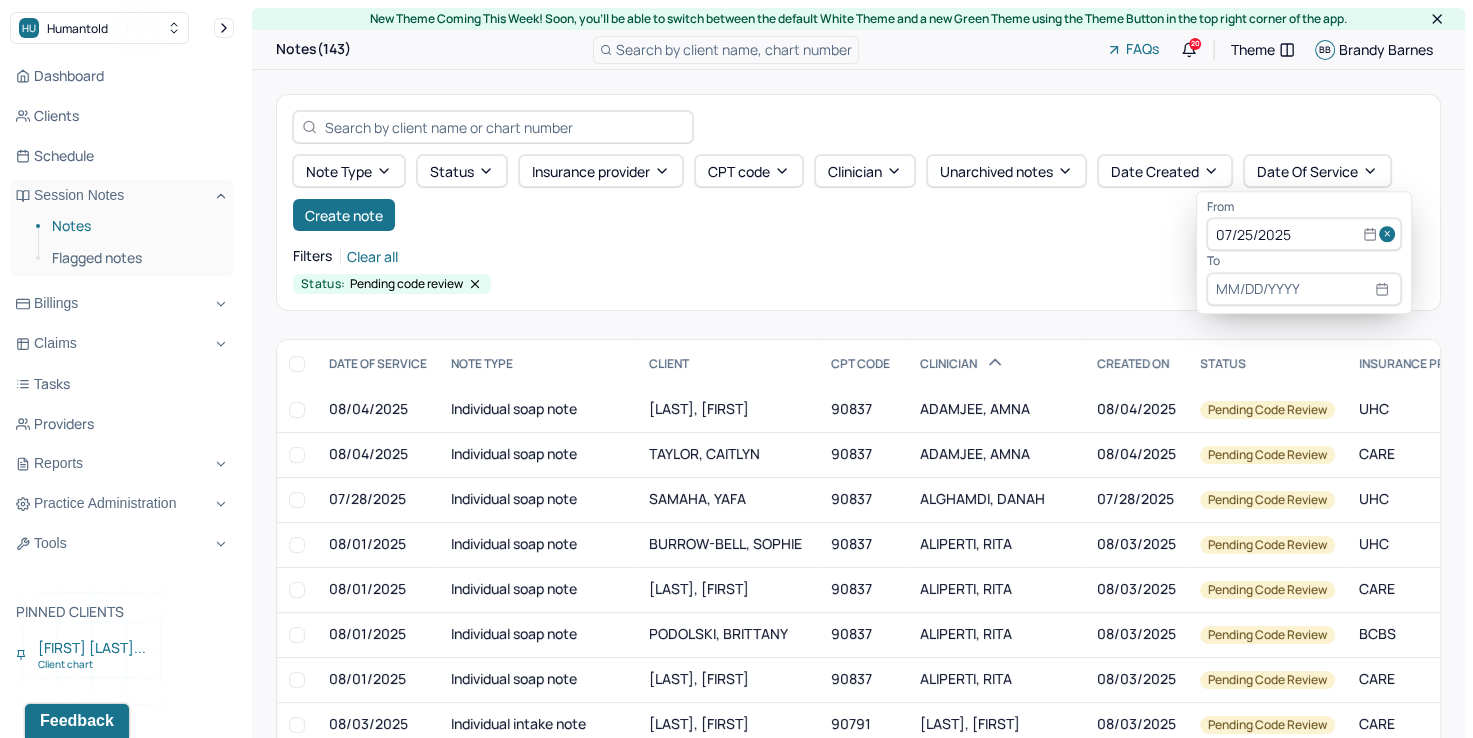 click at bounding box center (1304, 289) 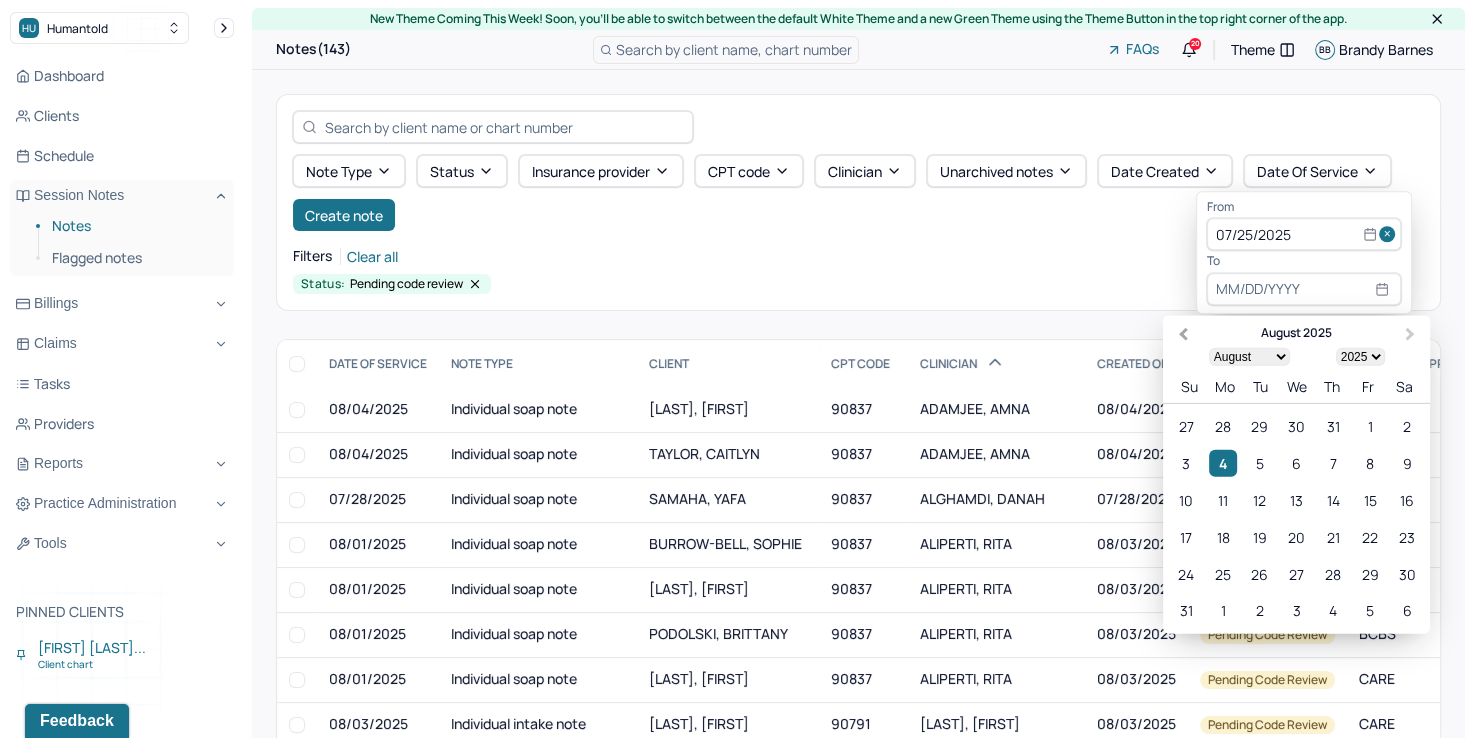 click on "Previous Month" at bounding box center (1183, 335) 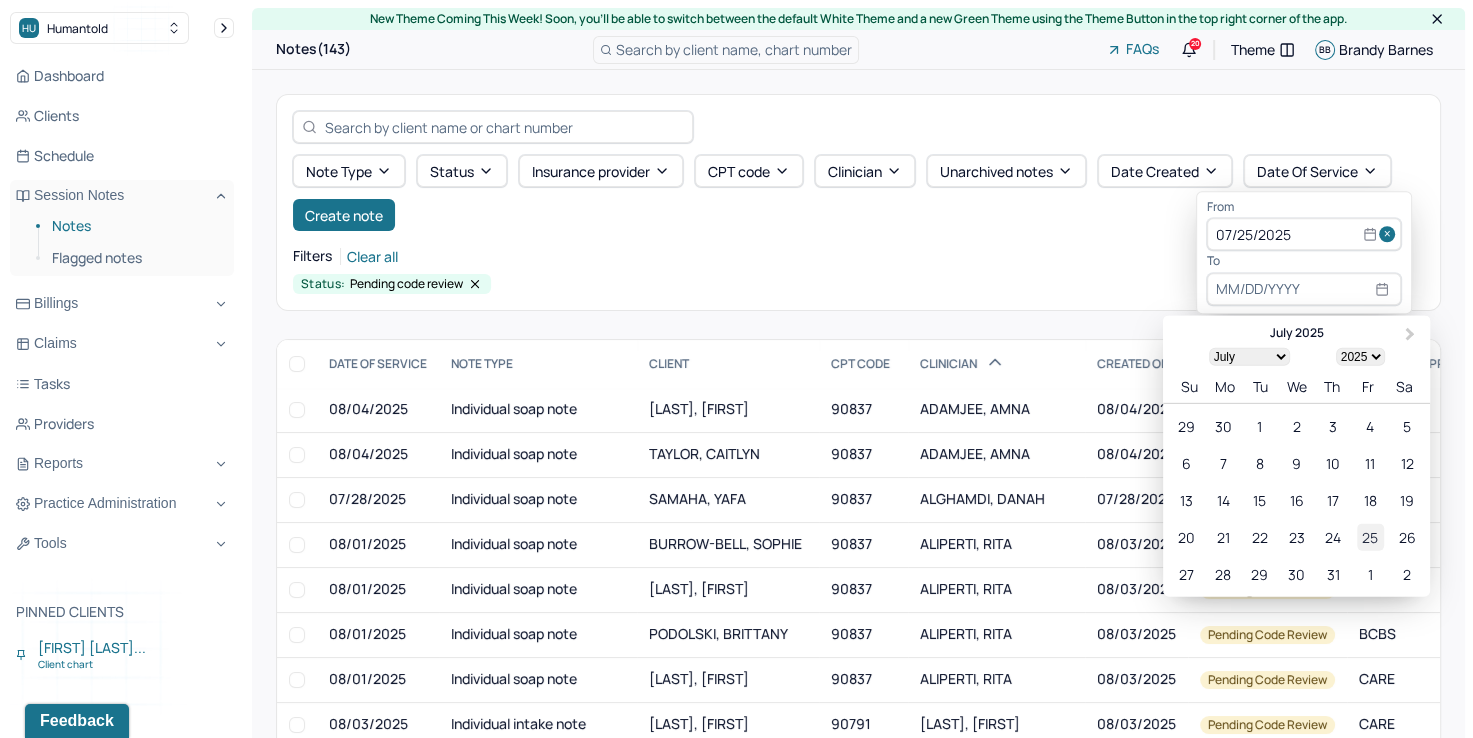 click on "25" at bounding box center (1370, 536) 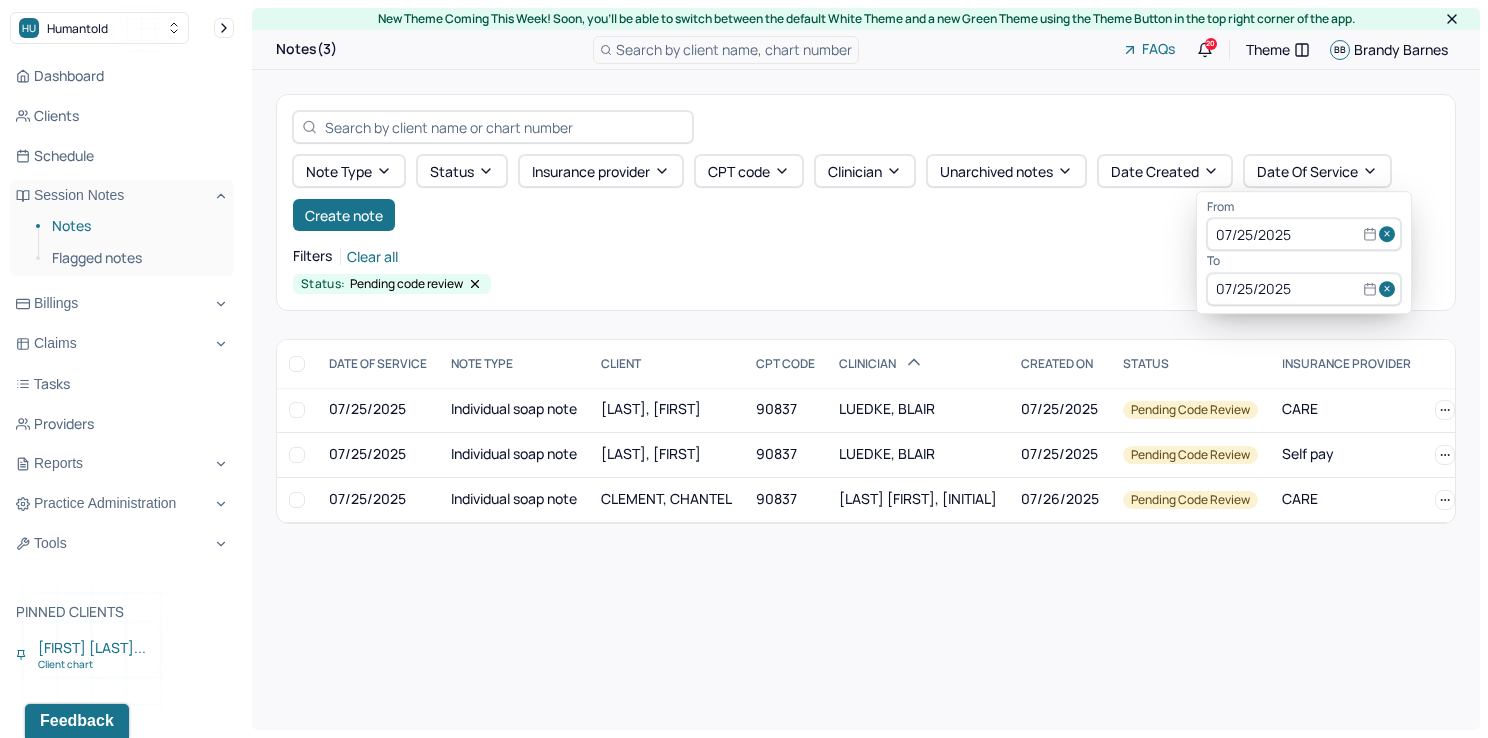 click on "Filters Clear all" at bounding box center (866, 256) 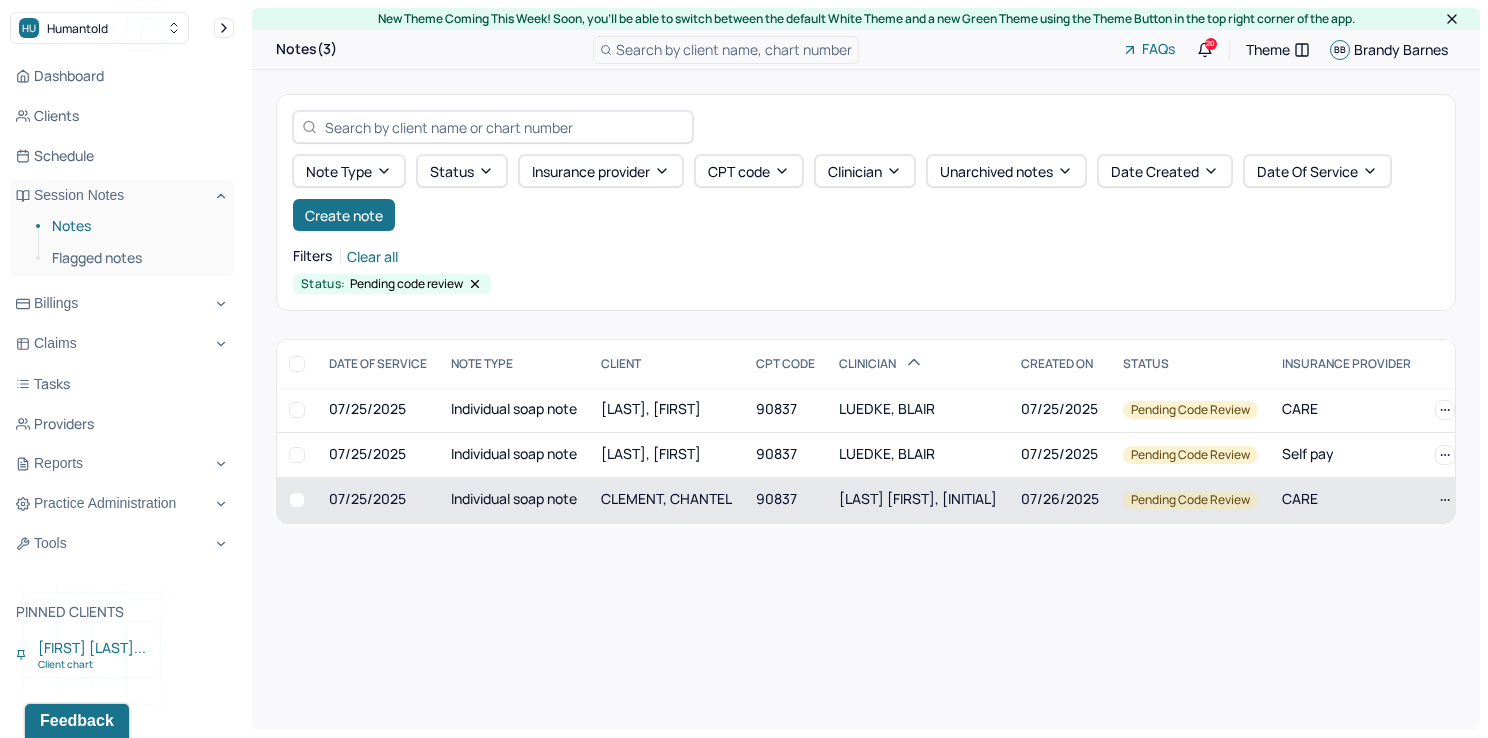 click on "[LAST] [FIRST], [INITIAL]" at bounding box center [918, 499] 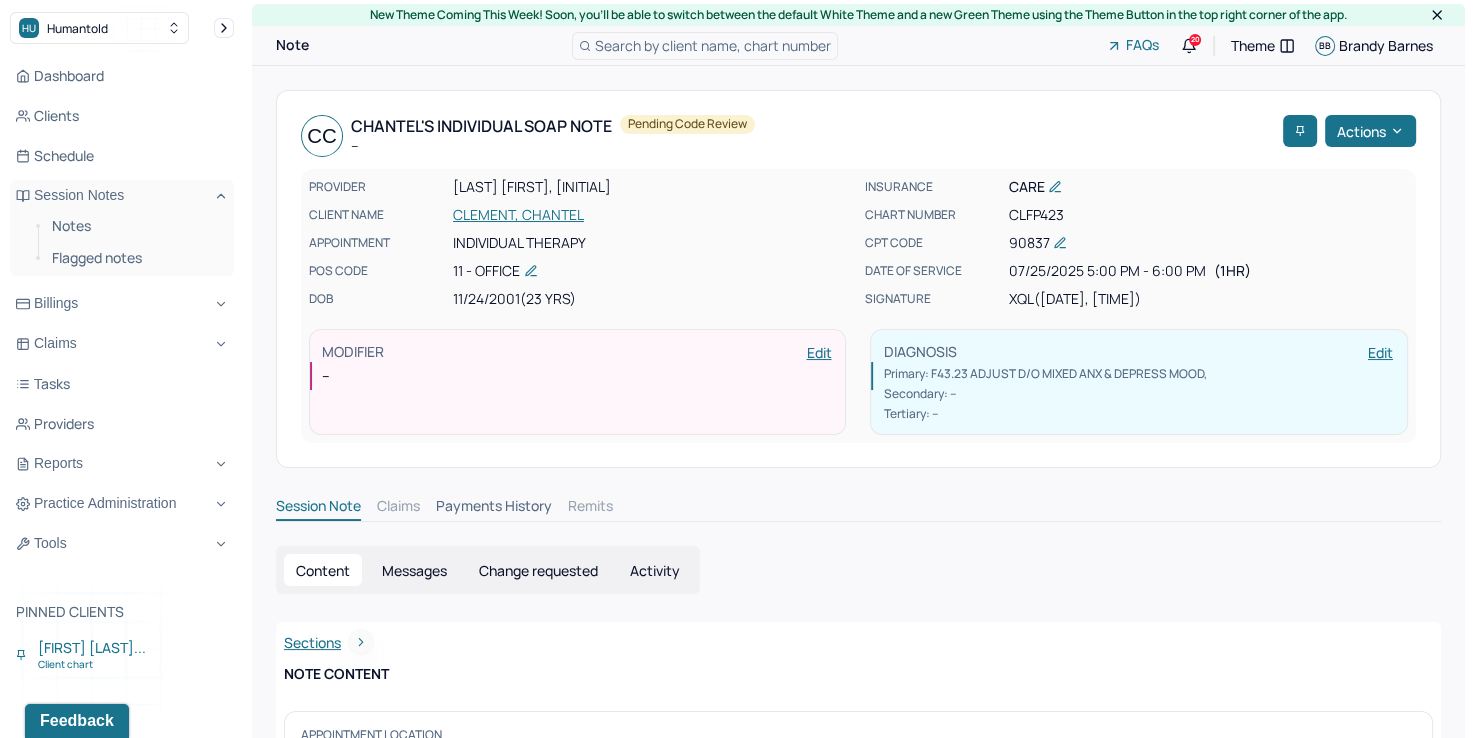 scroll, scrollTop: 0, scrollLeft: 0, axis: both 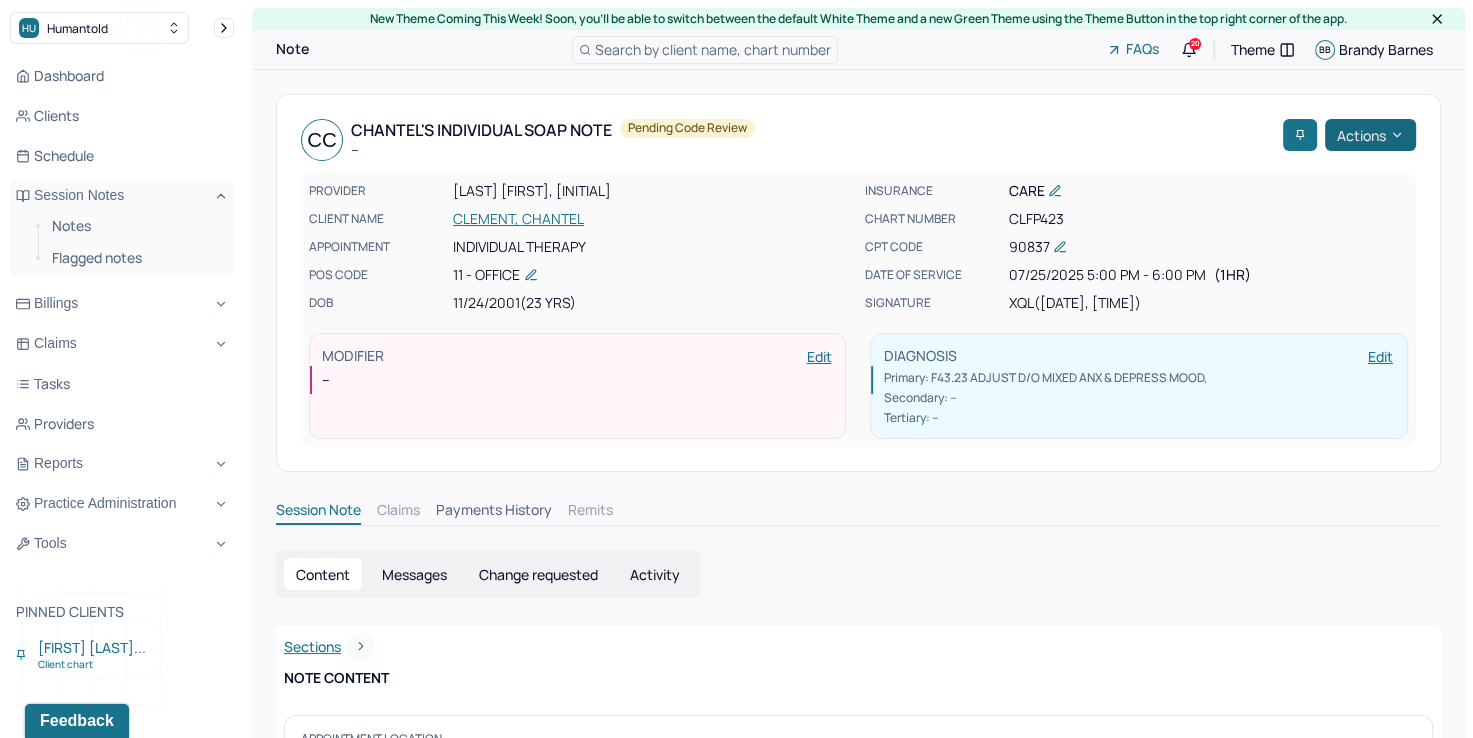 click on "Actions" at bounding box center (1370, 135) 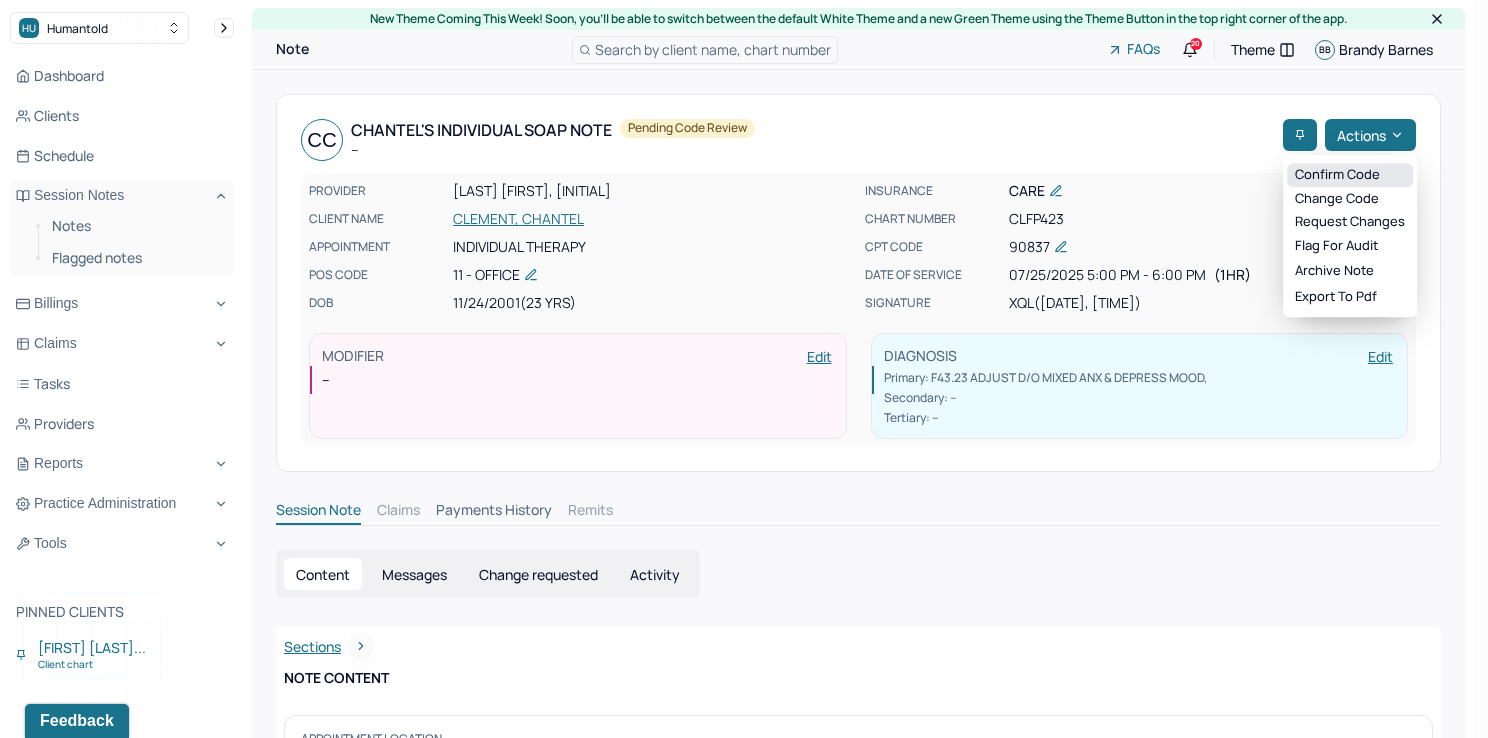 click on "Confirm code" at bounding box center (1350, 175) 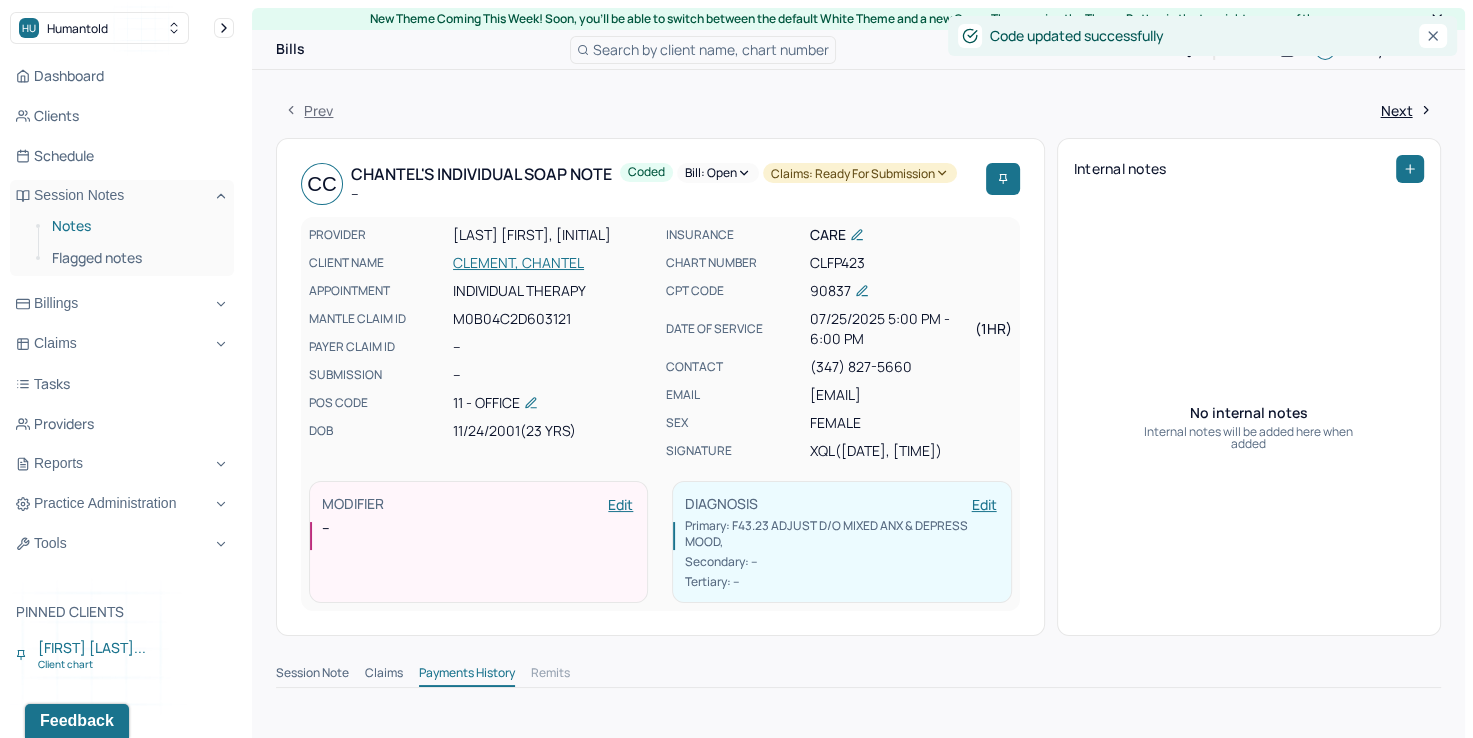 click on "Notes" at bounding box center (135, 226) 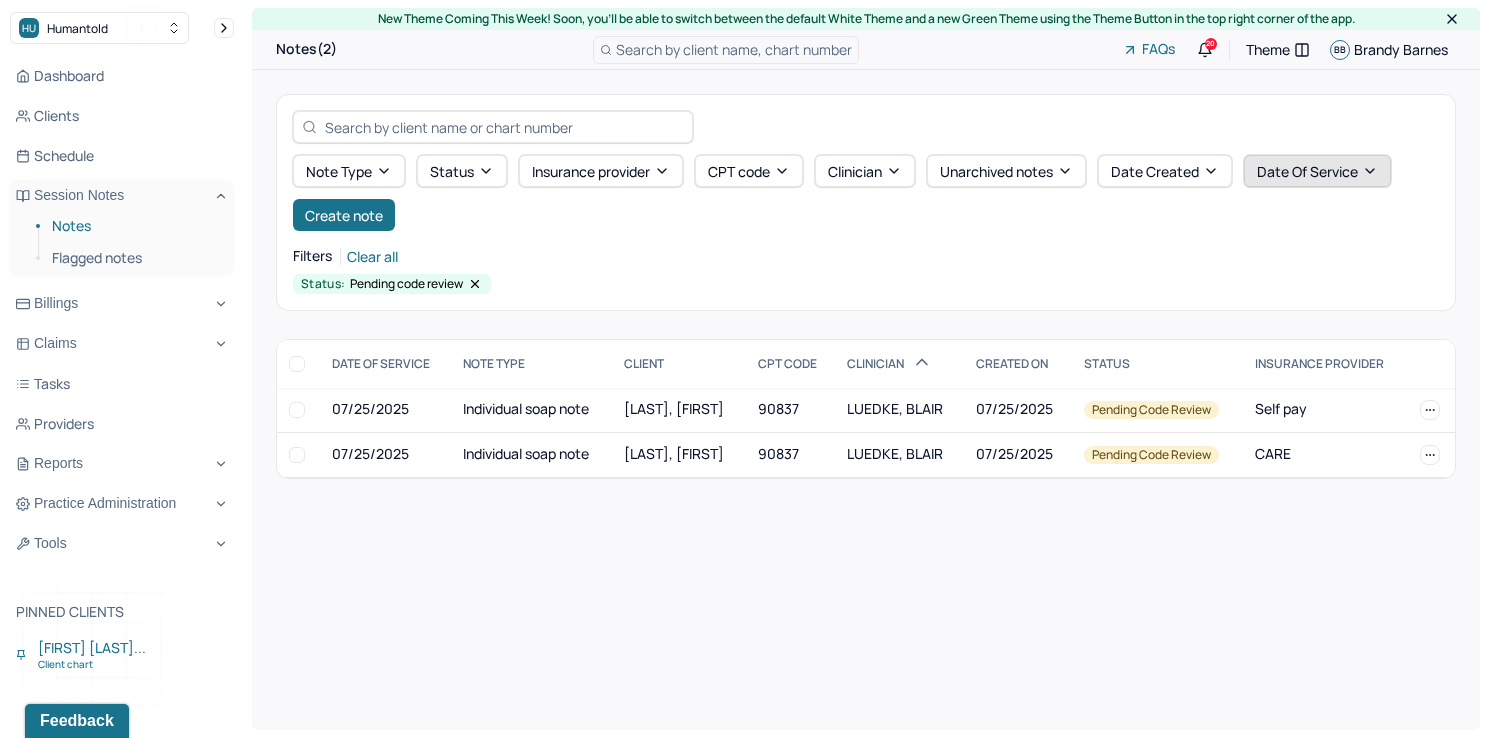 click on "Date Of Service" at bounding box center (1317, 171) 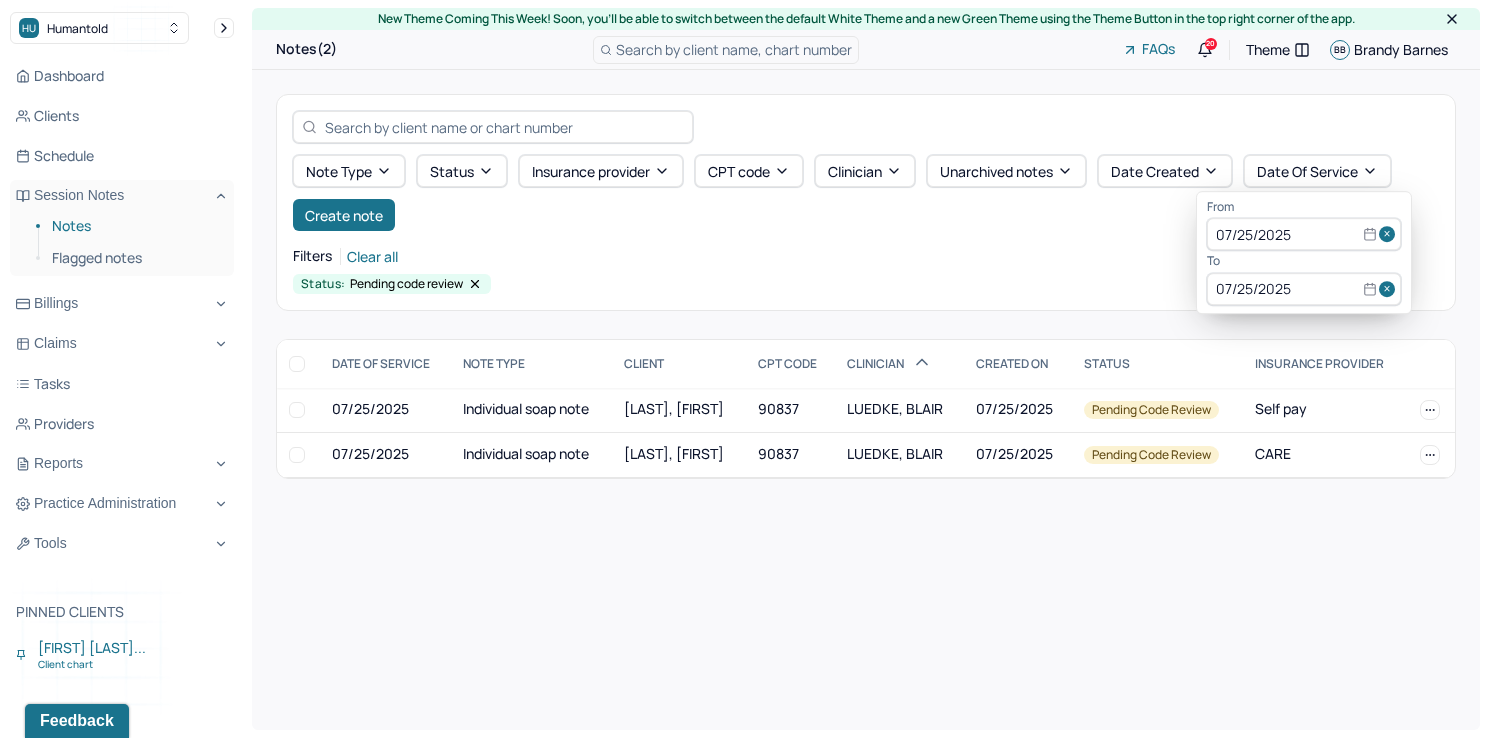 click at bounding box center (1390, 235) 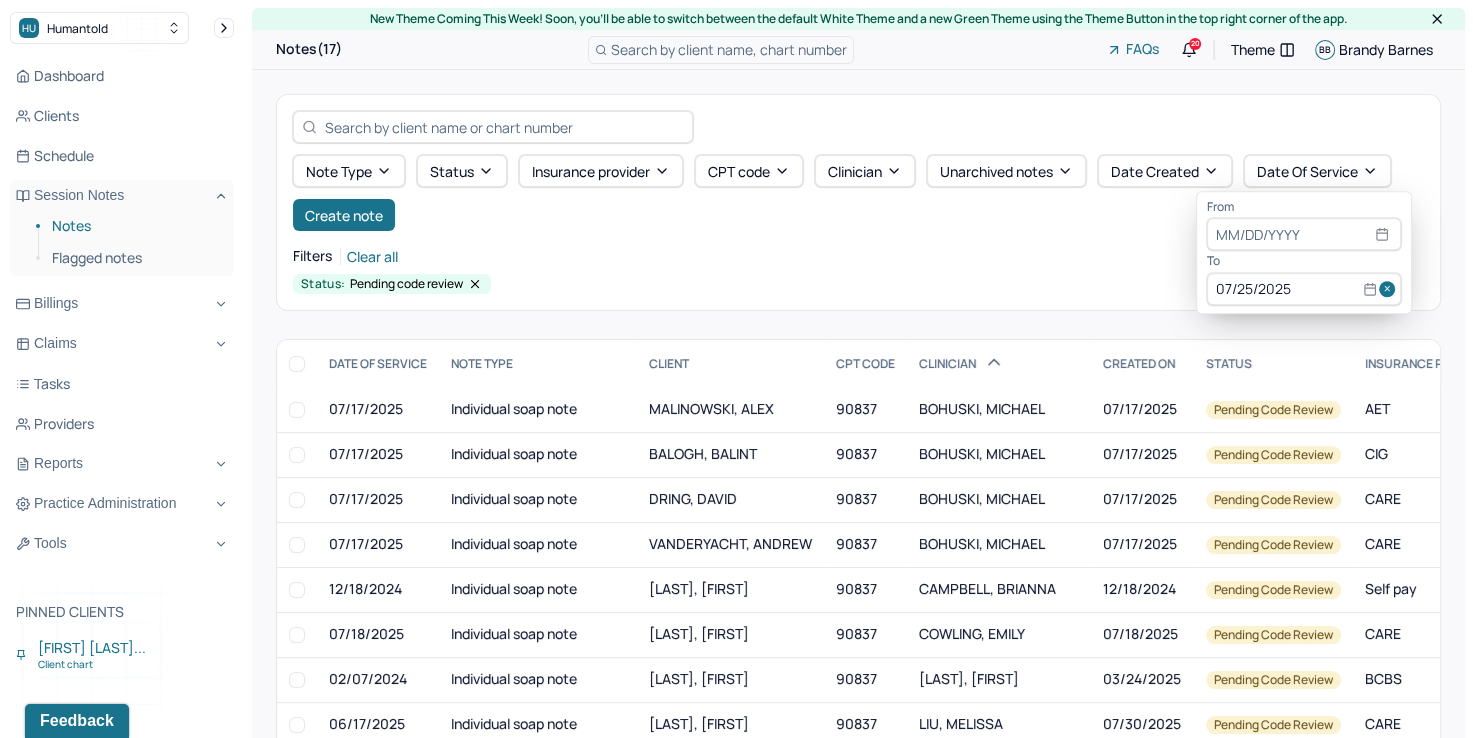 drag, startPoint x: 1368, startPoint y: 294, endPoint x: 1337, endPoint y: 272, distance: 38.013157 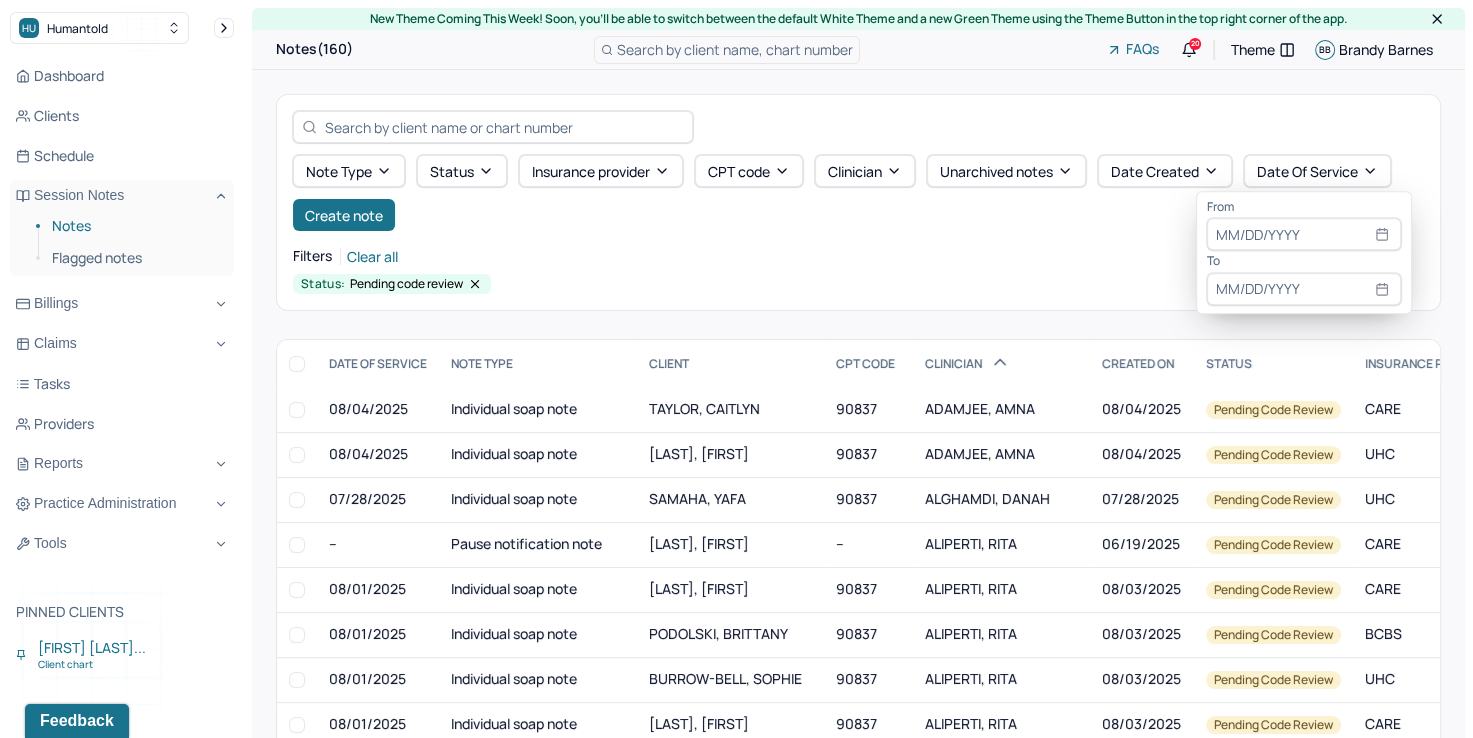 select on "7" 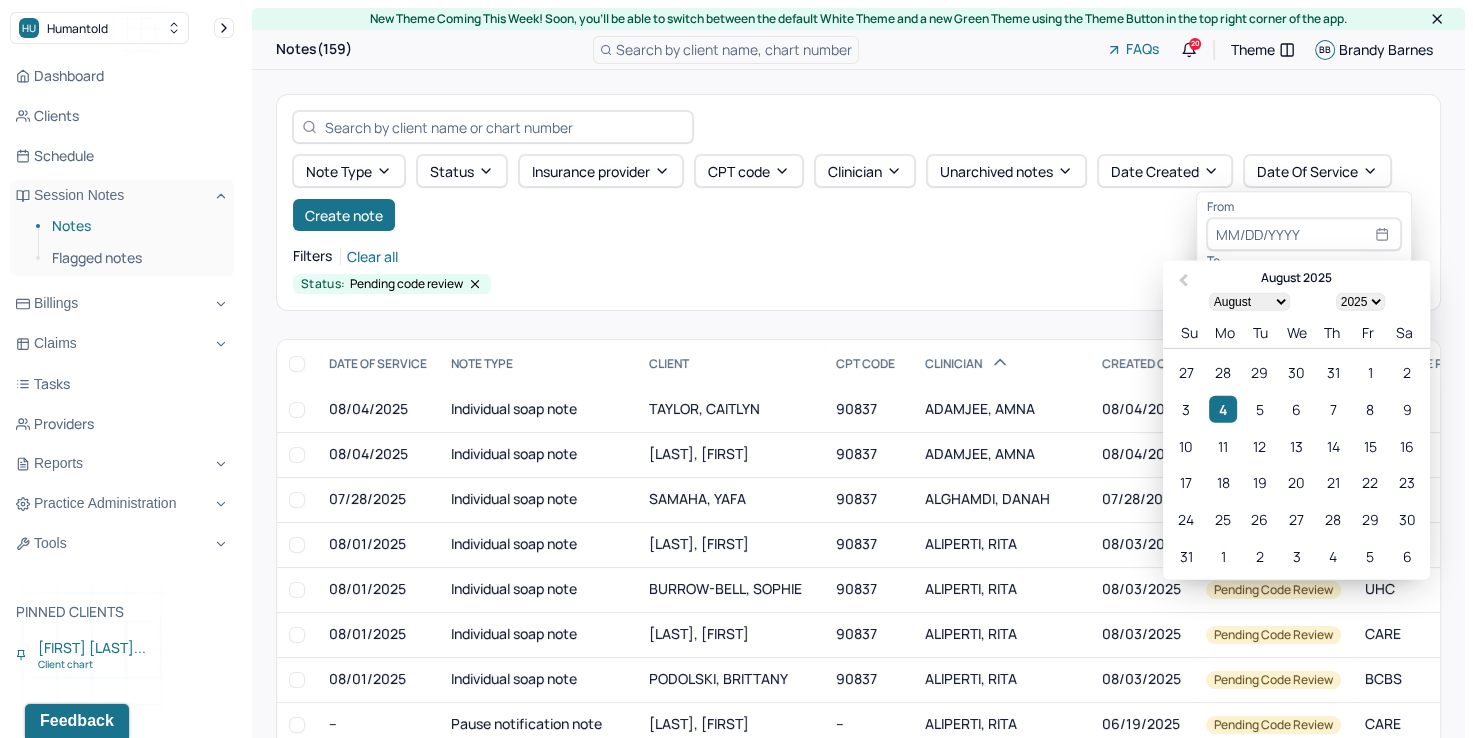 click at bounding box center [1304, 235] 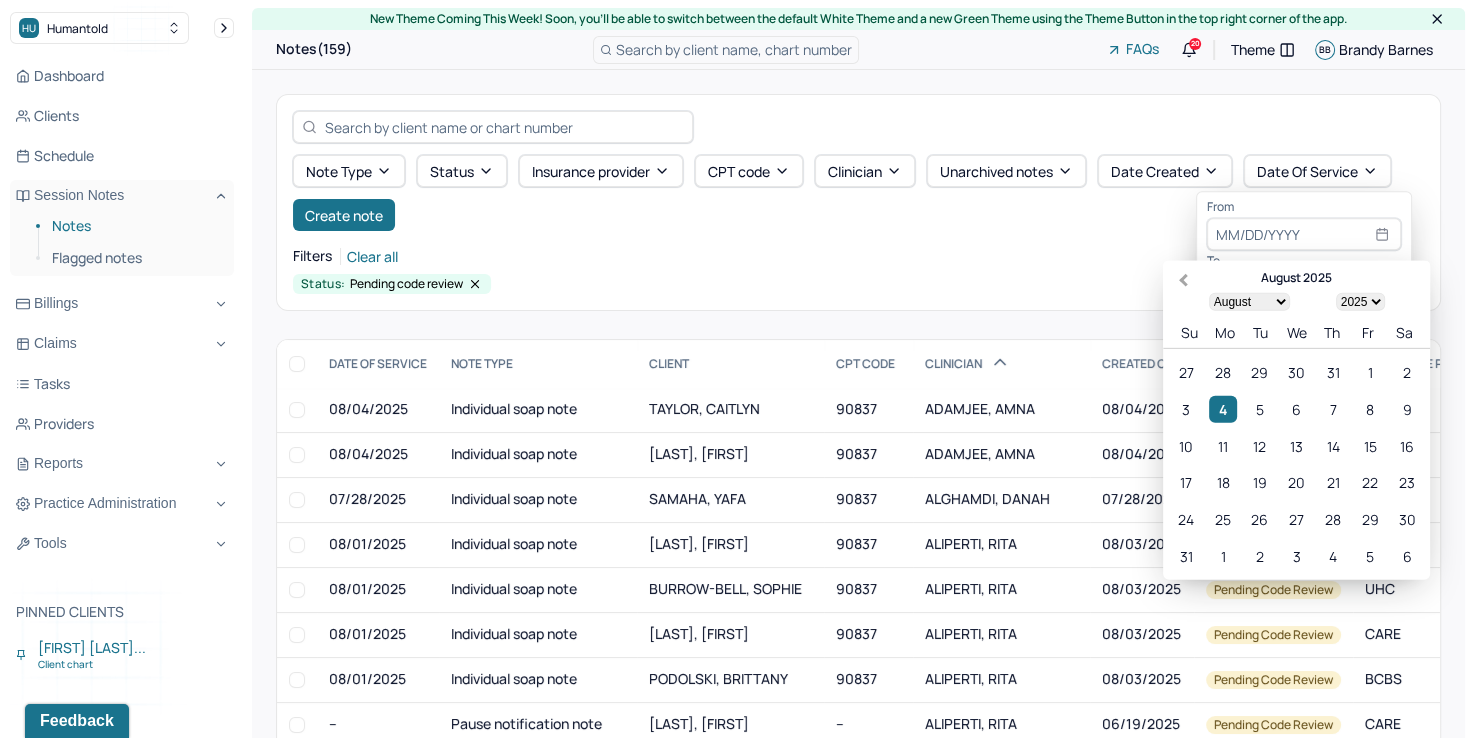 click on "Previous Month" at bounding box center (1181, 282) 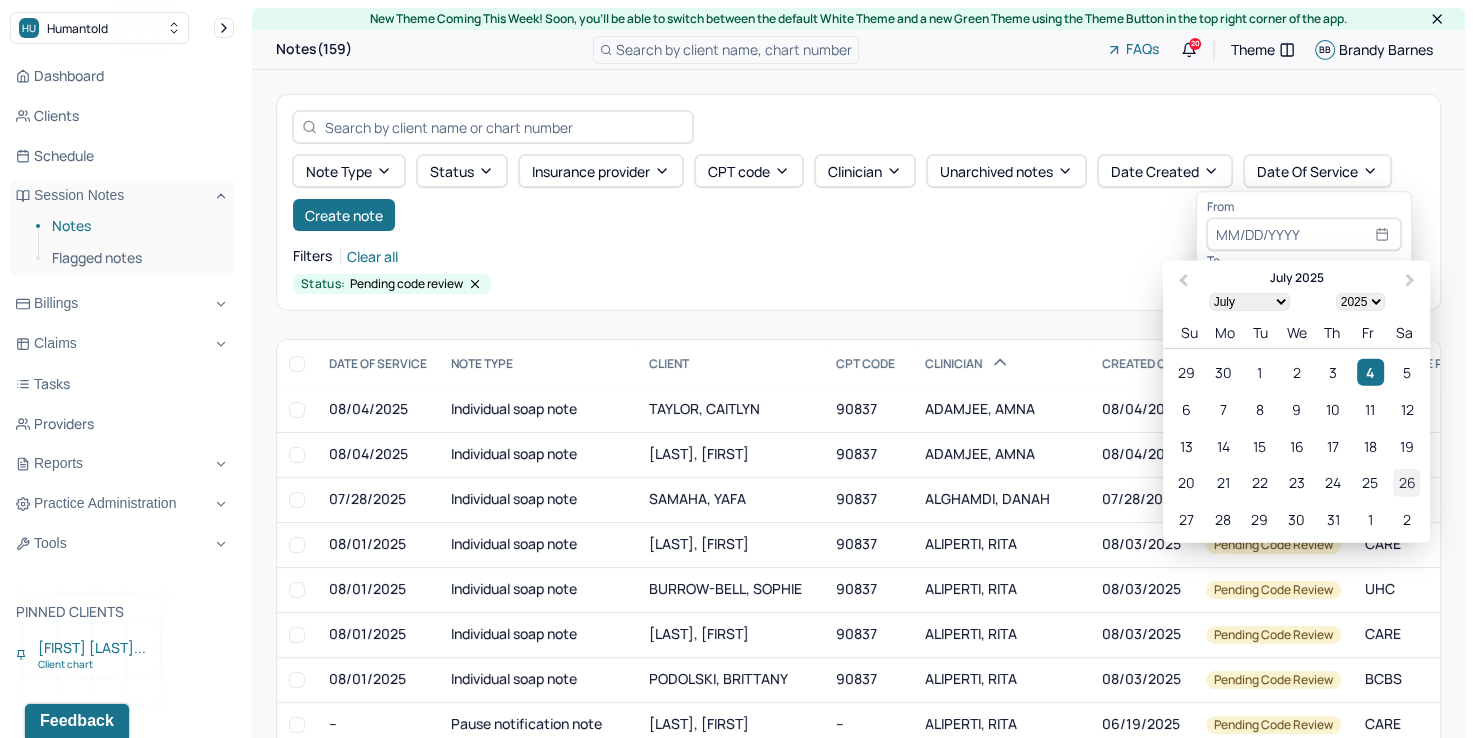 click on "26" at bounding box center (1406, 482) 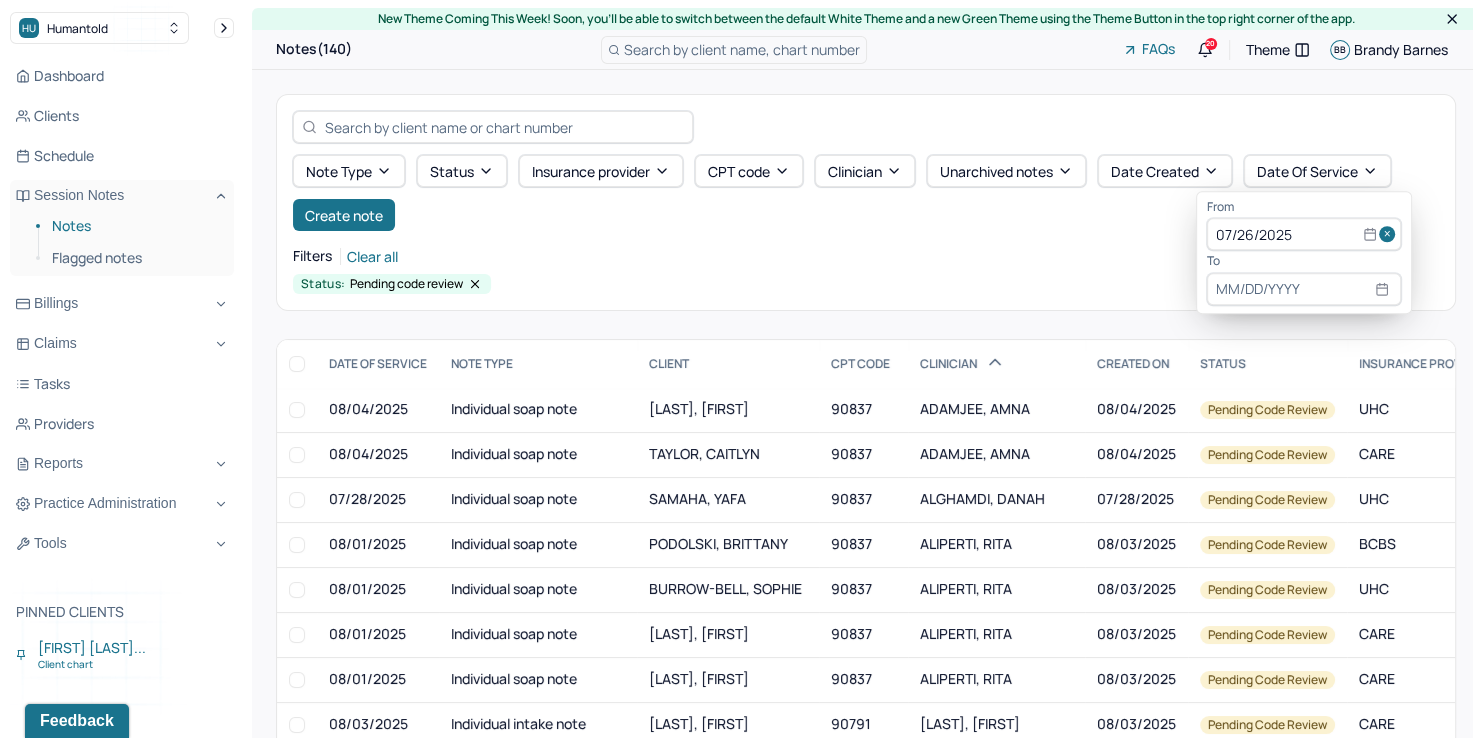 click at bounding box center [1304, 289] 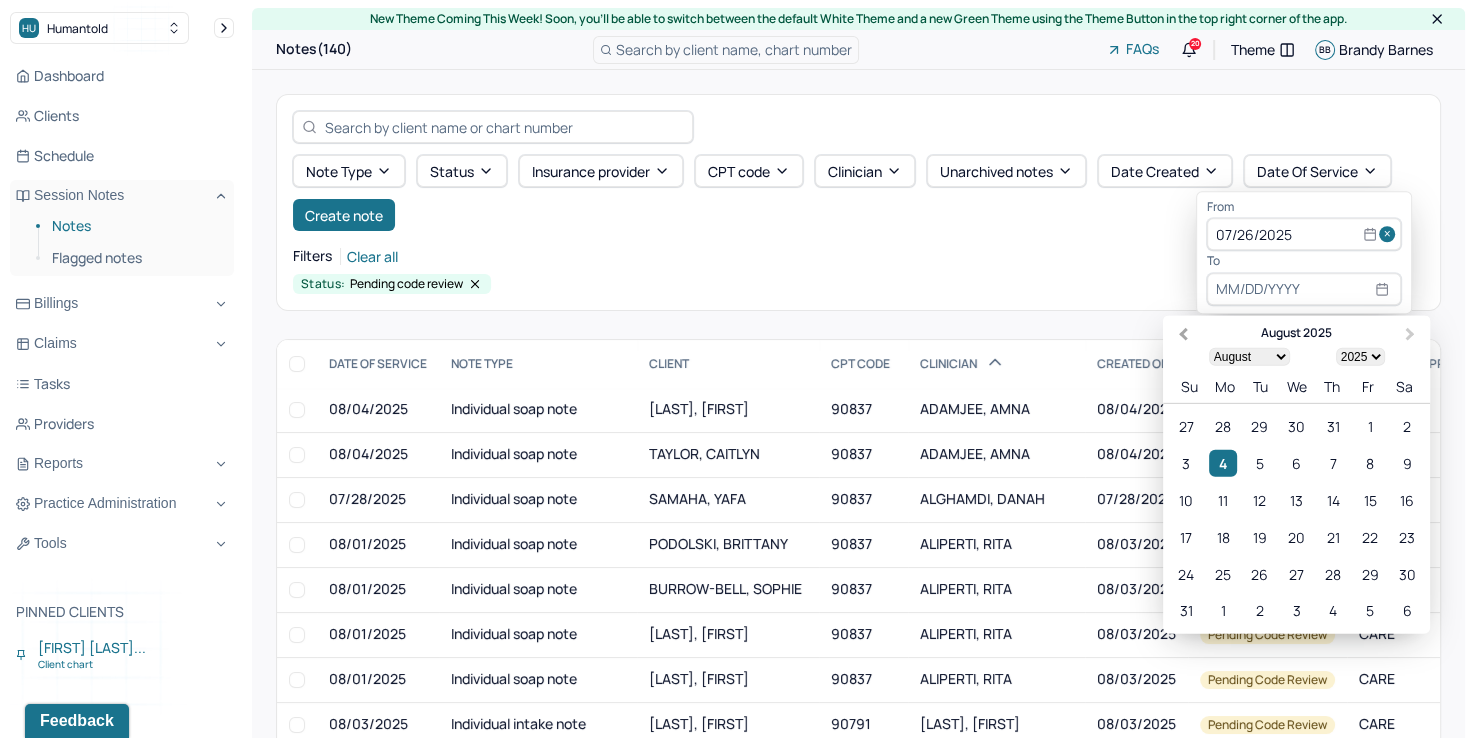 click on "Previous Month" at bounding box center [1183, 335] 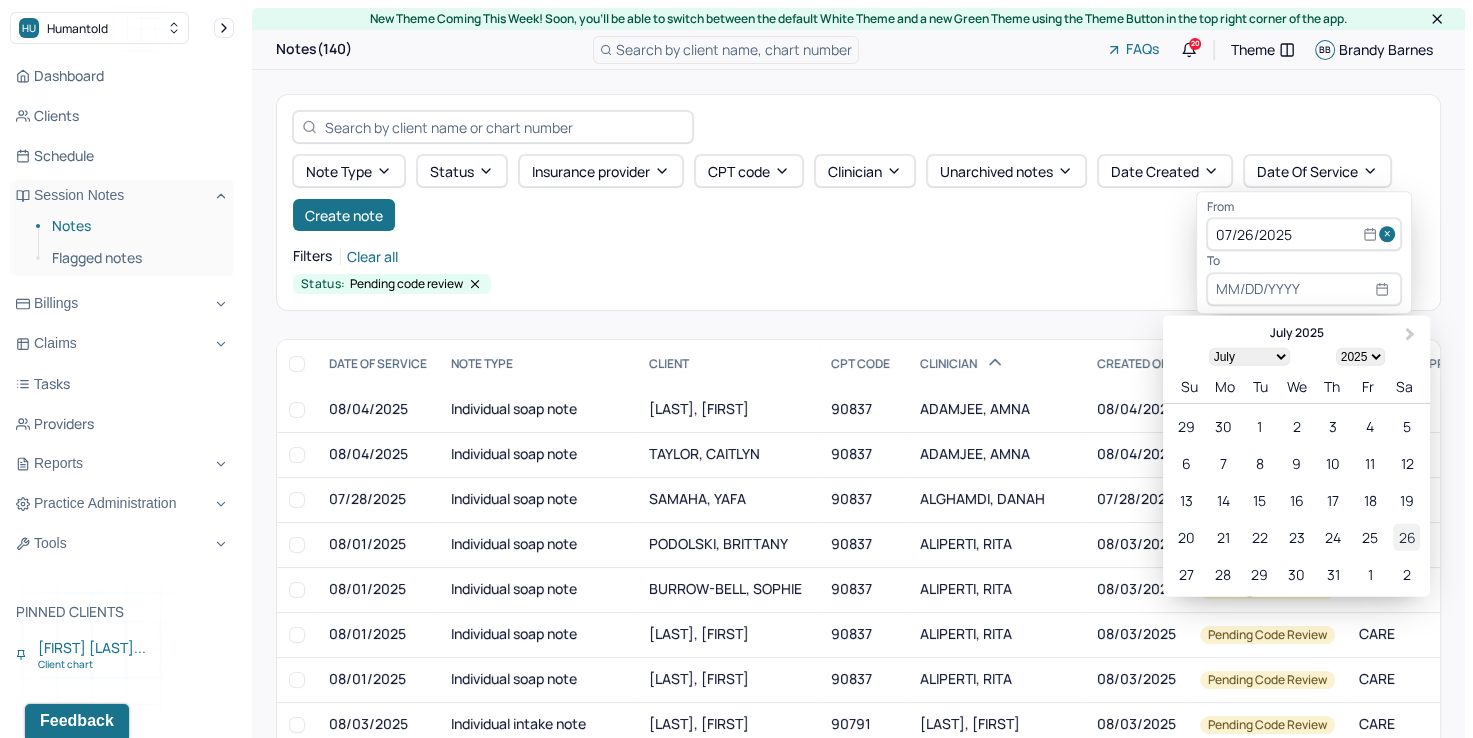 click on "26" at bounding box center [1406, 536] 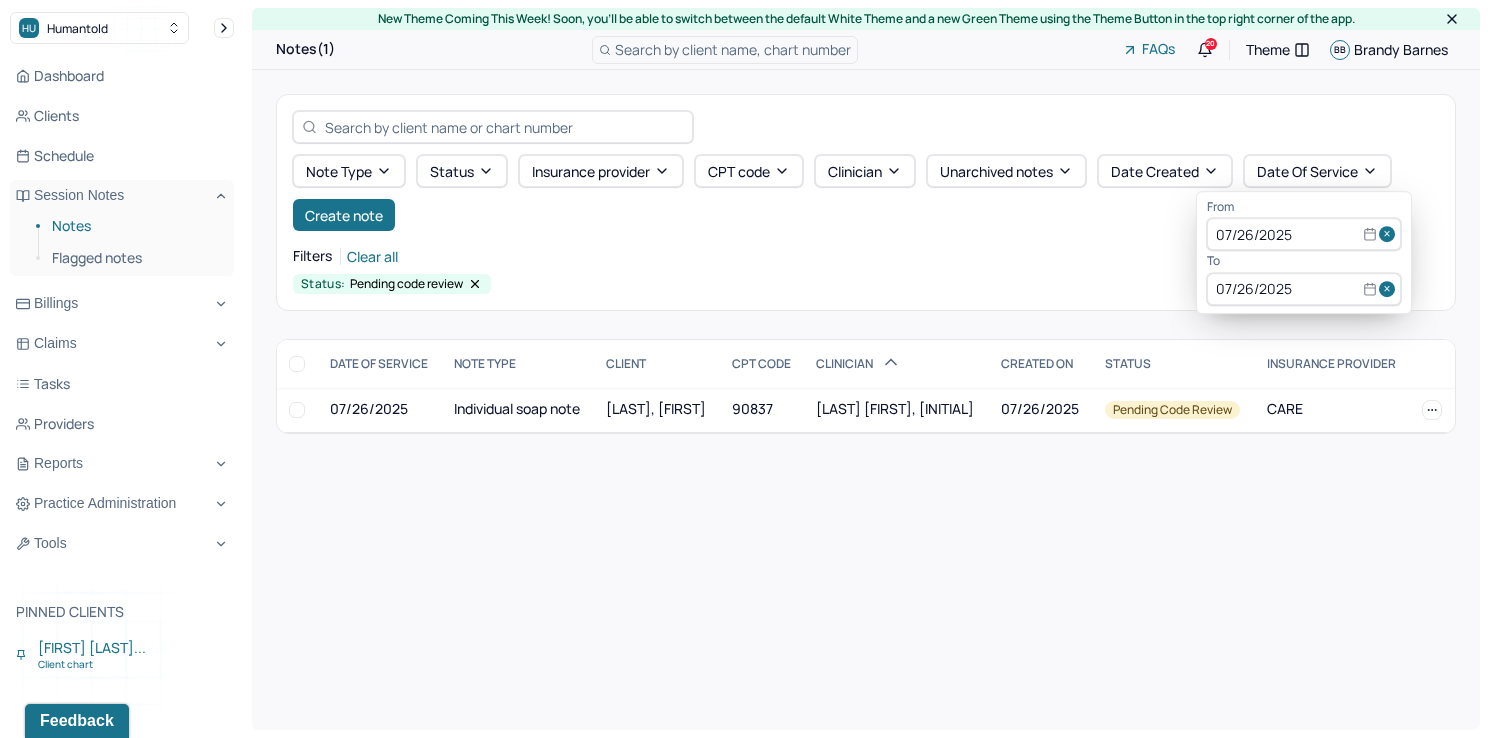 click on "Filters Clear all" at bounding box center (866, 256) 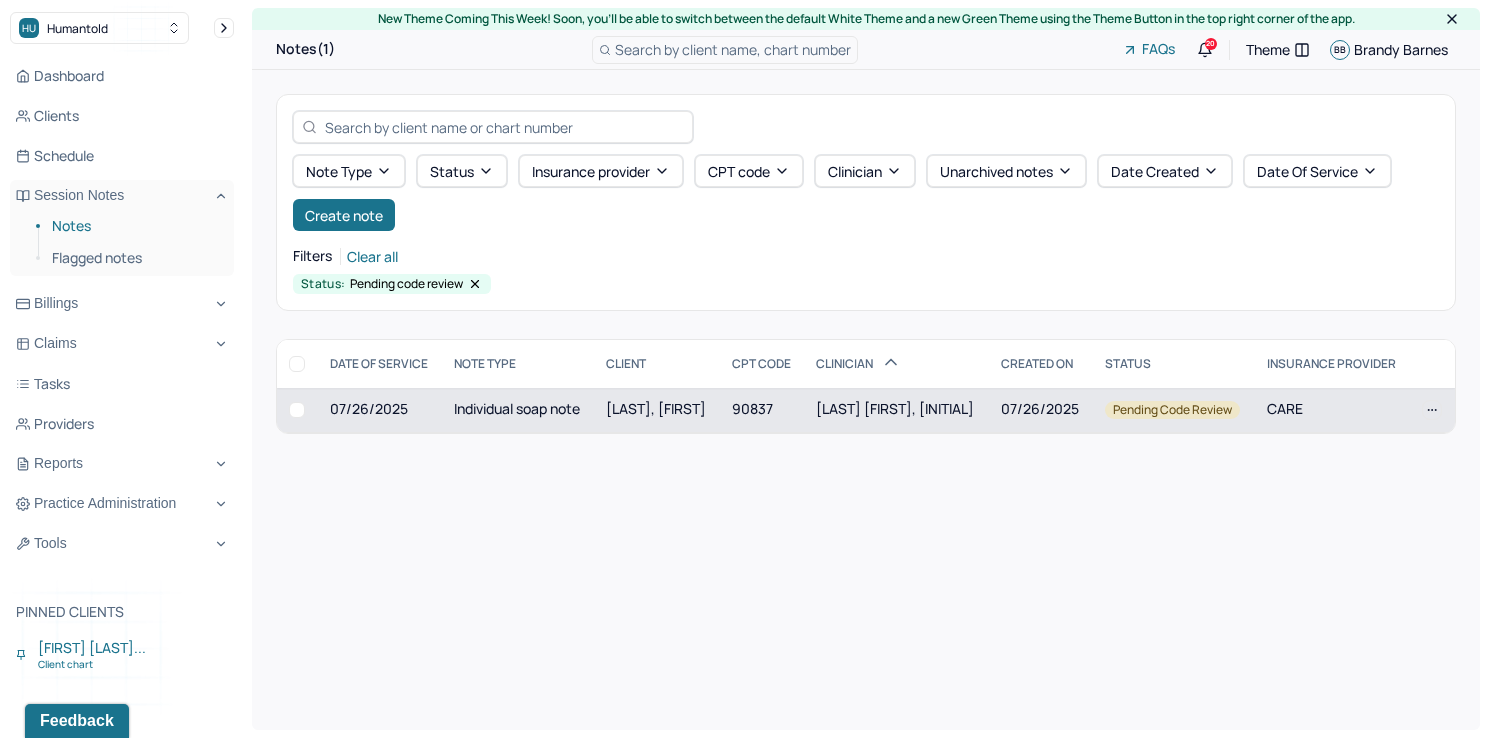 click on "07/26/2025" at bounding box center (1041, 410) 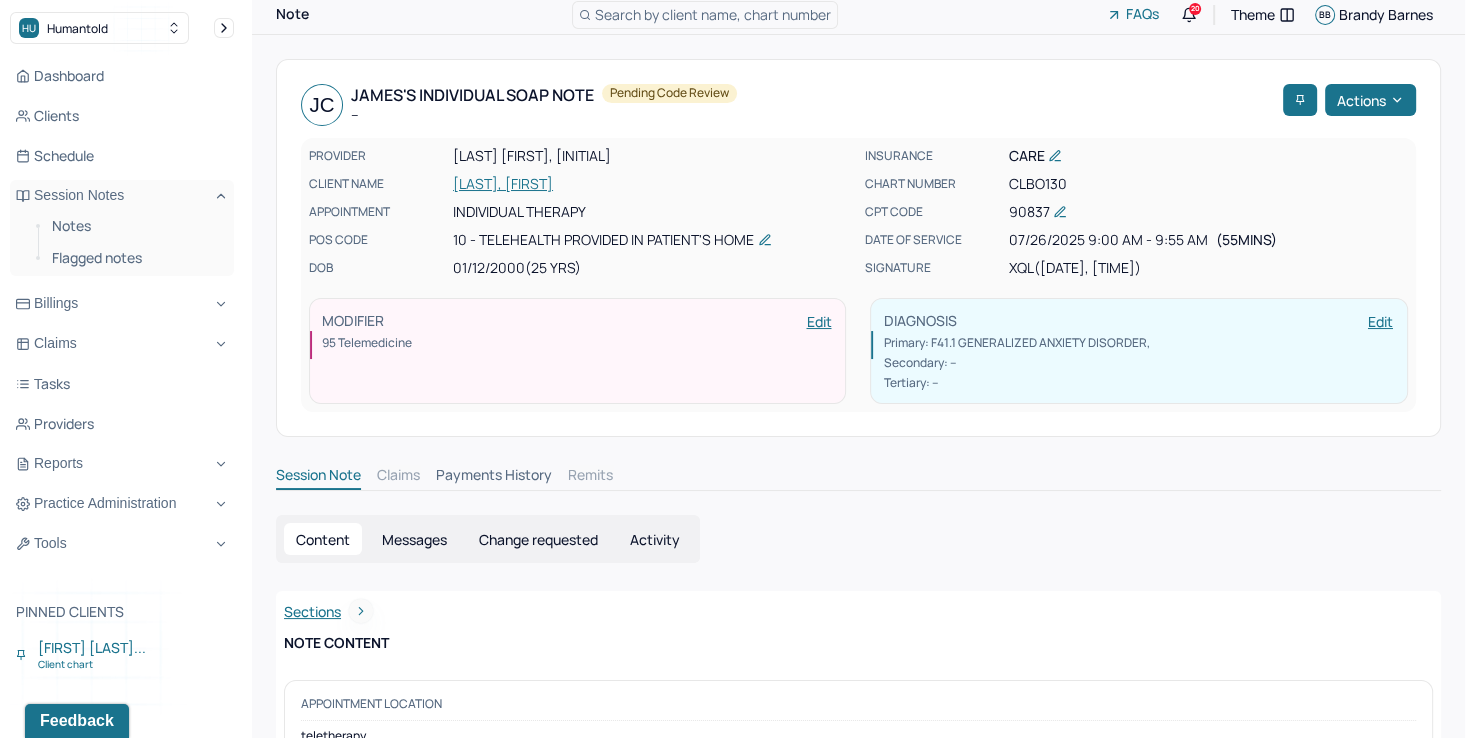 scroll, scrollTop: 0, scrollLeft: 0, axis: both 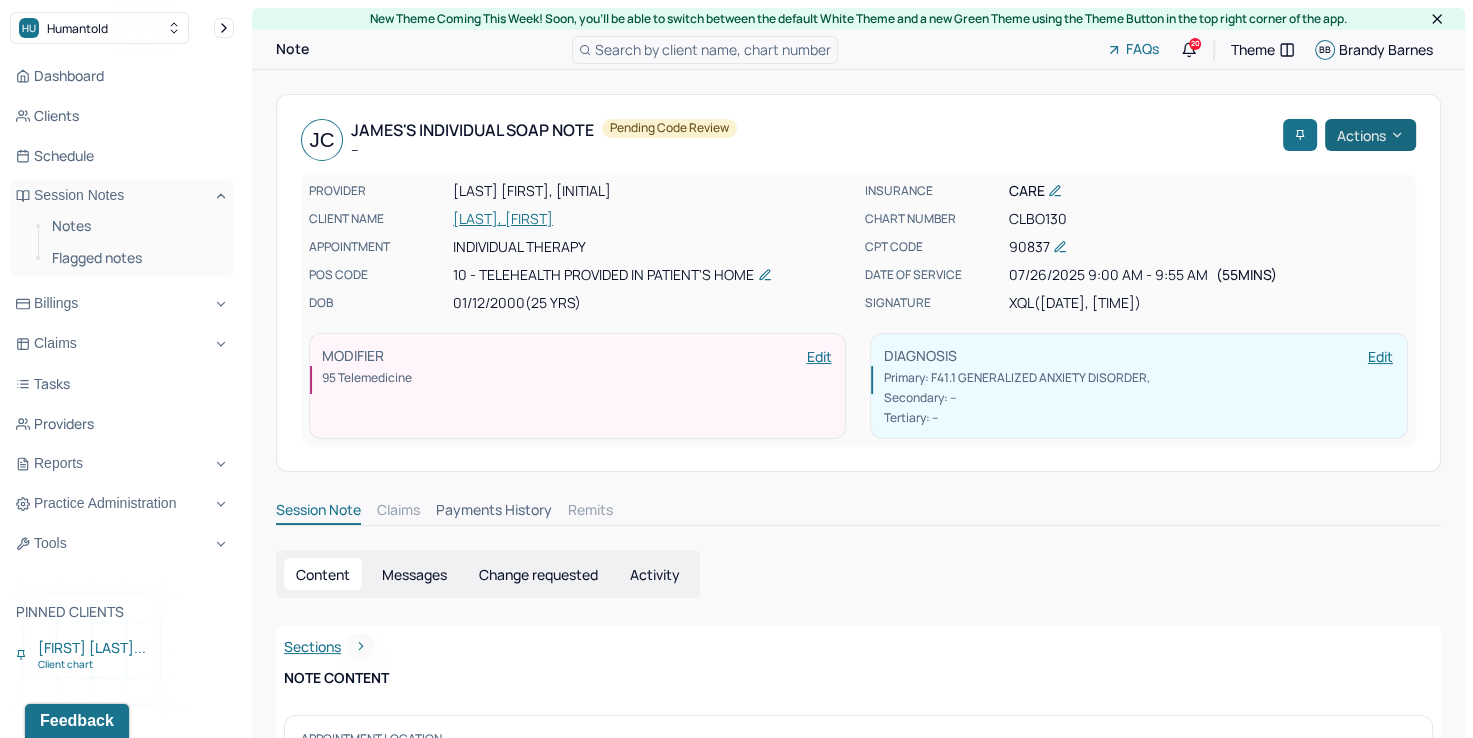 click on "Actions" at bounding box center [1370, 135] 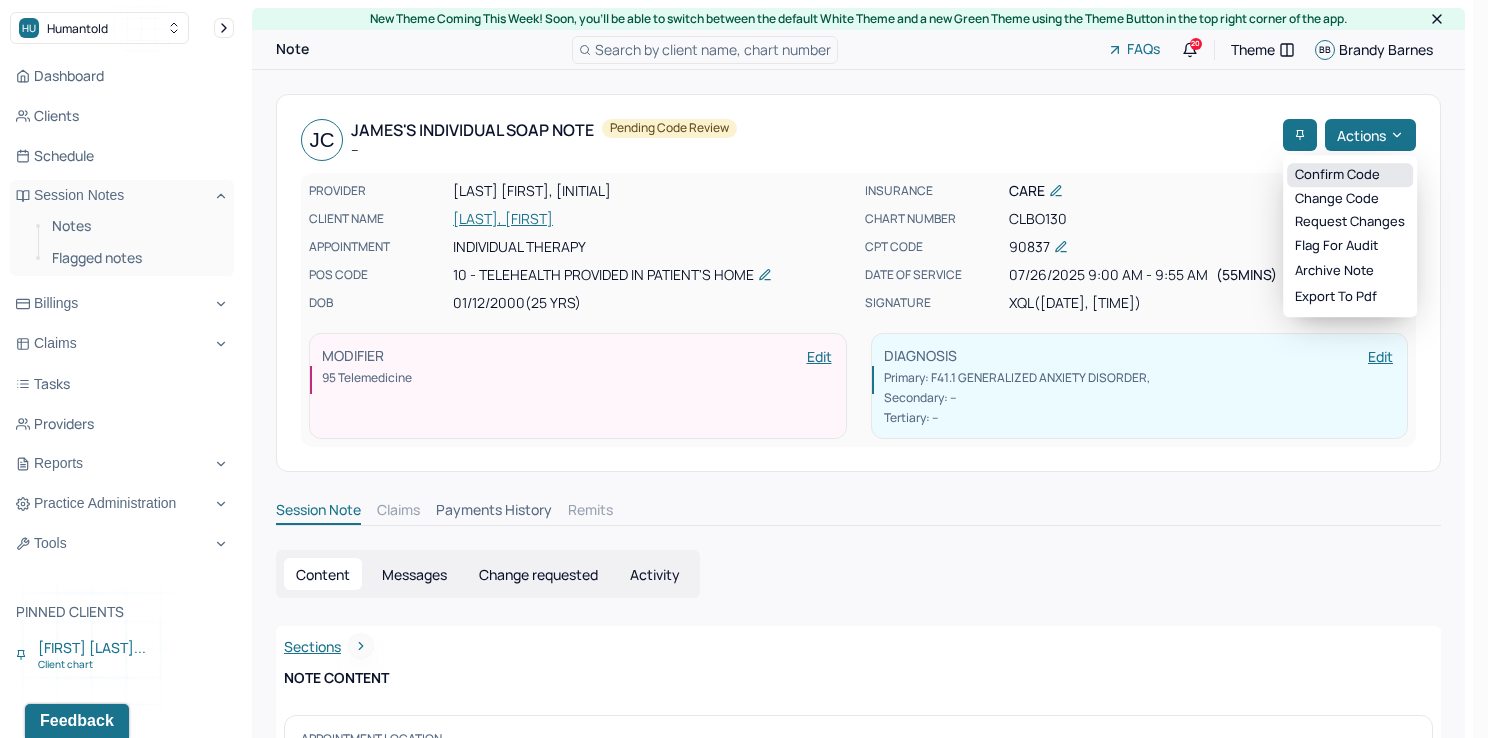 click on "Confirm code" at bounding box center (1350, 175) 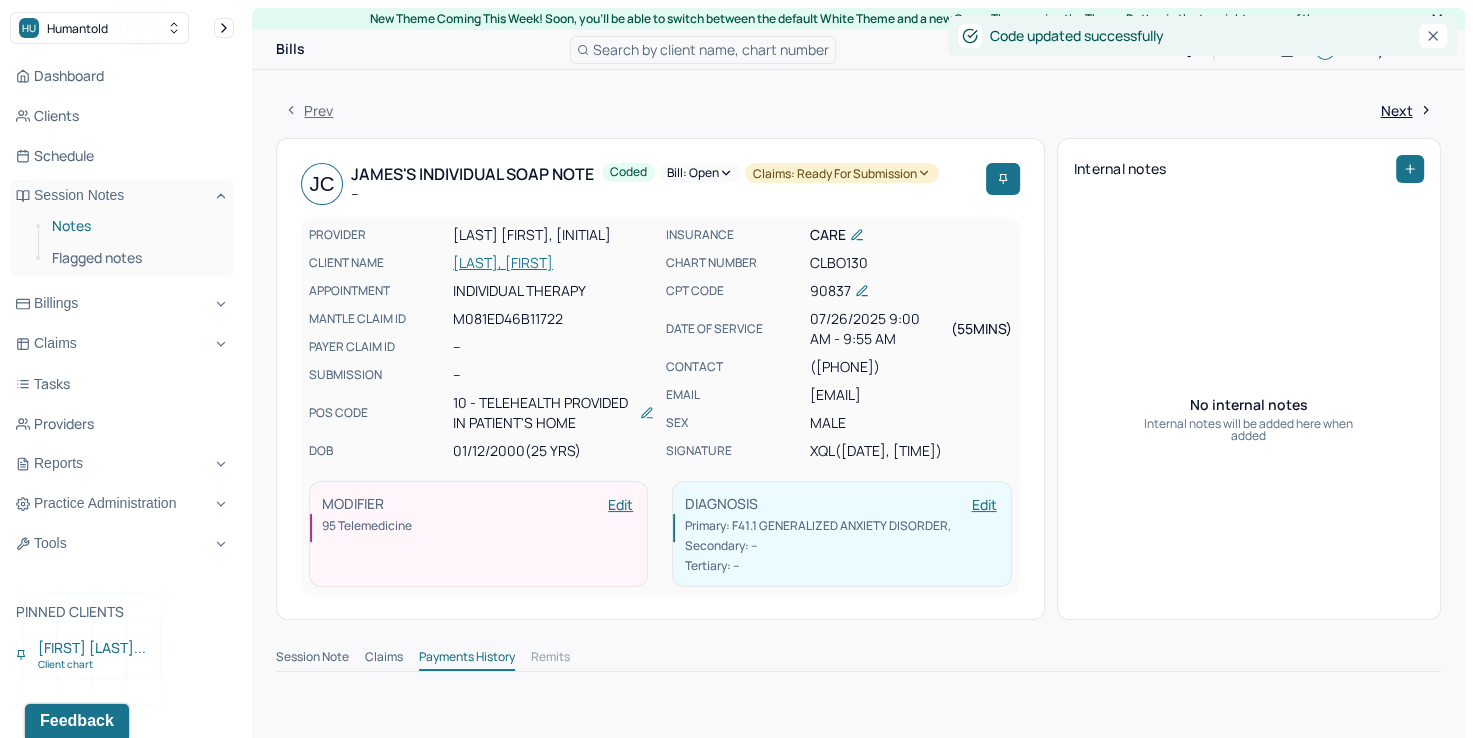 click on "Notes" at bounding box center (135, 226) 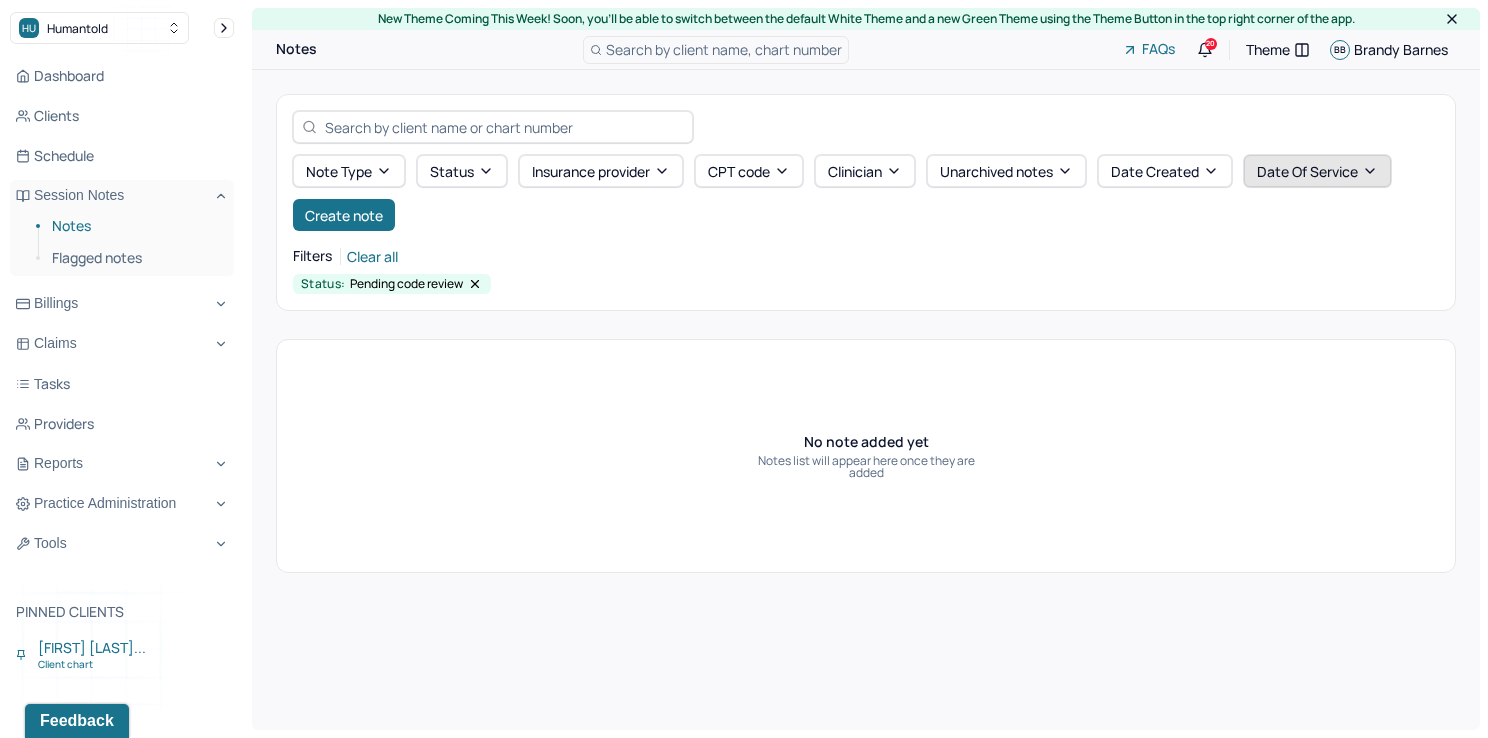 click on "Date Of Service" at bounding box center [1317, 171] 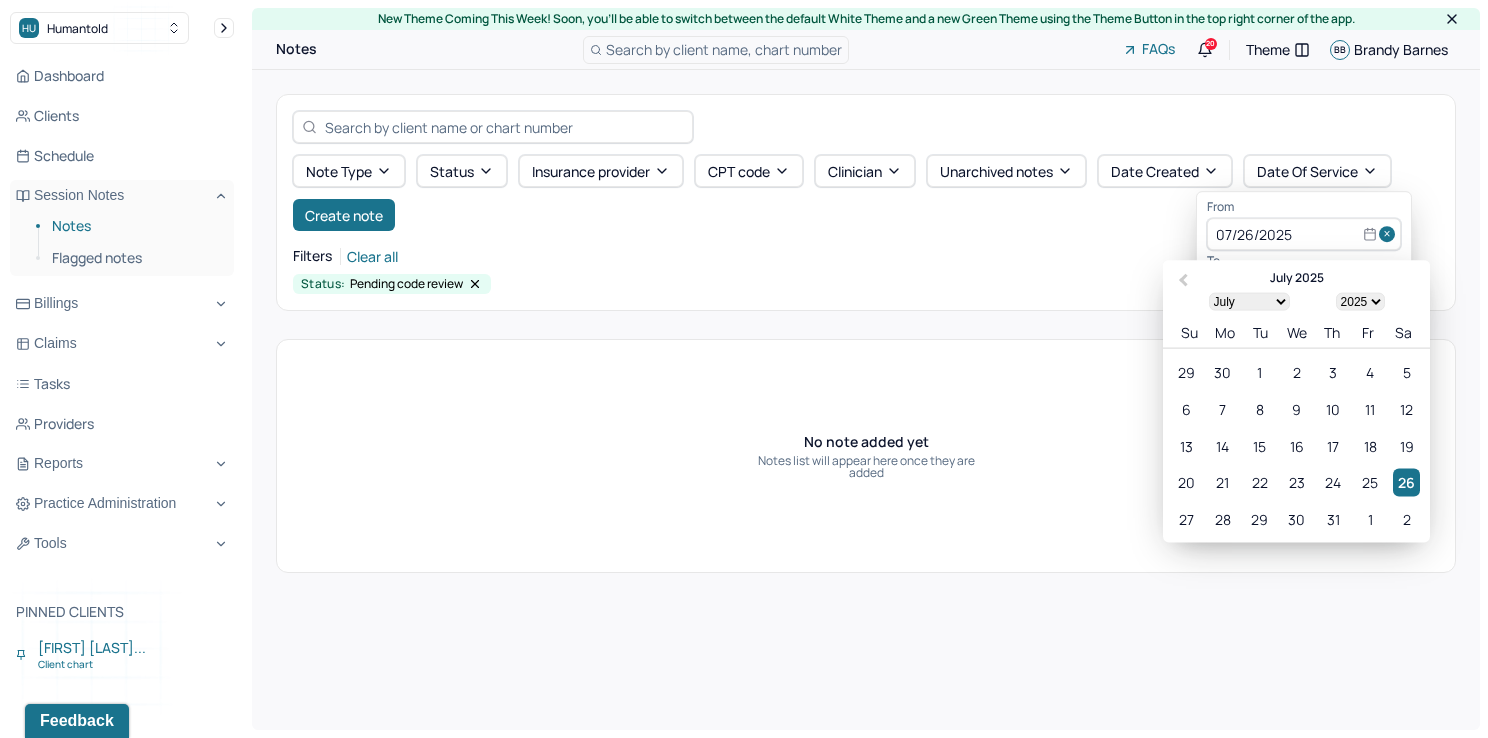 click at bounding box center (1390, 235) 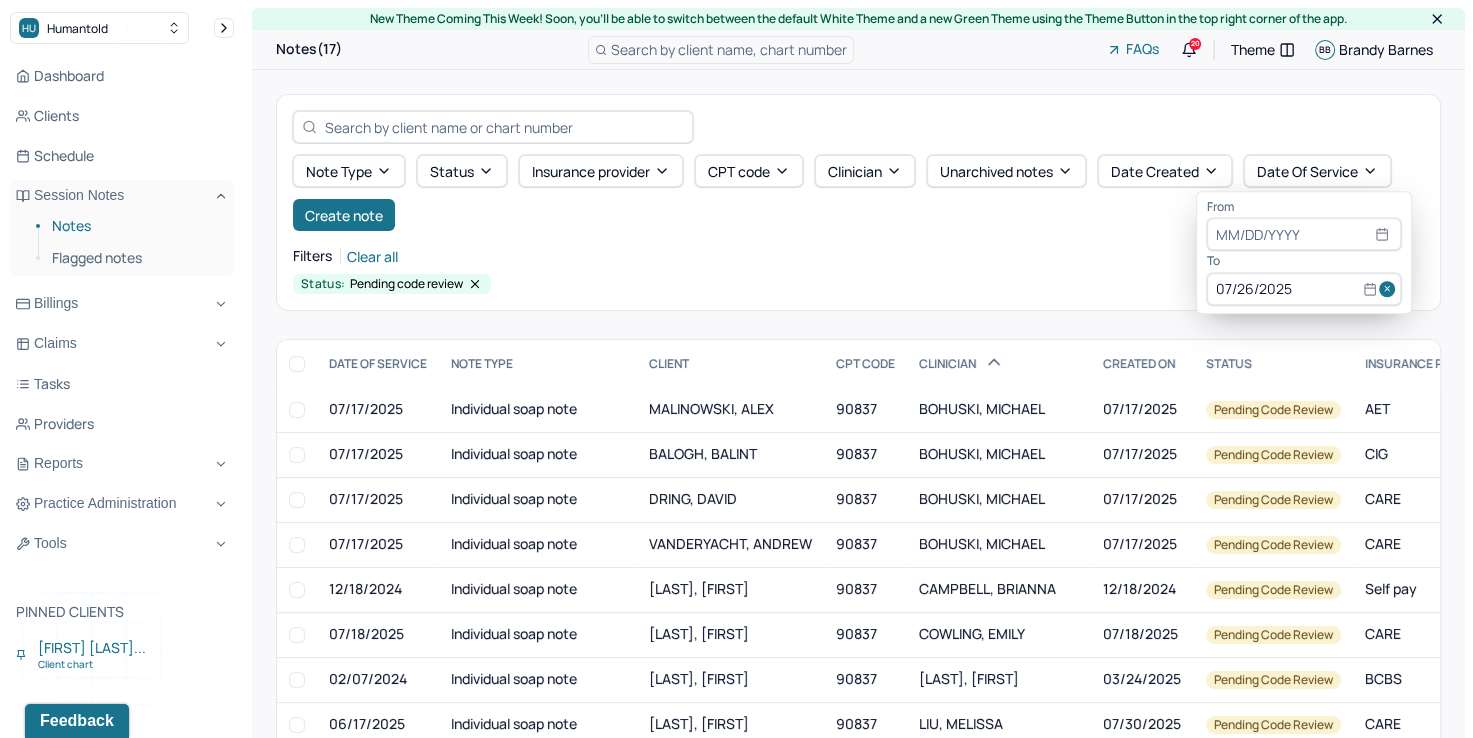 click at bounding box center (1390, 289) 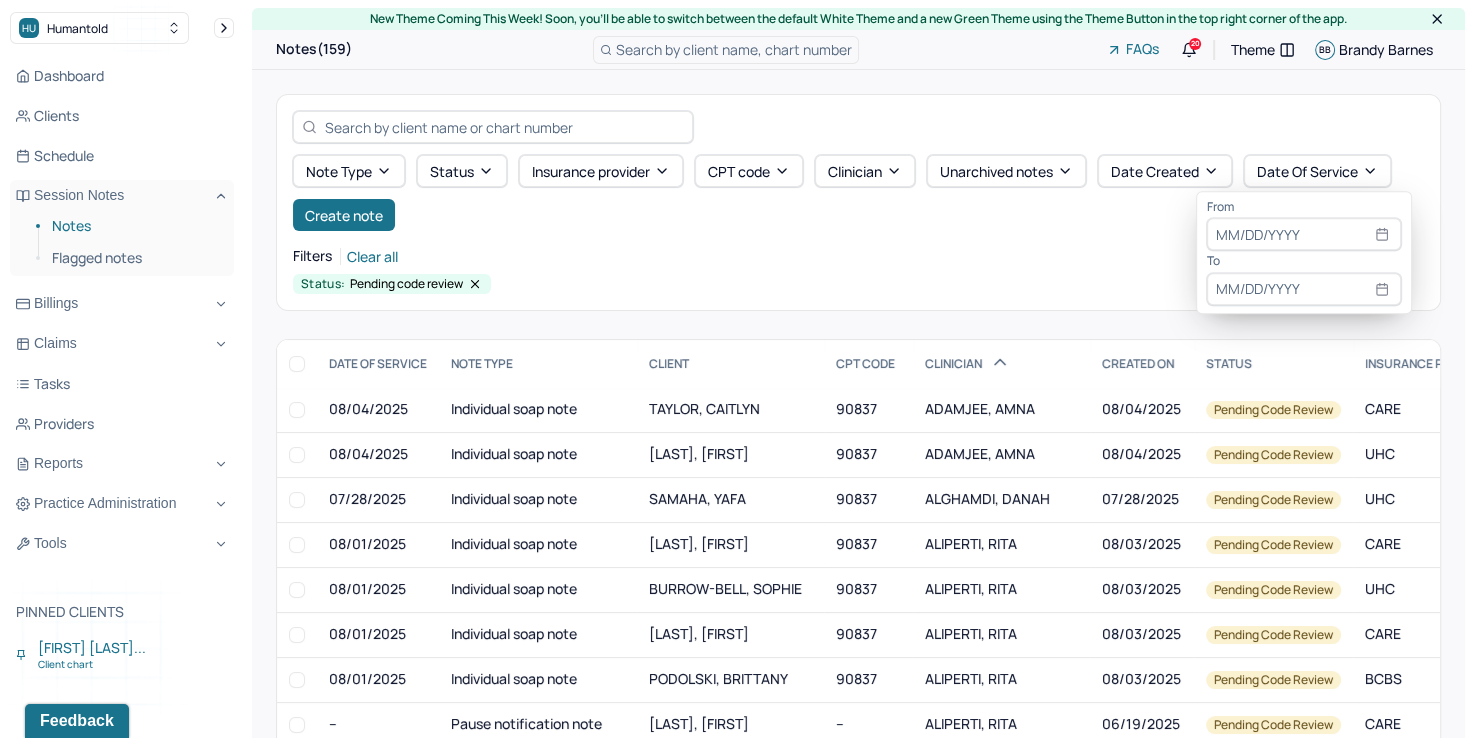 click at bounding box center [1304, 235] 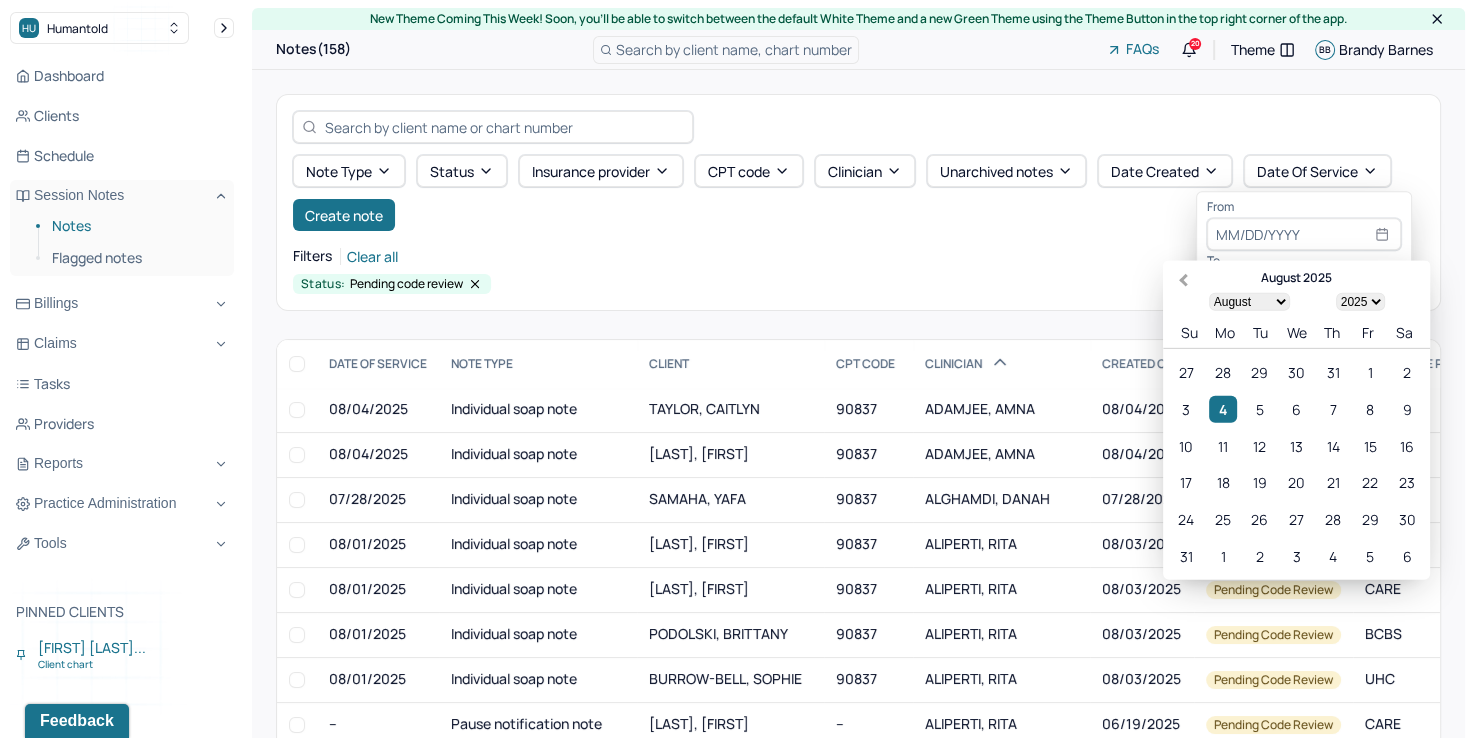 click on "Previous Month" at bounding box center (1183, 280) 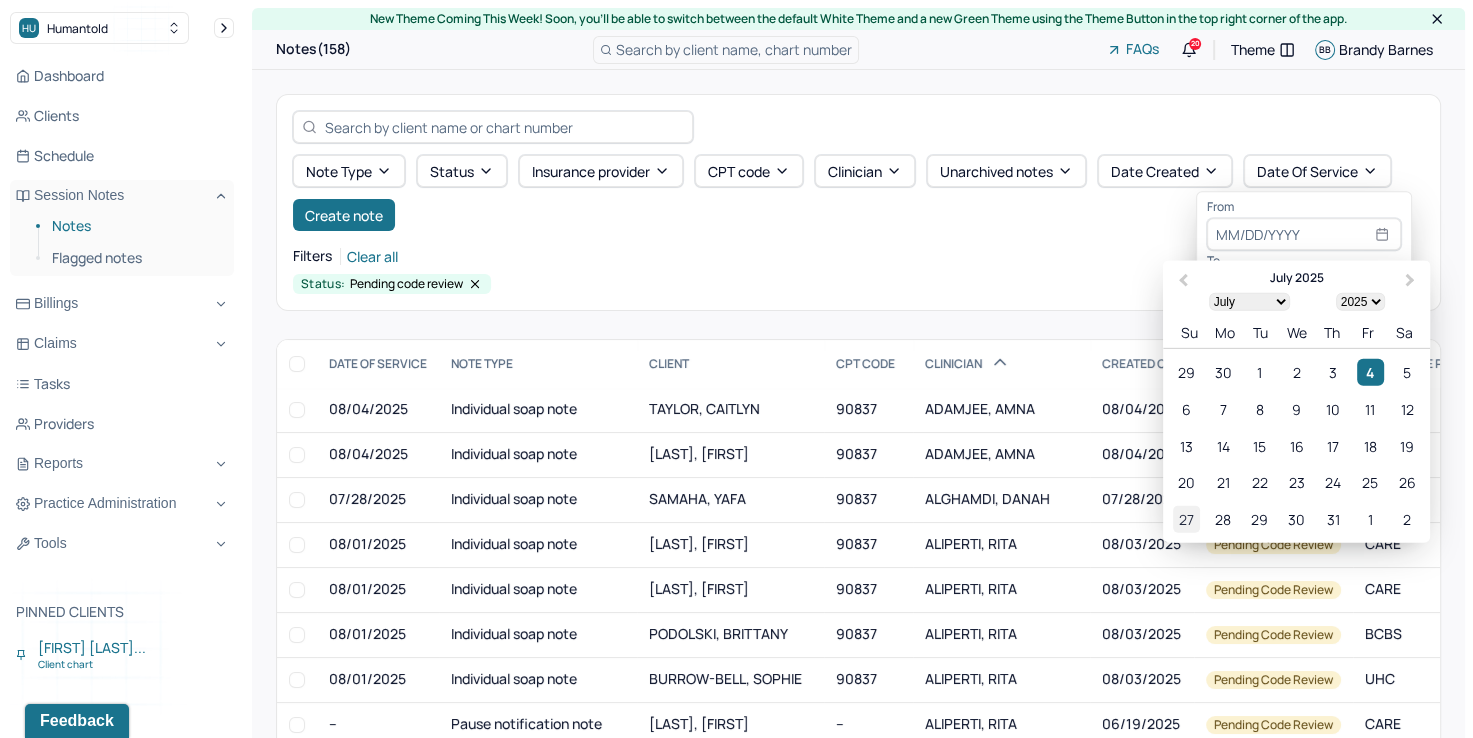 click on "27" at bounding box center [1186, 519] 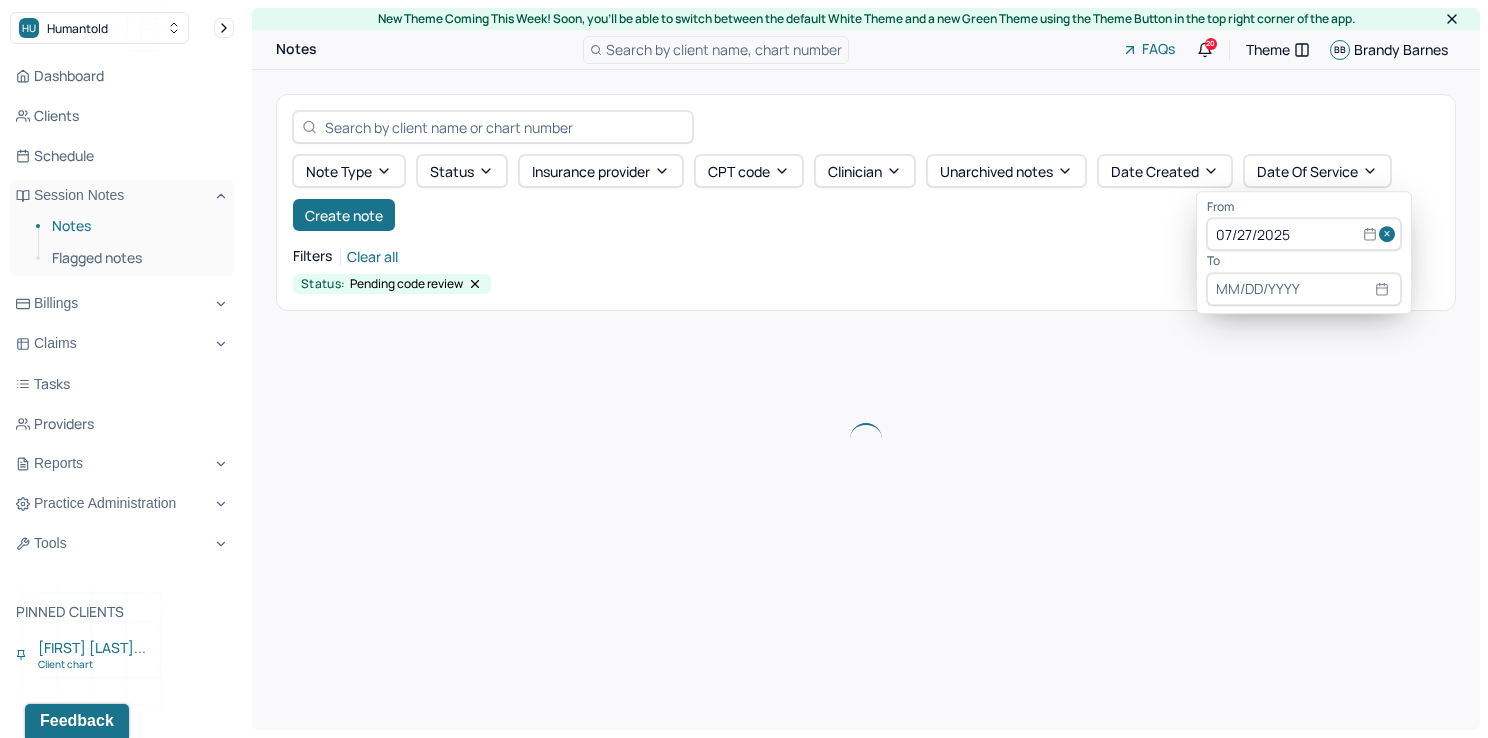 click at bounding box center [1304, 289] 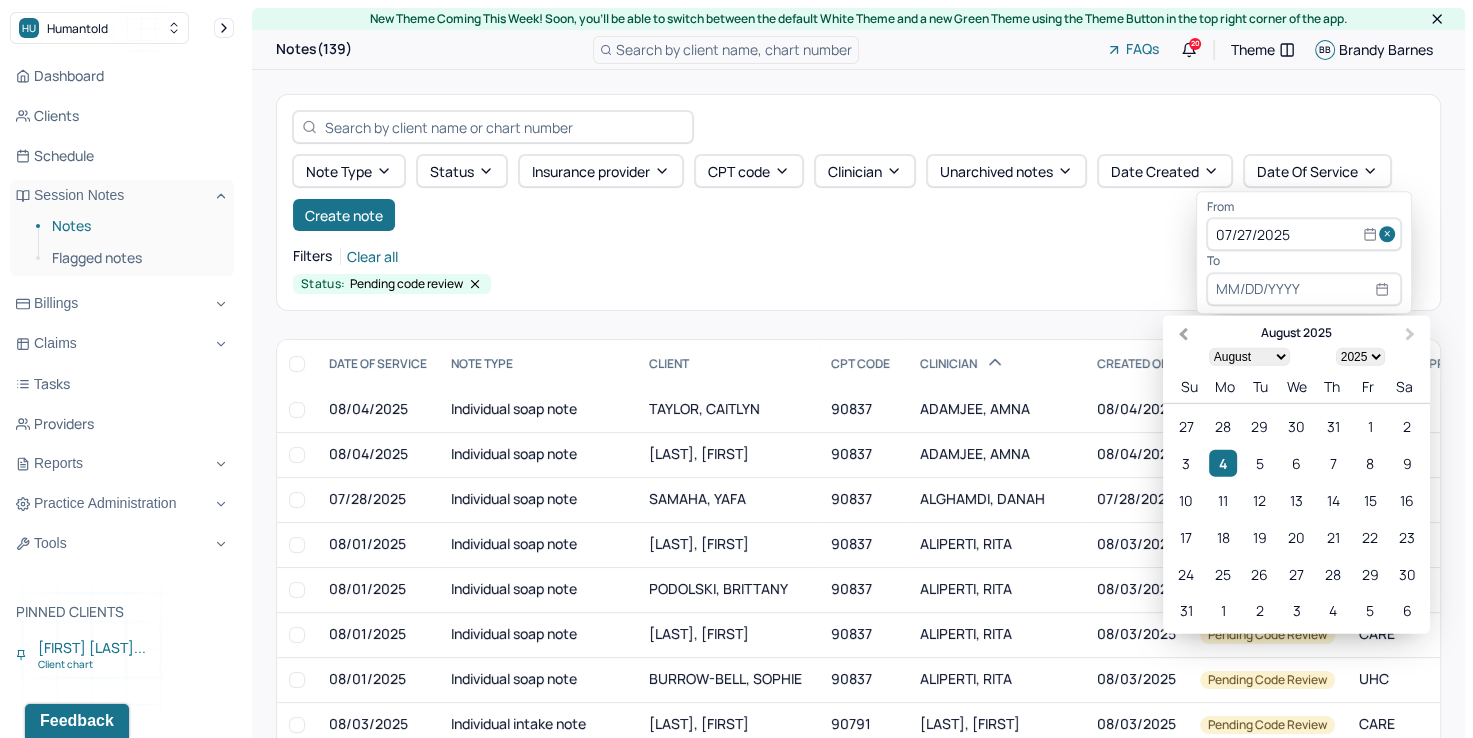 click on "Previous Month" at bounding box center [1183, 335] 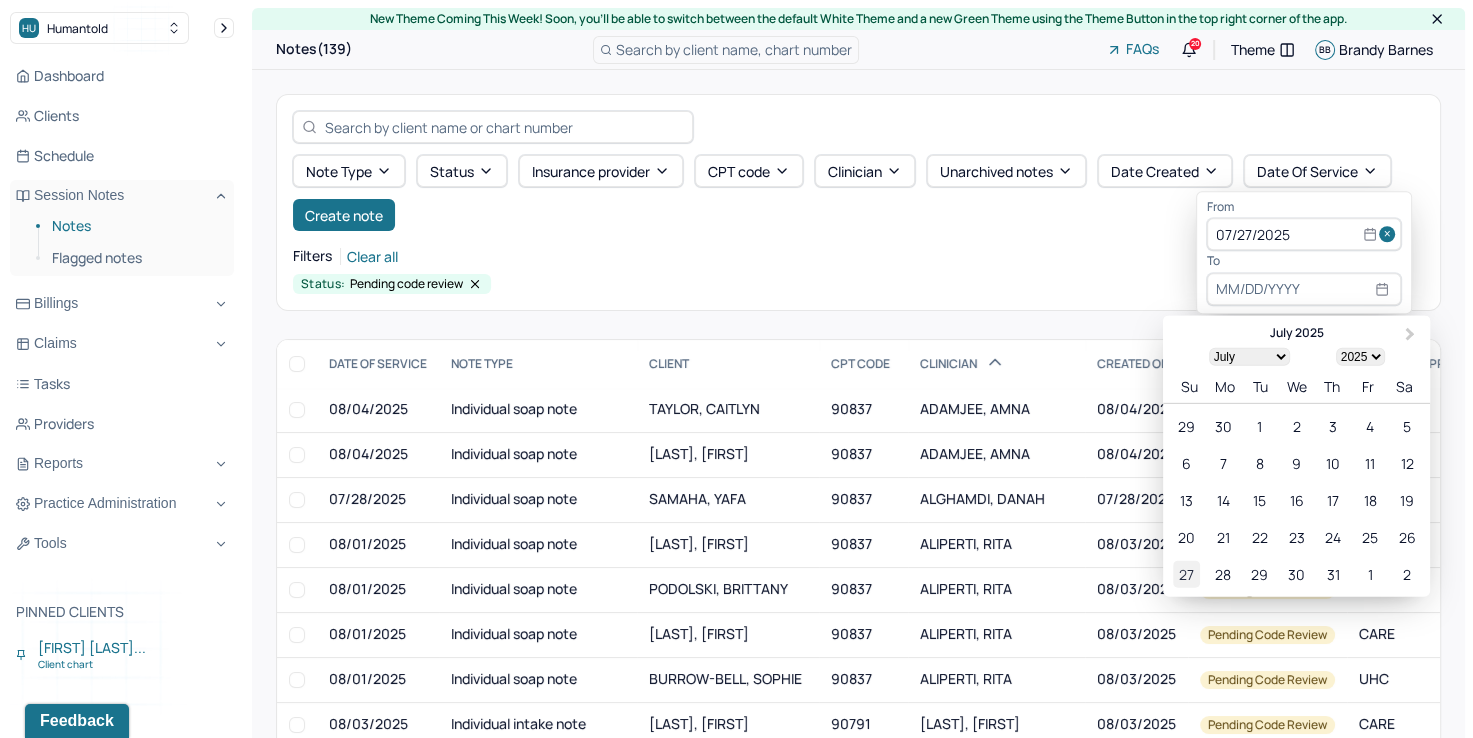 click on "27" at bounding box center (1186, 573) 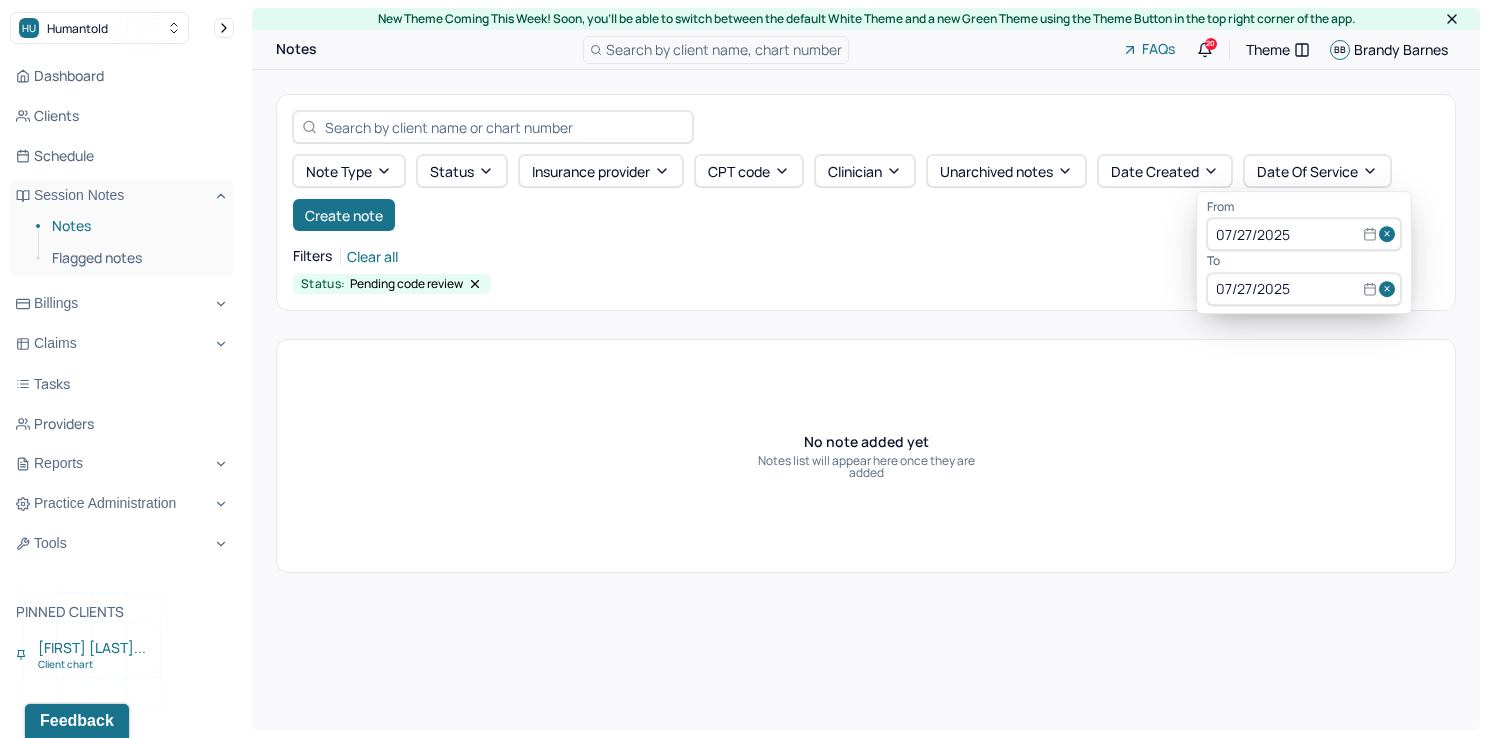 click at bounding box center (1390, 235) 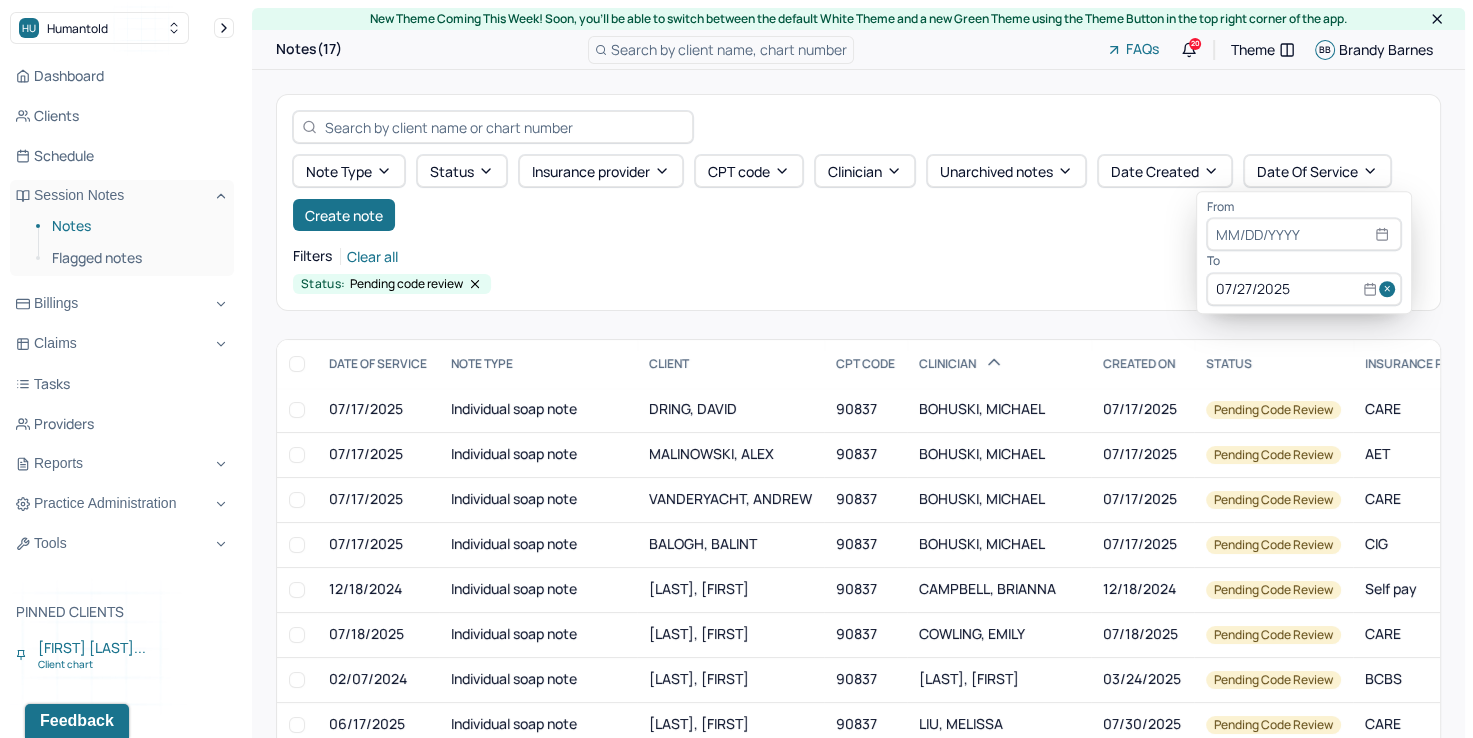 click at bounding box center (1390, 289) 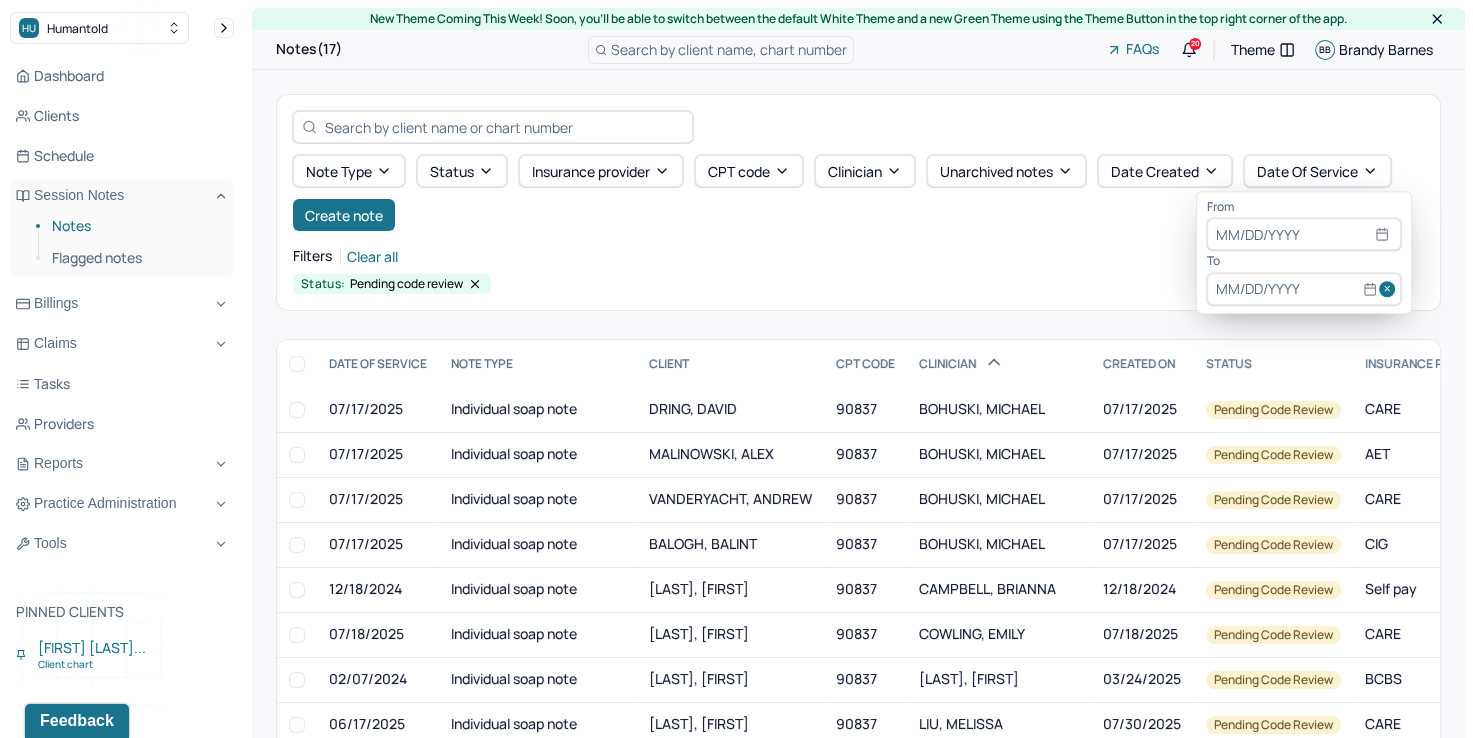 select on "7" 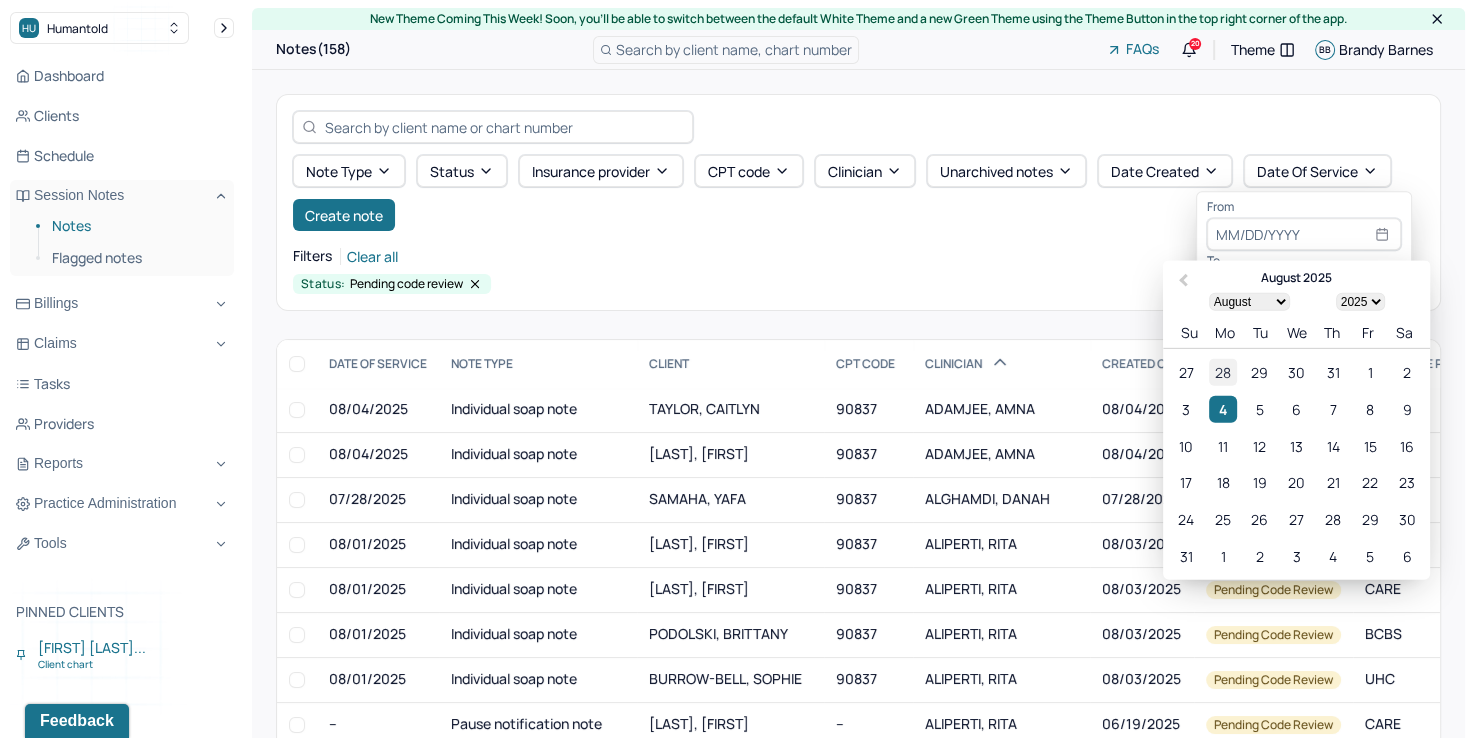 click on "28" at bounding box center [1222, 372] 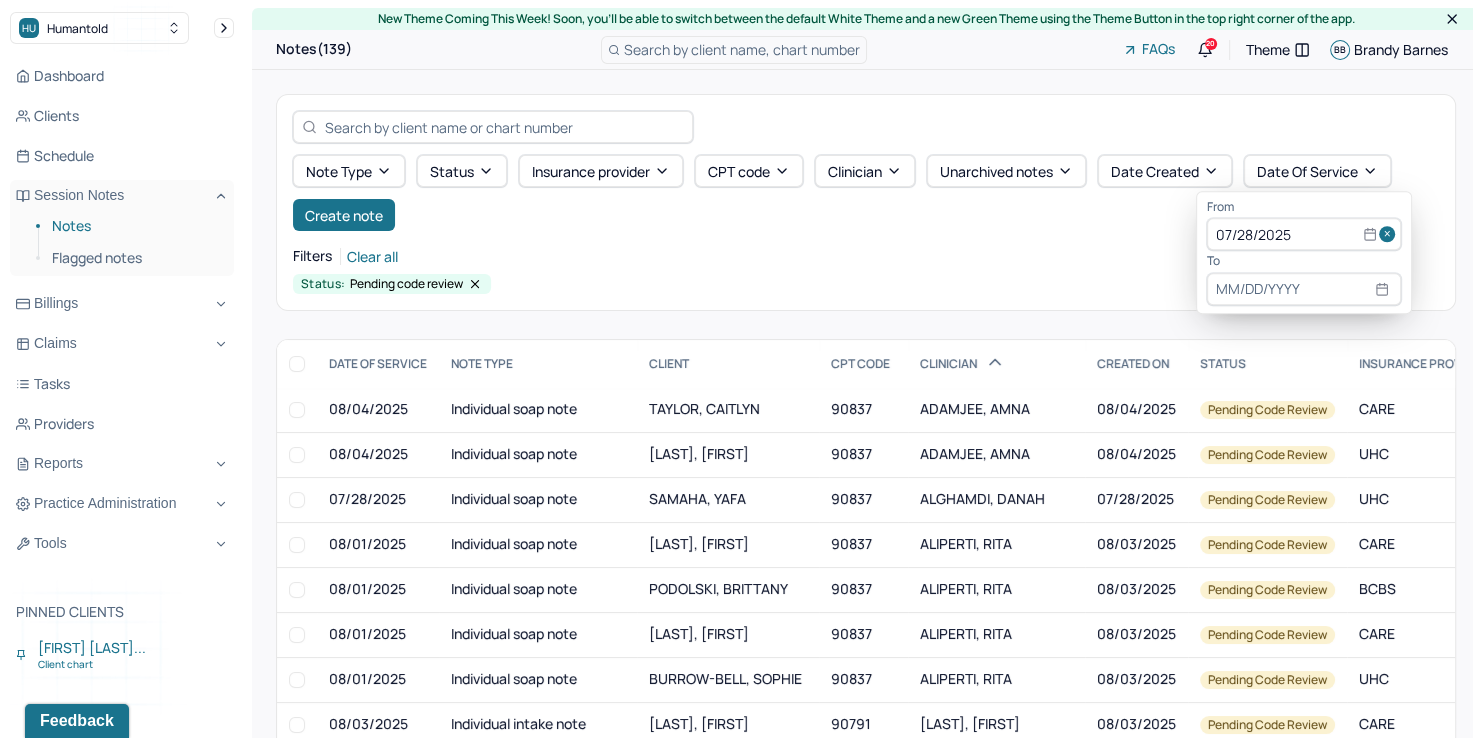 select on "7" 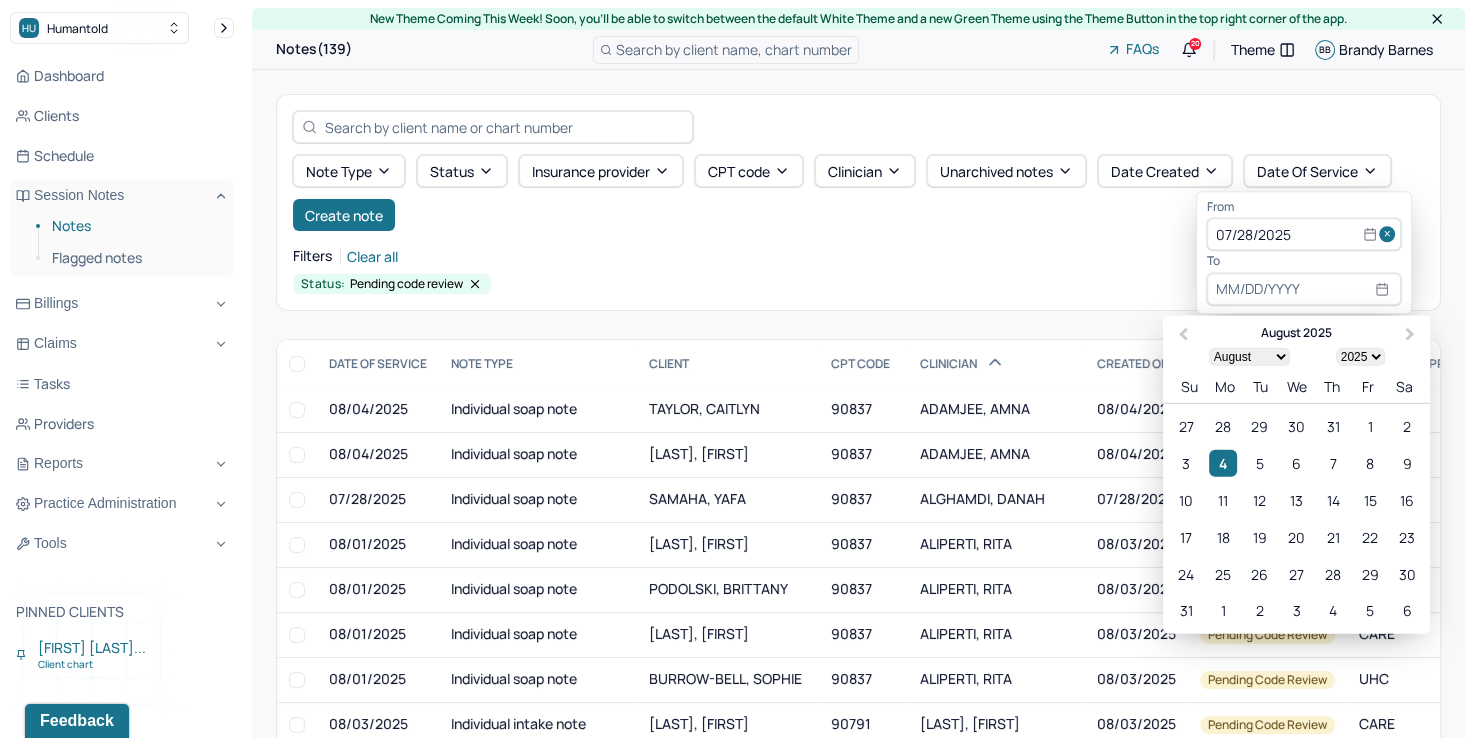 click at bounding box center (1304, 289) 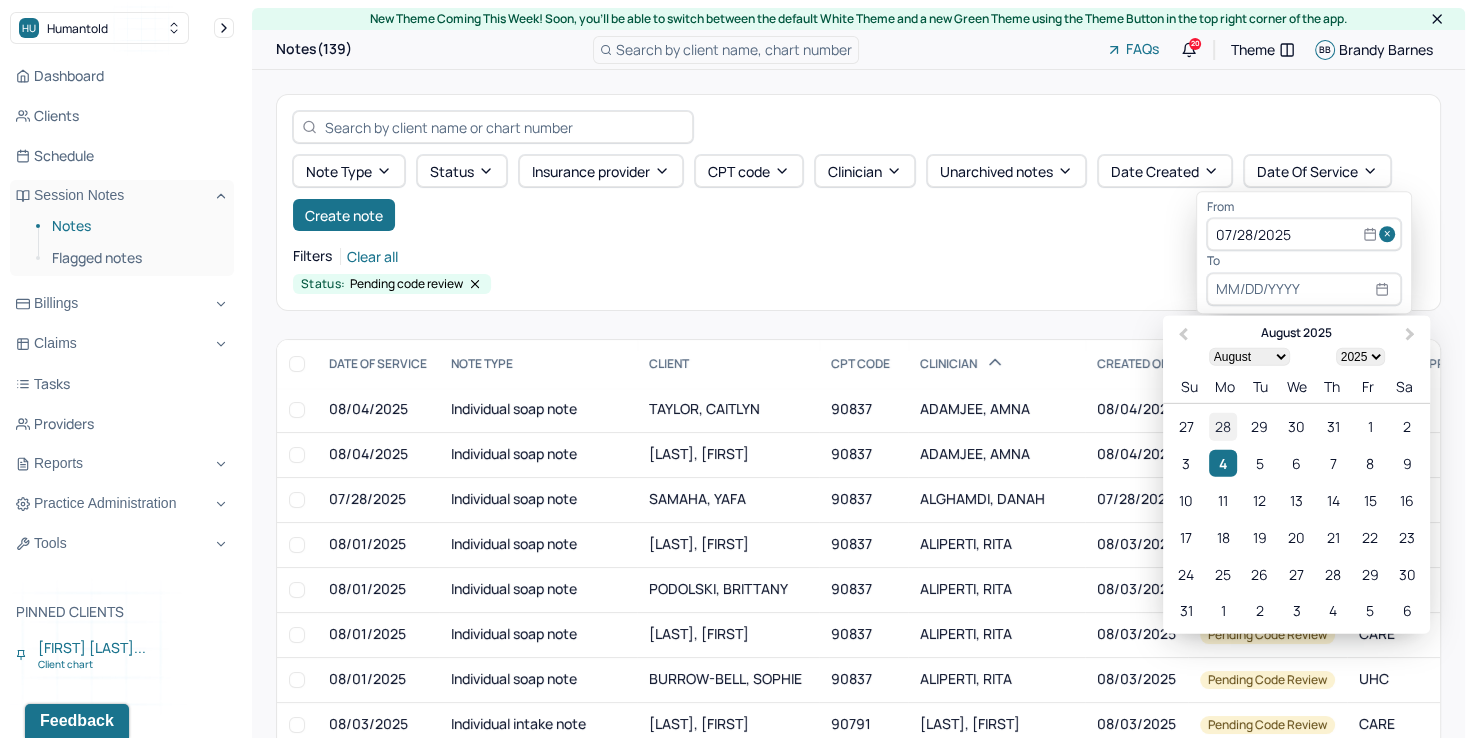 click on "28" at bounding box center (1222, 426) 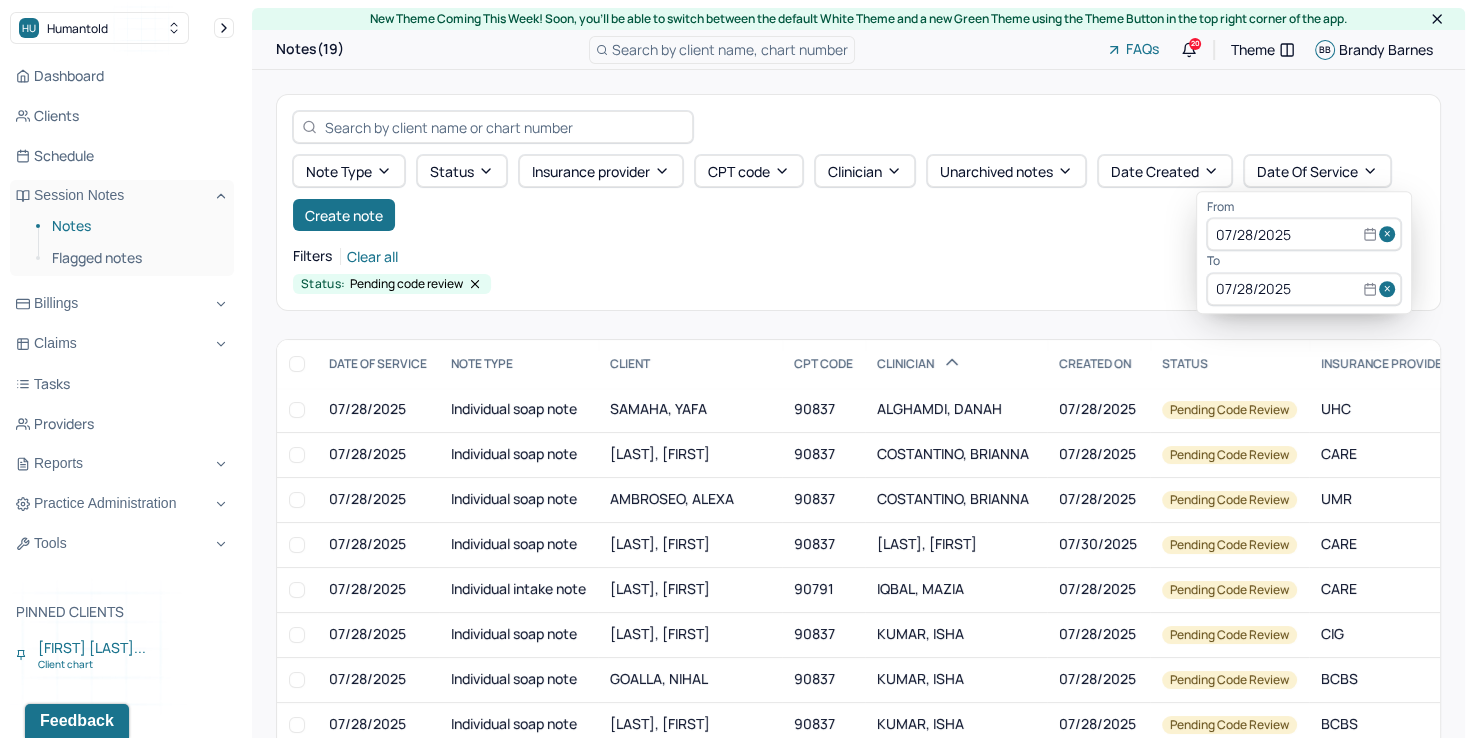 click on "Note type Status Insurance provider CPT code Clinician Unarchived notes Date Created Date Of Service Create note Filters Clear all Status: Pending code review" at bounding box center [858, 202] 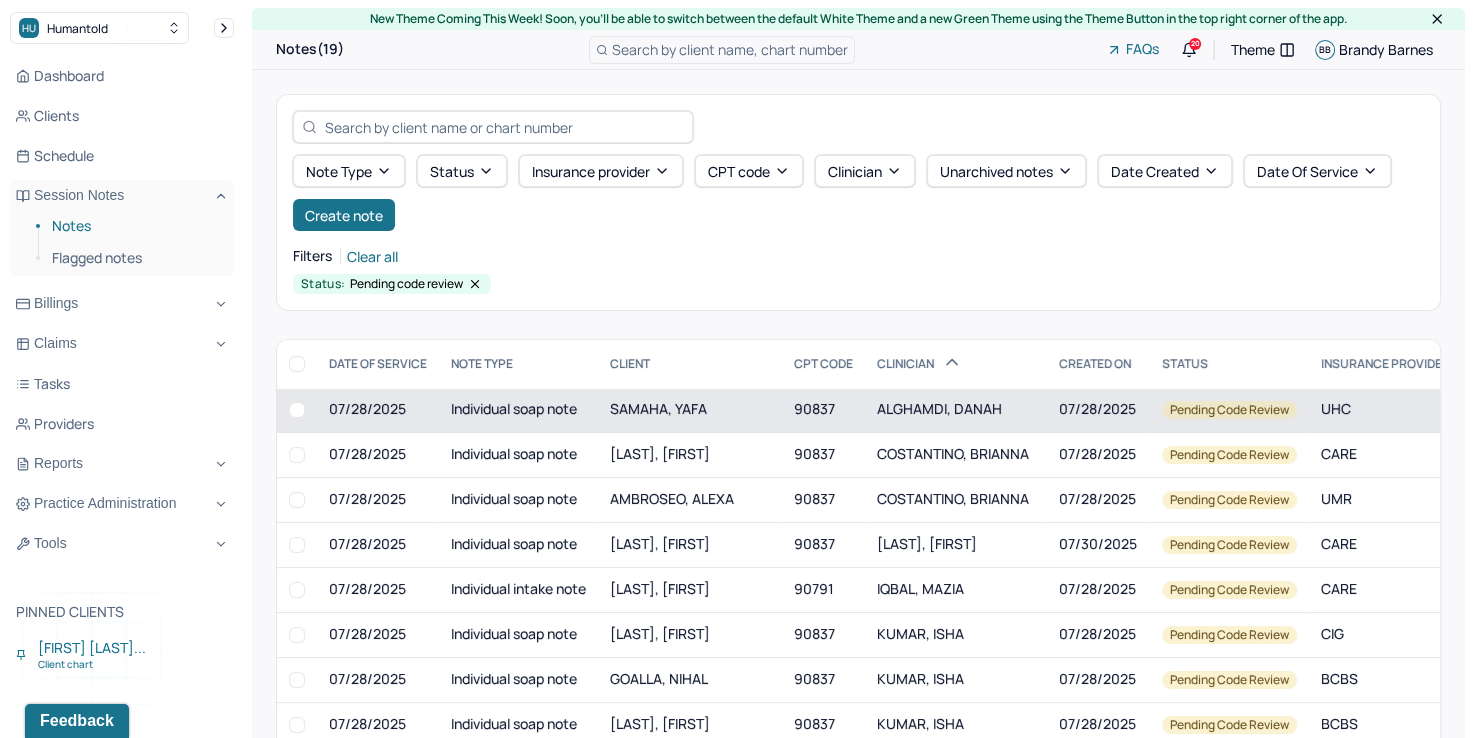 click on "ALGHAMDI, DANAH" at bounding box center (939, 408) 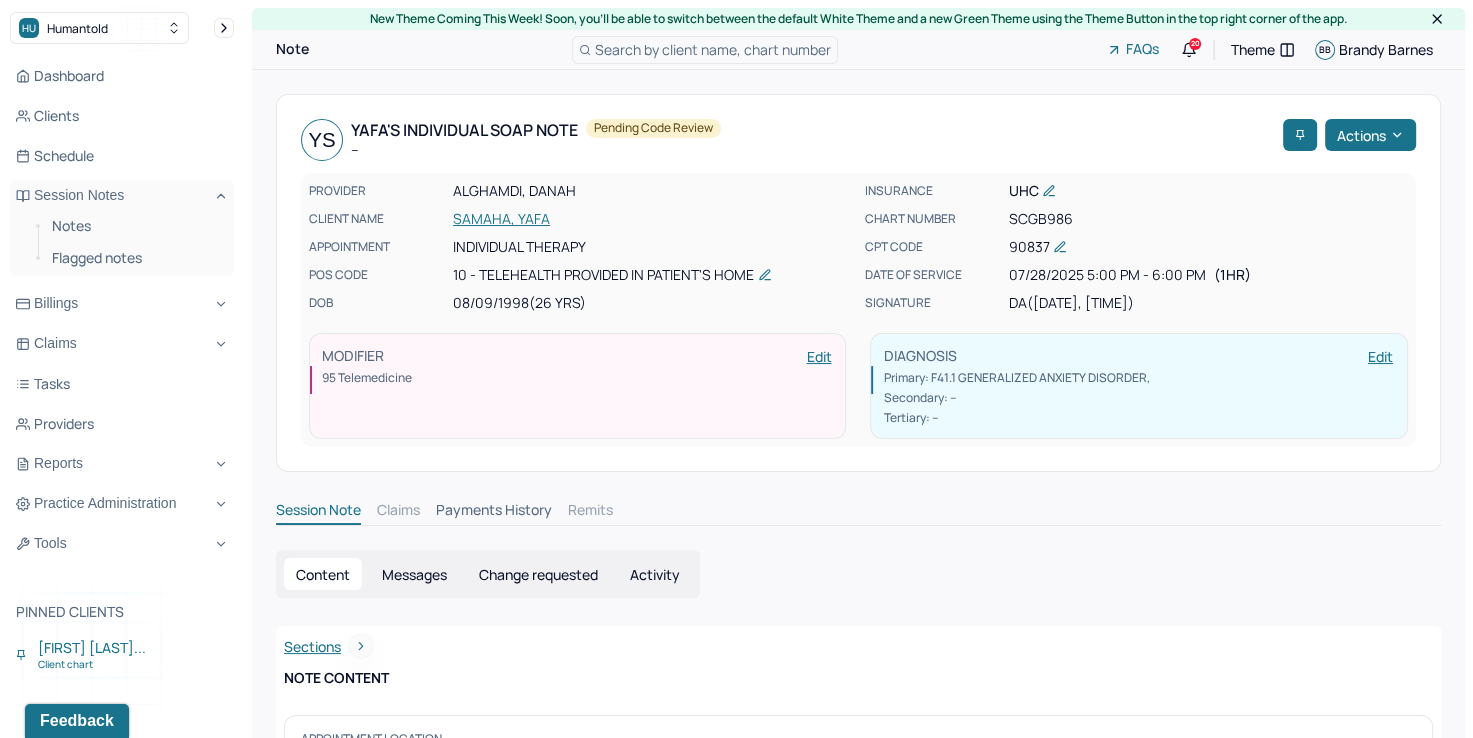 scroll, scrollTop: 0, scrollLeft: 0, axis: both 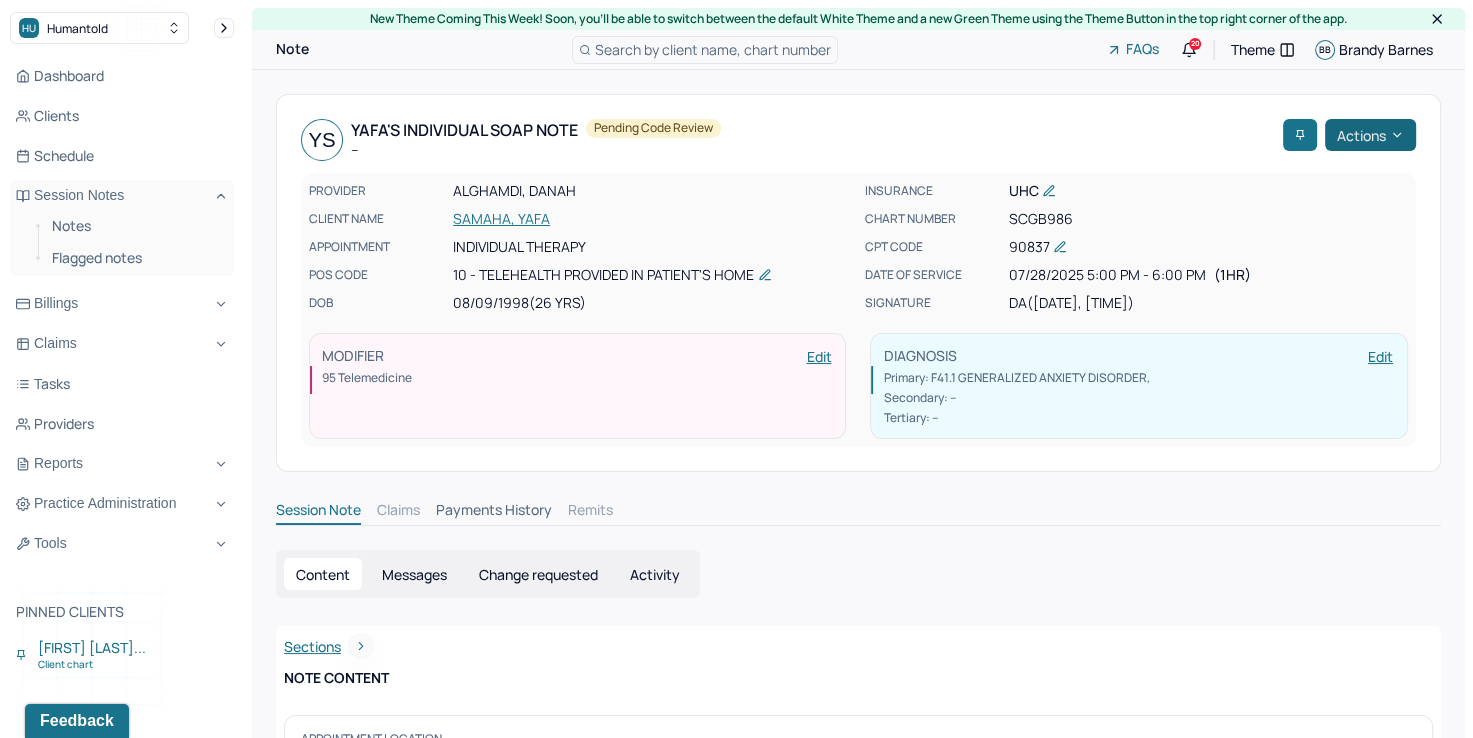 click on "Actions" at bounding box center [1370, 135] 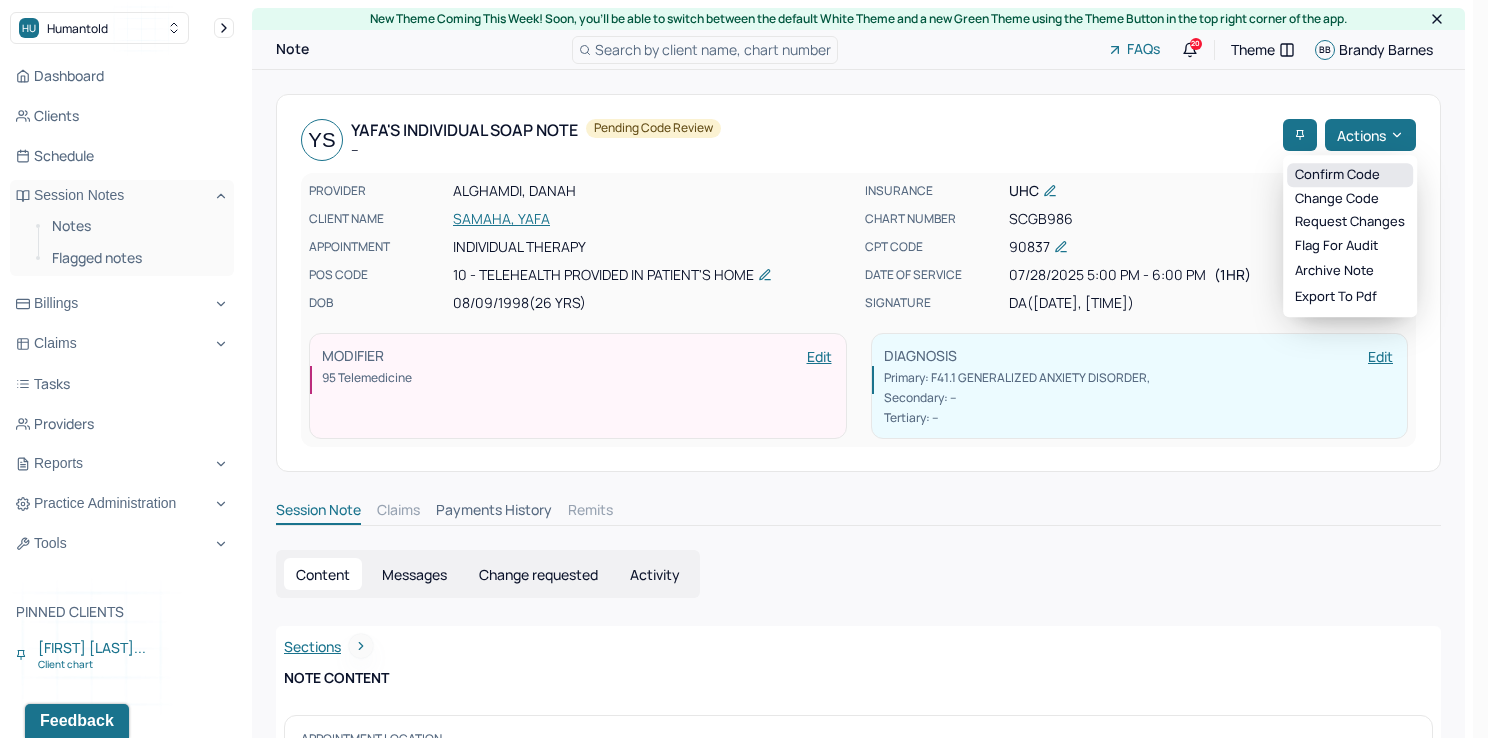 click on "Confirm code" at bounding box center [1350, 175] 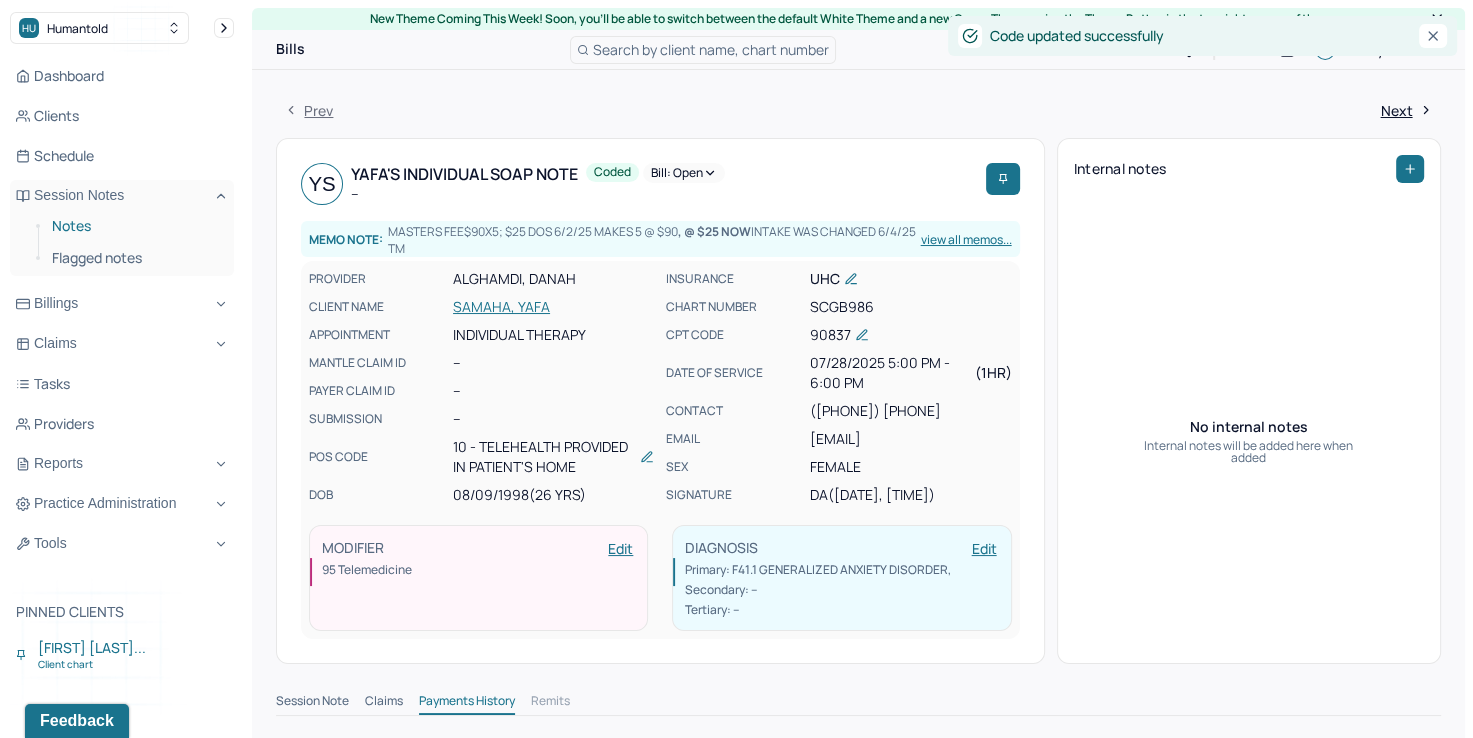 click on "Notes" at bounding box center [135, 226] 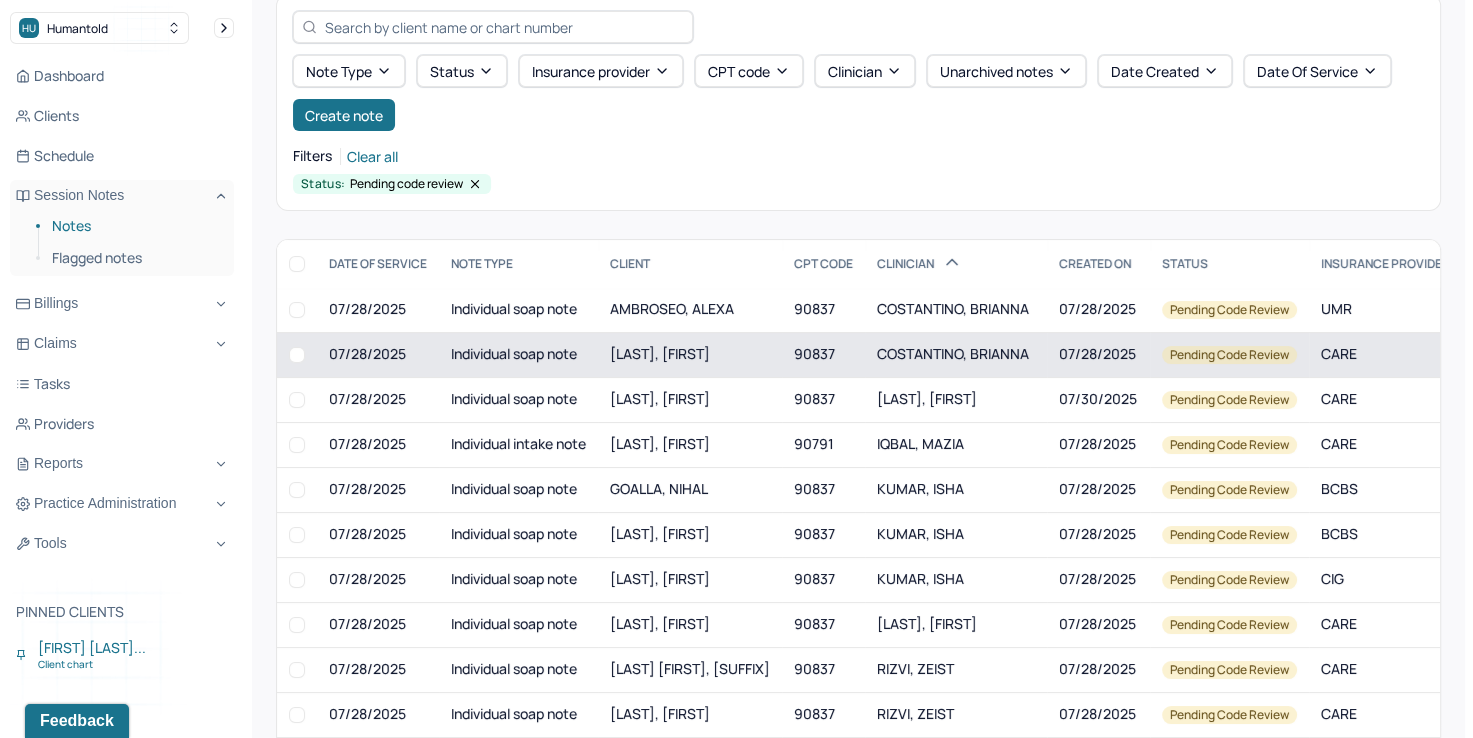 scroll, scrollTop: 0, scrollLeft: 0, axis: both 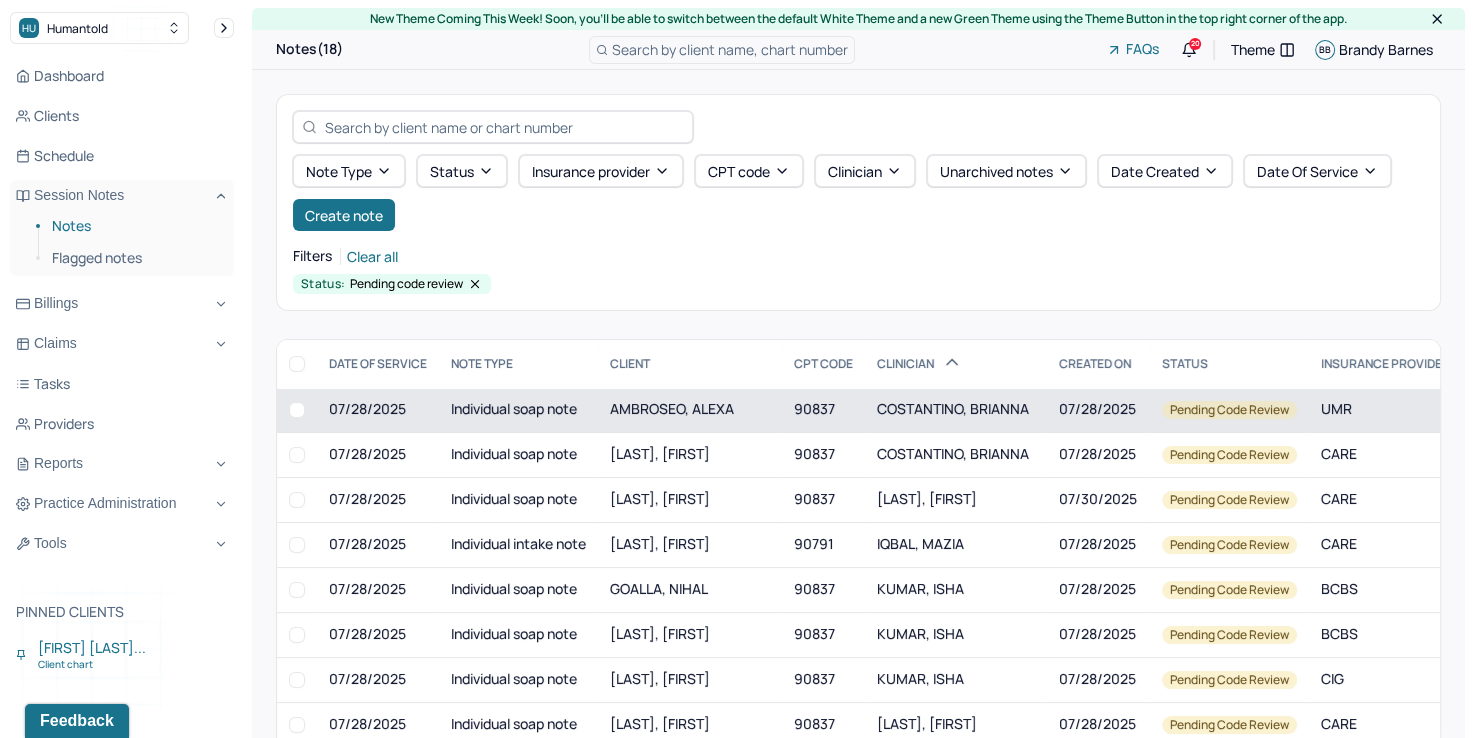 click on "COSTANTINO, BRIANNA" at bounding box center [956, 410] 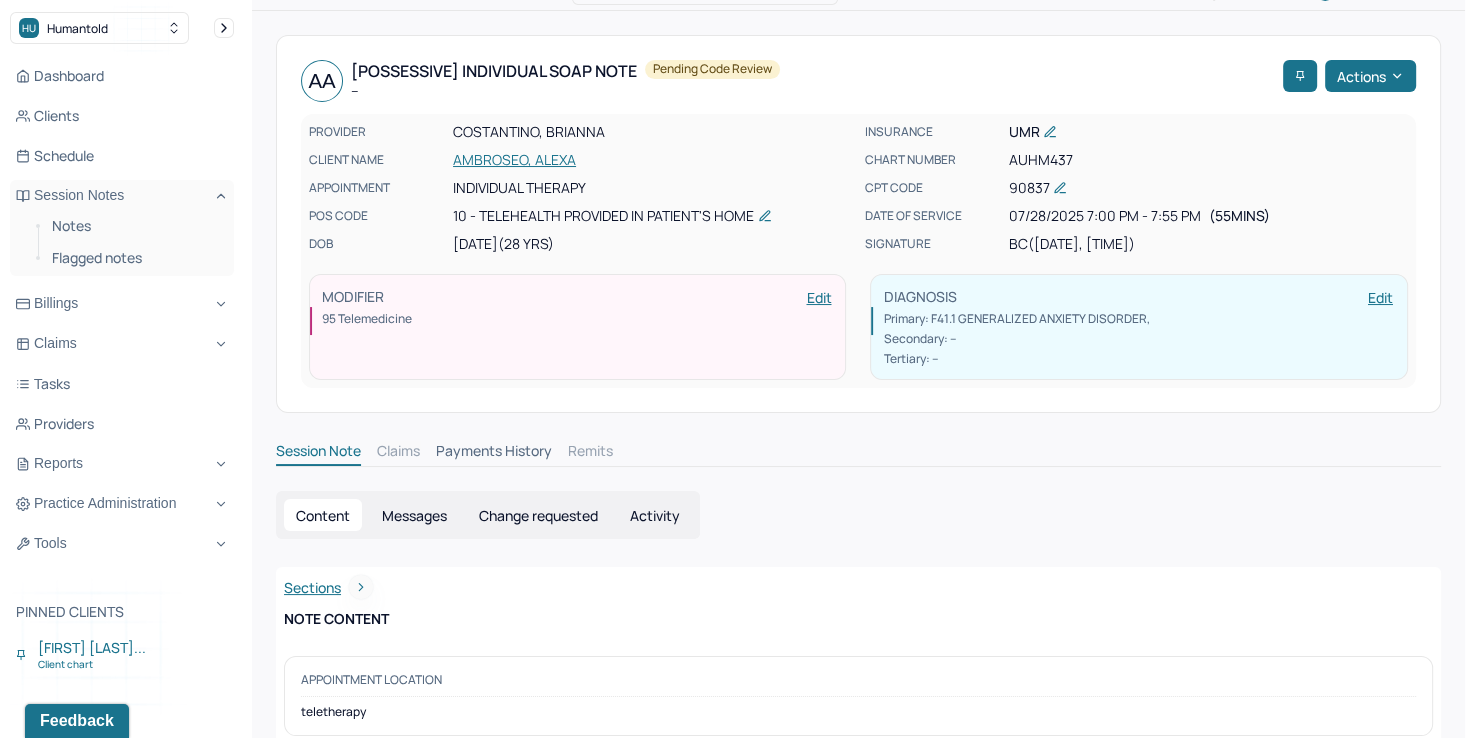scroll, scrollTop: 0, scrollLeft: 0, axis: both 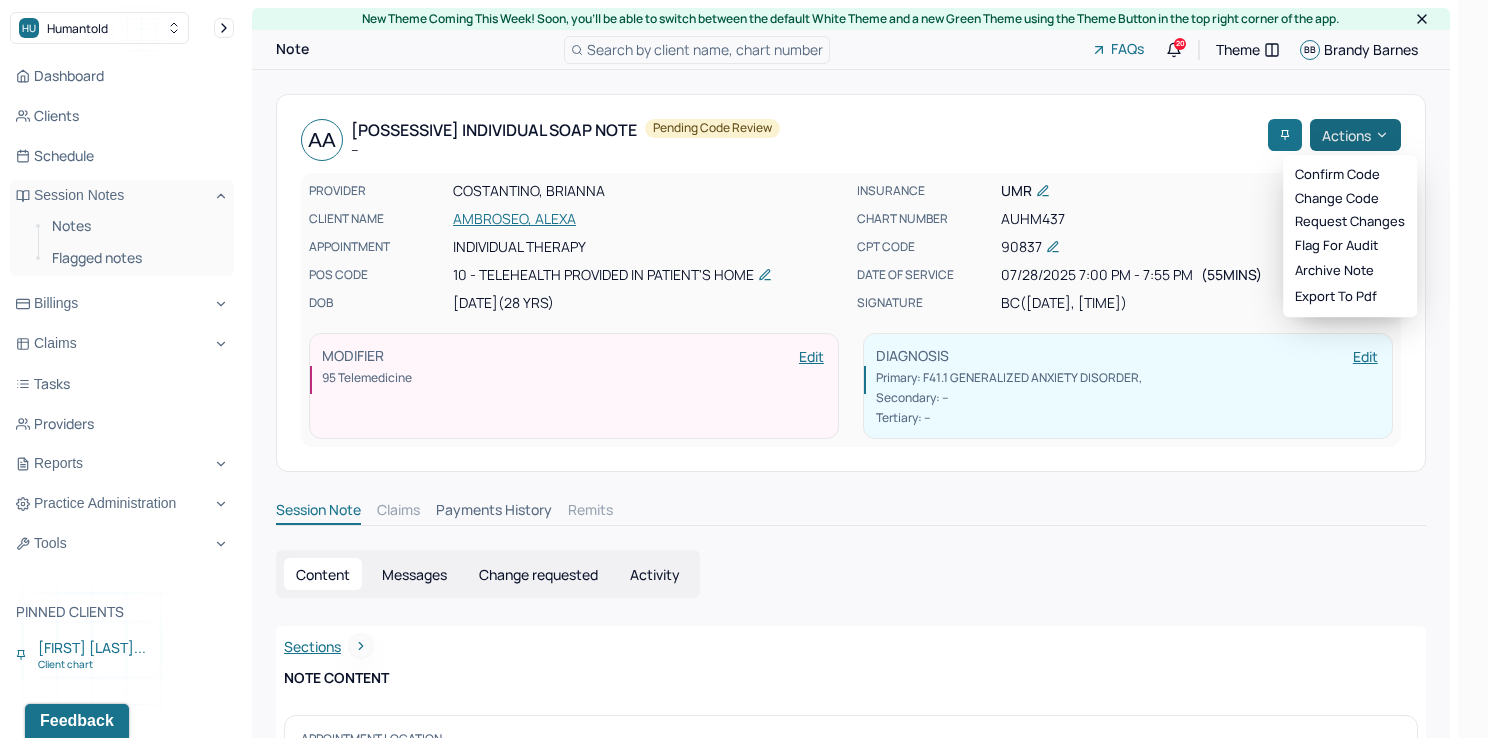 click 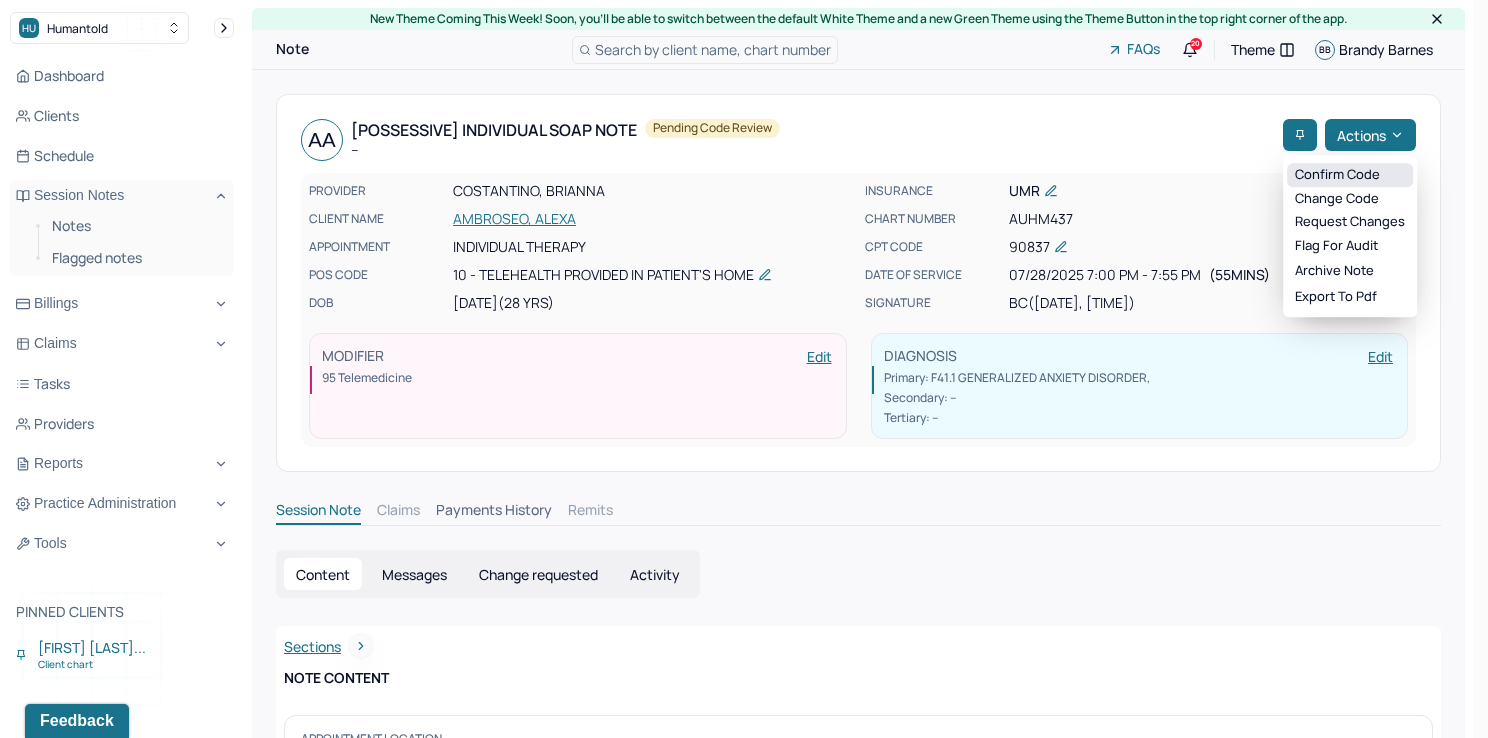 click on "Confirm code" at bounding box center [1350, 175] 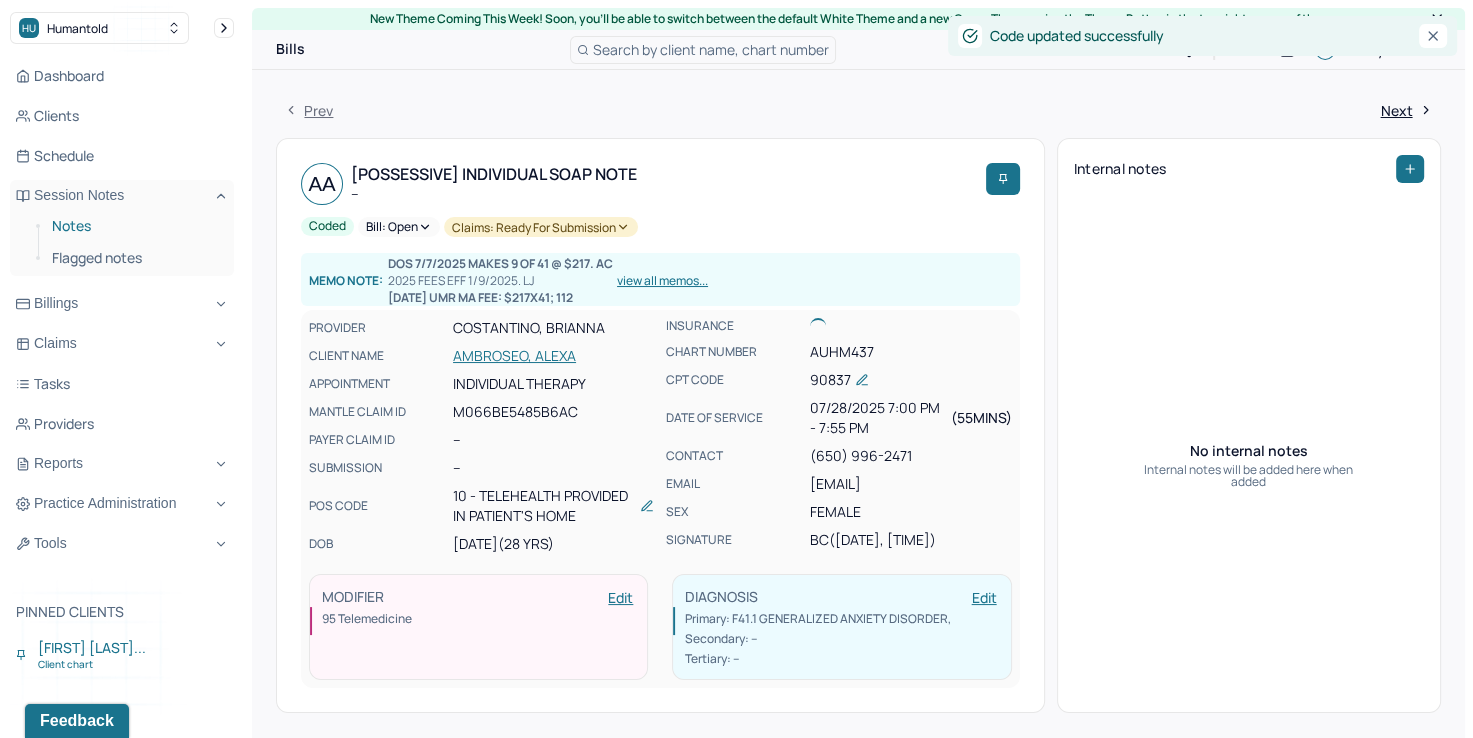 click on "Notes" at bounding box center (135, 226) 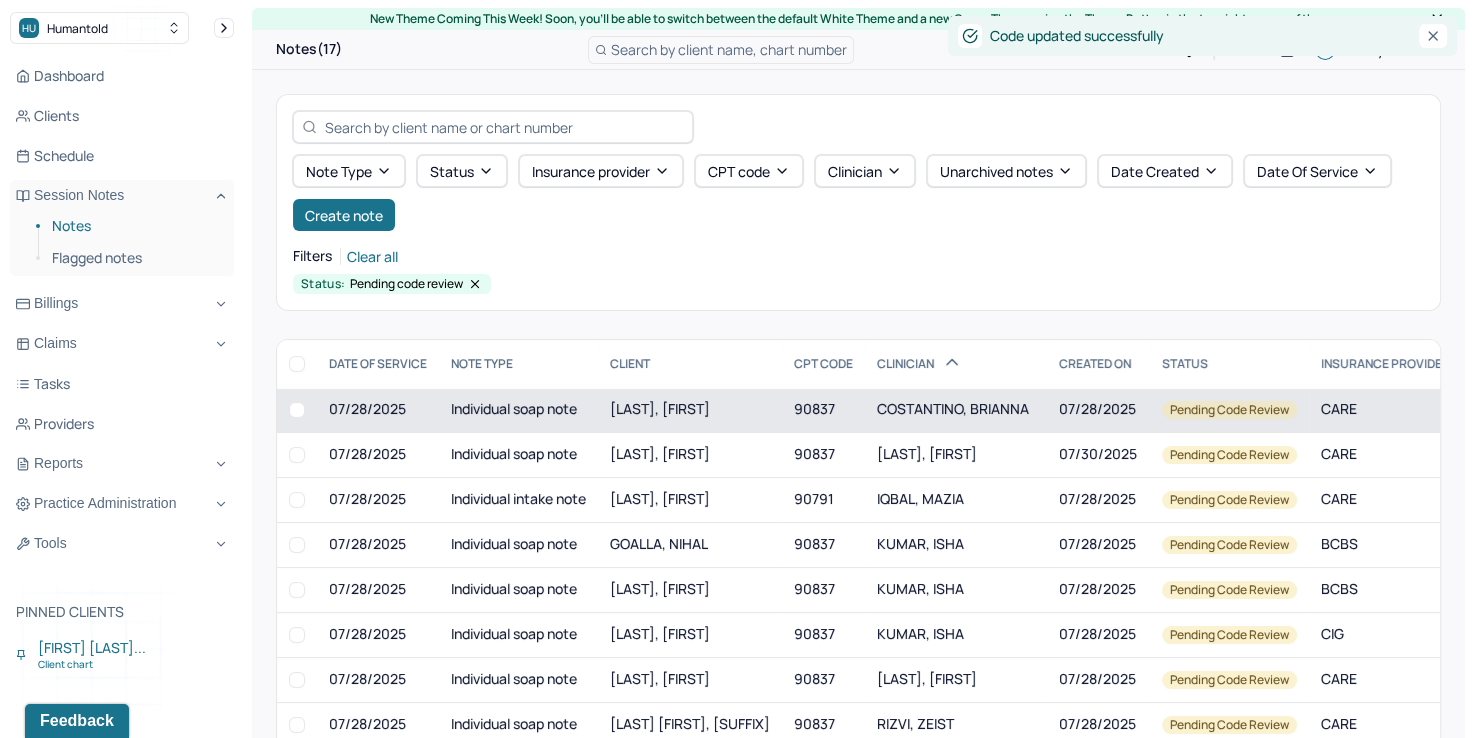 click on "COSTANTINO, BRIANNA" at bounding box center (953, 408) 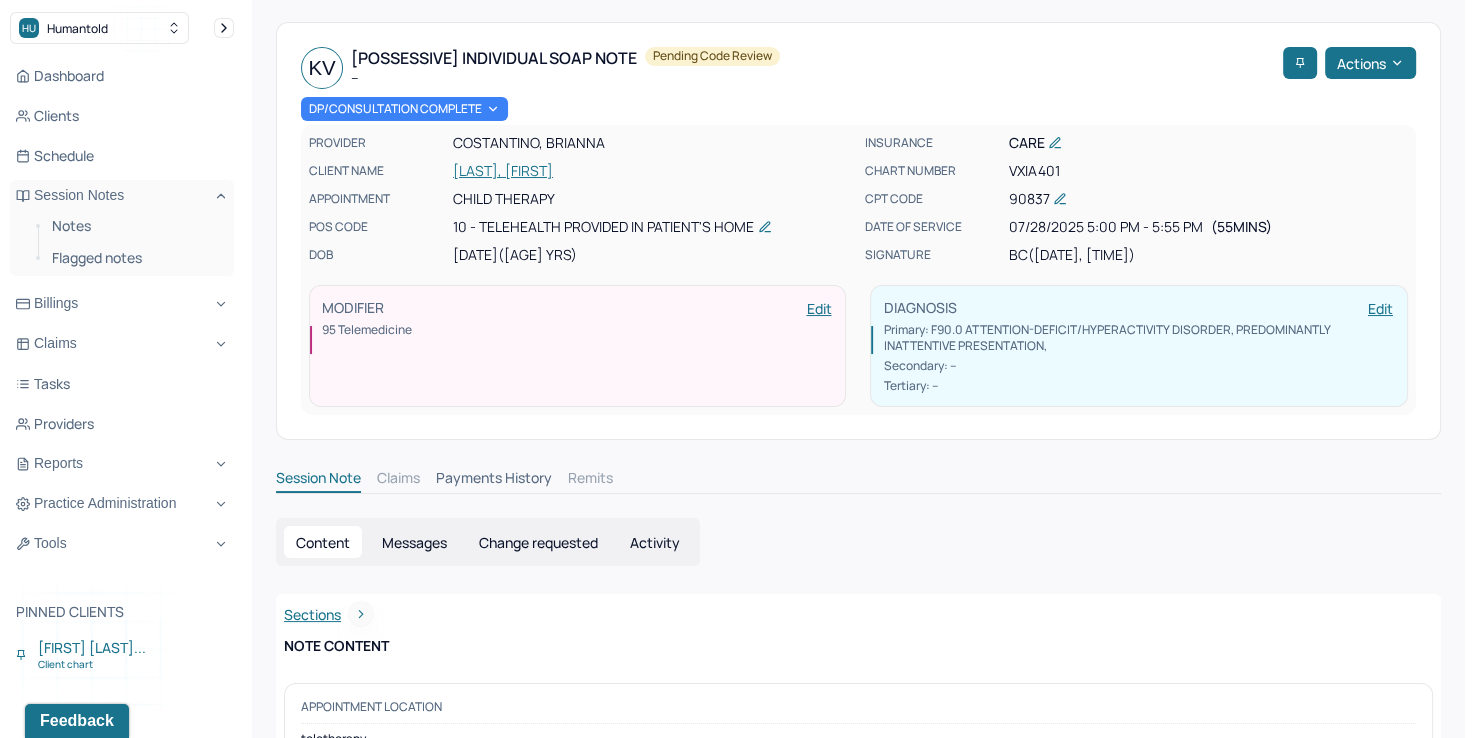 scroll, scrollTop: 0, scrollLeft: 0, axis: both 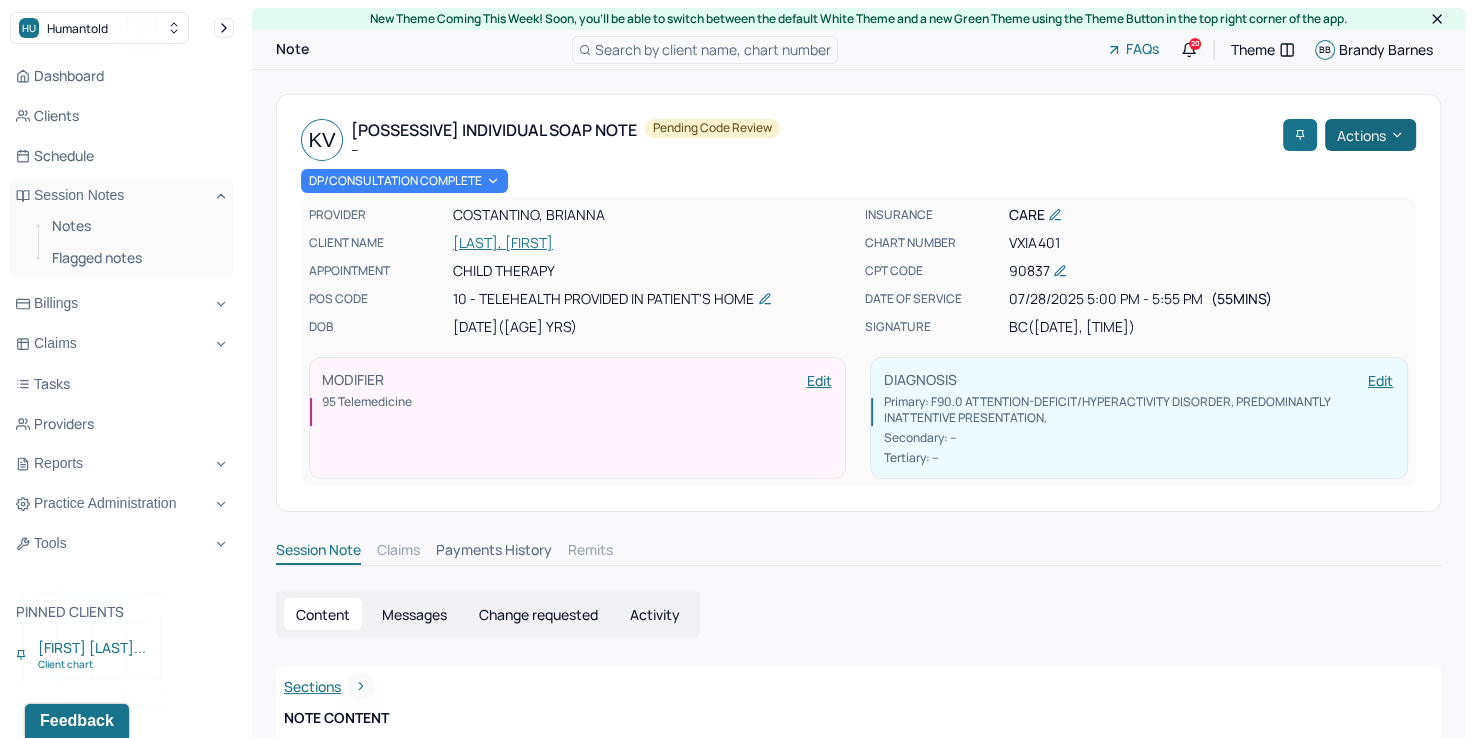 click on "Actions" at bounding box center [1370, 135] 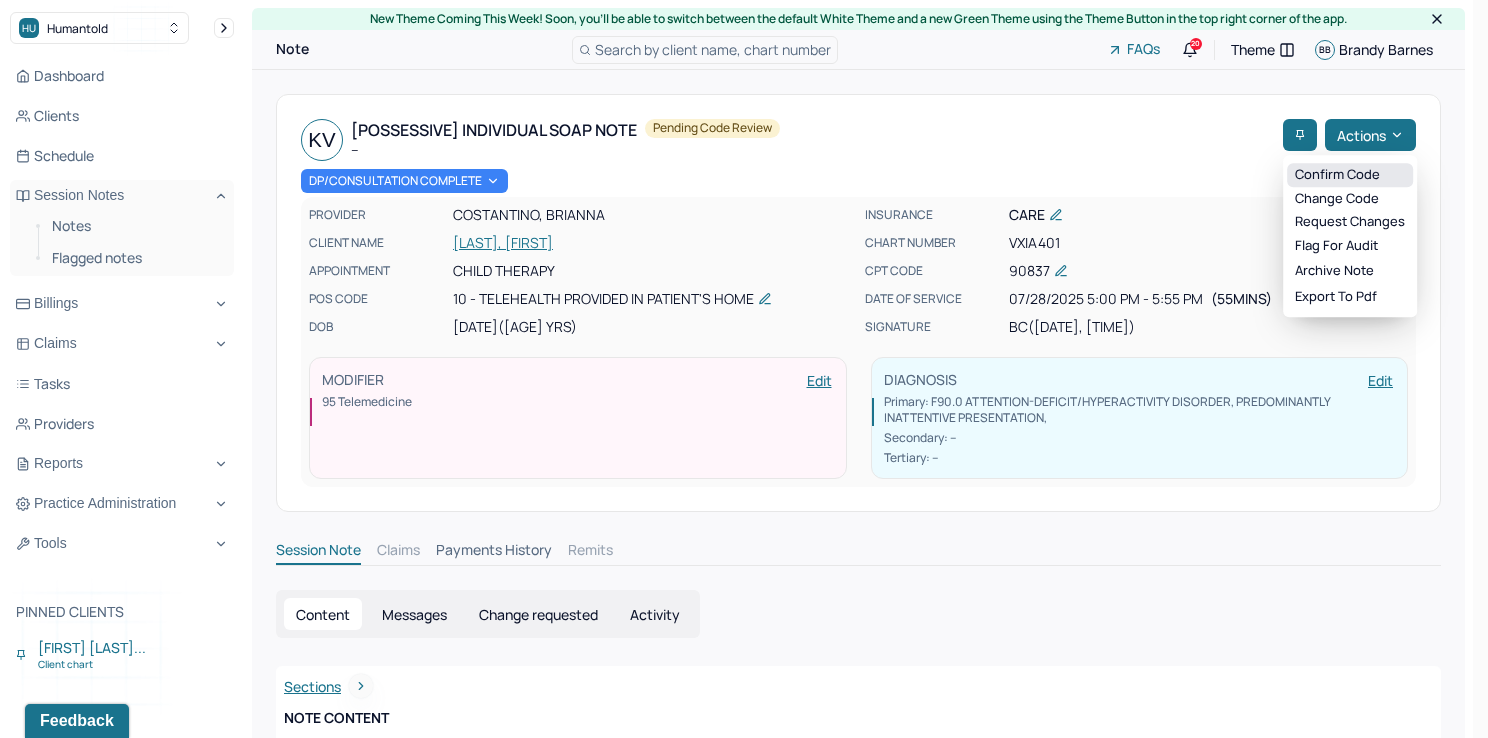 click on "Confirm code" at bounding box center (1350, 175) 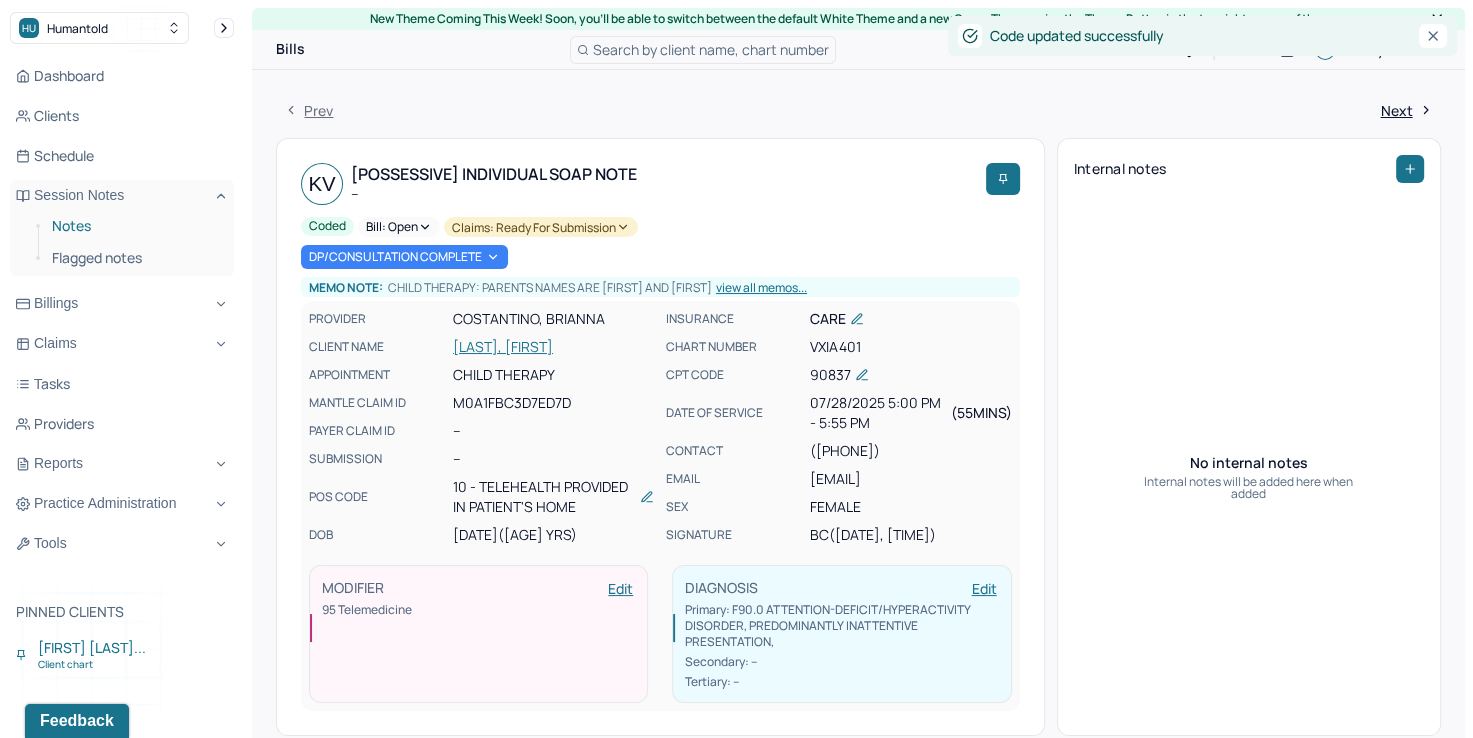 click on "Notes" at bounding box center [135, 226] 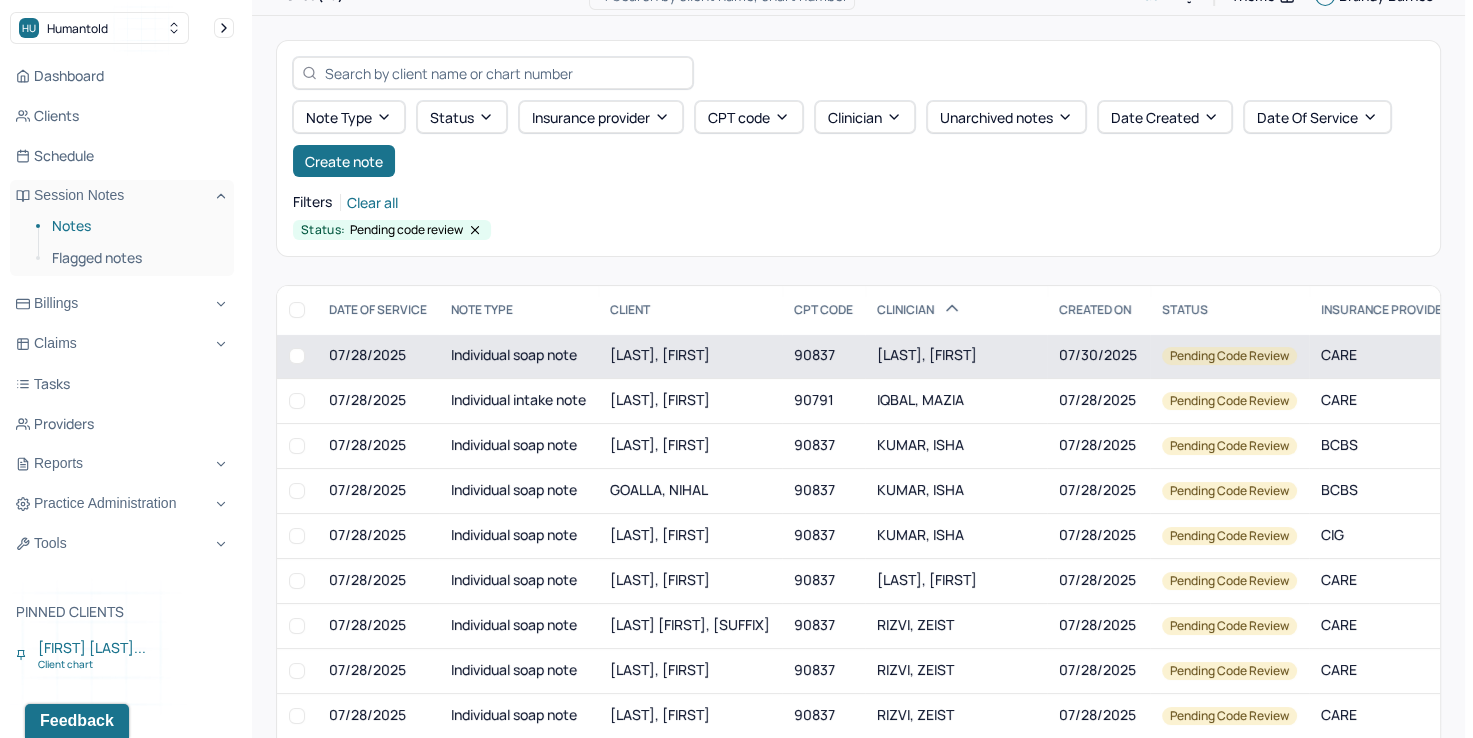 scroll, scrollTop: 100, scrollLeft: 0, axis: vertical 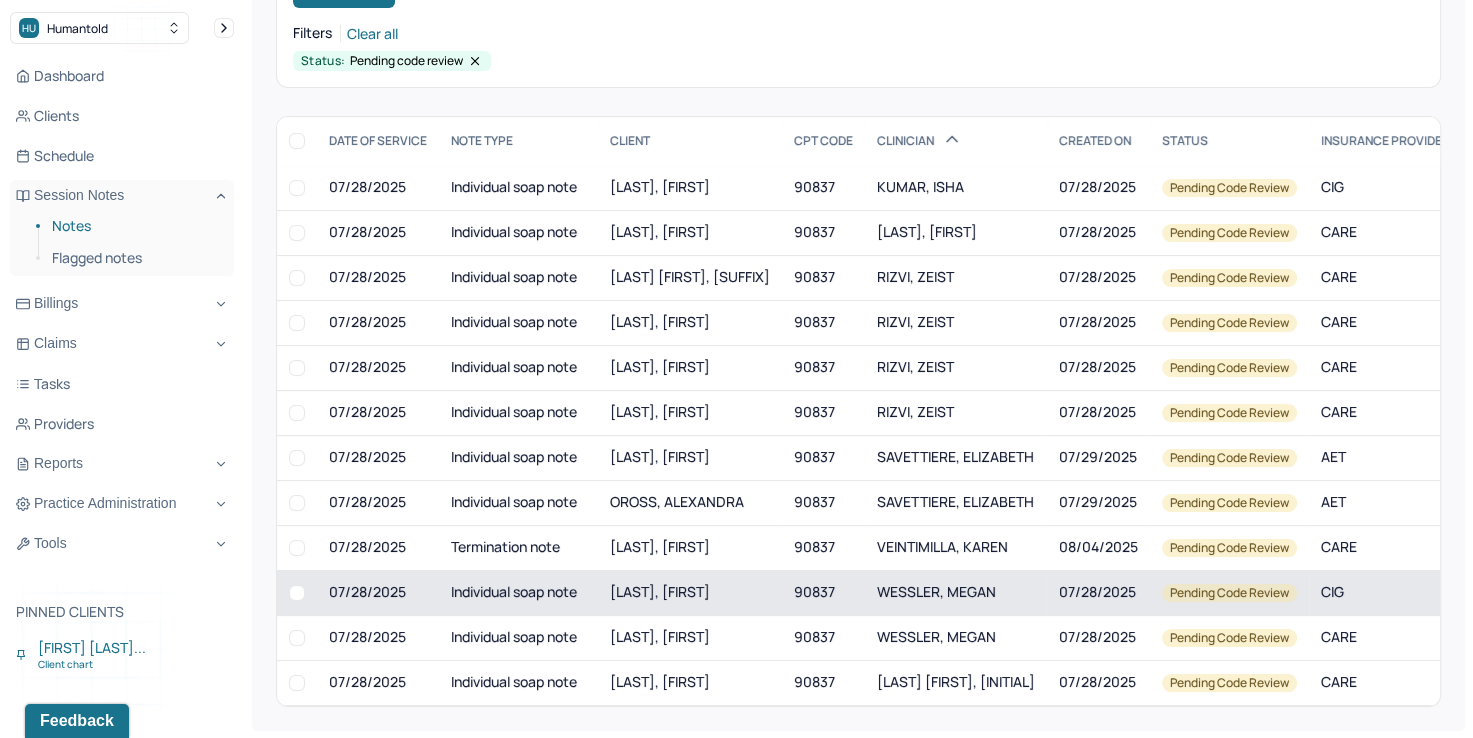 click on "WESSLER, MEGAN" at bounding box center [936, 591] 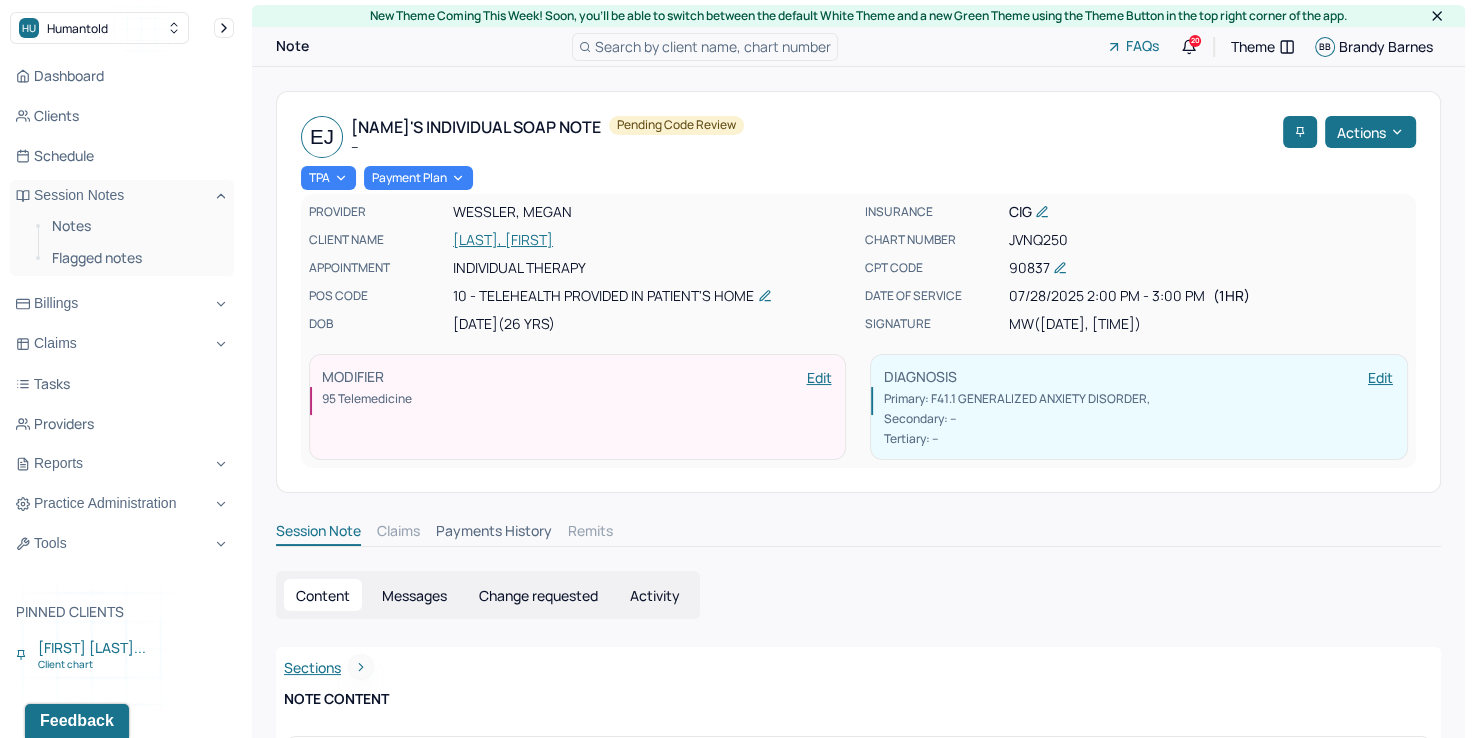 scroll, scrollTop: 0, scrollLeft: 0, axis: both 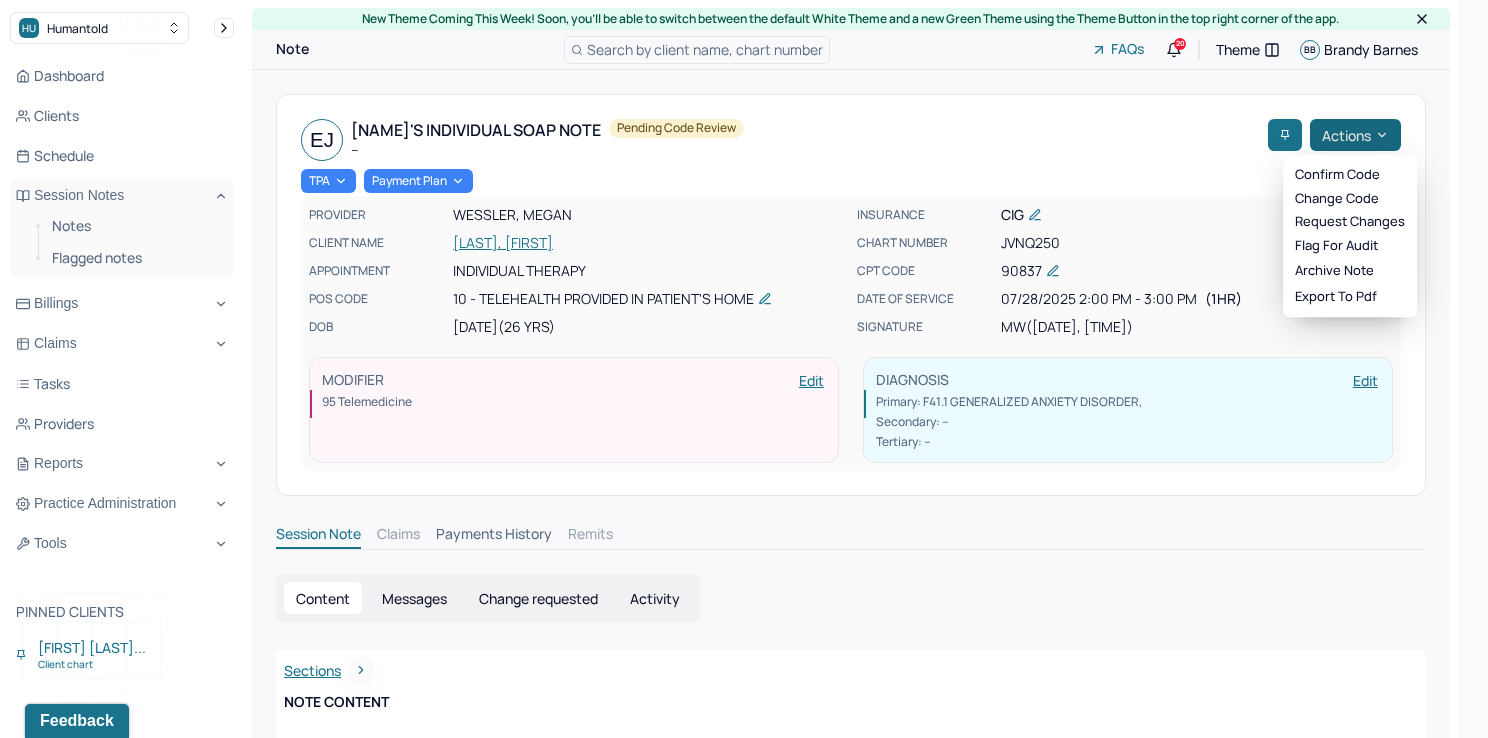 click 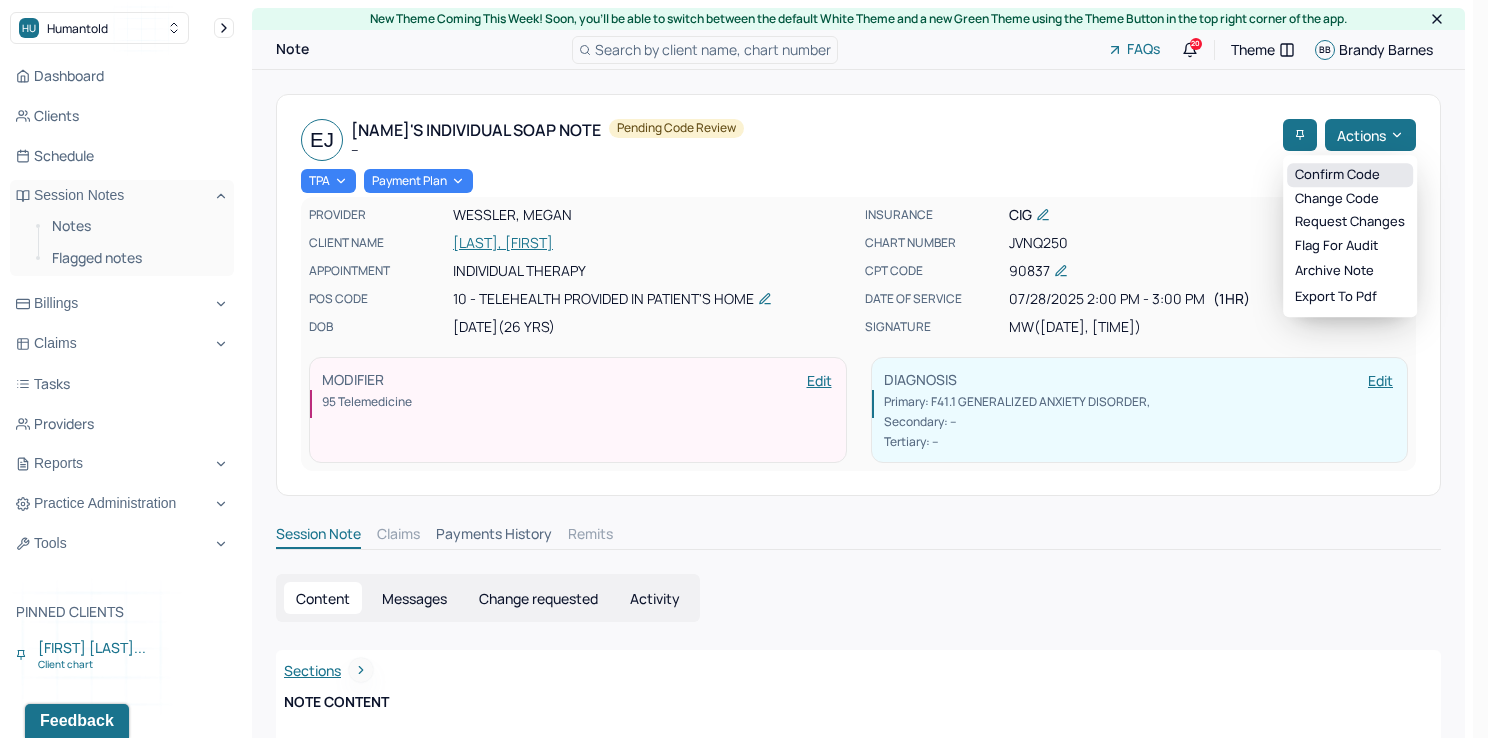 click on "Confirm code" at bounding box center (1350, 175) 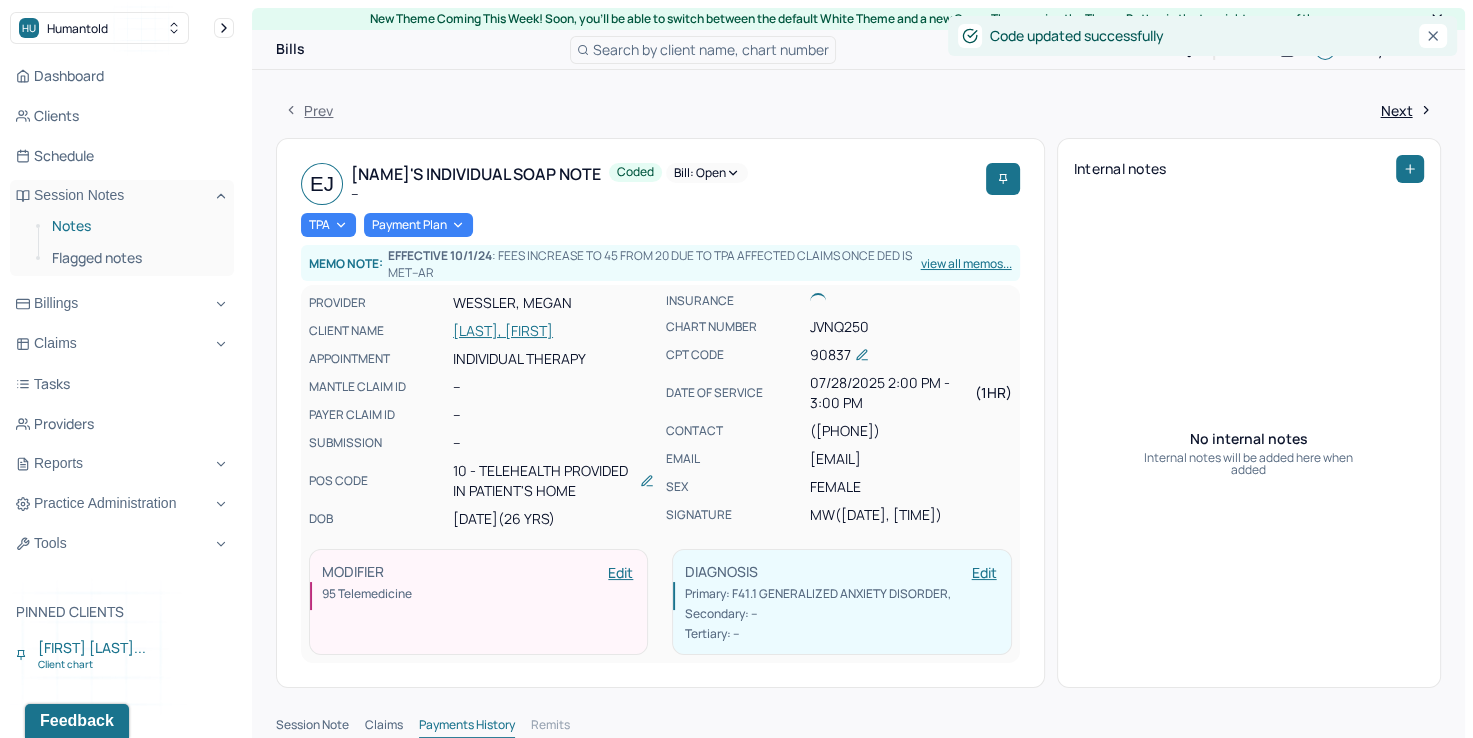 click on "Notes" at bounding box center [135, 226] 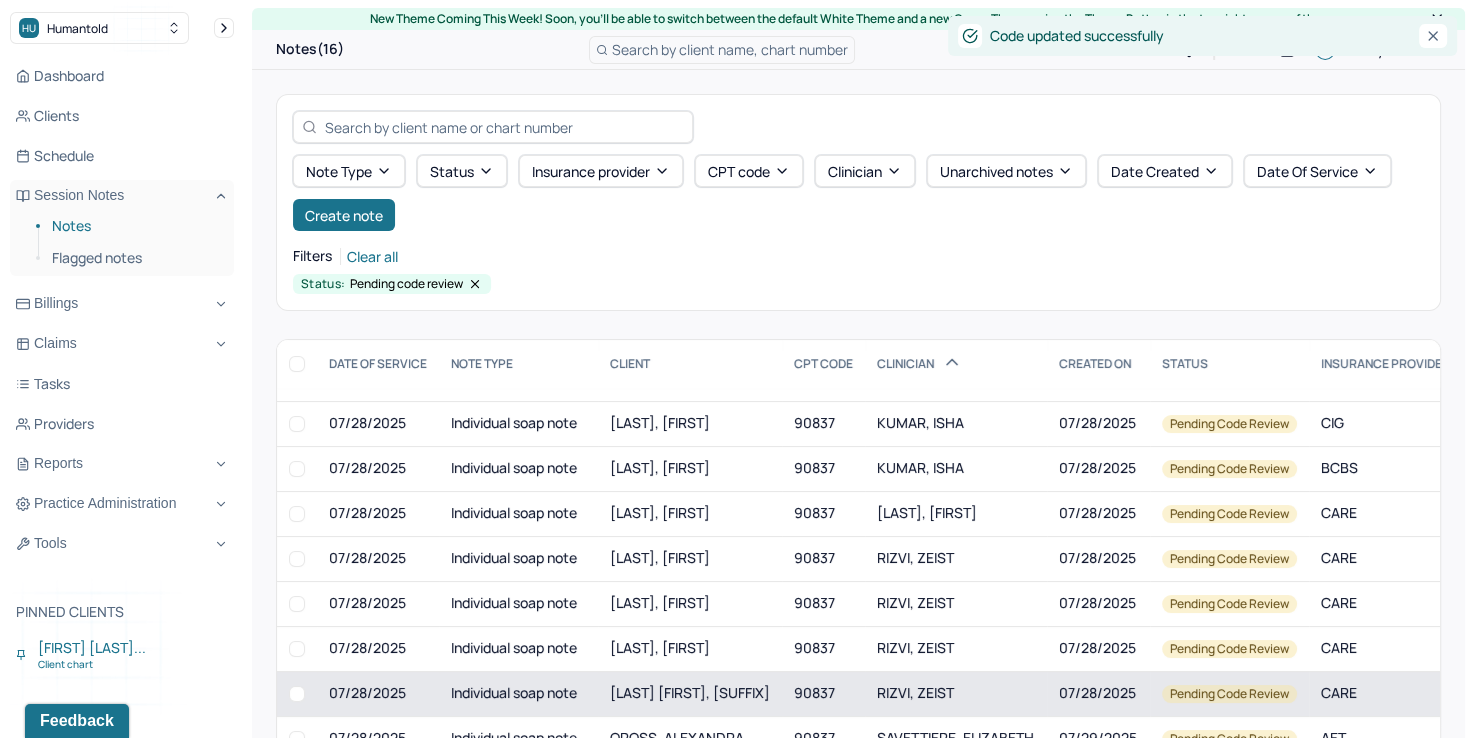 scroll, scrollTop: 190, scrollLeft: 0, axis: vertical 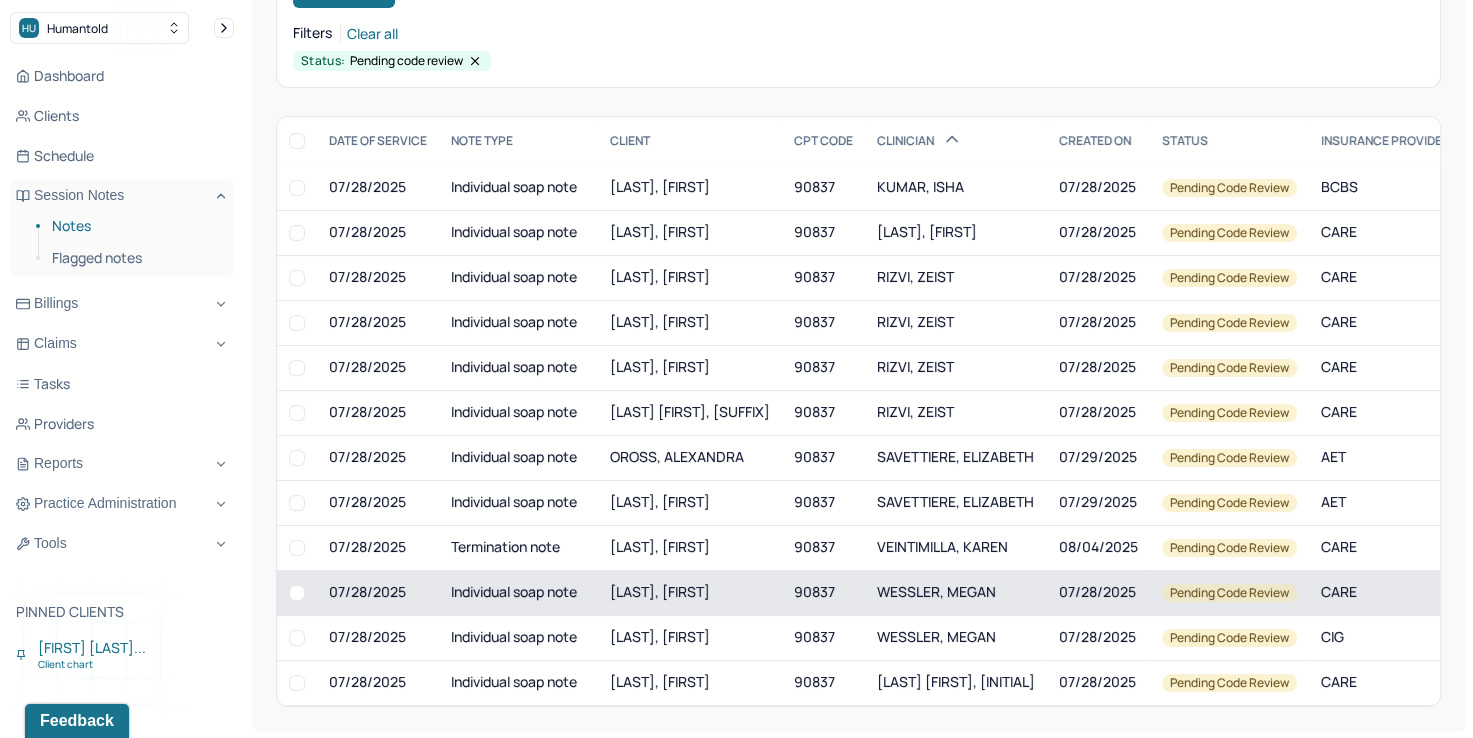 click on "WESSLER, MEGAN" at bounding box center (936, 591) 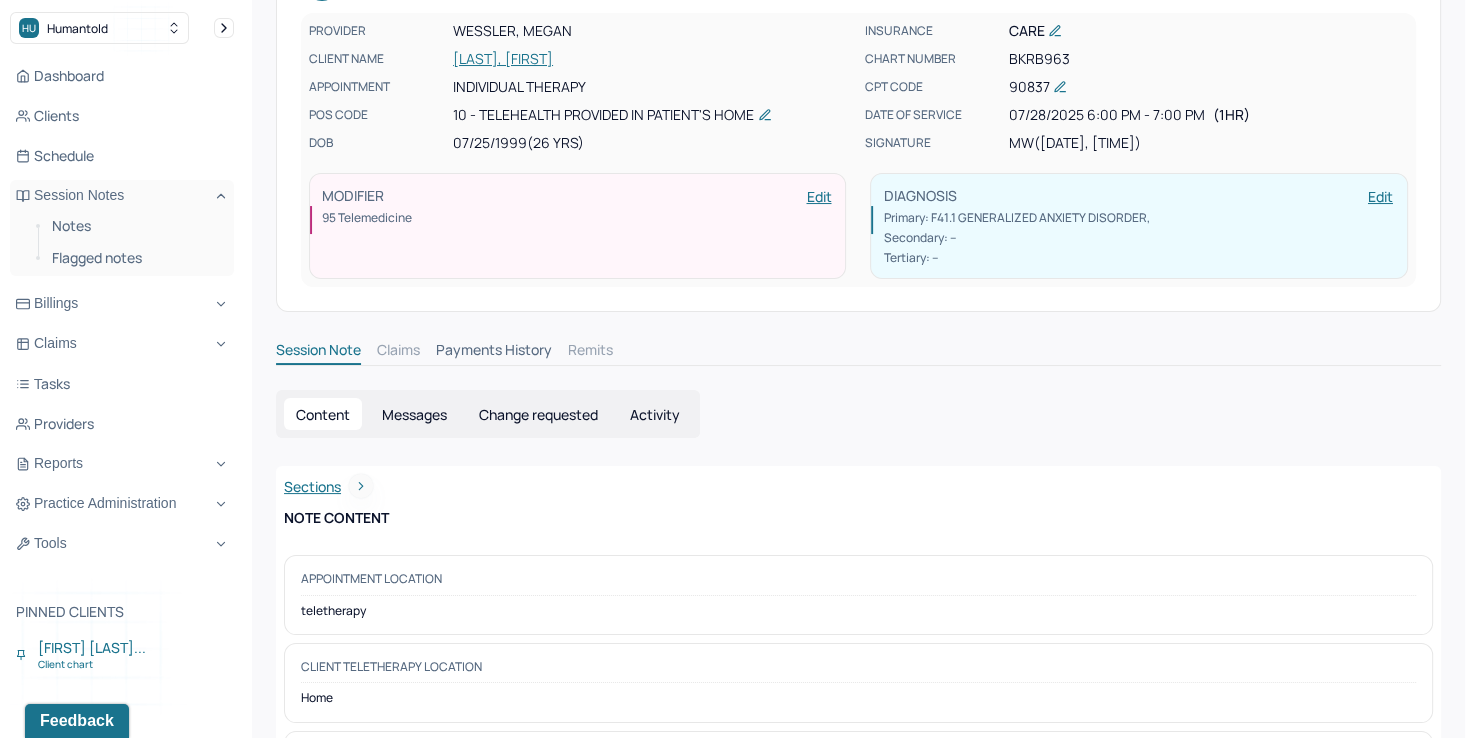 scroll, scrollTop: 0, scrollLeft: 0, axis: both 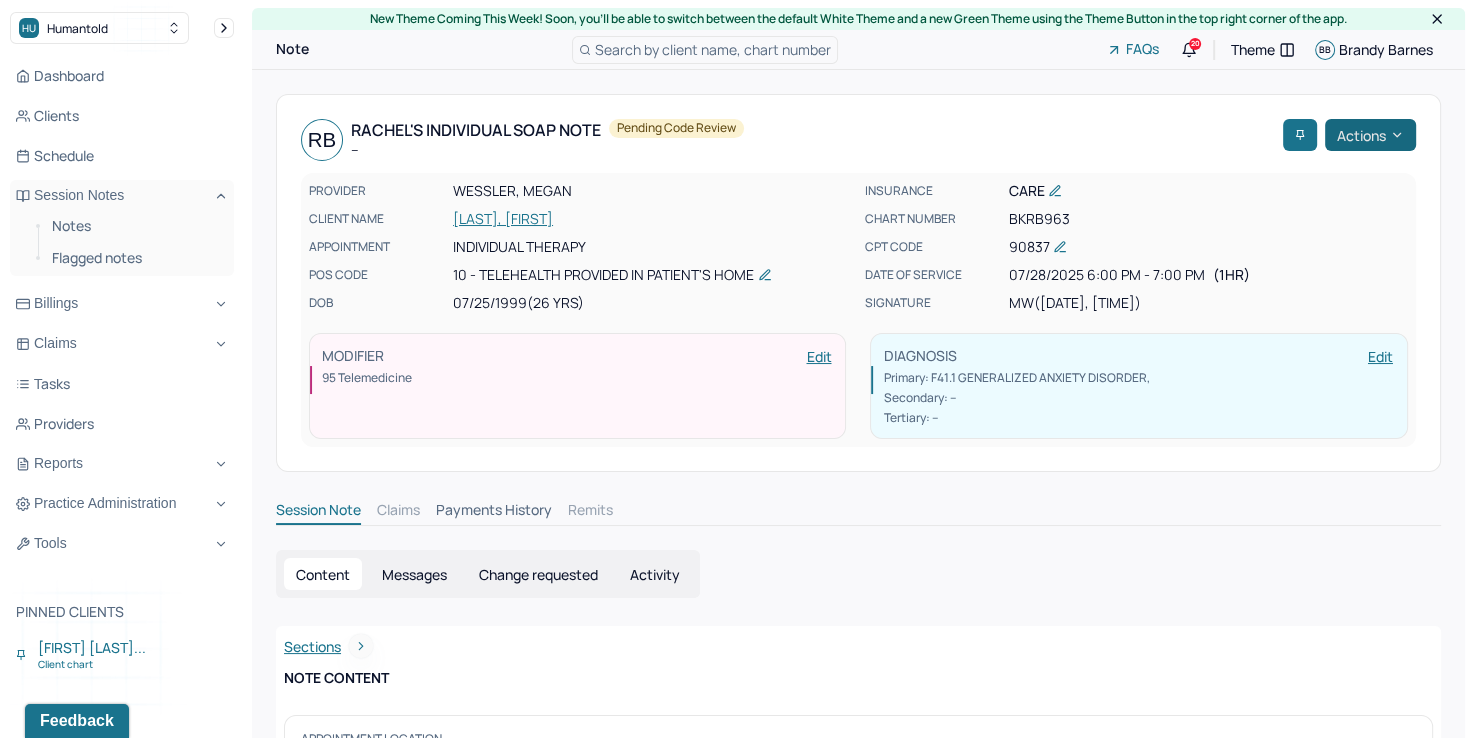 click on "Actions" at bounding box center (1370, 135) 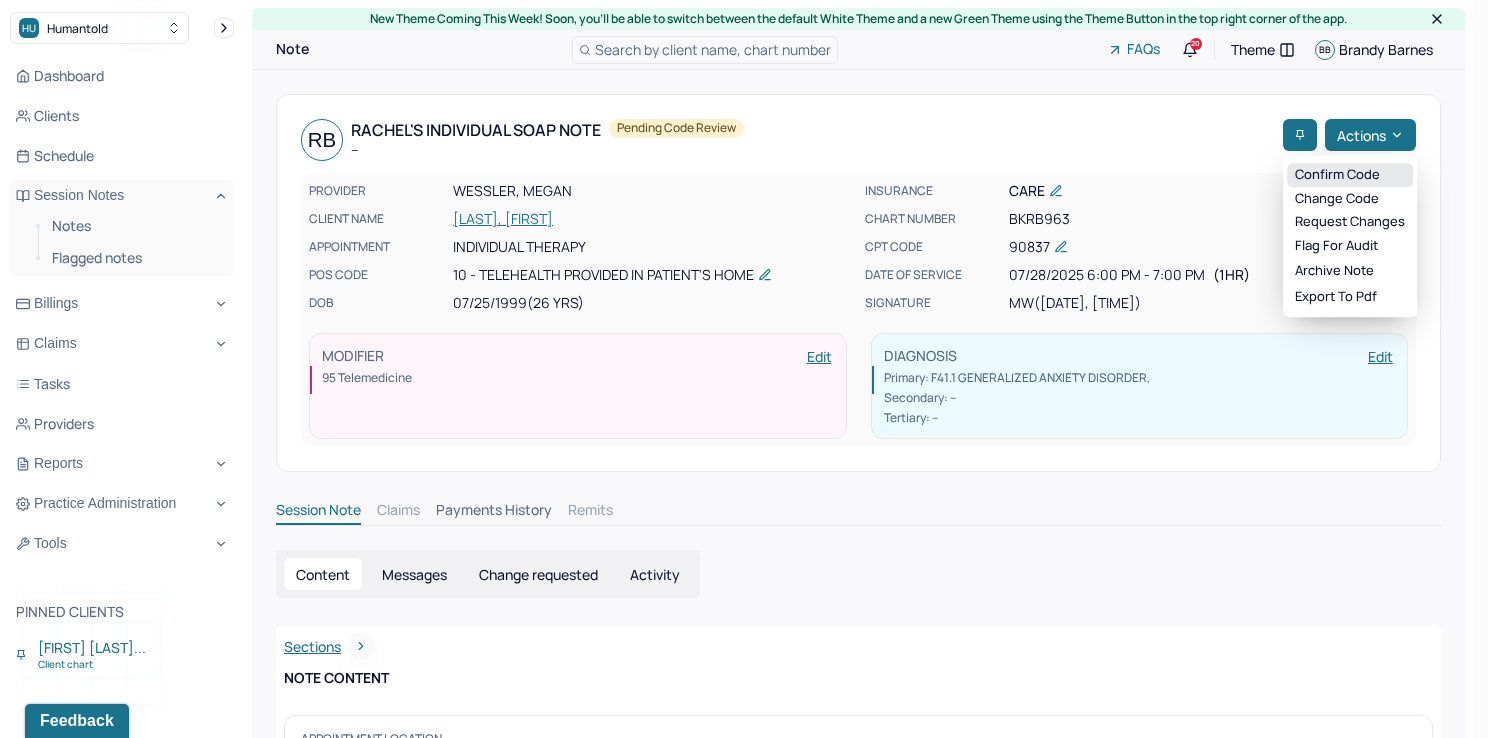 click on "Confirm code" at bounding box center [1350, 175] 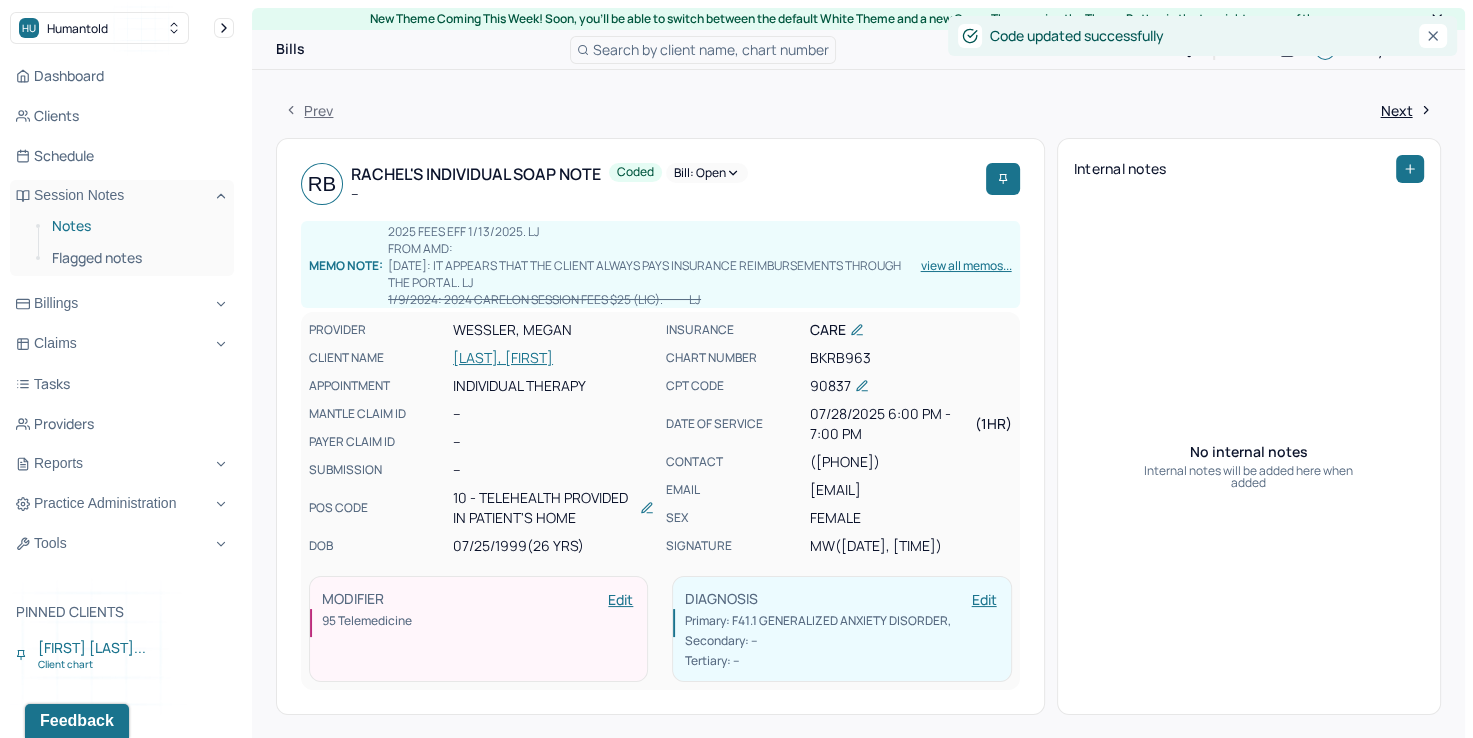 click on "Notes" at bounding box center [135, 226] 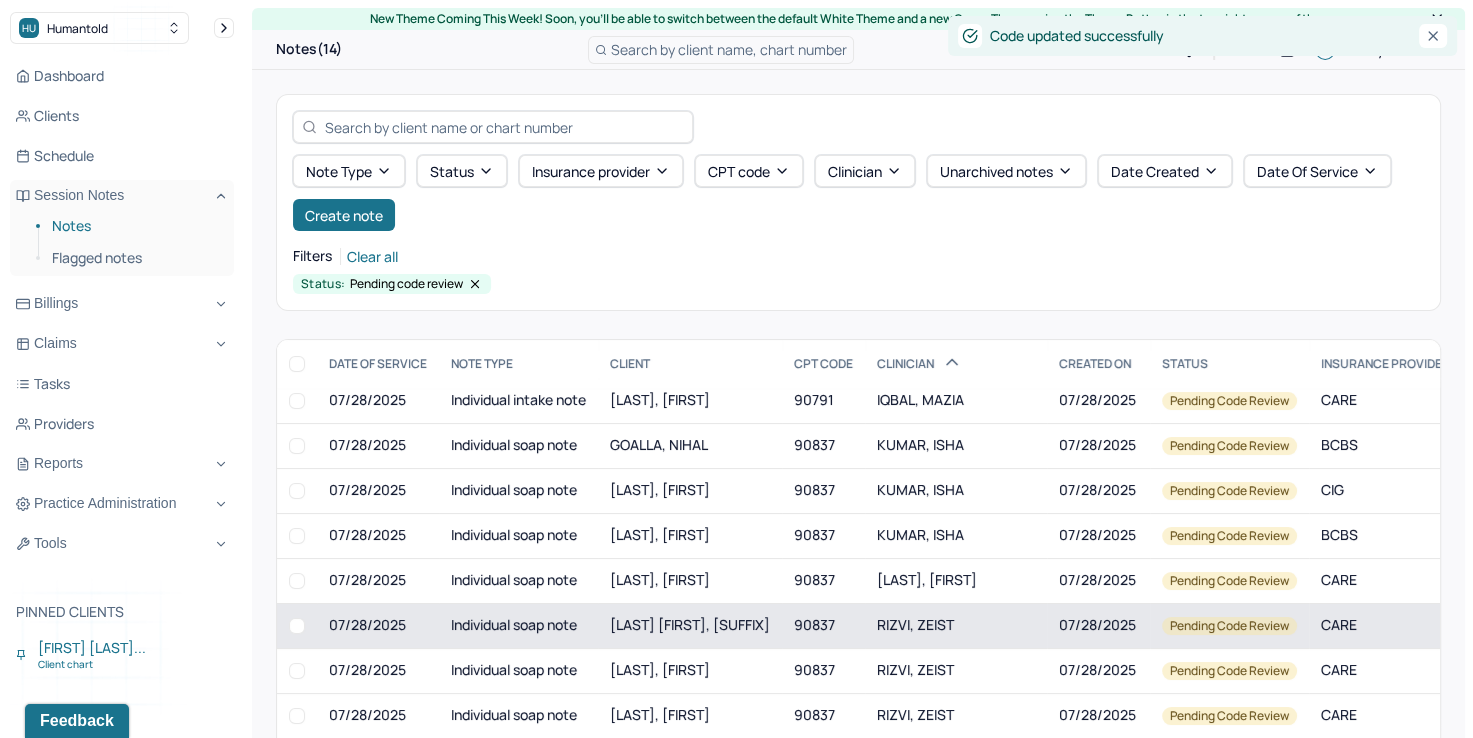 scroll, scrollTop: 100, scrollLeft: 0, axis: vertical 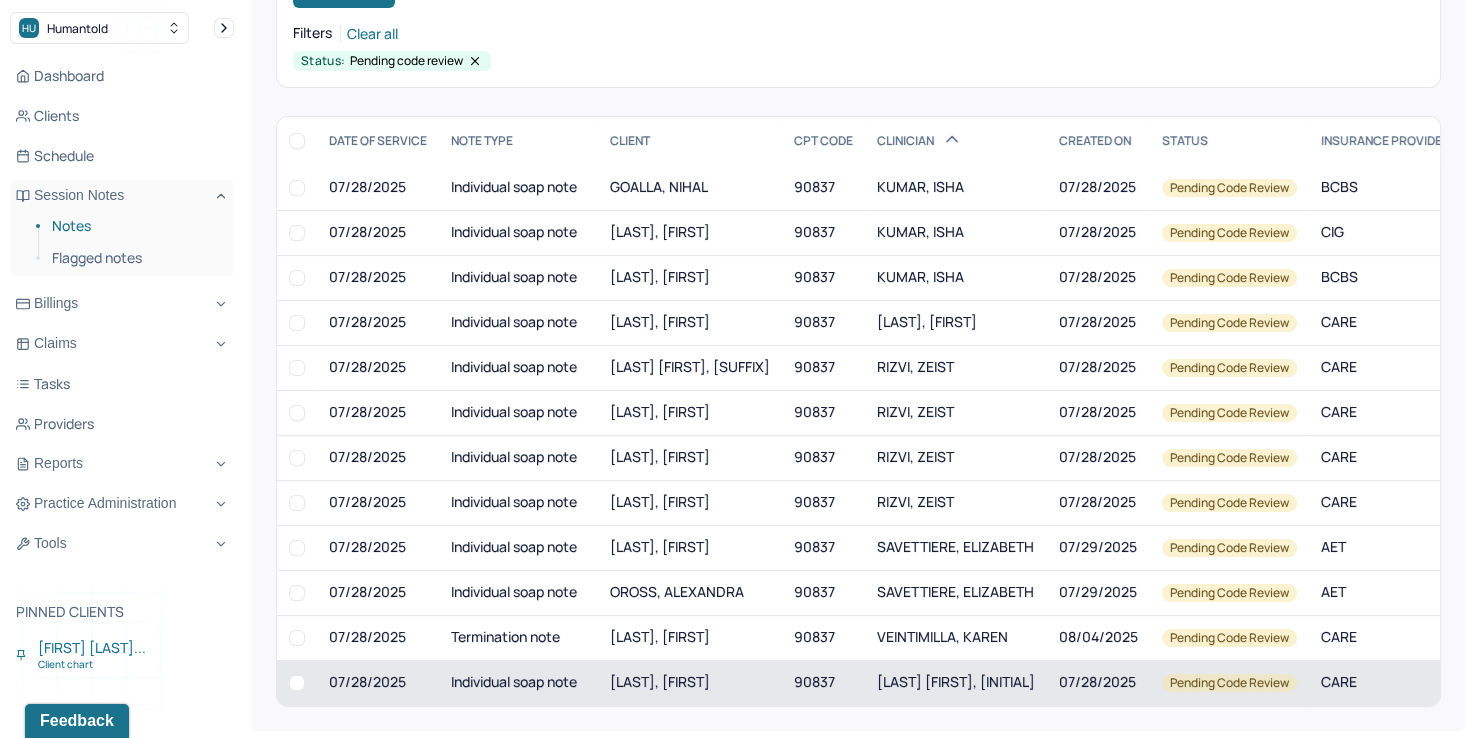 click on "[LAST] [FIRST], [INITIAL]" at bounding box center (956, 681) 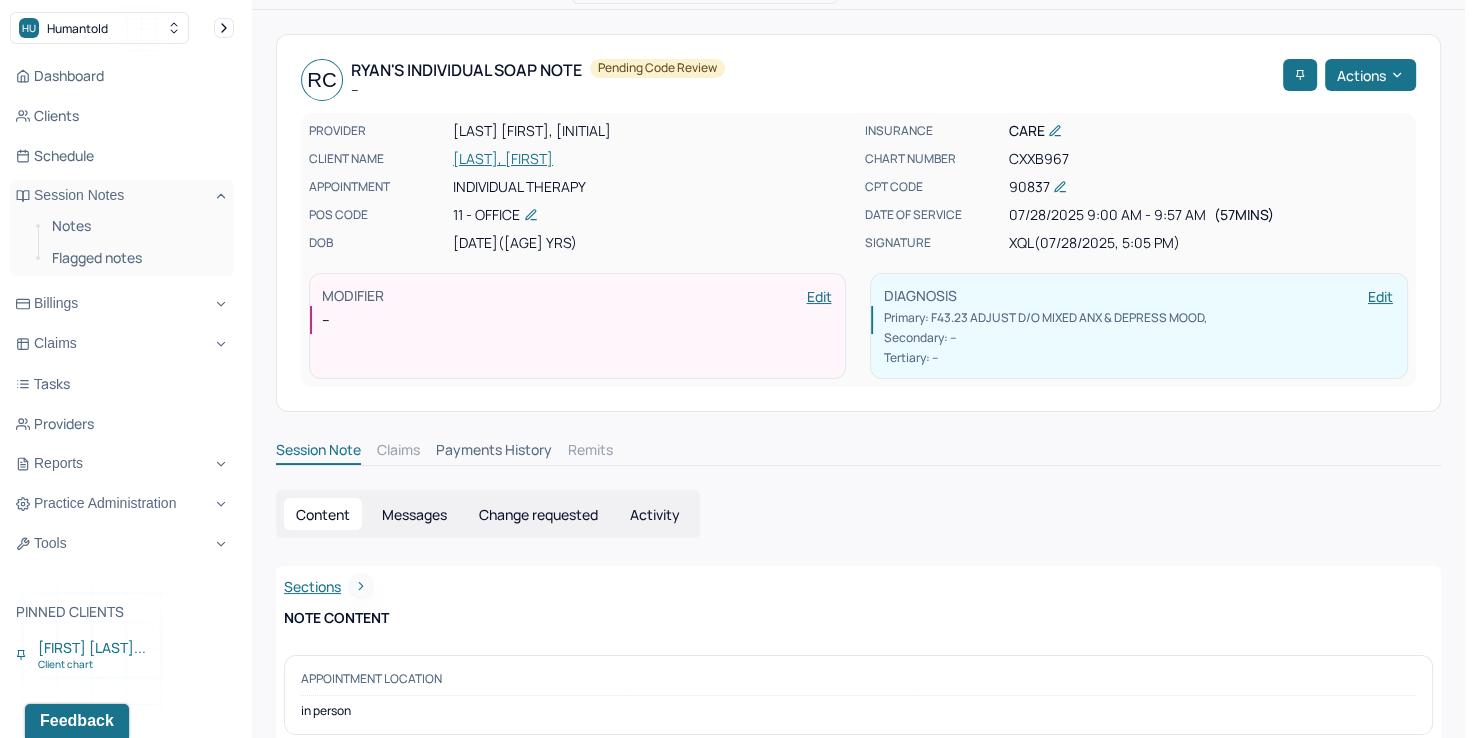 scroll, scrollTop: 0, scrollLeft: 0, axis: both 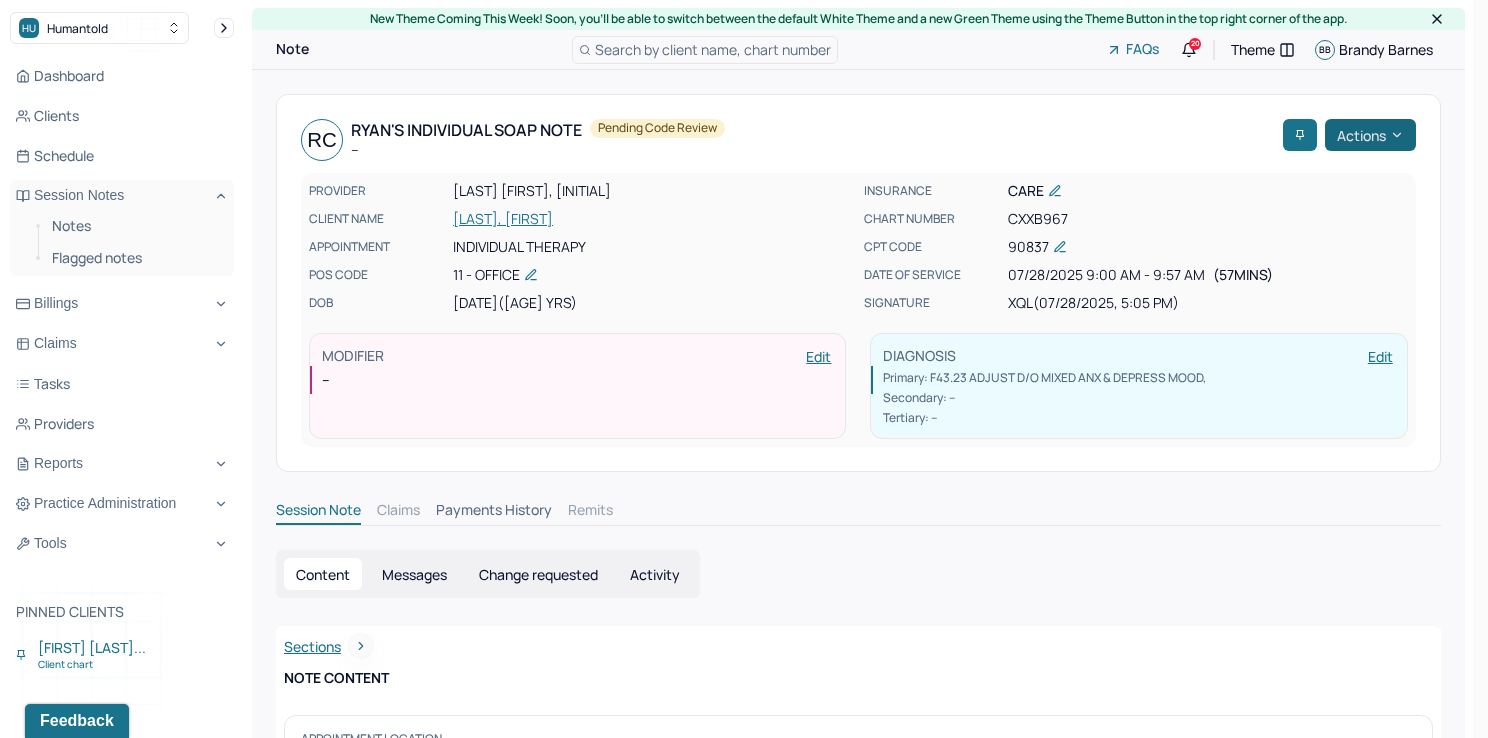 click on "Actions" at bounding box center [1370, 135] 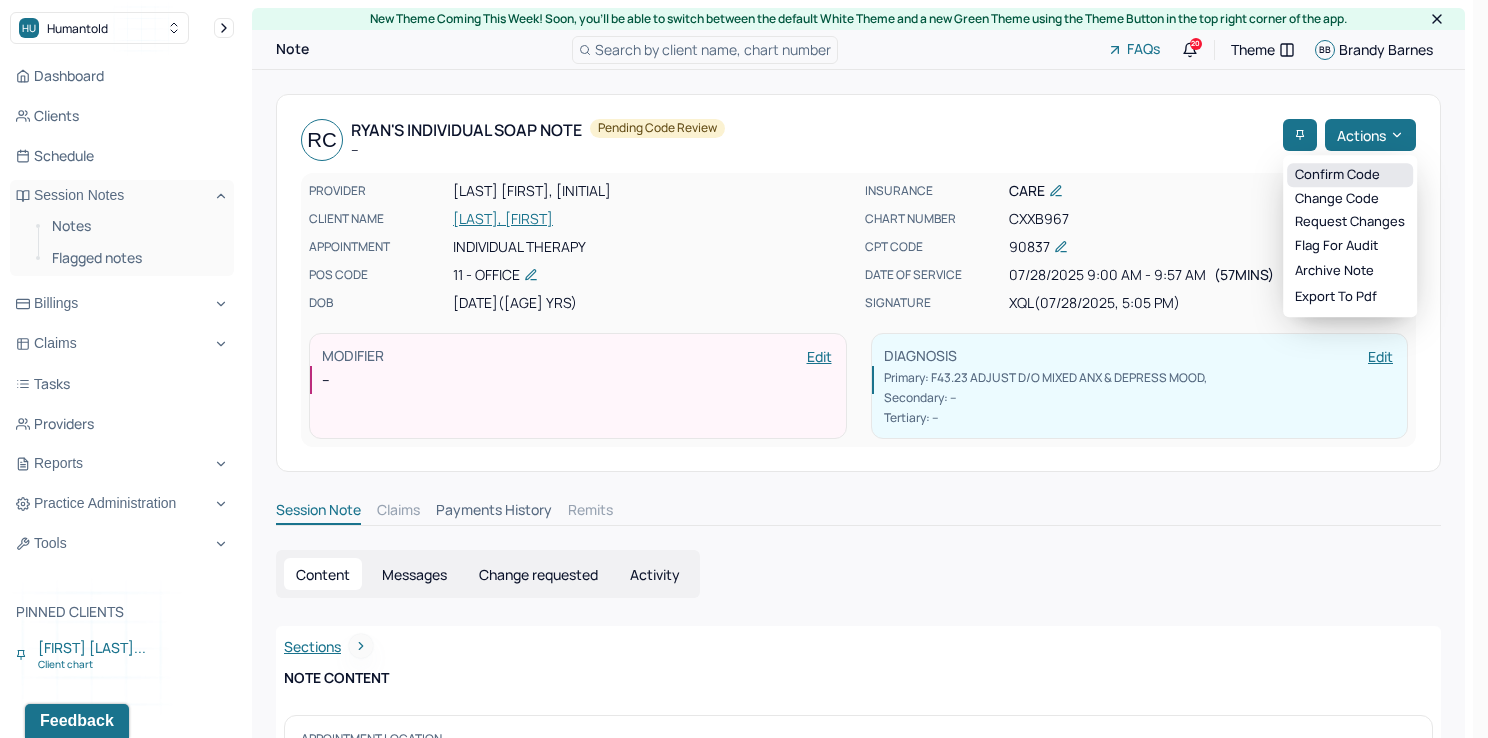 click on "Confirm code" at bounding box center [1350, 175] 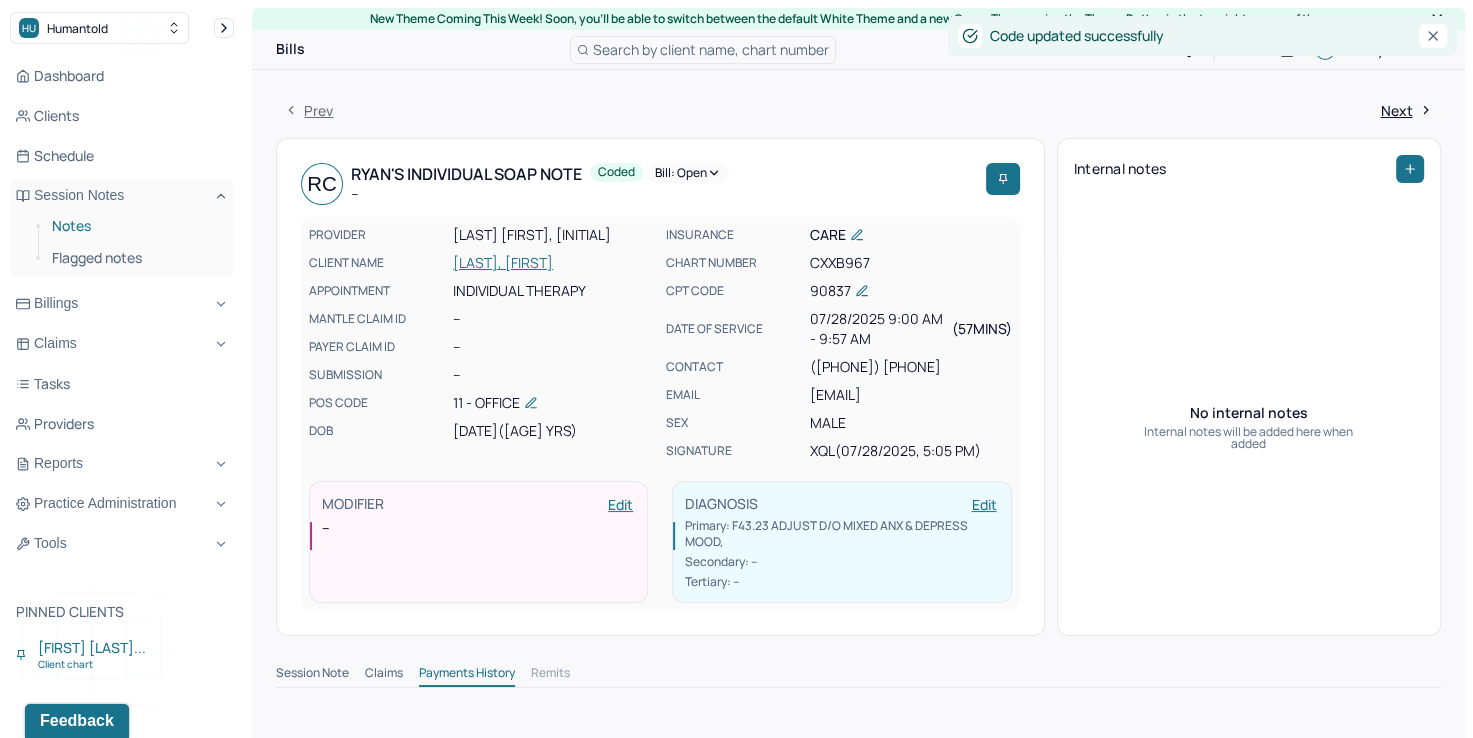 click on "Notes" at bounding box center [135, 226] 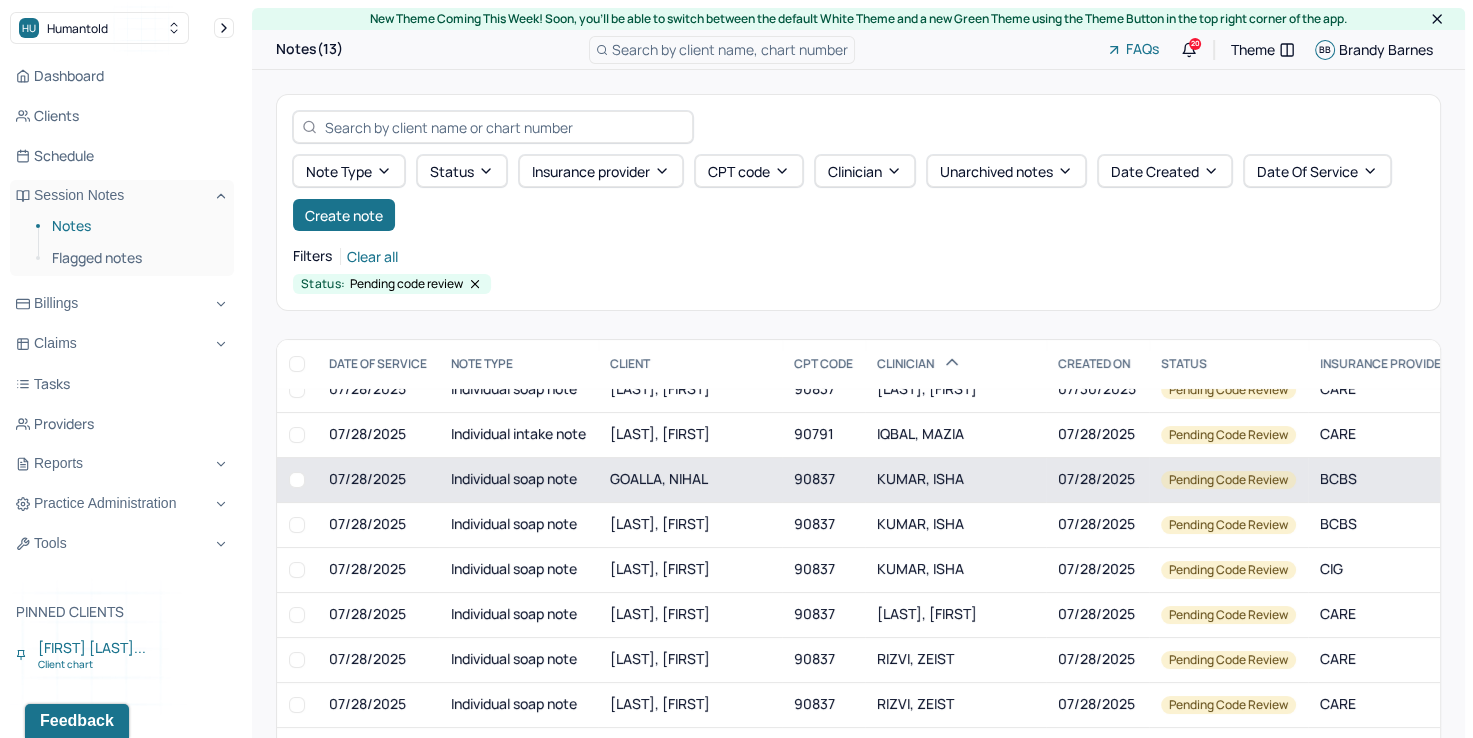scroll, scrollTop: 56, scrollLeft: 0, axis: vertical 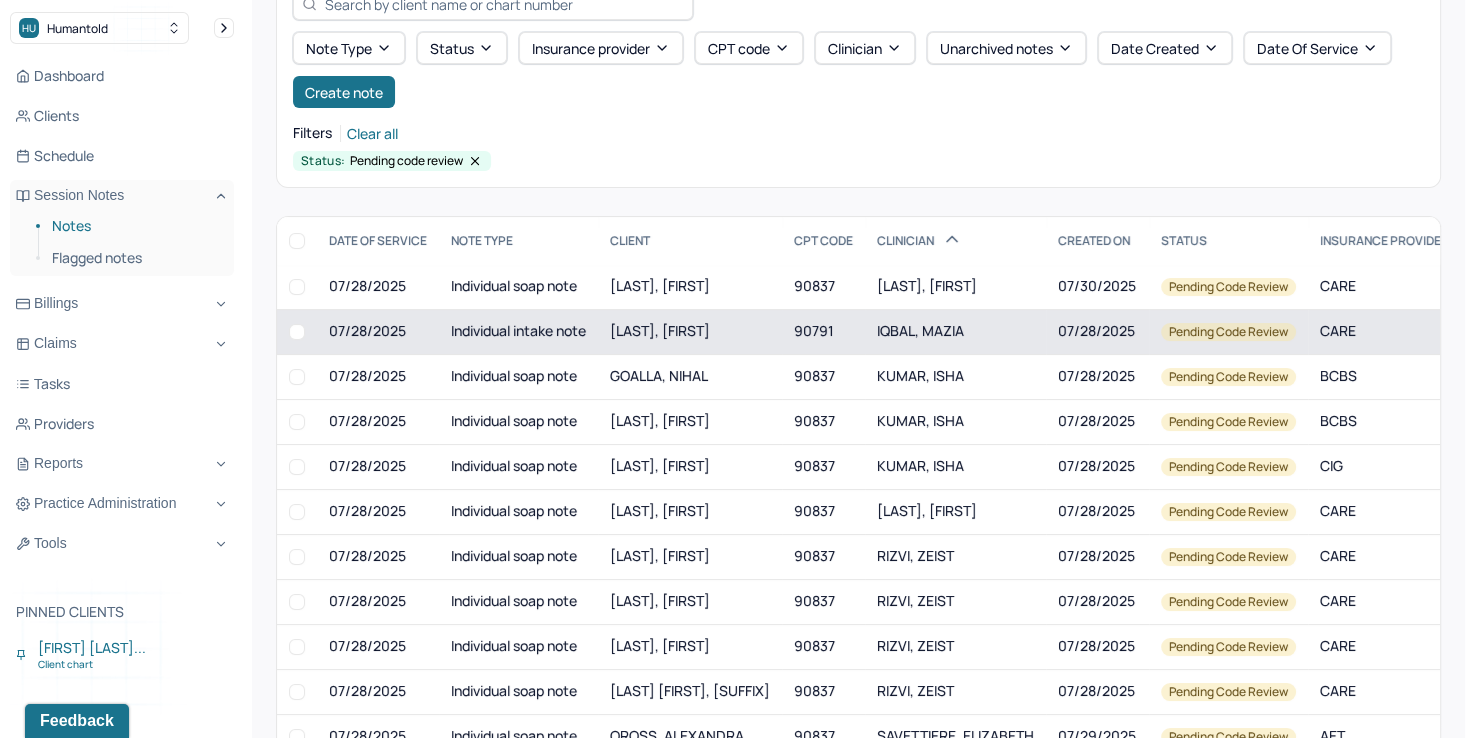 click on "IQBAL, MAZIA" at bounding box center (955, 331) 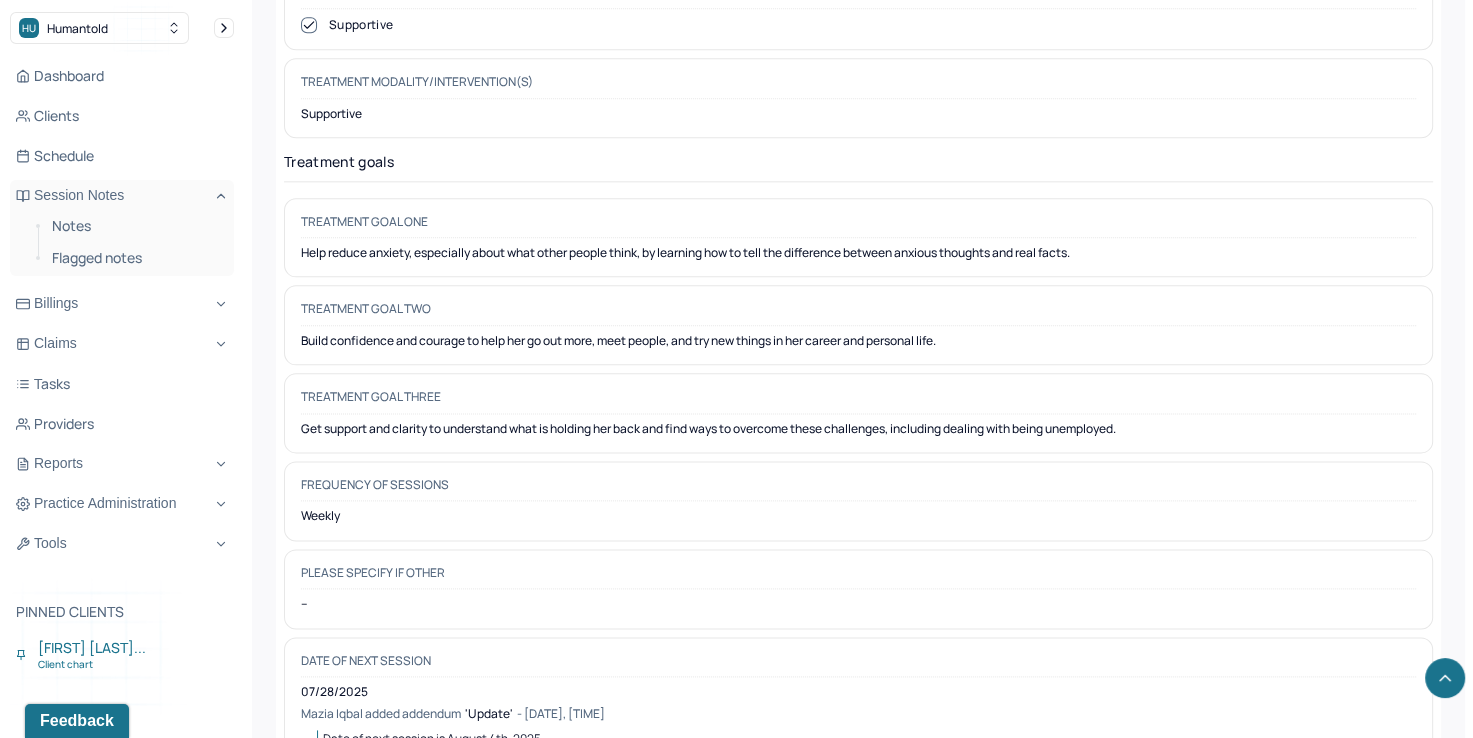 scroll, scrollTop: 9823, scrollLeft: 0, axis: vertical 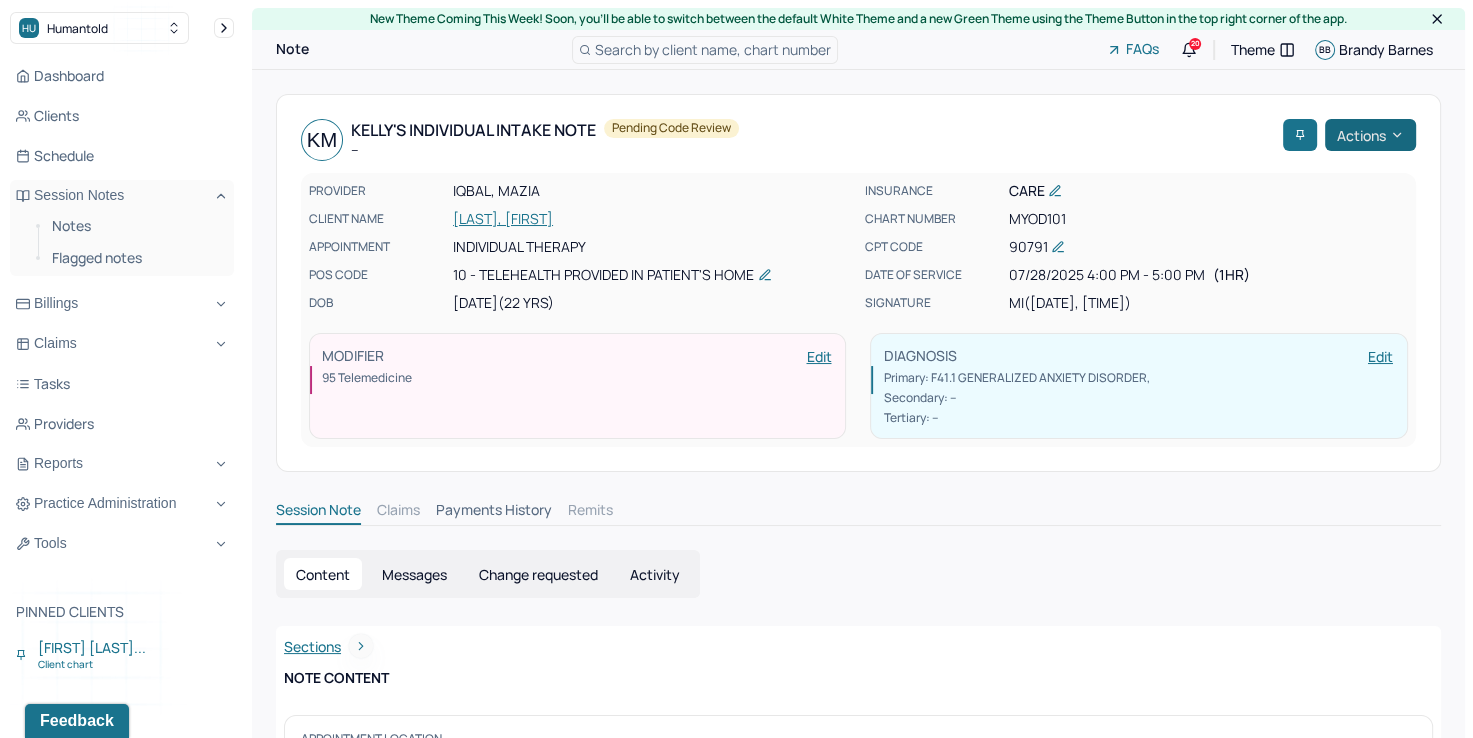 click on "Actions" at bounding box center [1370, 135] 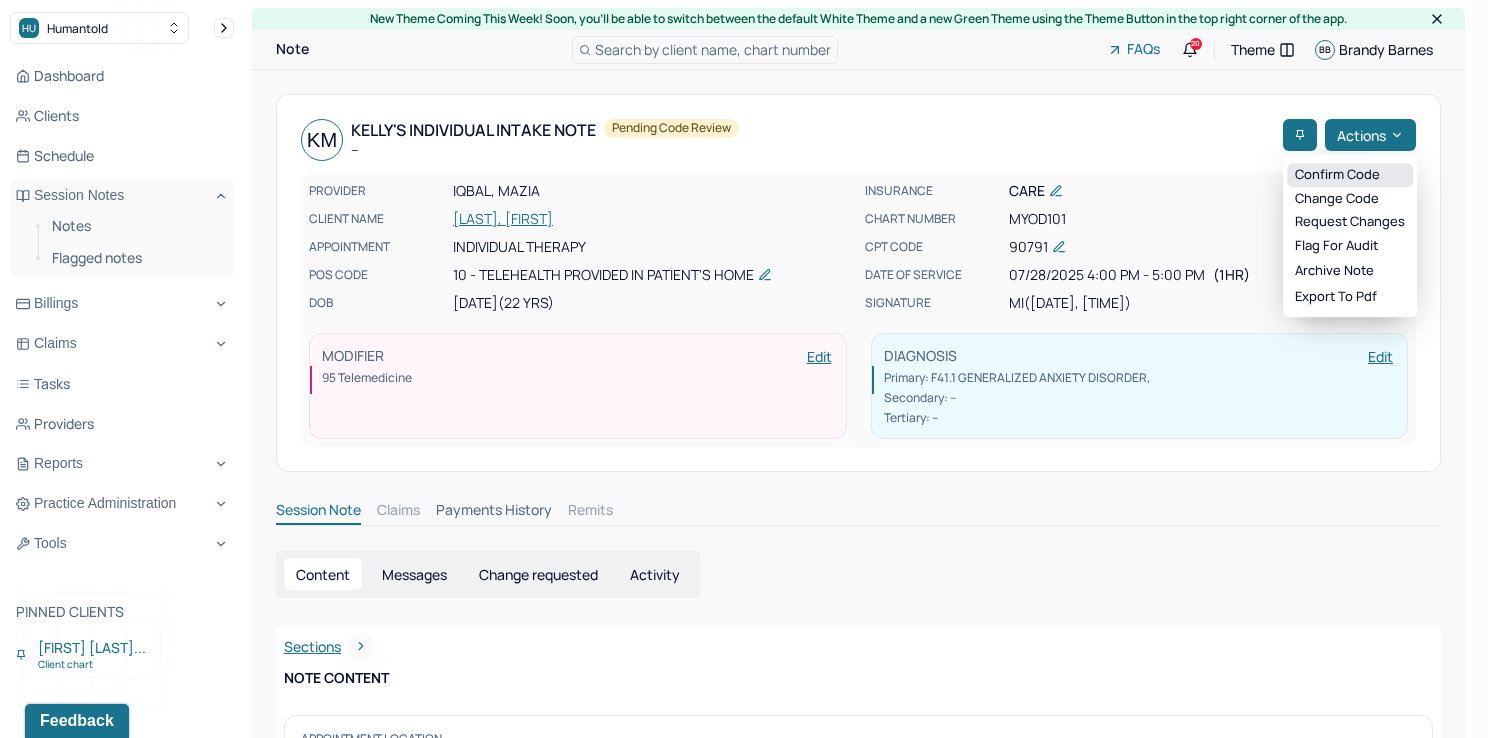 click on "Confirm code" at bounding box center [1350, 175] 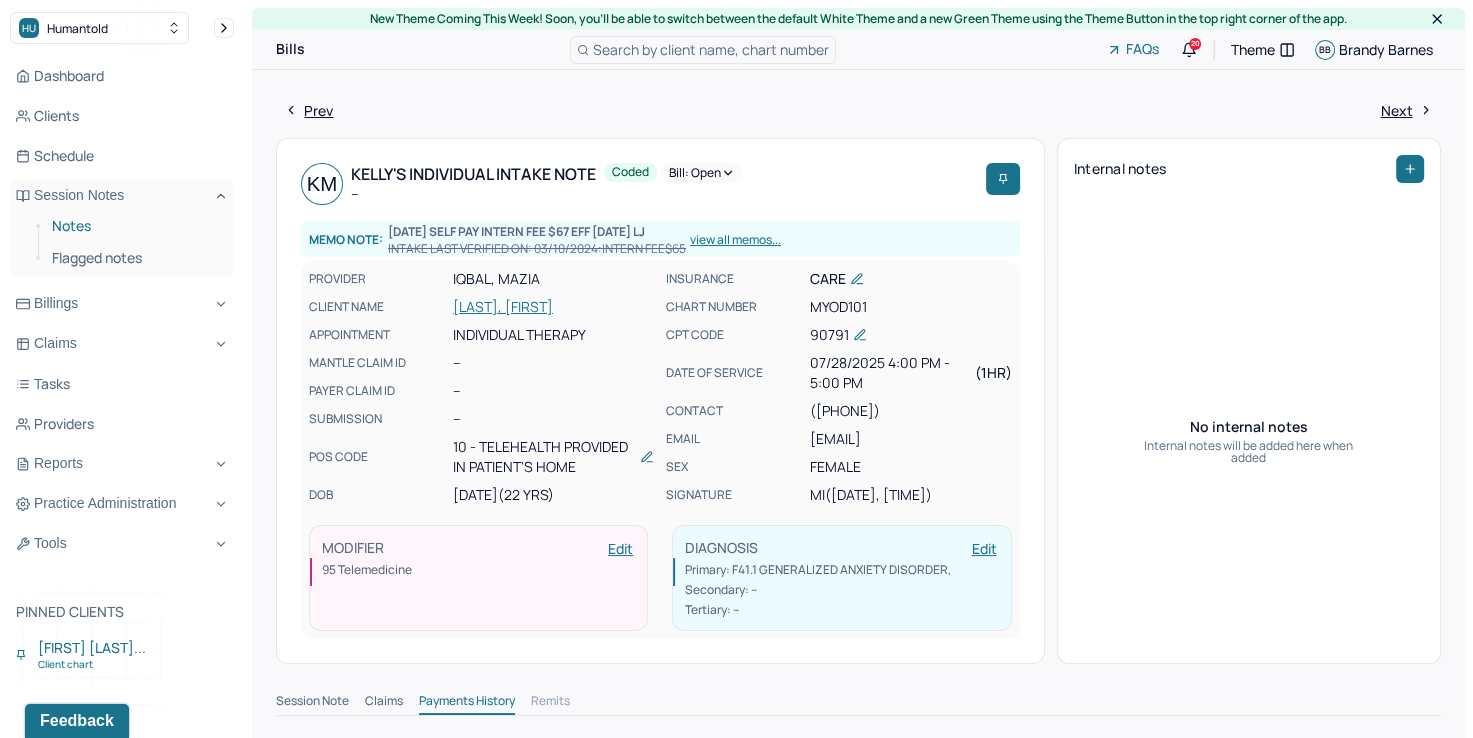 click on "Notes" at bounding box center (135, 226) 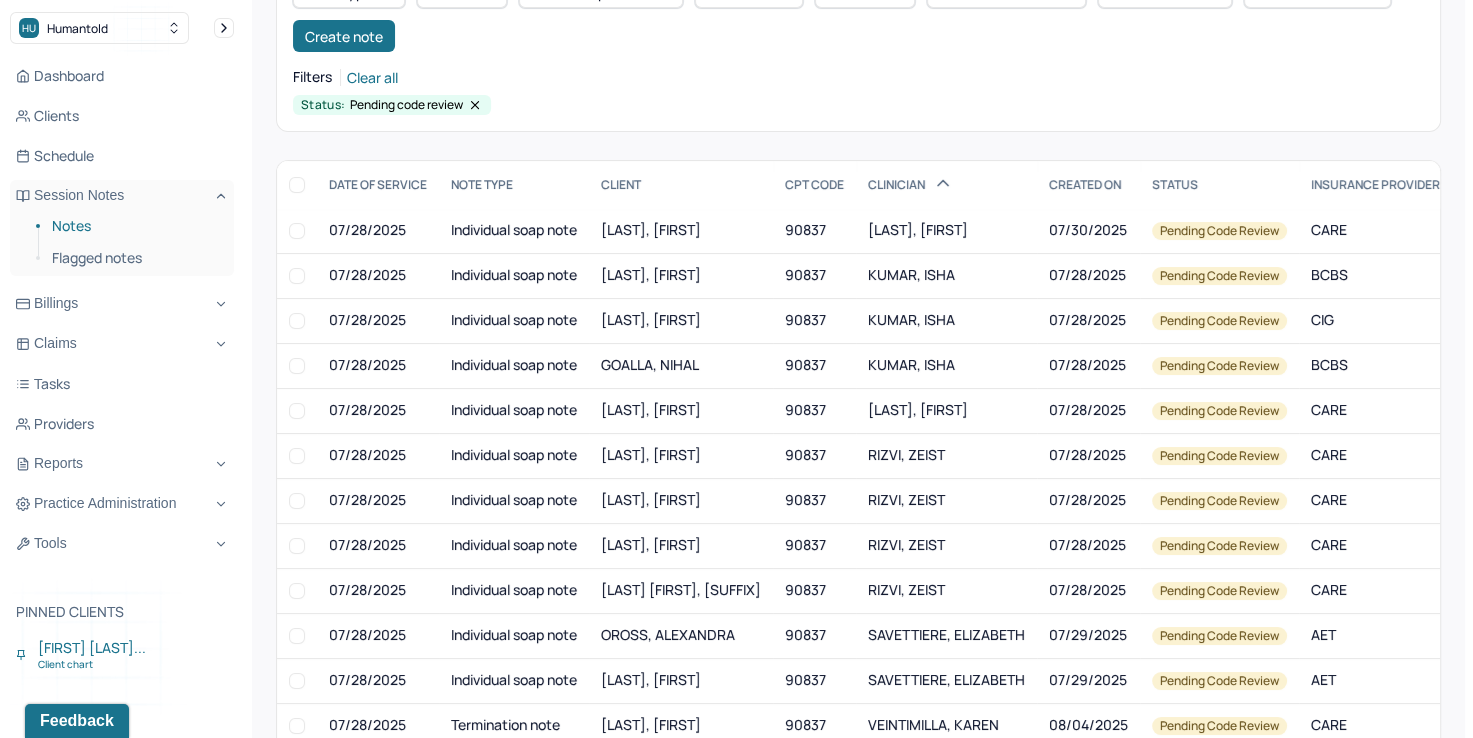 scroll, scrollTop: 200, scrollLeft: 0, axis: vertical 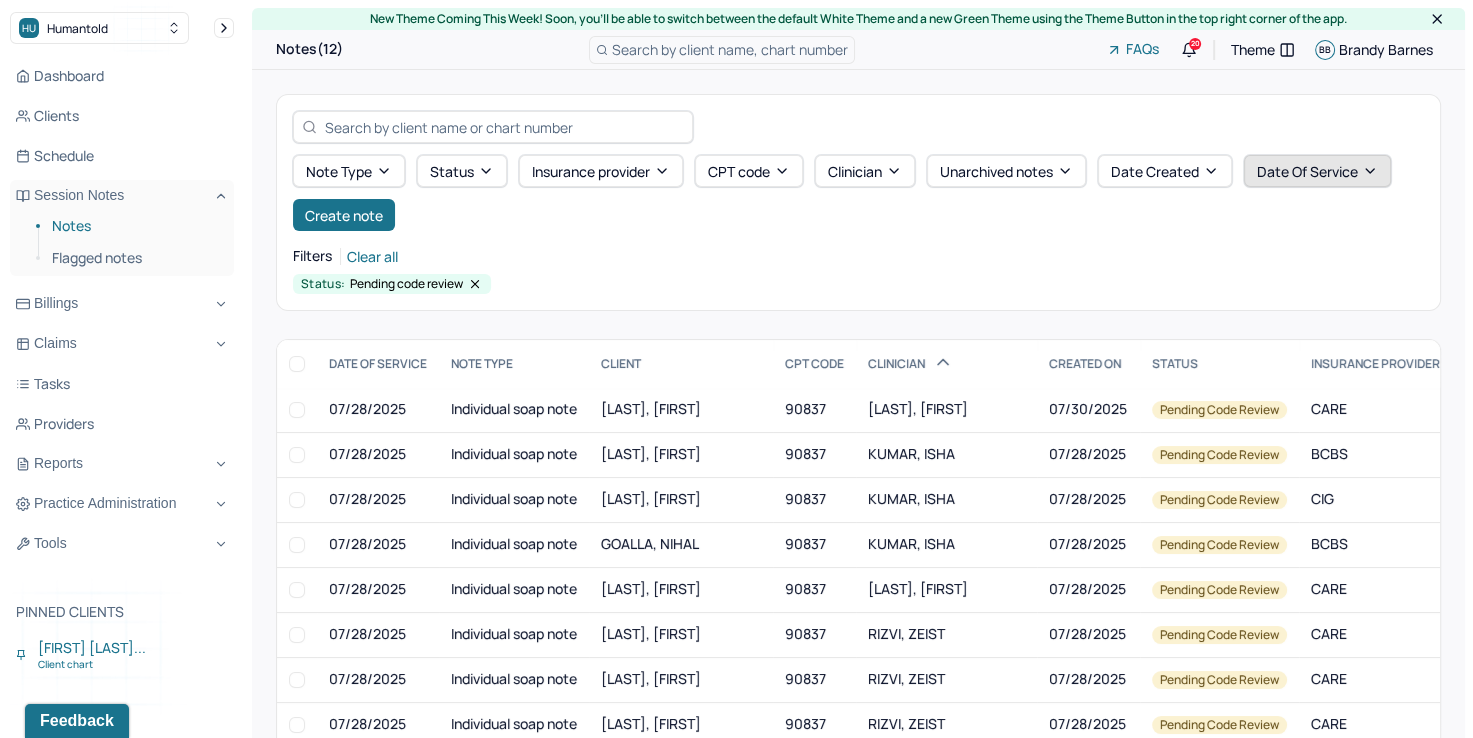 click on "Date Of Service" at bounding box center [1317, 171] 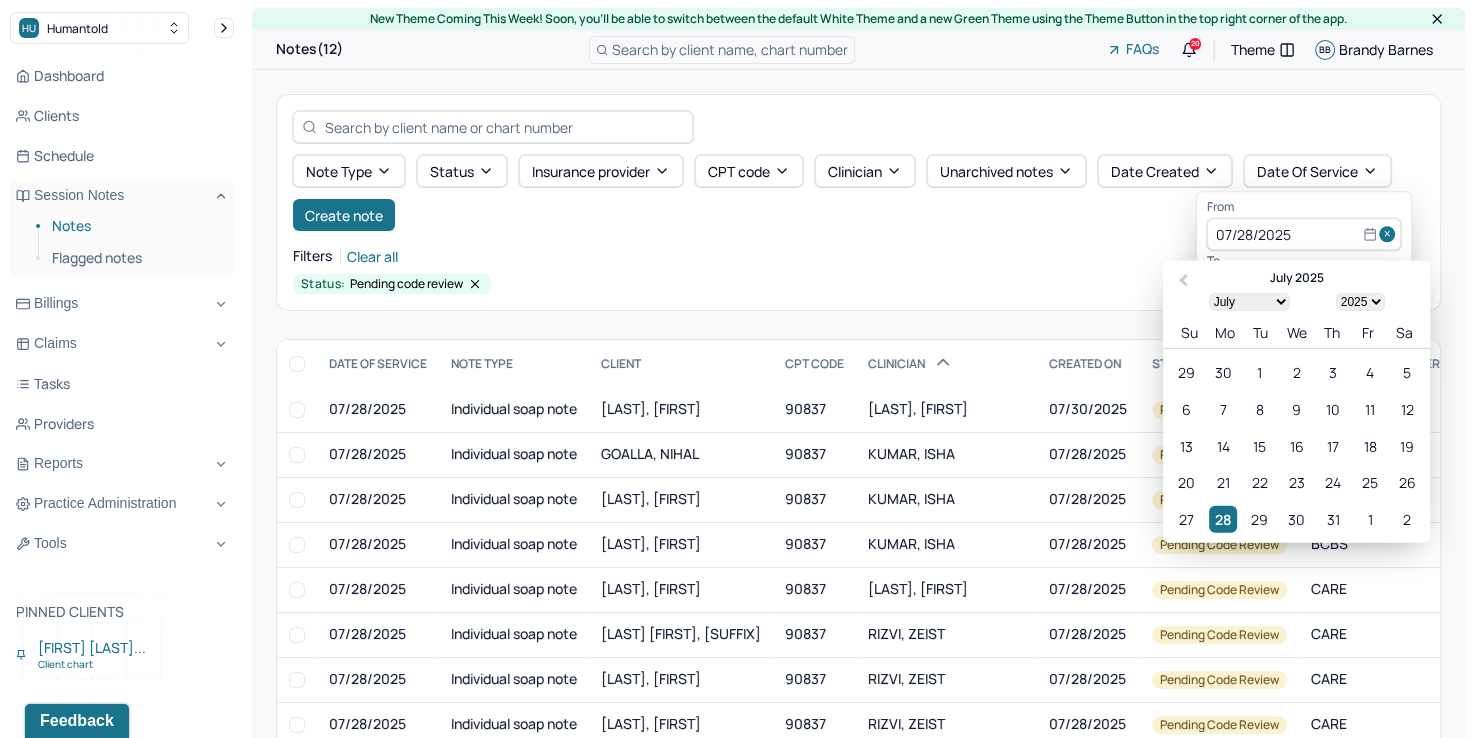 click at bounding box center (1390, 235) 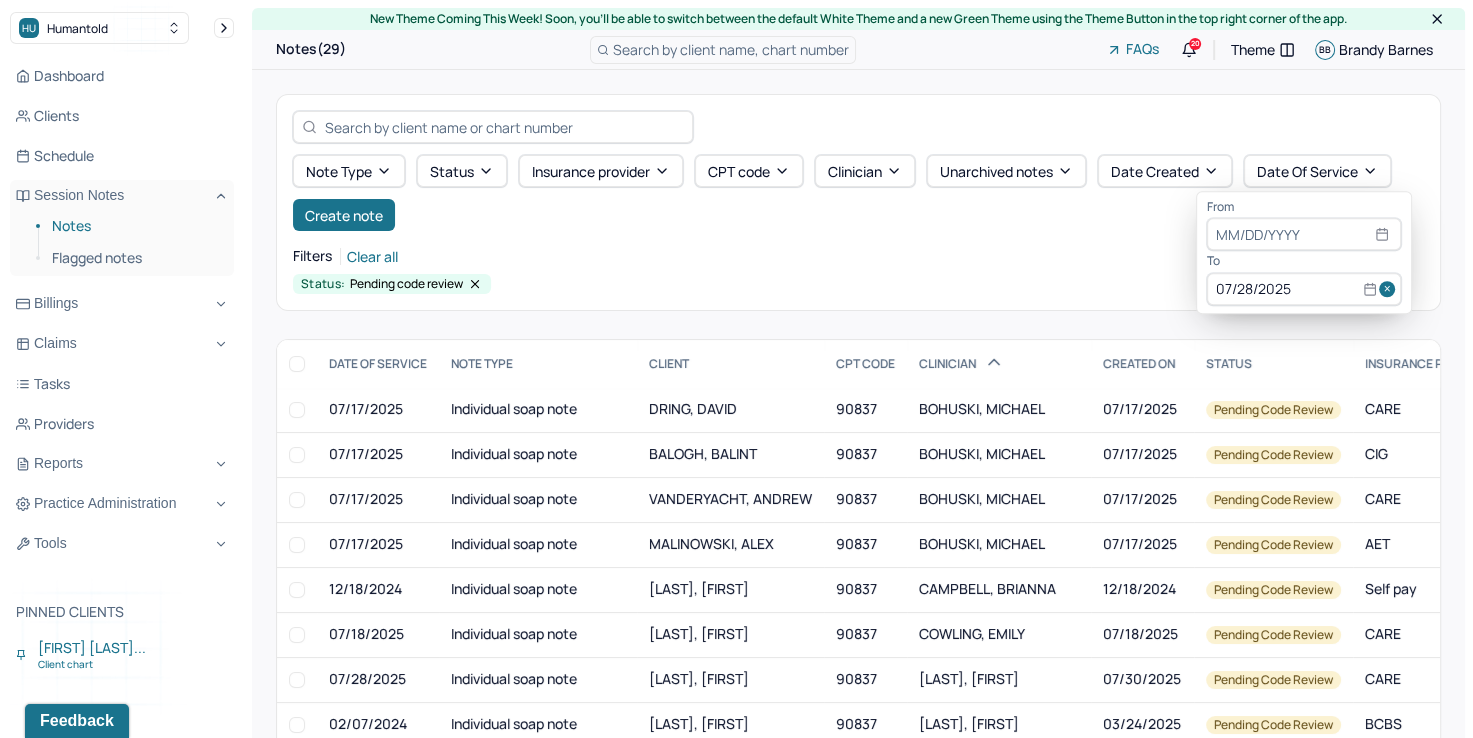 click at bounding box center (1390, 289) 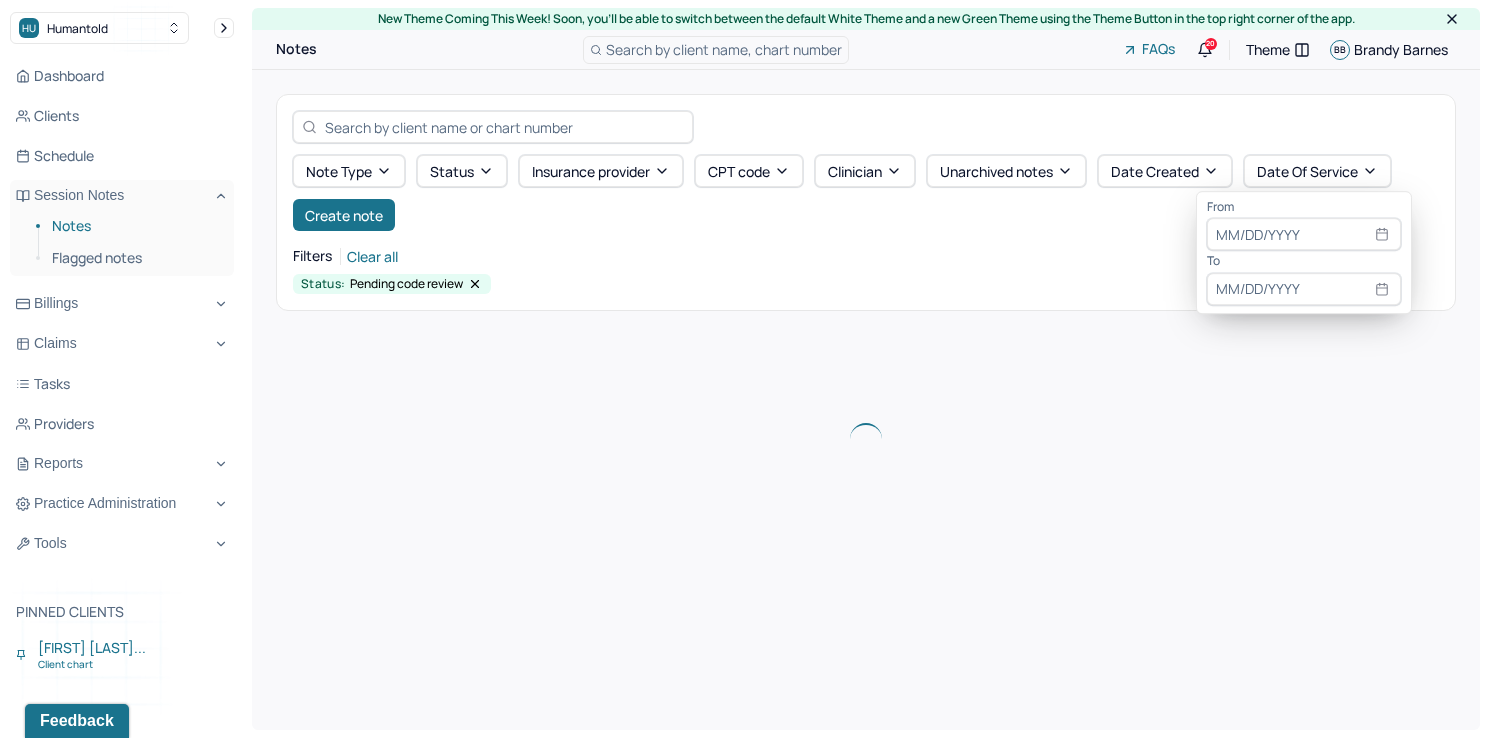 click at bounding box center [1304, 235] 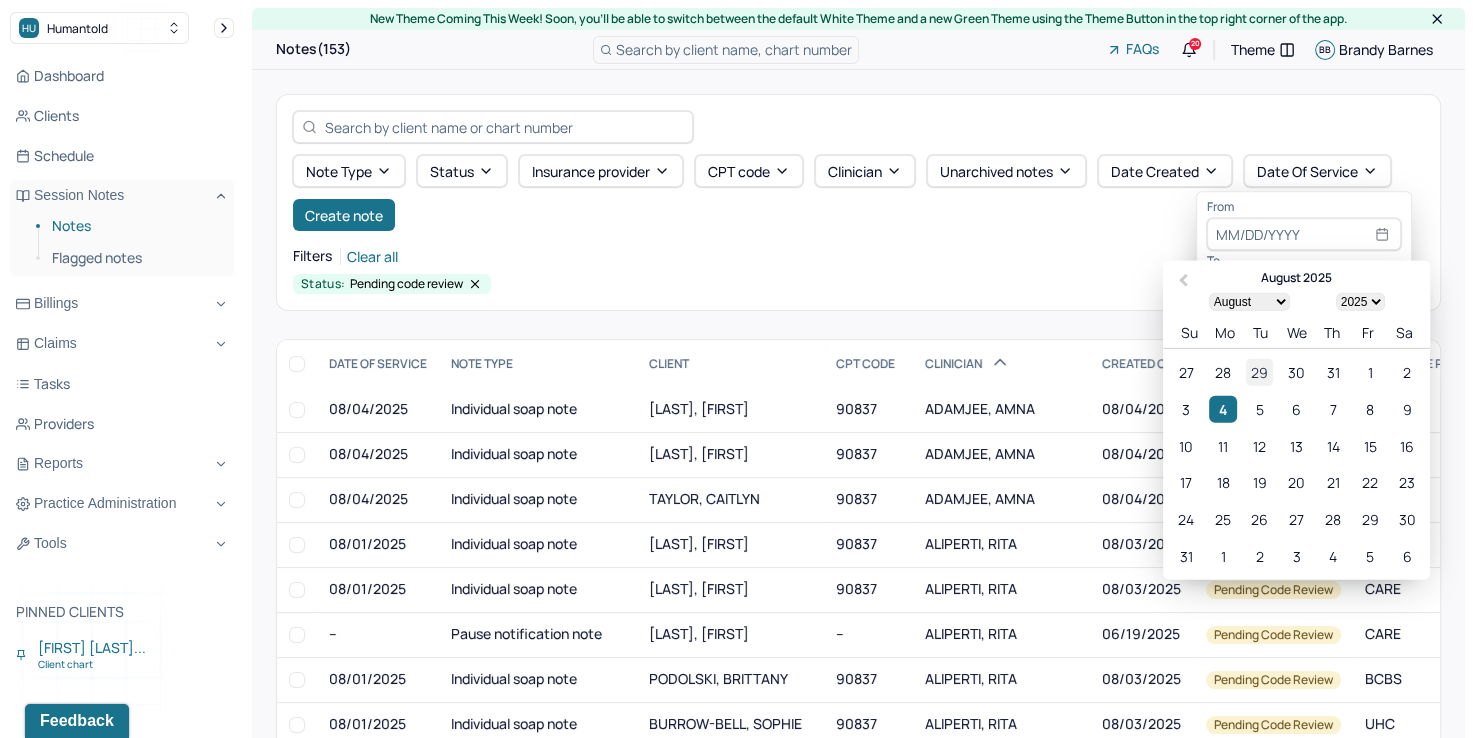click on "29" at bounding box center [1259, 372] 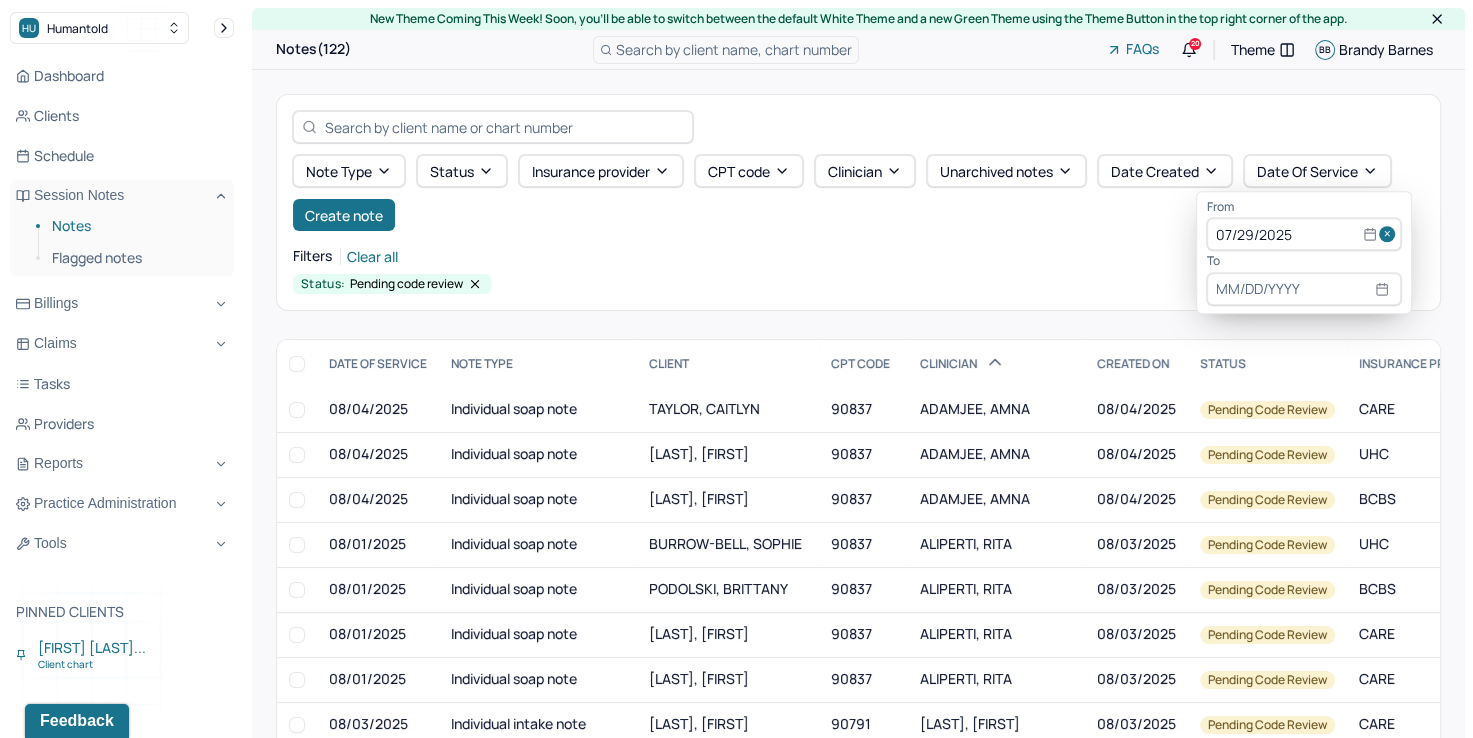 click at bounding box center [1304, 289] 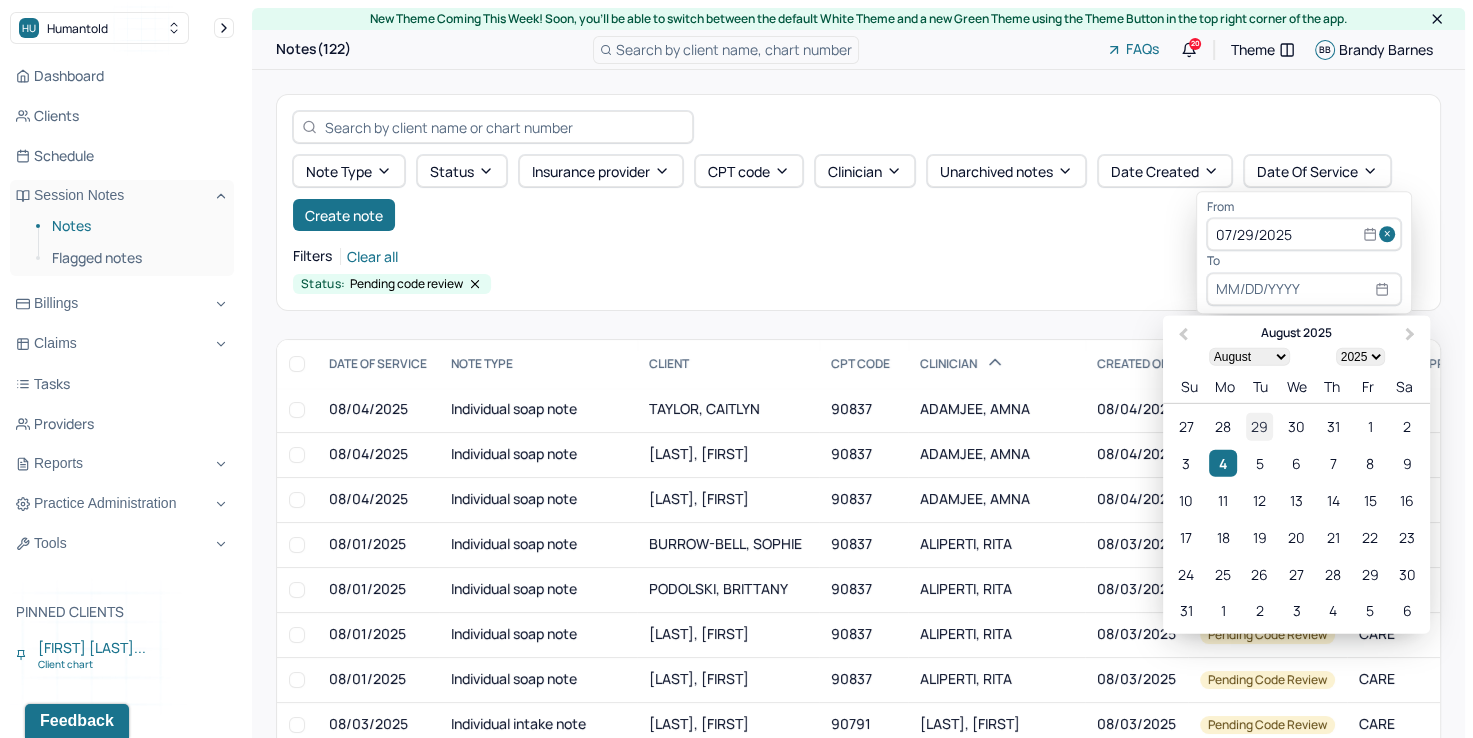 click on "29" at bounding box center [1259, 426] 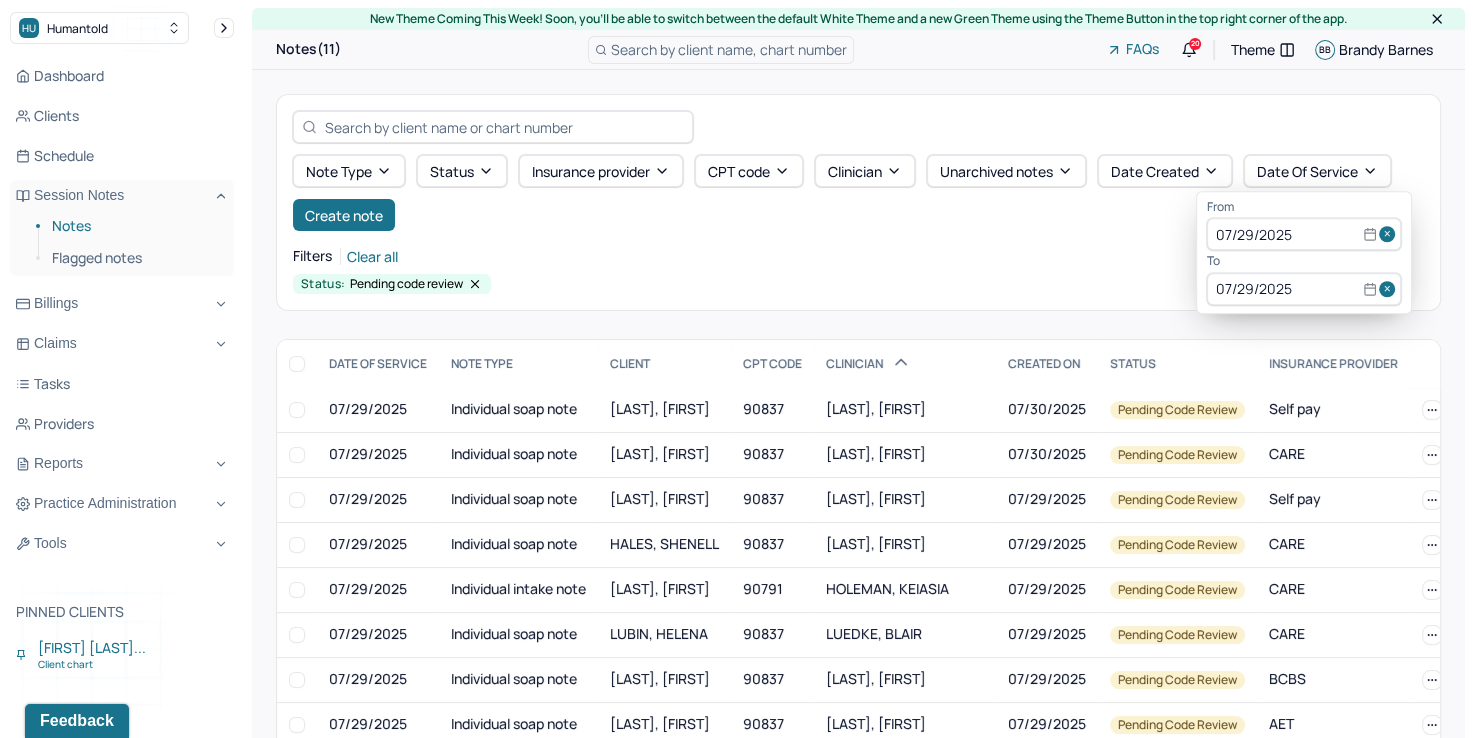 click on "Filters Clear all" at bounding box center (858, 256) 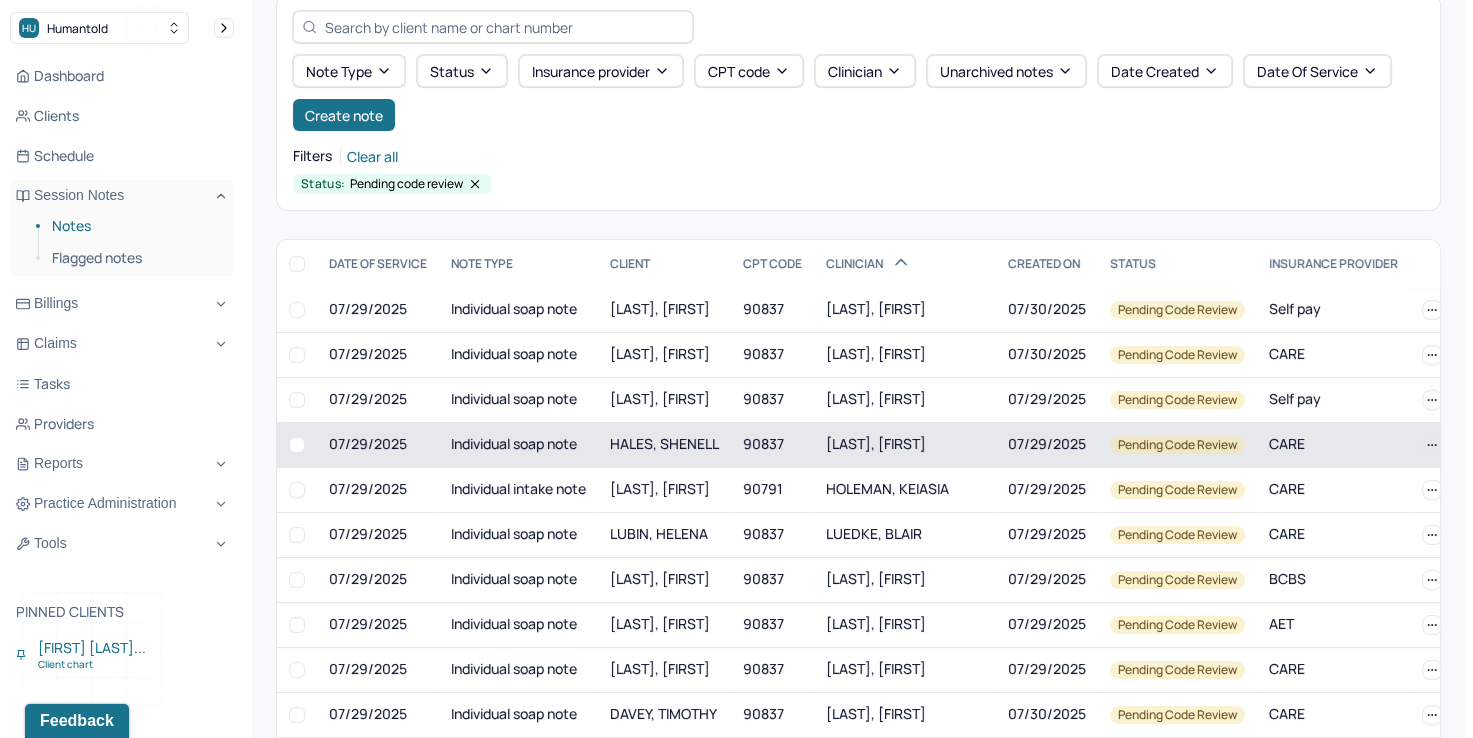 scroll, scrollTop: 174, scrollLeft: 0, axis: vertical 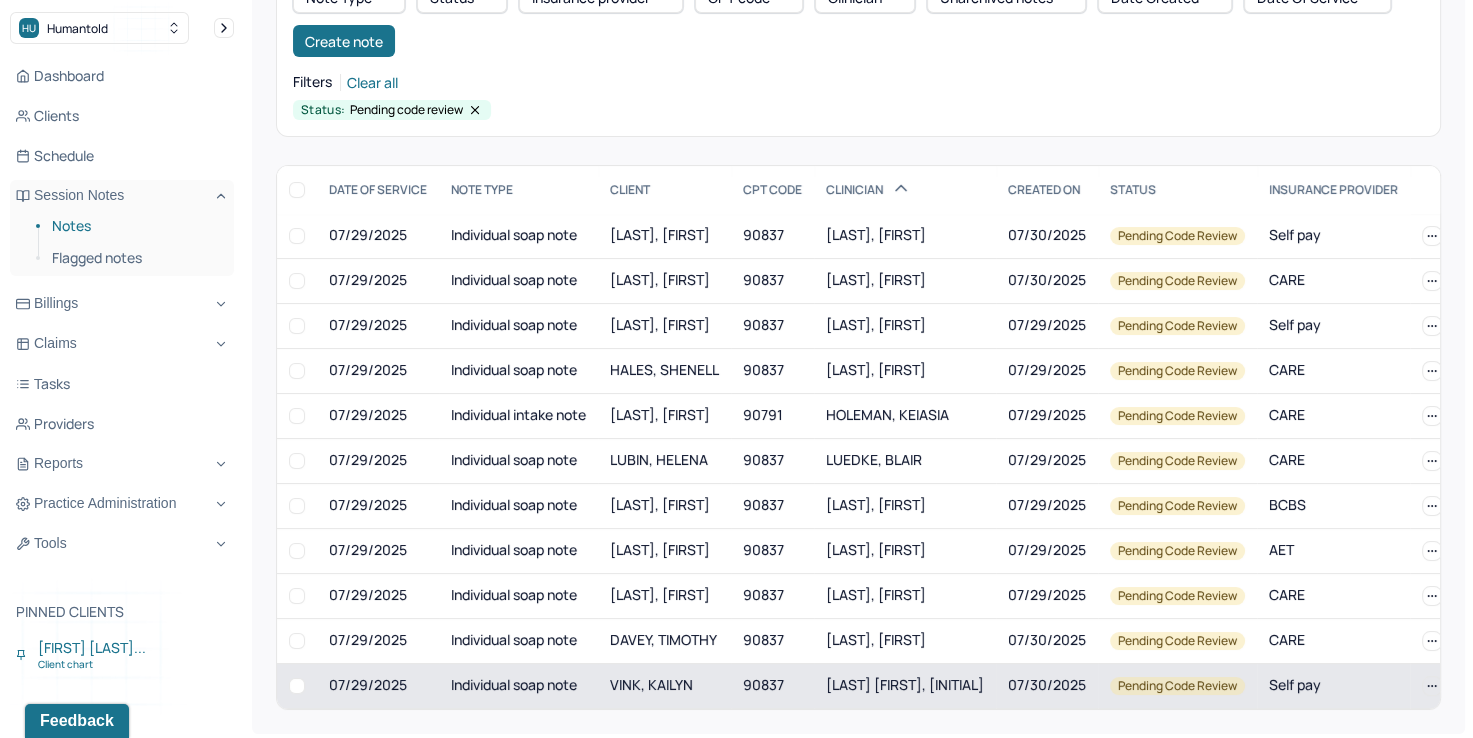 click on "[LAST] [FIRST], [INITIAL]" at bounding box center (905, 684) 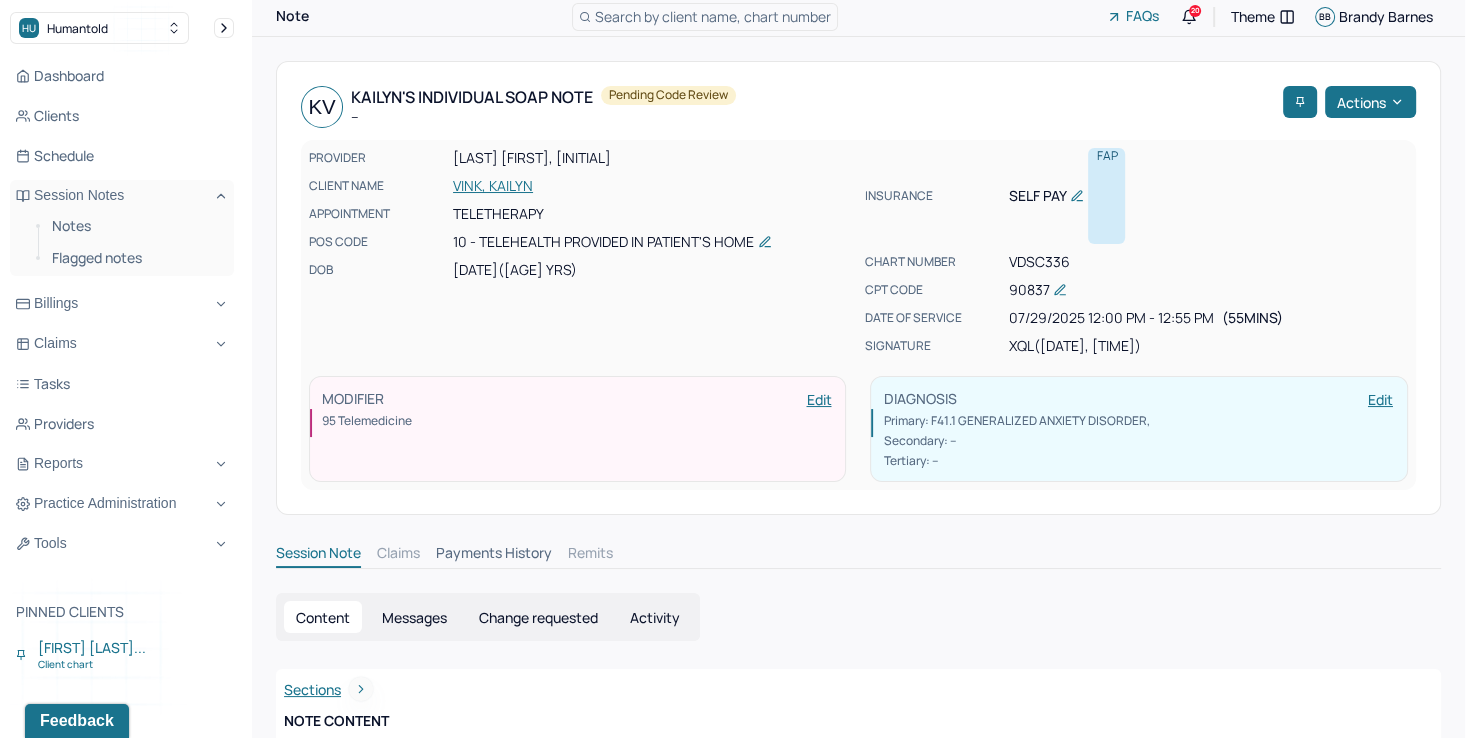 scroll, scrollTop: 0, scrollLeft: 0, axis: both 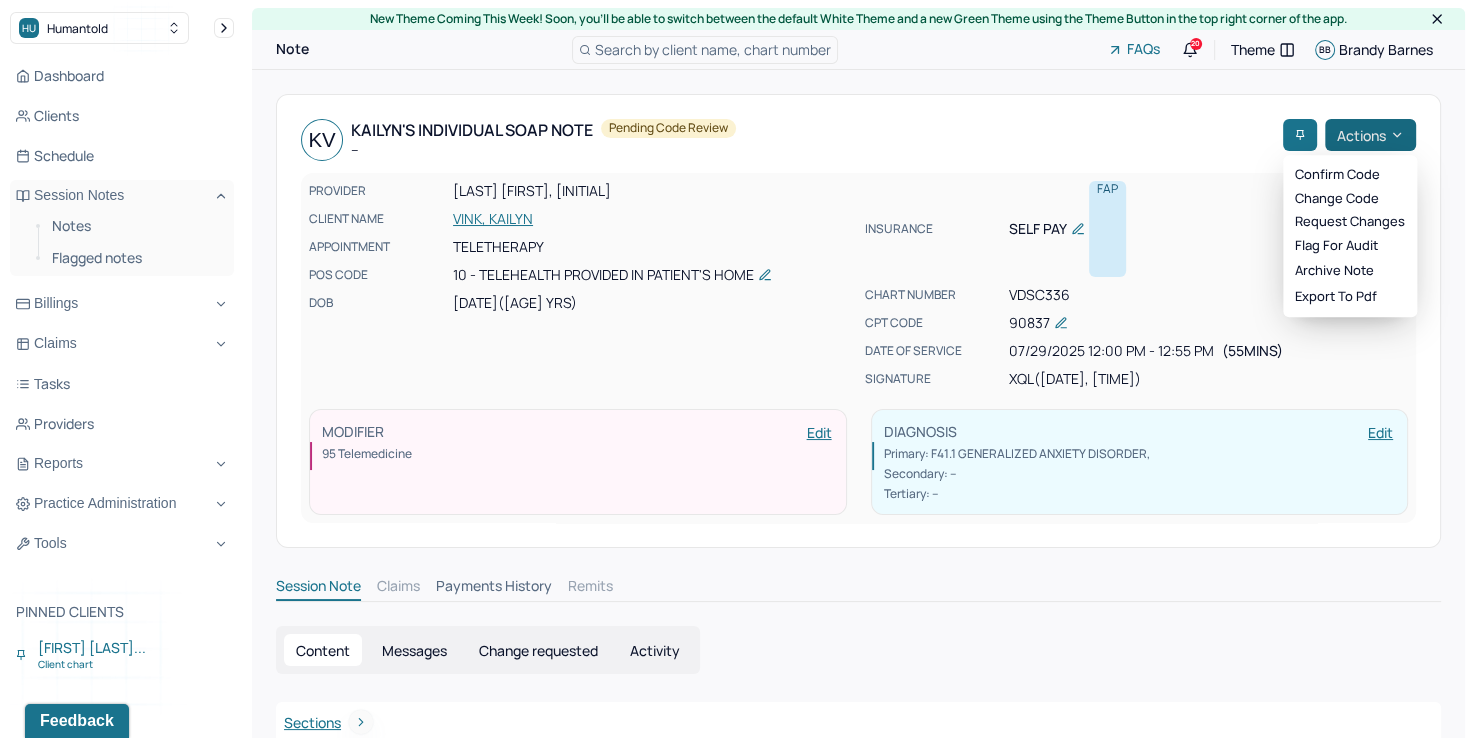 click 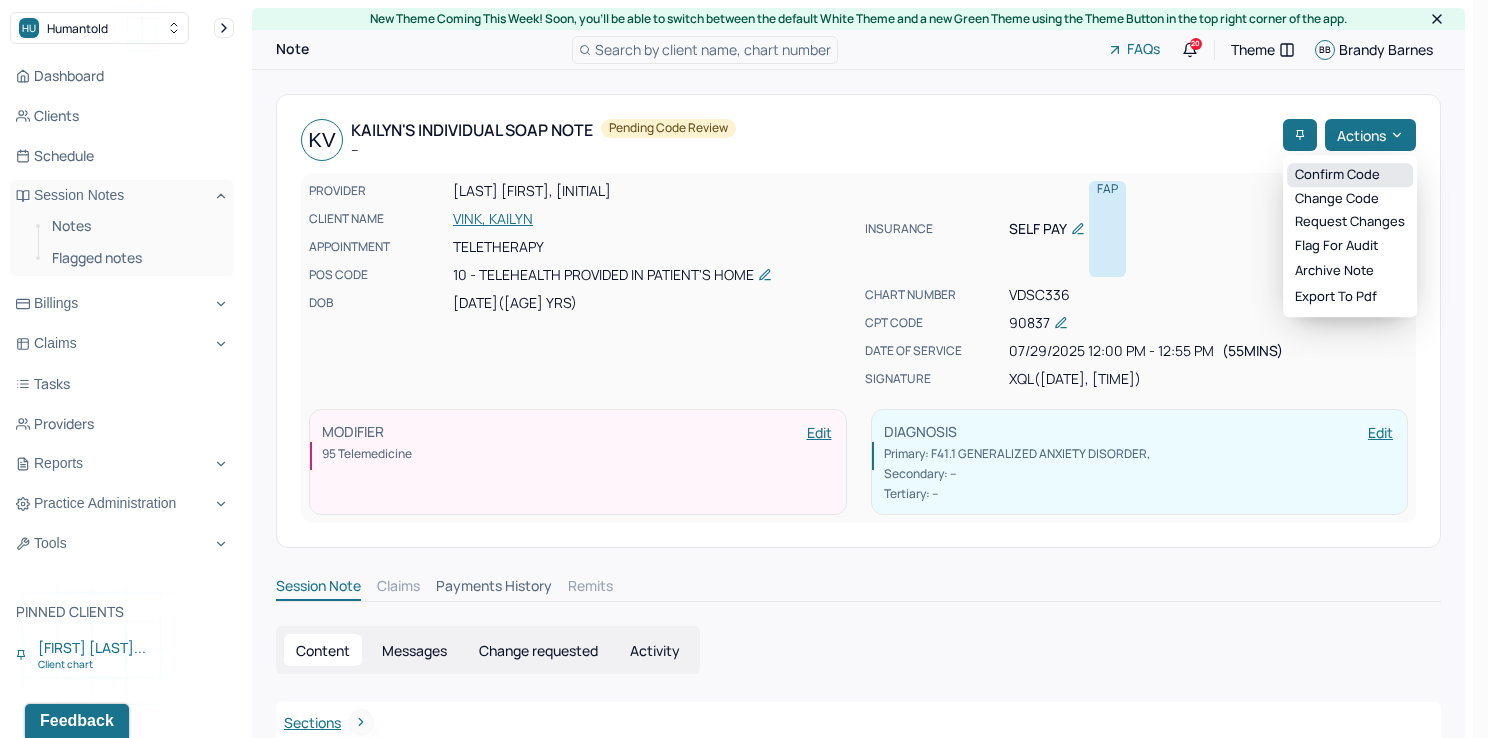 click on "Confirm code" at bounding box center [1350, 175] 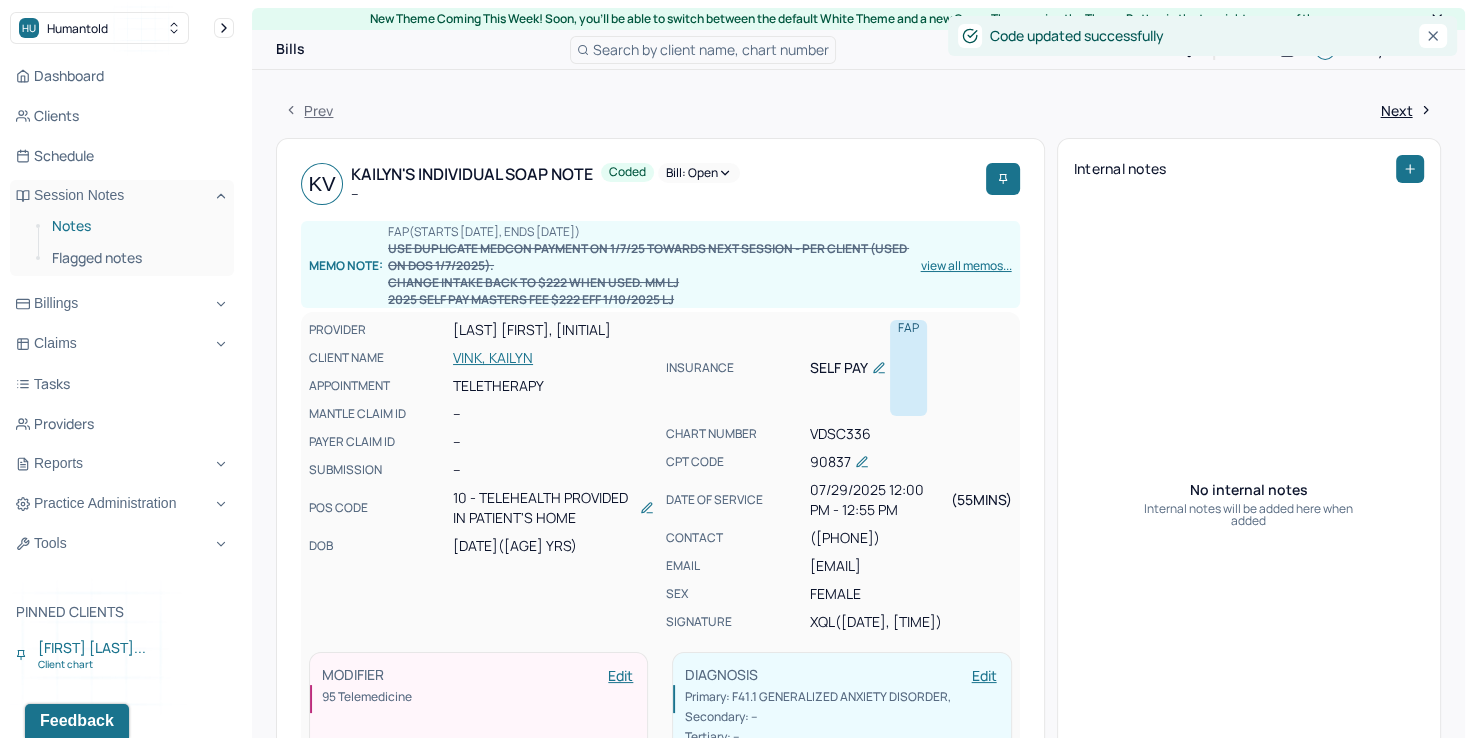 click on "Notes" at bounding box center (135, 226) 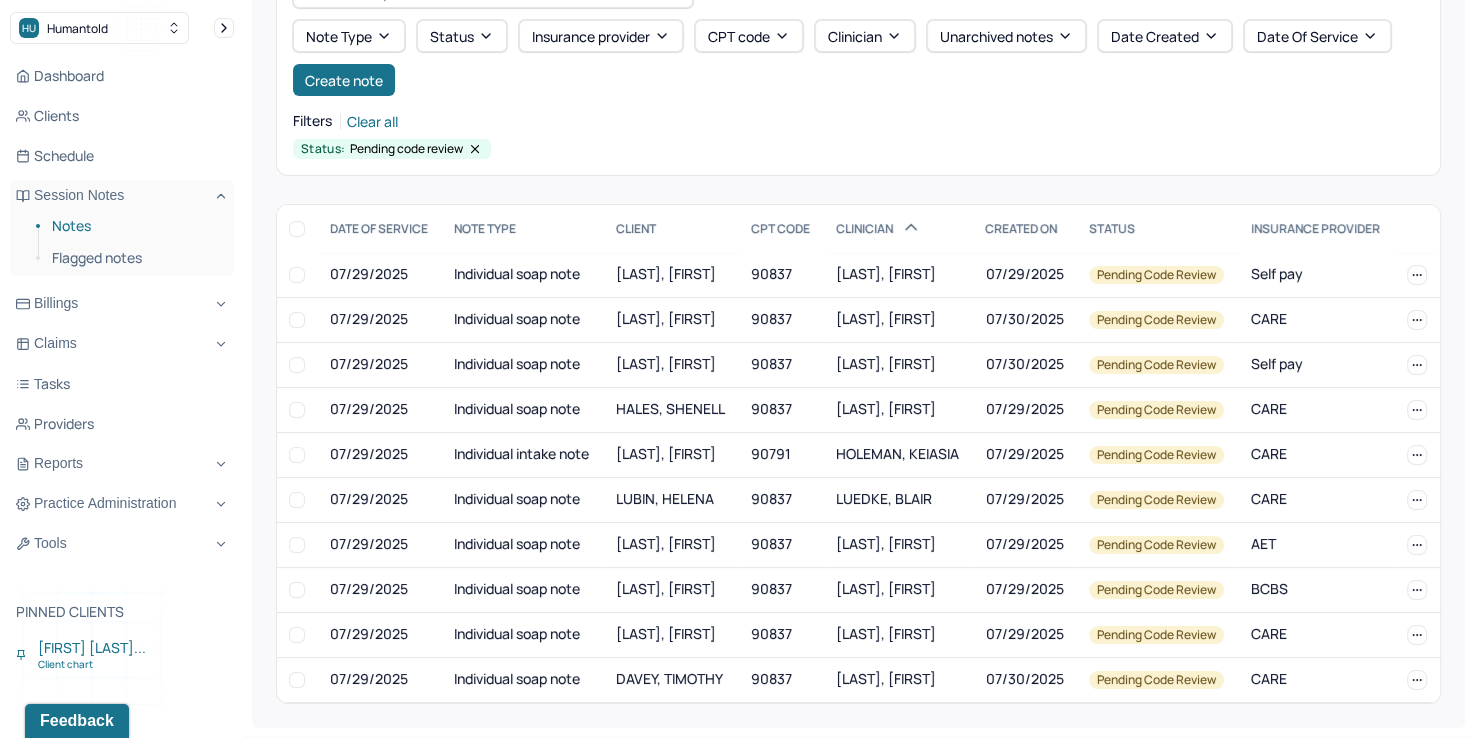scroll, scrollTop: 144, scrollLeft: 0, axis: vertical 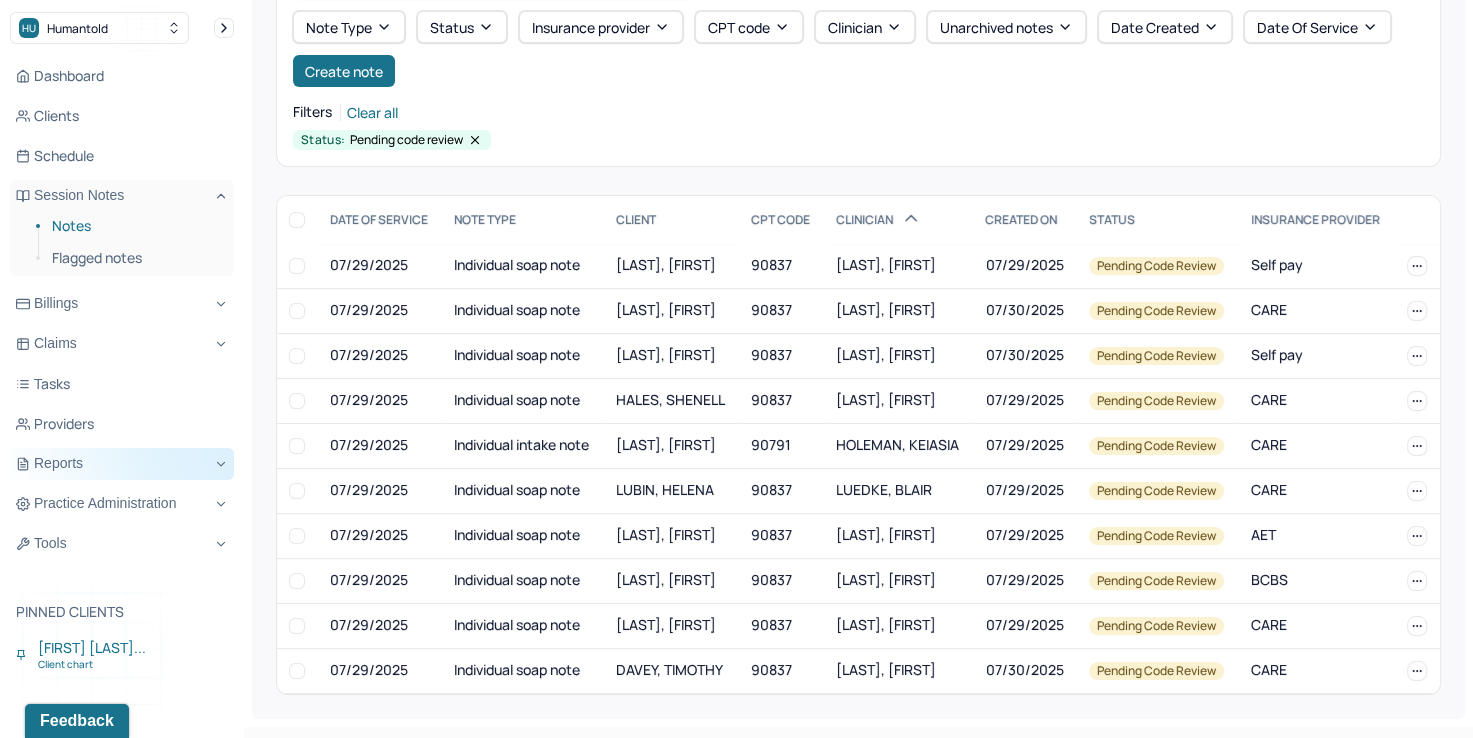 click on "Reports" at bounding box center [122, 464] 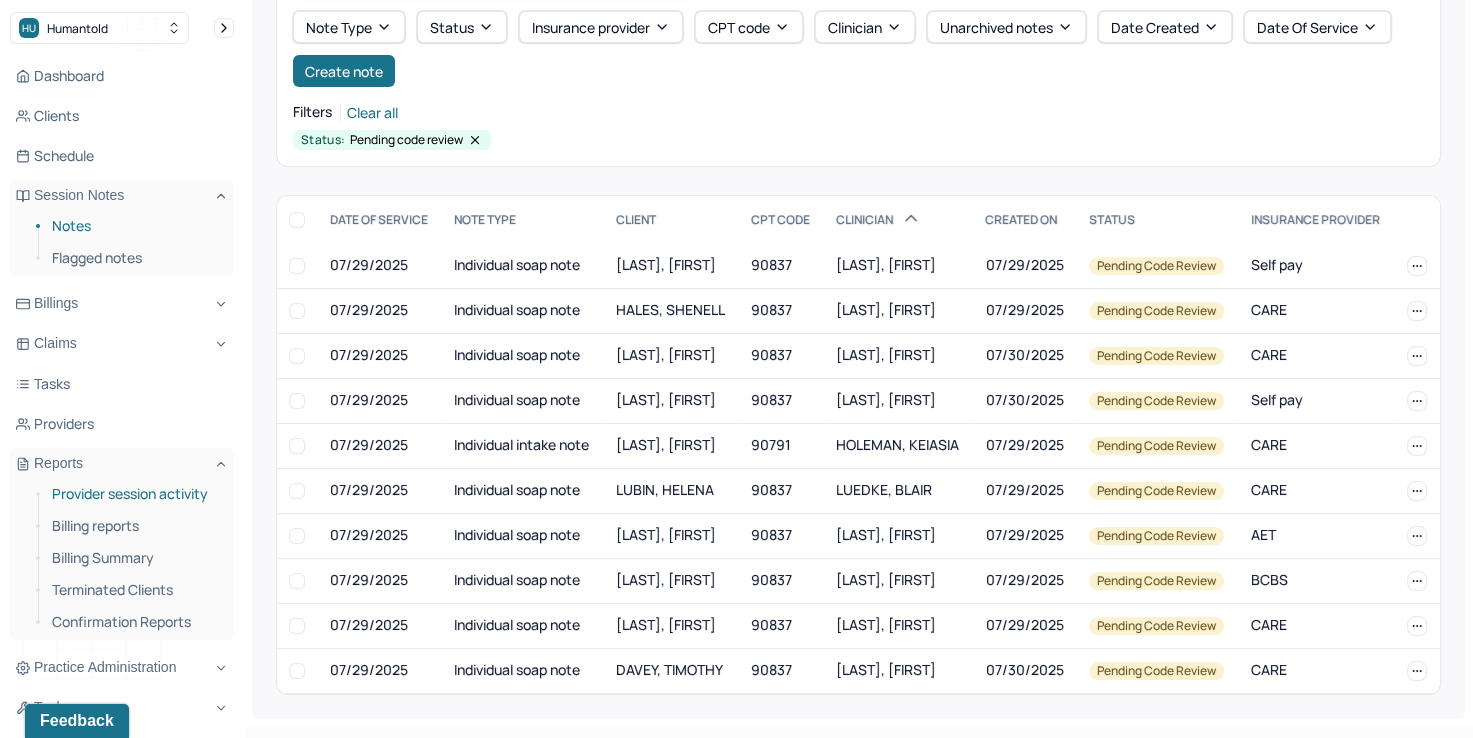 click on "Provider session activity" at bounding box center [135, 494] 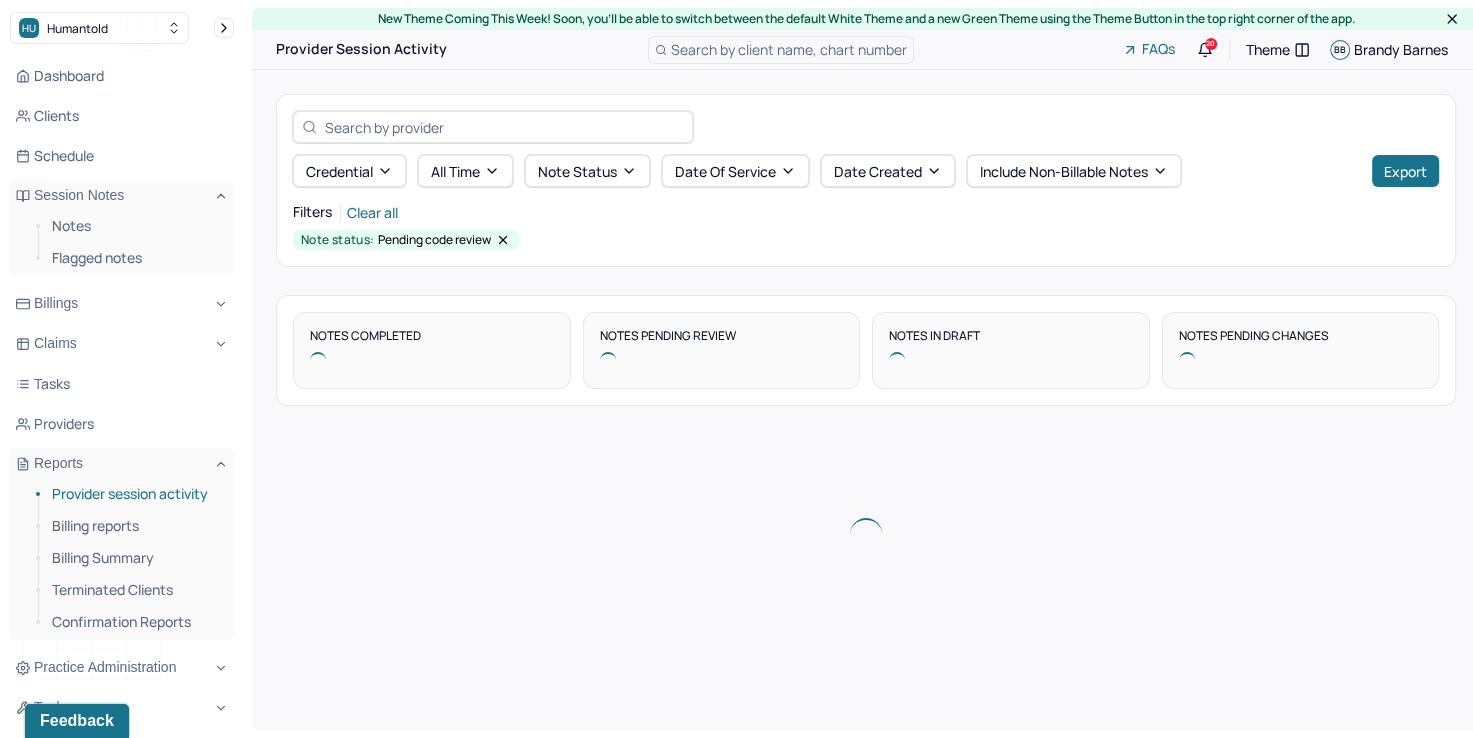 scroll, scrollTop: 0, scrollLeft: 0, axis: both 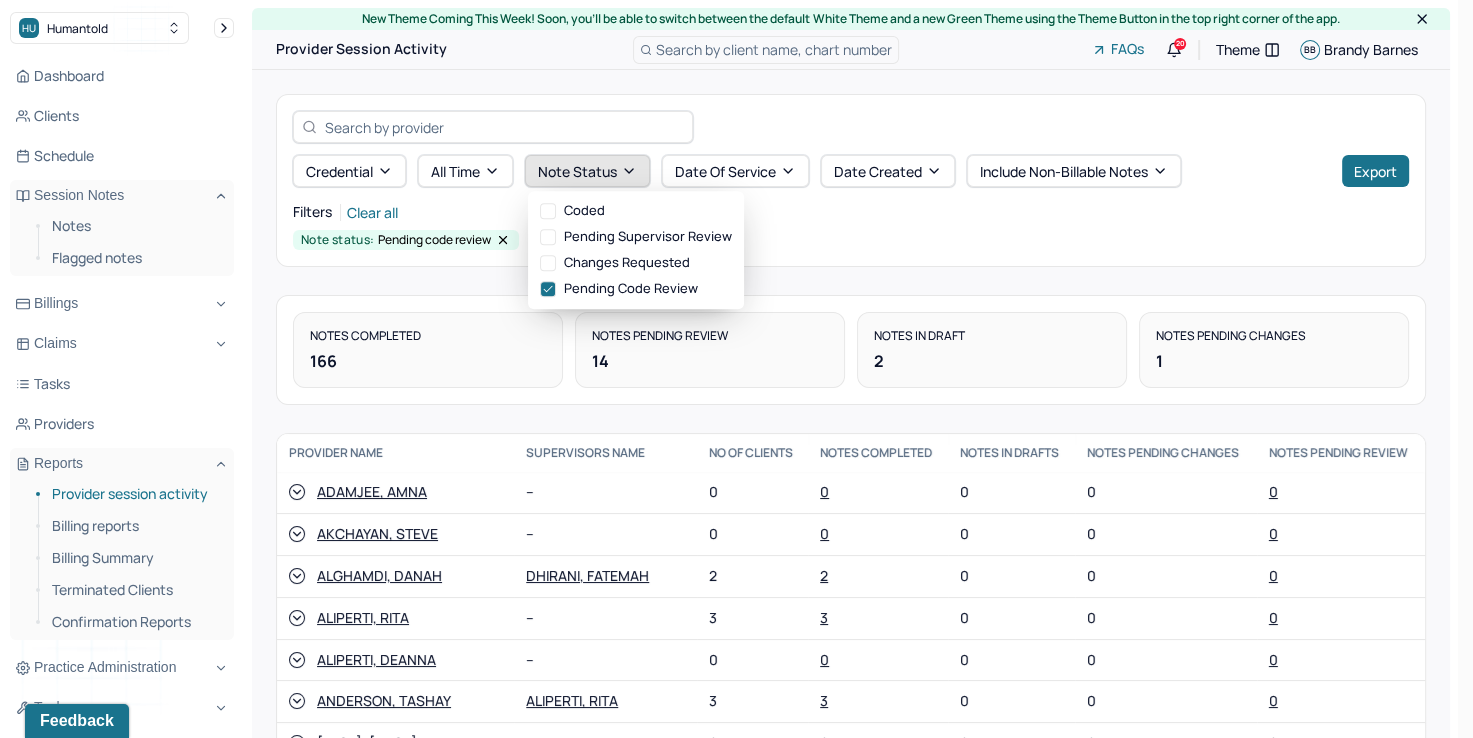 click on "Note status" at bounding box center (587, 171) 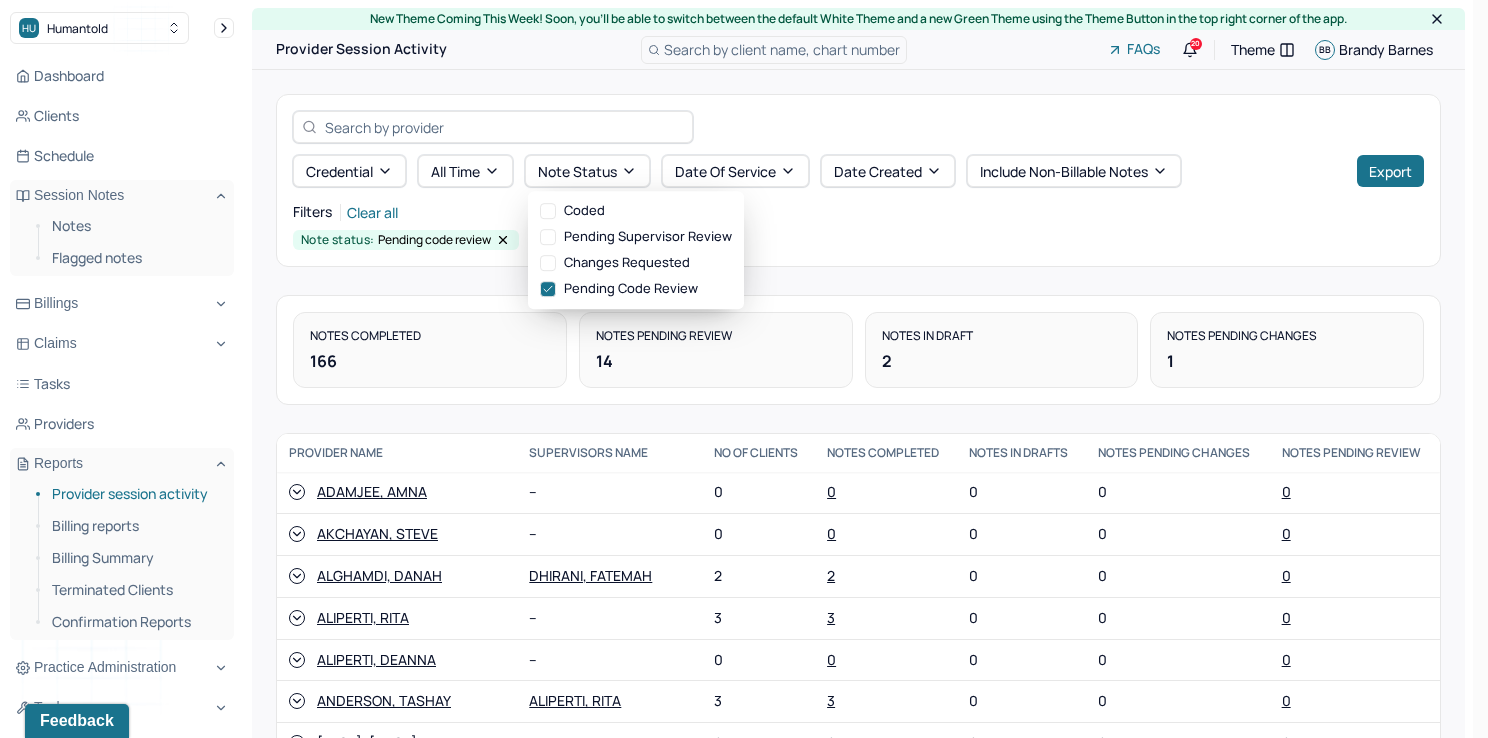 click on "Note status: Pending code review" at bounding box center [858, 240] 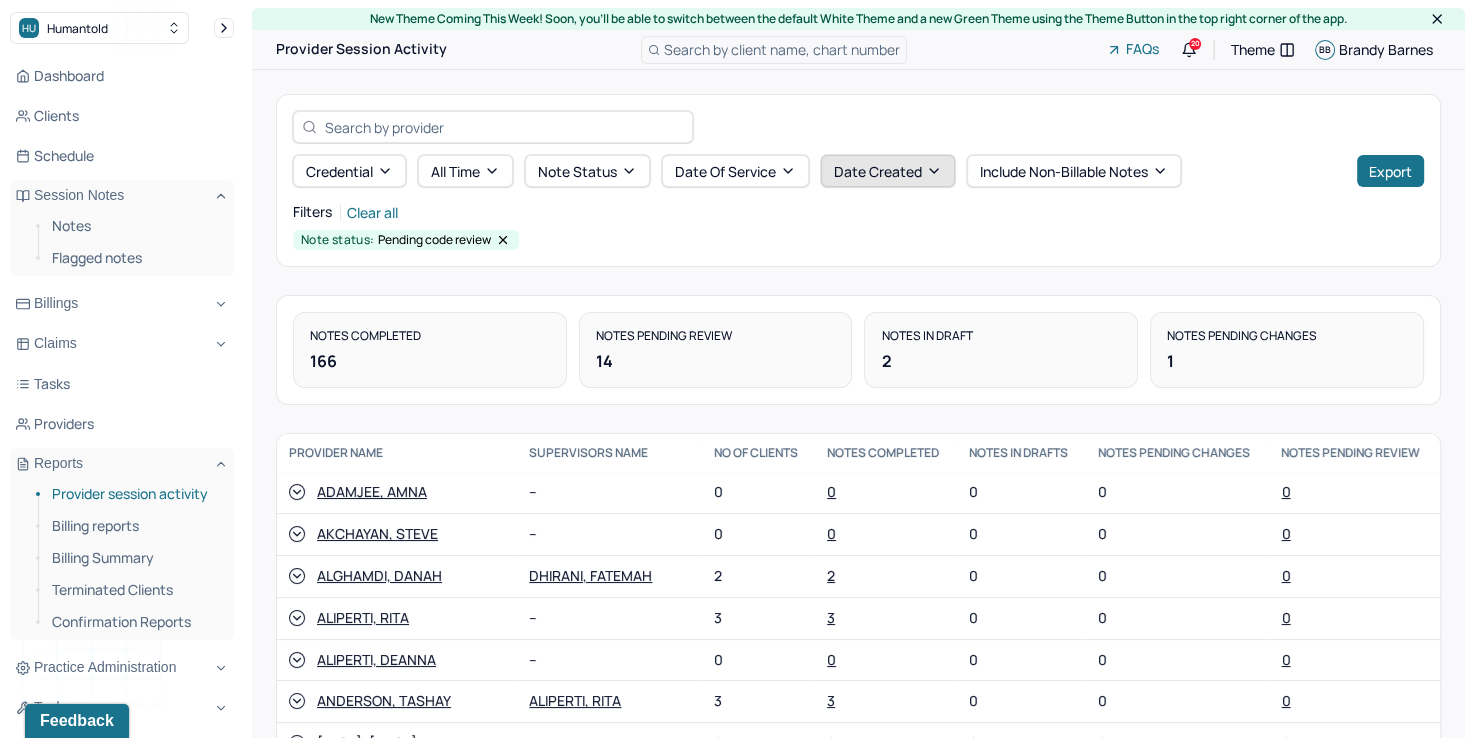 click on "Date Created" at bounding box center (888, 171) 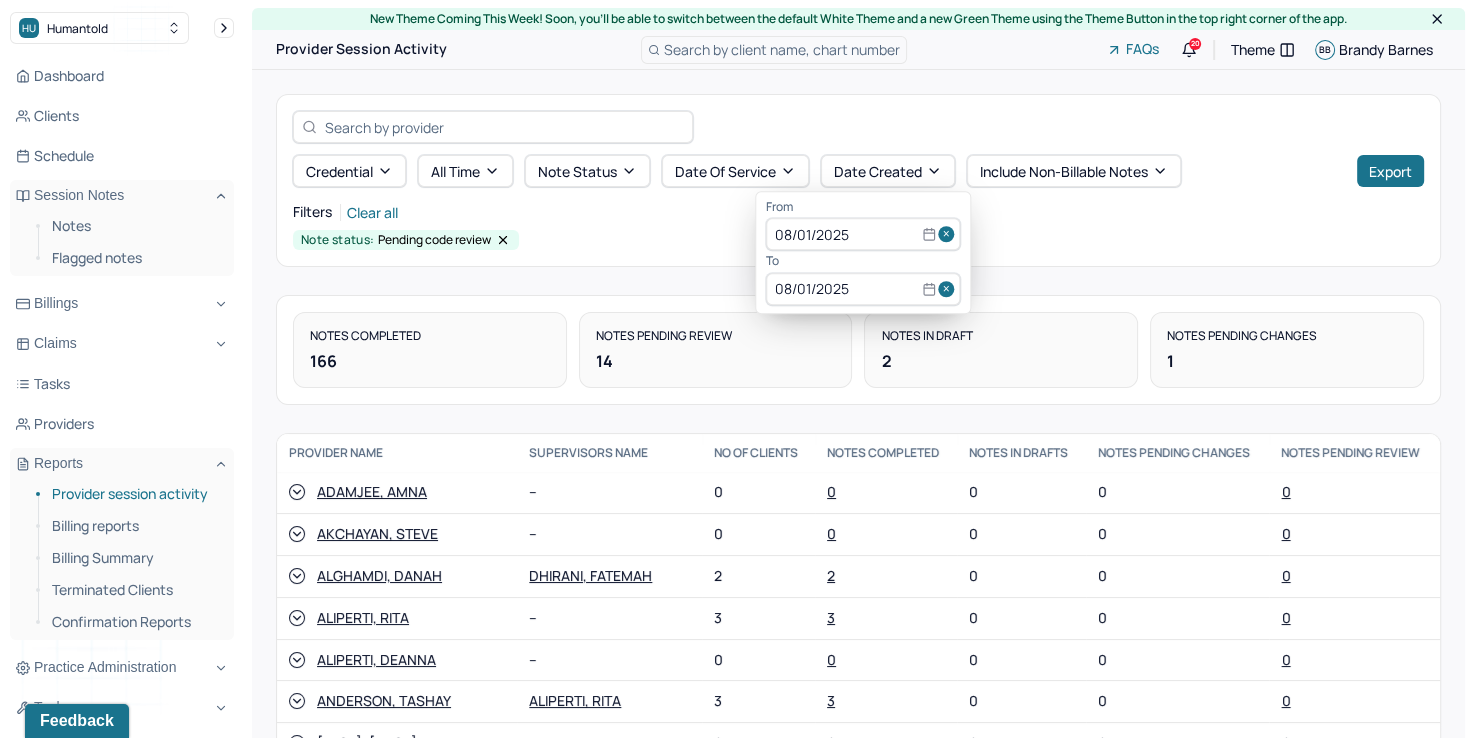 click at bounding box center [949, 235] 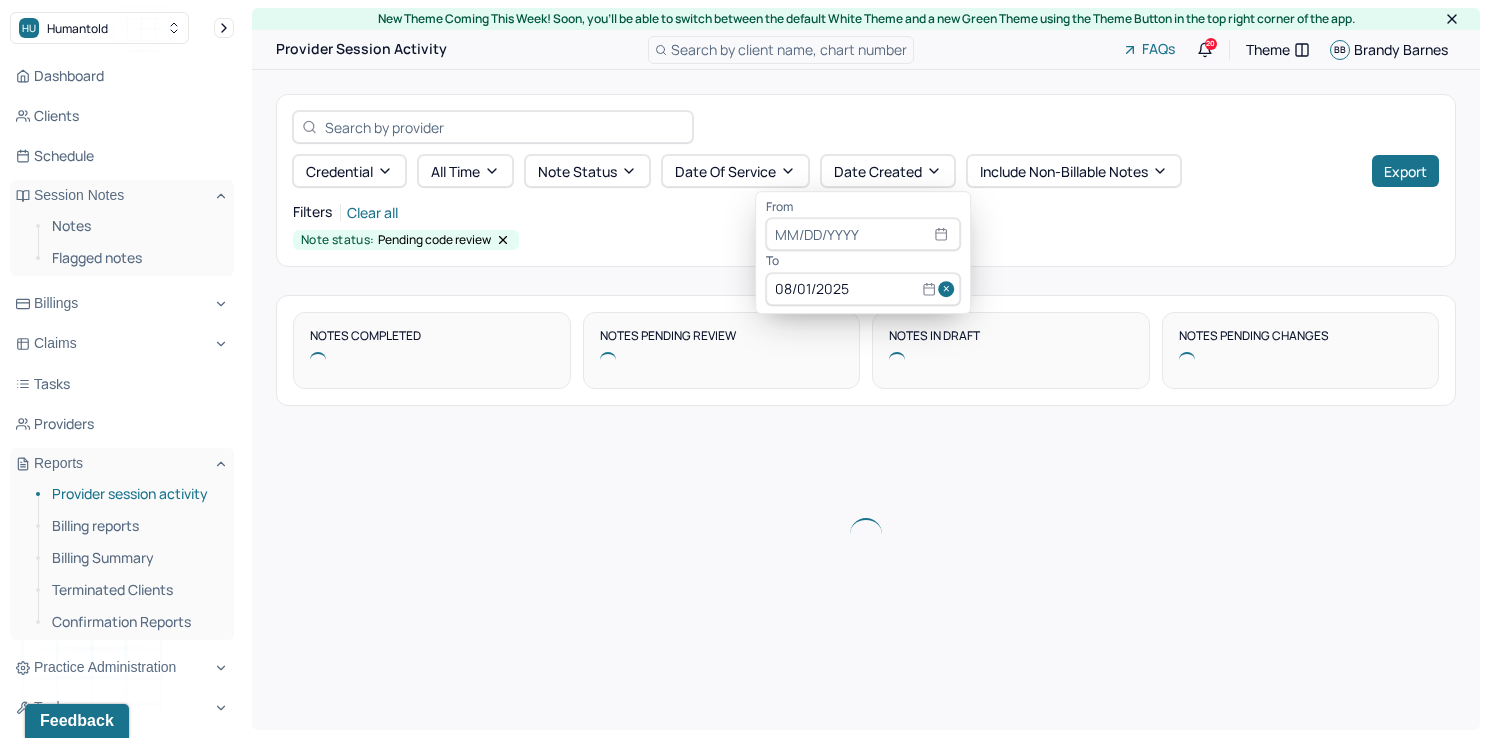 click at bounding box center [949, 289] 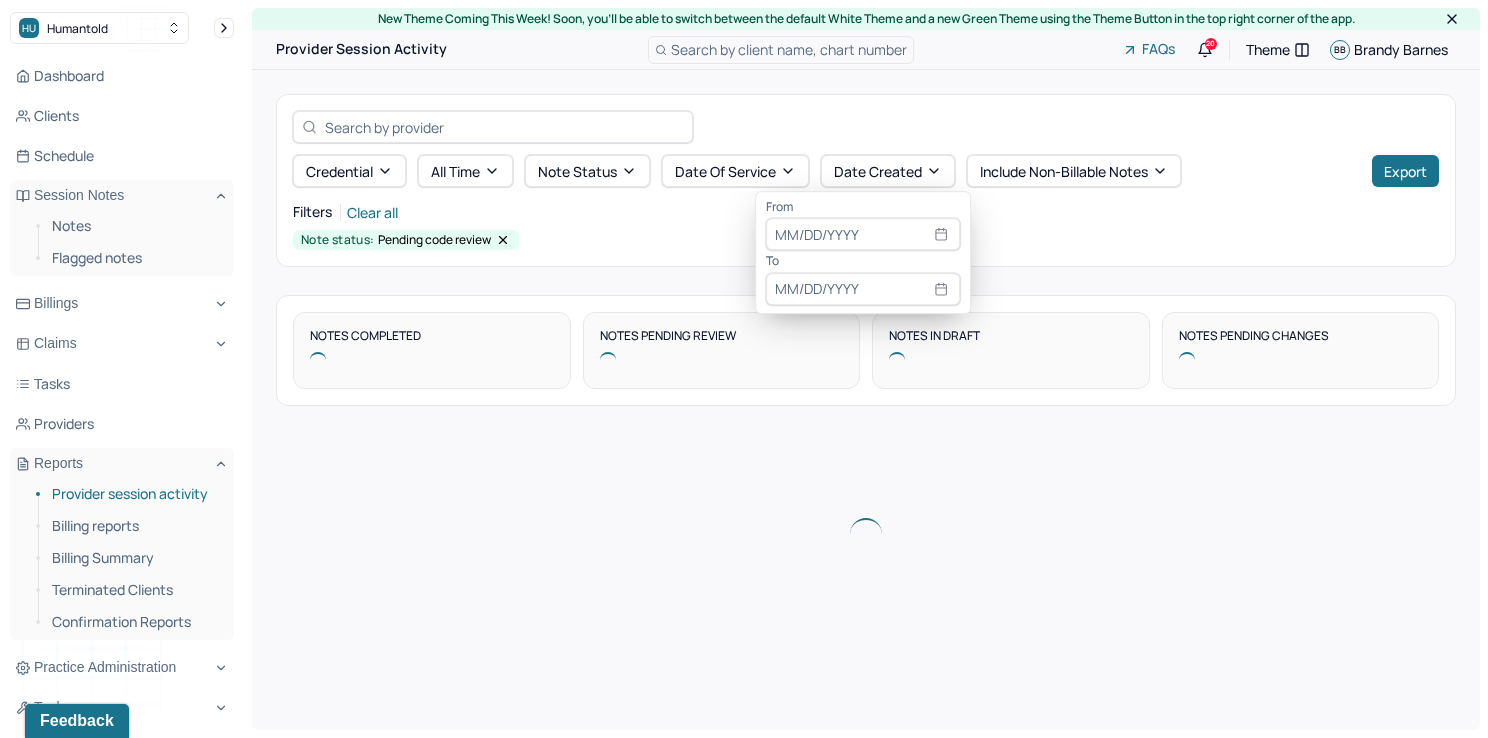 click at bounding box center (863, 235) 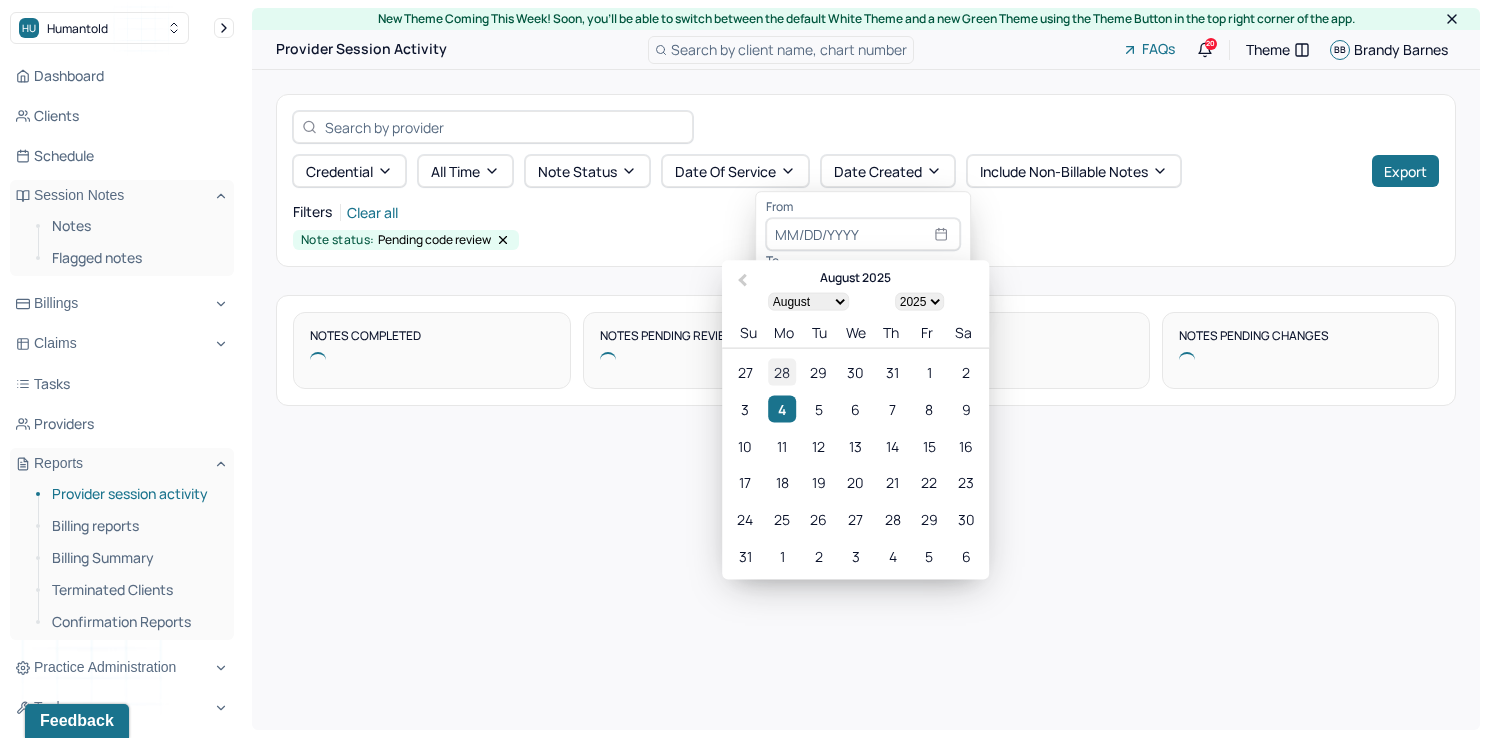 click on "28" at bounding box center (782, 372) 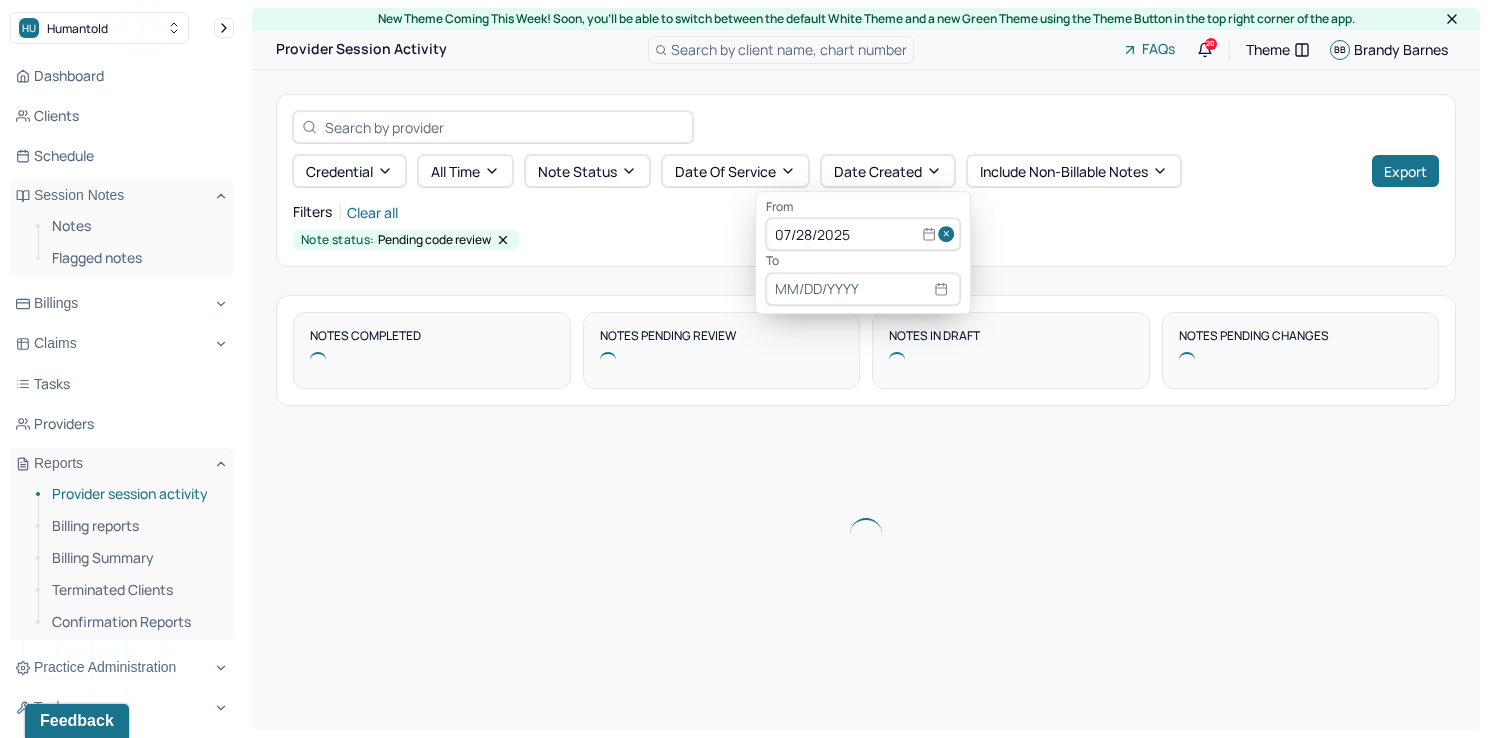 click at bounding box center (863, 289) 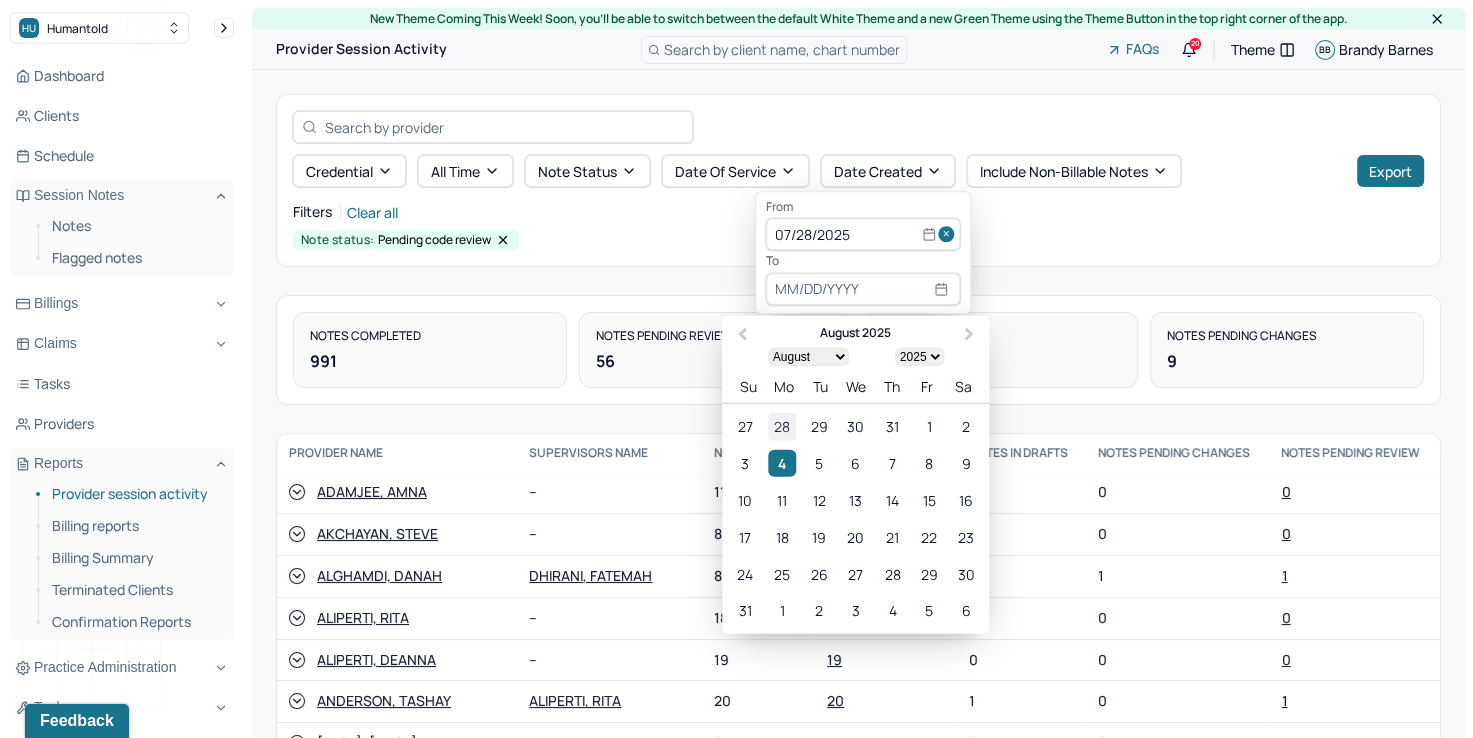 click on "28" at bounding box center (782, 426) 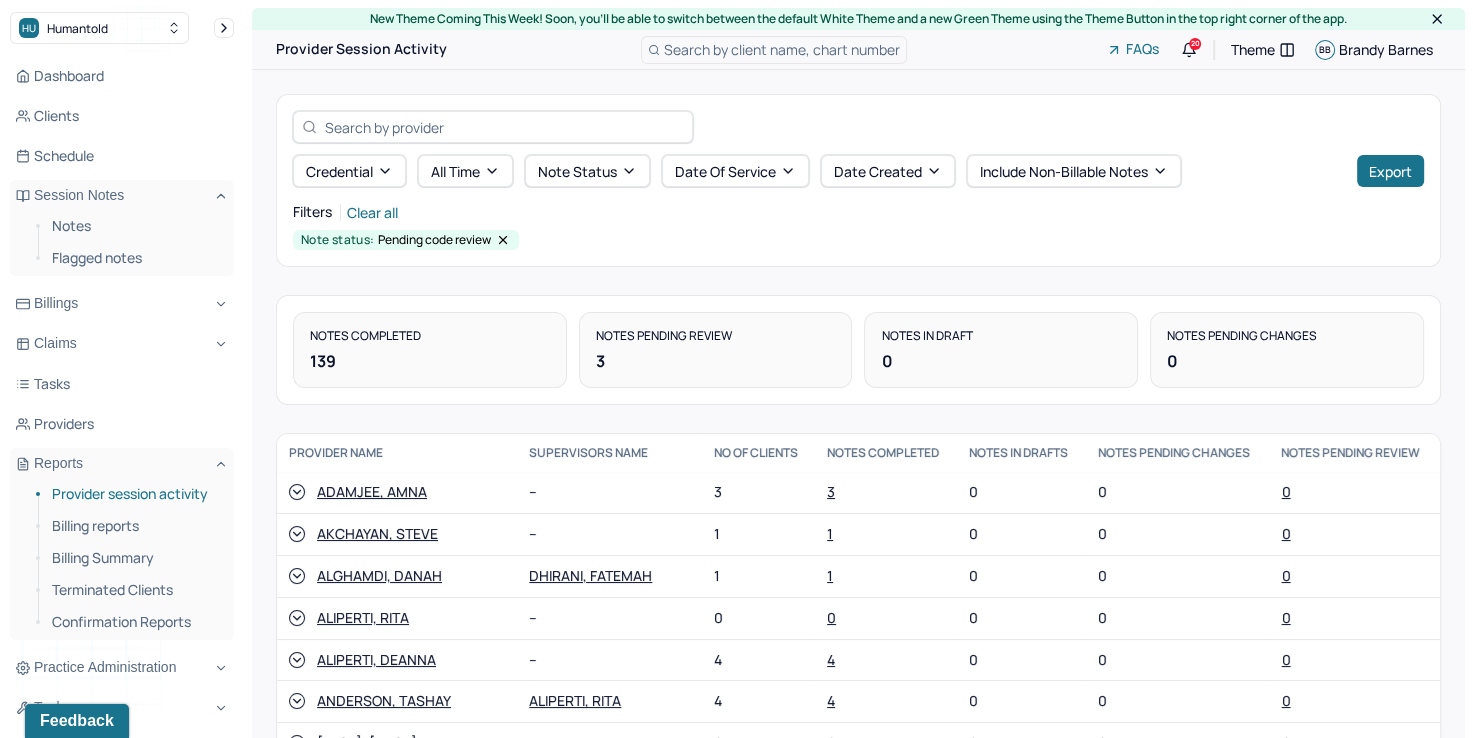 click on "Filters Clear all" at bounding box center [858, 212] 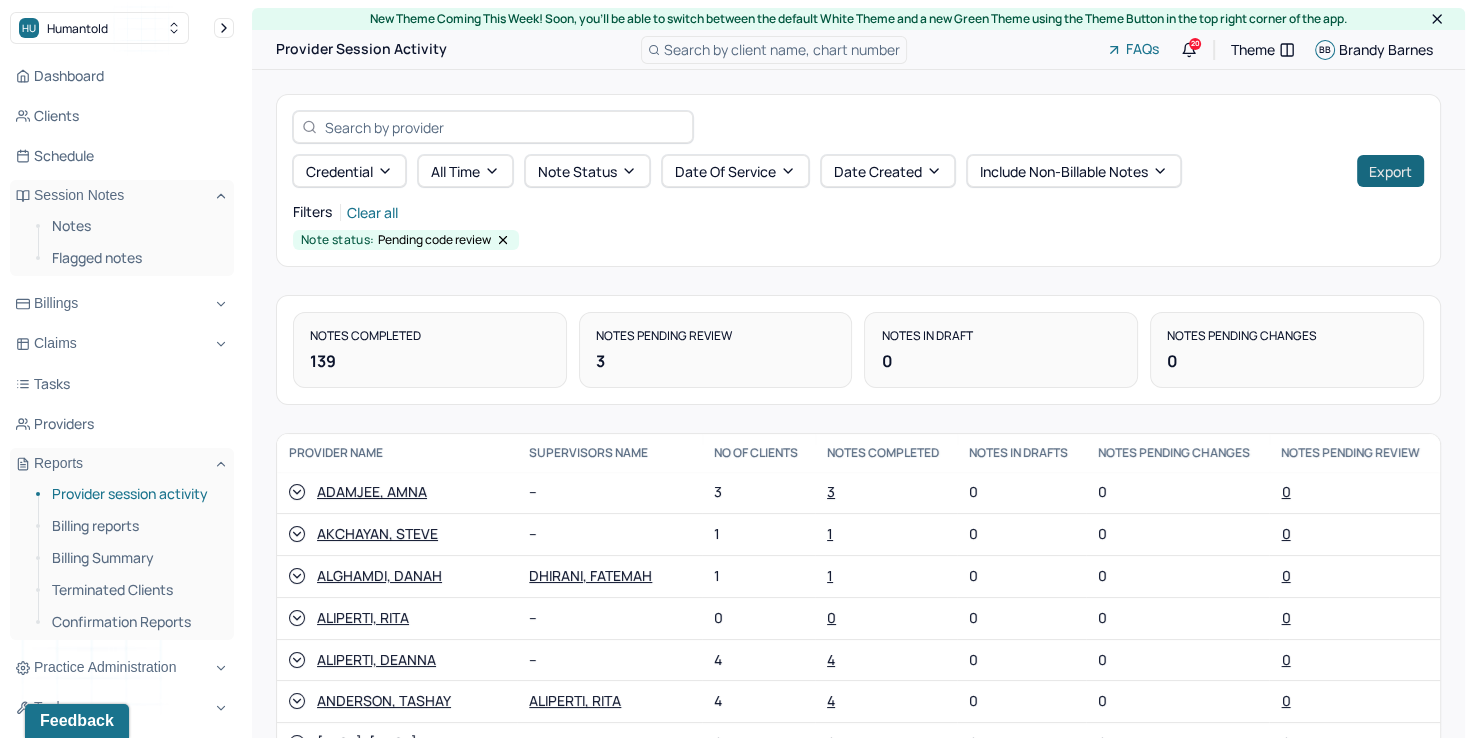 click on "Export" at bounding box center (1390, 171) 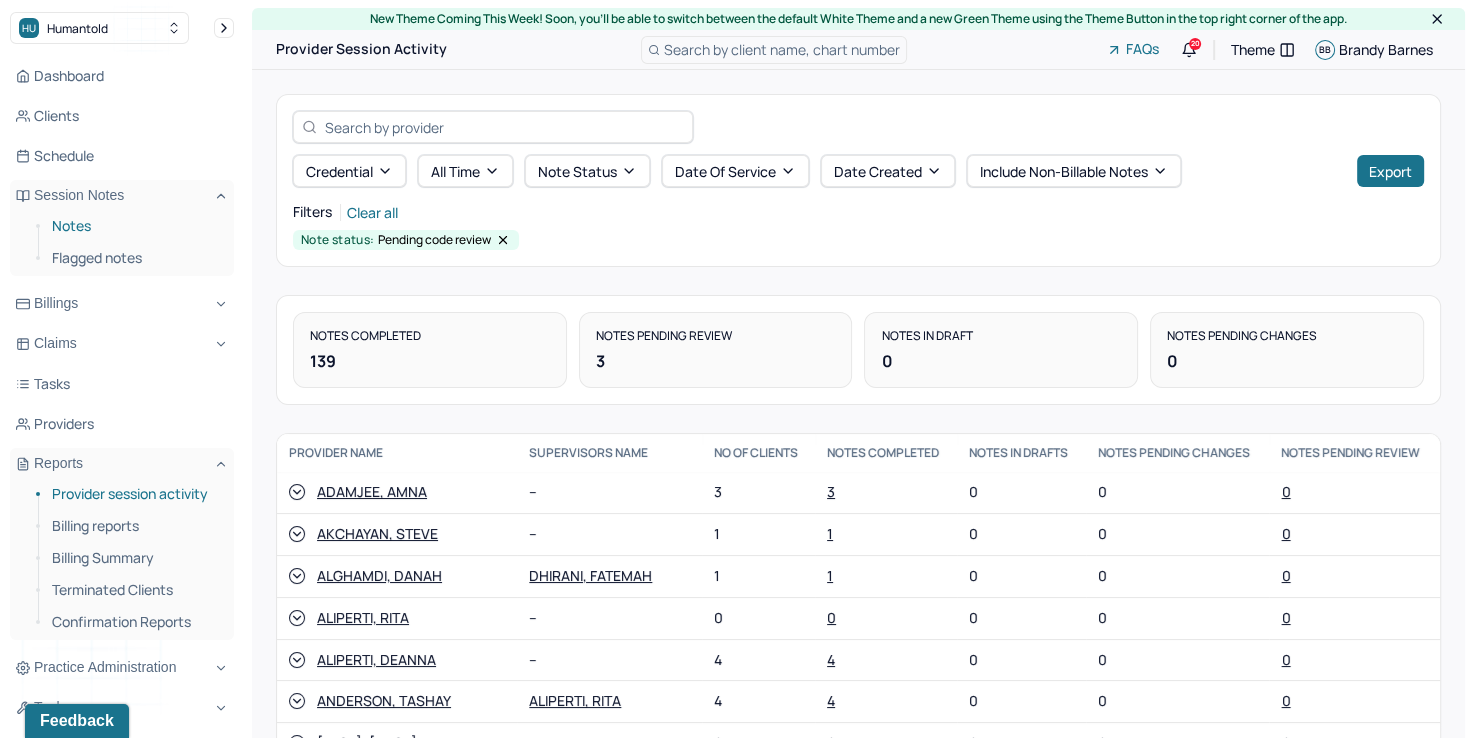 click on "Notes" at bounding box center (135, 226) 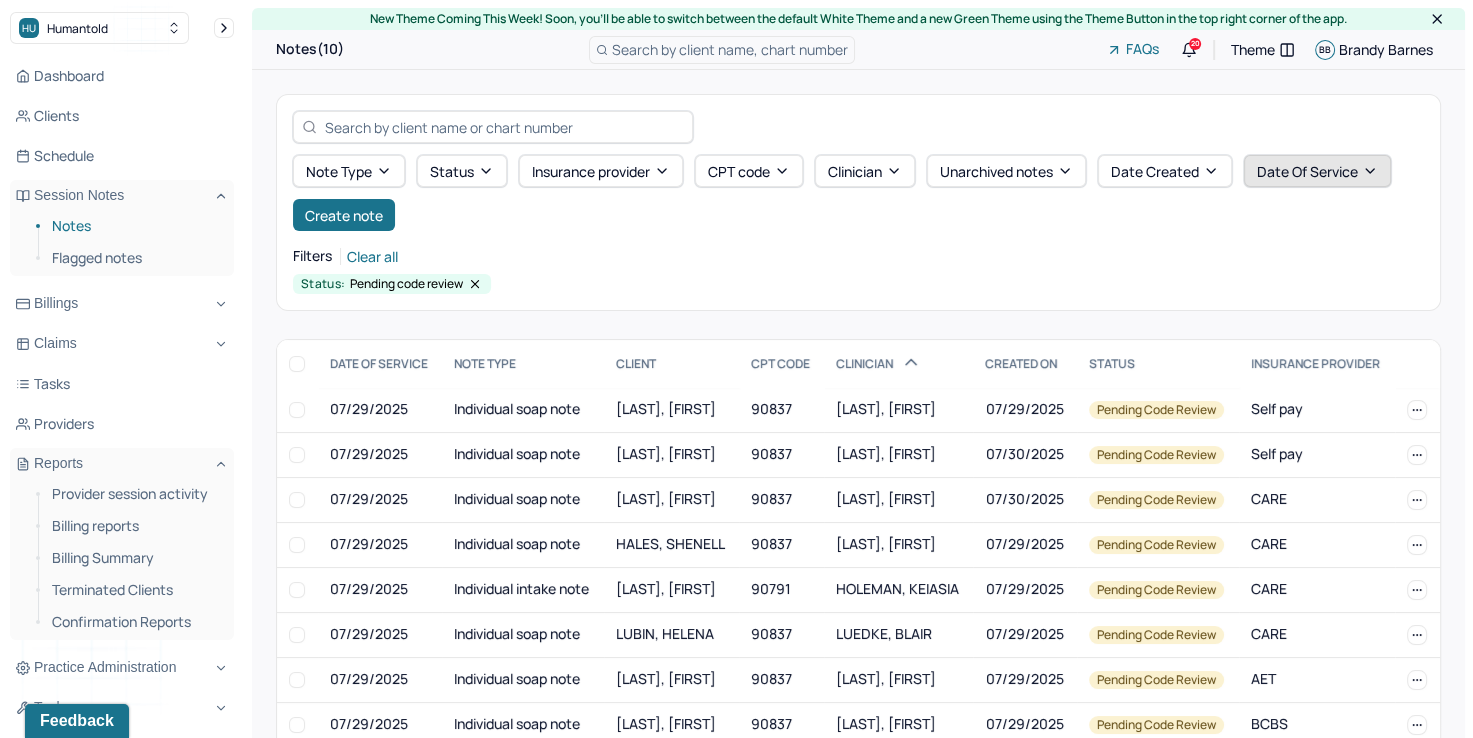 click on "Date Of Service" at bounding box center [1317, 171] 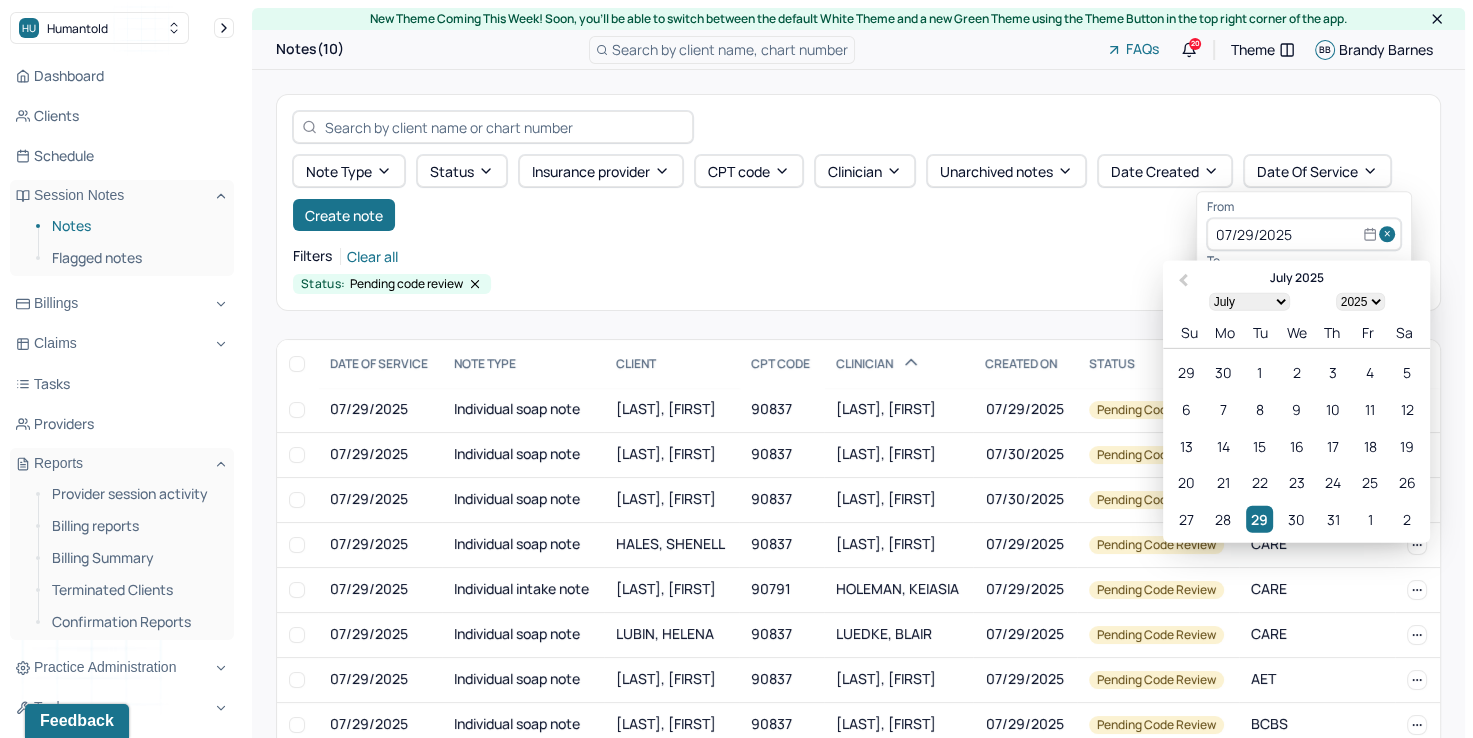 click at bounding box center [1390, 235] 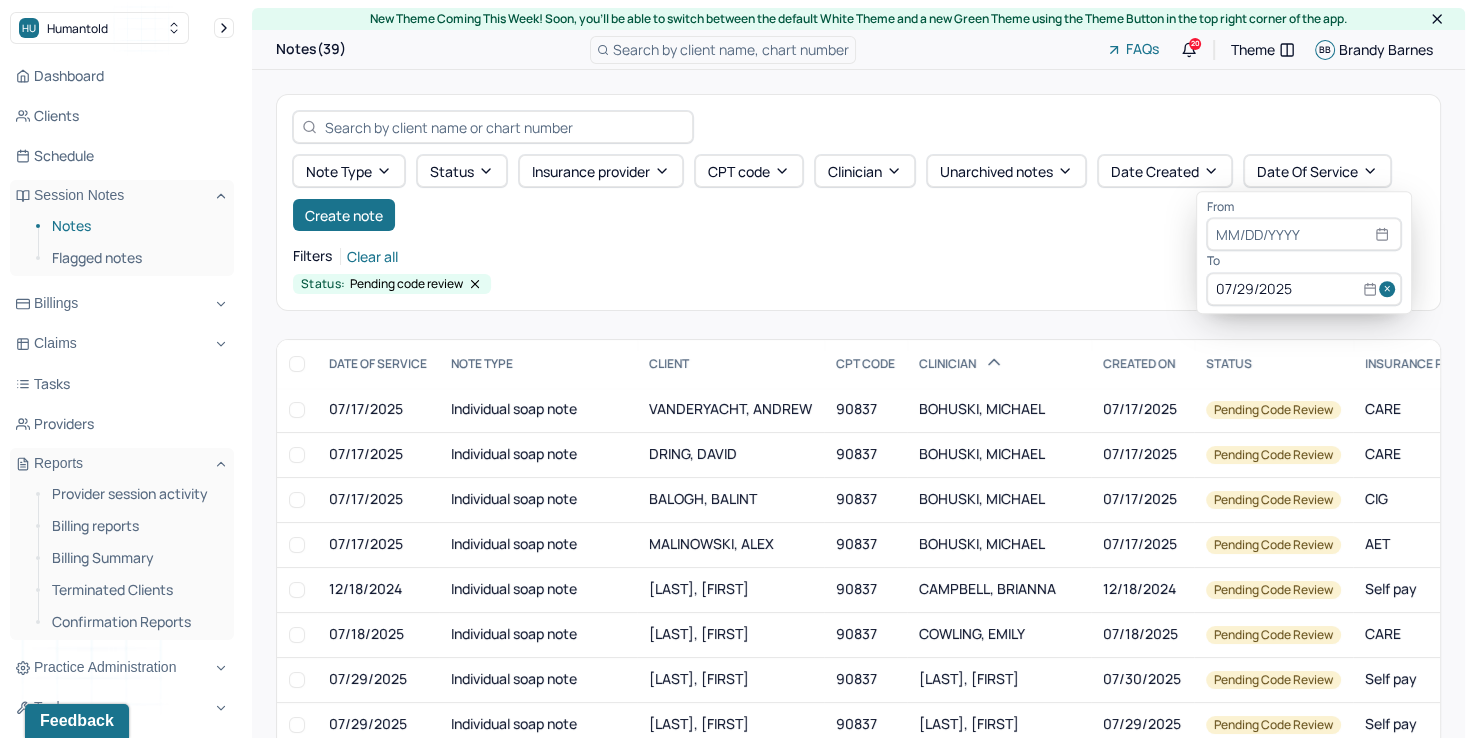 click at bounding box center (1390, 289) 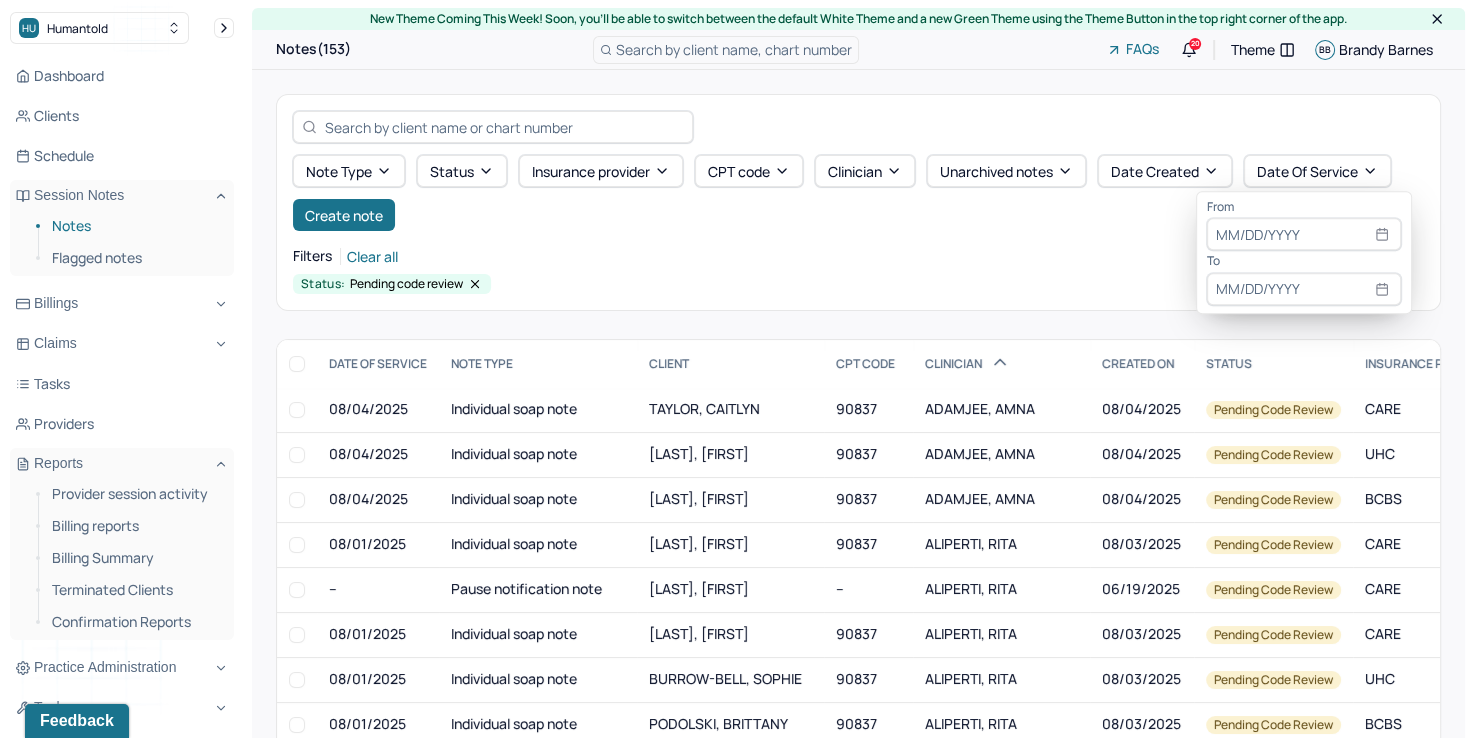 click at bounding box center (1304, 235) 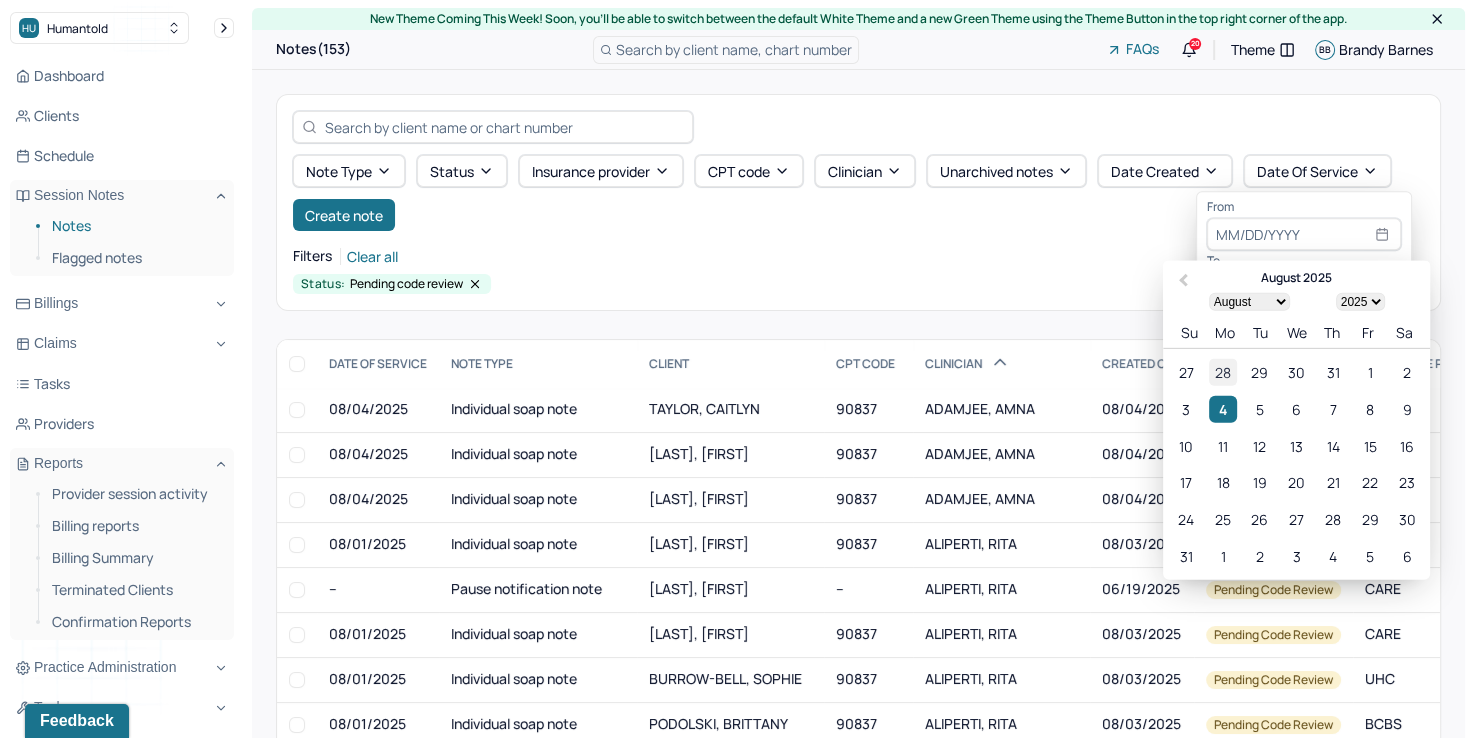 click on "28" at bounding box center (1222, 372) 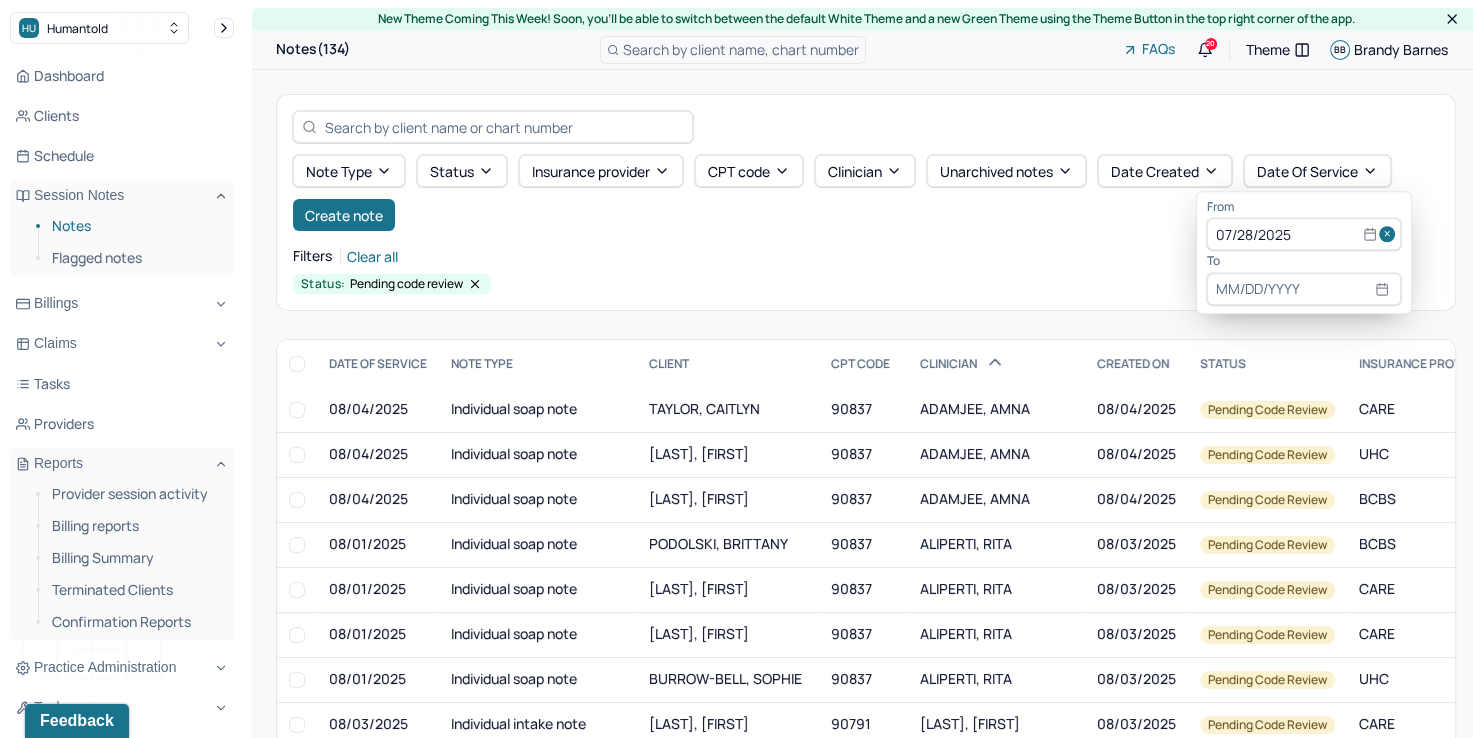 select on "7" 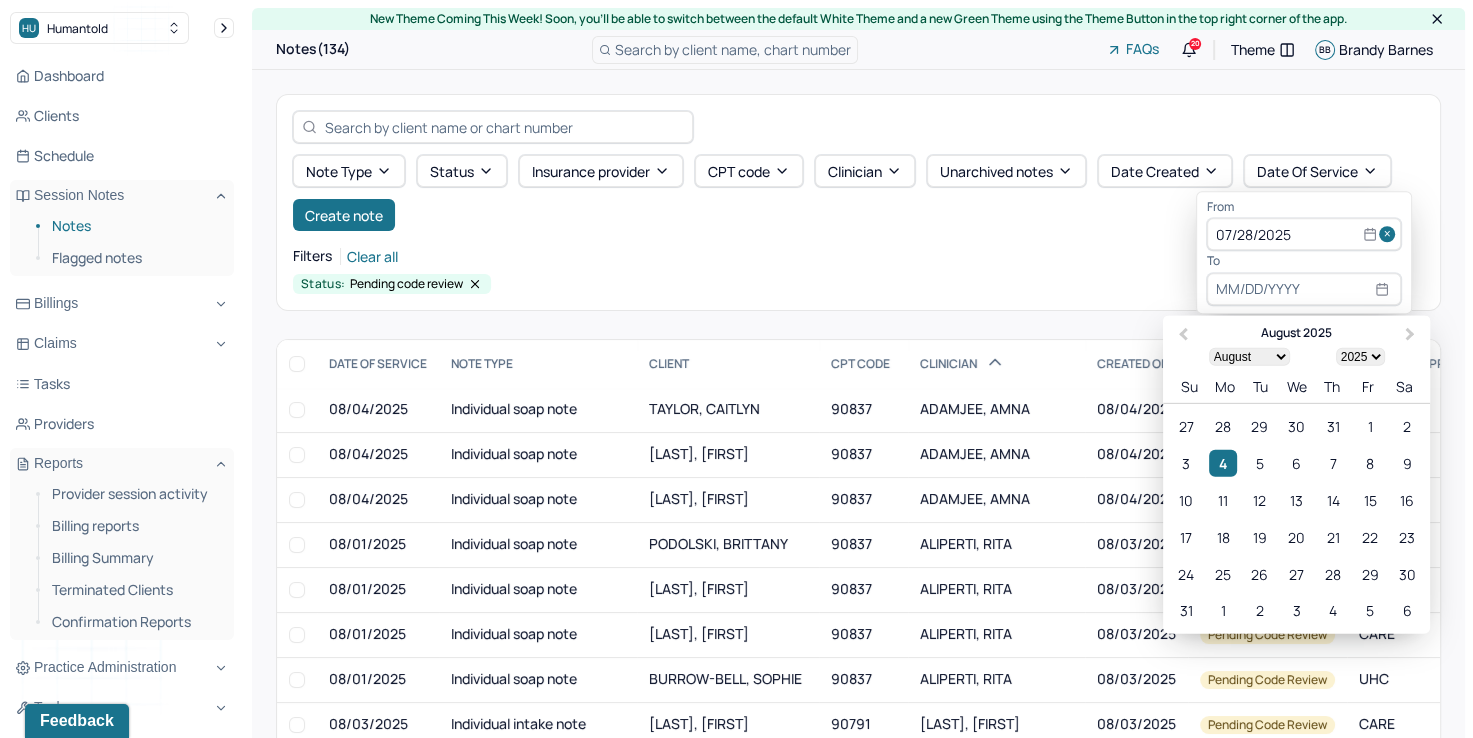 click at bounding box center (1304, 289) 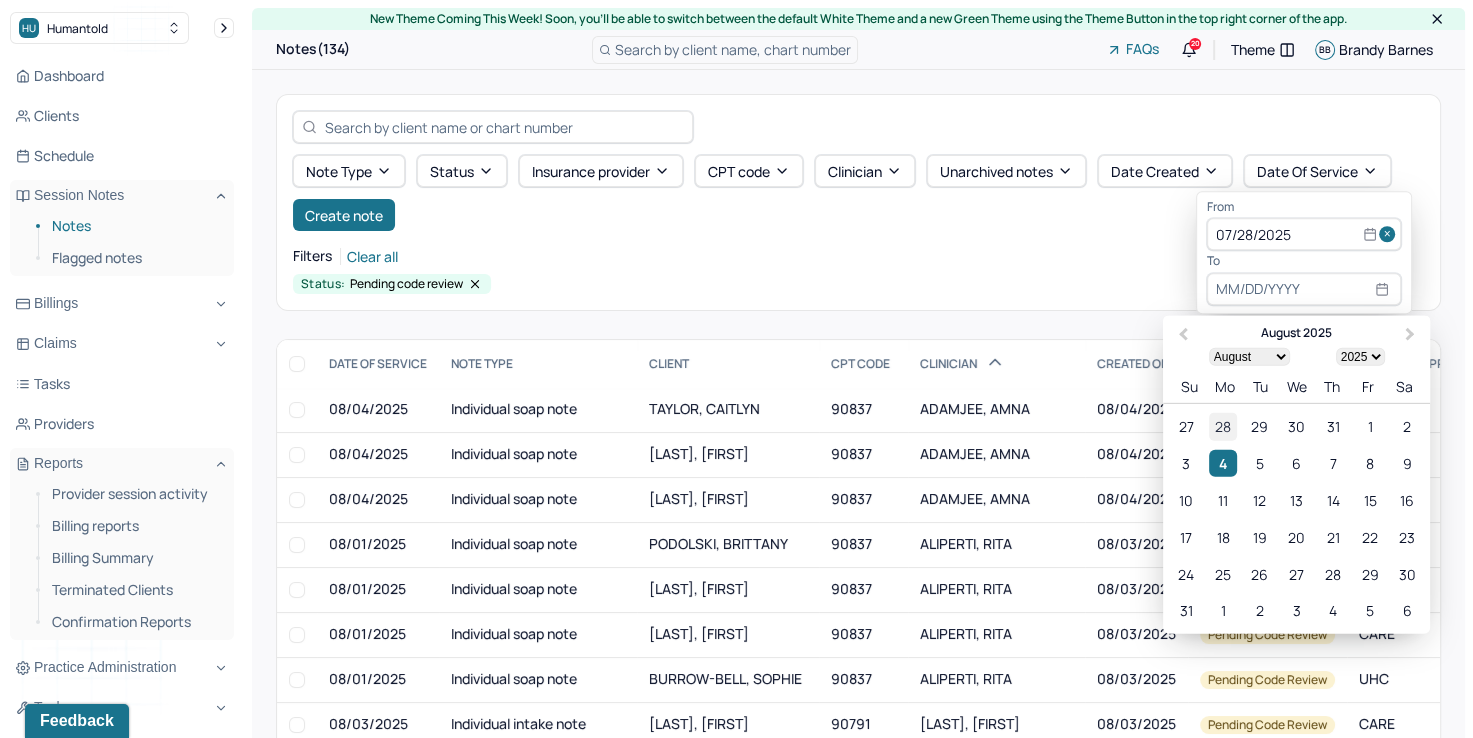 click on "28" at bounding box center [1222, 426] 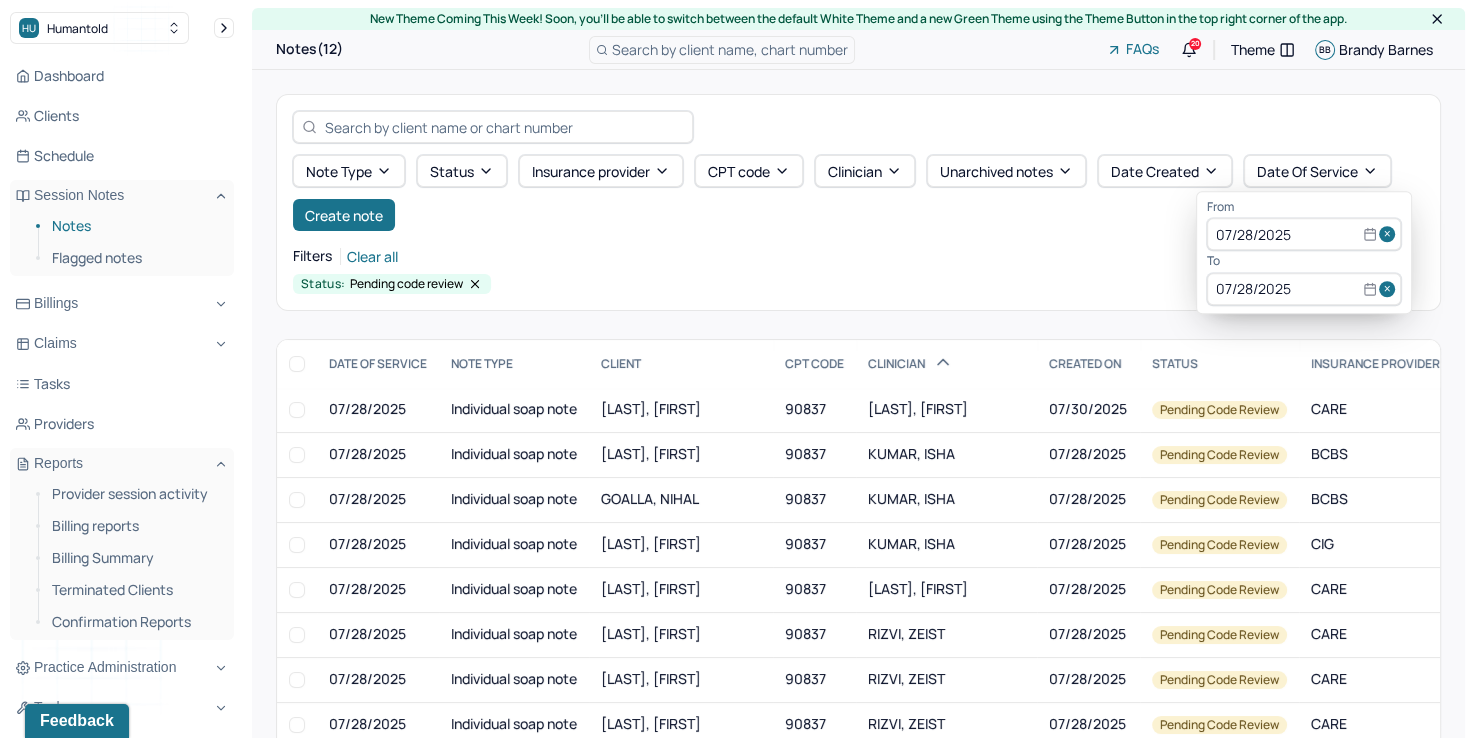 click on "Filters Clear all" at bounding box center [858, 256] 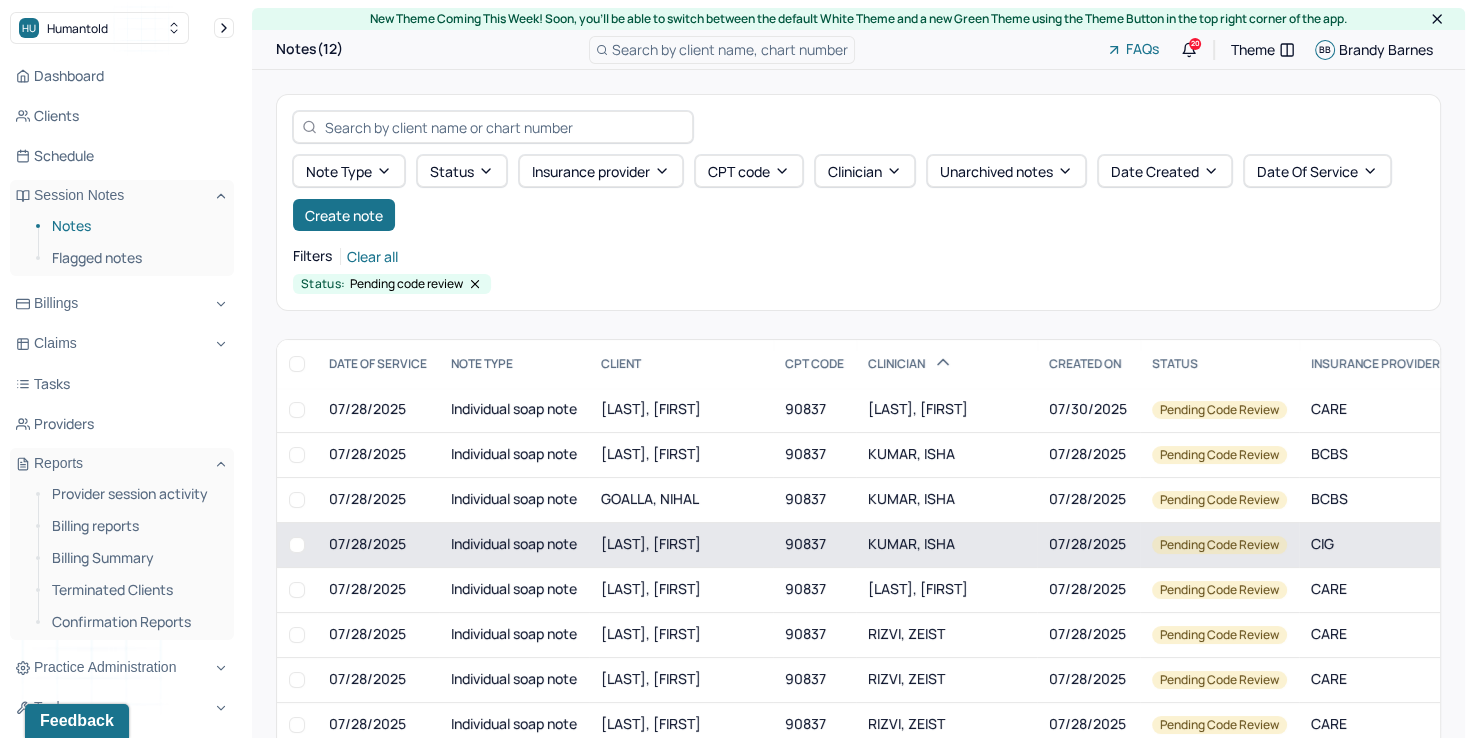 click on "KUMAR, ISHA" at bounding box center (911, 543) 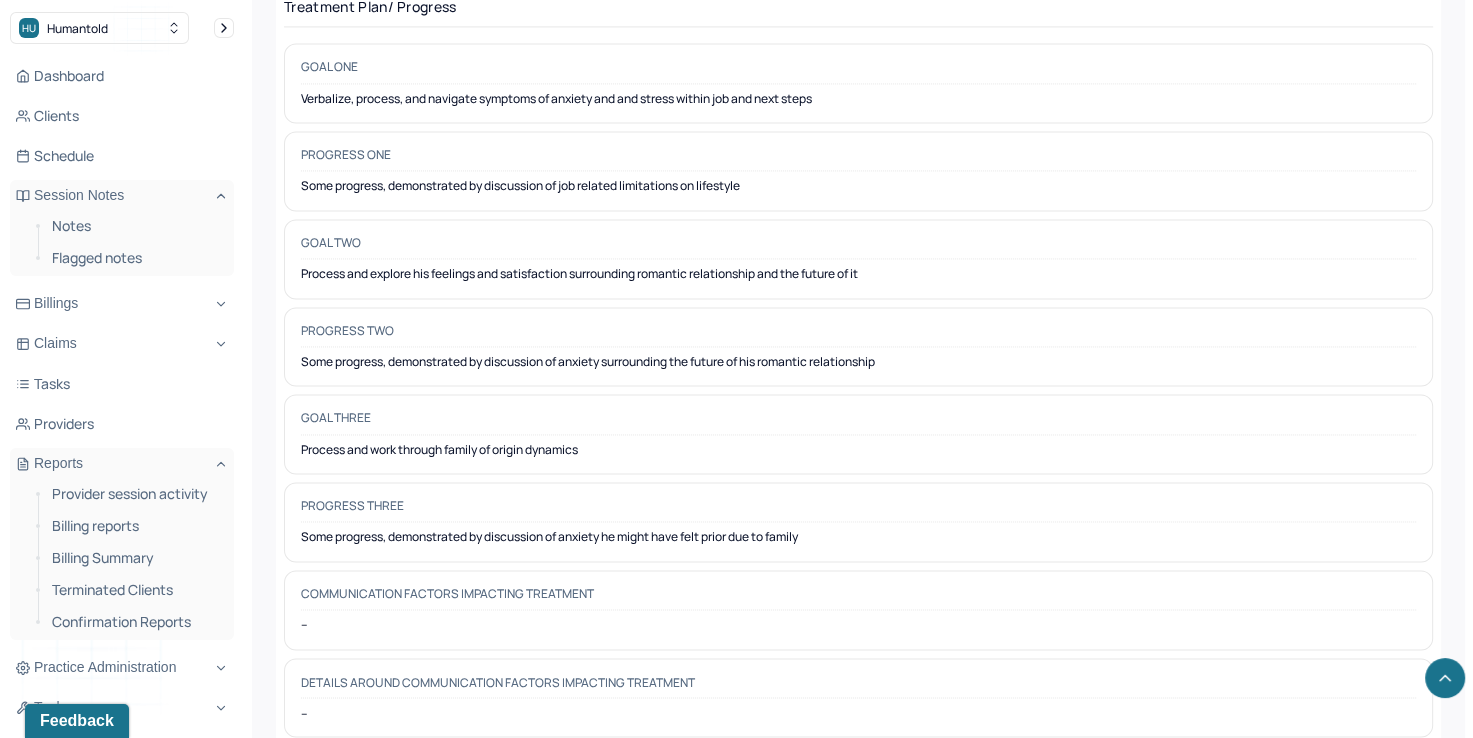 scroll, scrollTop: 3044, scrollLeft: 0, axis: vertical 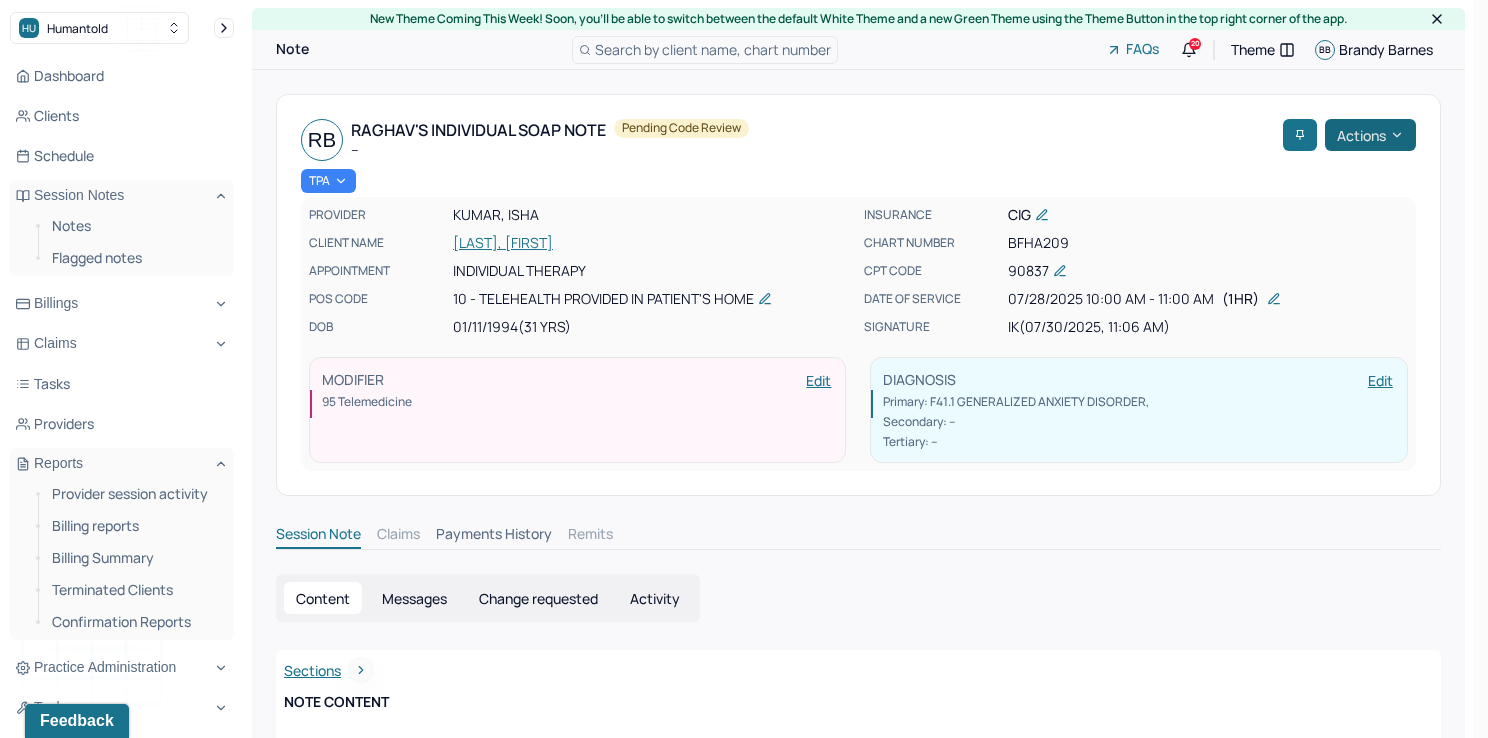 click on "Actions" at bounding box center (1370, 135) 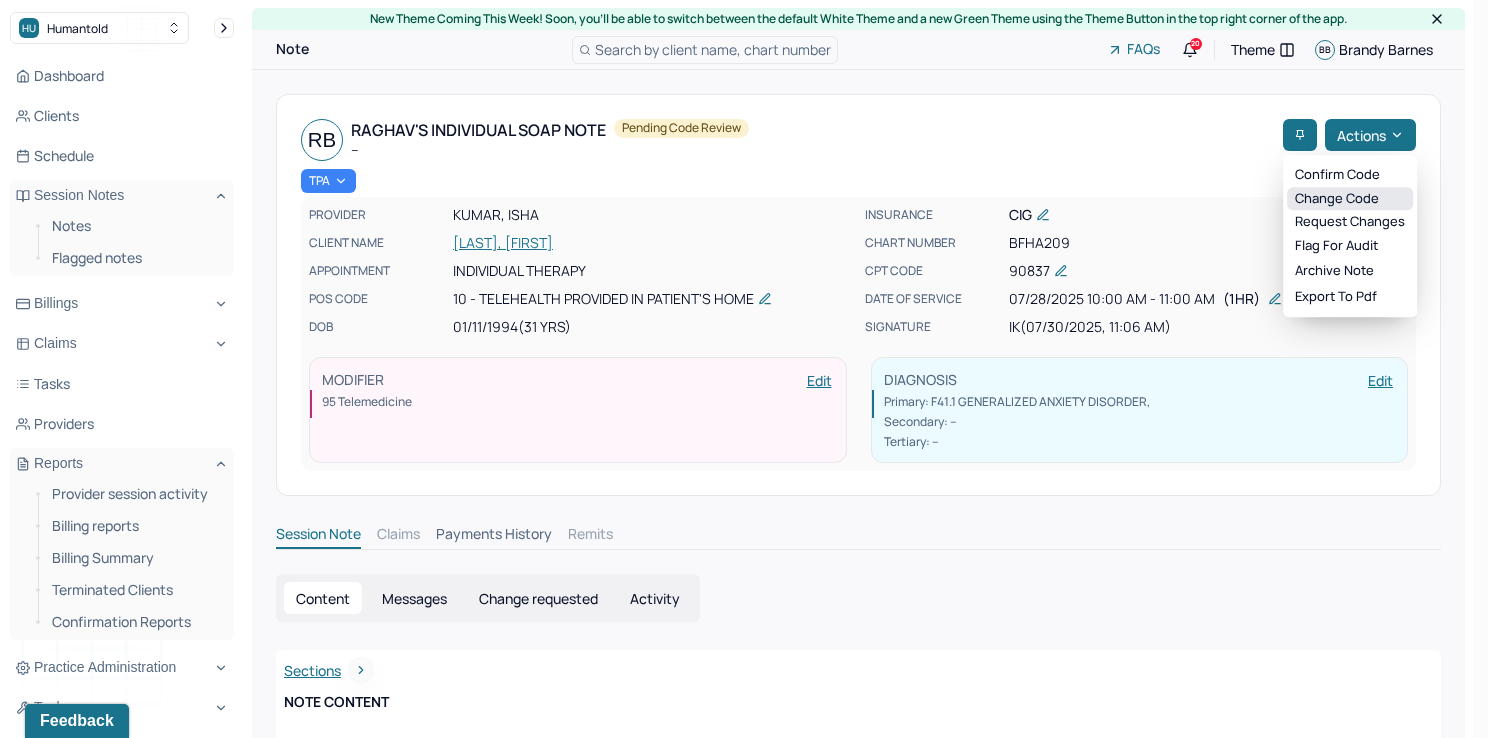 click on "Change code" at bounding box center (1350, 199) 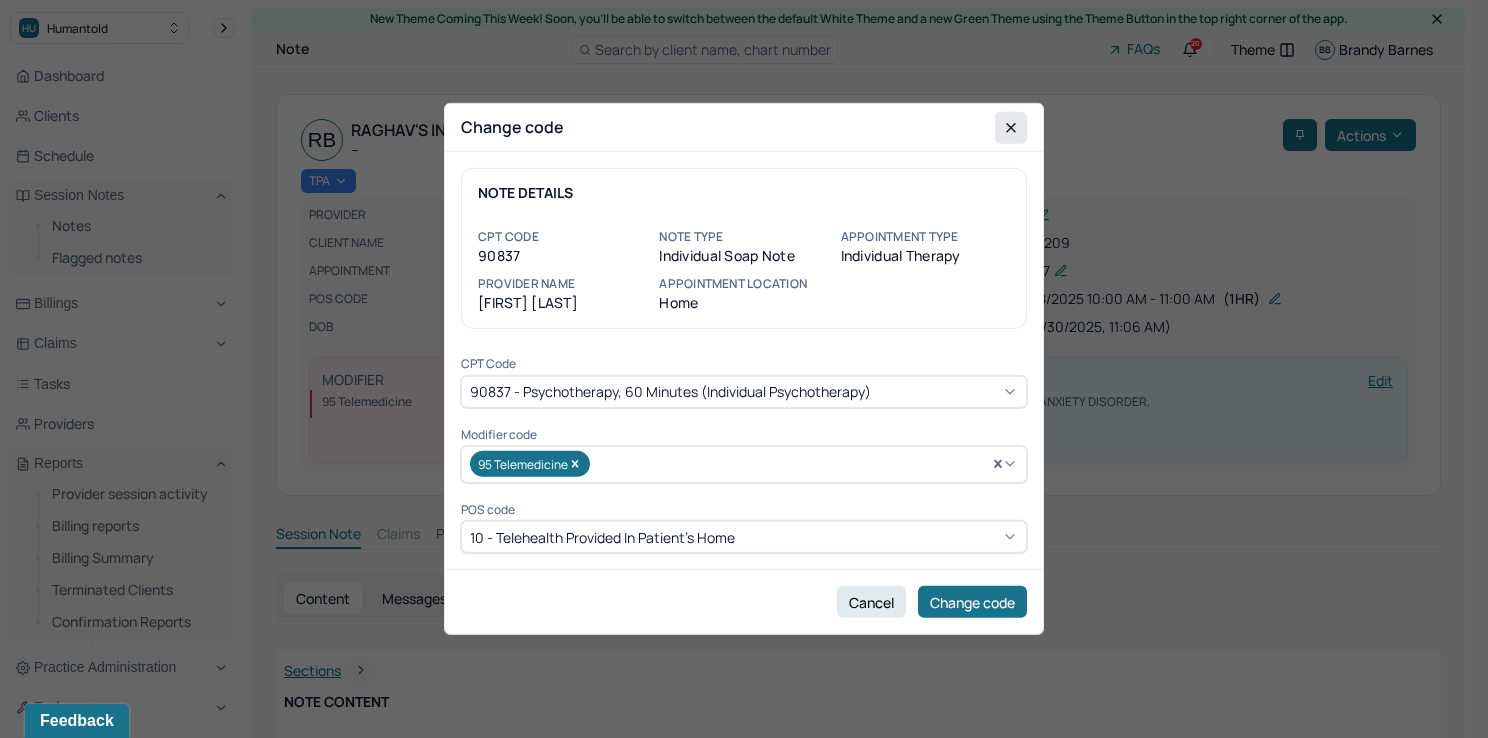 click 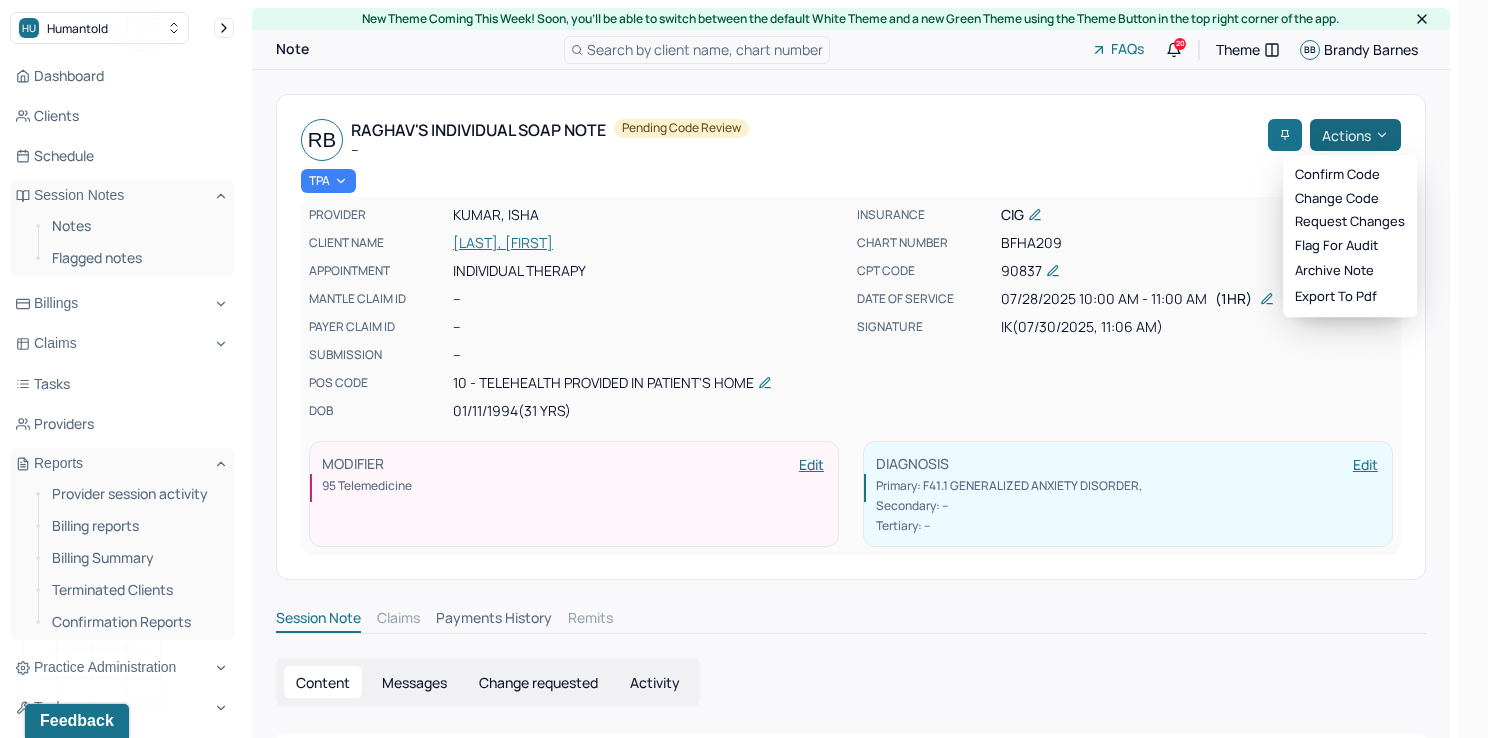 click on "Actions" at bounding box center (1355, 135) 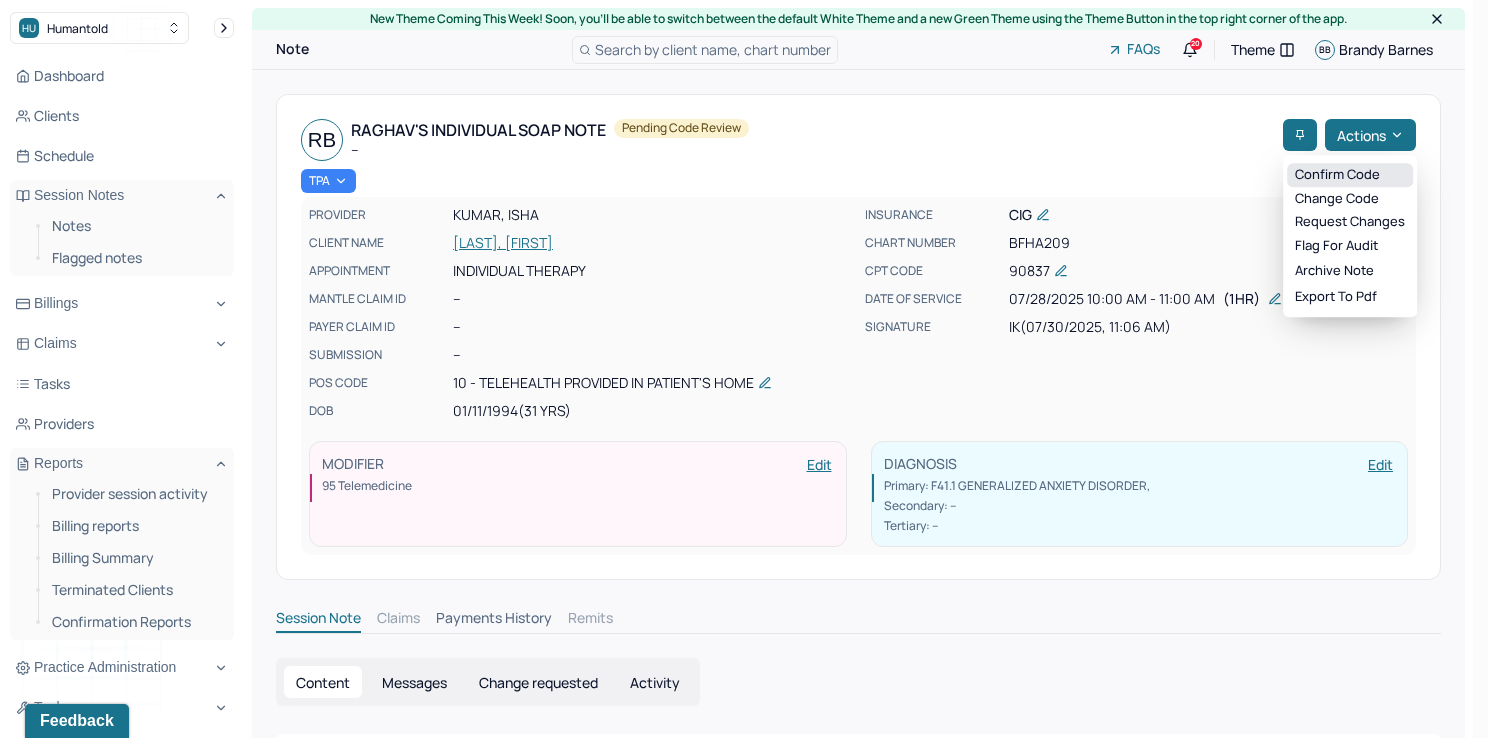 click on "Confirm code" at bounding box center [1350, 175] 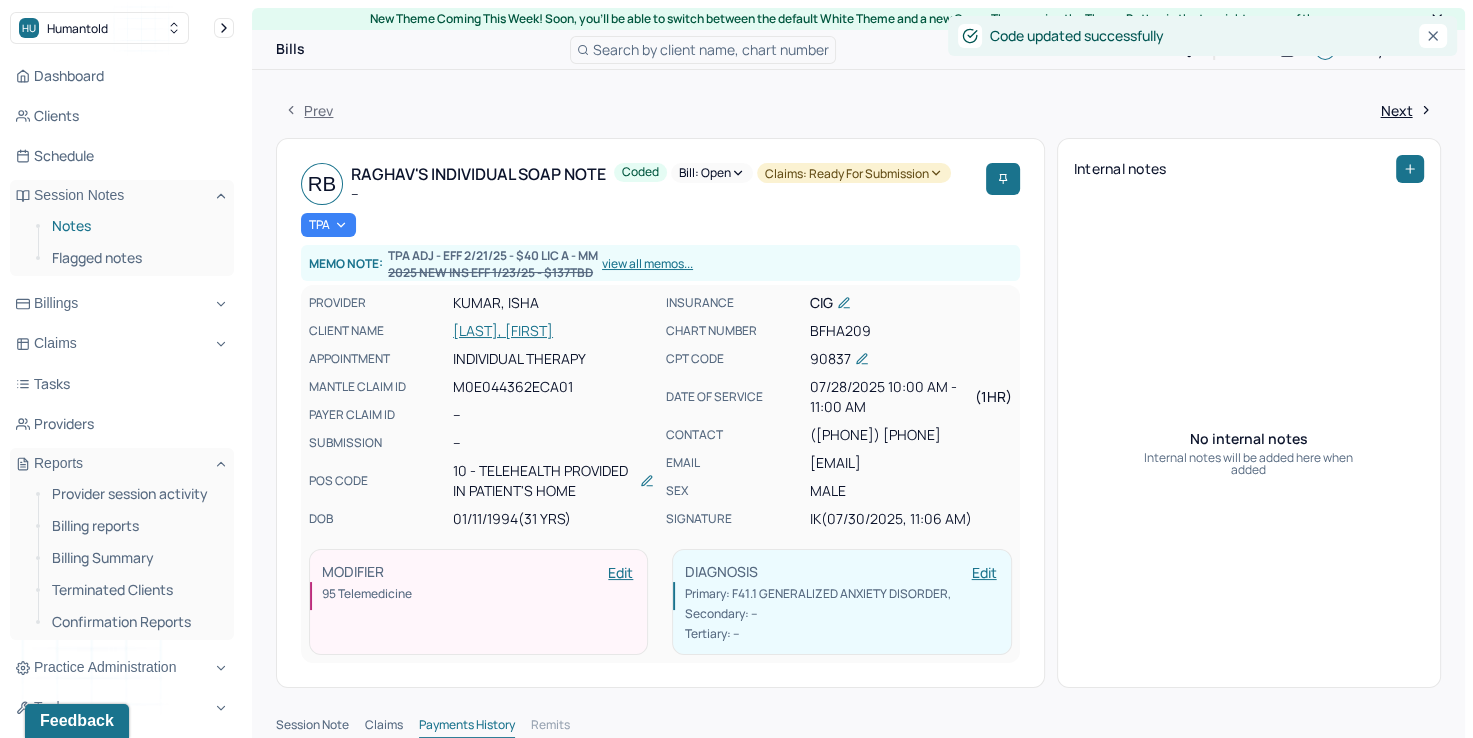 click on "Notes" at bounding box center [135, 226] 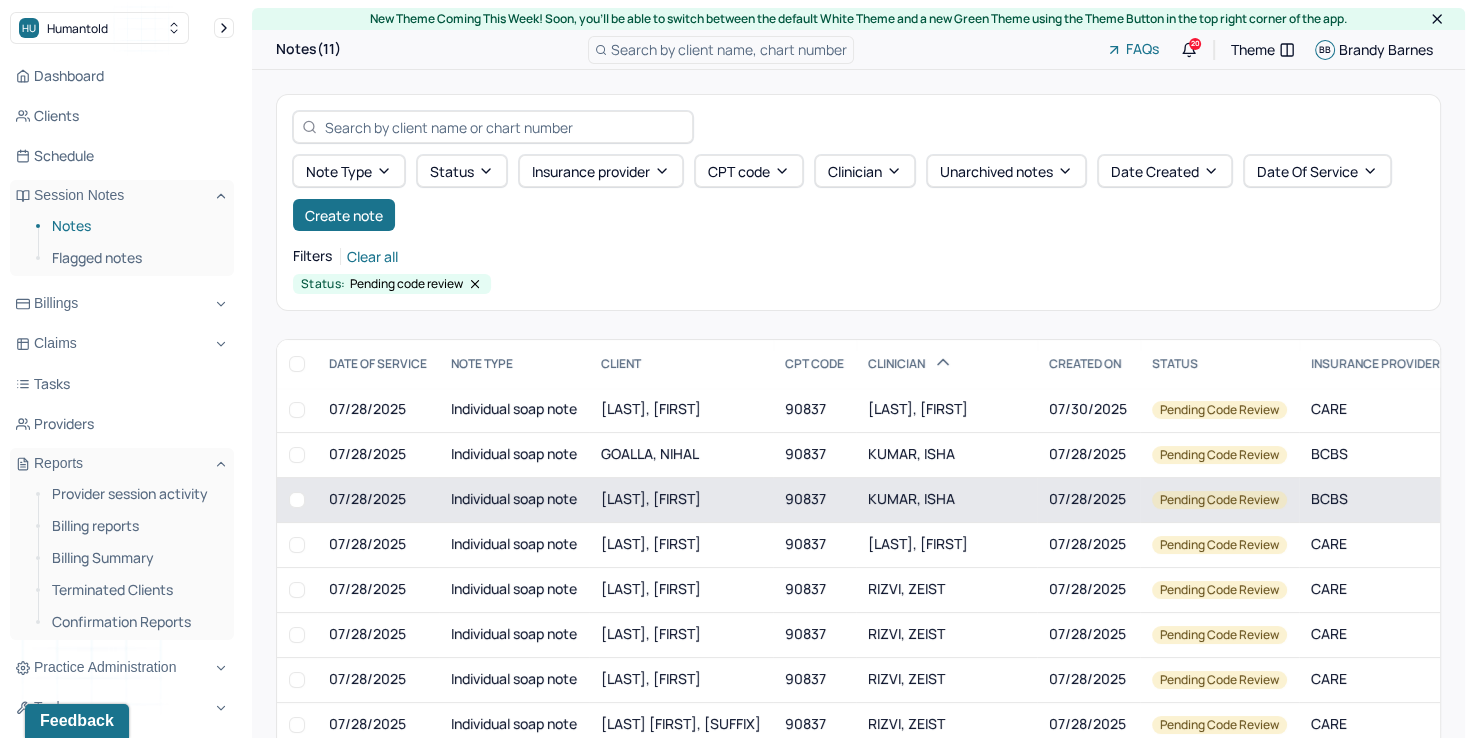 click on "KUMAR, ISHA" at bounding box center [946, 499] 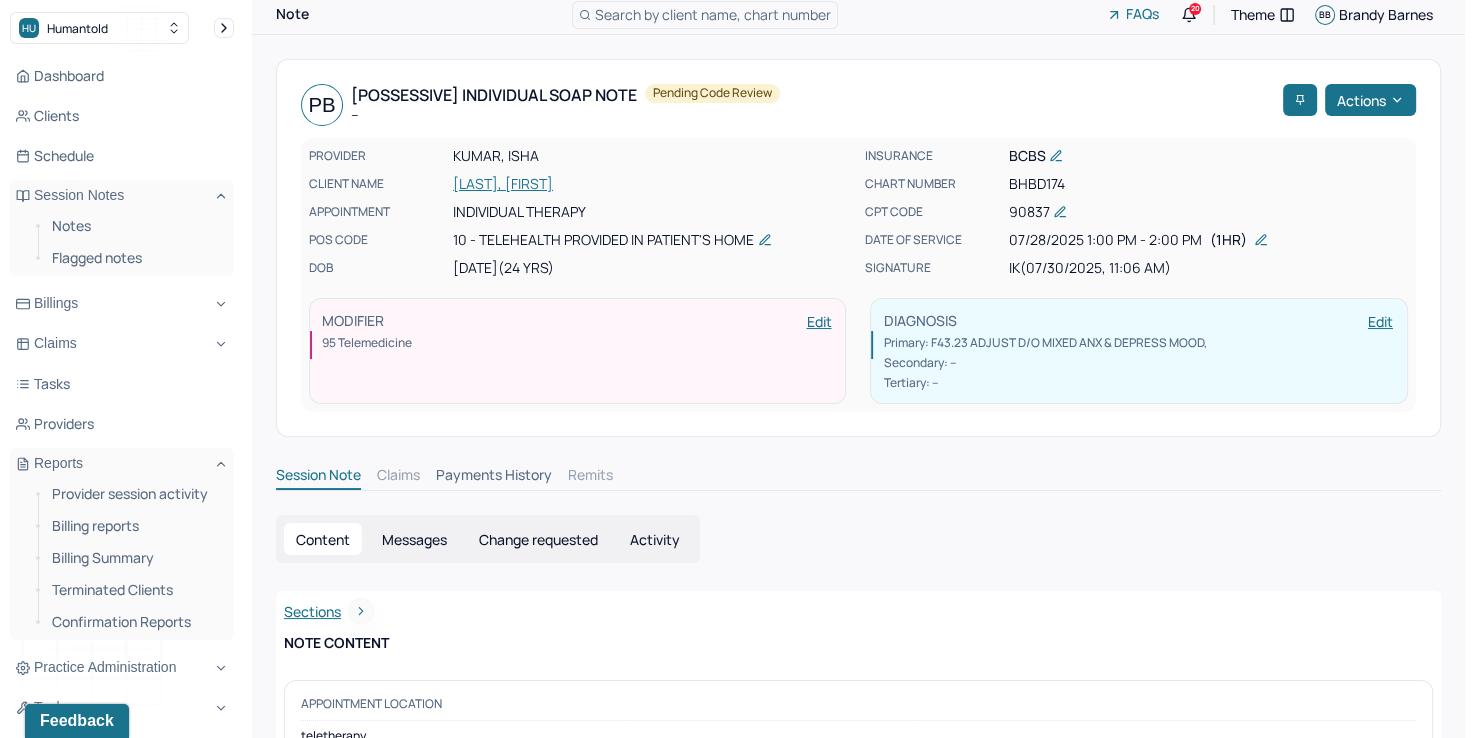 scroll, scrollTop: 0, scrollLeft: 0, axis: both 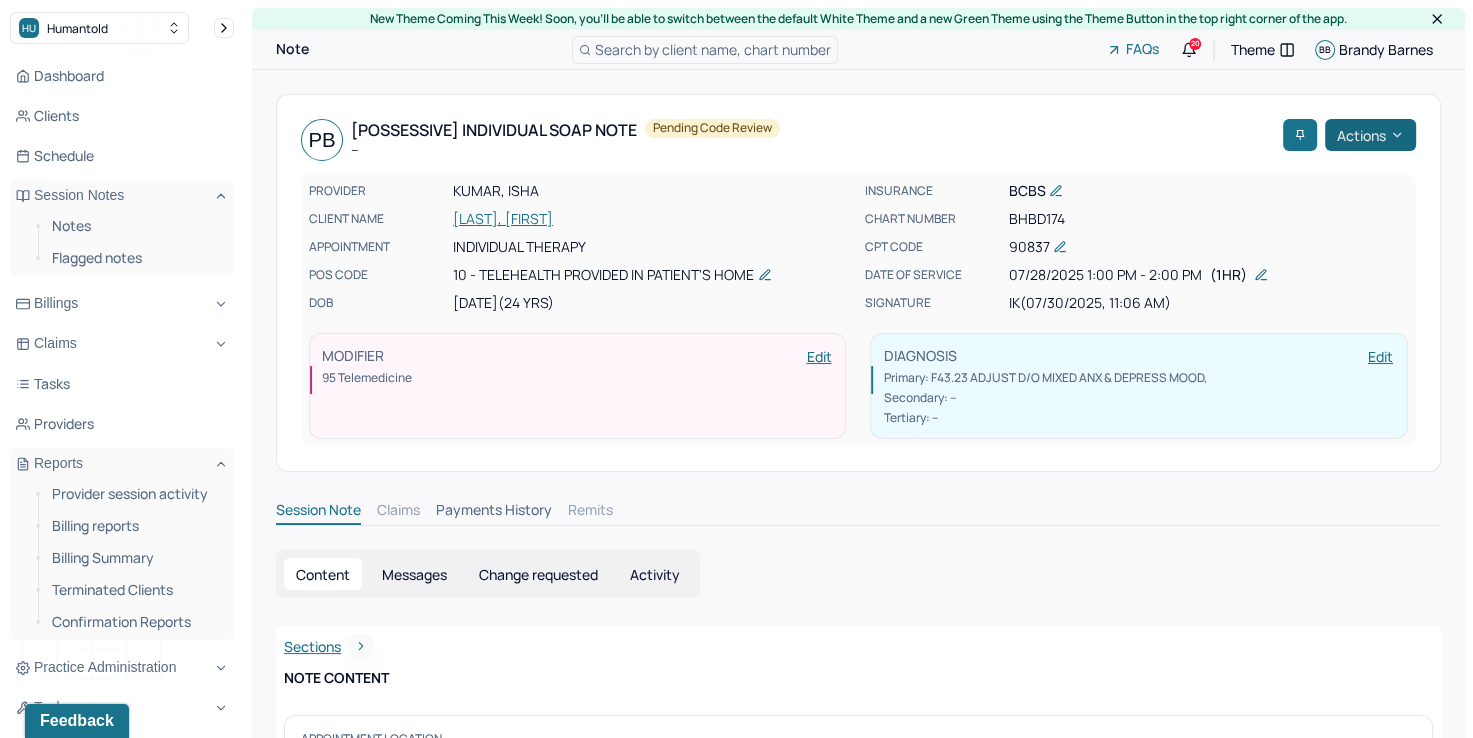 click 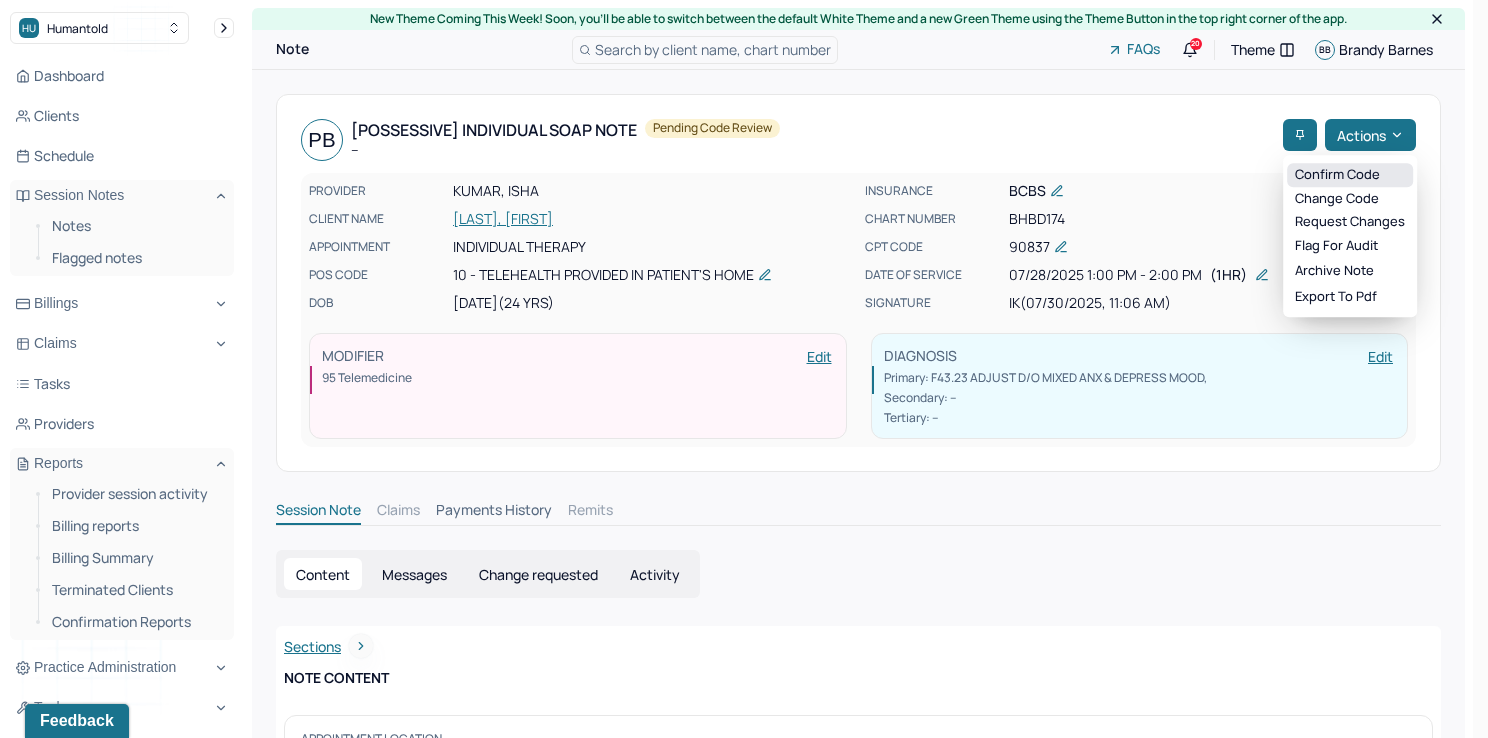 click on "Confirm code" at bounding box center (1350, 175) 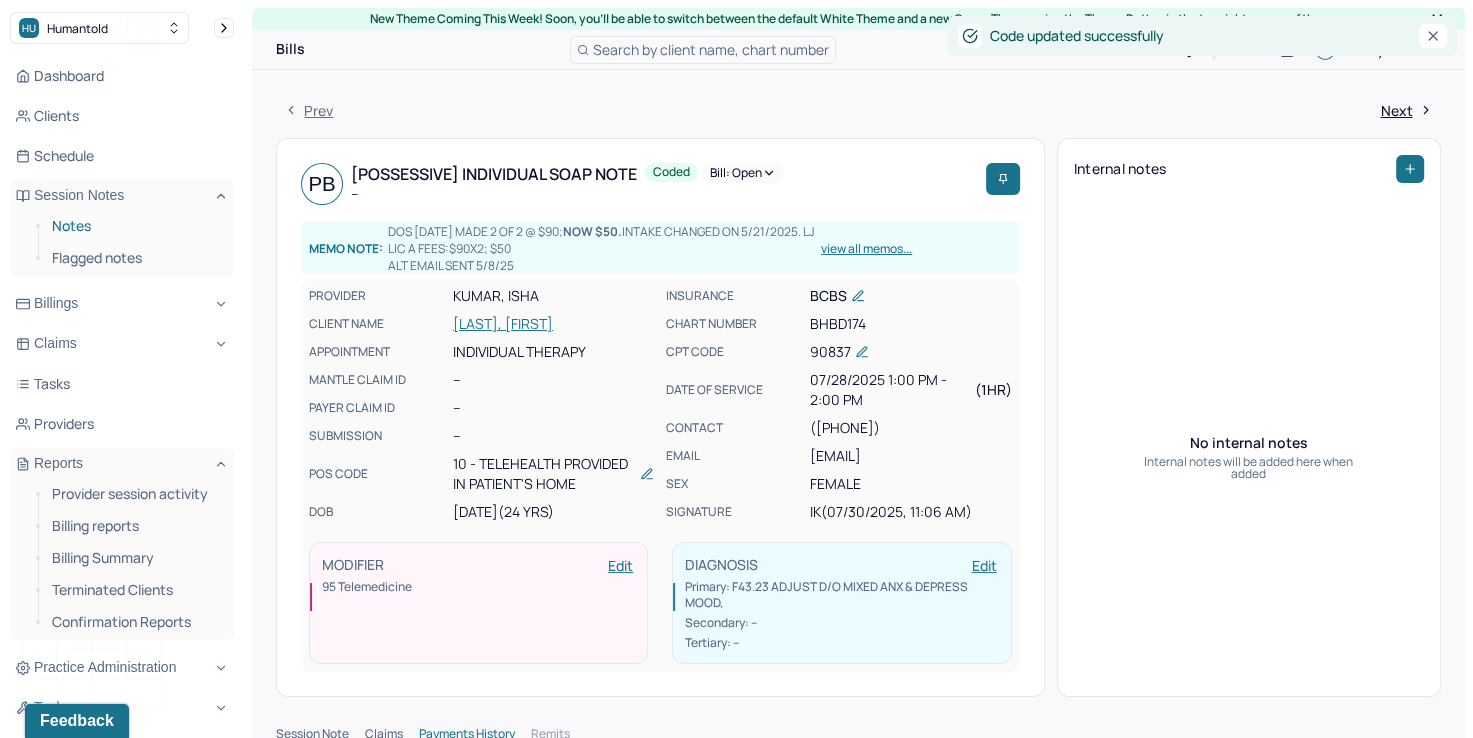 drag, startPoint x: 87, startPoint y: 230, endPoint x: 138, endPoint y: 237, distance: 51.47815 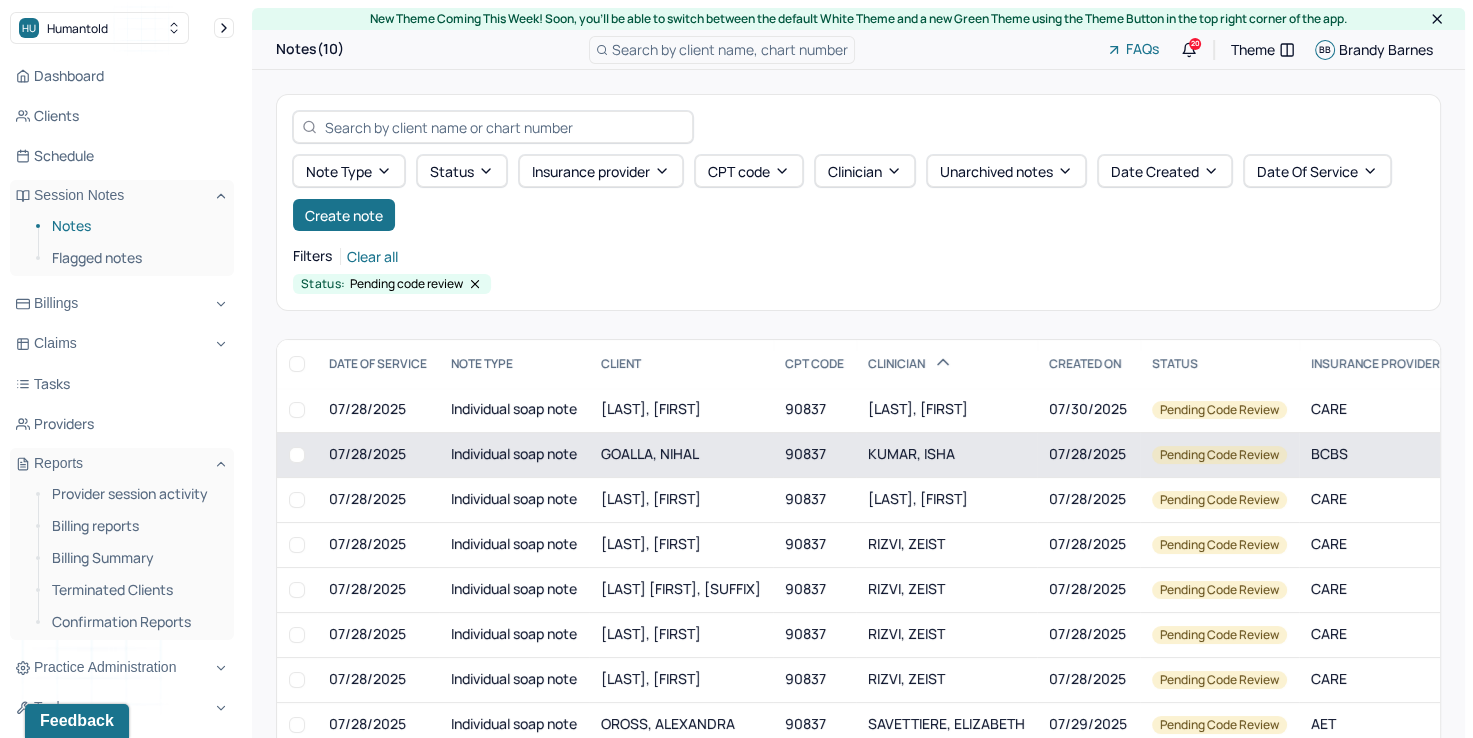 click on "KUMAR, ISHA" at bounding box center (911, 453) 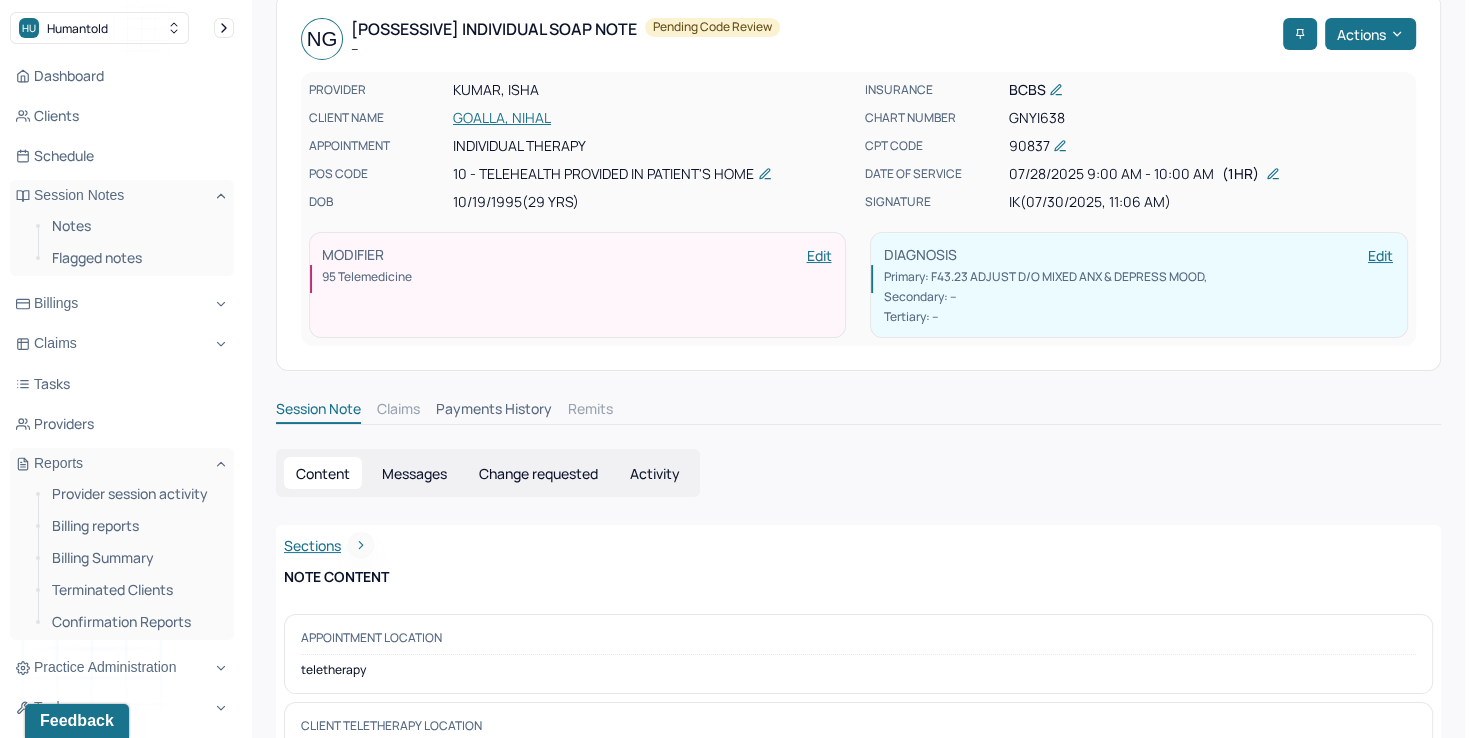 scroll, scrollTop: 0, scrollLeft: 0, axis: both 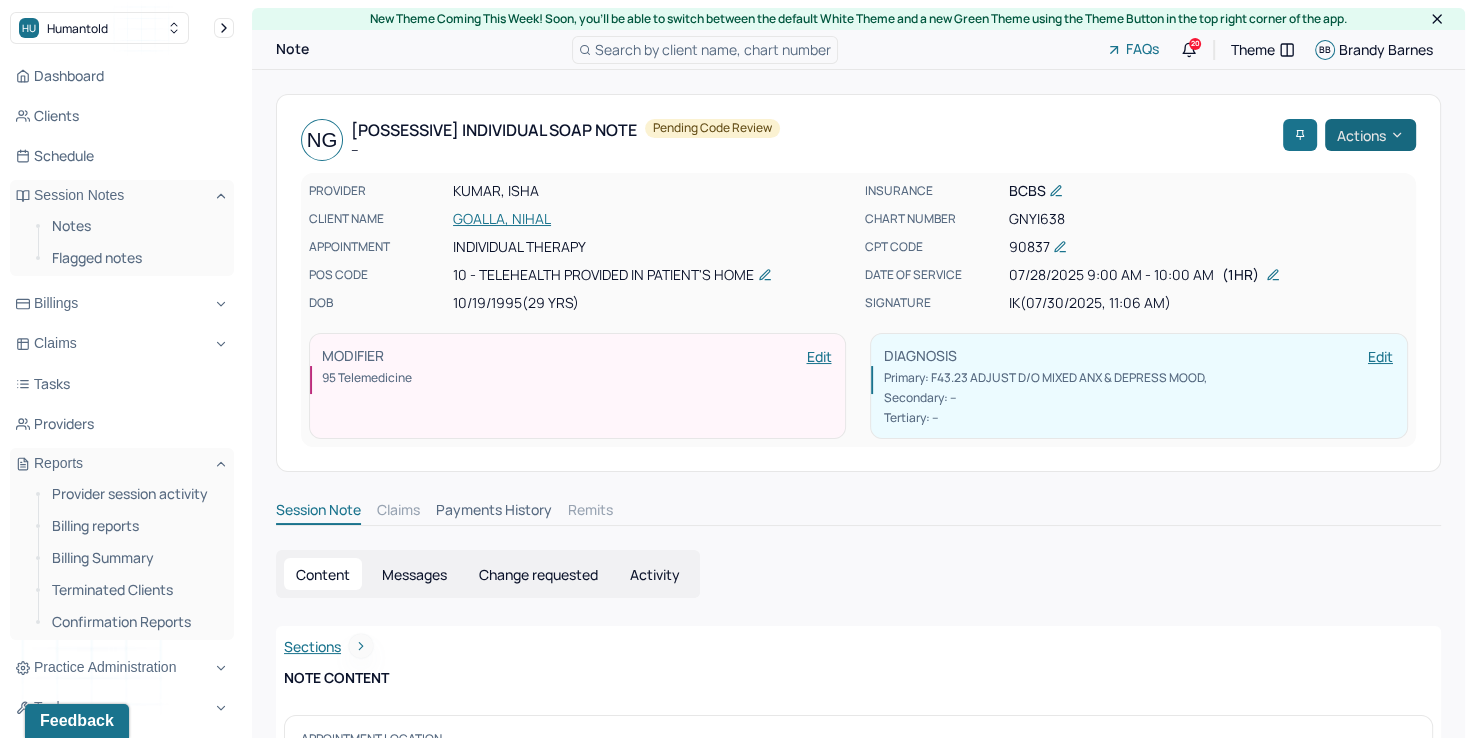 click 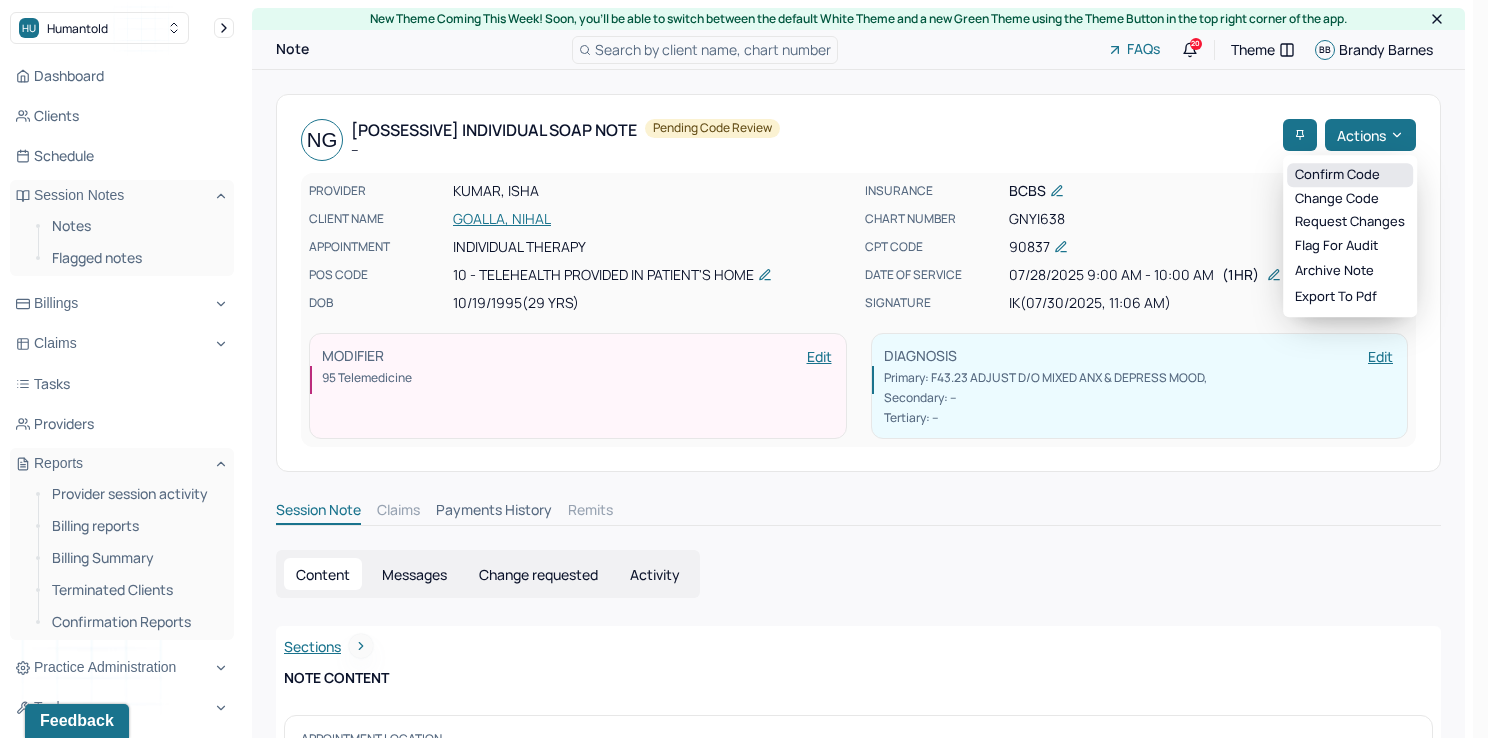 click on "Confirm code" at bounding box center [1350, 175] 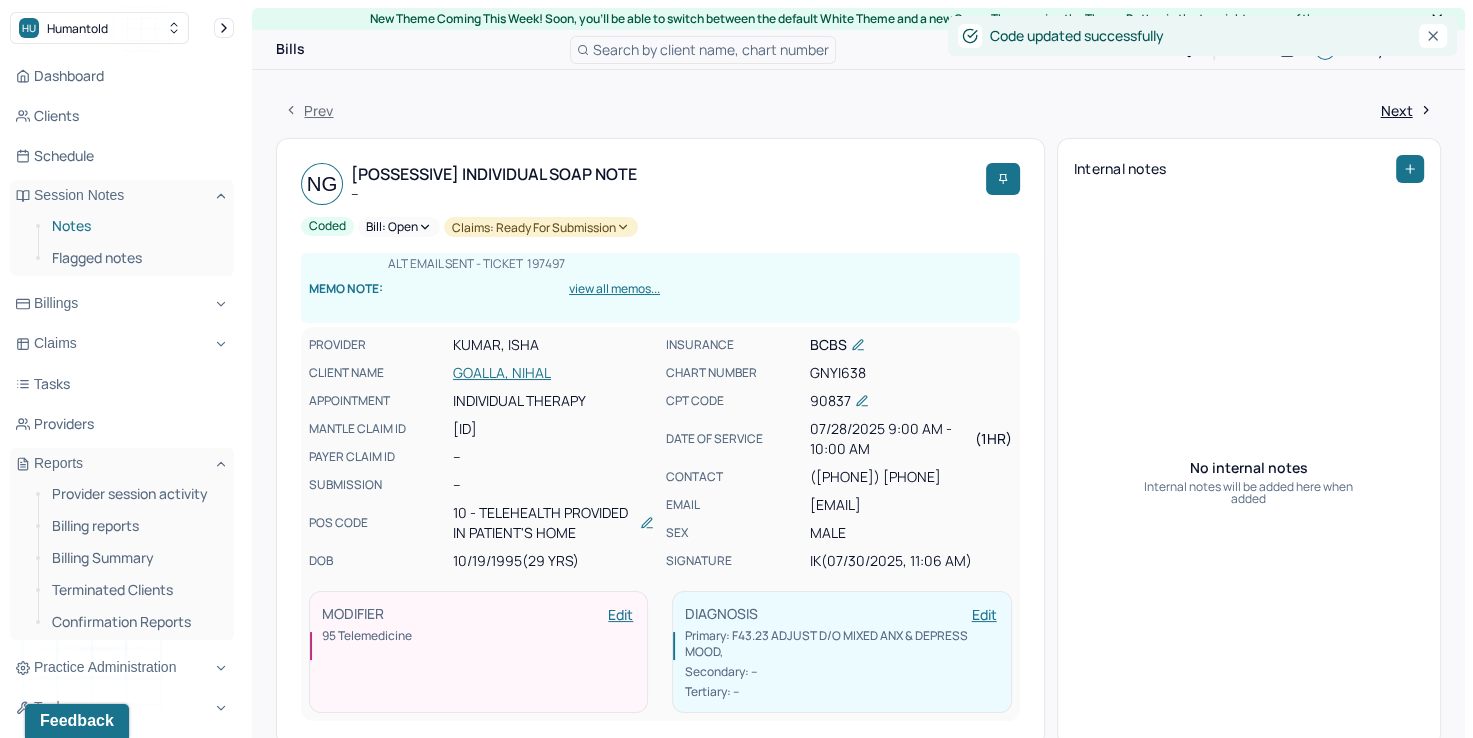 click on "Notes" at bounding box center (135, 226) 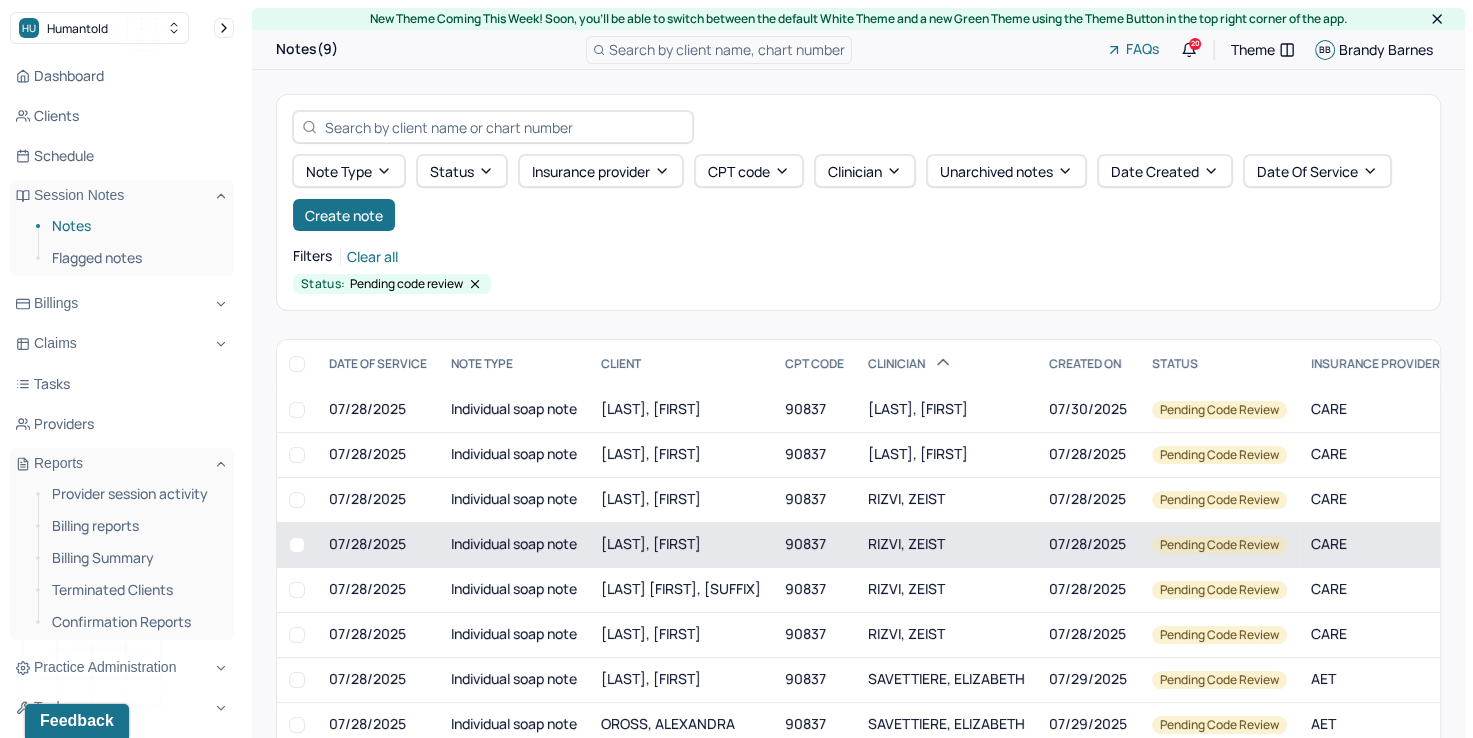 click on "RIZVI, ZEIST" at bounding box center (906, 543) 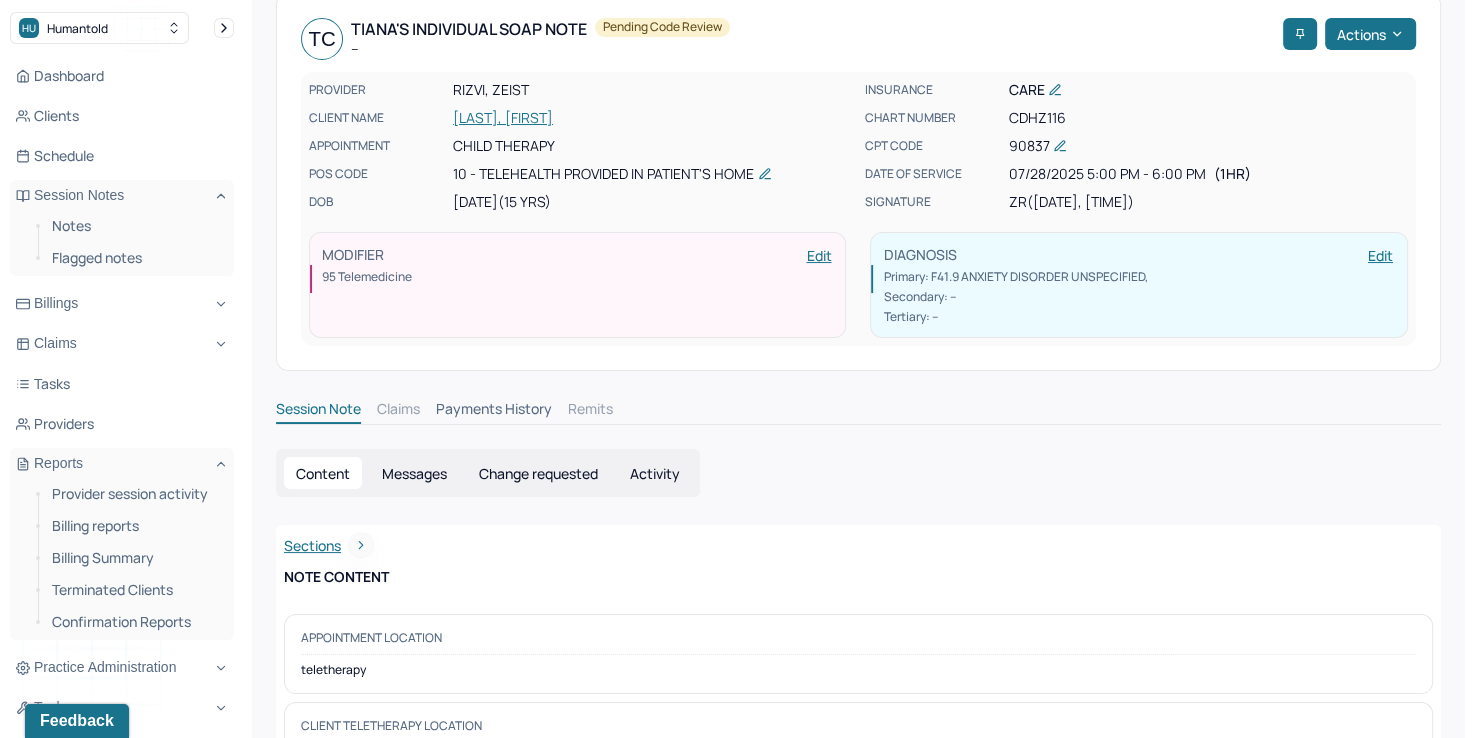 scroll, scrollTop: 0, scrollLeft: 0, axis: both 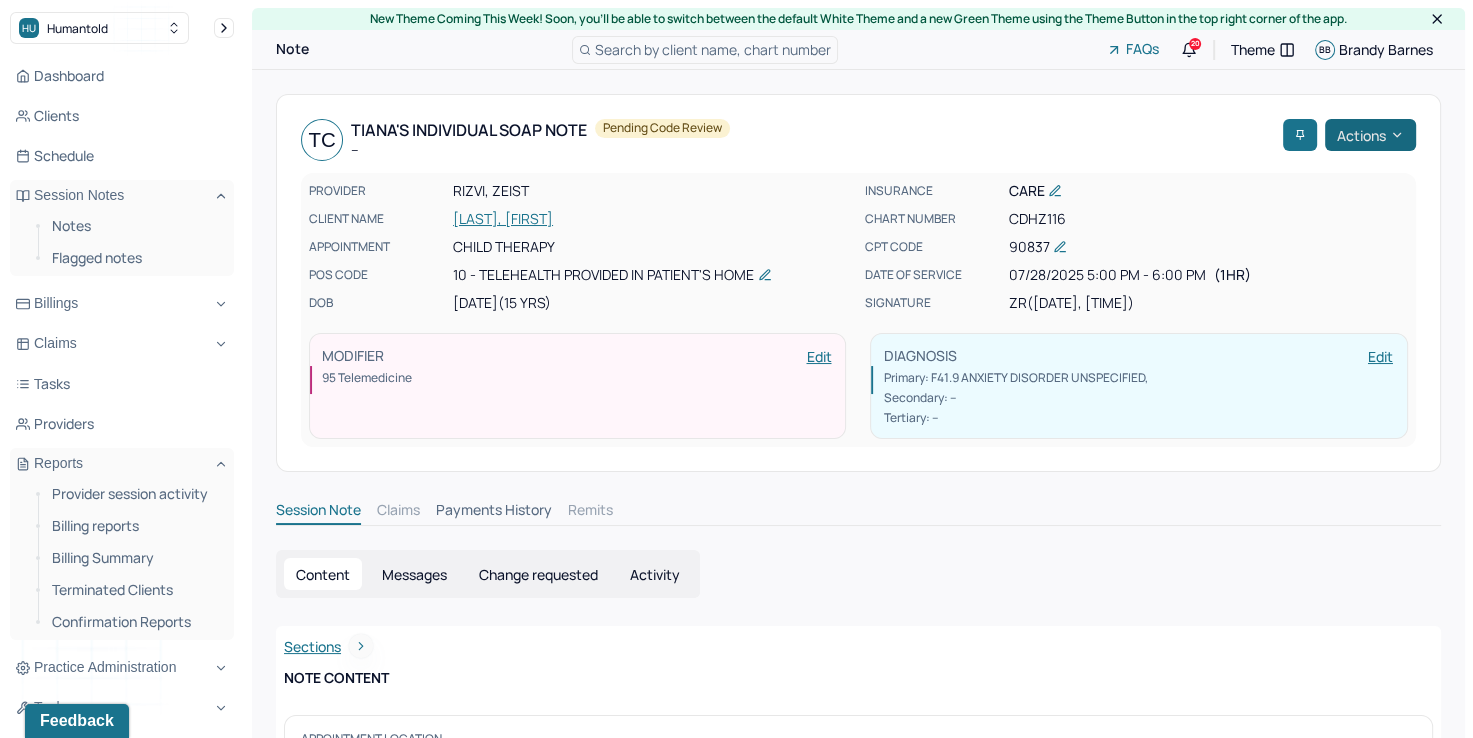 click on "Actions" at bounding box center [1370, 135] 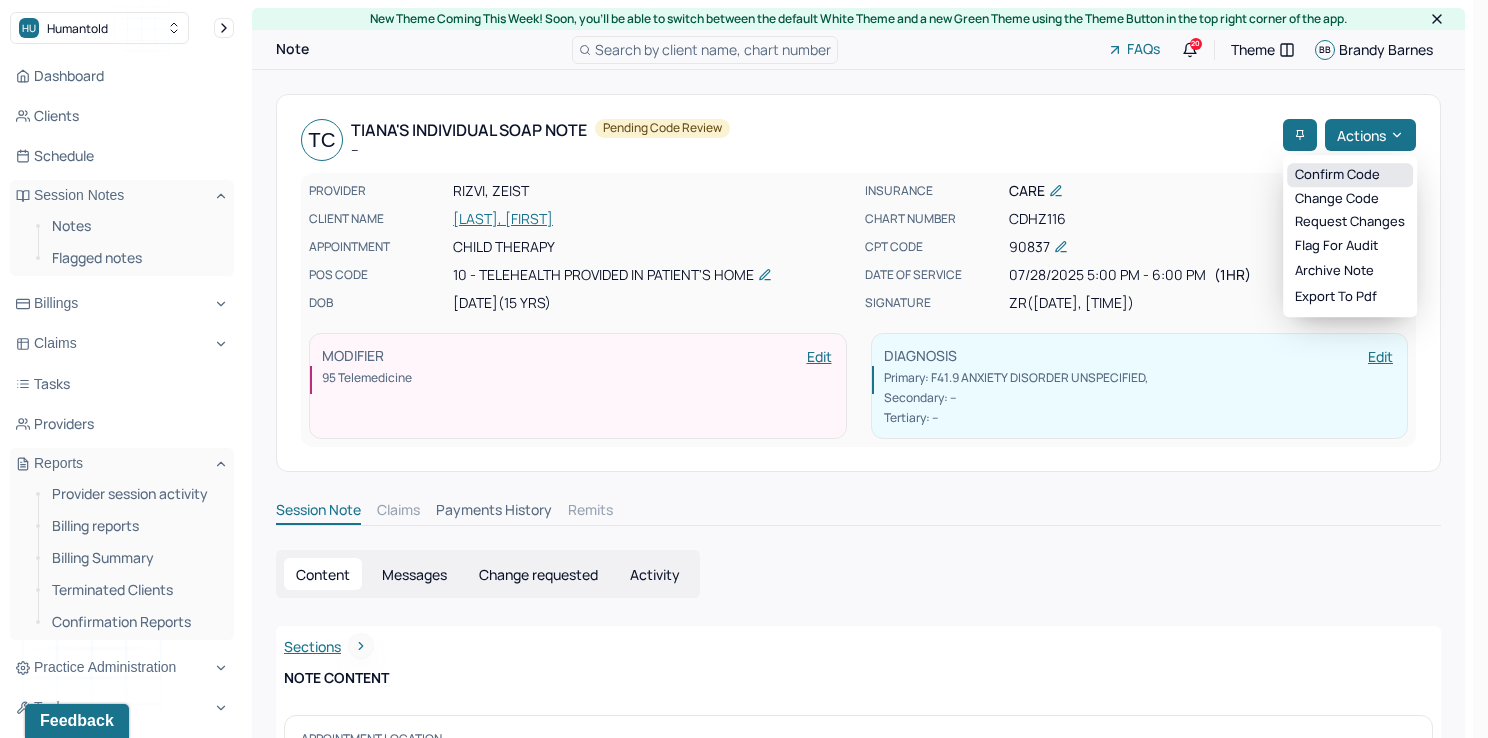click on "Confirm code" at bounding box center (1350, 175) 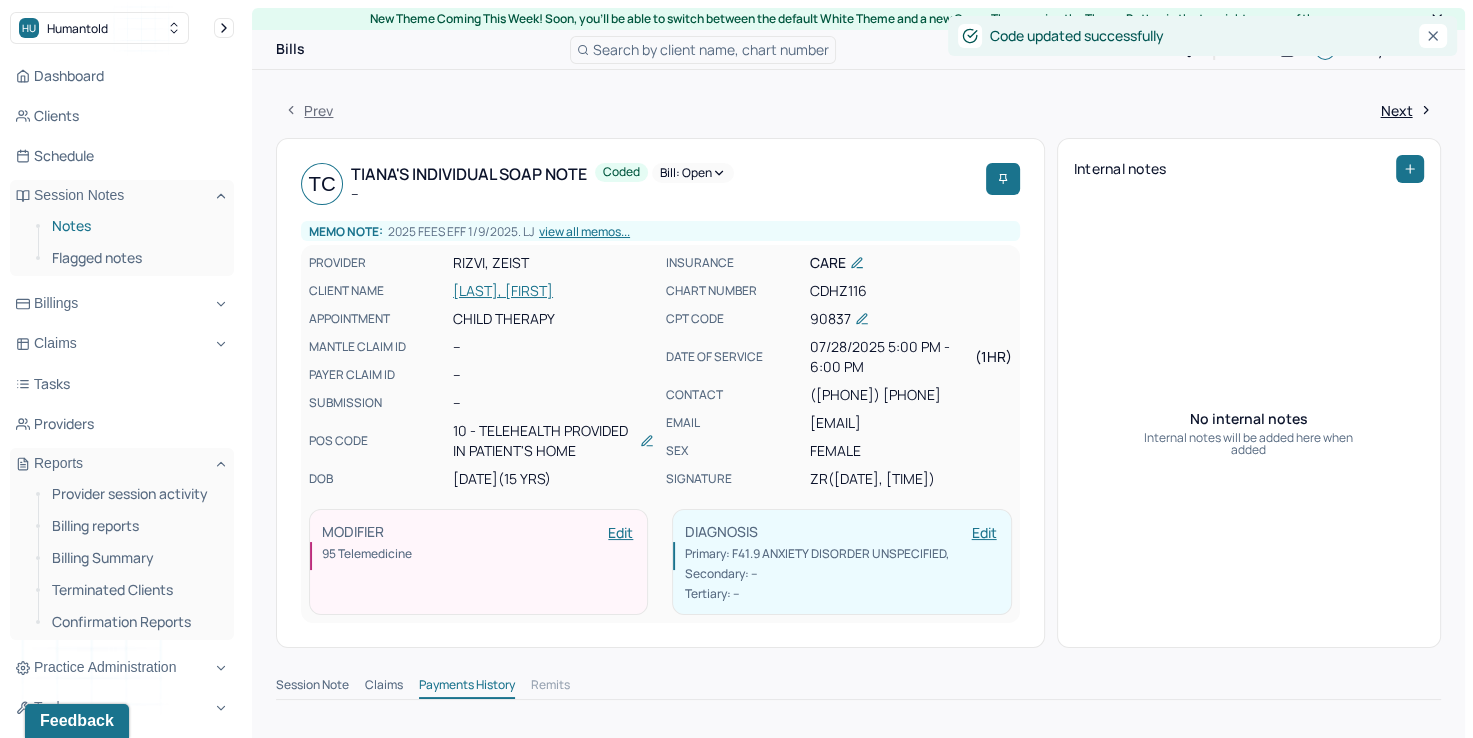 click on "Notes" at bounding box center (135, 226) 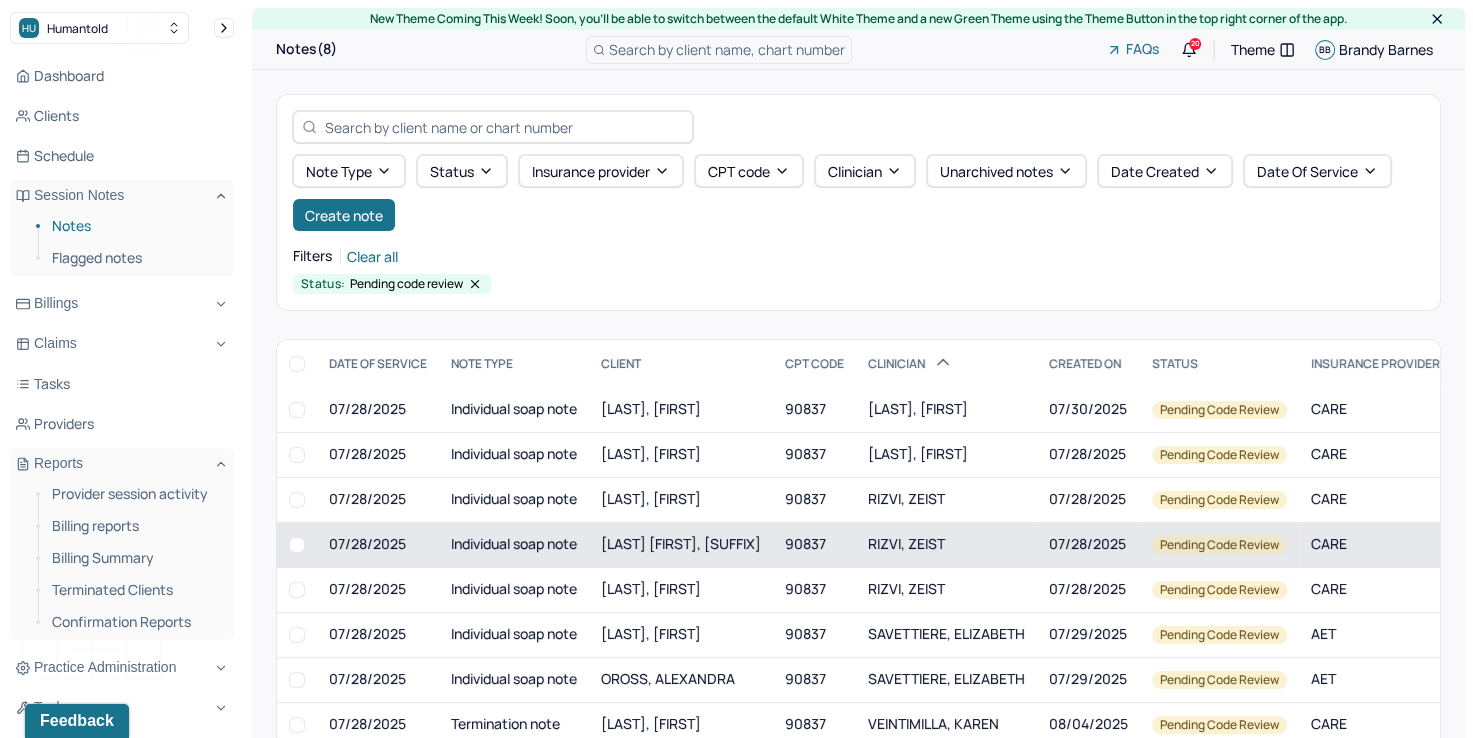 click on "RIZVI, ZEIST" at bounding box center [906, 543] 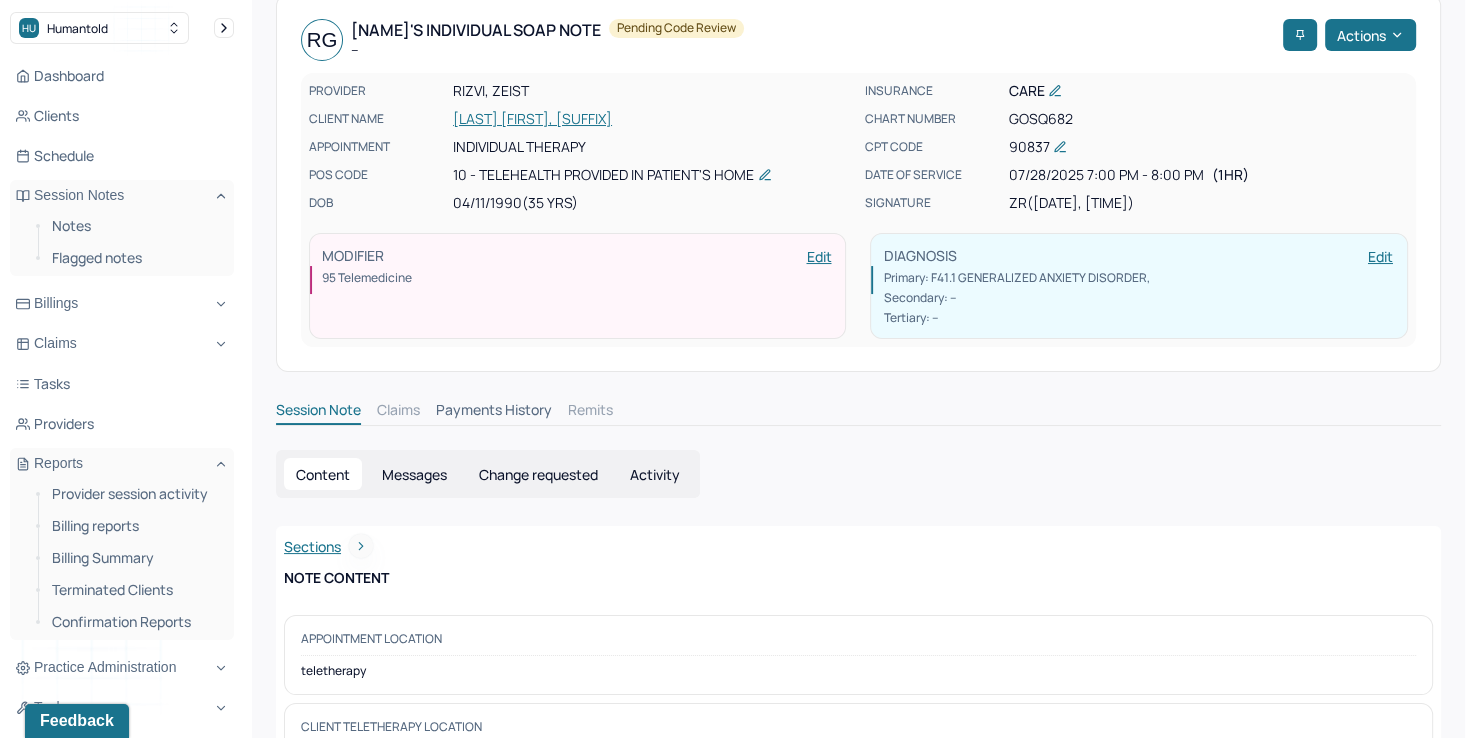 scroll, scrollTop: 0, scrollLeft: 0, axis: both 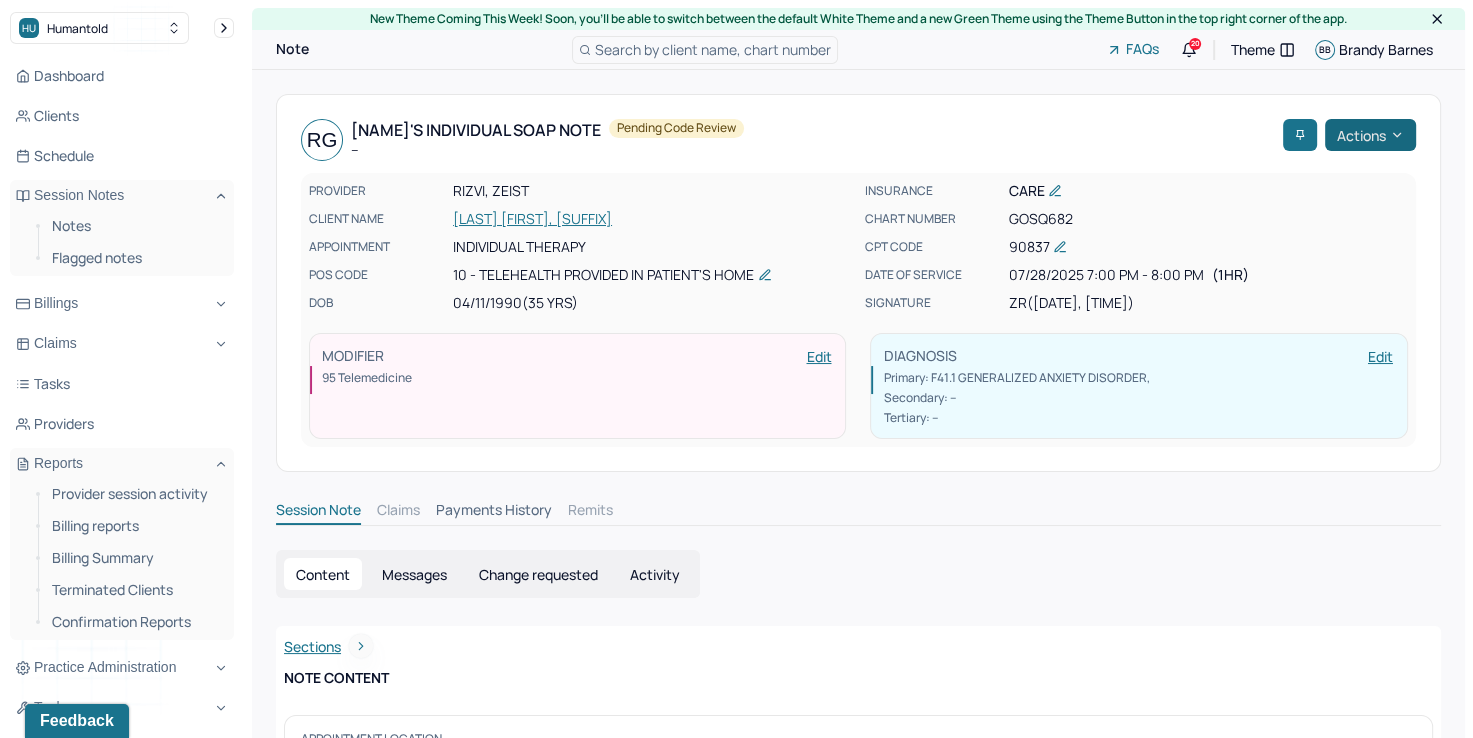 click on "Actions" at bounding box center [1370, 135] 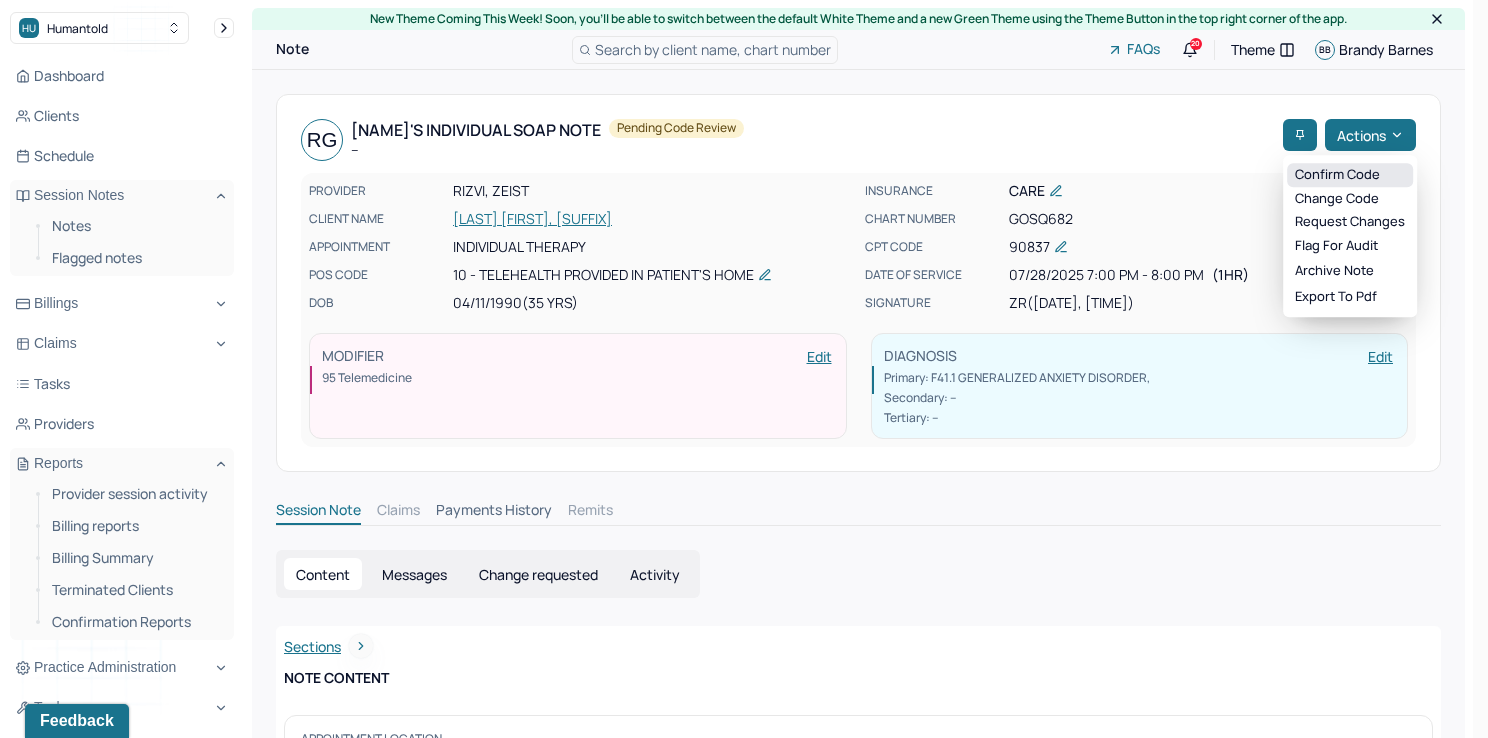 click on "Confirm code" at bounding box center (1350, 175) 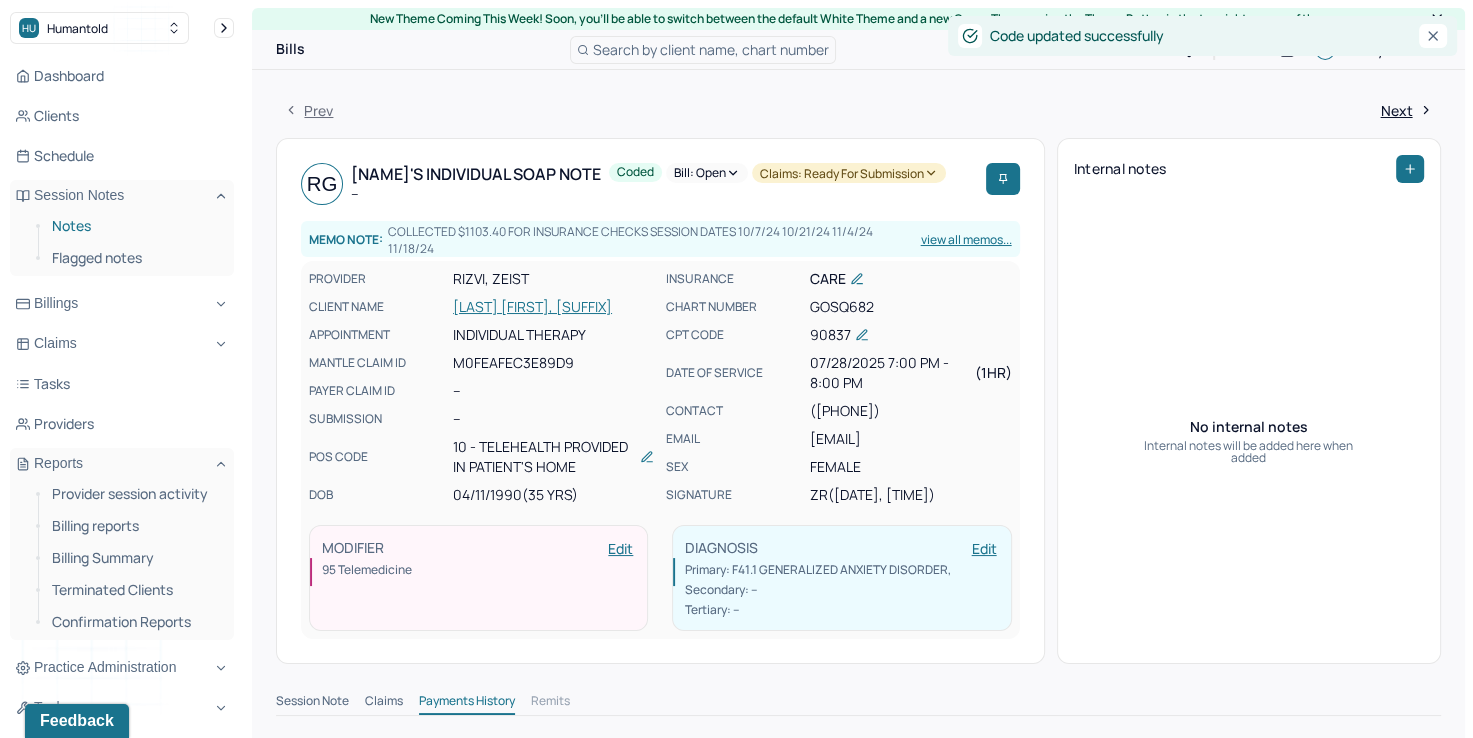 click on "Notes" at bounding box center (135, 226) 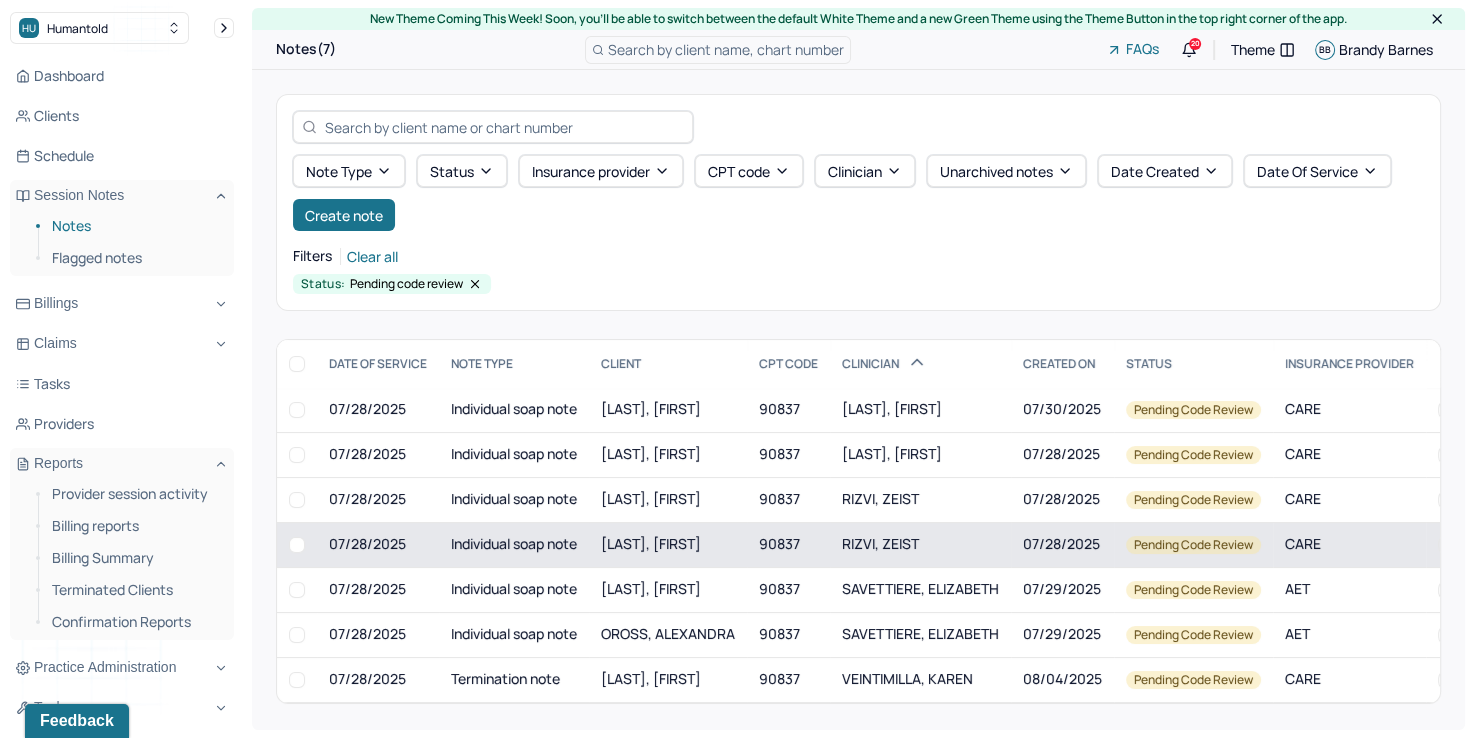 click on "RIZVI, ZEIST" at bounding box center (880, 543) 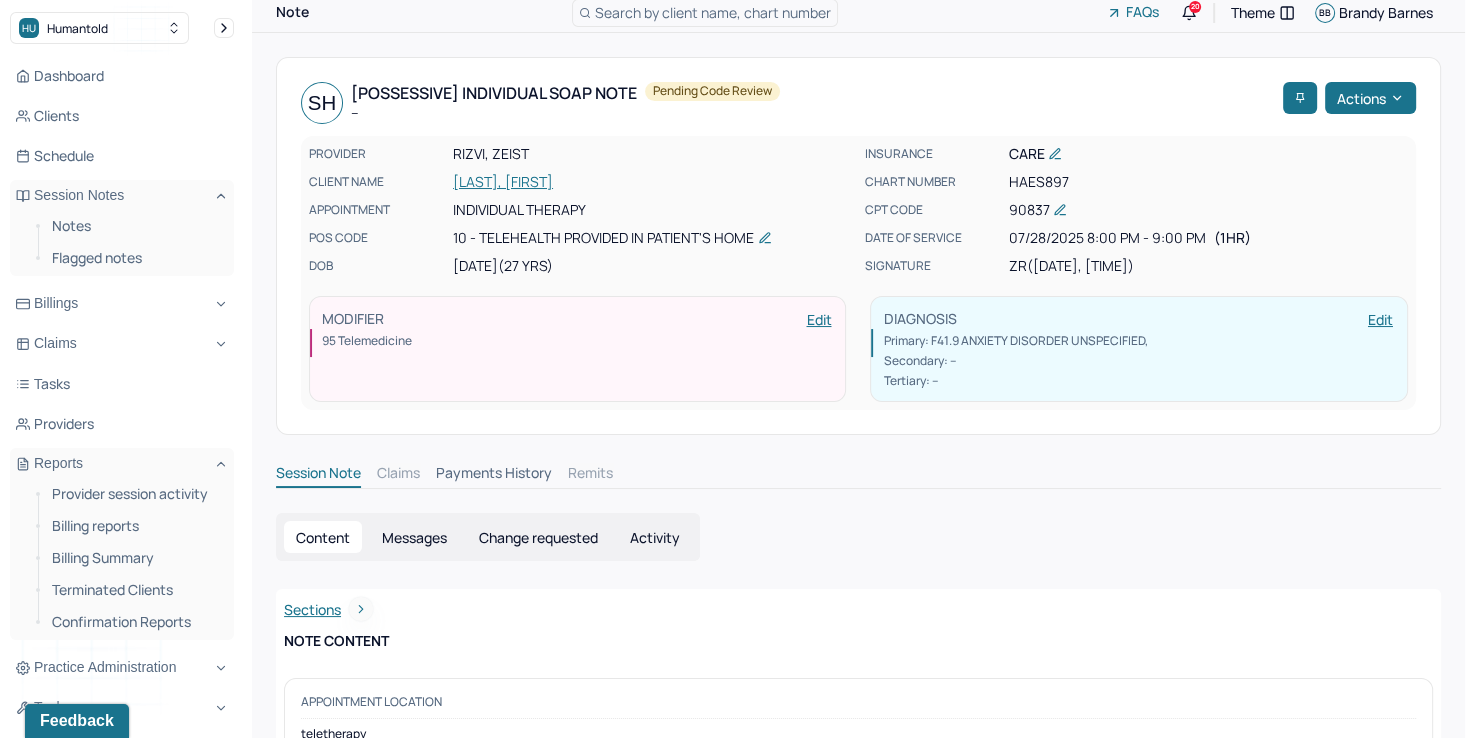 scroll, scrollTop: 0, scrollLeft: 0, axis: both 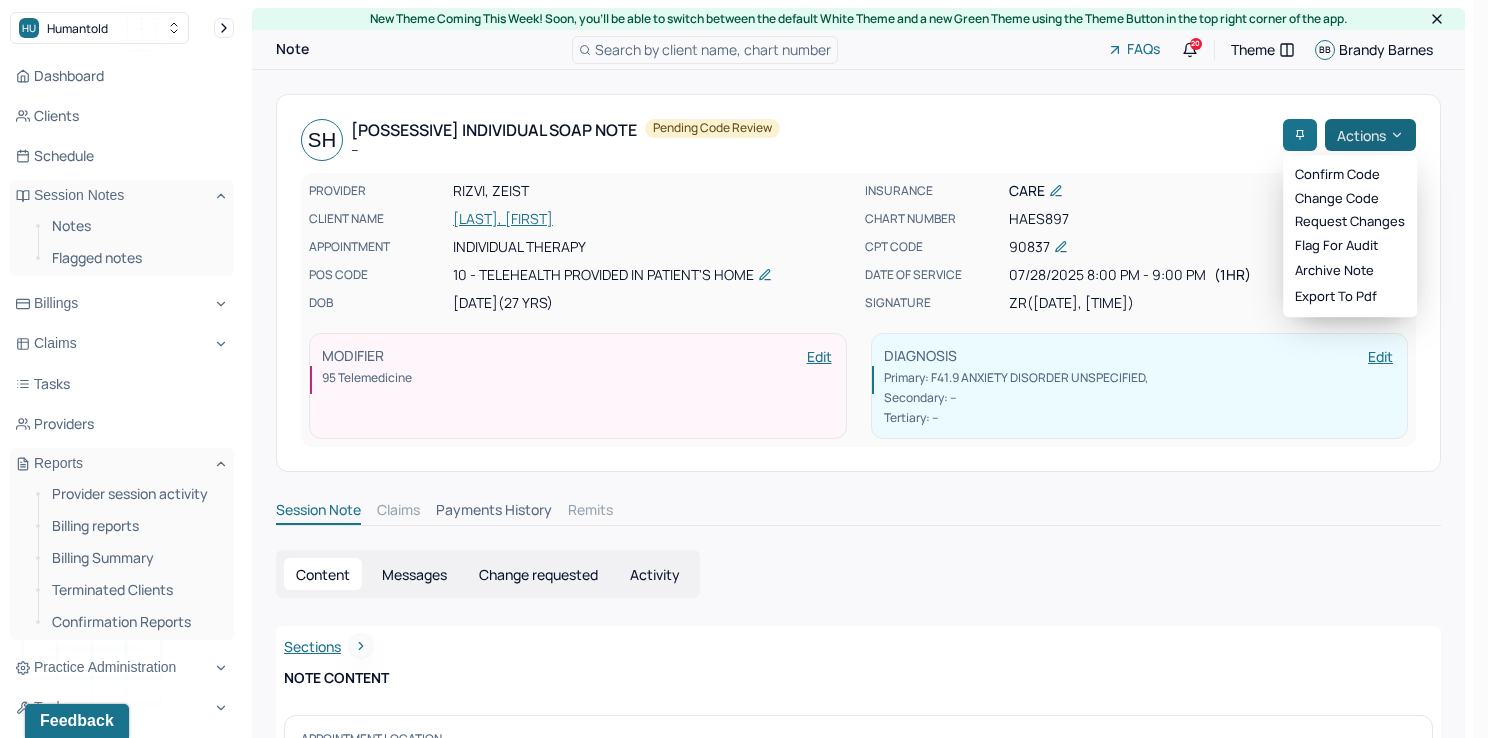 click on "Actions" at bounding box center [1370, 135] 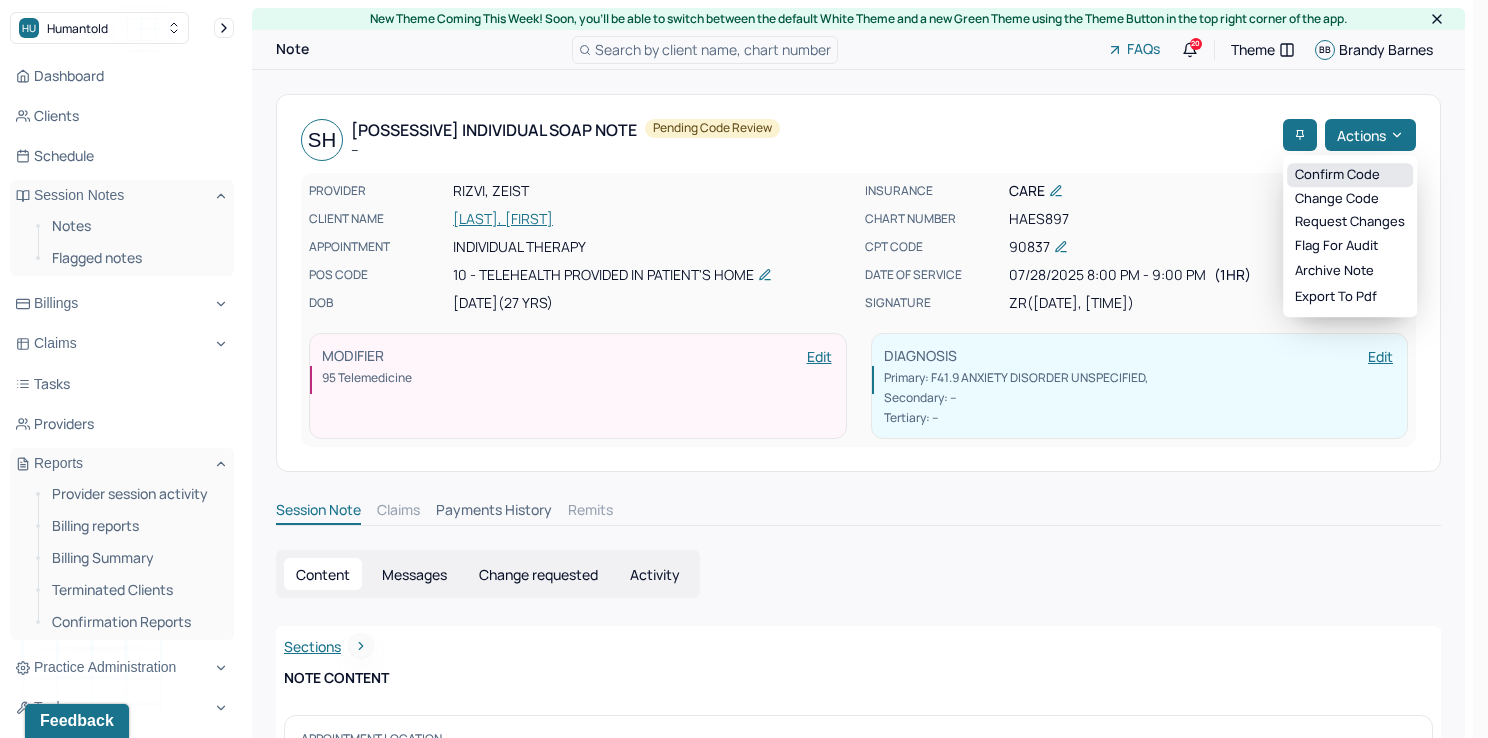 click on "Confirm code" at bounding box center (1350, 175) 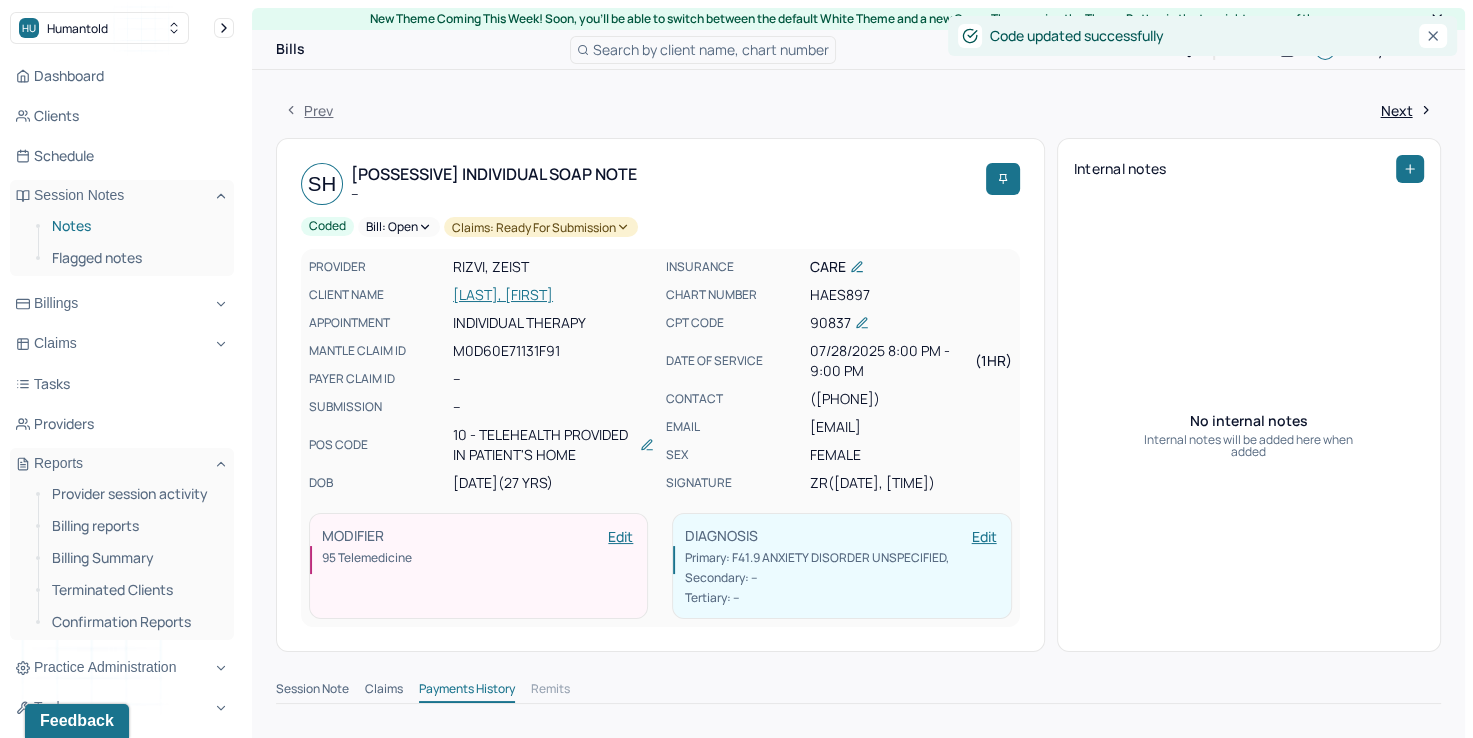 click on "Notes" at bounding box center (135, 226) 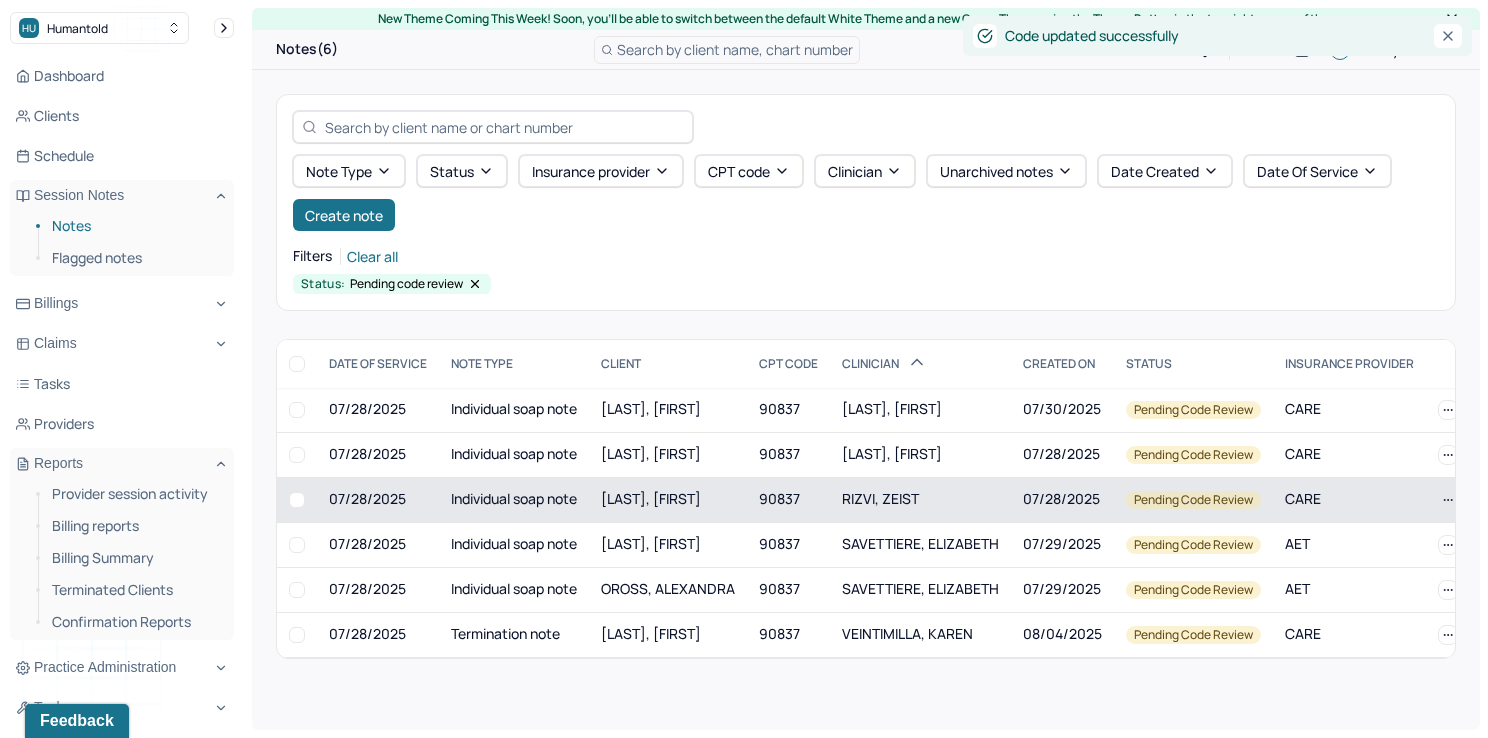click on "RIZVI, ZEIST" at bounding box center (920, 499) 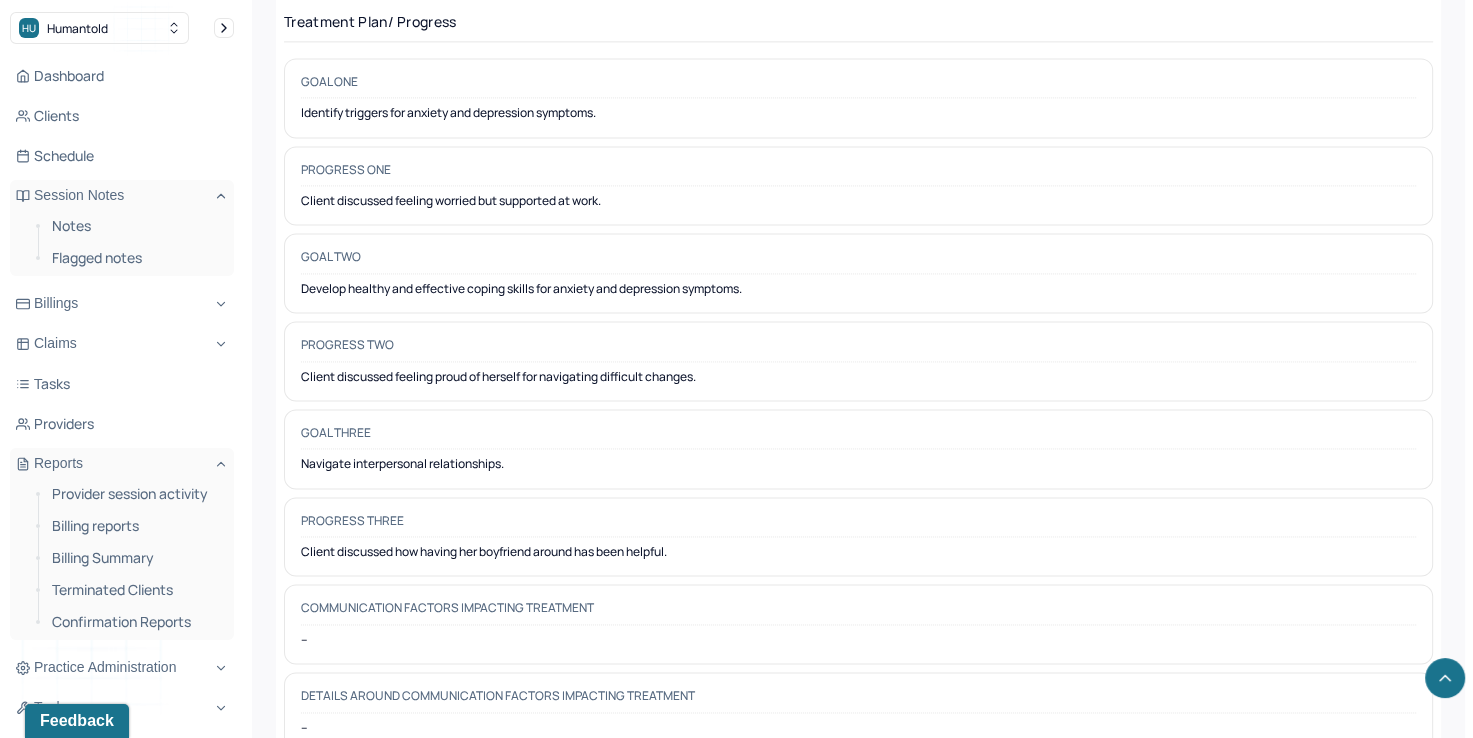 scroll, scrollTop: 2901, scrollLeft: 0, axis: vertical 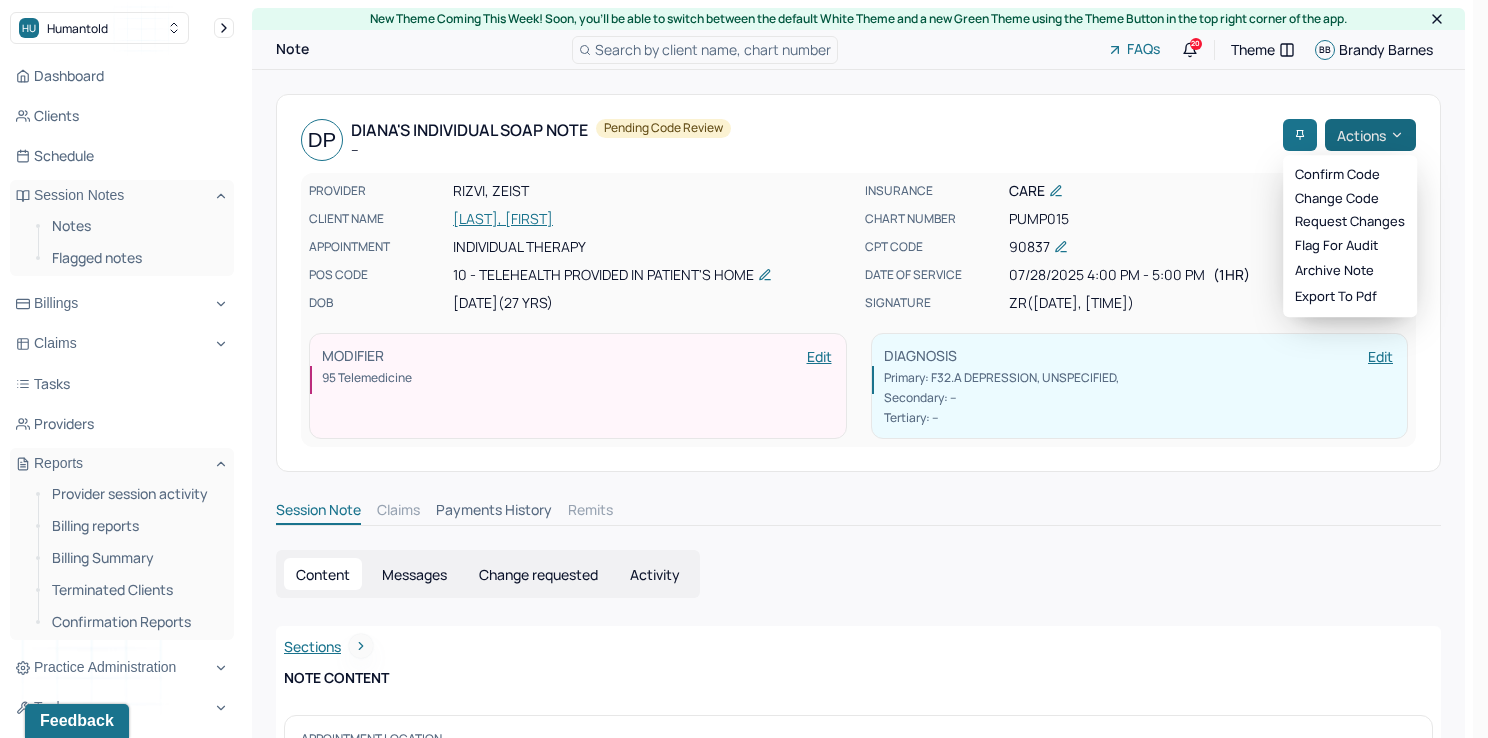 click 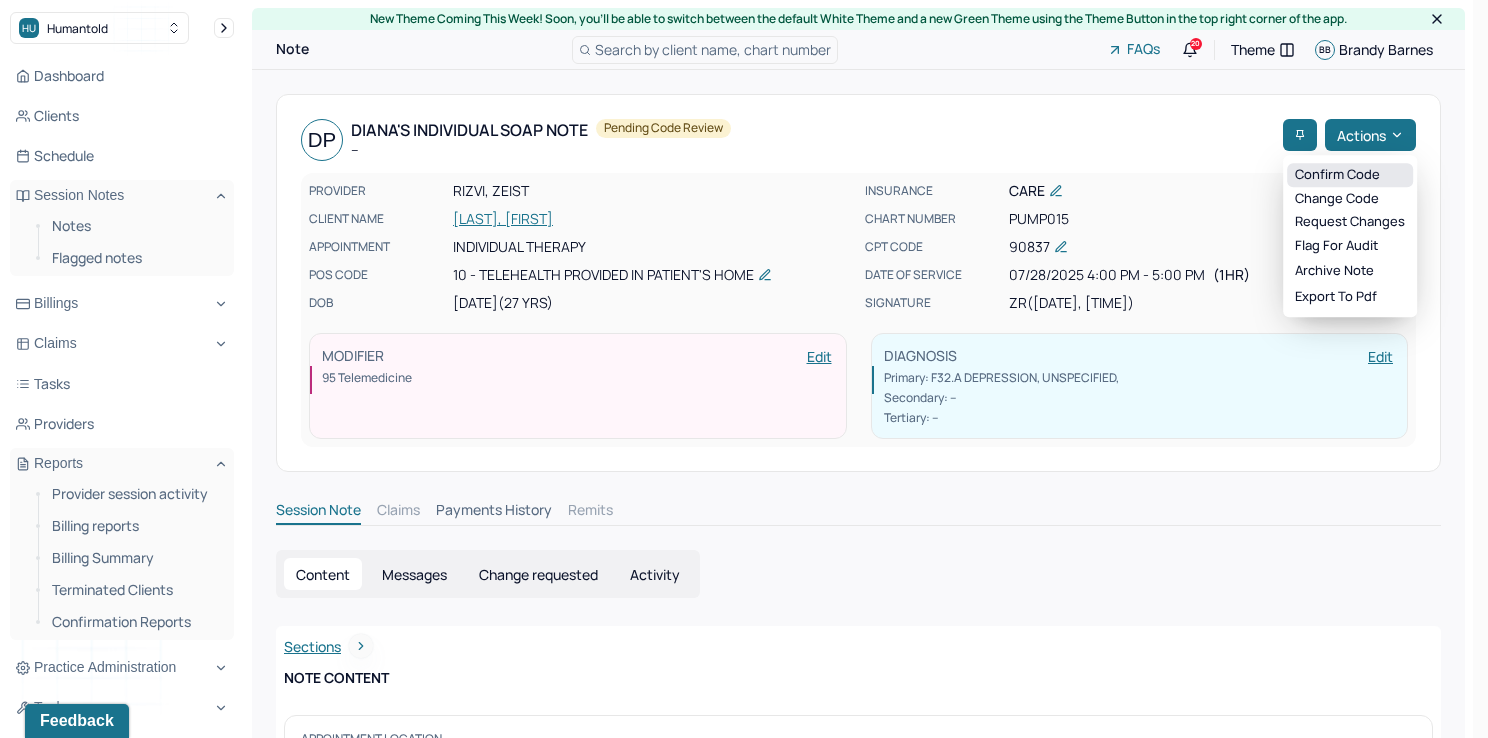click on "Confirm code" at bounding box center (1350, 175) 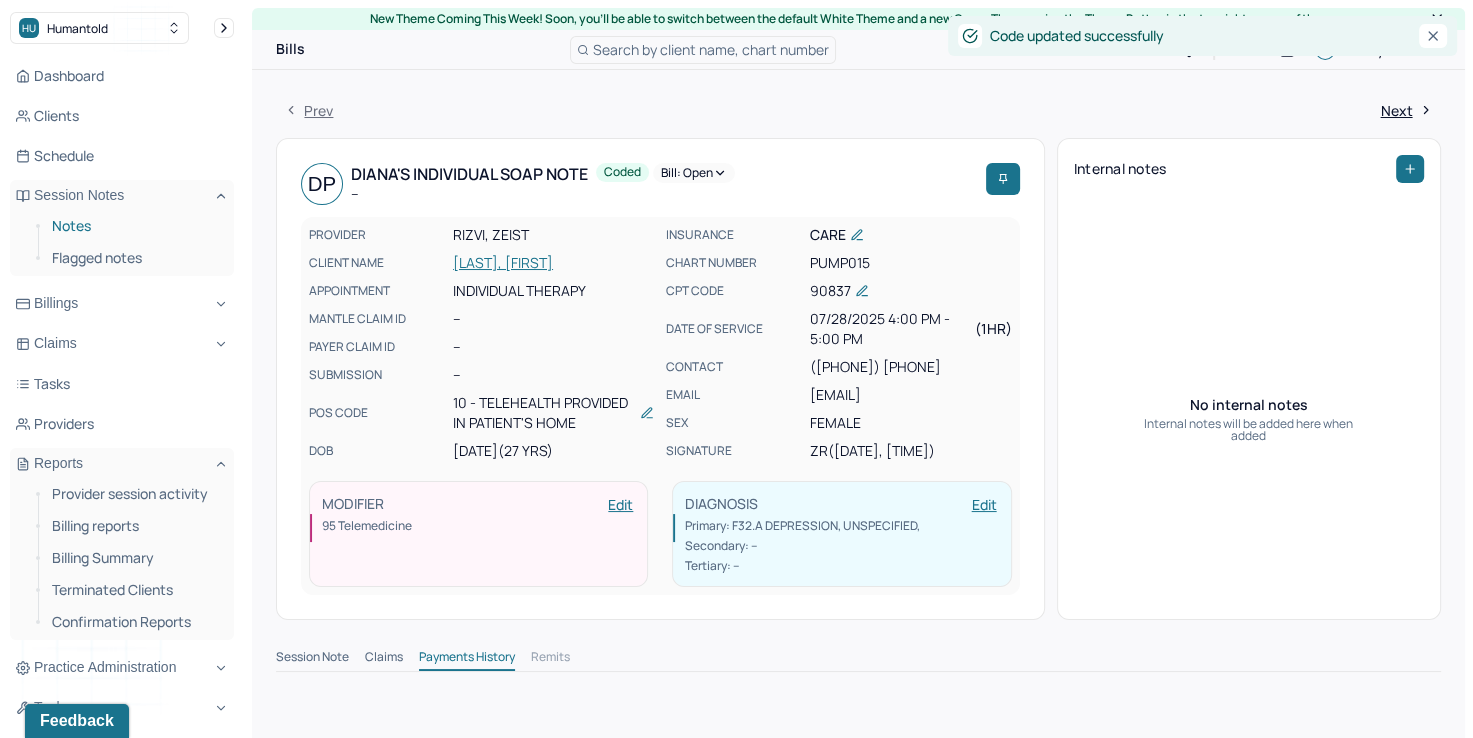 click on "Notes" at bounding box center (135, 226) 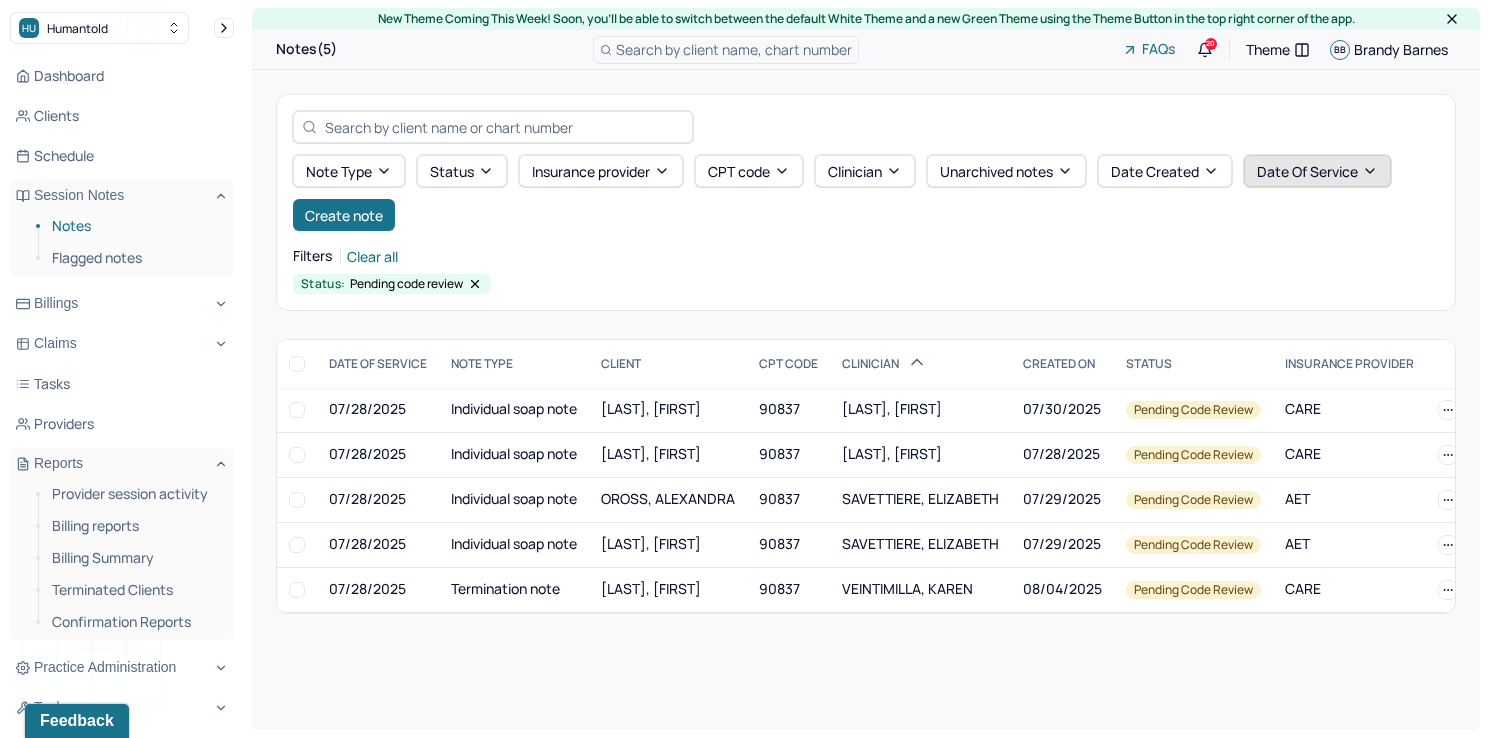 click on "Date Of Service" at bounding box center [1317, 171] 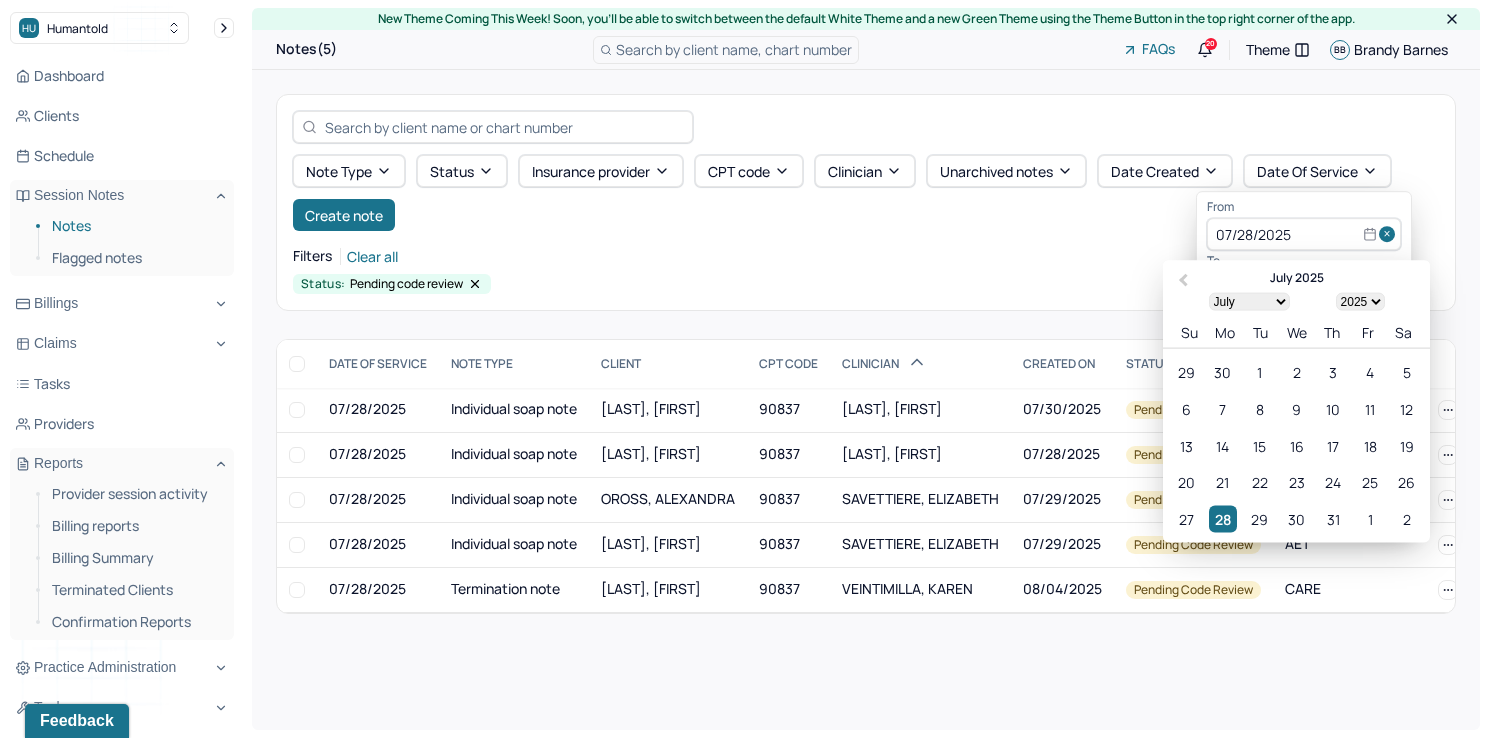 click at bounding box center (1390, 235) 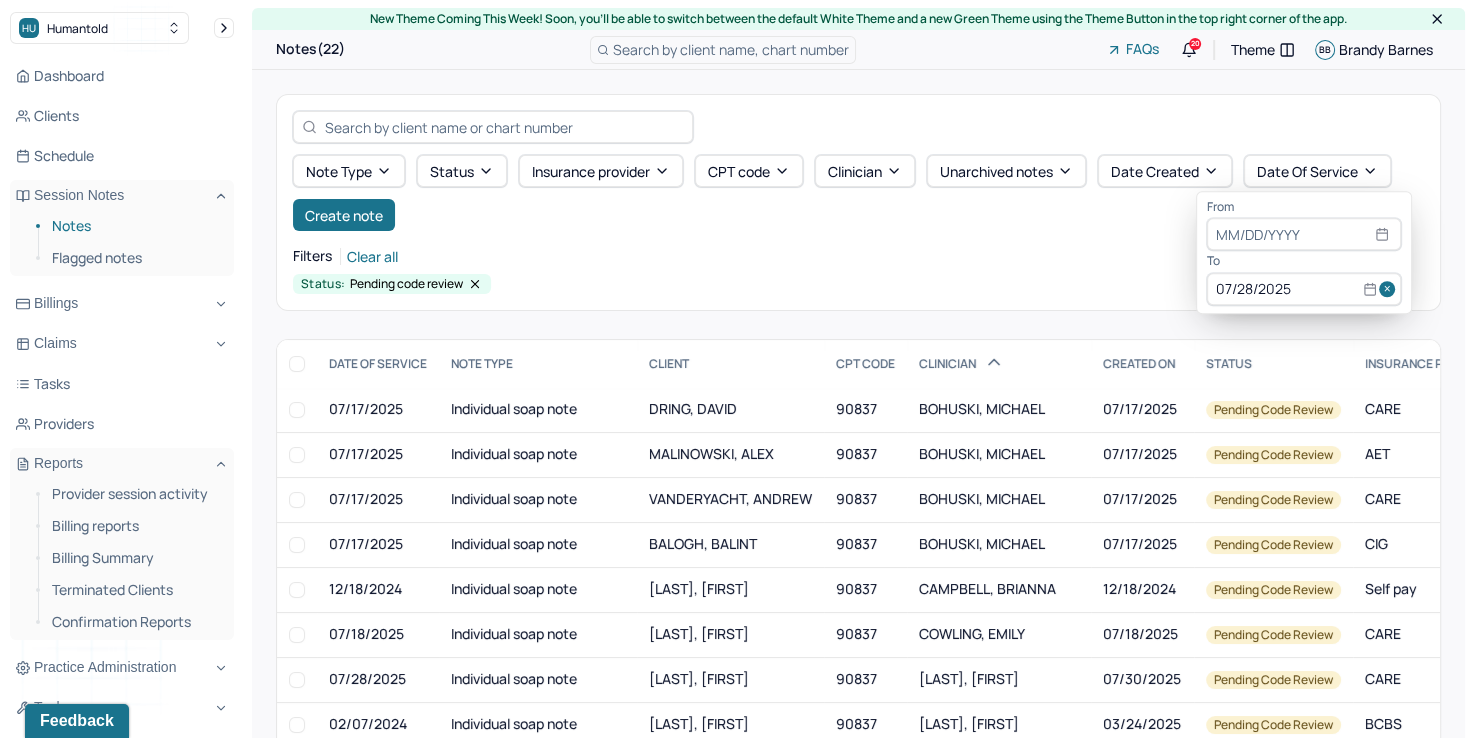 click at bounding box center [1390, 289] 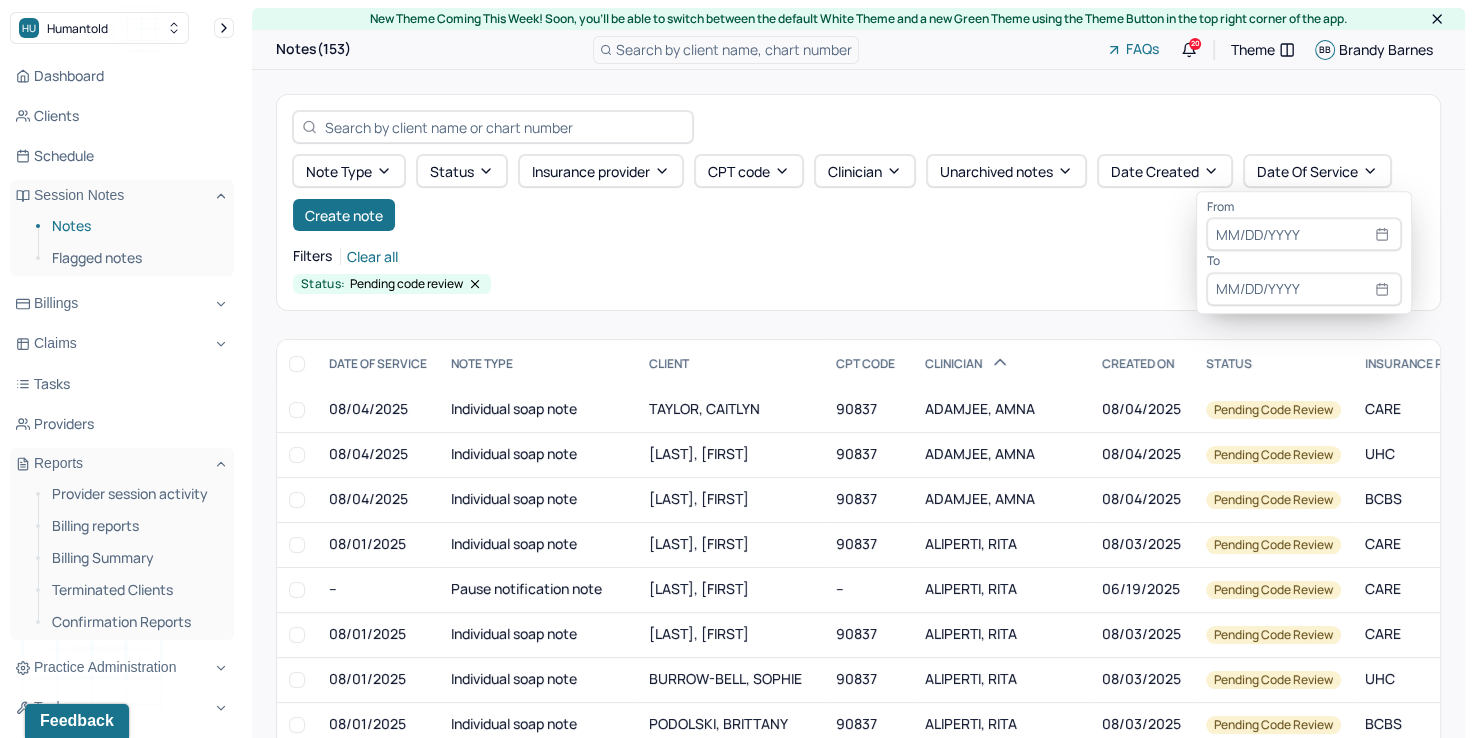 select on "7" 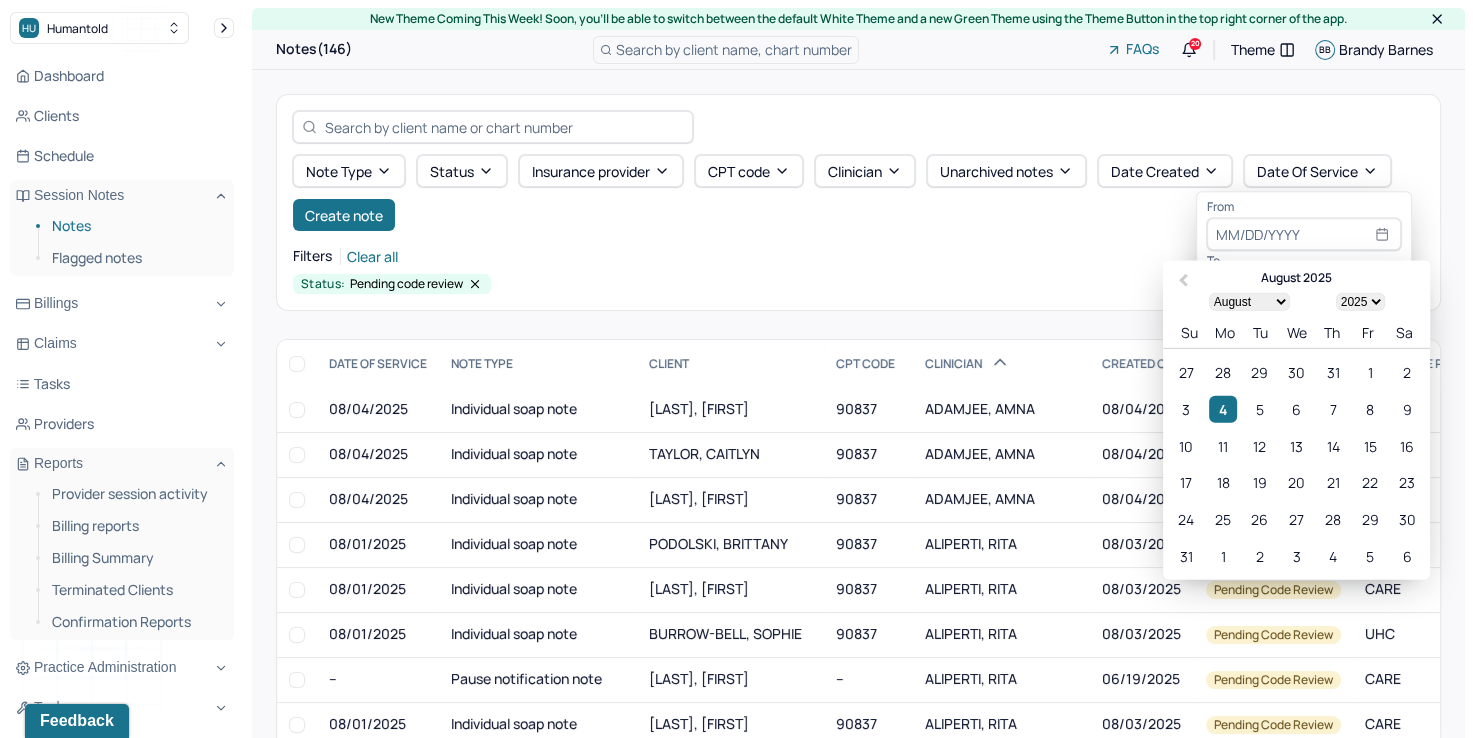 click at bounding box center (1304, 235) 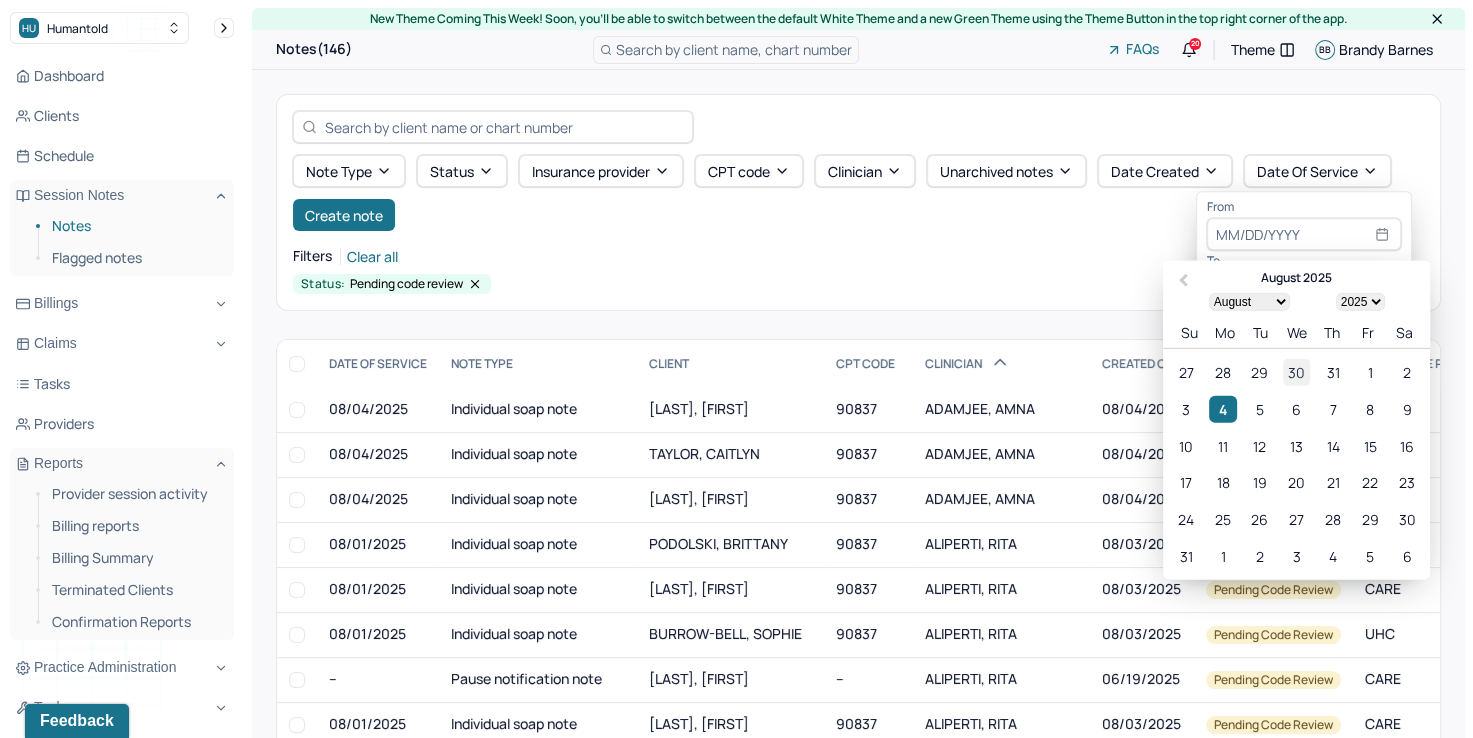 click on "30" at bounding box center [1296, 372] 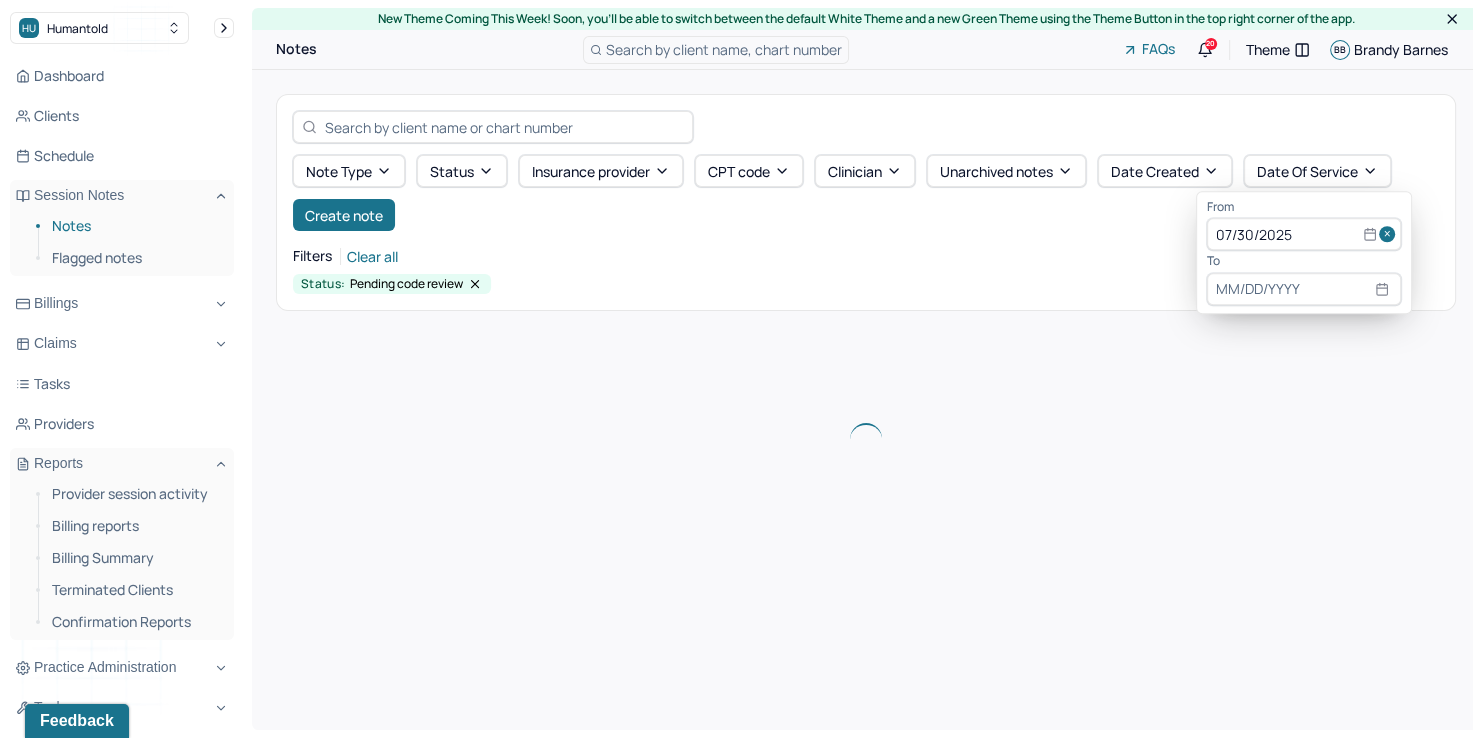select on "7" 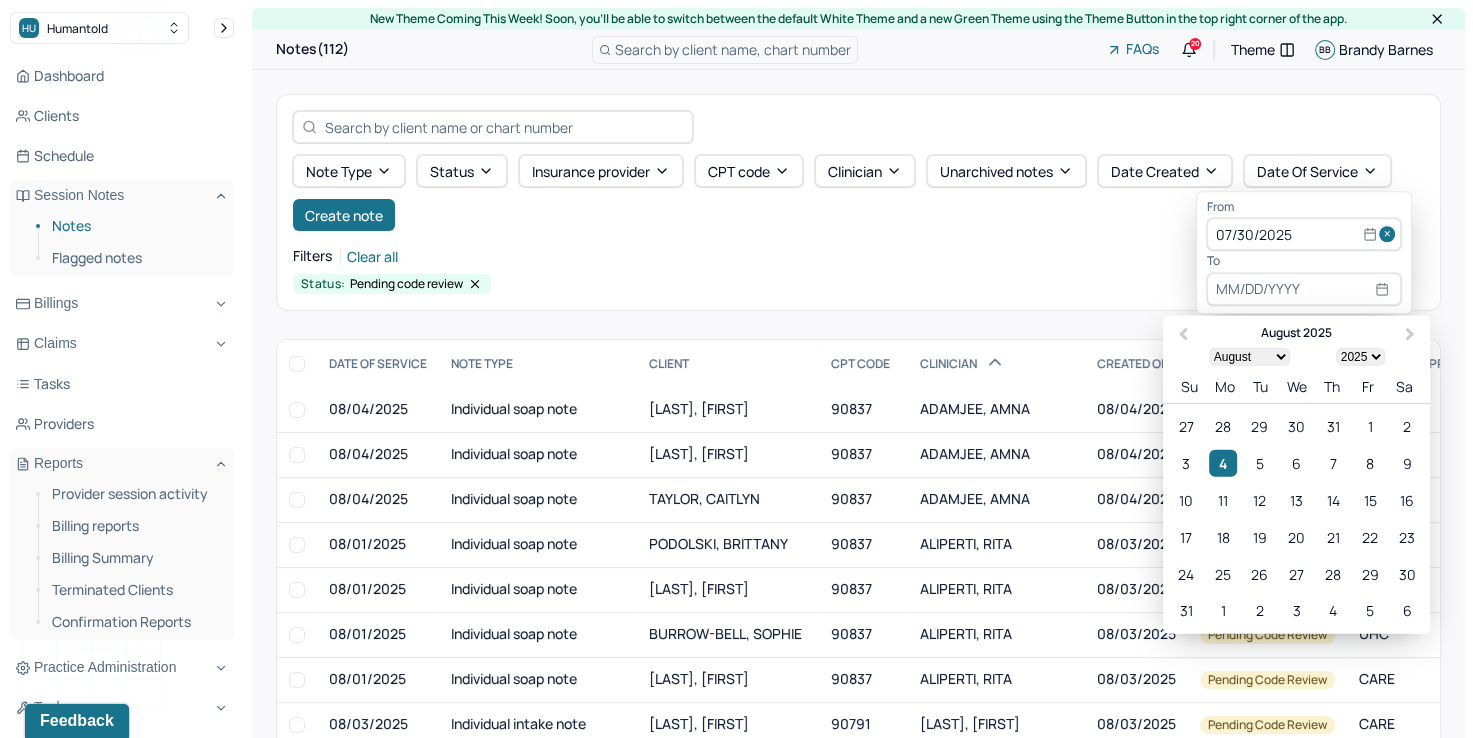 click at bounding box center [1304, 289] 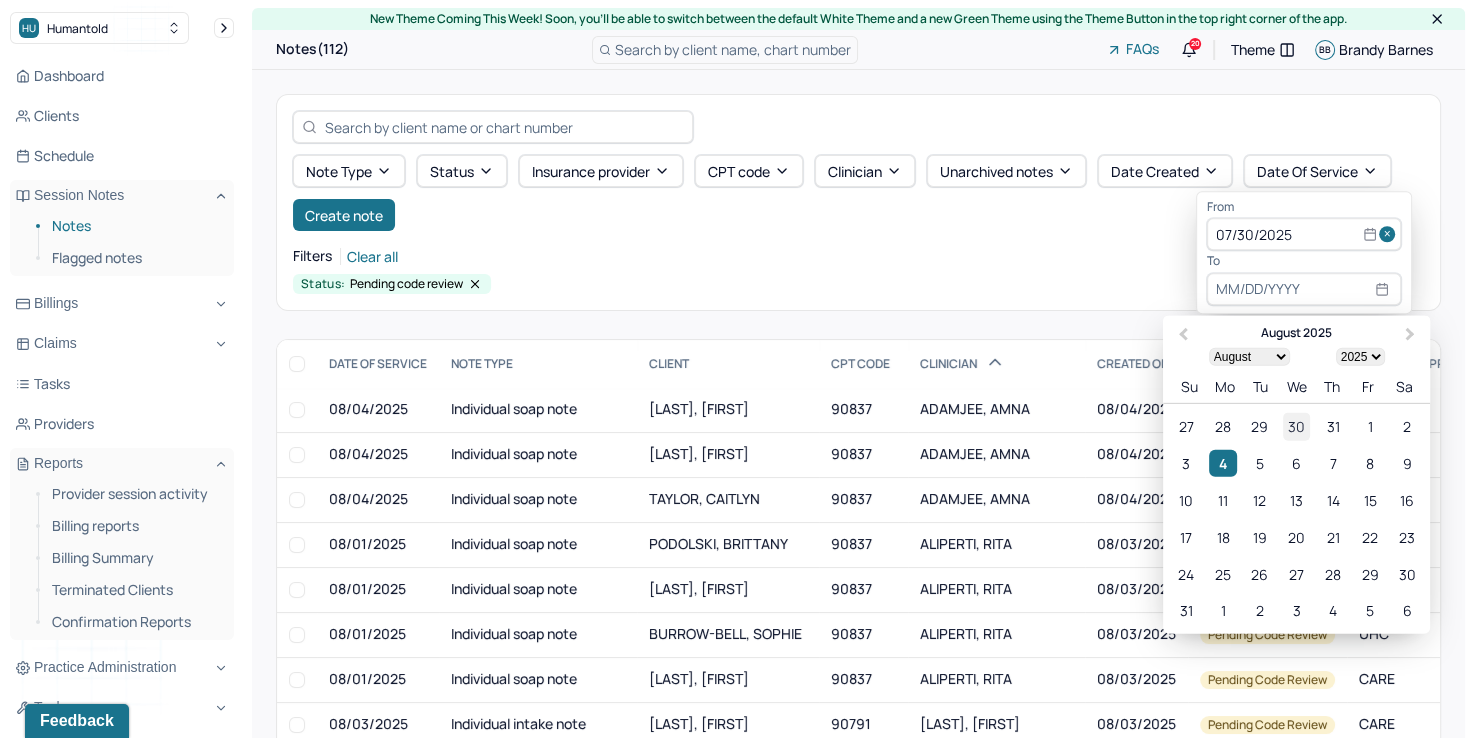 click on "30" at bounding box center (1296, 426) 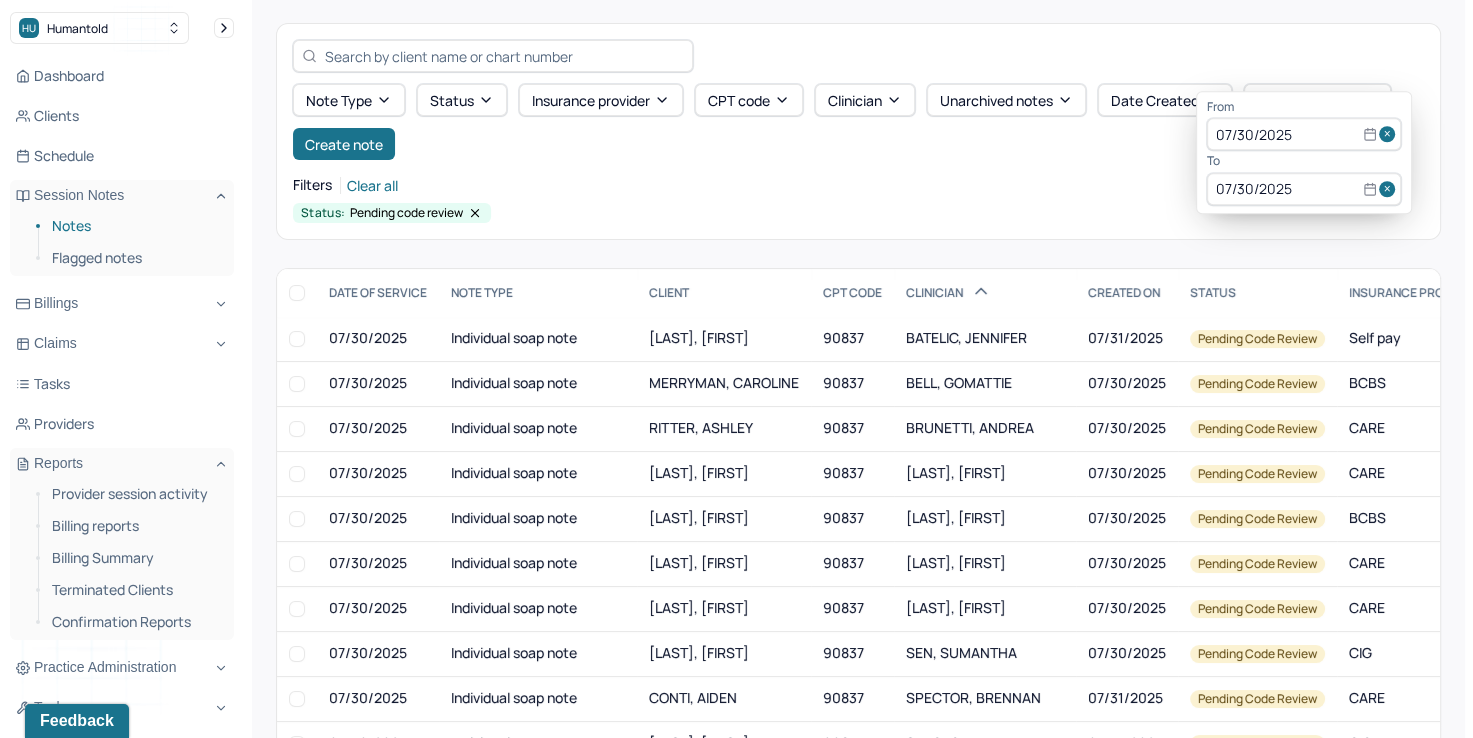 scroll, scrollTop: 100, scrollLeft: 0, axis: vertical 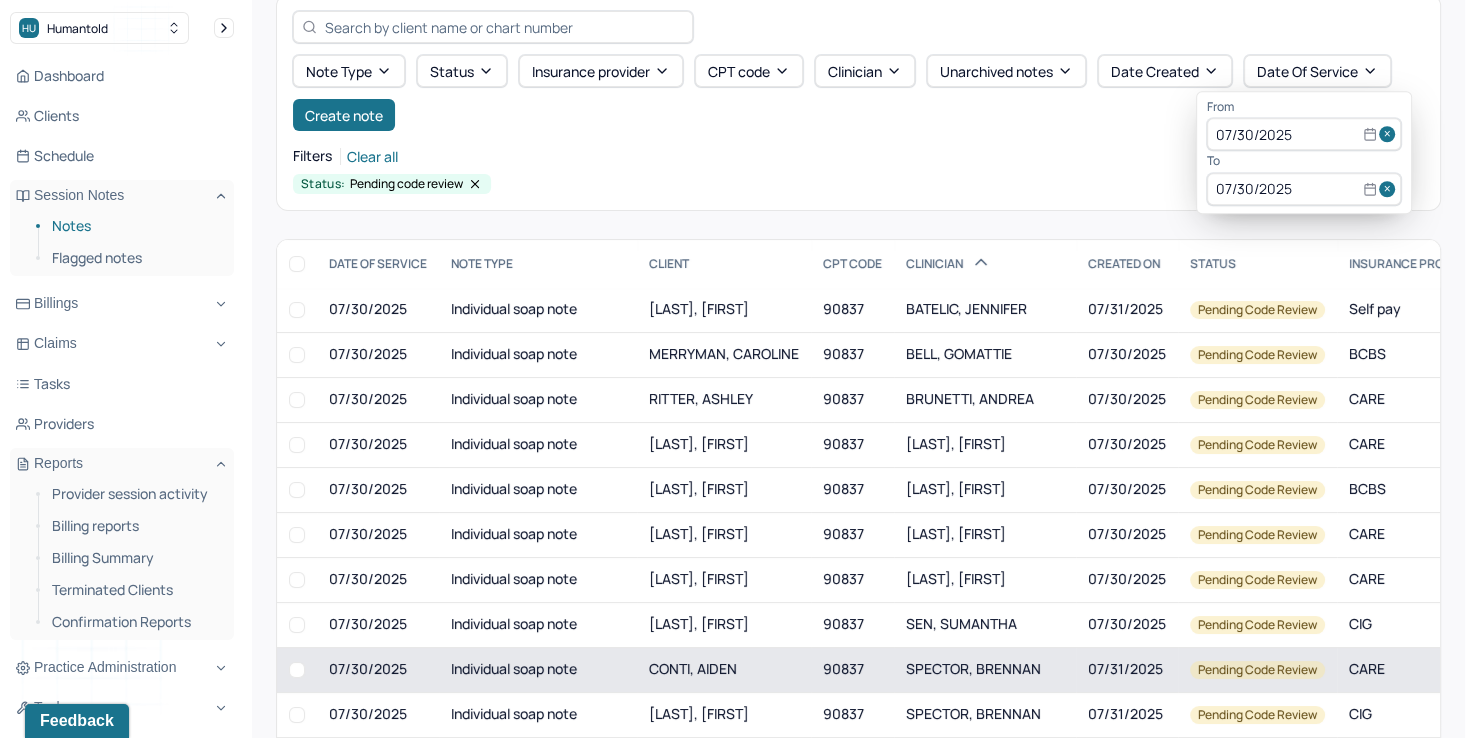 click on "SPECTOR, BRENNAN" at bounding box center [973, 668] 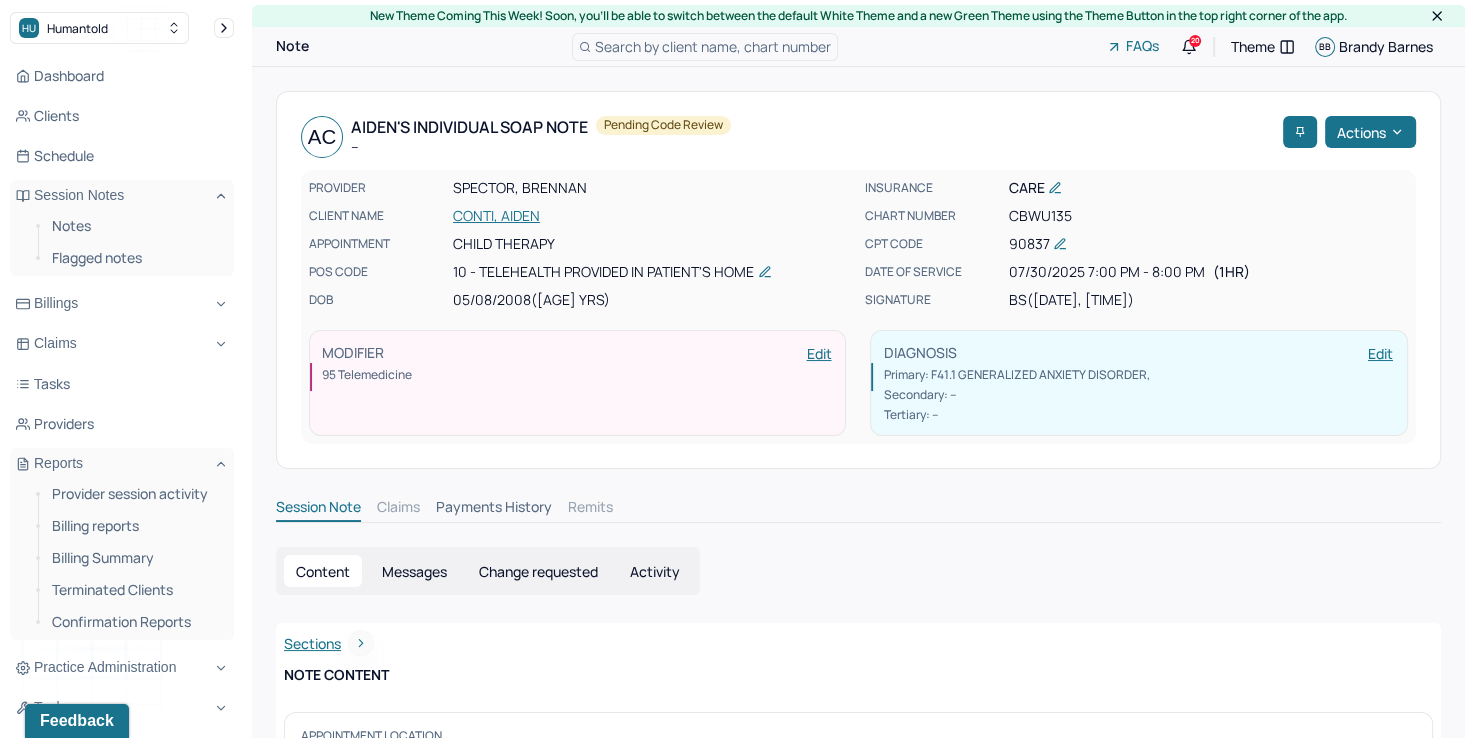scroll, scrollTop: 0, scrollLeft: 0, axis: both 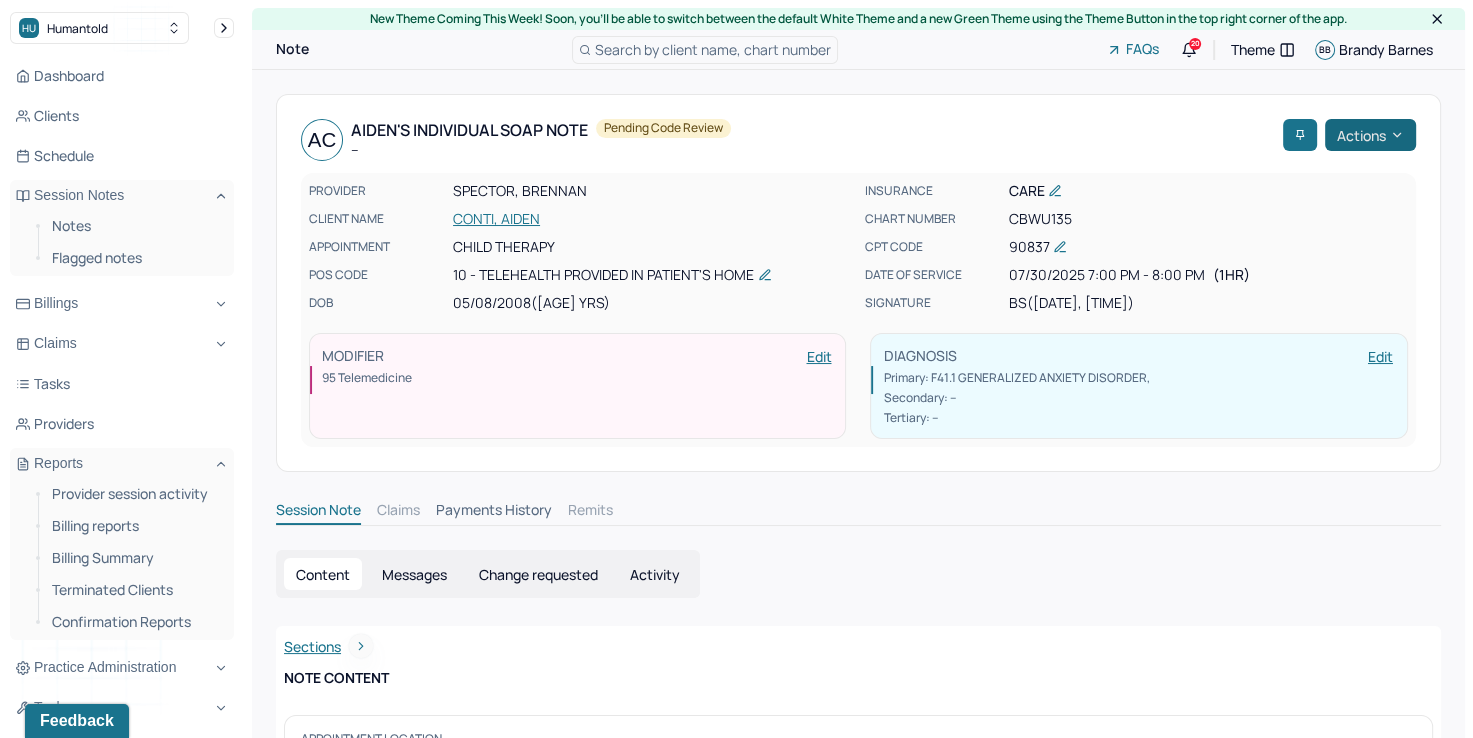 click 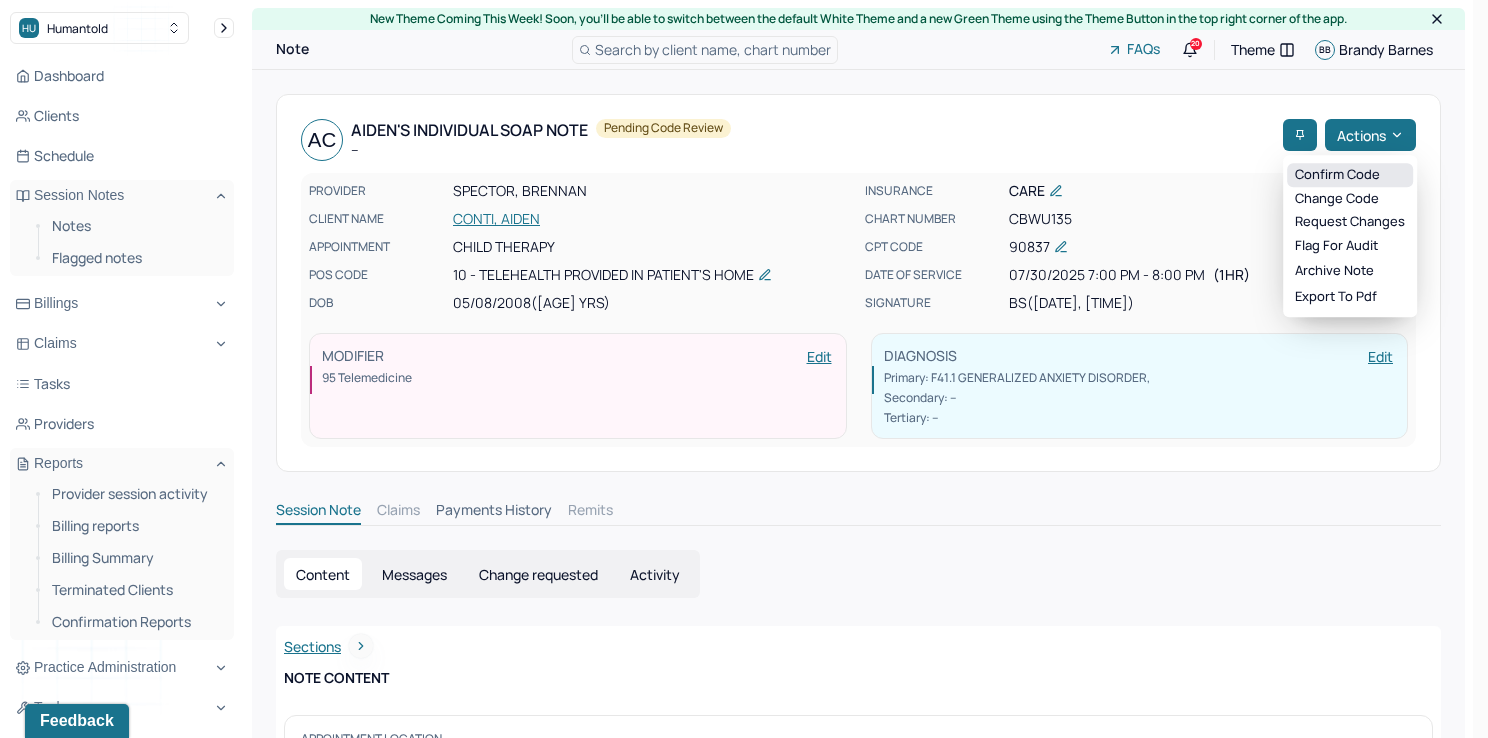 click on "Confirm code" at bounding box center [1350, 175] 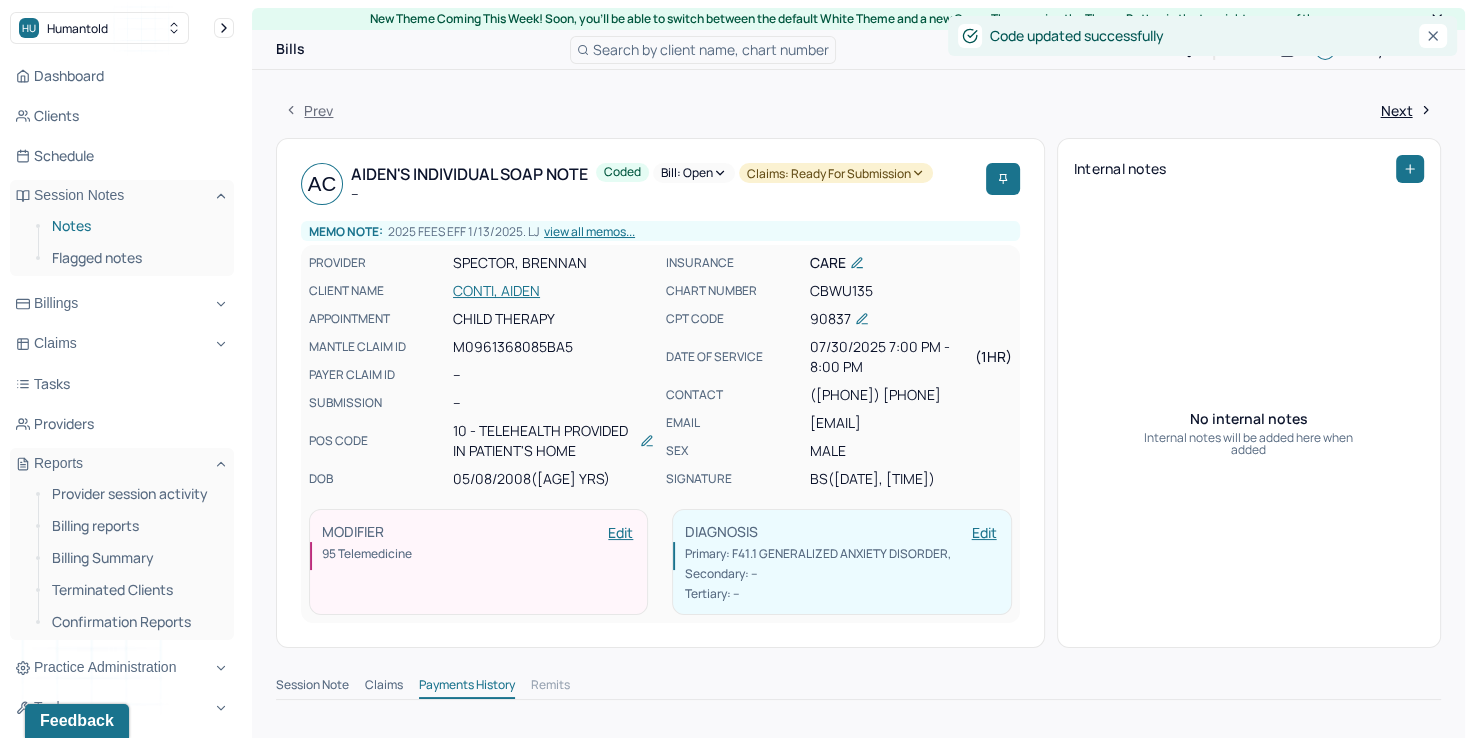 click on "Notes" at bounding box center (135, 226) 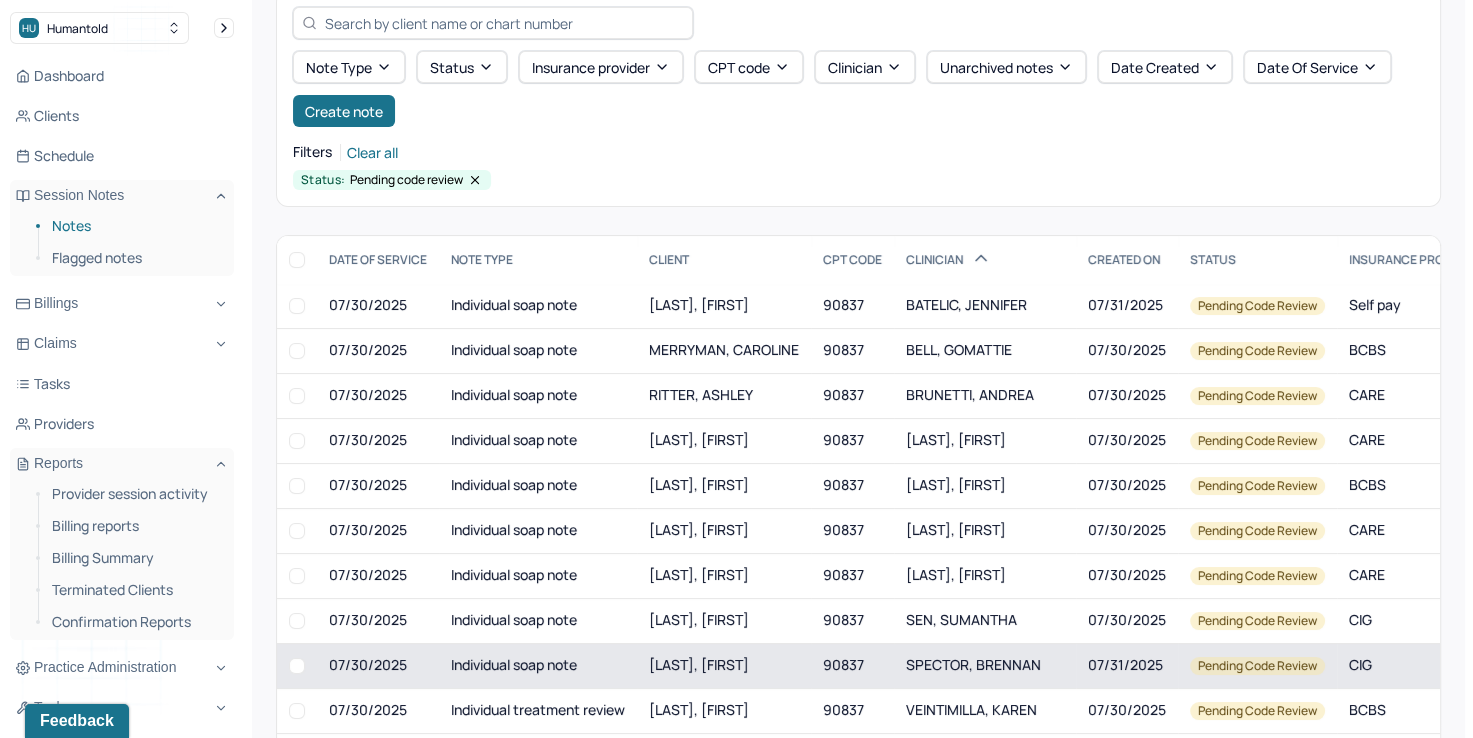 scroll, scrollTop: 189, scrollLeft: 0, axis: vertical 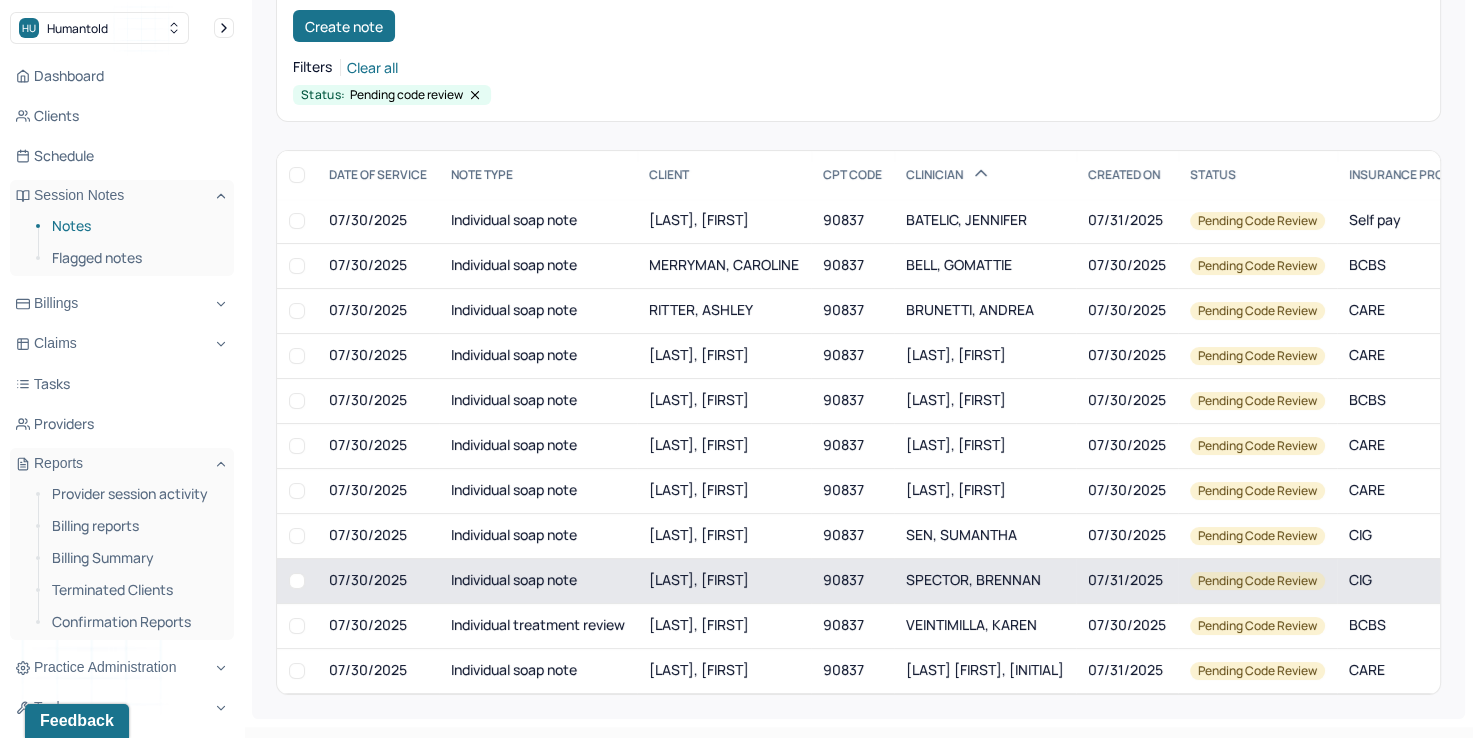 click on "SPECTOR, BRENNAN" at bounding box center (973, 579) 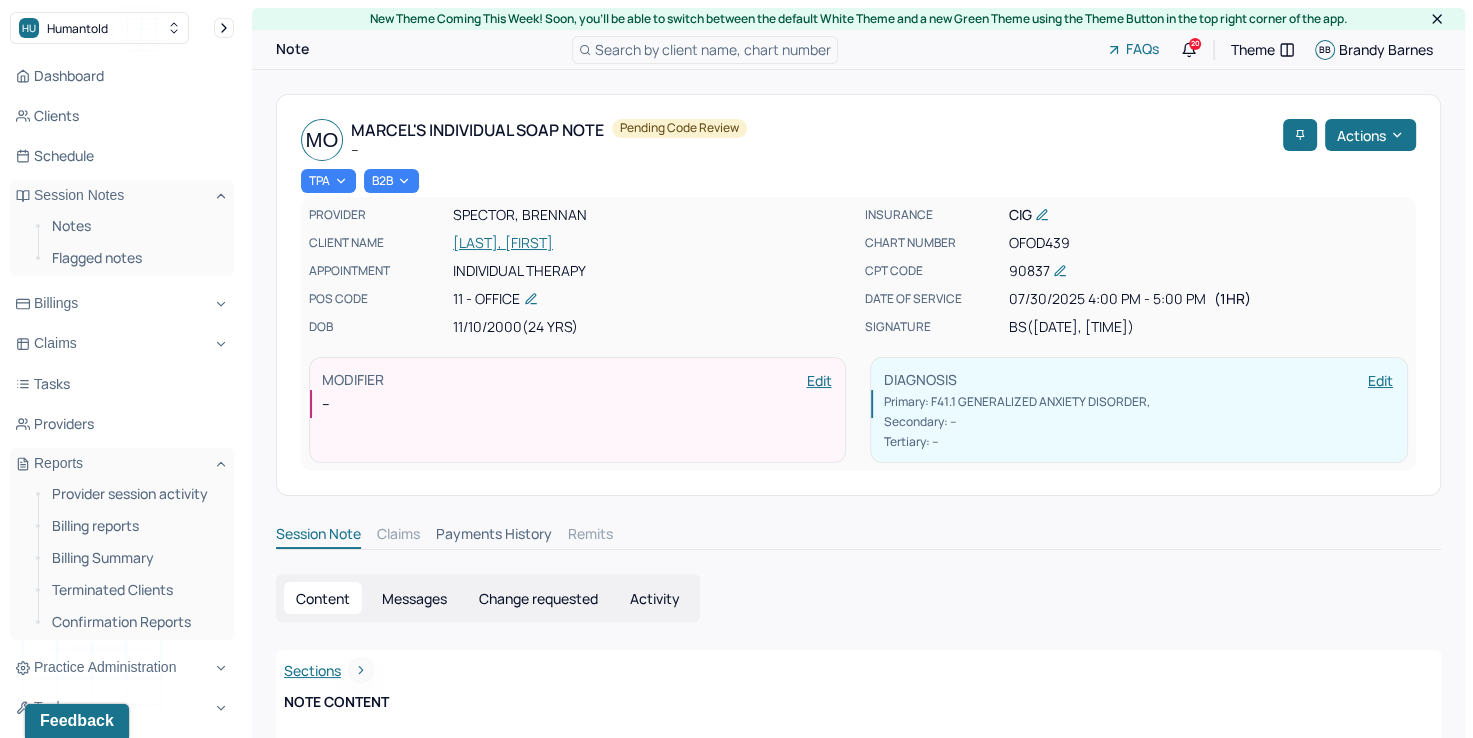 scroll, scrollTop: 100, scrollLeft: 0, axis: vertical 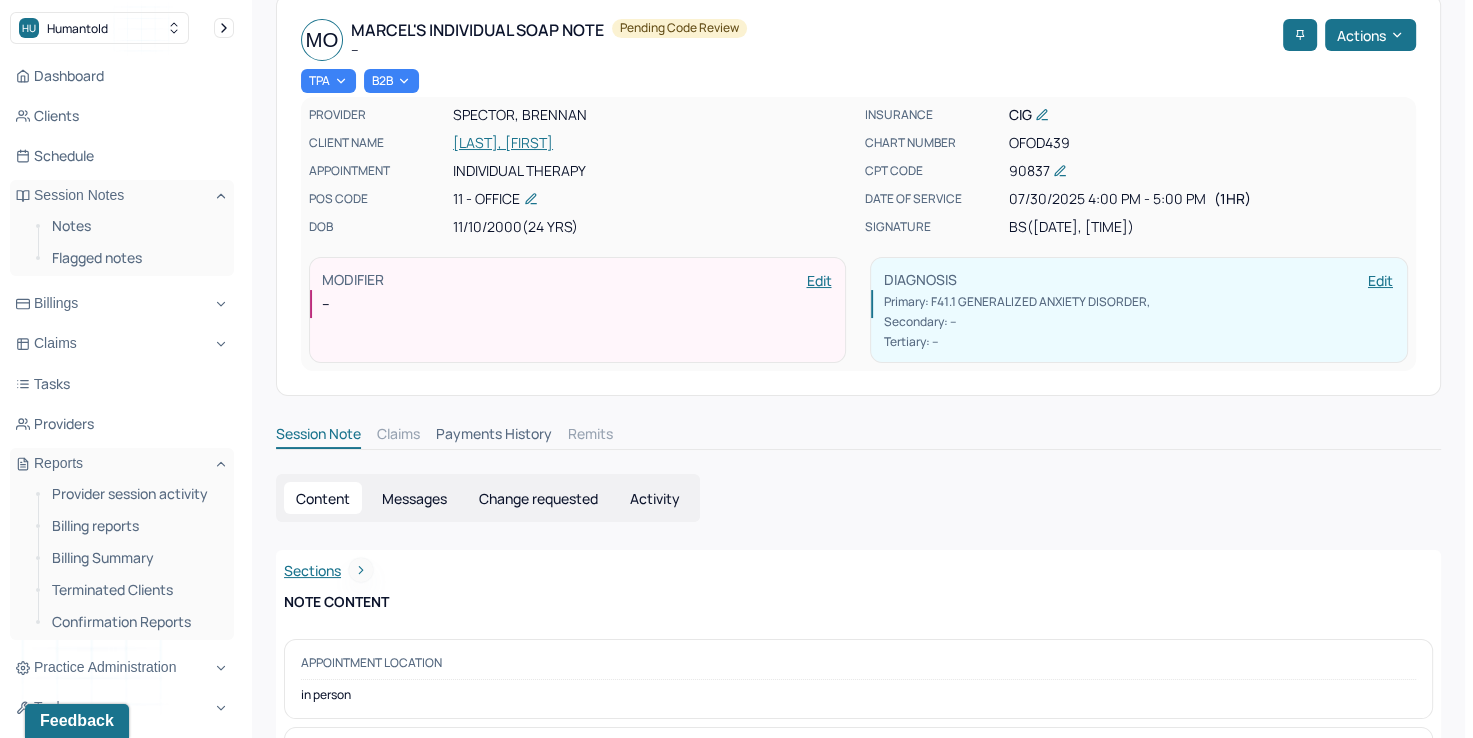 click on "Edit" at bounding box center [818, 280] 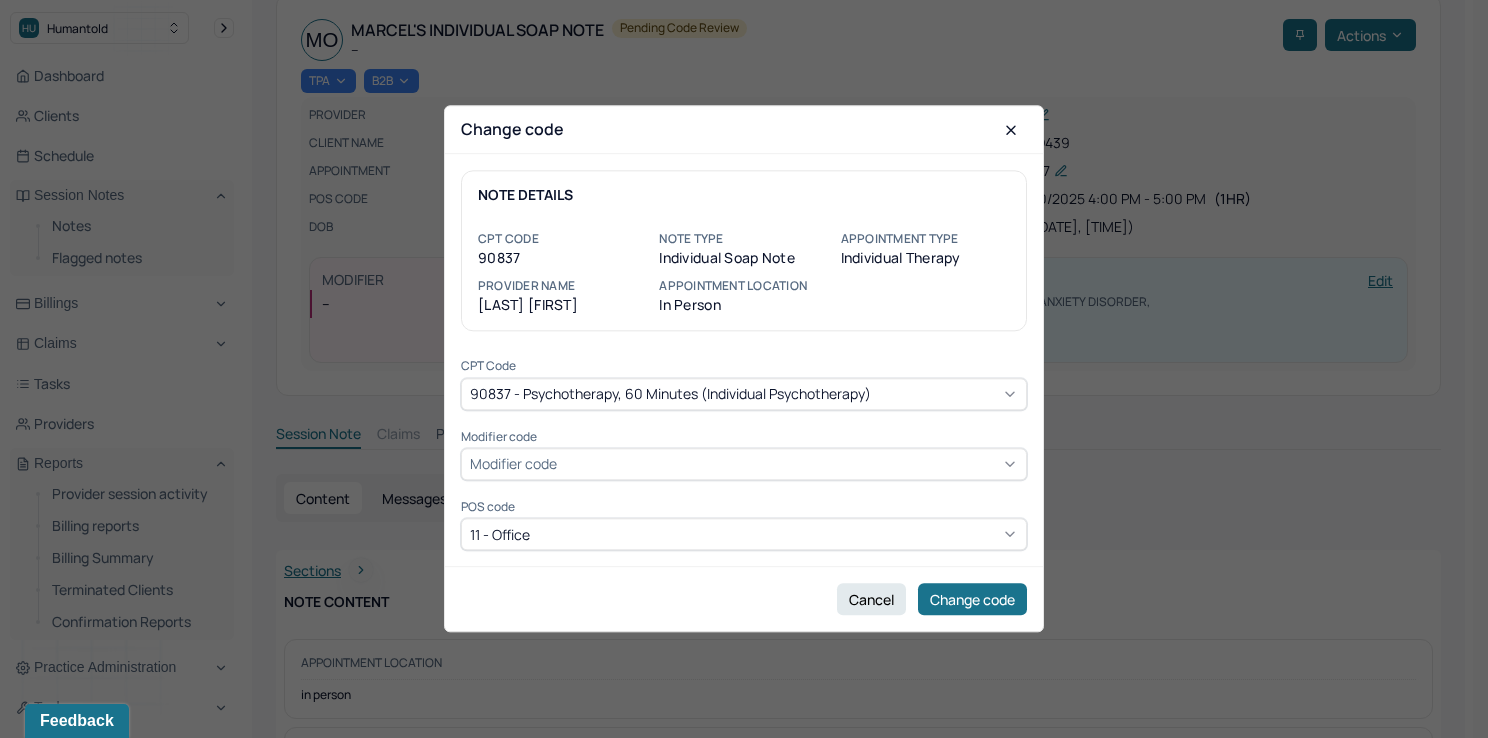 click at bounding box center [789, 464] 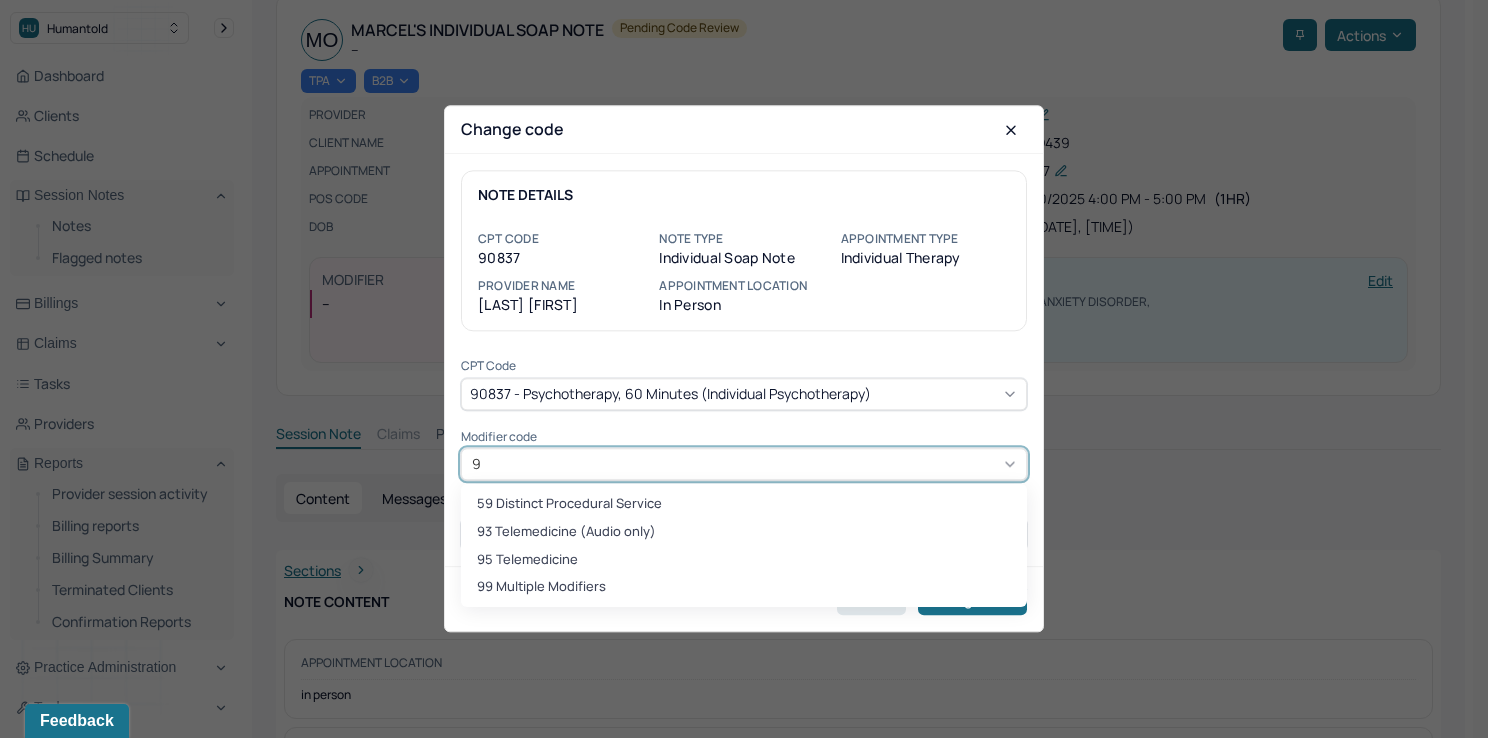 type on "95" 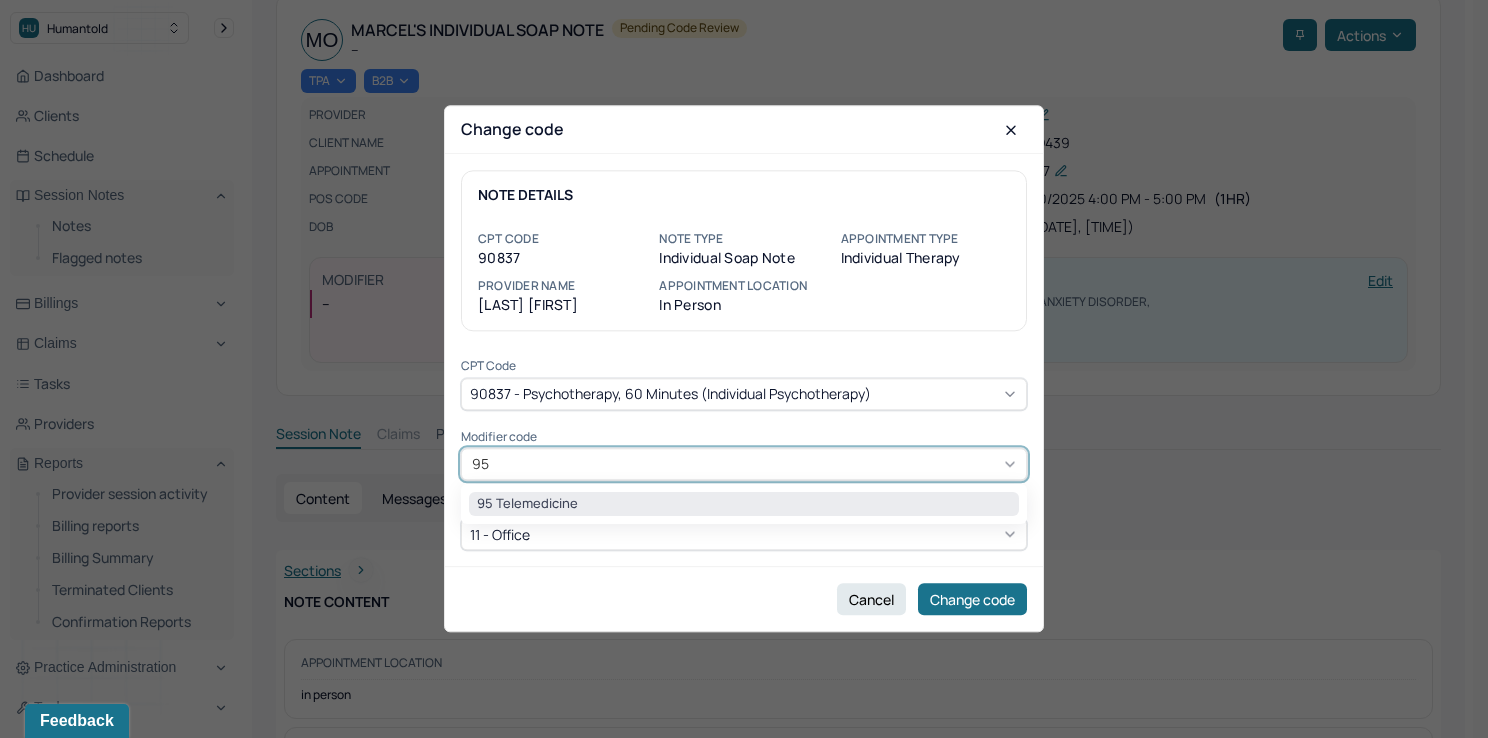 click on "95 Telemedicine" at bounding box center (744, 504) 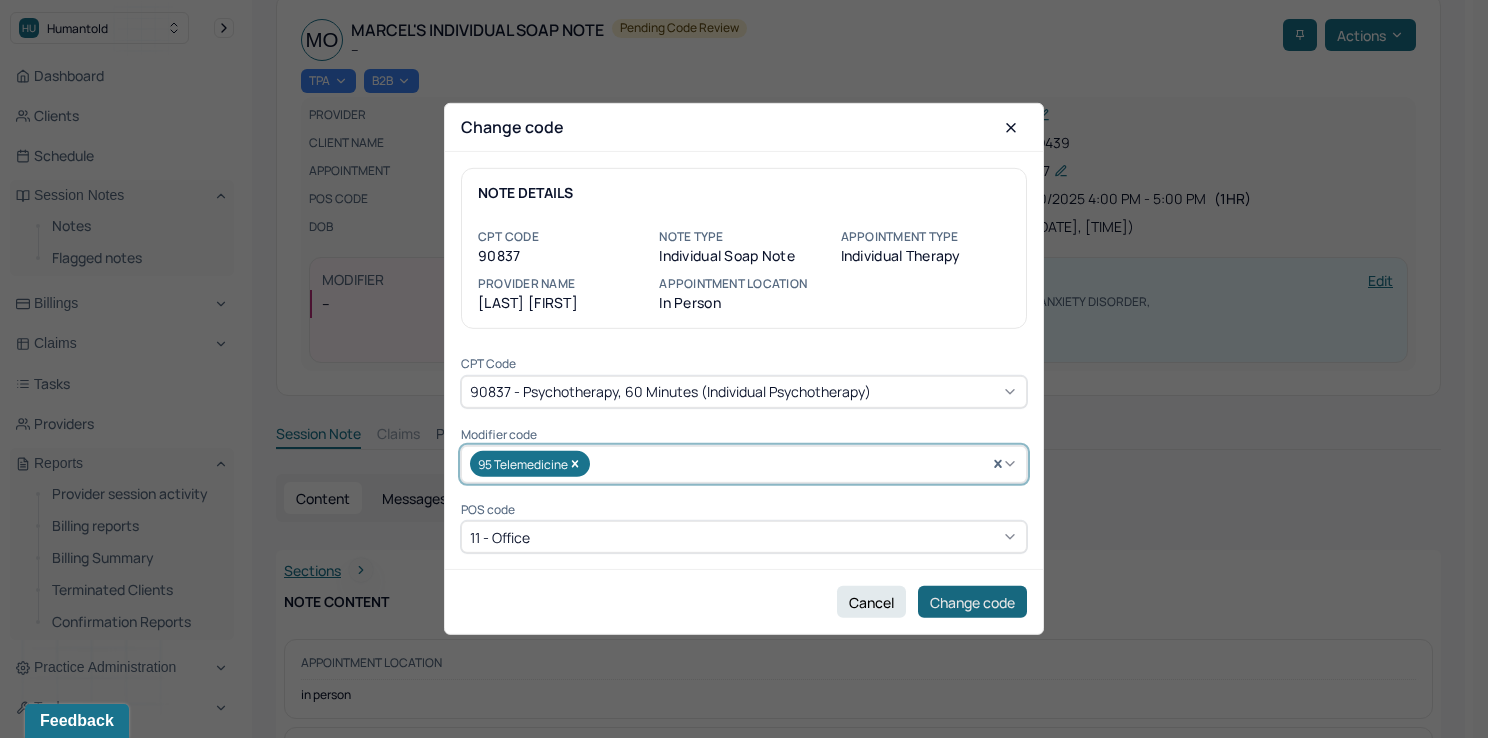 click on "Change code" at bounding box center (972, 602) 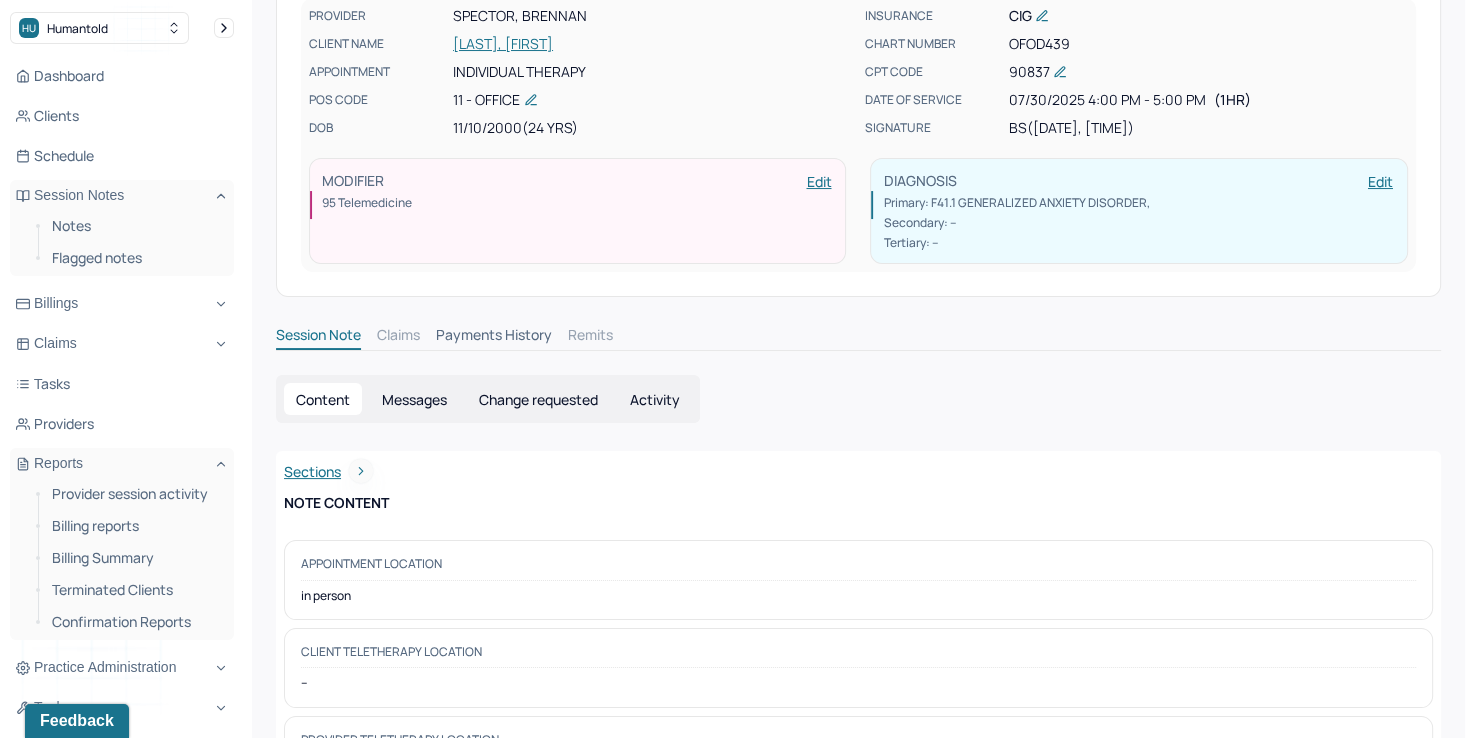 scroll, scrollTop: 200, scrollLeft: 0, axis: vertical 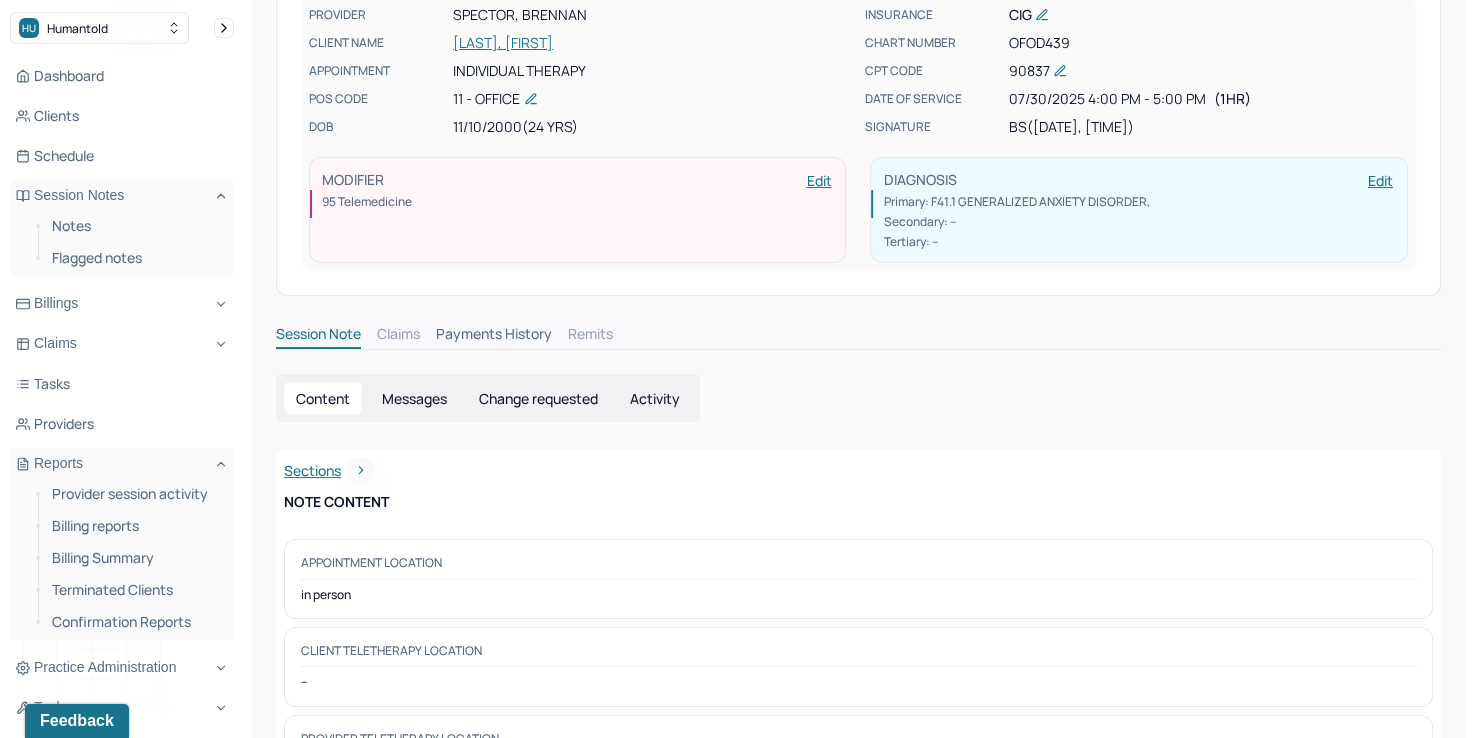click on "Edit" at bounding box center [818, 180] 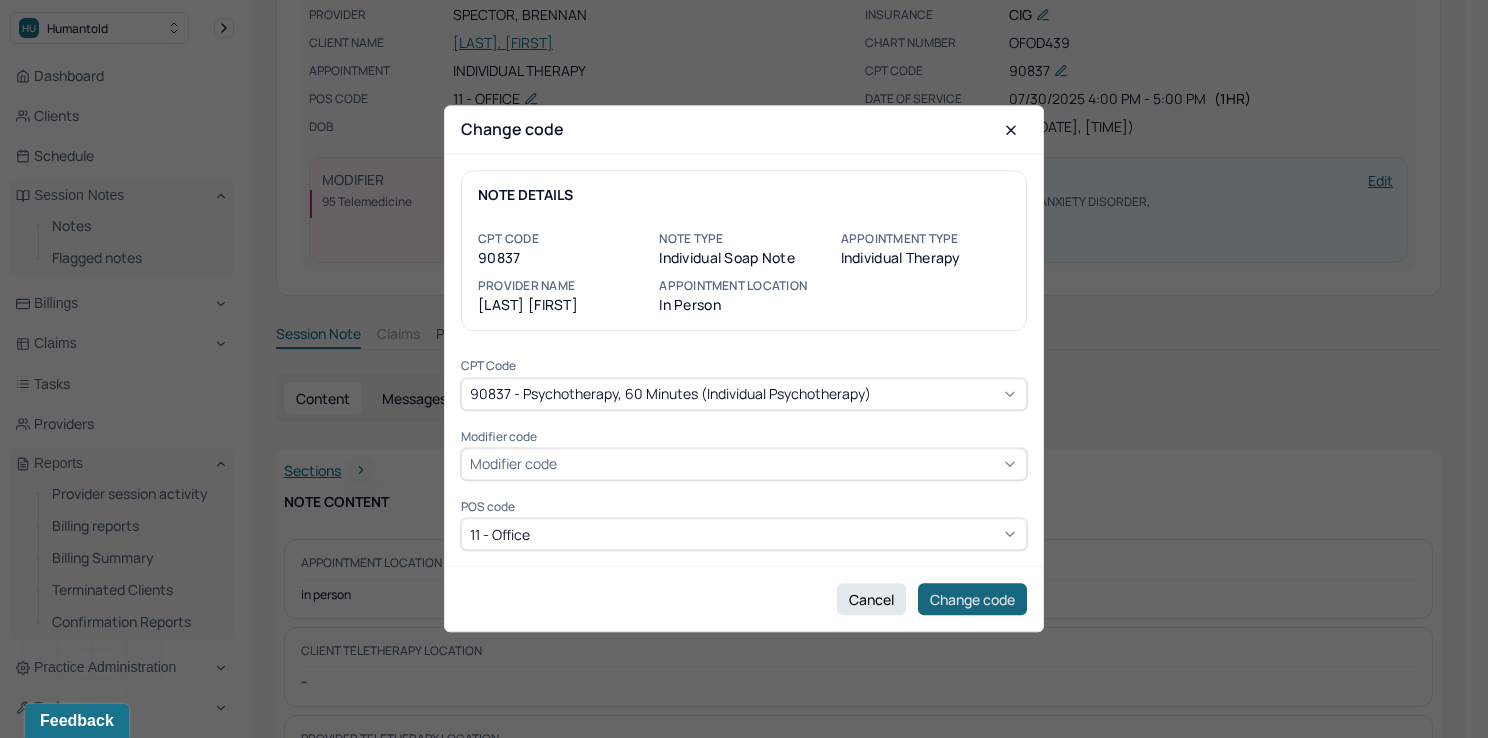 click on "Change code" at bounding box center (972, 600) 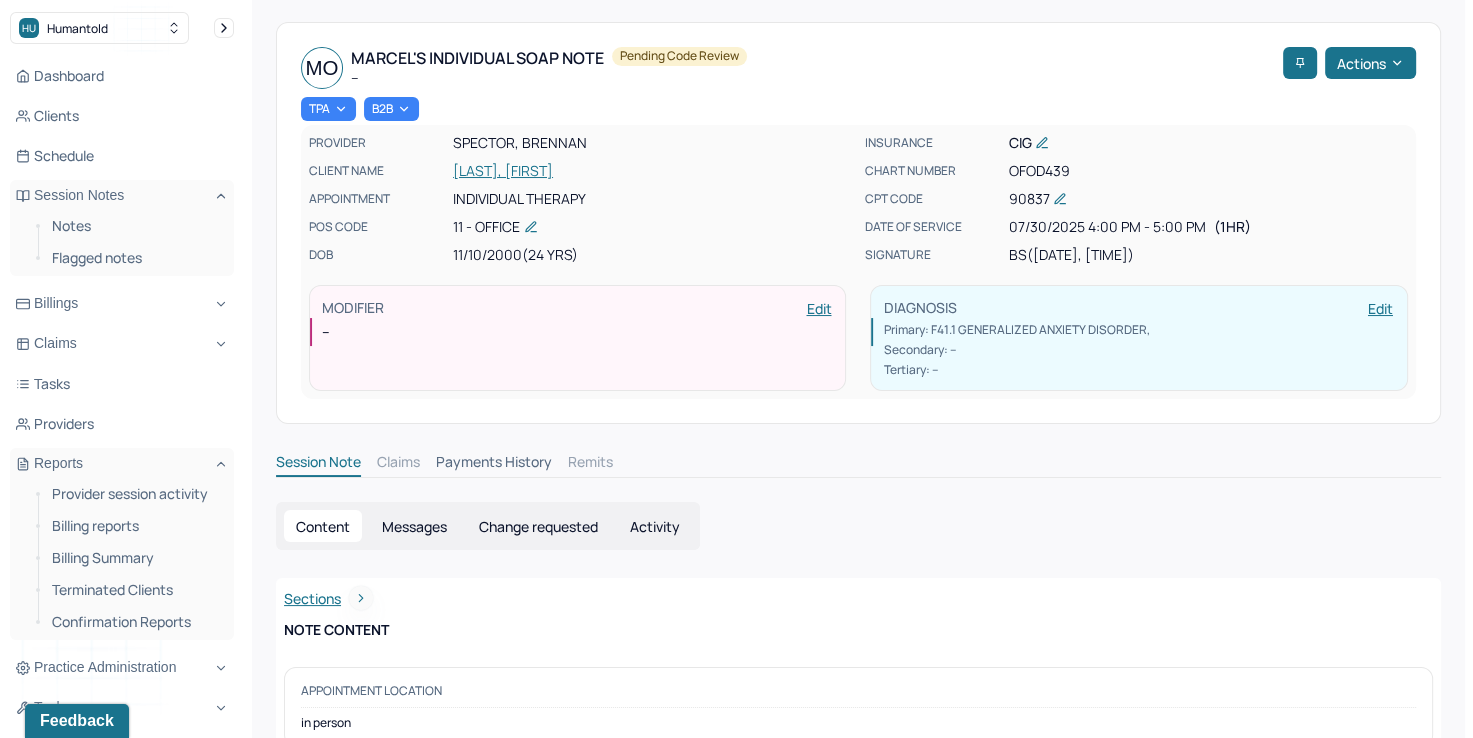 scroll, scrollTop: 0, scrollLeft: 0, axis: both 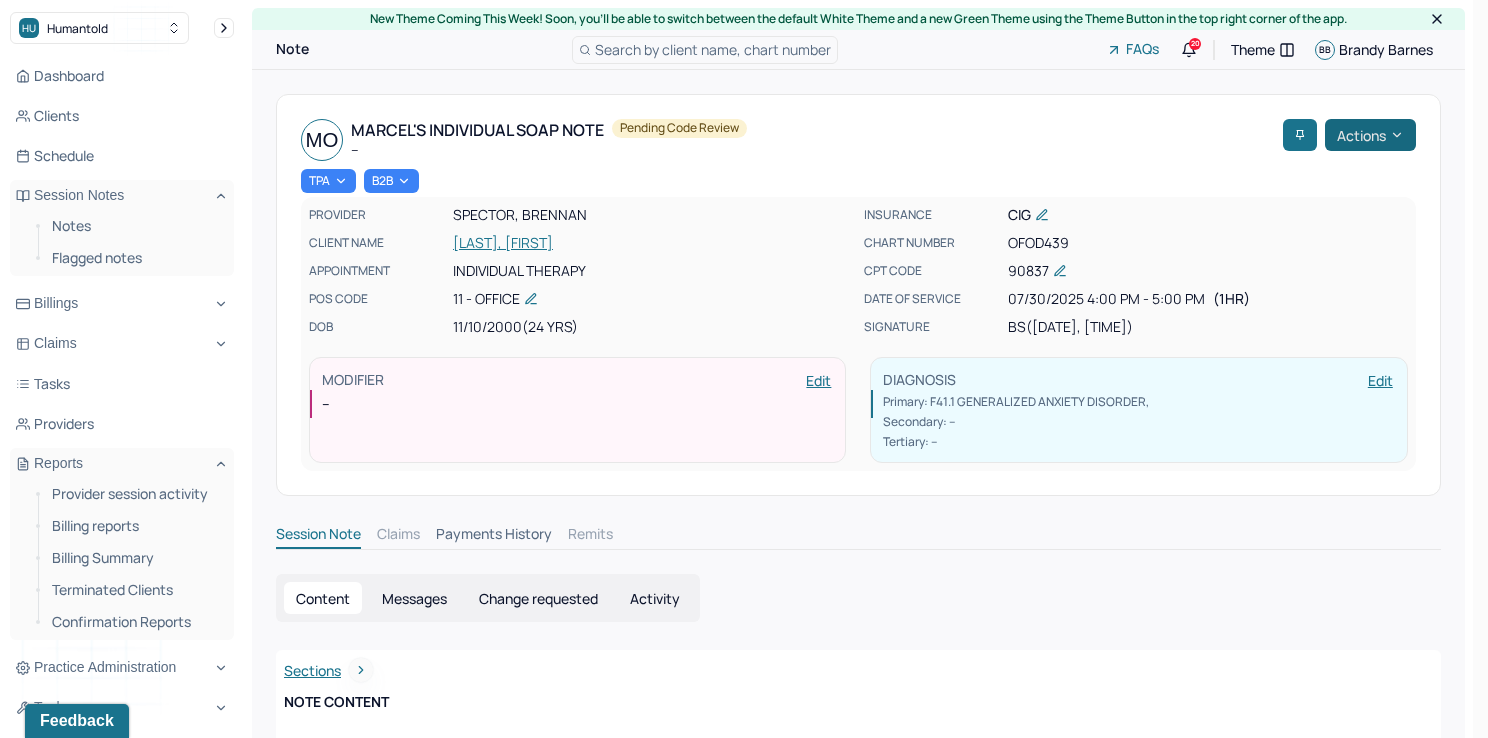 click 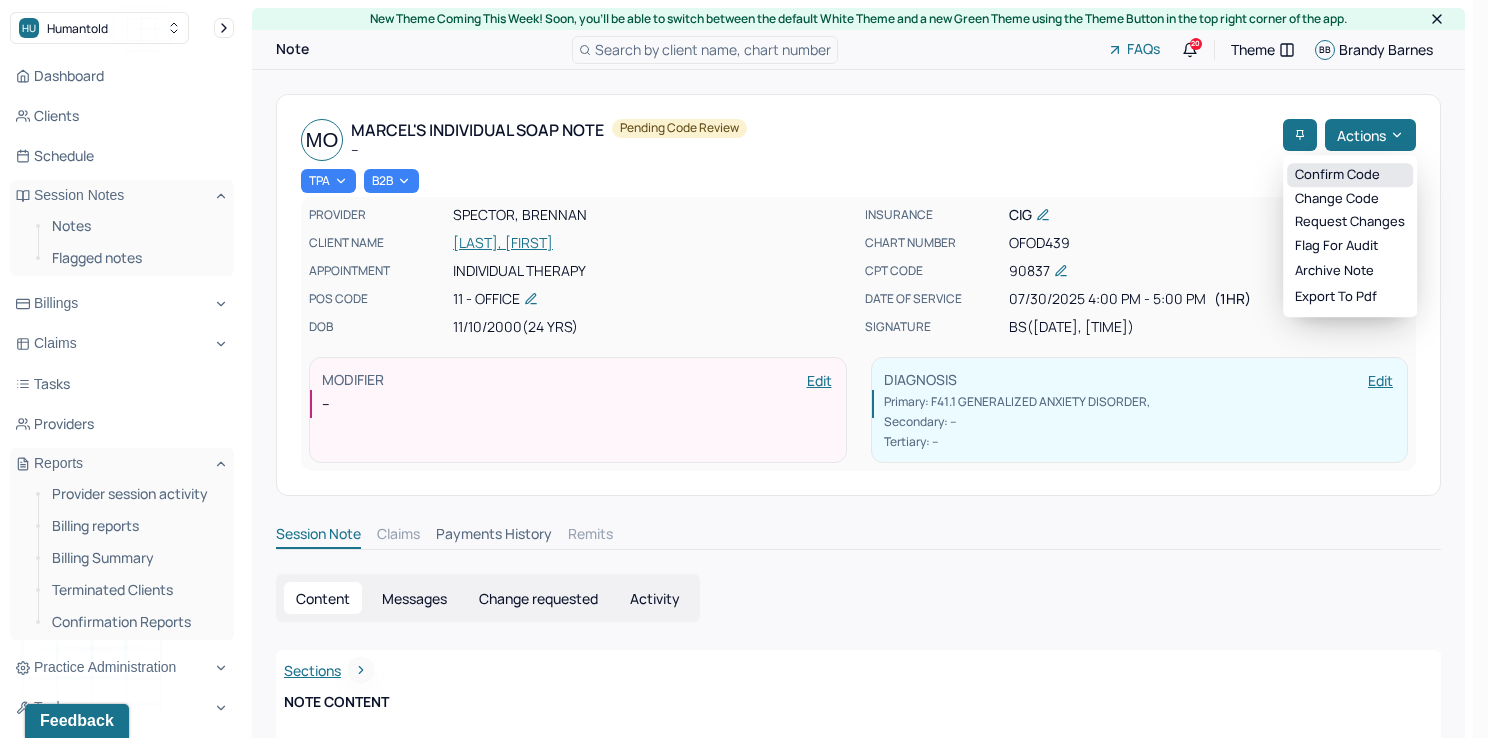 click on "Confirm code" at bounding box center (1350, 175) 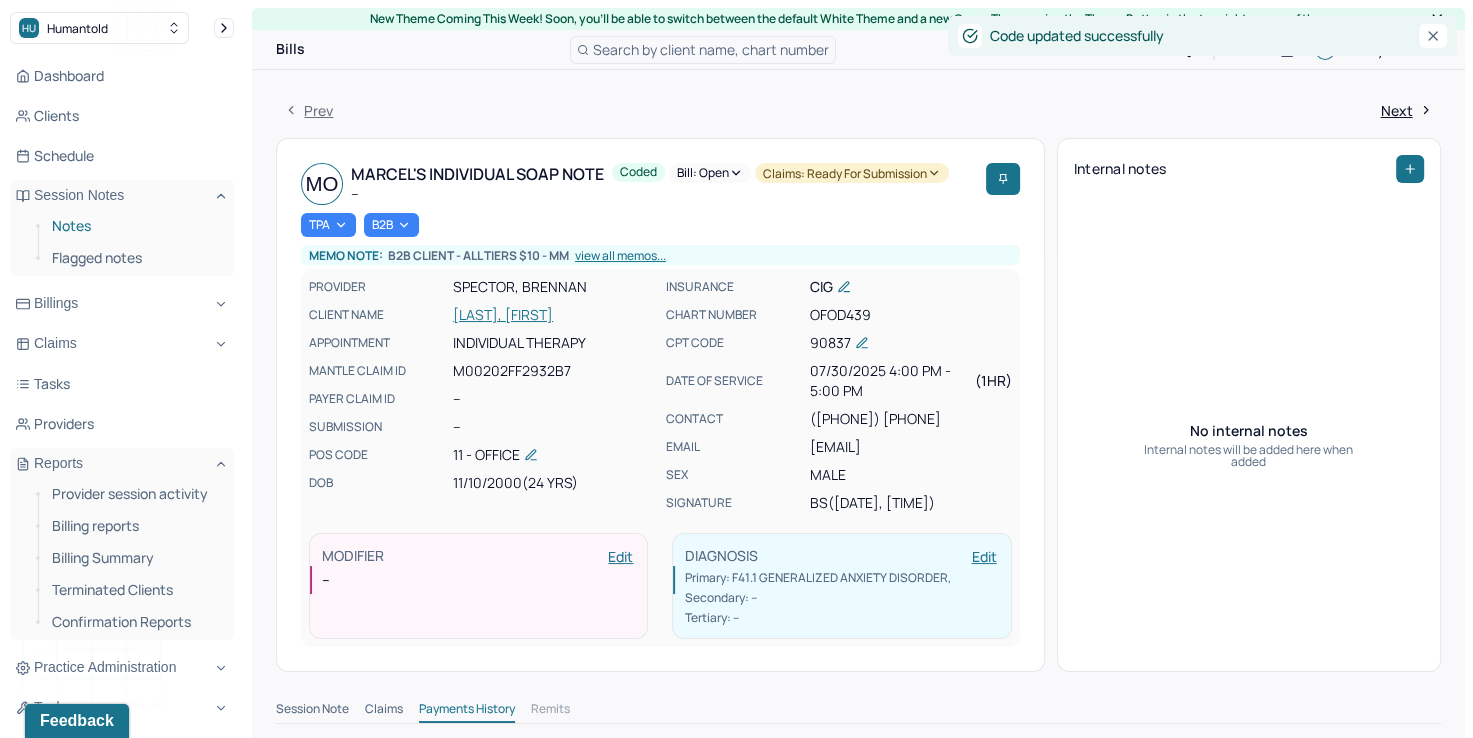 click on "Notes" at bounding box center (135, 226) 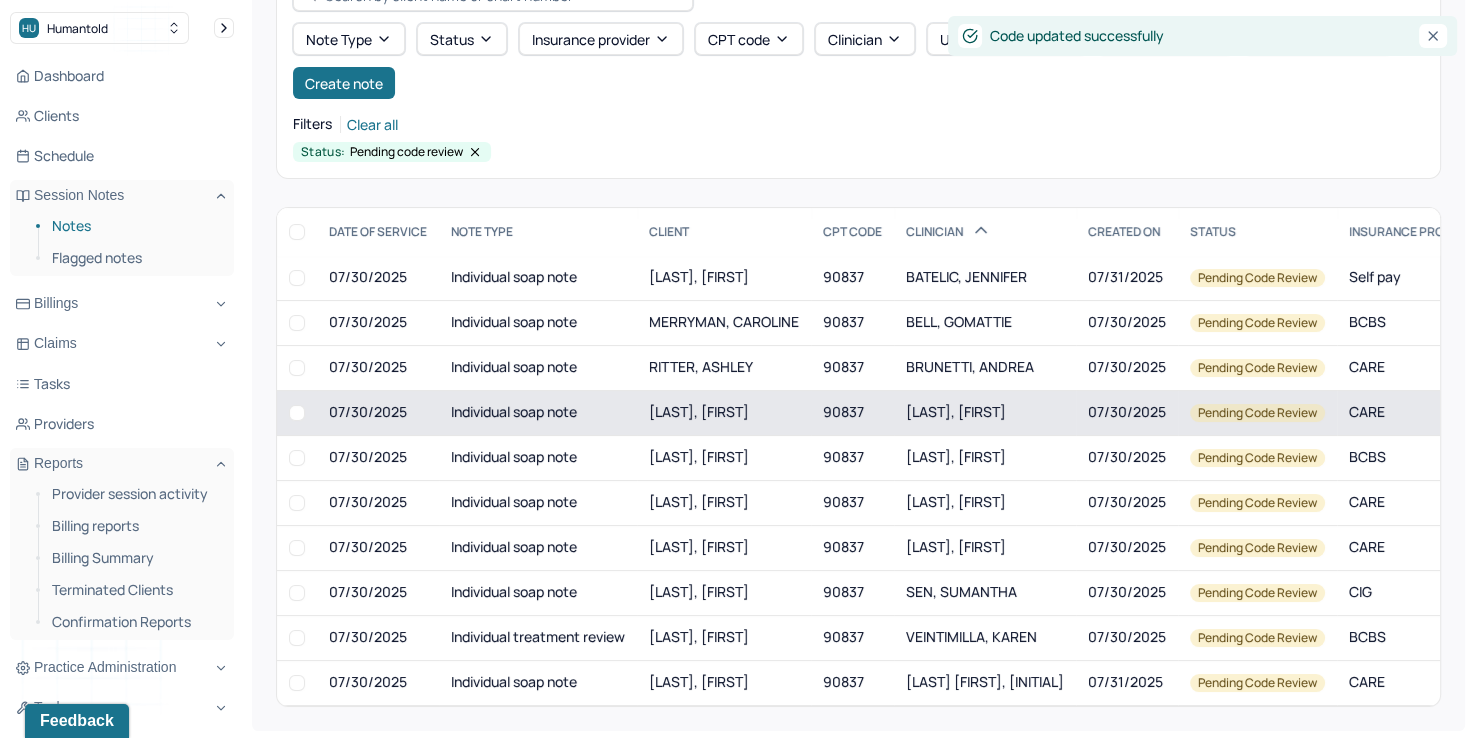 scroll, scrollTop: 144, scrollLeft: 0, axis: vertical 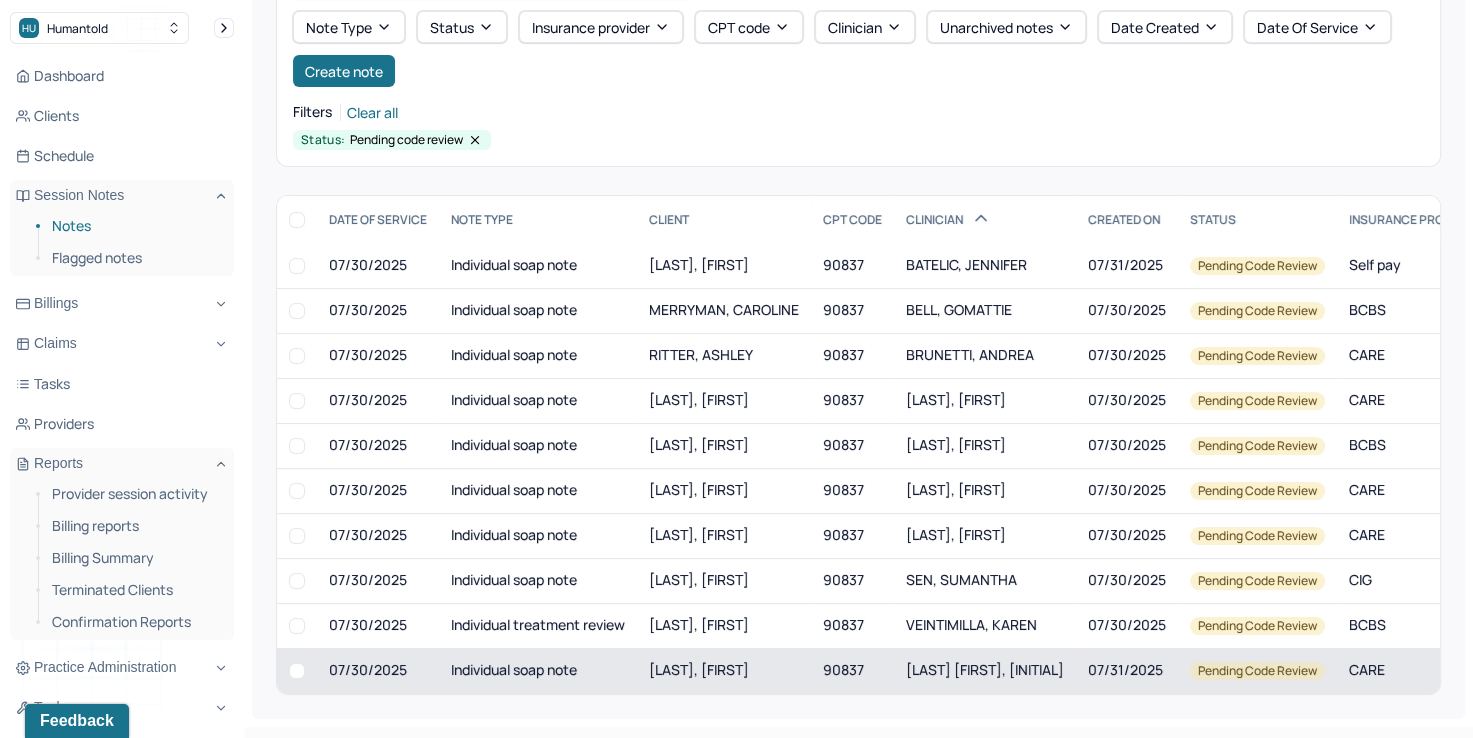 click on "[LAST] [FIRST], [INITIAL]" at bounding box center [985, 669] 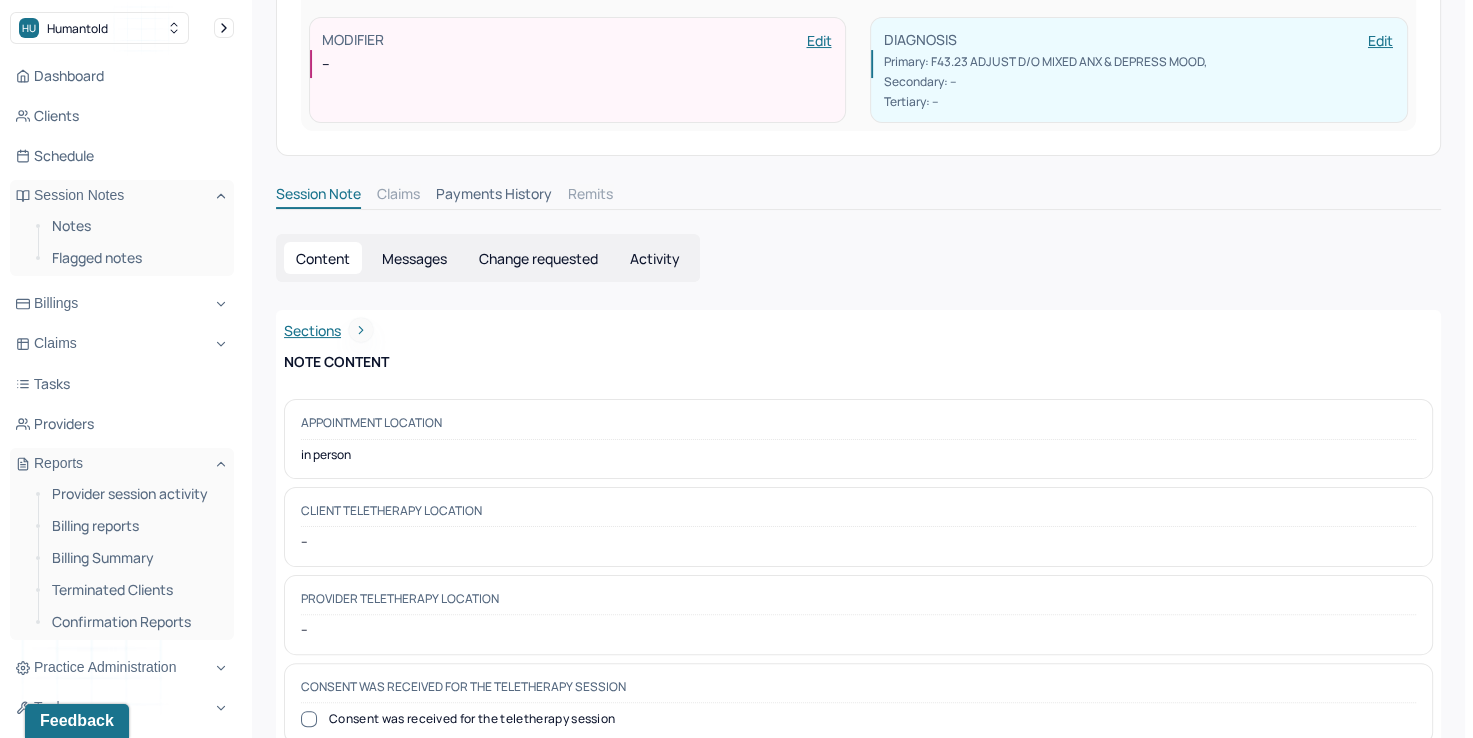 scroll, scrollTop: 0, scrollLeft: 0, axis: both 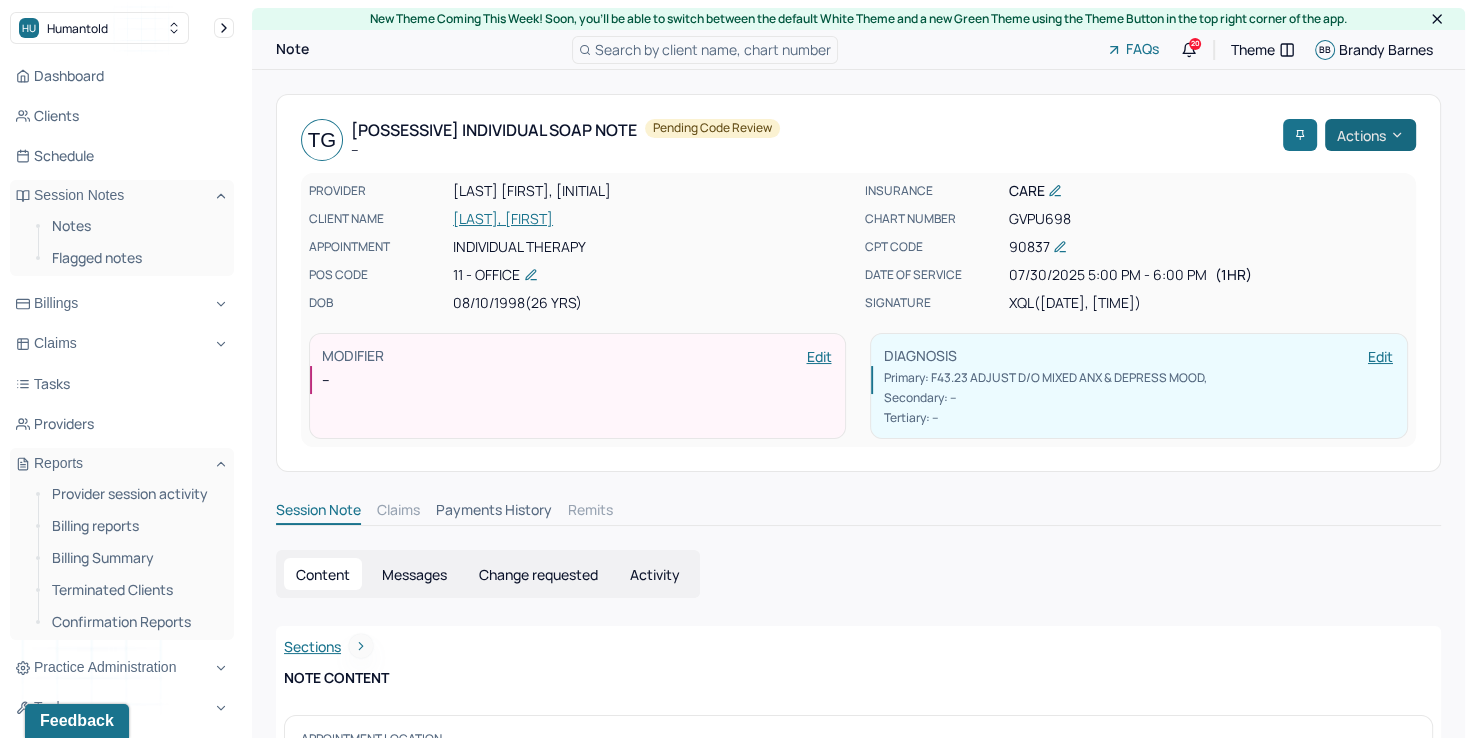 click 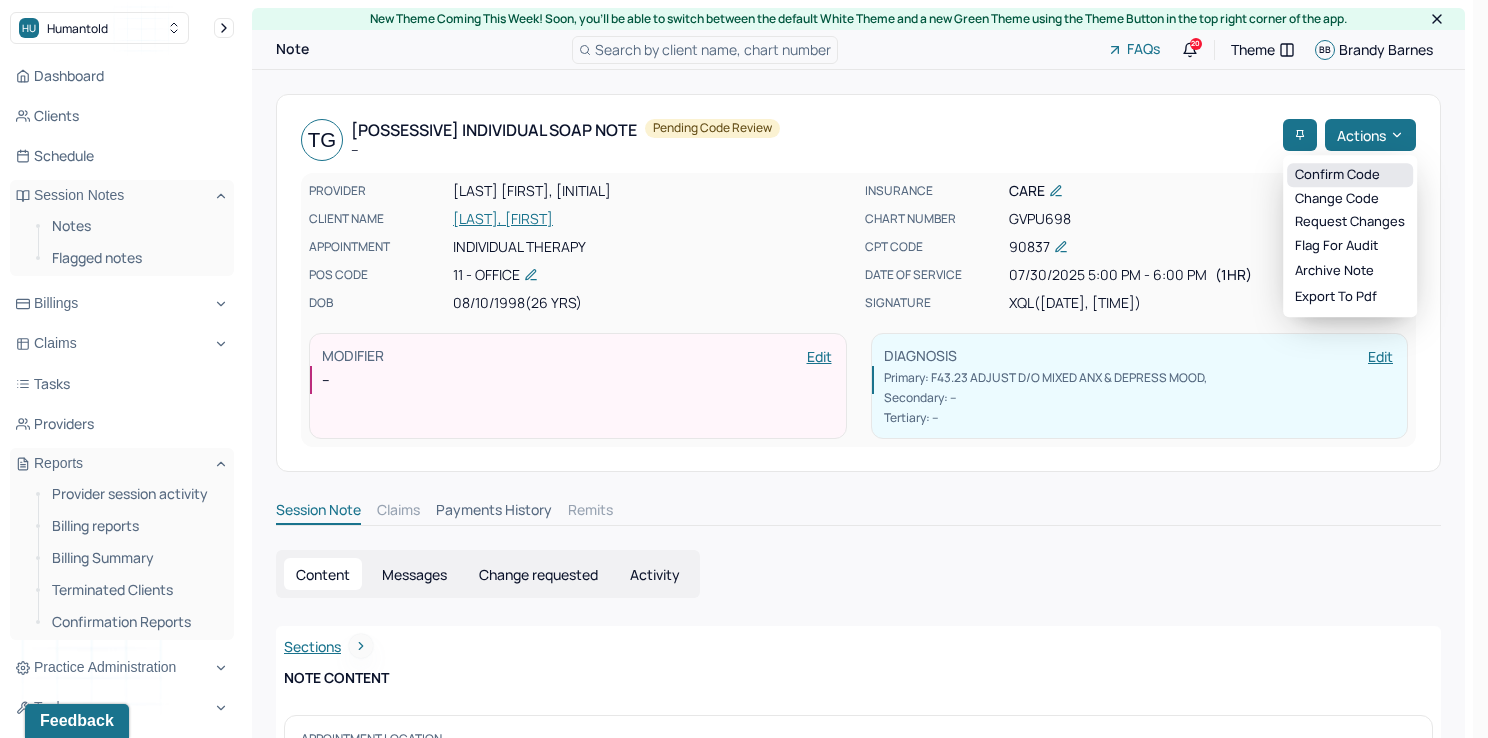 click on "Confirm code" at bounding box center (1350, 175) 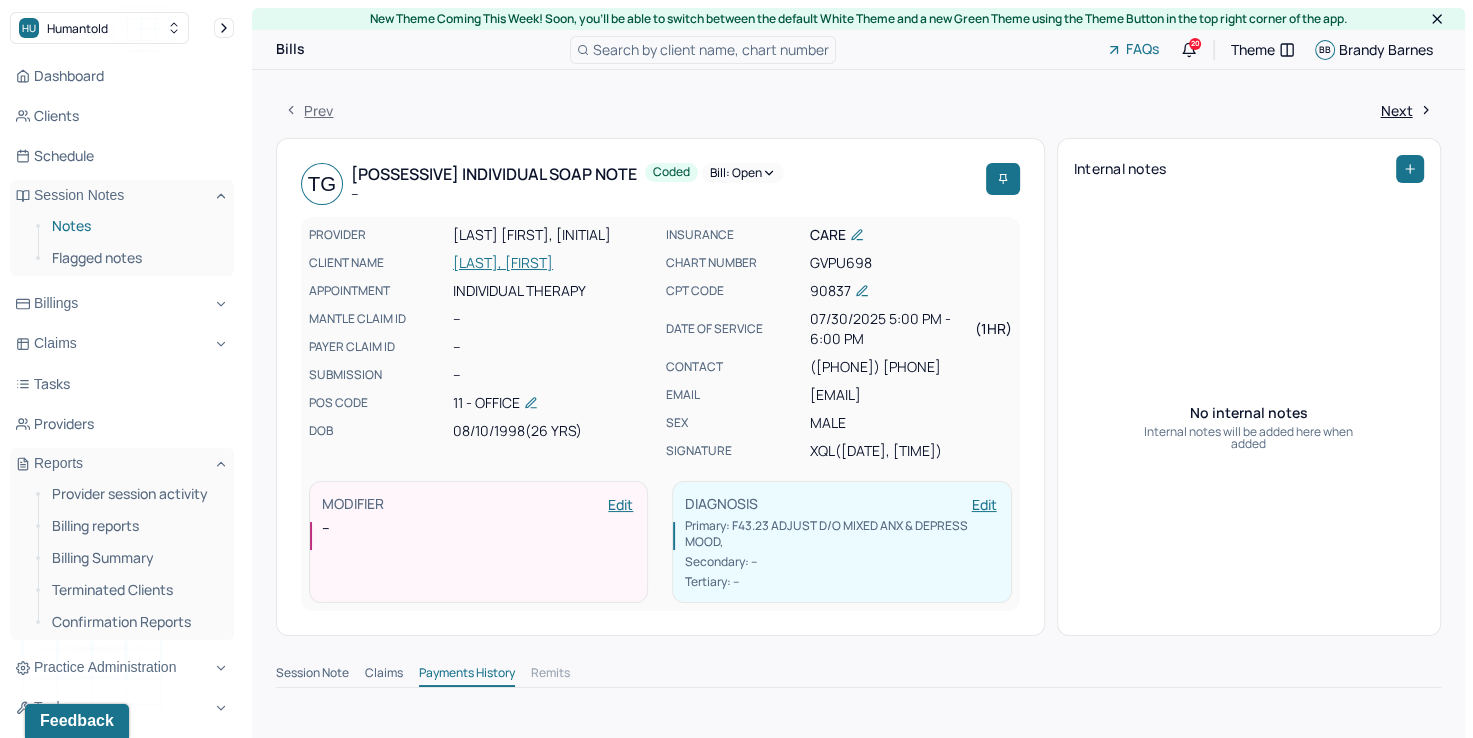 click on "Notes" at bounding box center [135, 226] 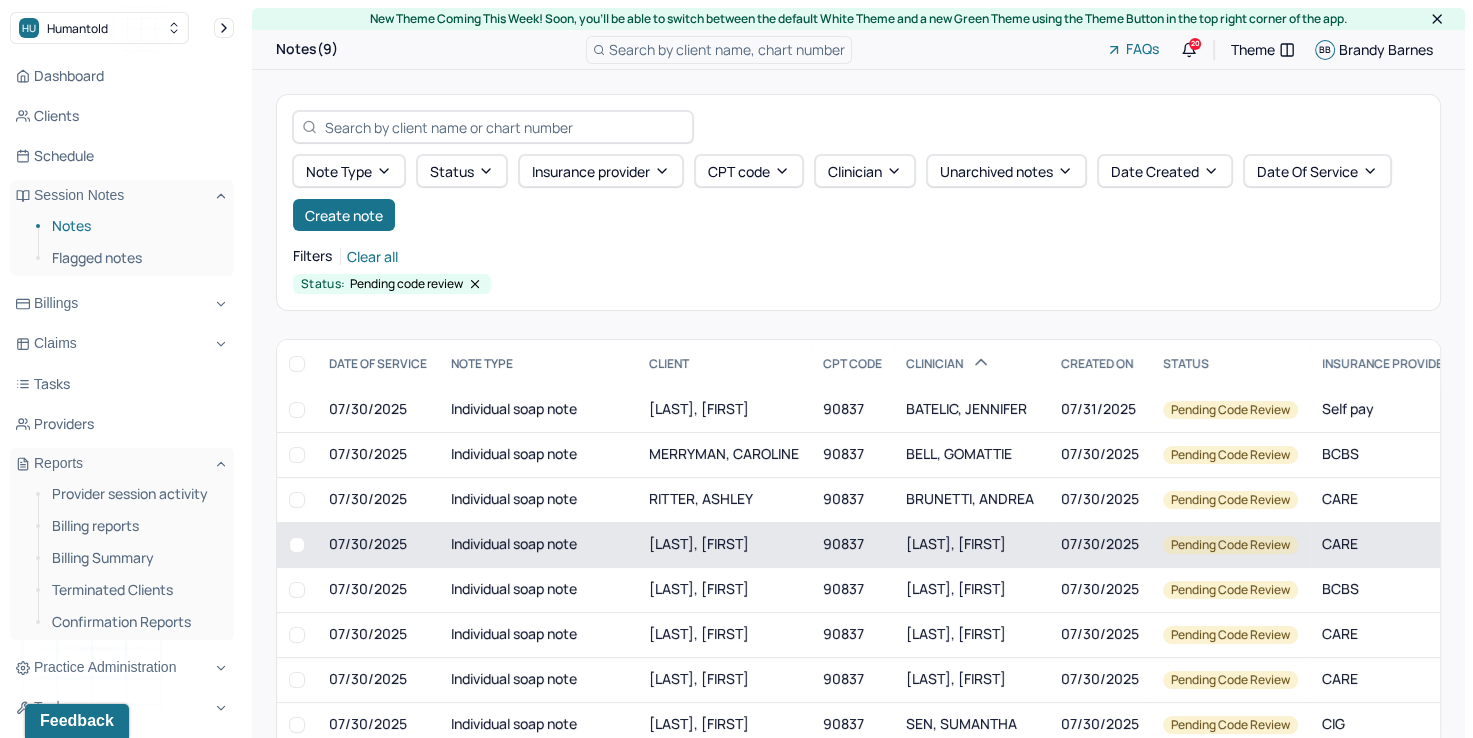 scroll, scrollTop: 100, scrollLeft: 0, axis: vertical 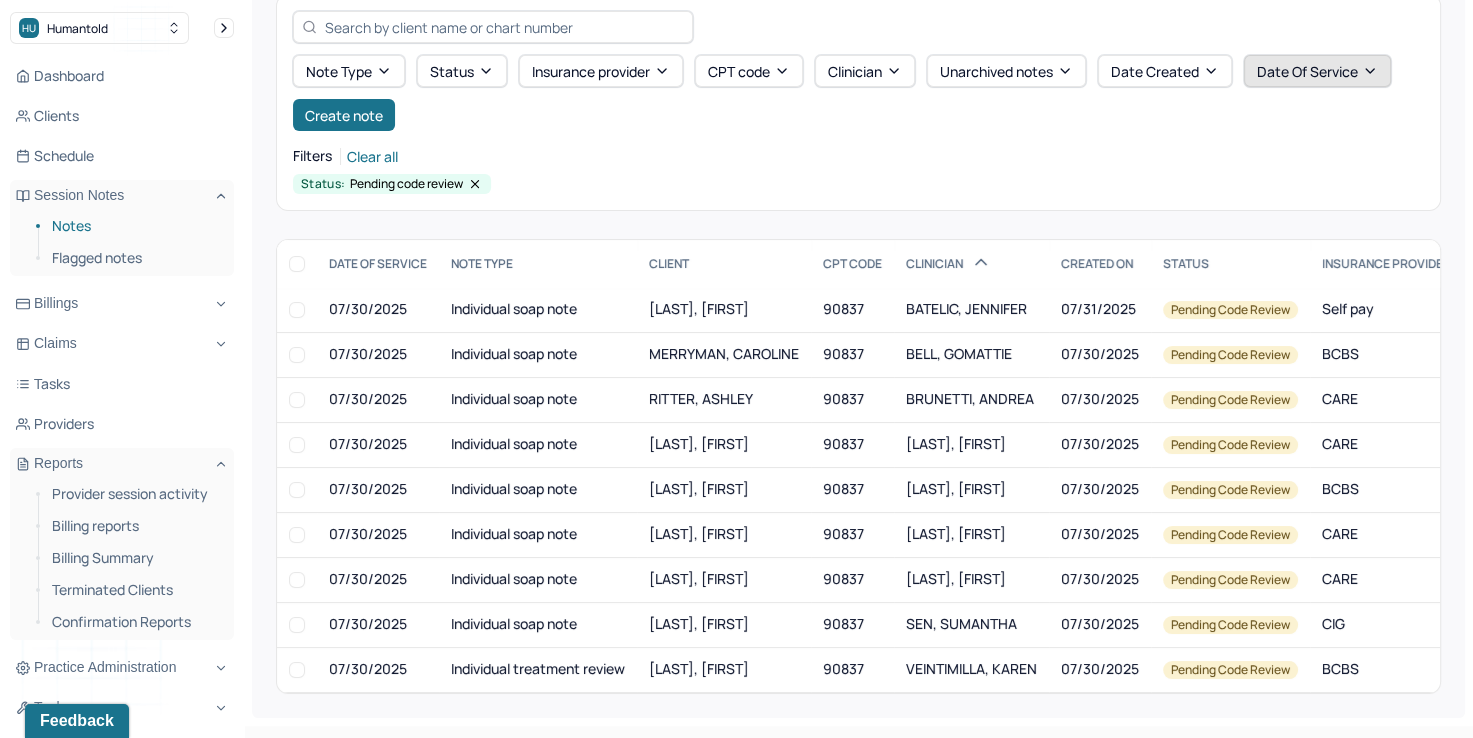 click 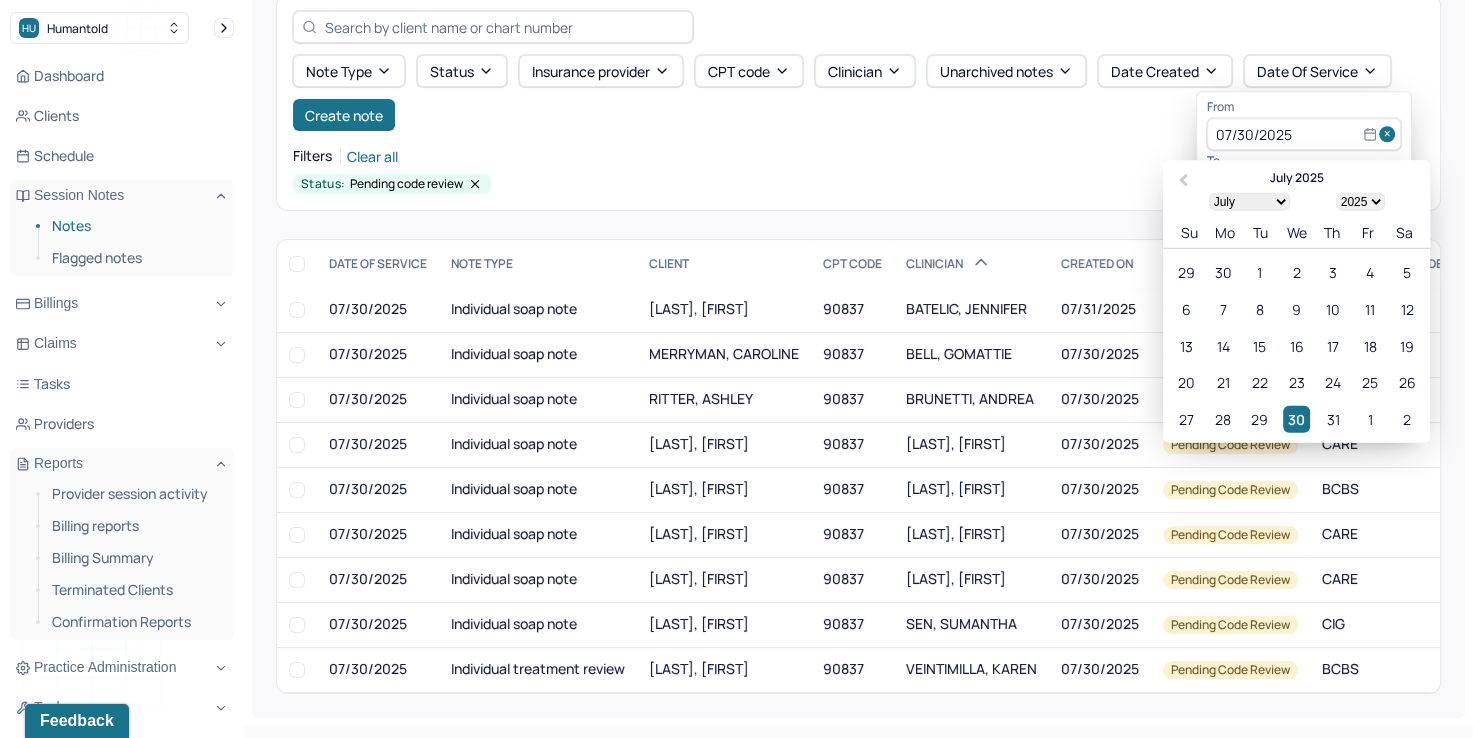 click at bounding box center [1390, 135] 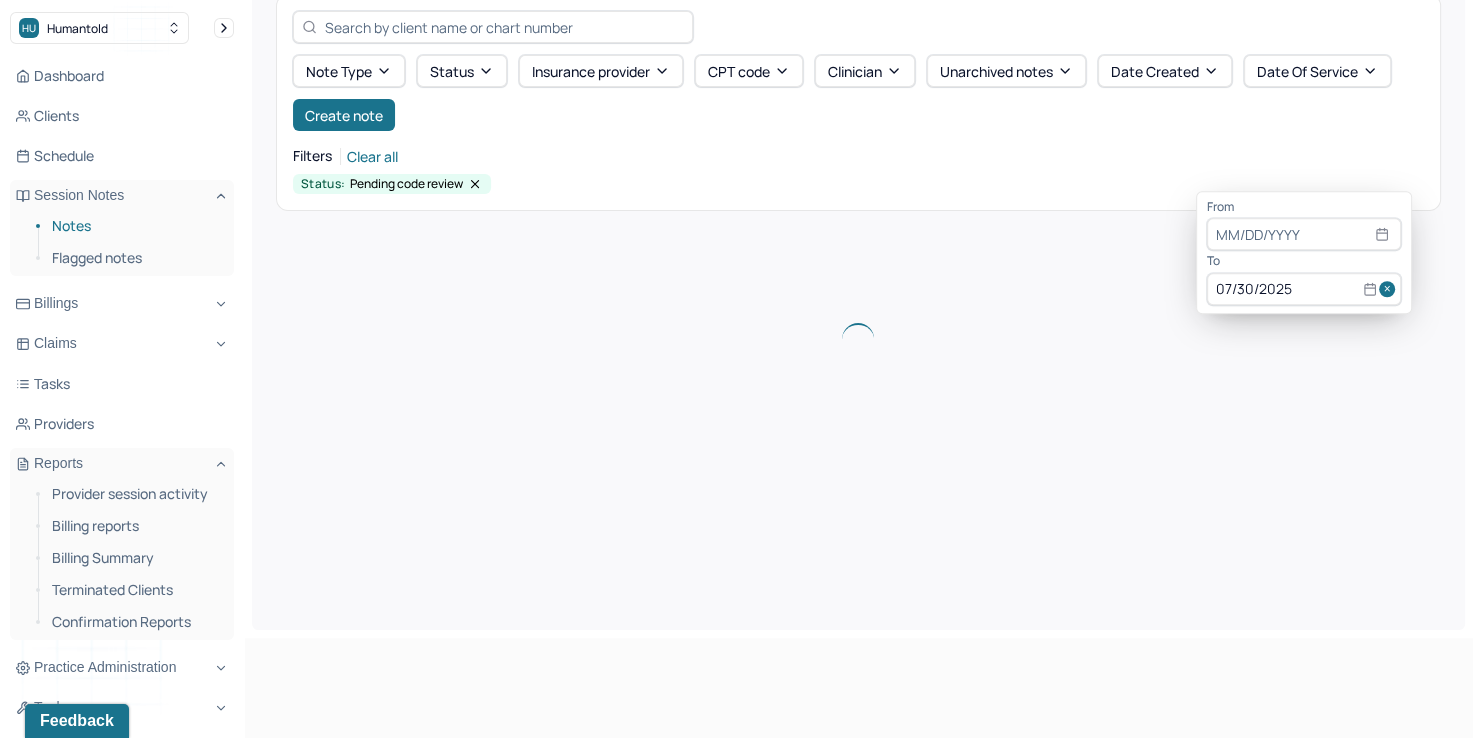 type 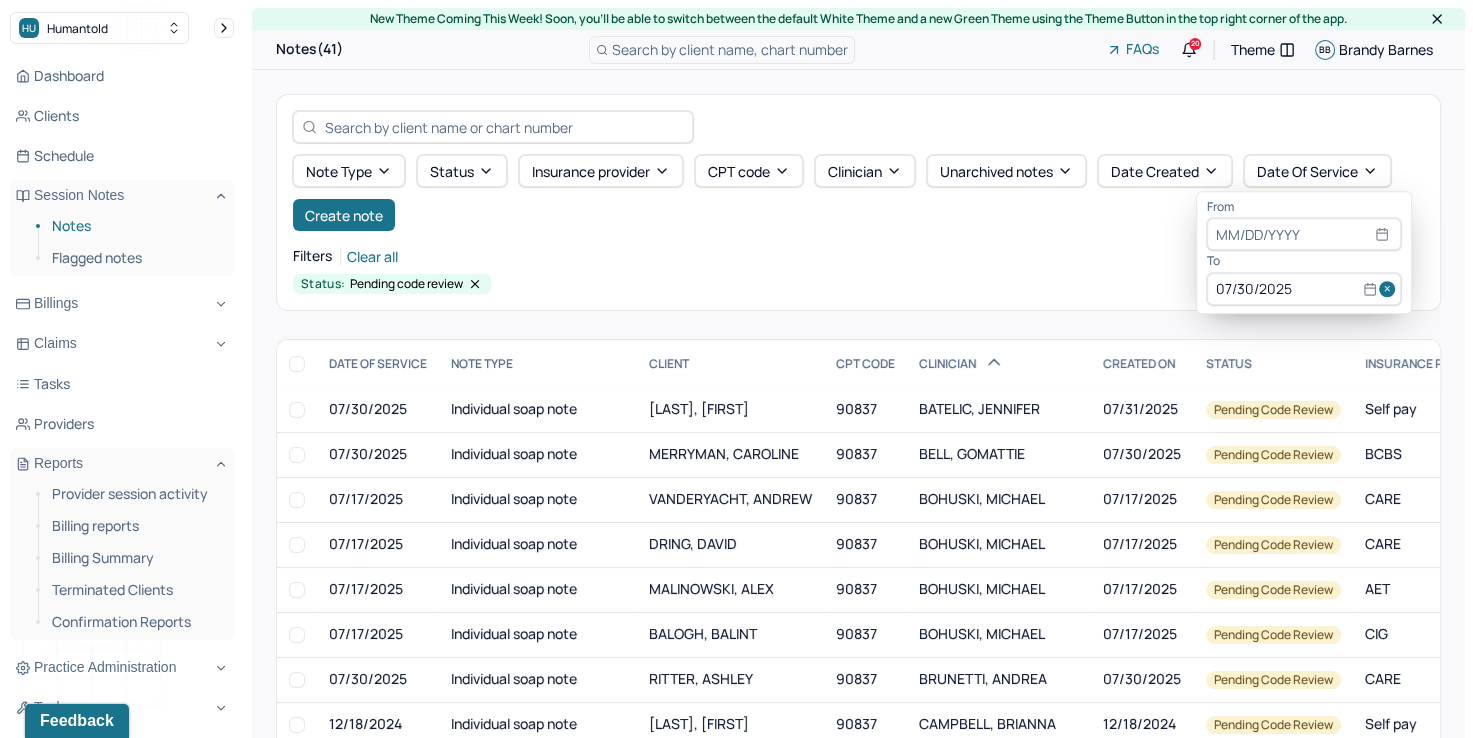 click at bounding box center (1390, 289) 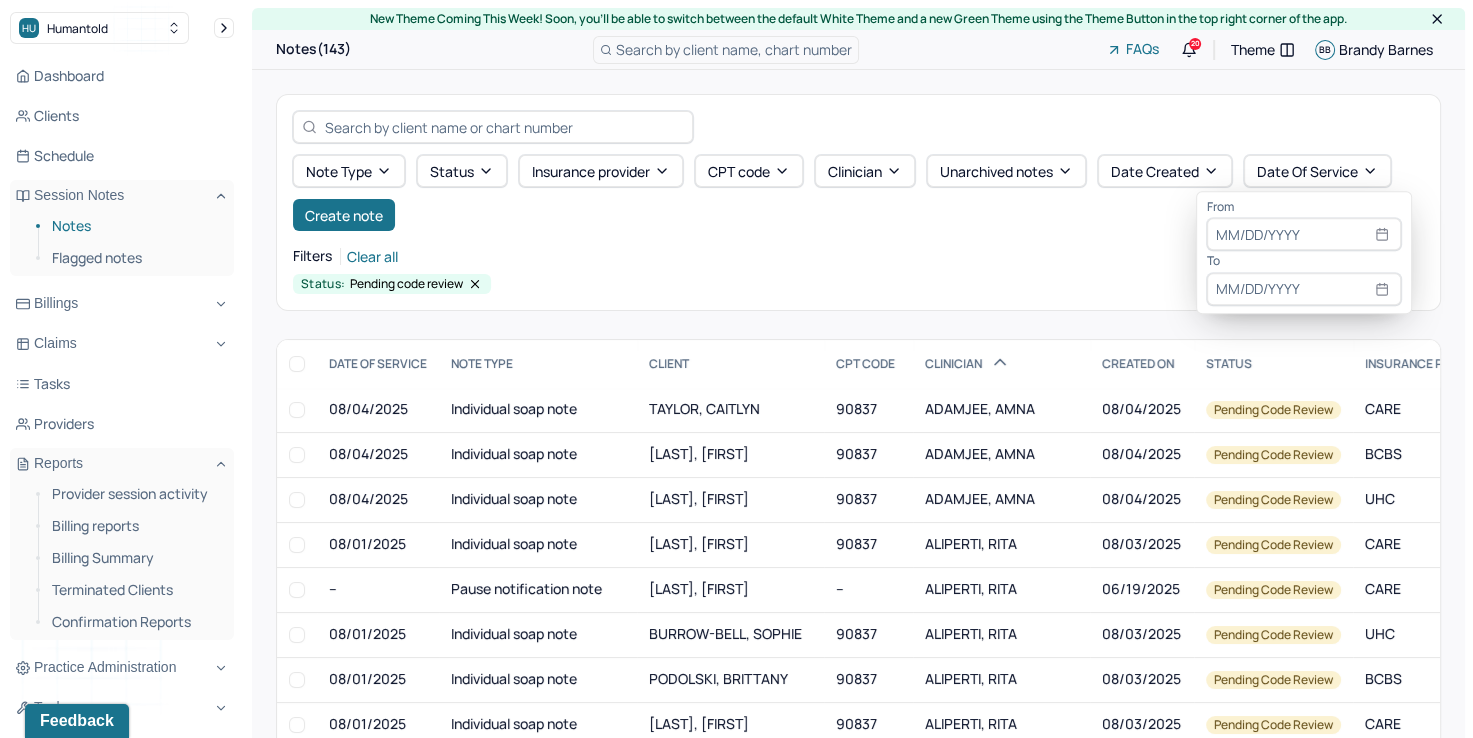 click at bounding box center (1304, 235) 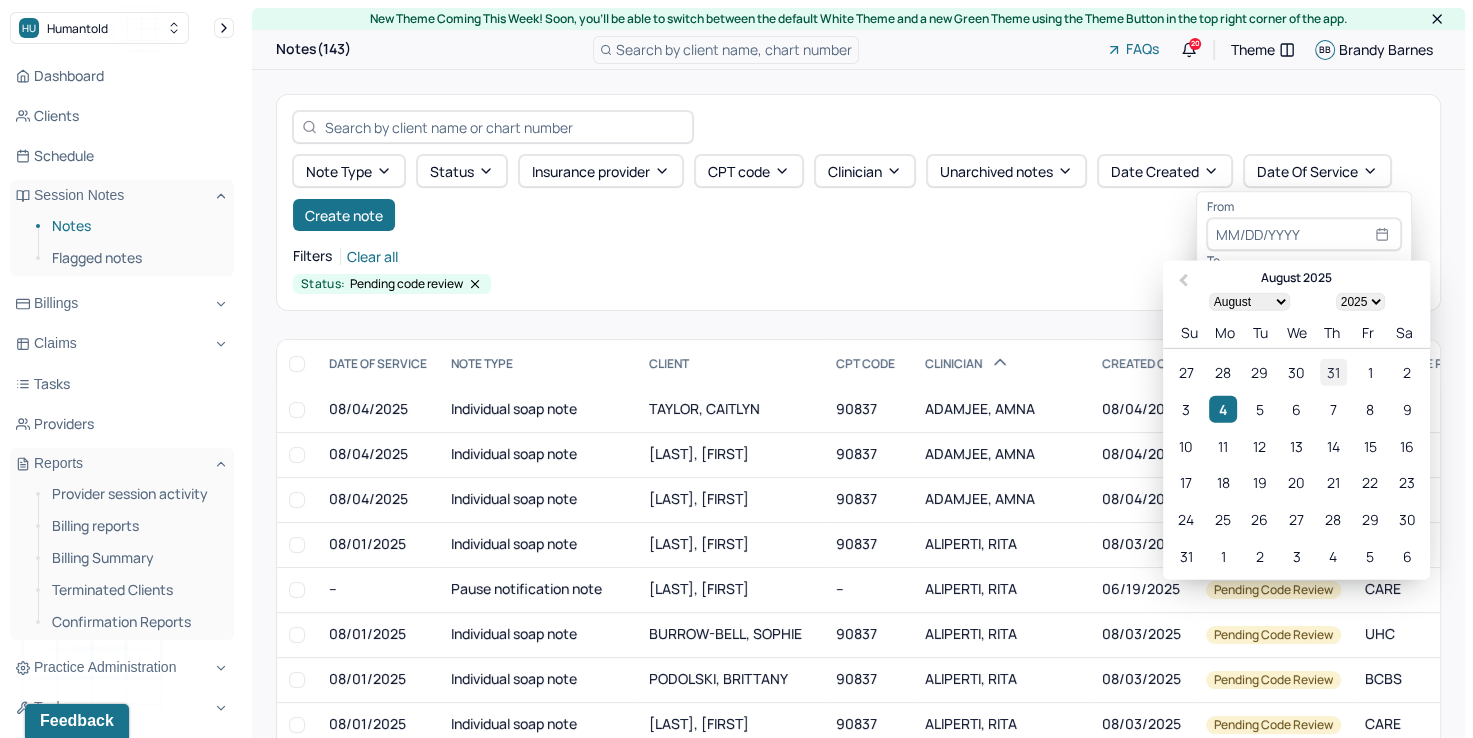 click on "31" at bounding box center [1333, 372] 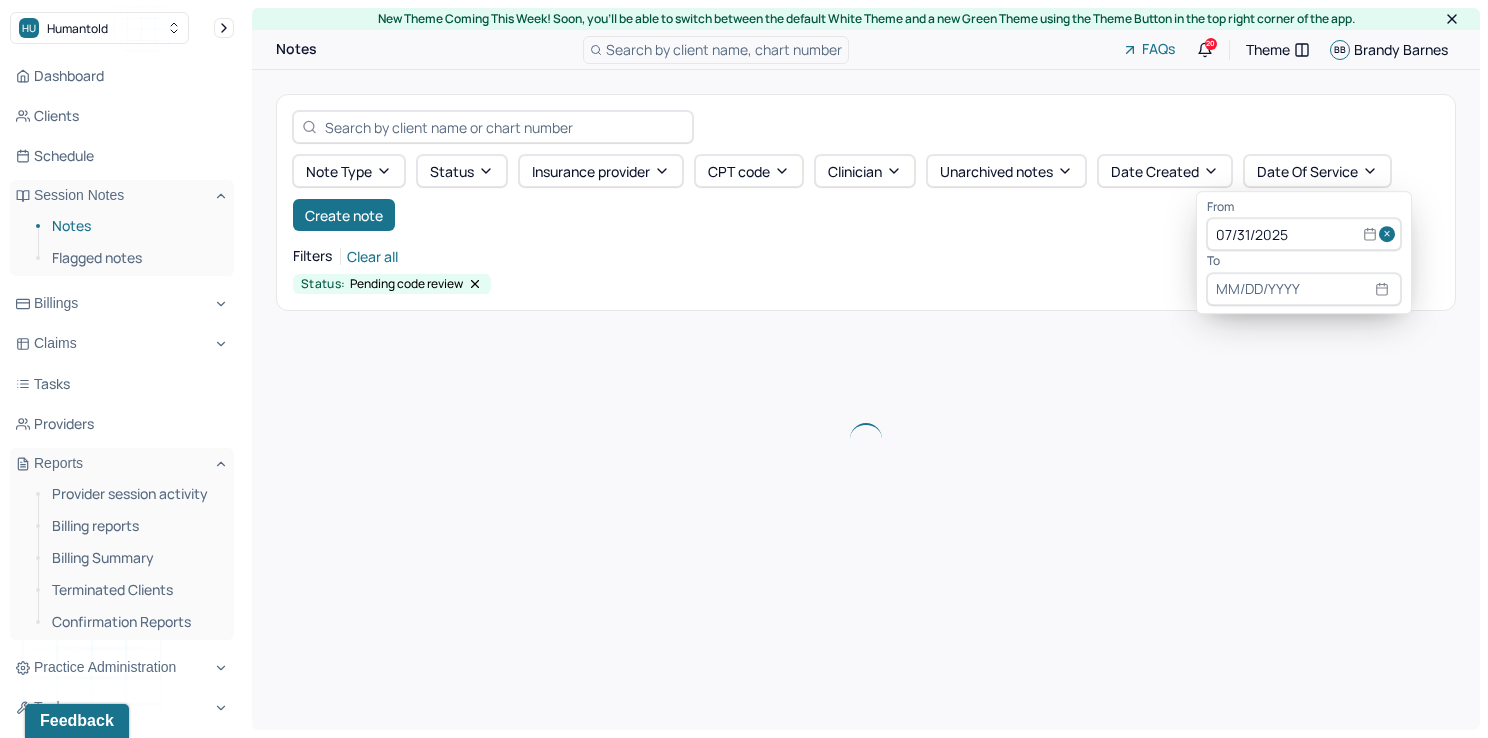 click at bounding box center [1304, 289] 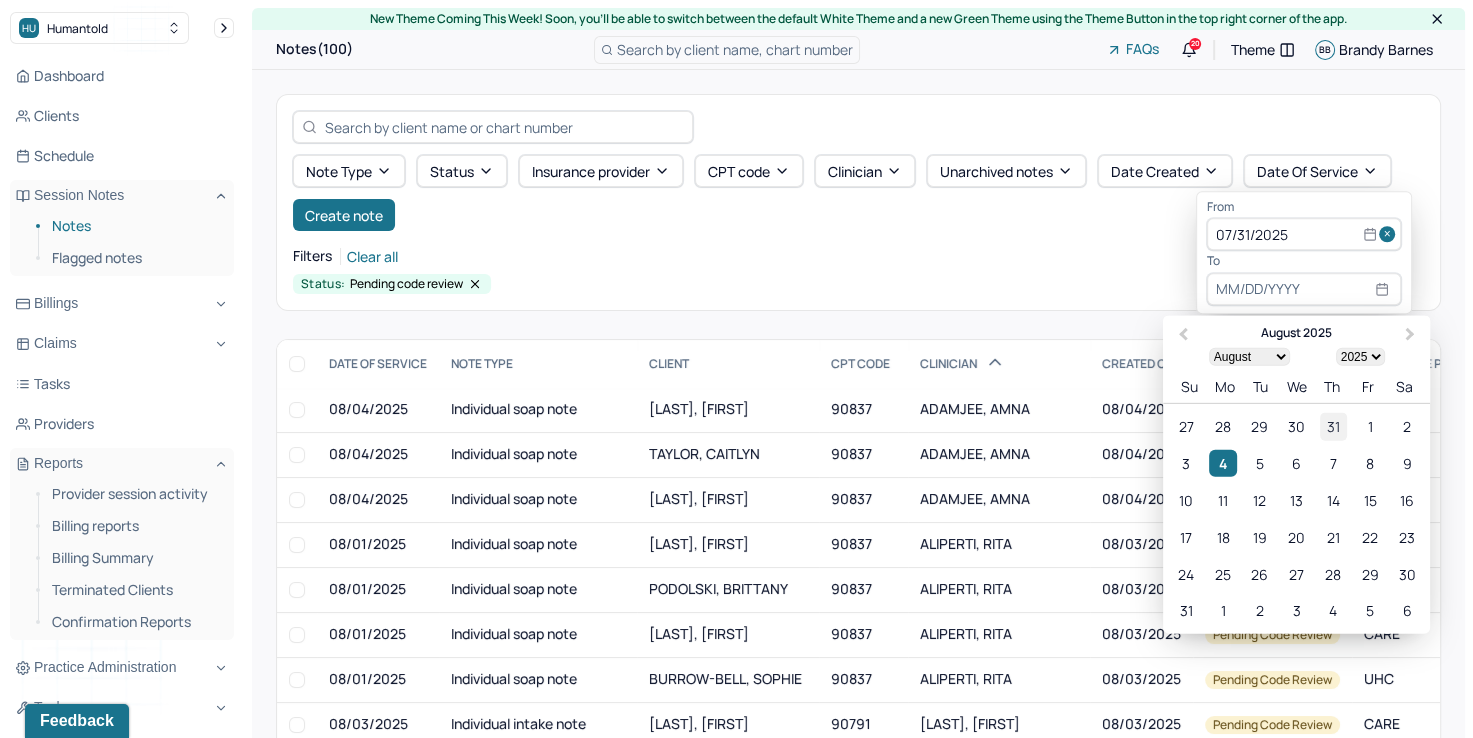 click on "31" at bounding box center [1333, 426] 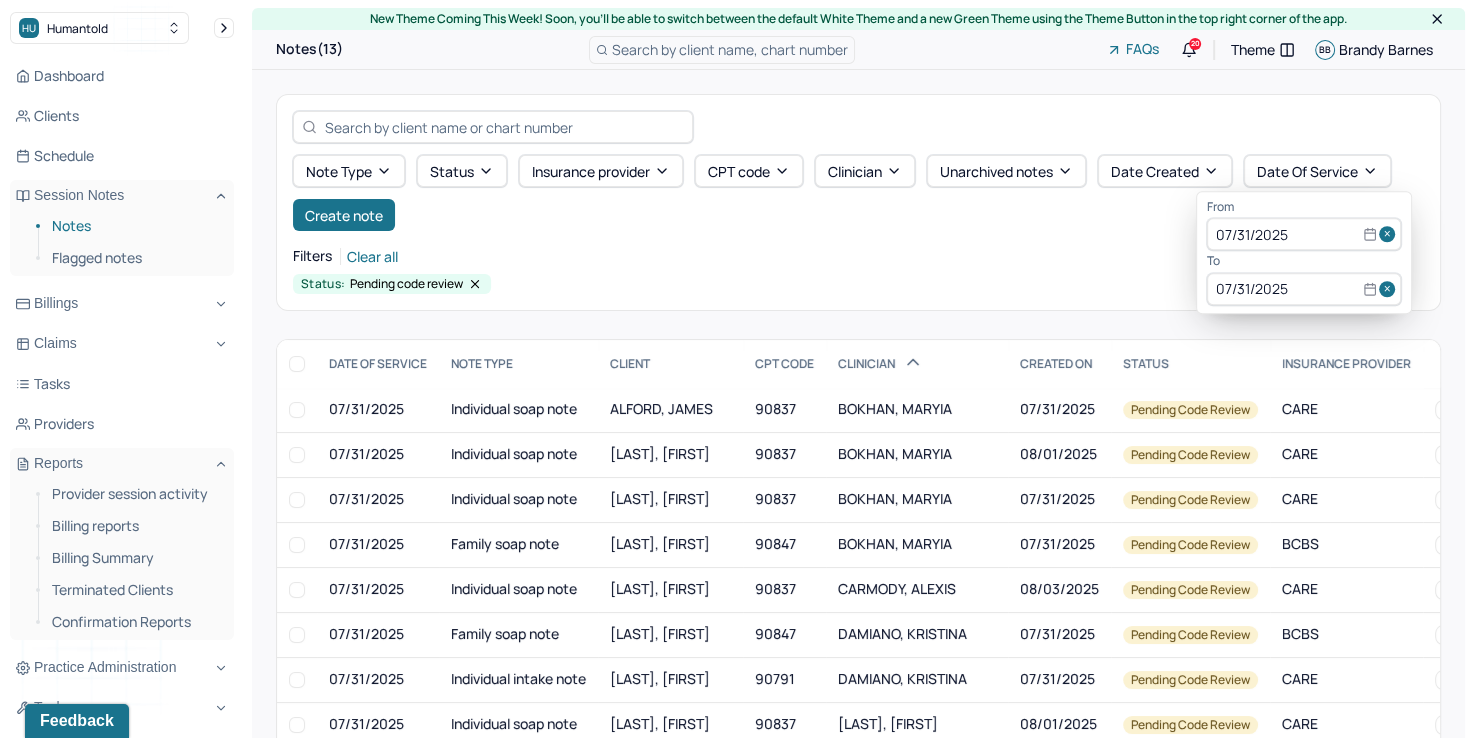 click on "Note type Status Insurance provider CPT code Clinician Unarchived notes Date Created Date Of Service Create note Filters Clear all Status: Pending code review" at bounding box center (858, 202) 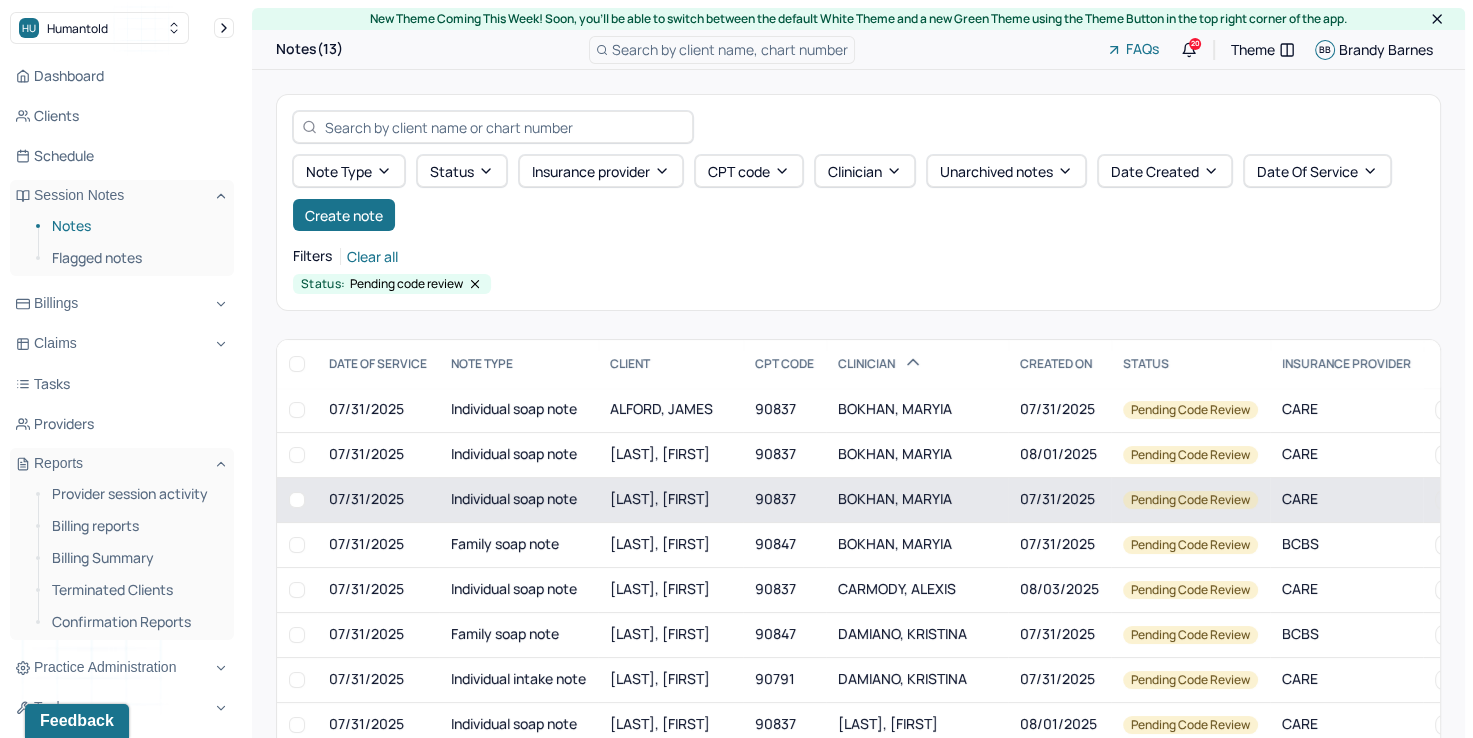 click on "BOKHAN, MARYIA" at bounding box center (895, 498) 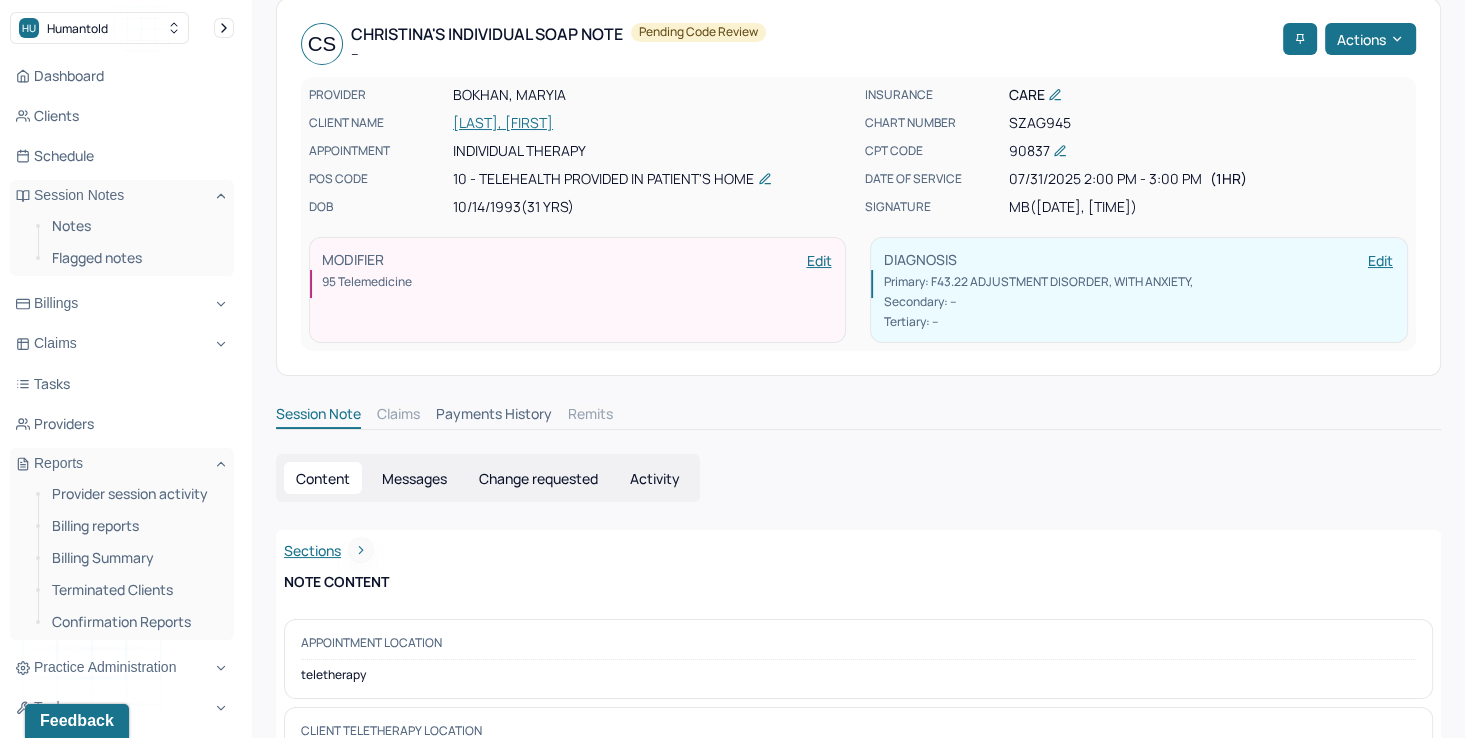scroll, scrollTop: 0, scrollLeft: 0, axis: both 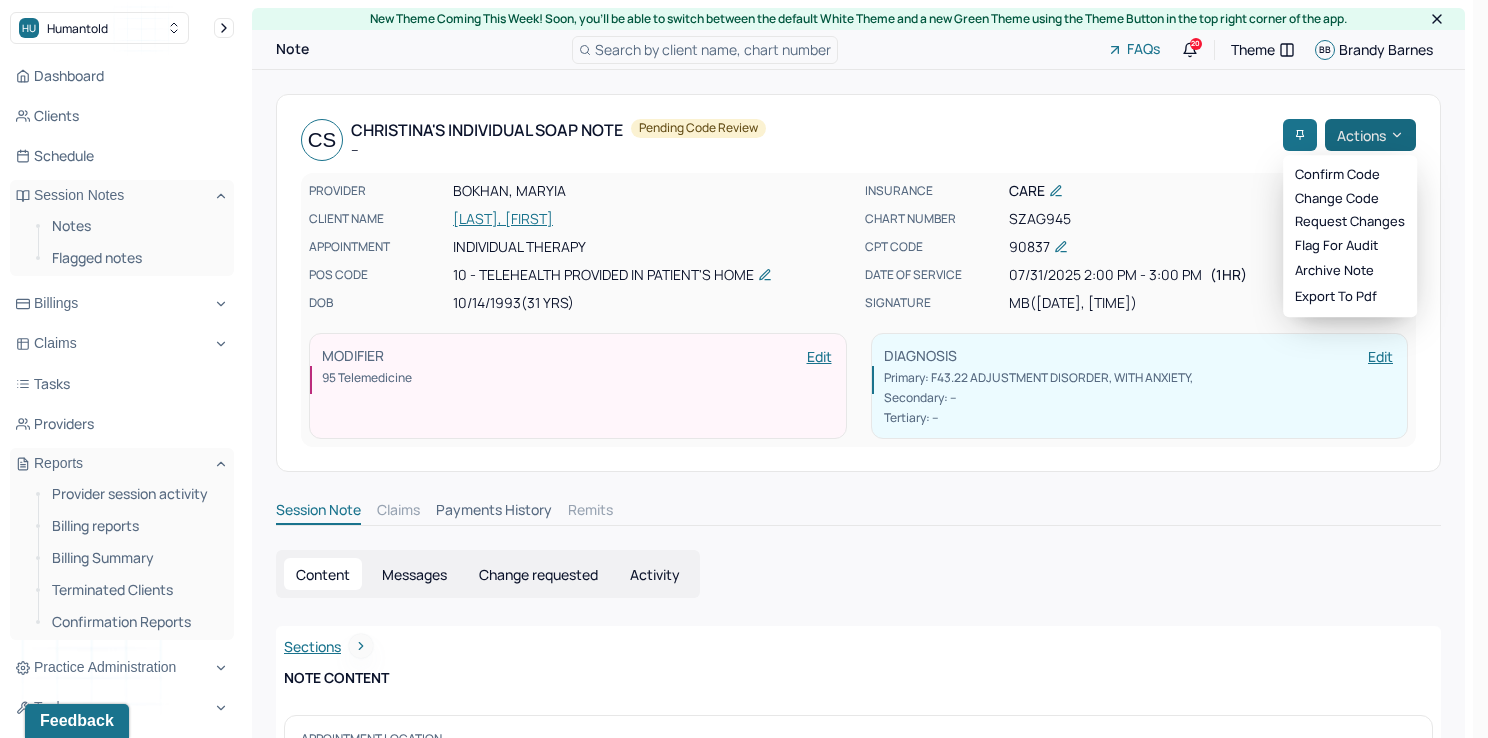 click 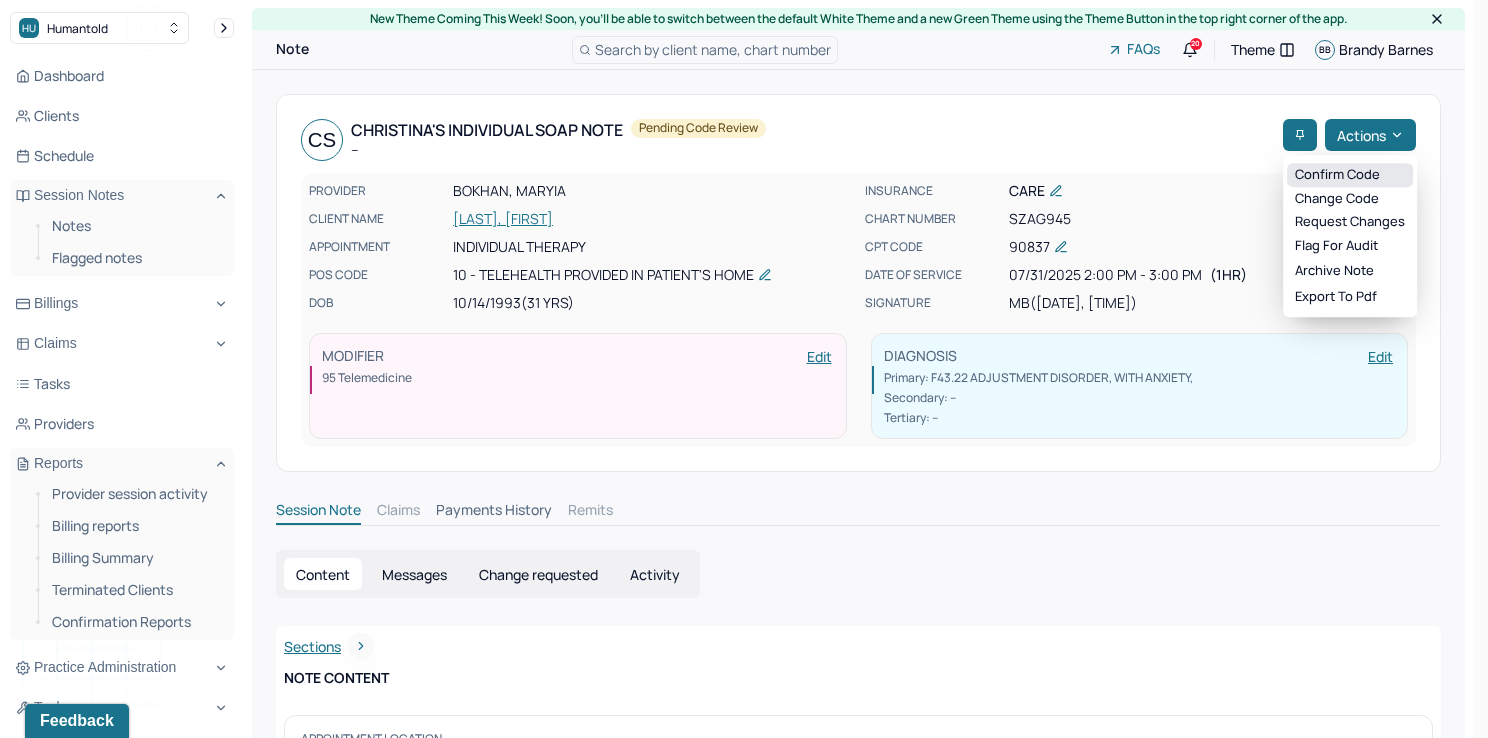 click on "Confirm code" at bounding box center (1350, 175) 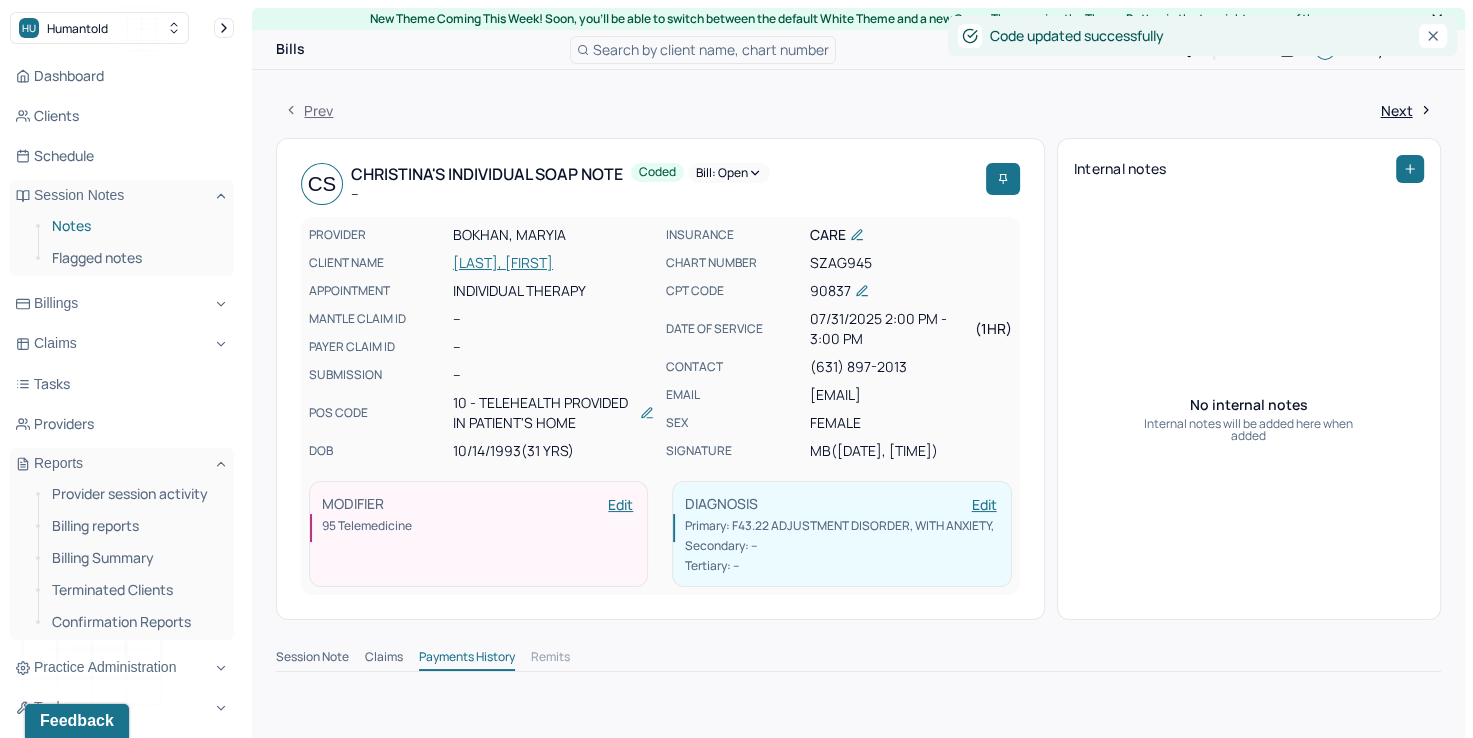 click on "Notes" at bounding box center [135, 226] 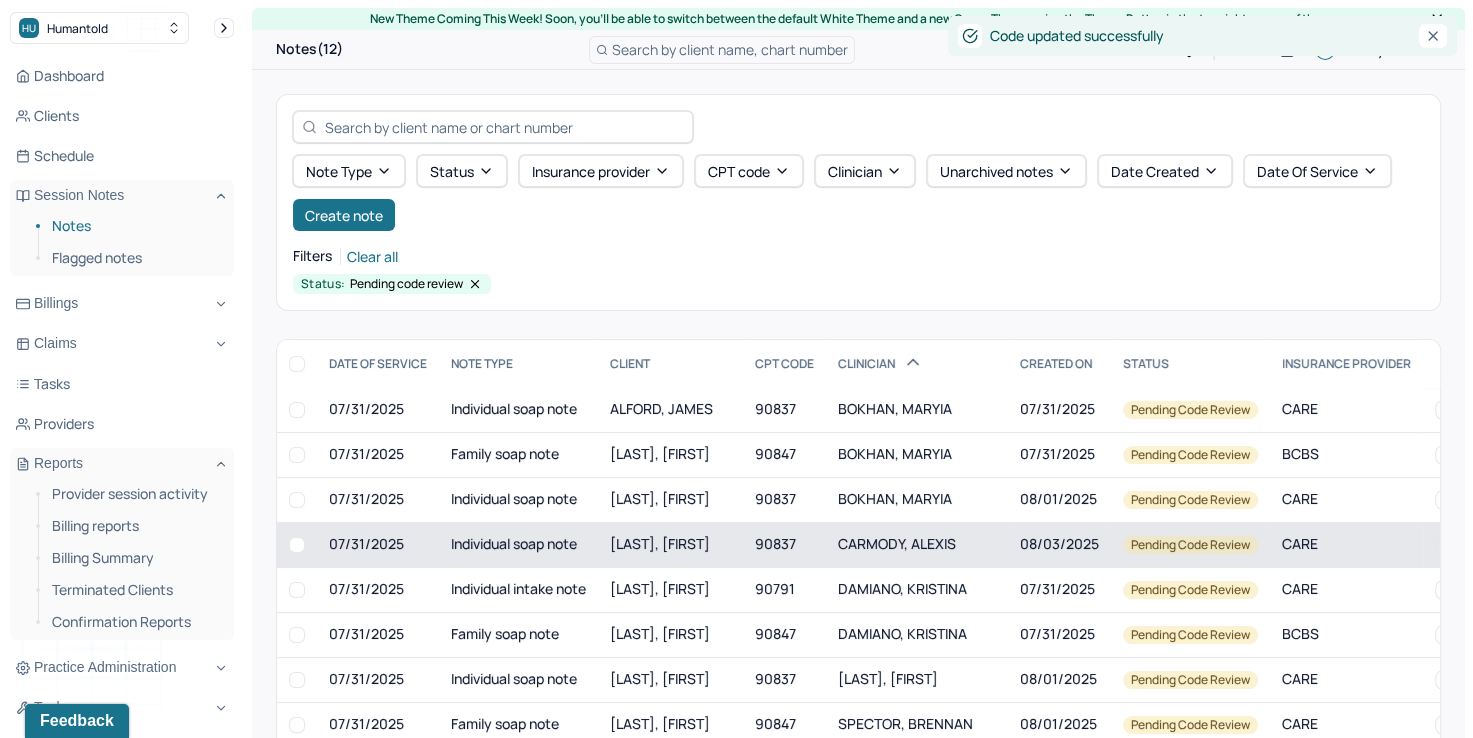 scroll, scrollTop: 11, scrollLeft: 0, axis: vertical 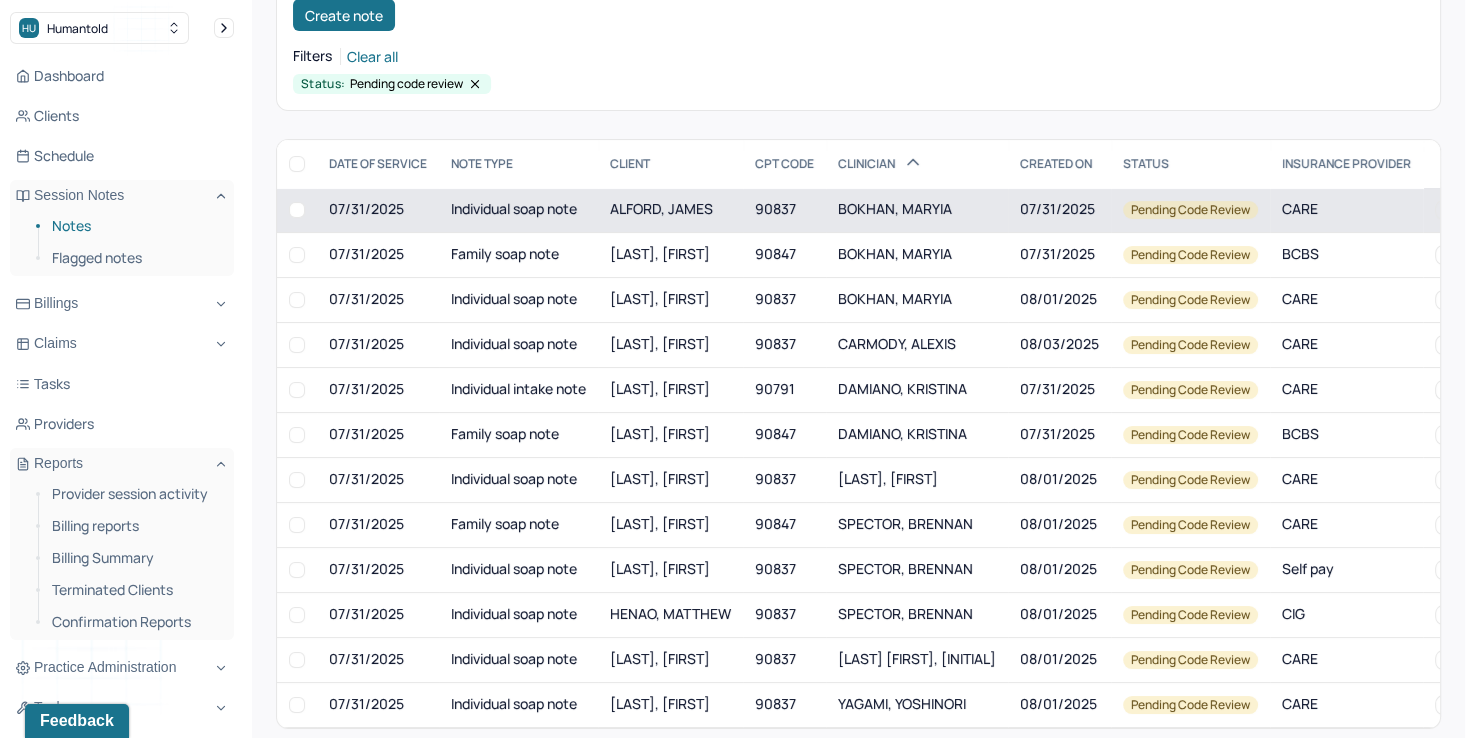 click on "BOKHAN, MARYIA" at bounding box center (895, 208) 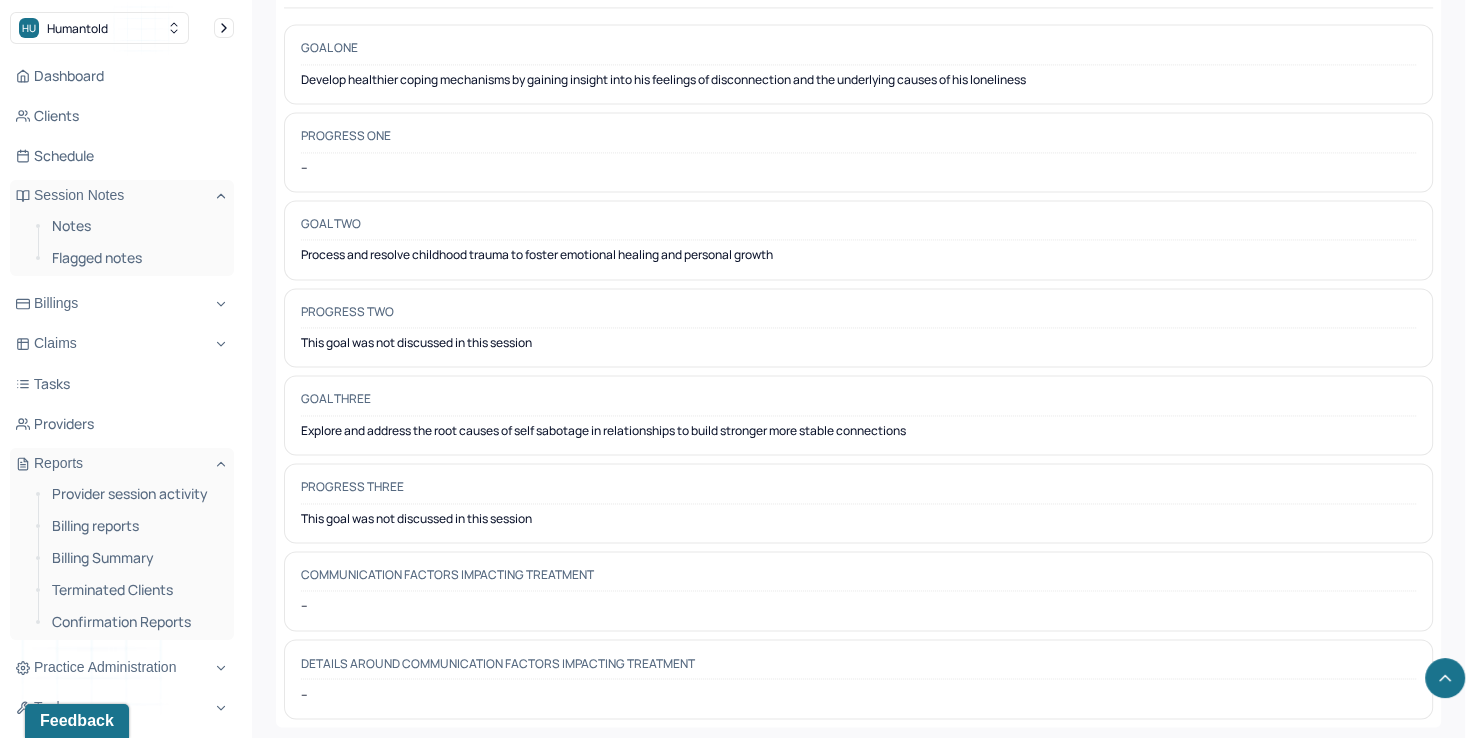 scroll, scrollTop: 2933, scrollLeft: 0, axis: vertical 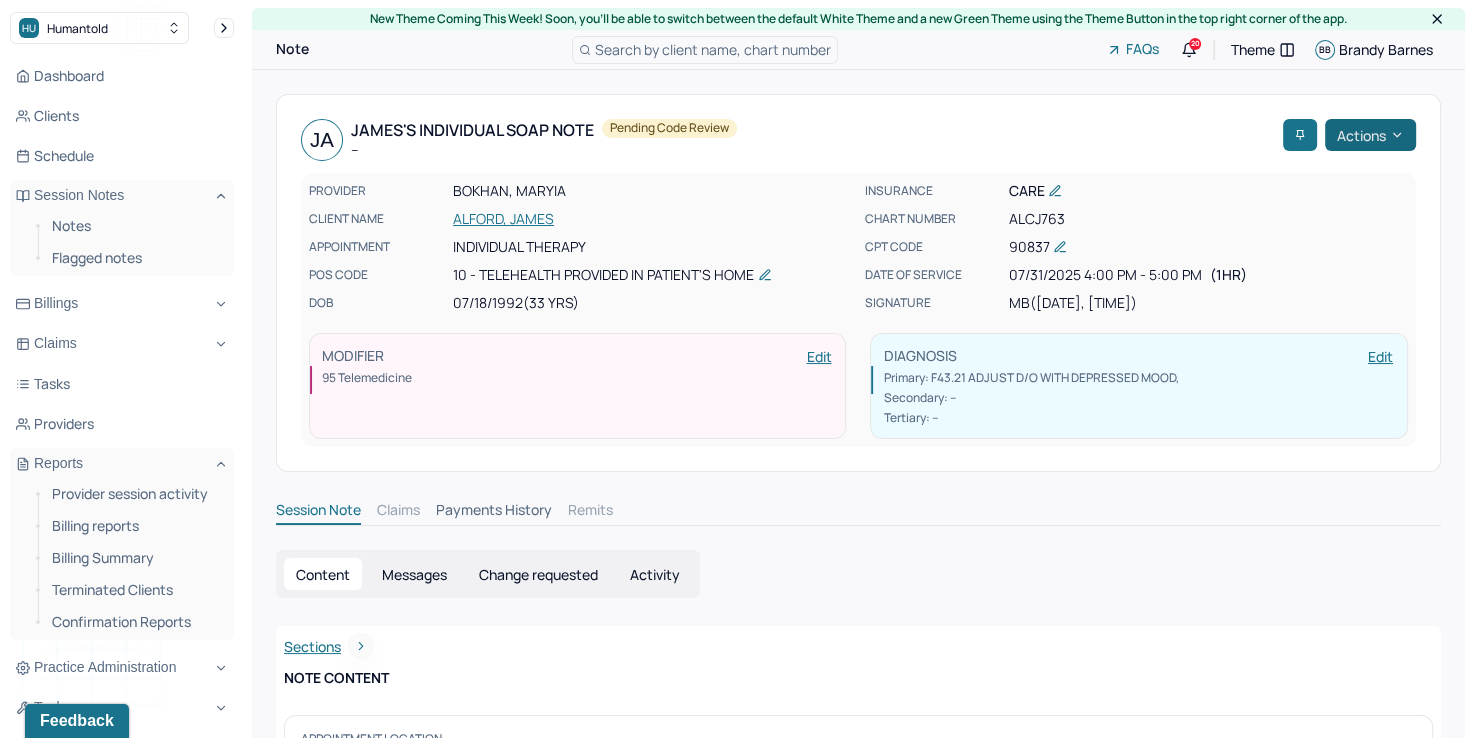 click on "Actions" at bounding box center [1370, 135] 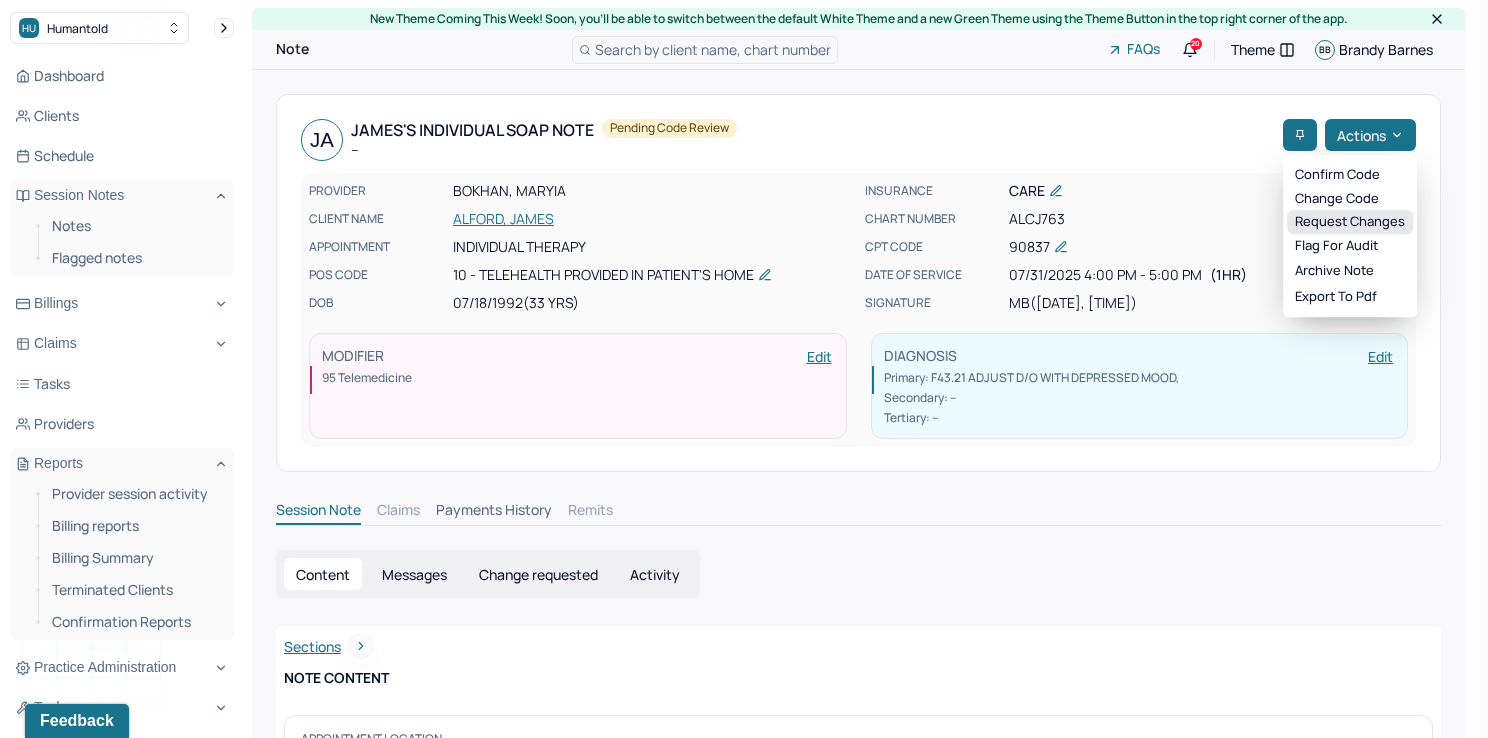 click on "Request changes" at bounding box center (1350, 222) 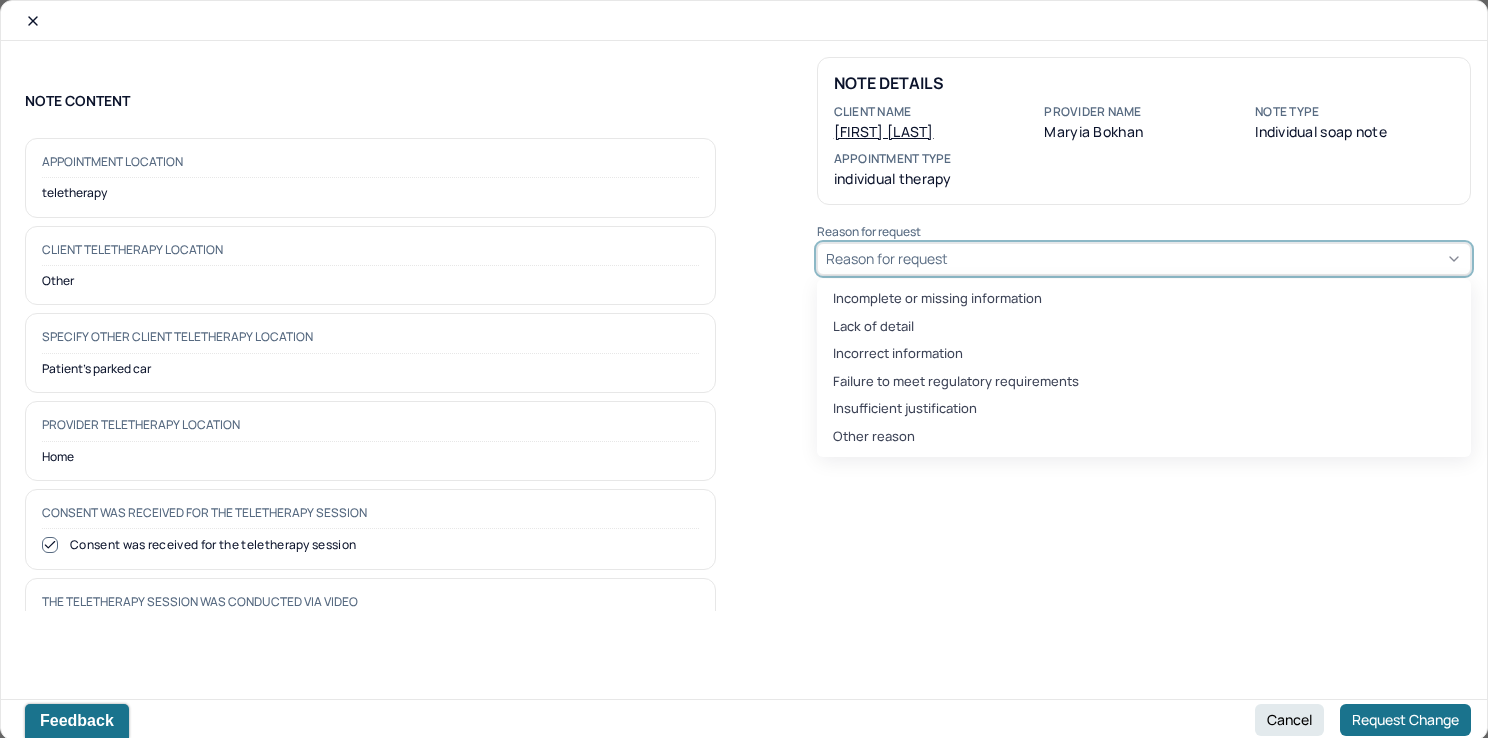 click on "Reason for request" at bounding box center (1144, 259) 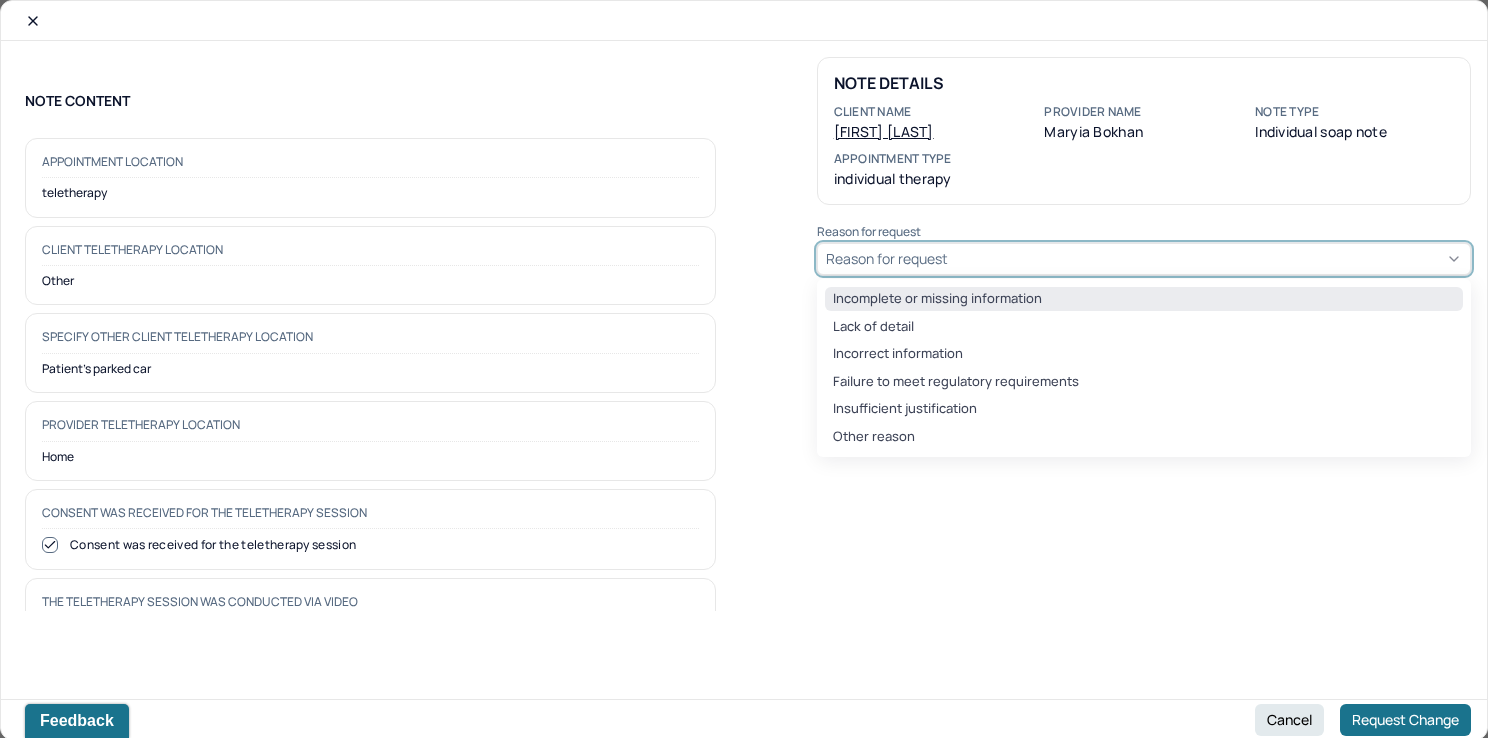 click on "Incomplete or missing information" at bounding box center (1144, 299) 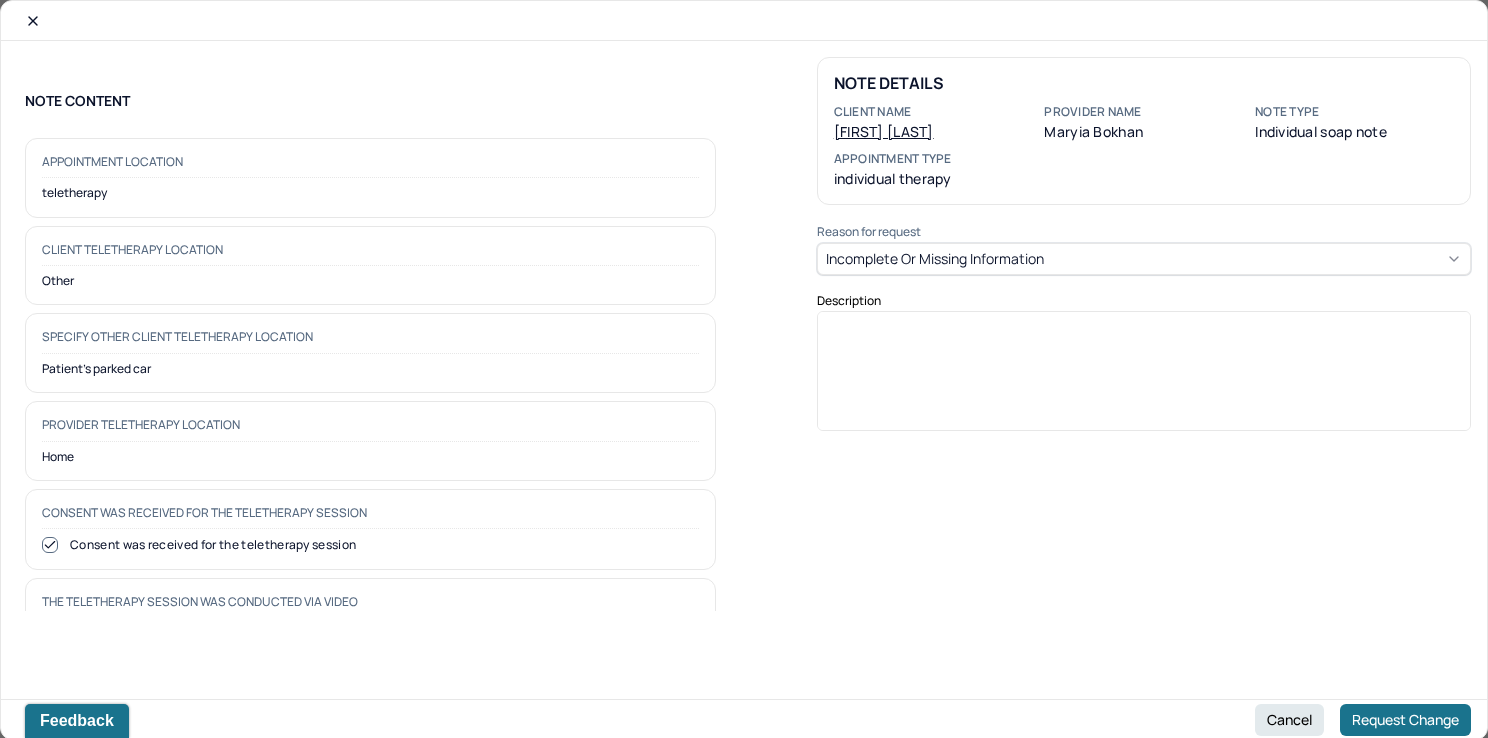 click at bounding box center (1144, 378) 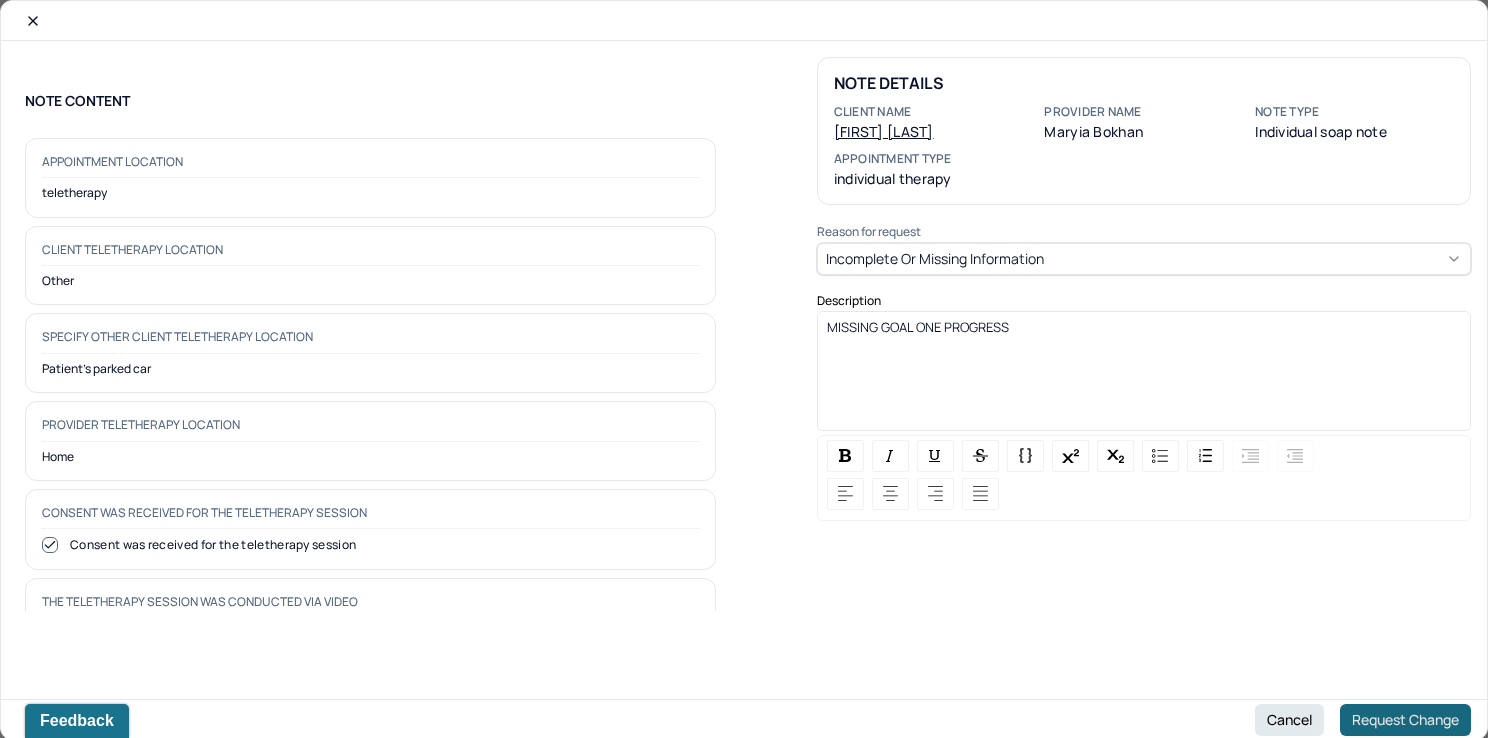 click on "Request Change" at bounding box center [1405, 720] 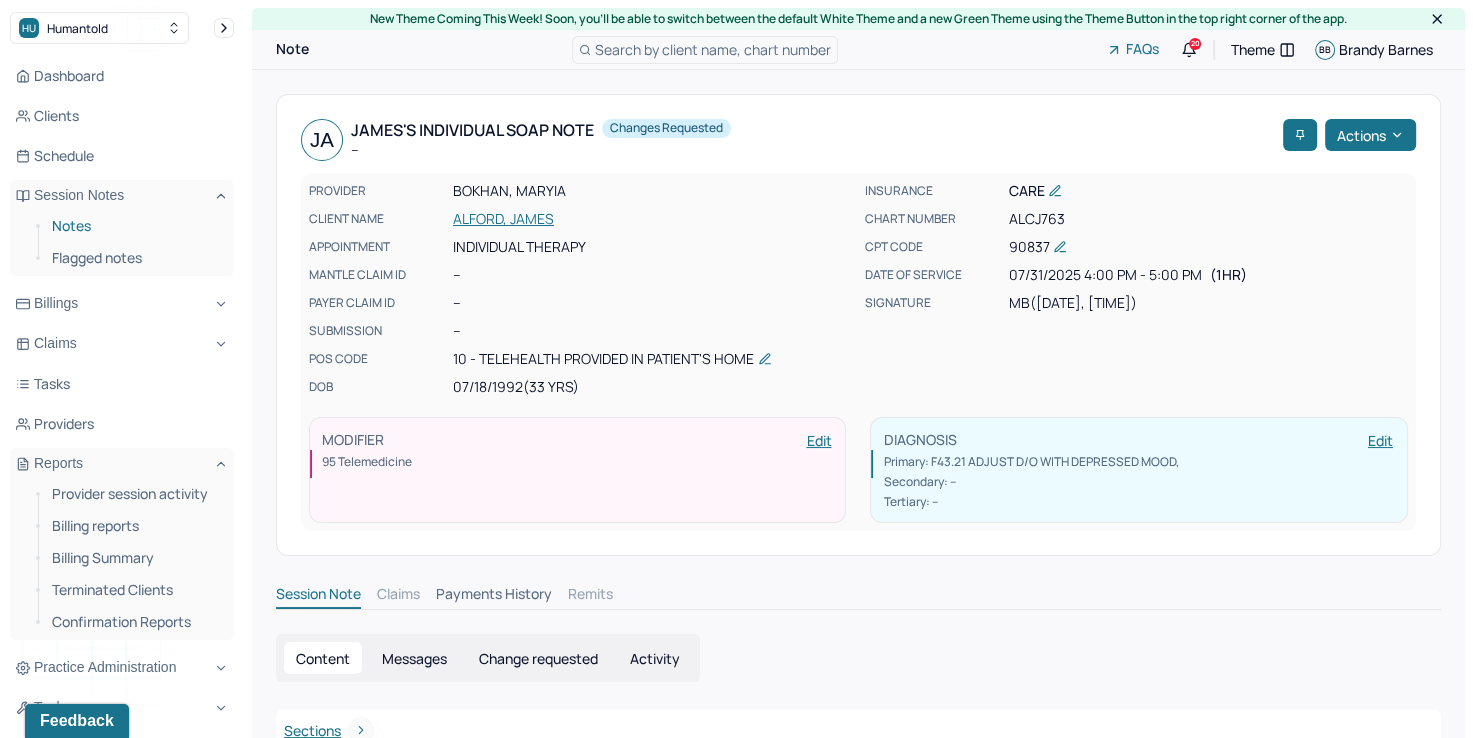 drag, startPoint x: 77, startPoint y: 231, endPoint x: 87, endPoint y: 230, distance: 10.049875 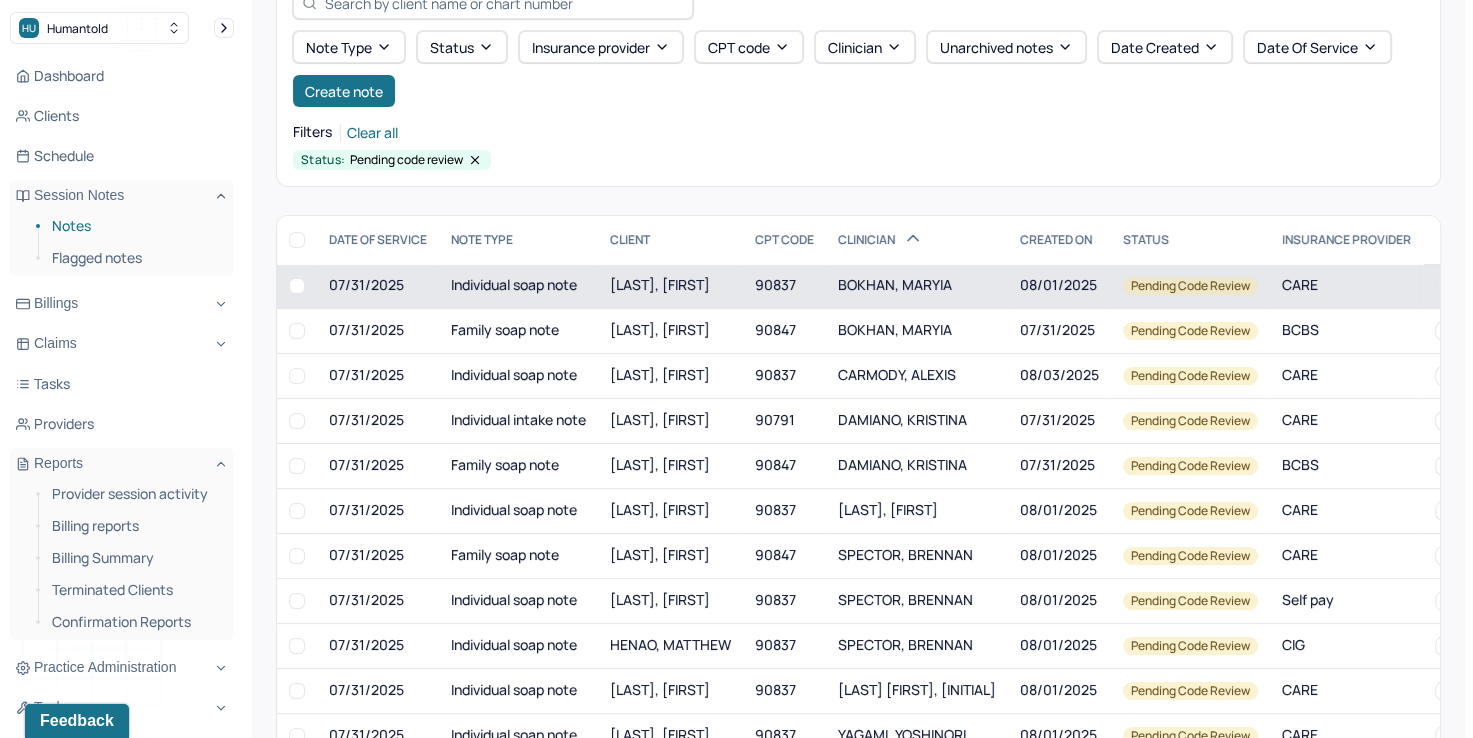 scroll, scrollTop: 89, scrollLeft: 0, axis: vertical 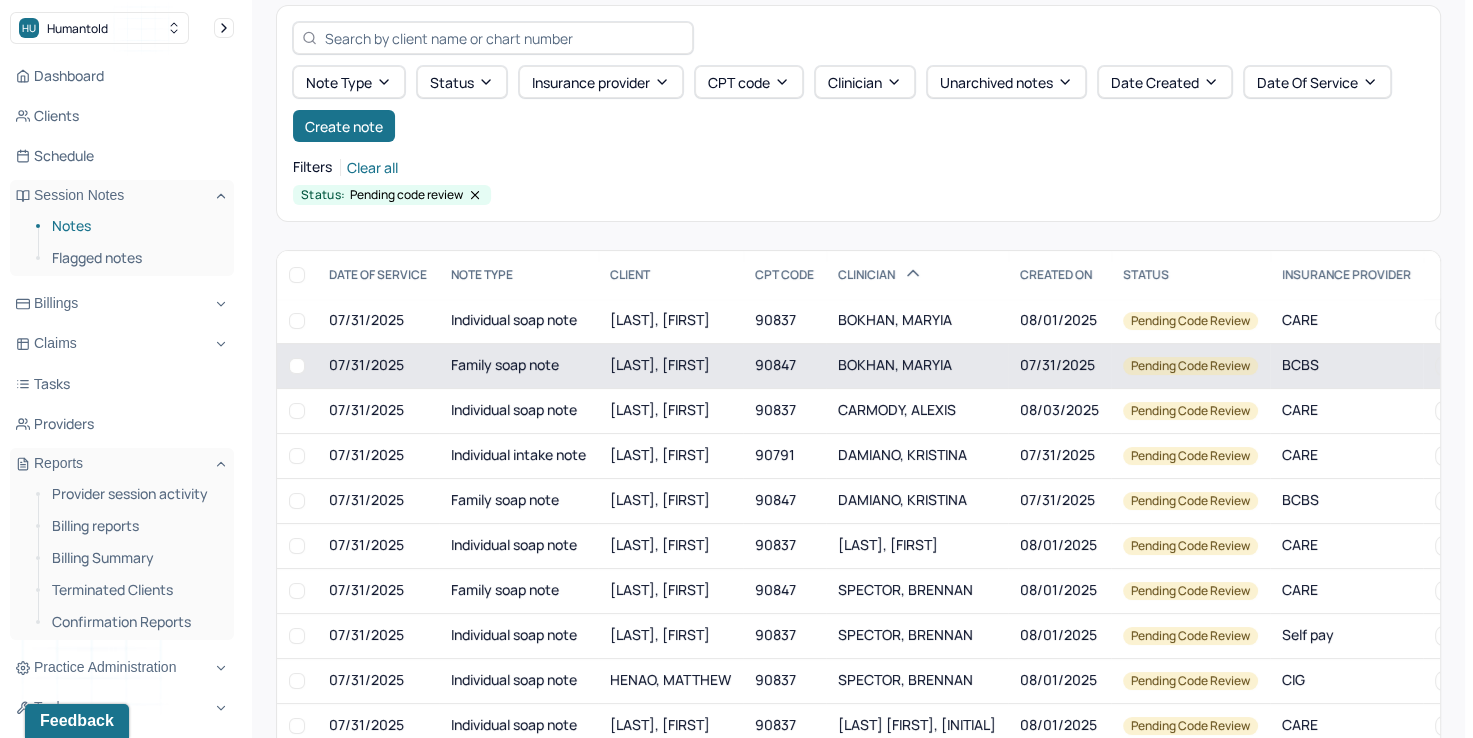 click on "BOKHAN, MARYIA" at bounding box center [895, 364] 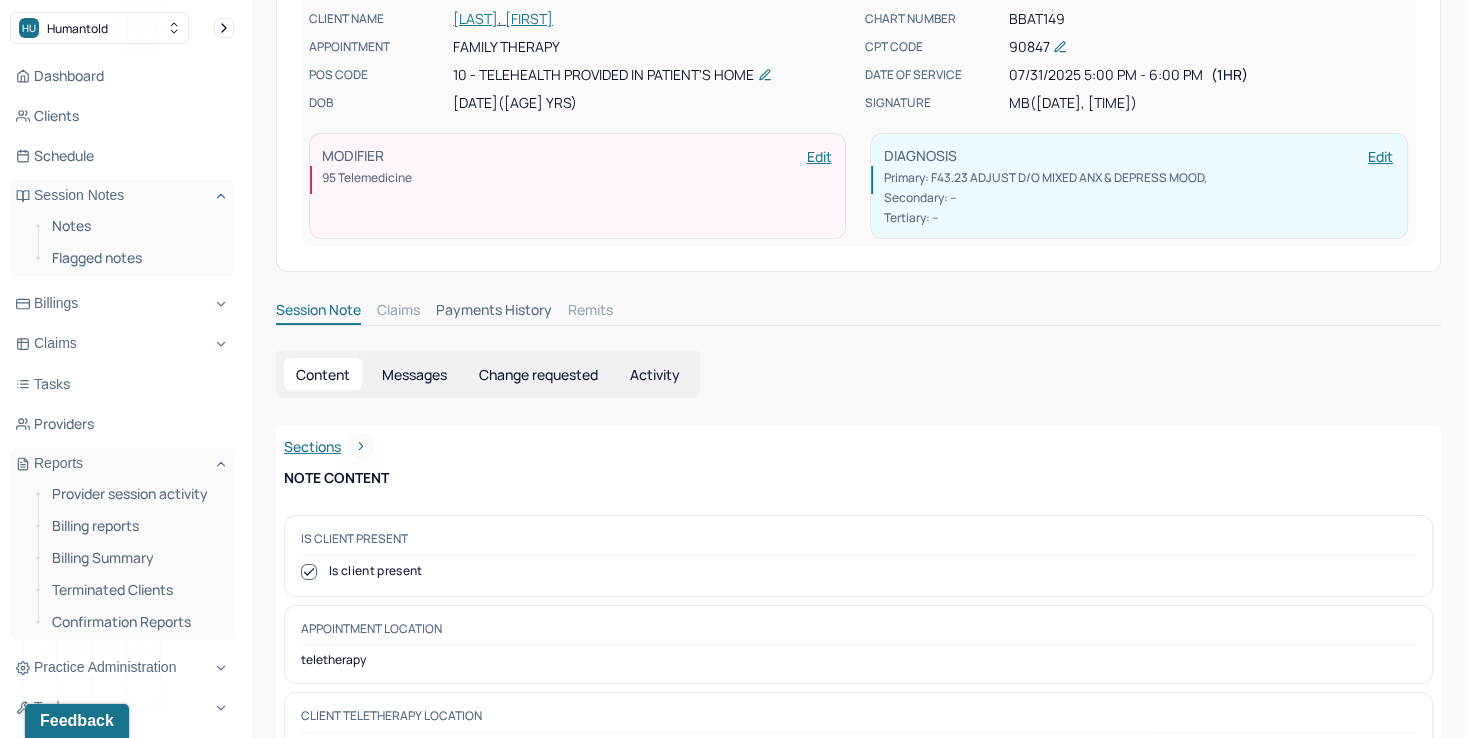 scroll, scrollTop: 0, scrollLeft: 0, axis: both 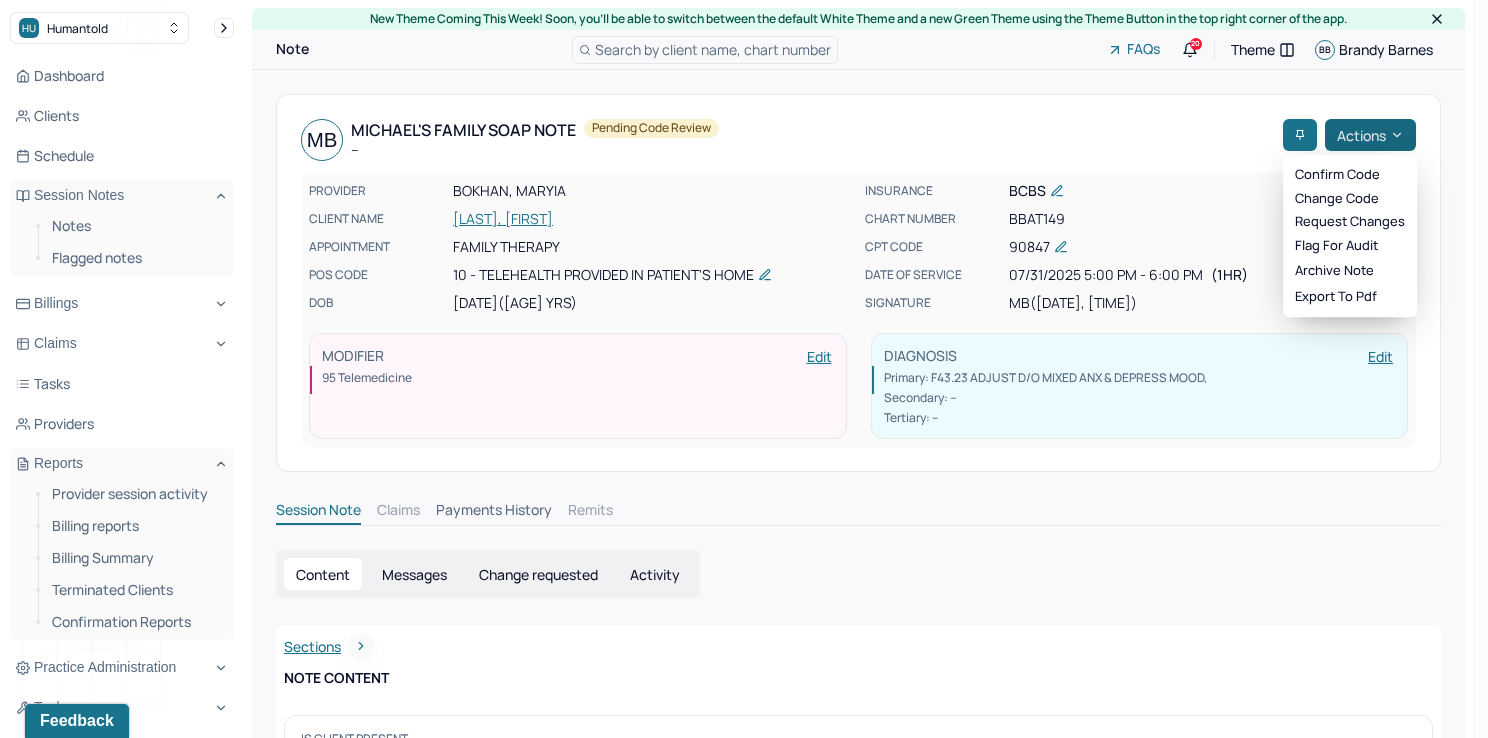 click 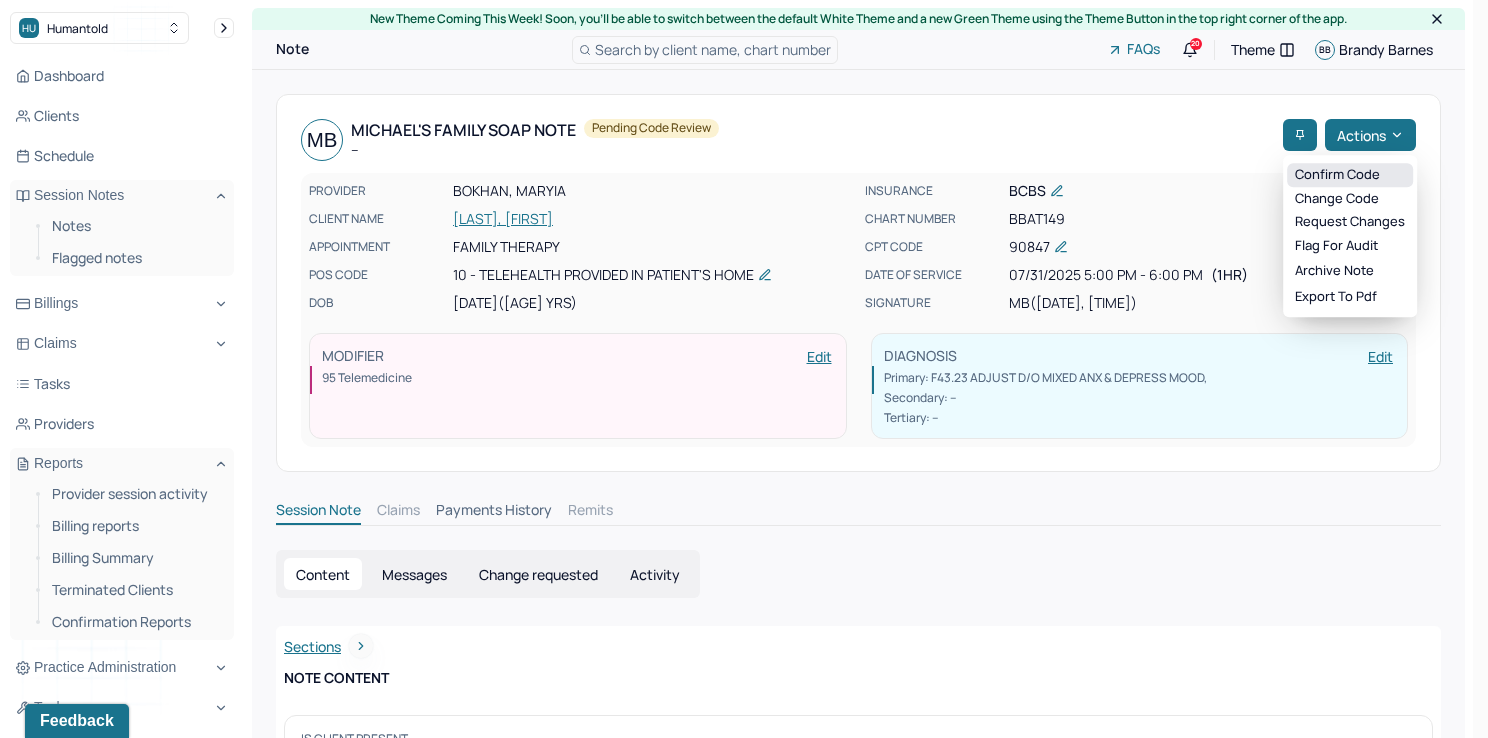 click on "Confirm code" at bounding box center [1350, 175] 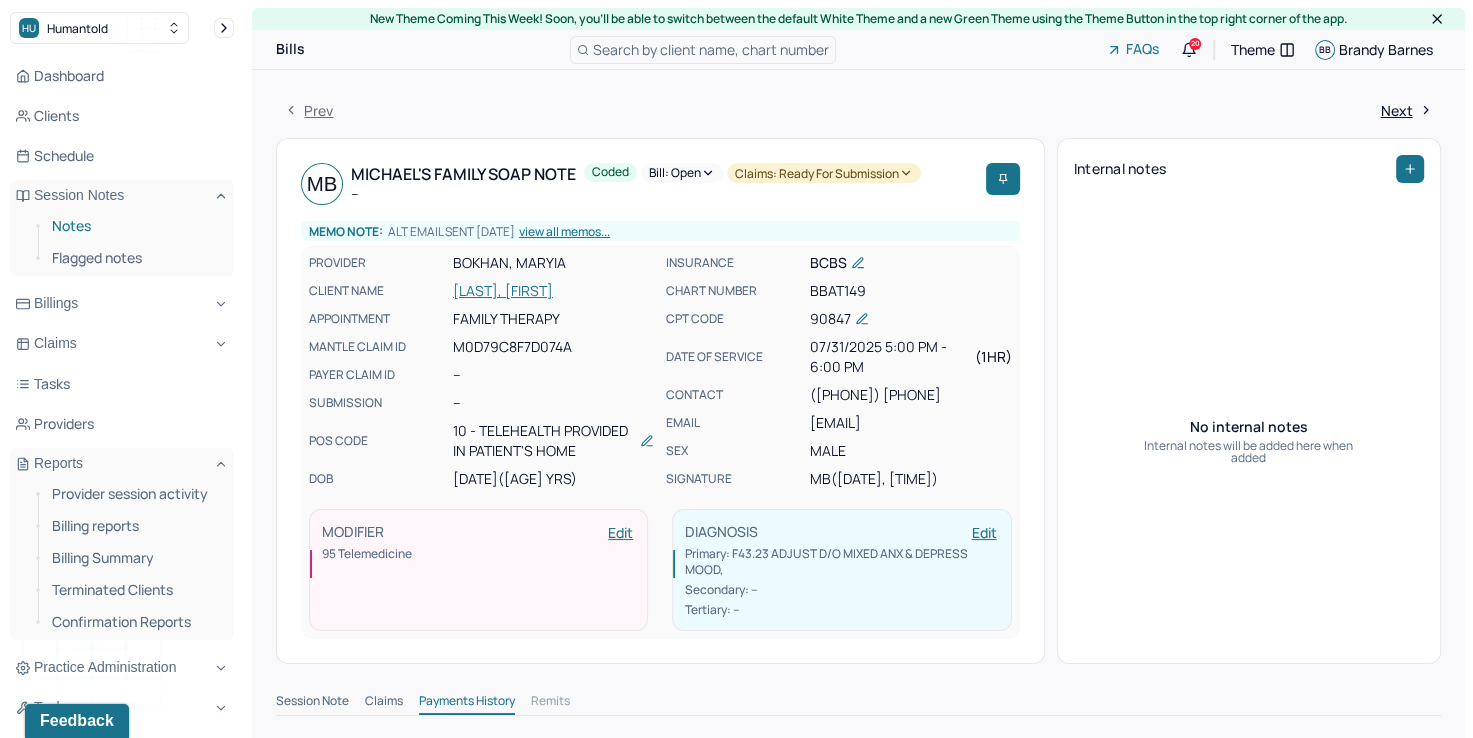 click on "Notes" at bounding box center (135, 226) 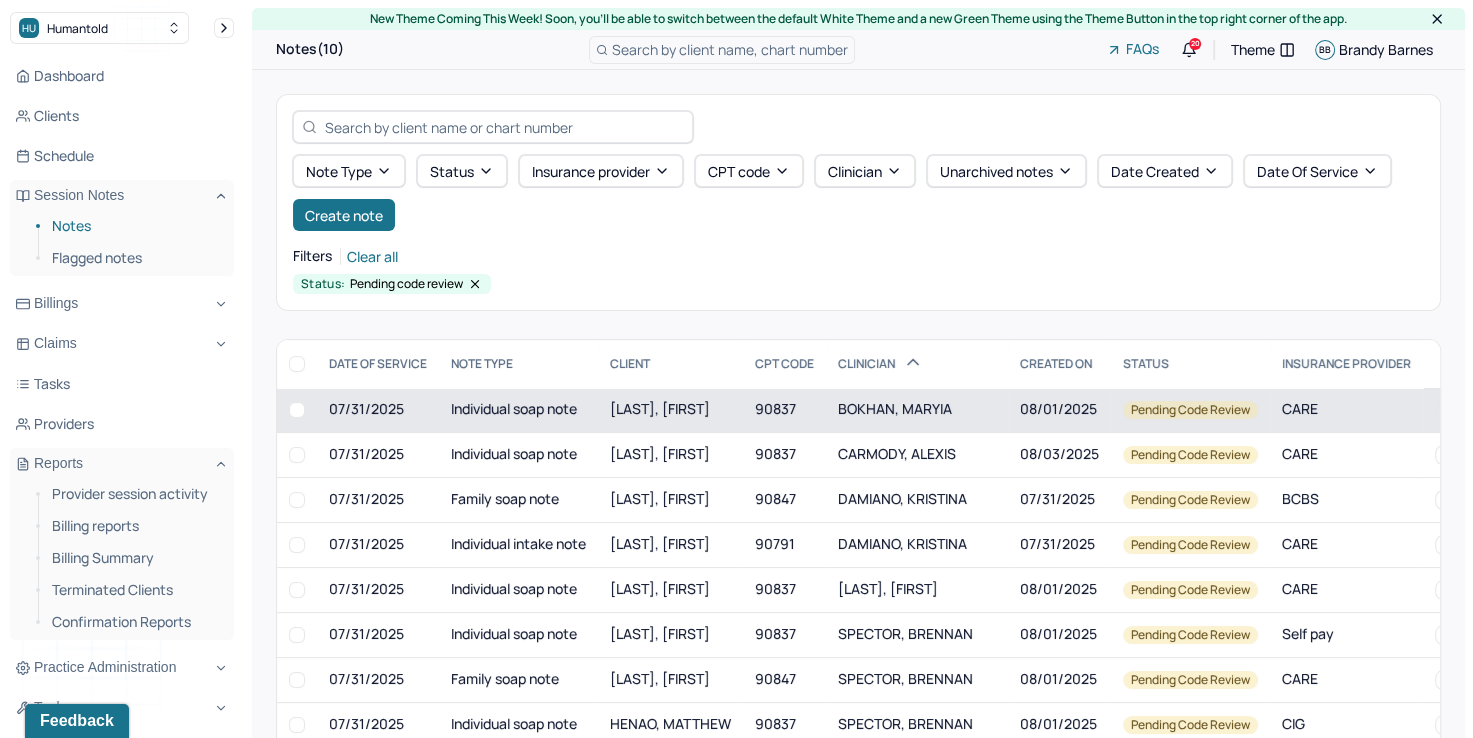 click on "BOKHAN, MARYIA" at bounding box center [895, 408] 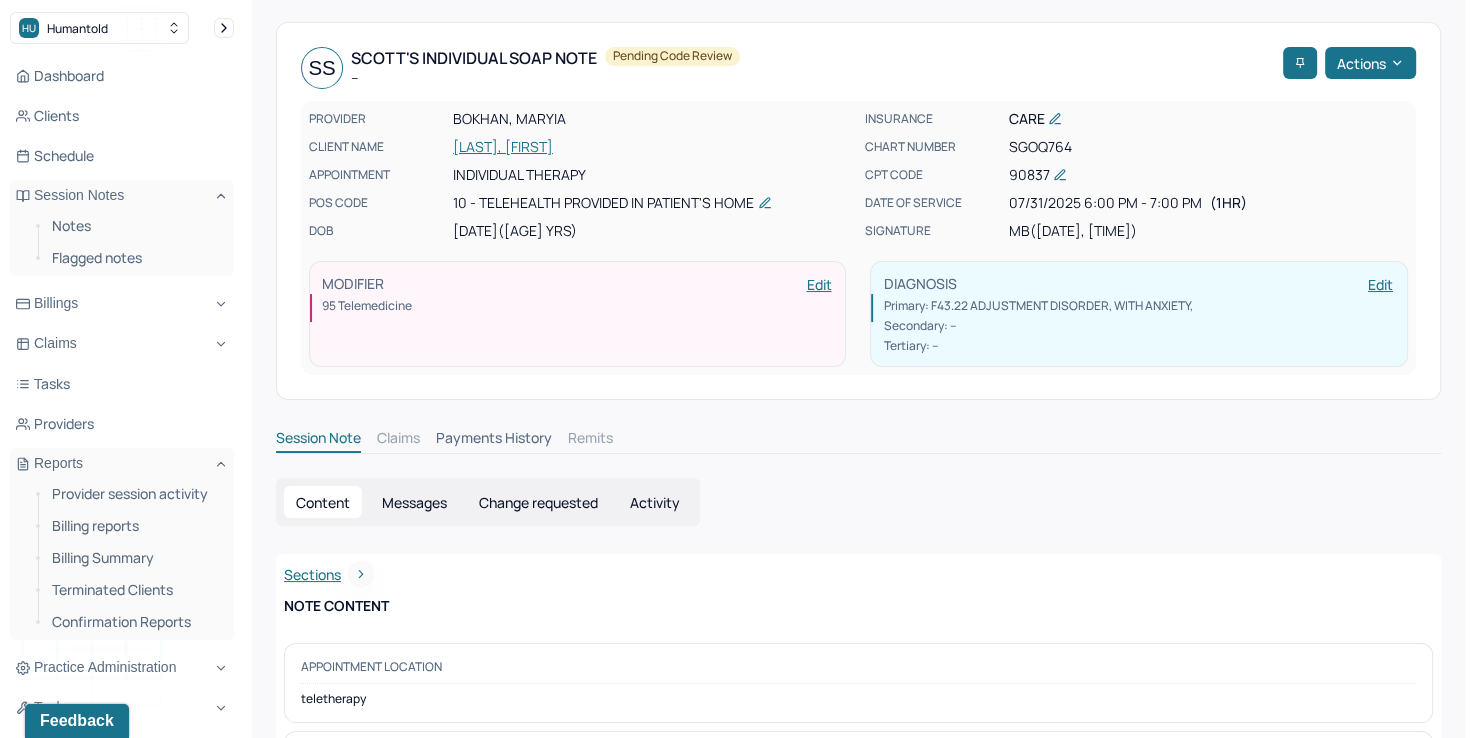 scroll, scrollTop: 0, scrollLeft: 0, axis: both 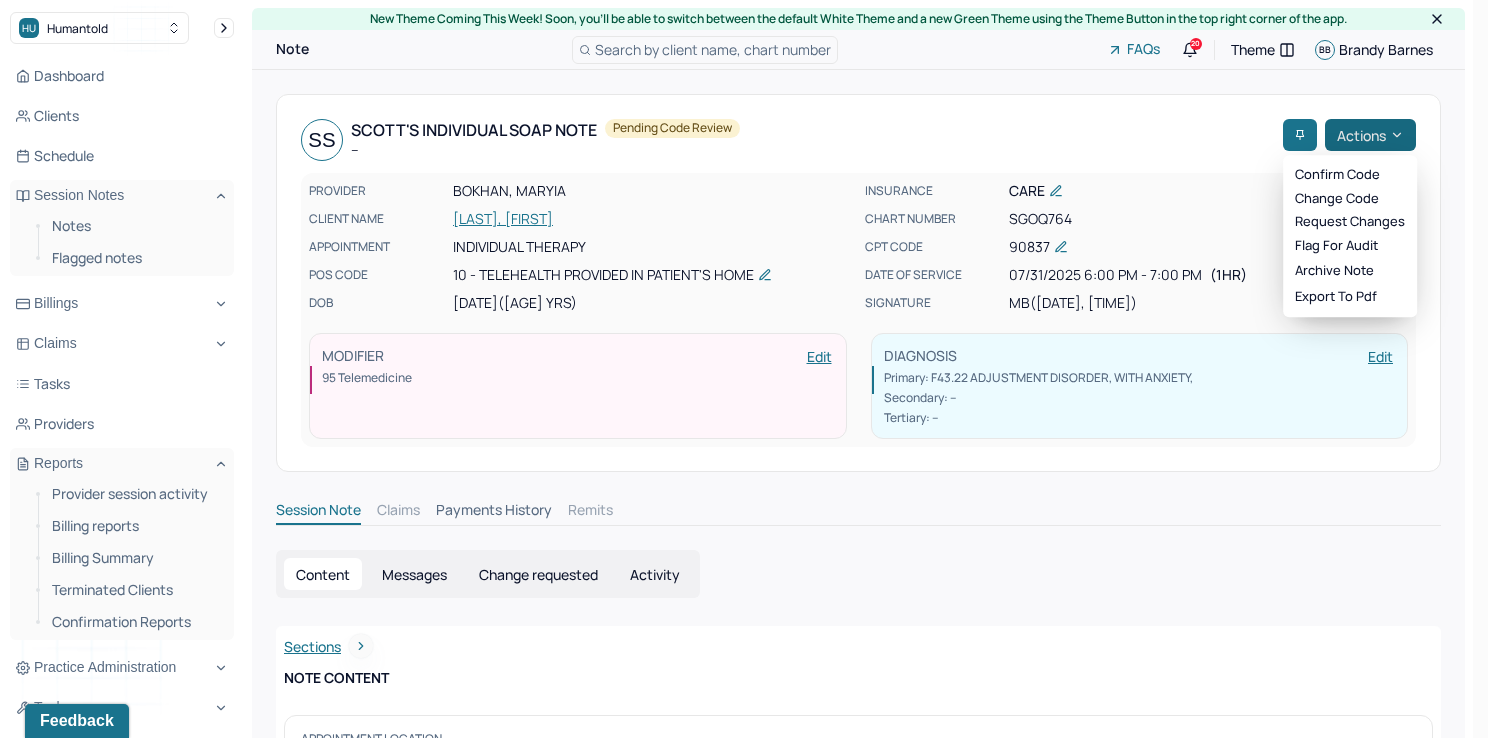 click on "Actions" at bounding box center (1370, 135) 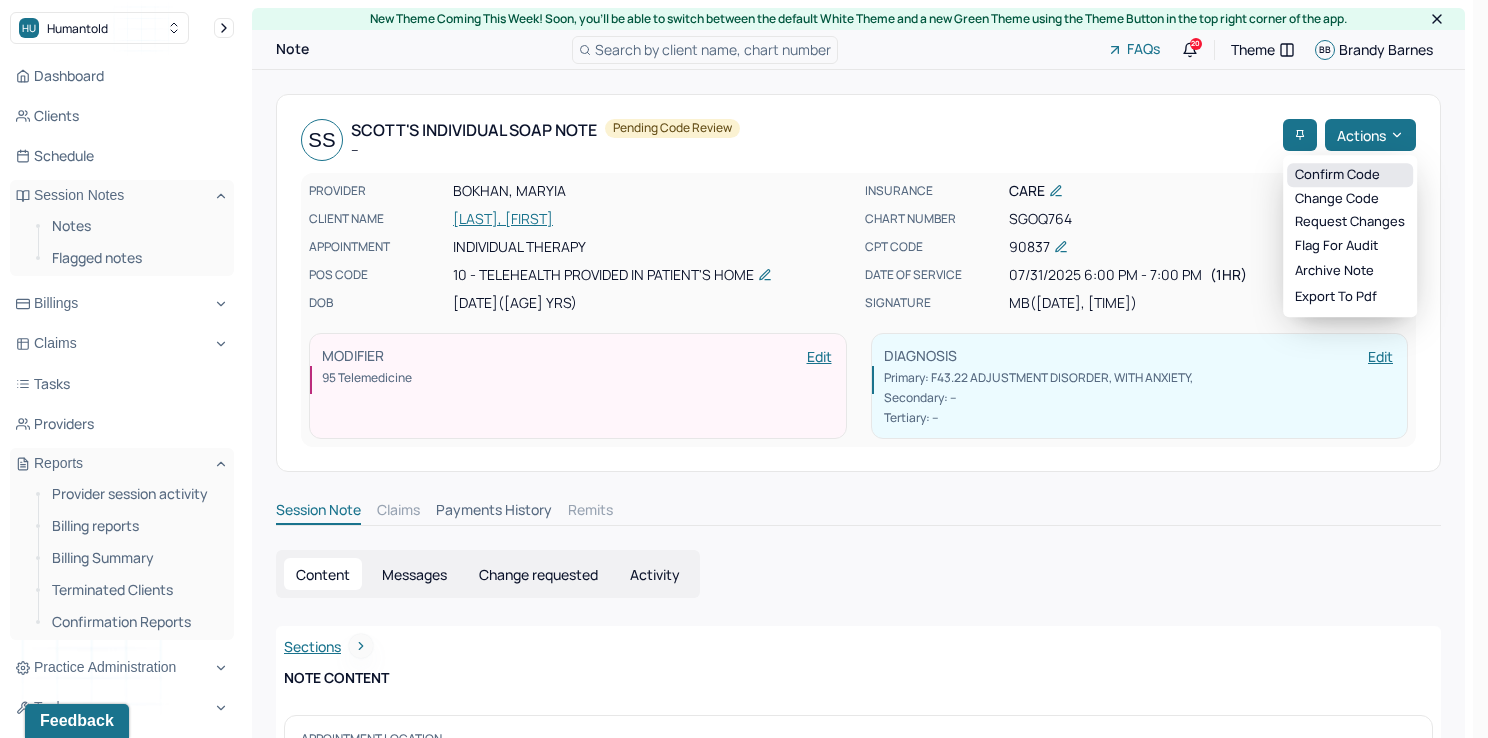 click on "Confirm code" at bounding box center (1350, 175) 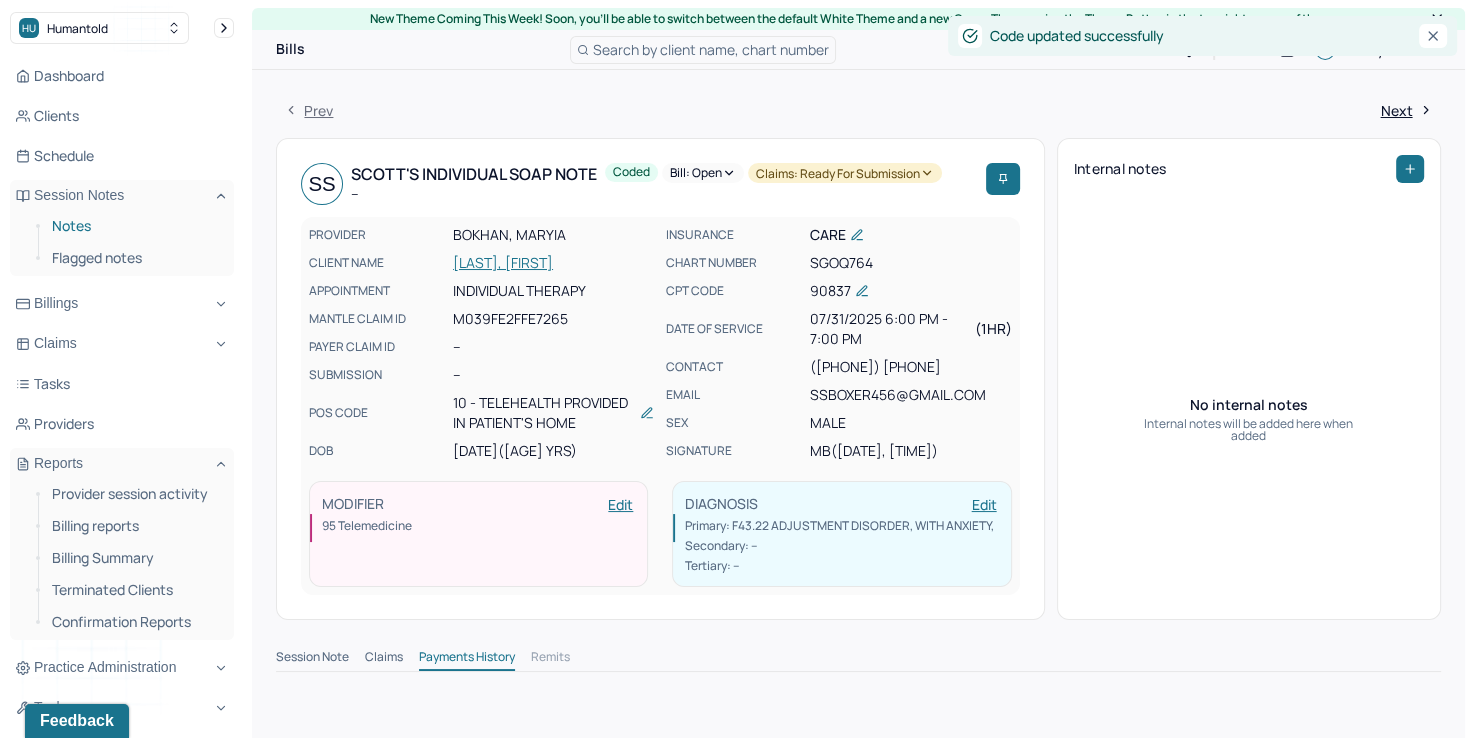 click on "Notes" at bounding box center (135, 226) 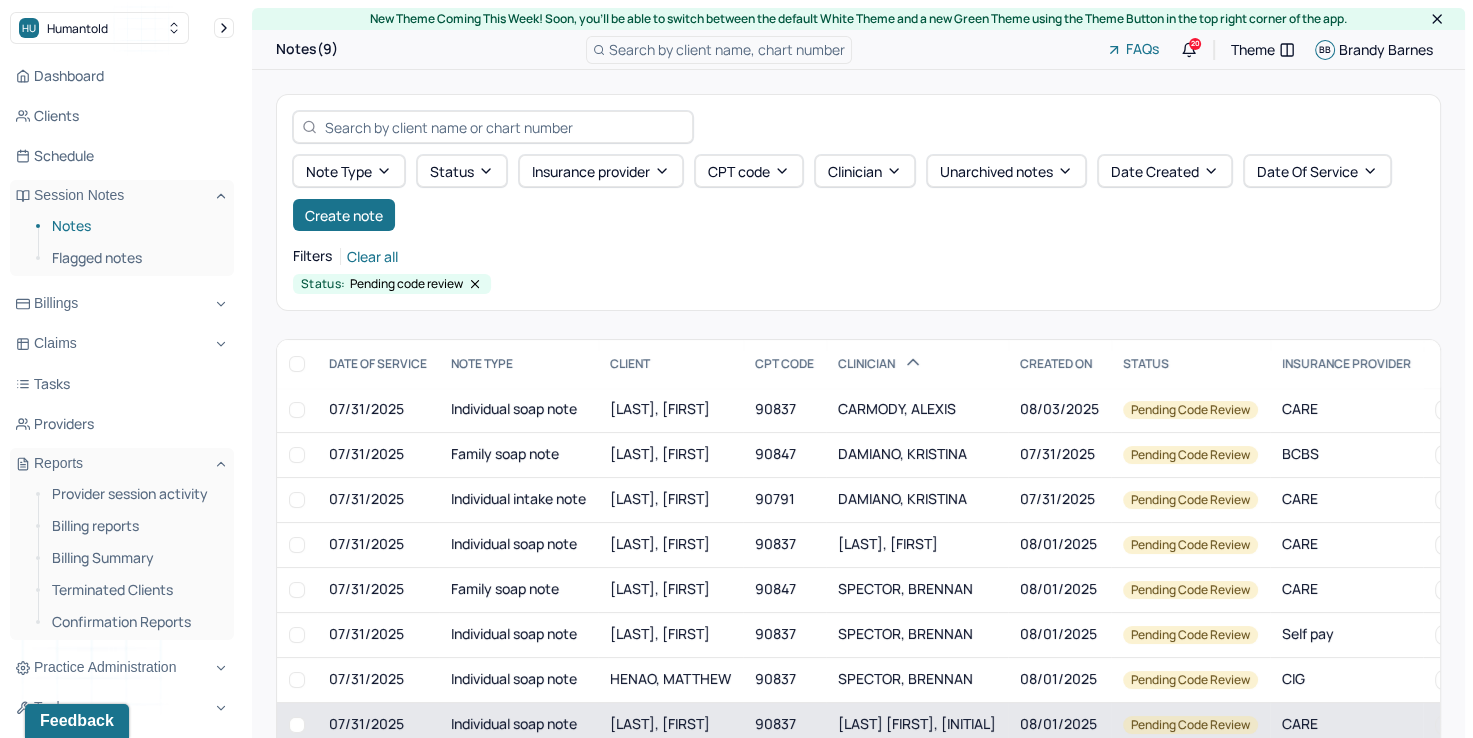 click on "[LAST] [FIRST], [INITIAL]" at bounding box center [917, 723] 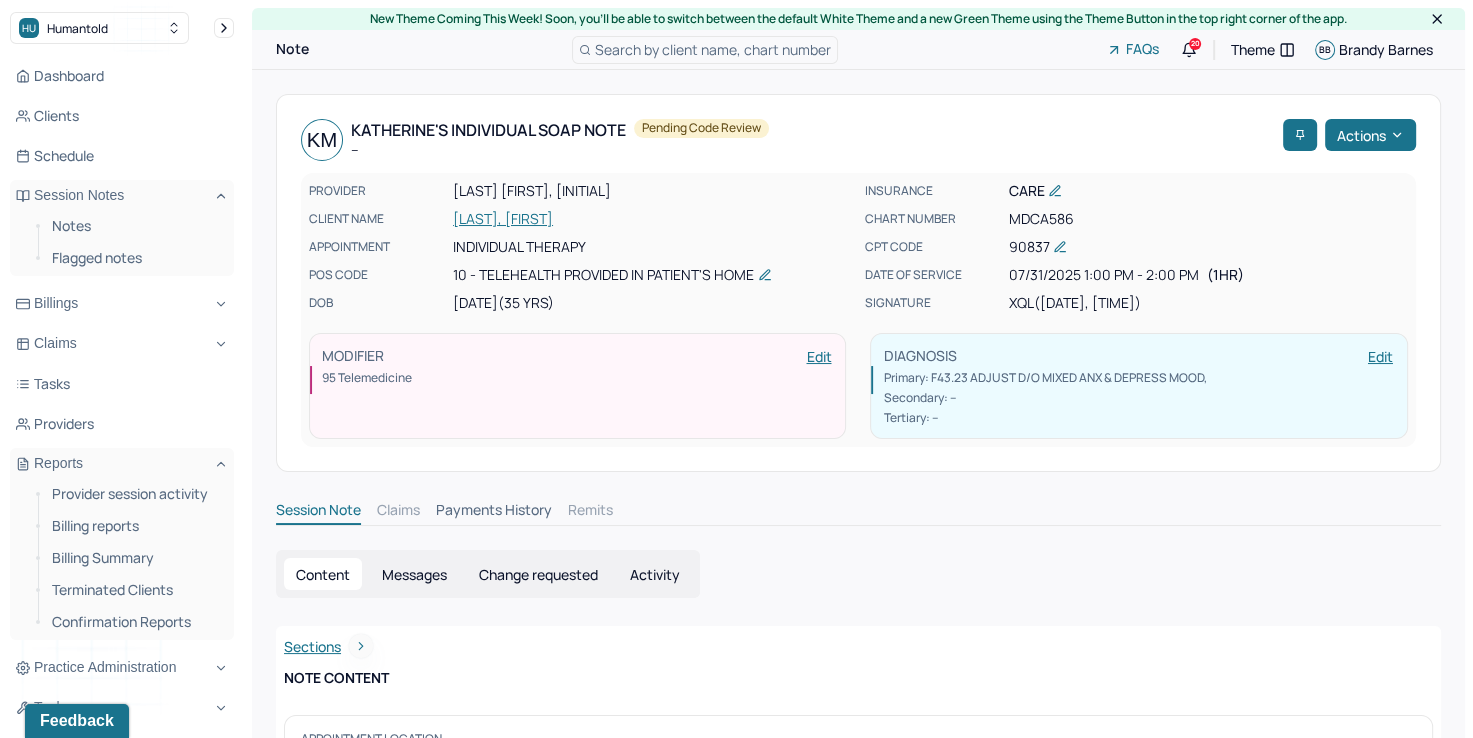 scroll, scrollTop: 0, scrollLeft: 0, axis: both 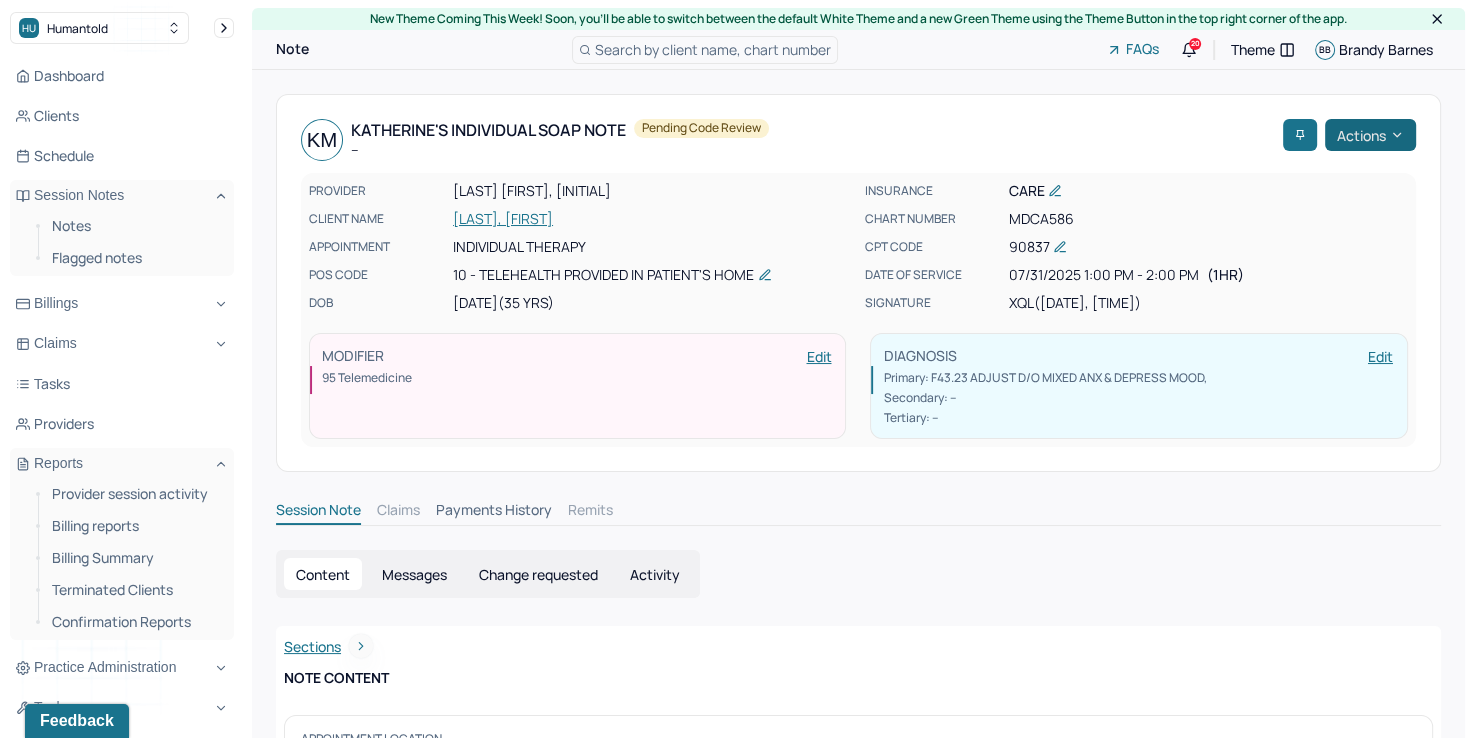 click 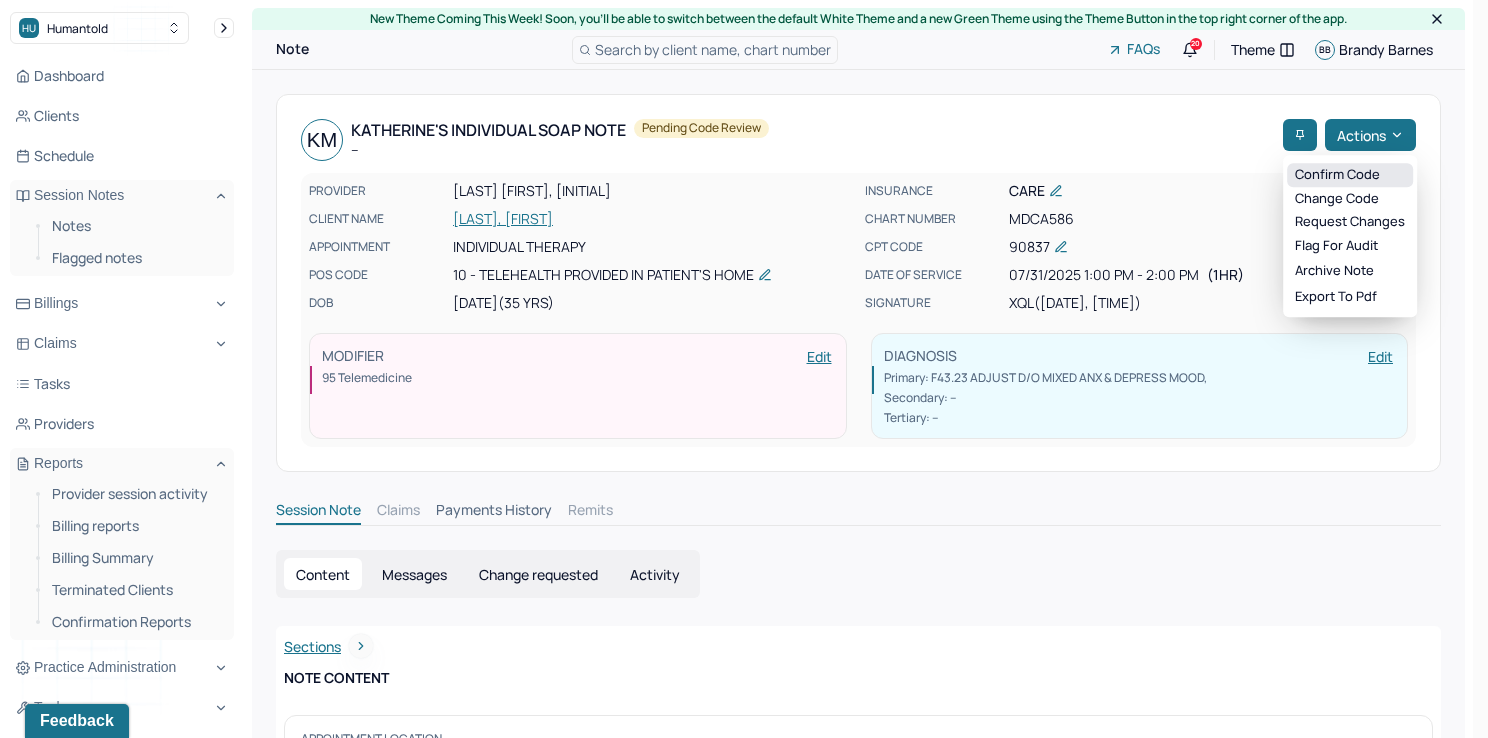 click on "Confirm code" at bounding box center (1350, 175) 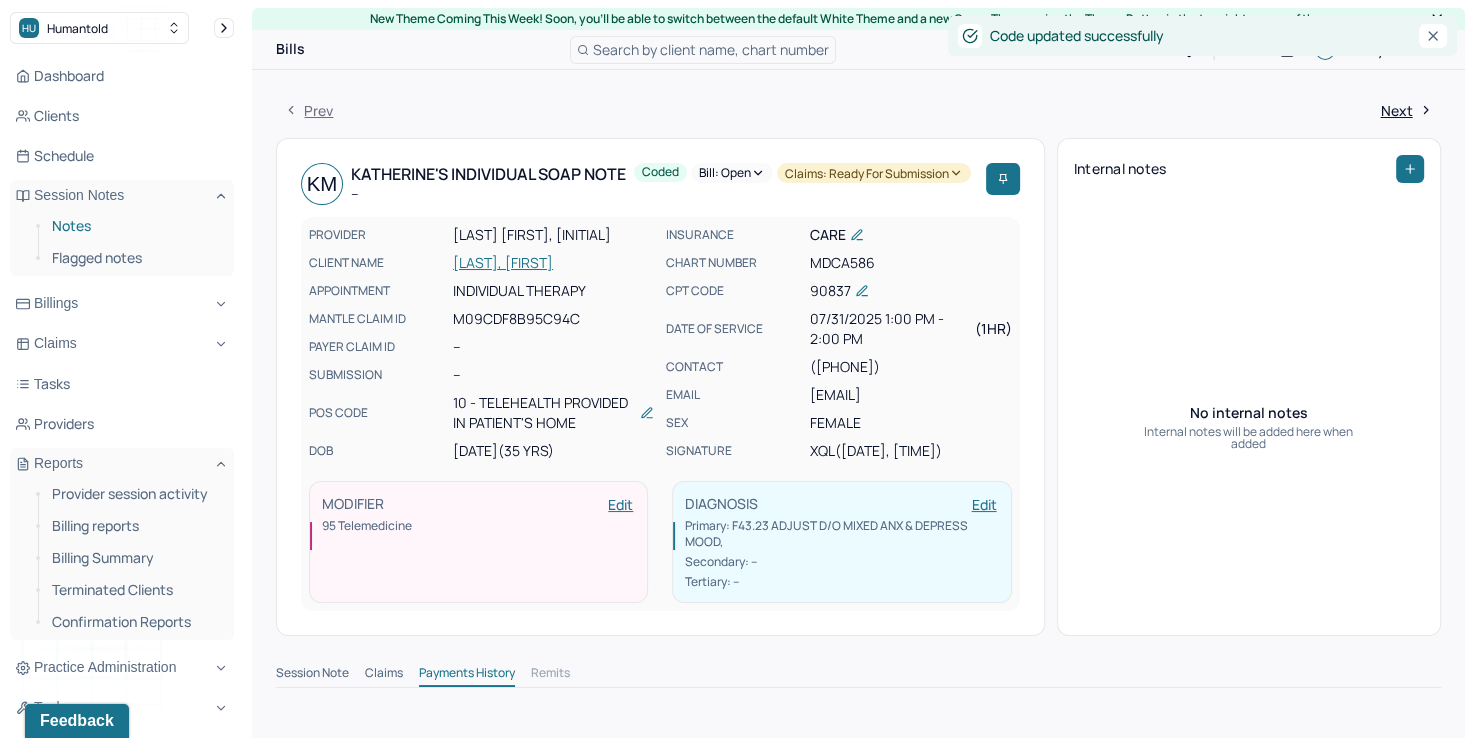 click on "Notes" at bounding box center (135, 226) 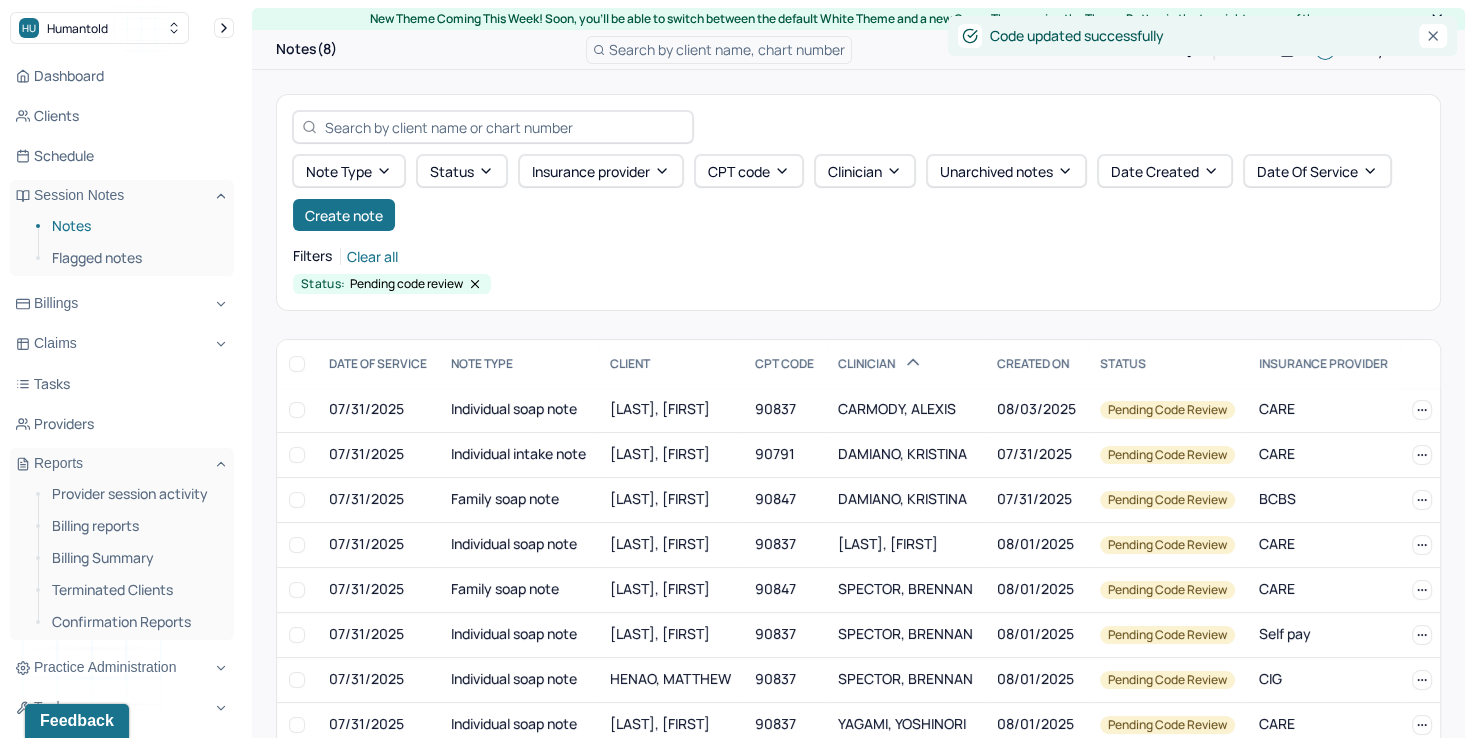 scroll, scrollTop: 55, scrollLeft: 0, axis: vertical 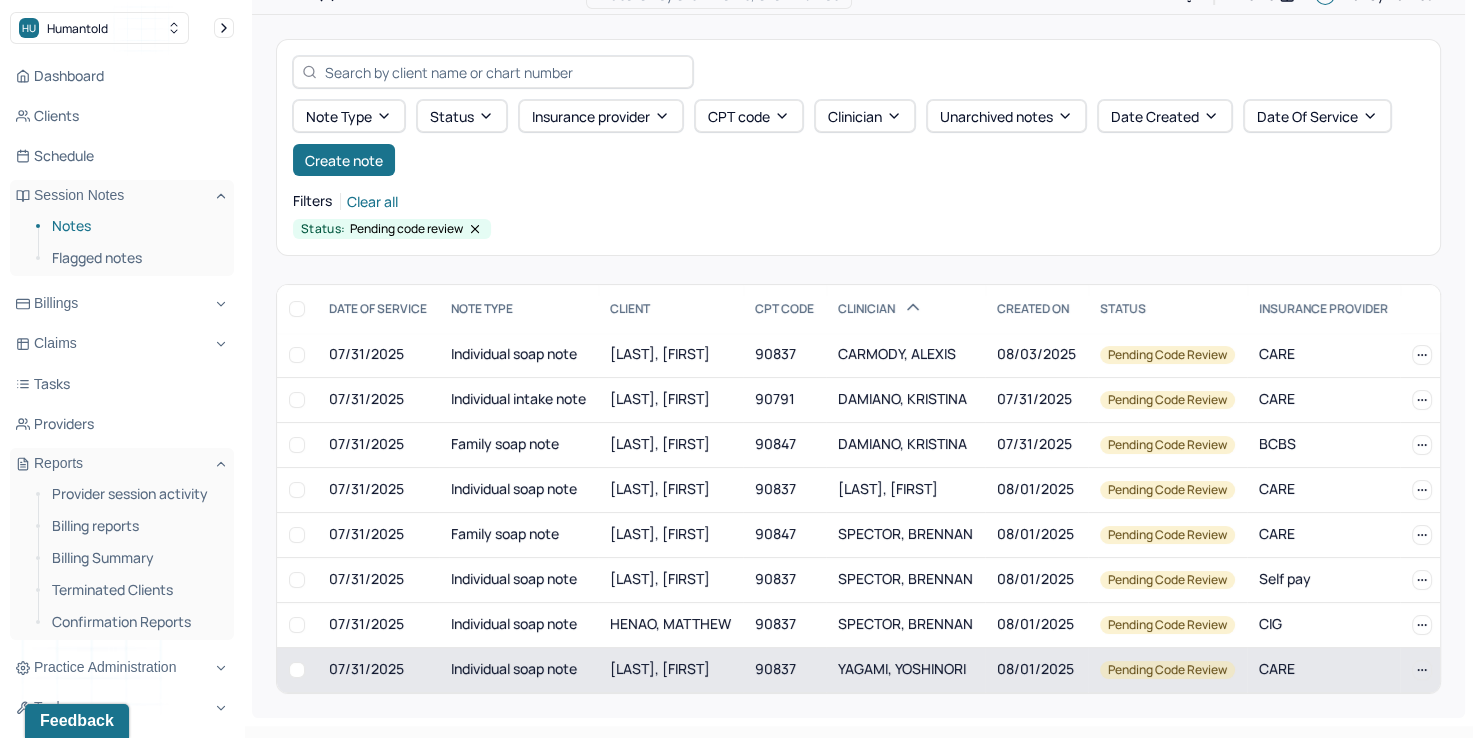 click on "YAGAMI, YOSHINORI" at bounding box center [902, 668] 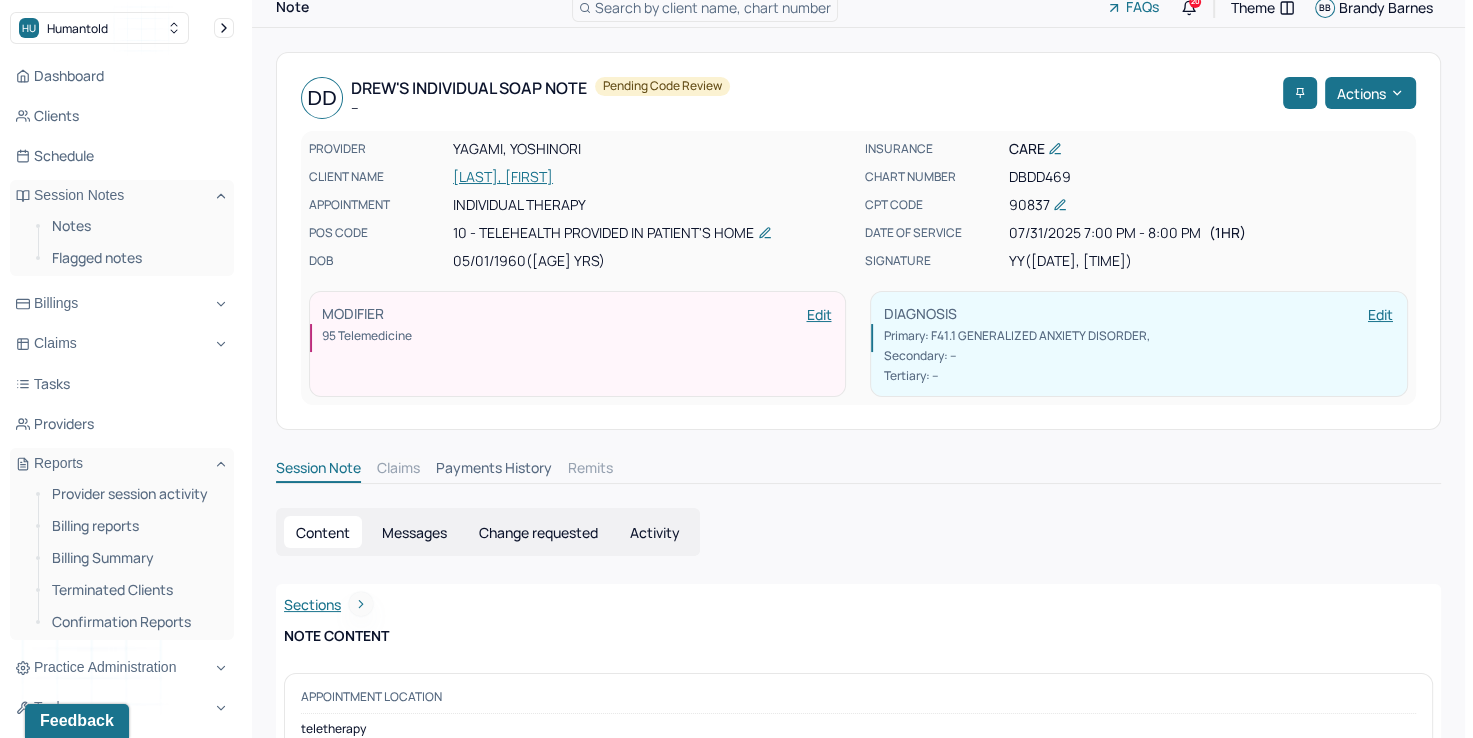 scroll, scrollTop: 55, scrollLeft: 0, axis: vertical 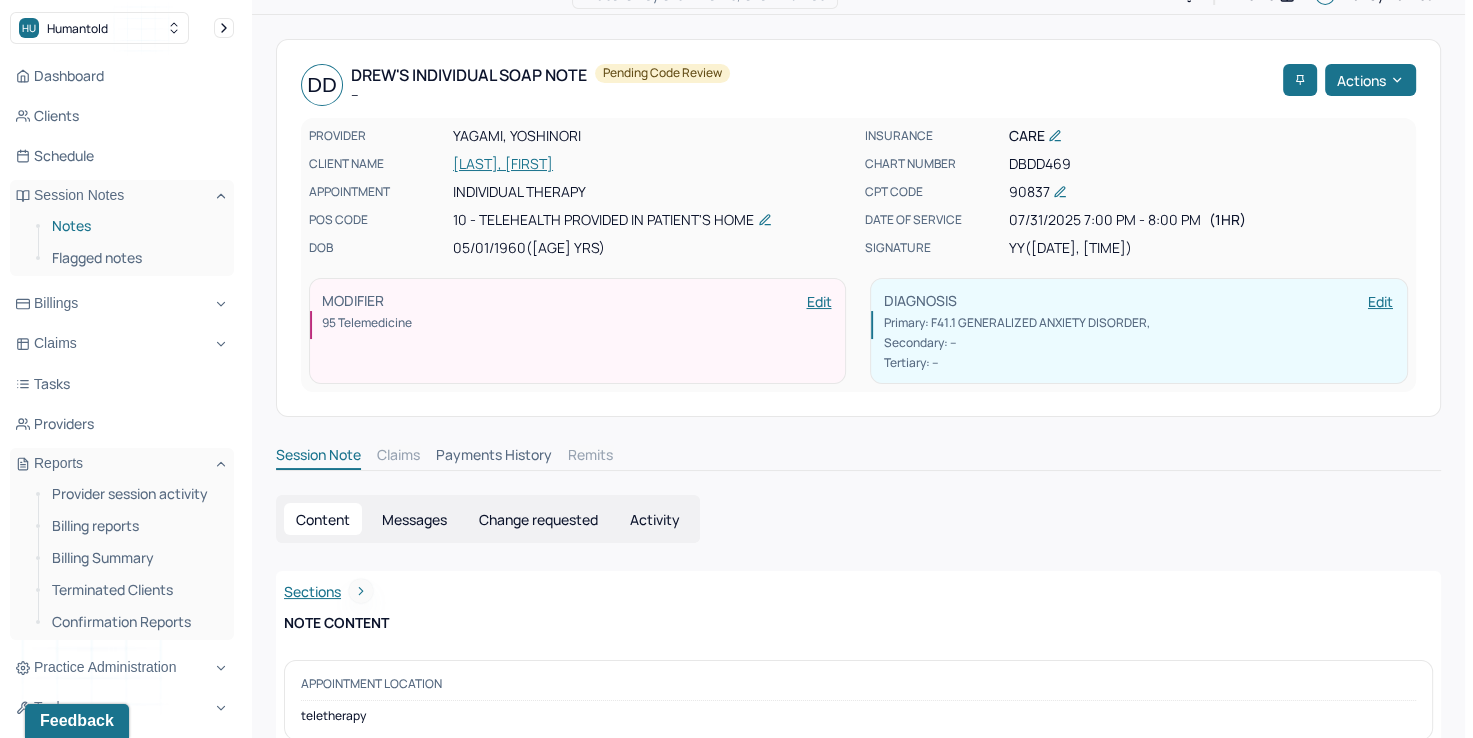 click on "Notes" at bounding box center (135, 226) 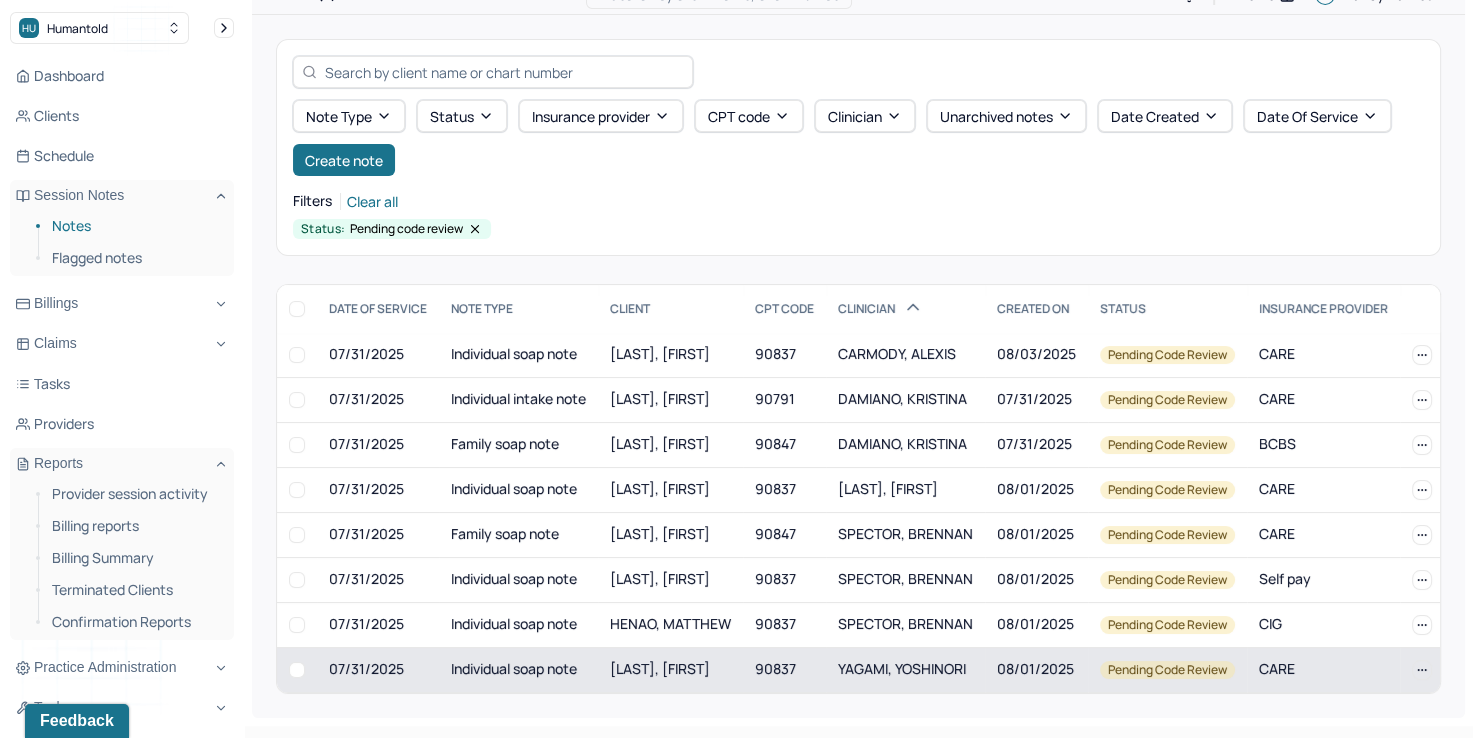 click on "YAGAMI, YOSHINORI" at bounding box center (902, 668) 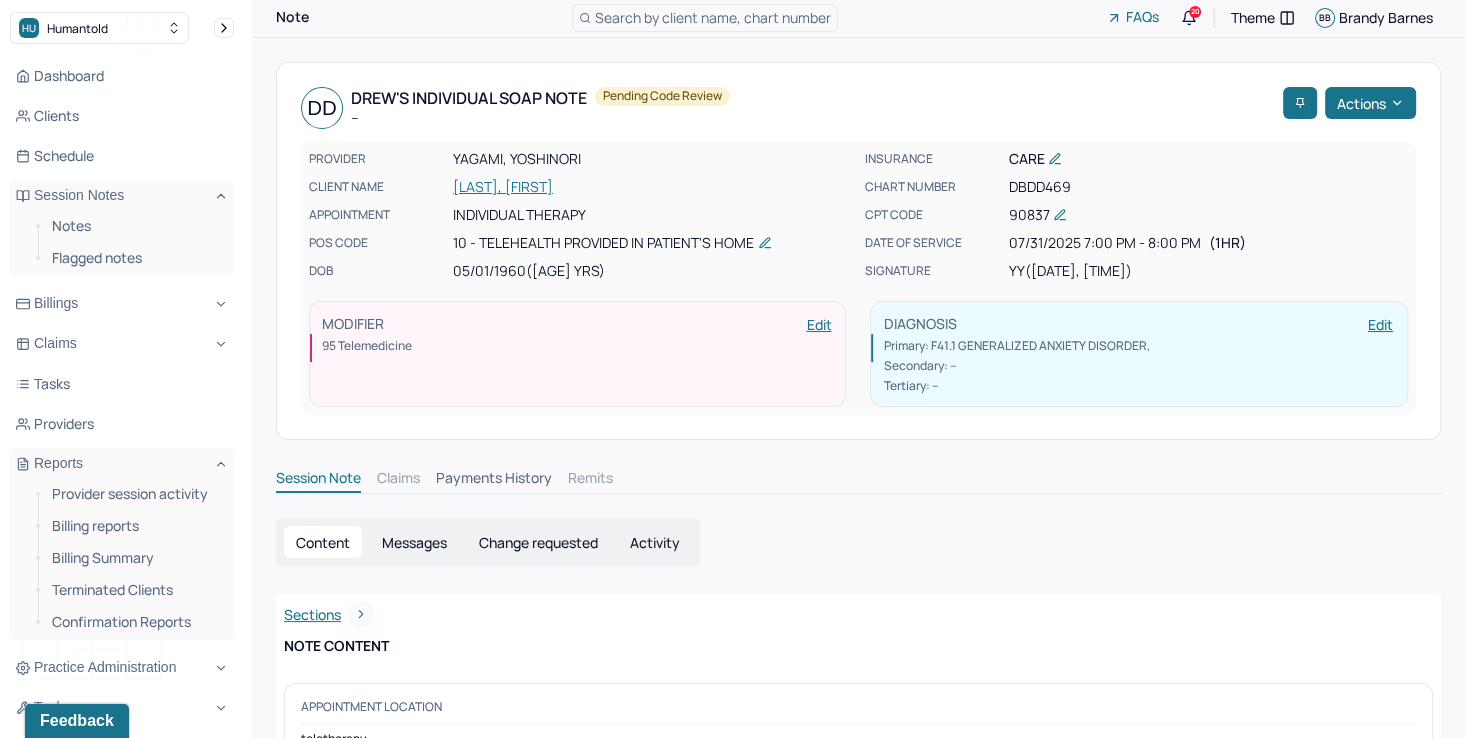 scroll, scrollTop: 0, scrollLeft: 0, axis: both 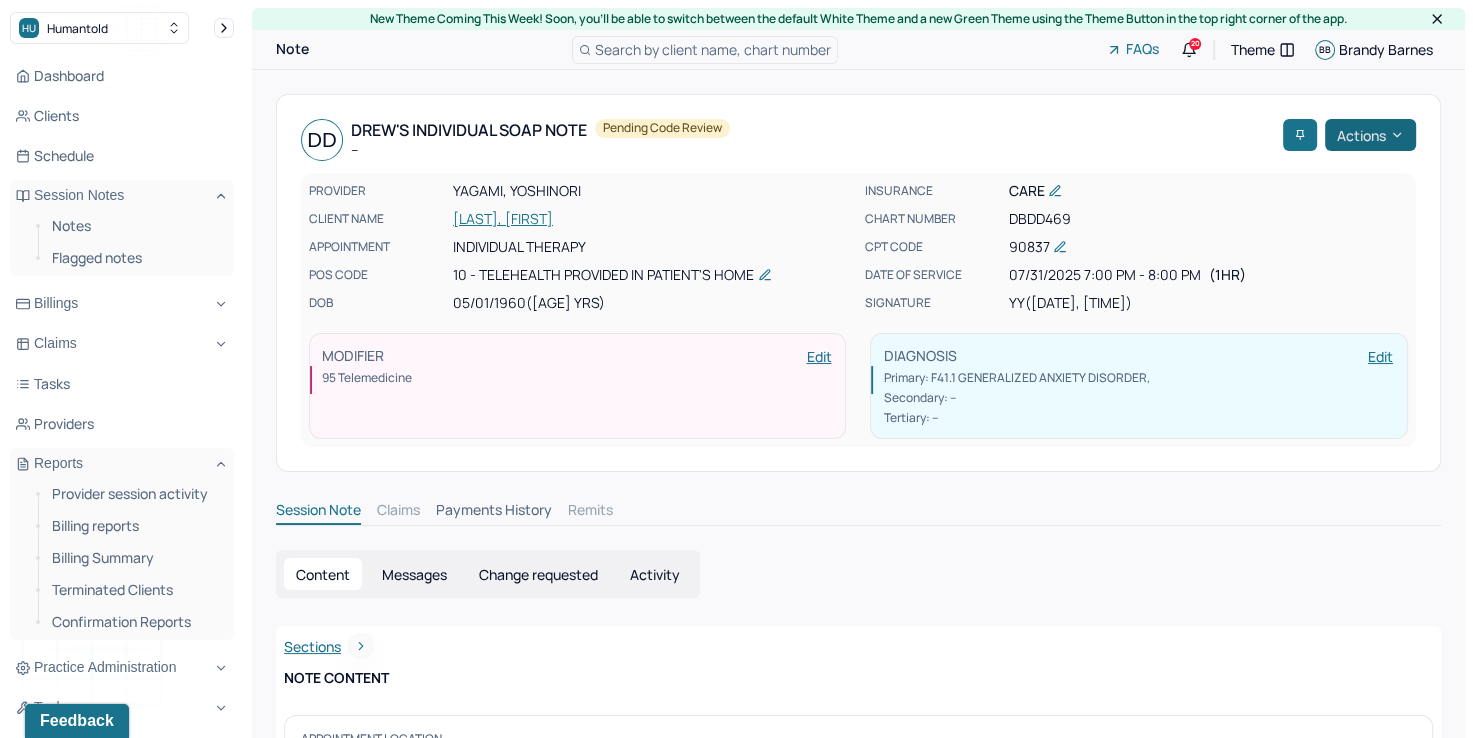click 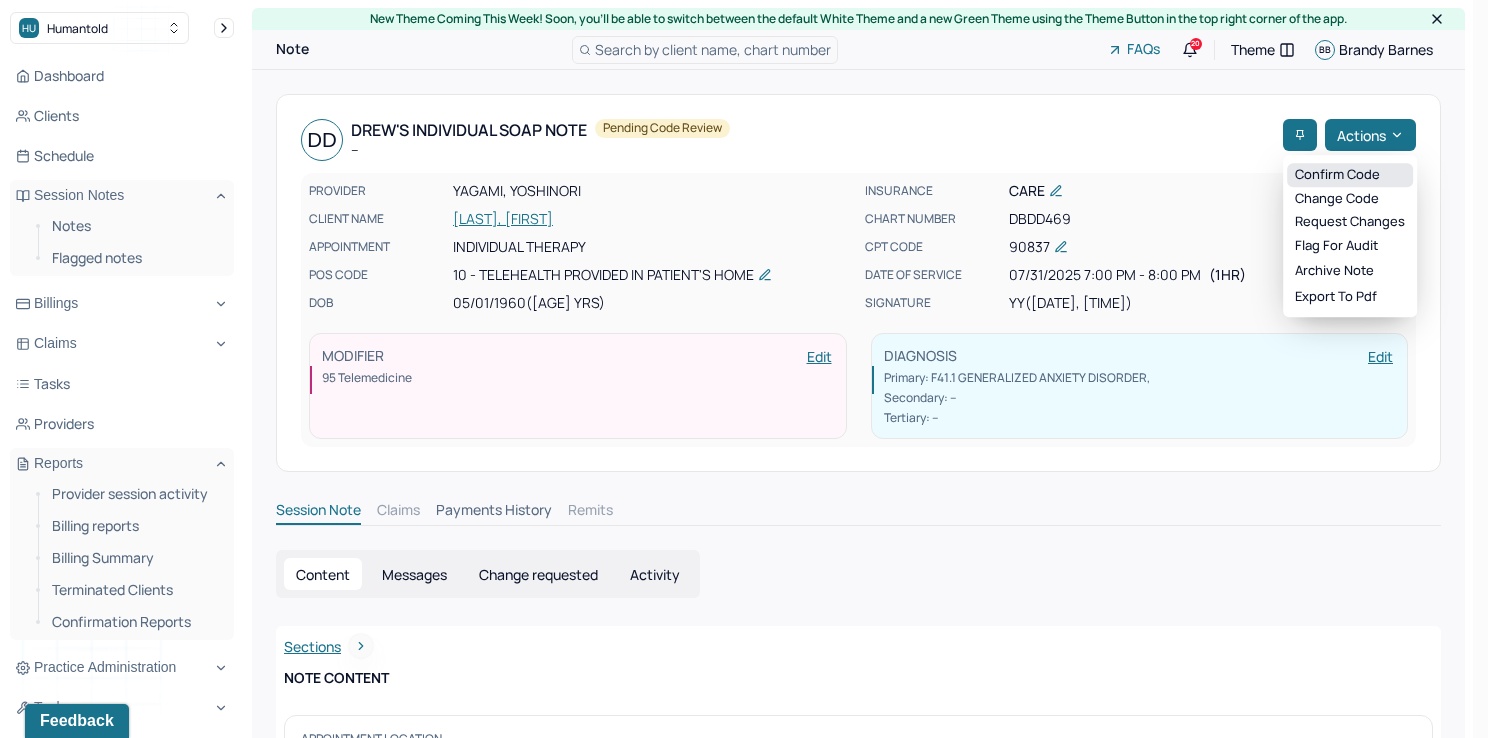click on "Confirm code" at bounding box center (1350, 175) 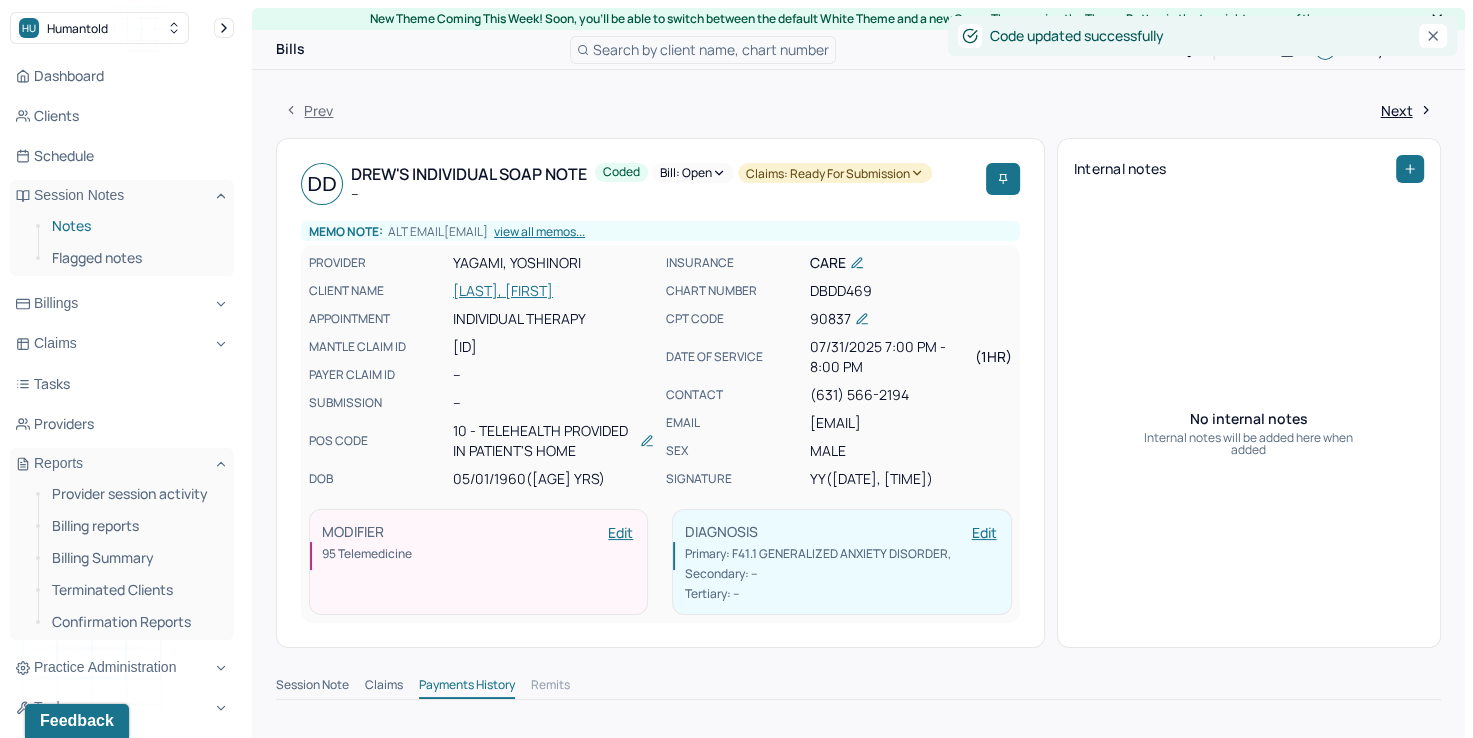 click on "Notes" at bounding box center [135, 226] 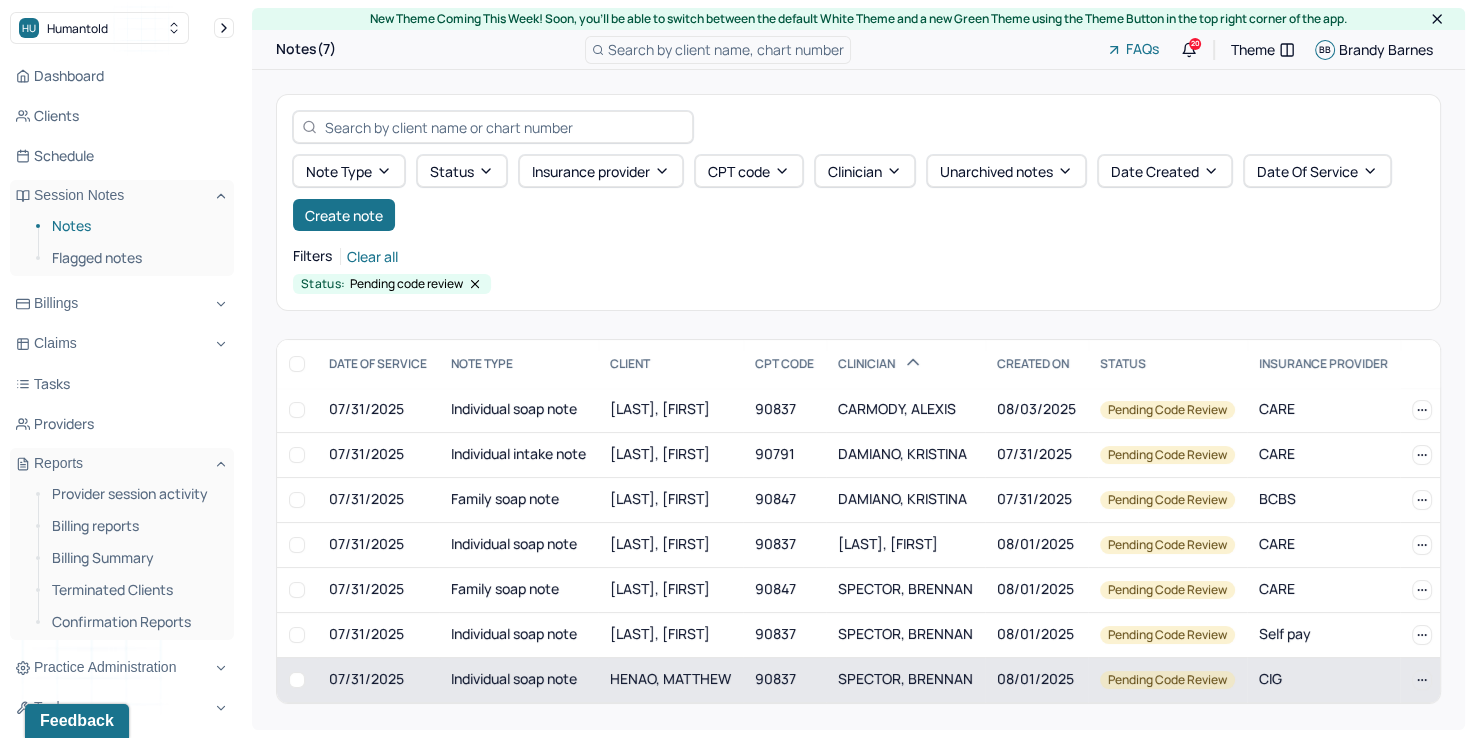 click on "SPECTOR, BRENNAN" at bounding box center [905, 678] 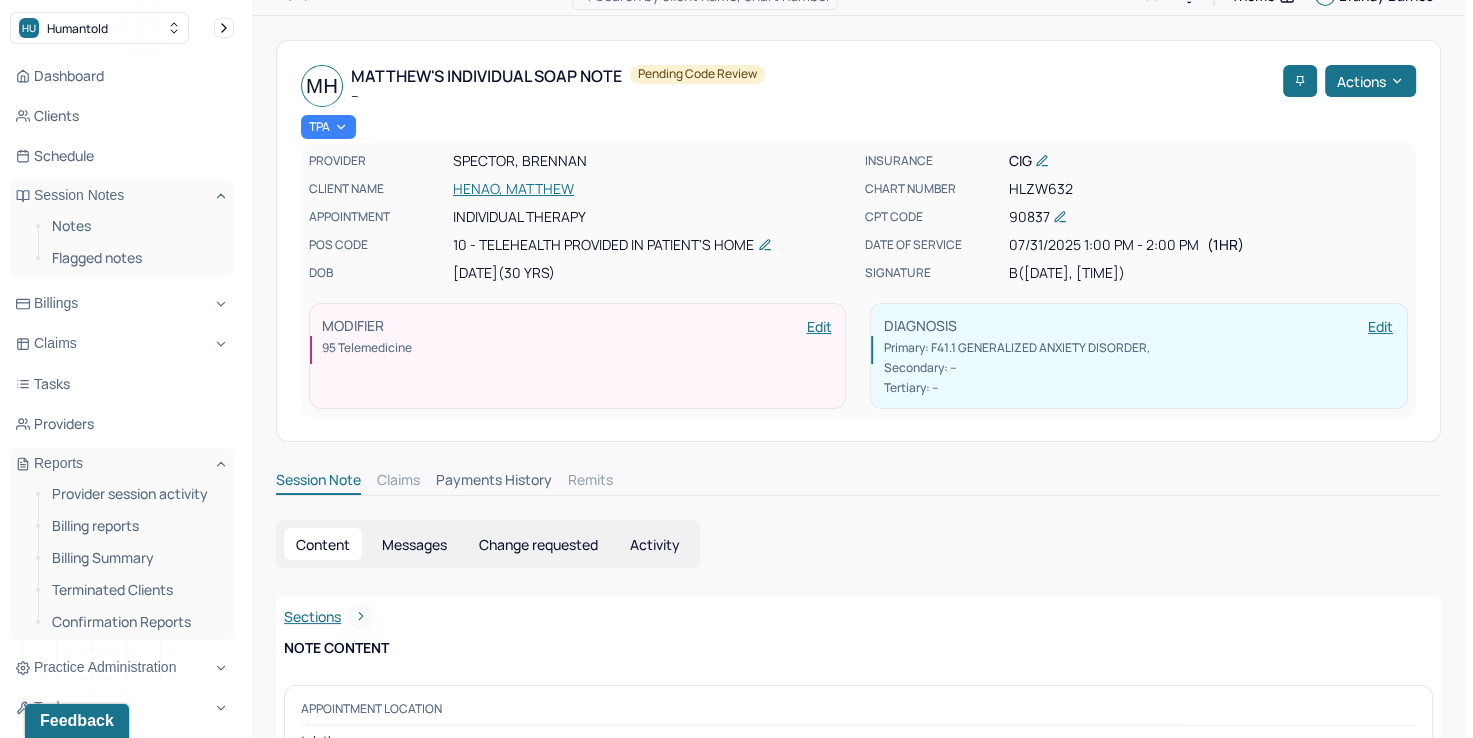 scroll, scrollTop: 0, scrollLeft: 0, axis: both 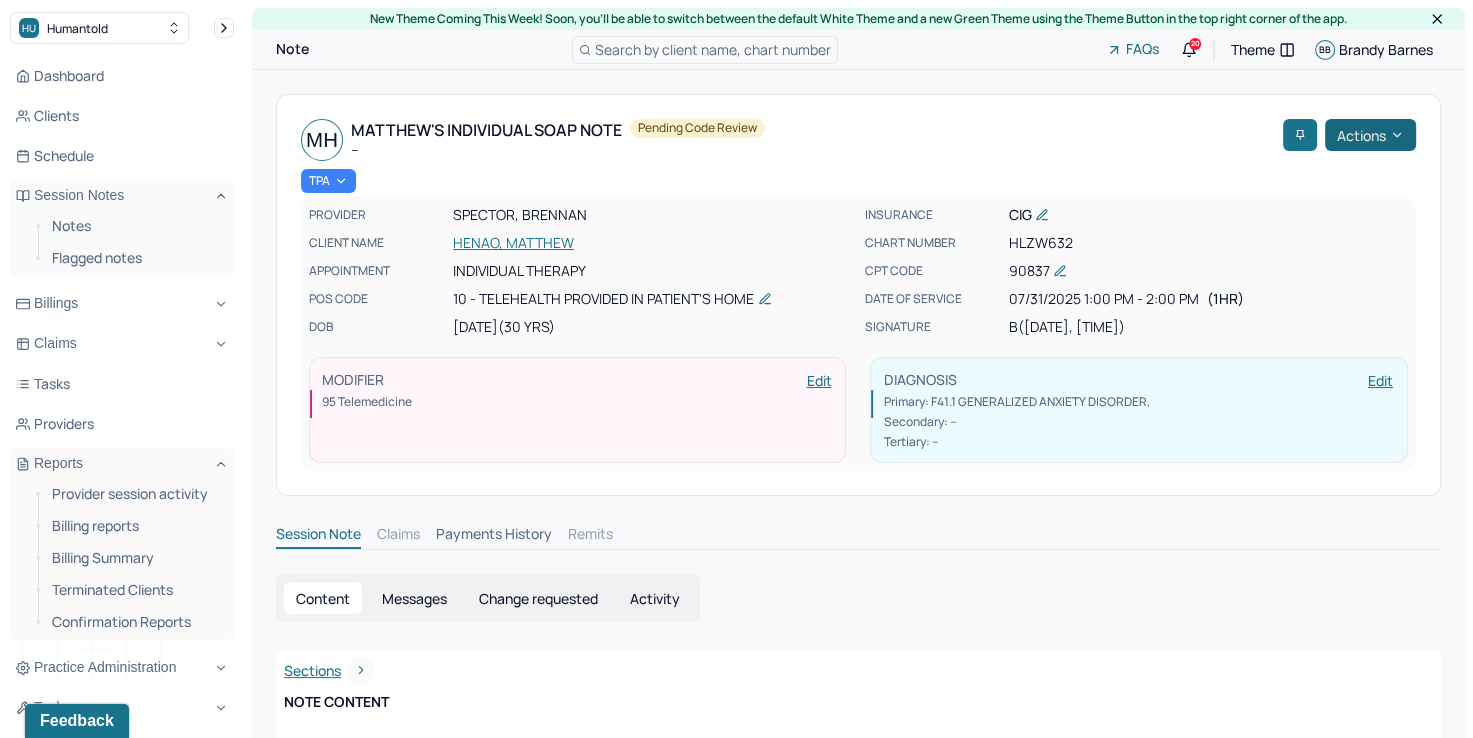 click on "Actions" at bounding box center [1370, 135] 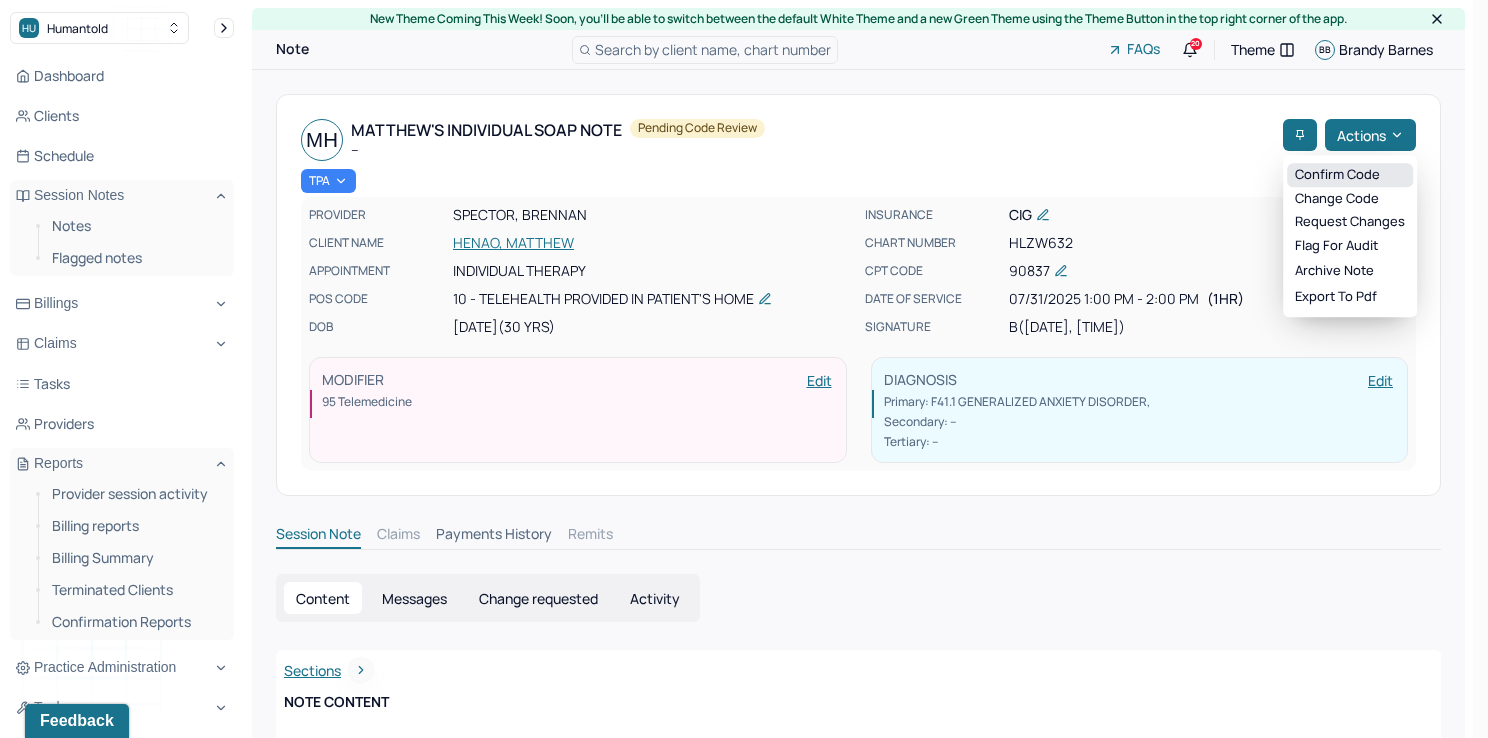click on "Confirm code" at bounding box center [1350, 175] 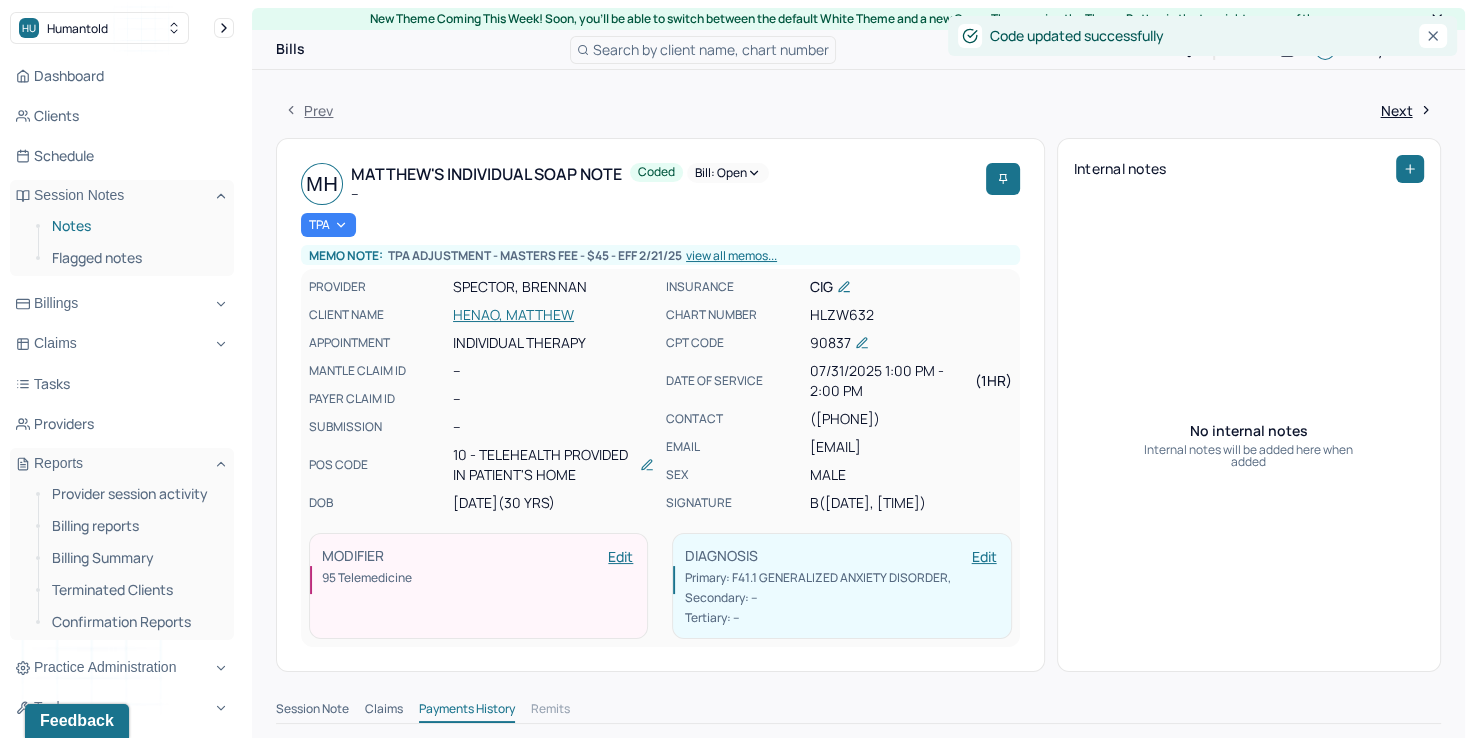 click on "Notes" at bounding box center [135, 226] 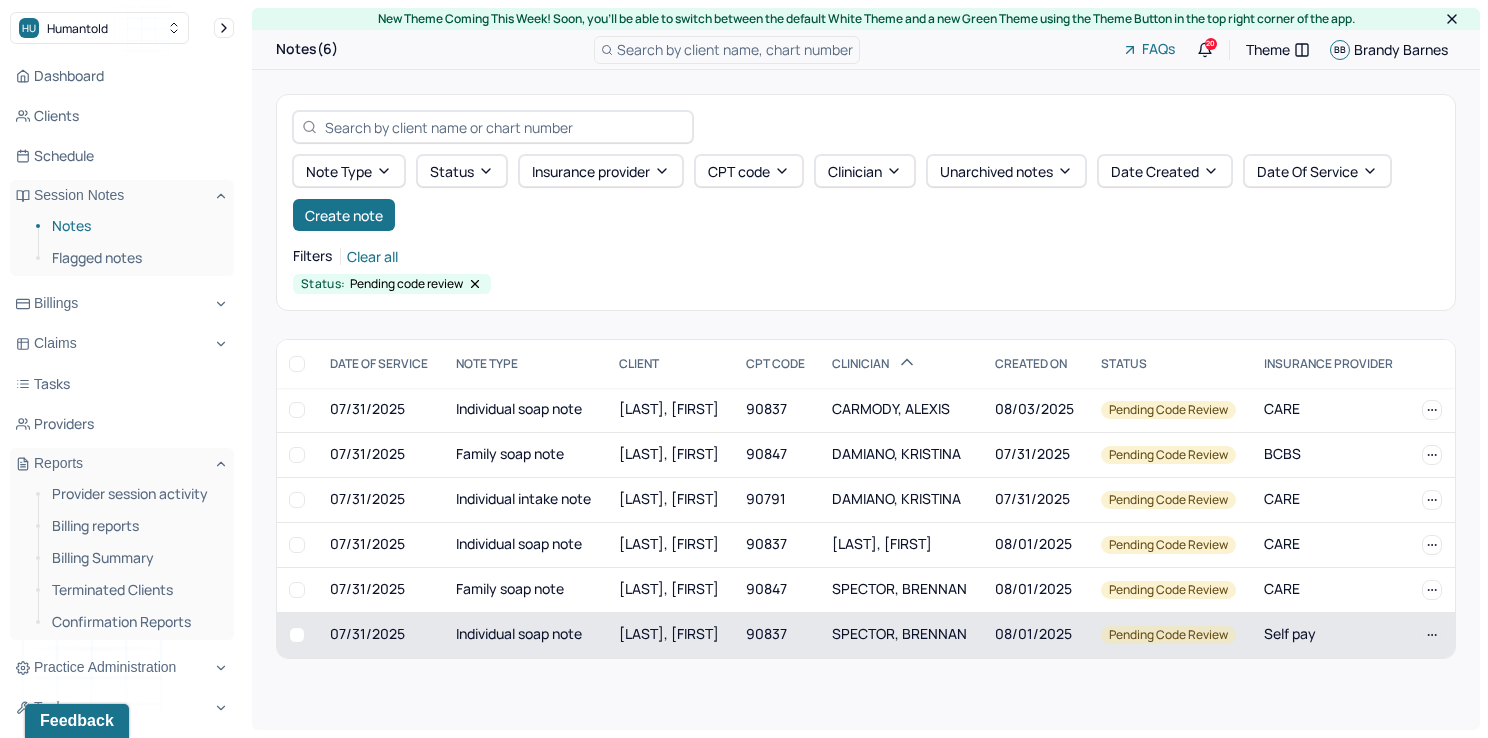 click on "SPECTOR, BRENNAN" at bounding box center [901, 634] 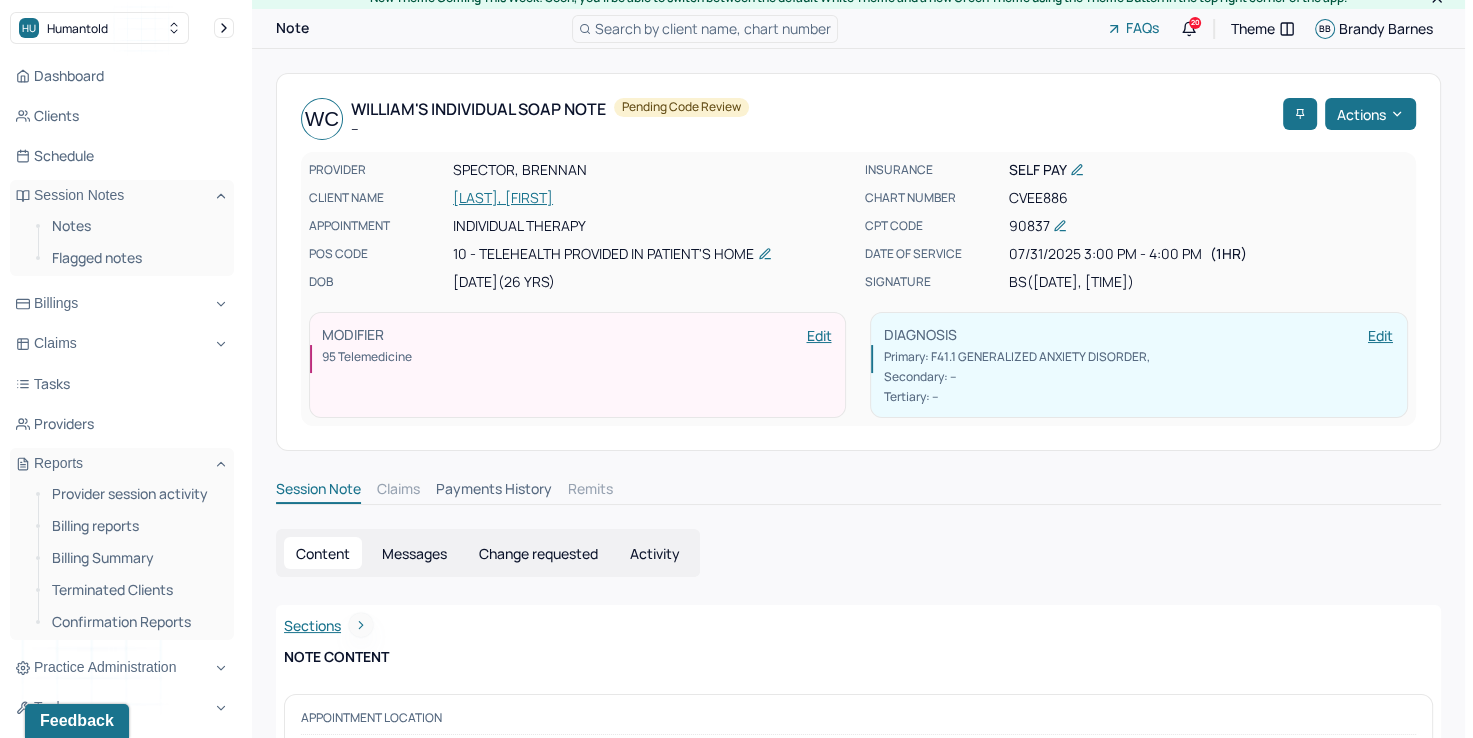 scroll, scrollTop: 0, scrollLeft: 0, axis: both 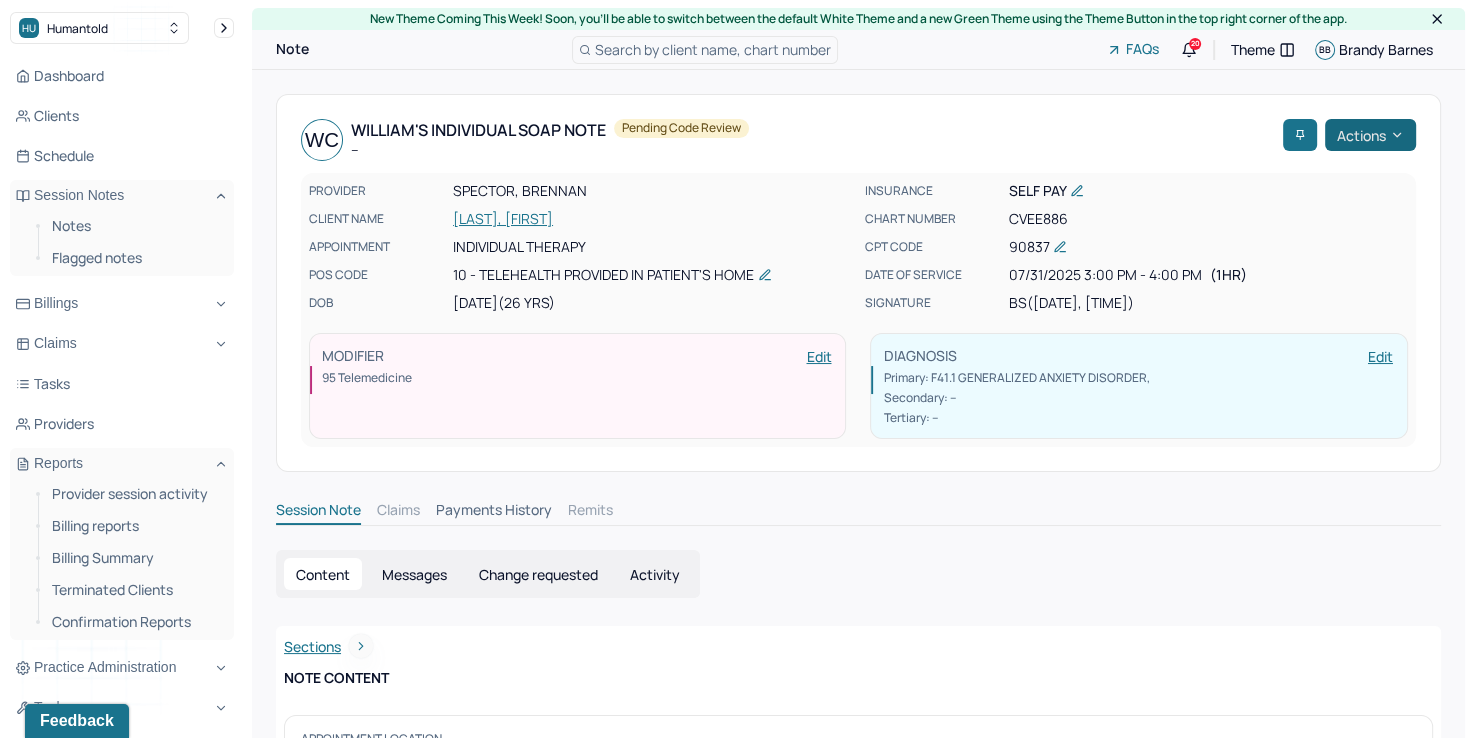 click on "Actions" at bounding box center [1370, 135] 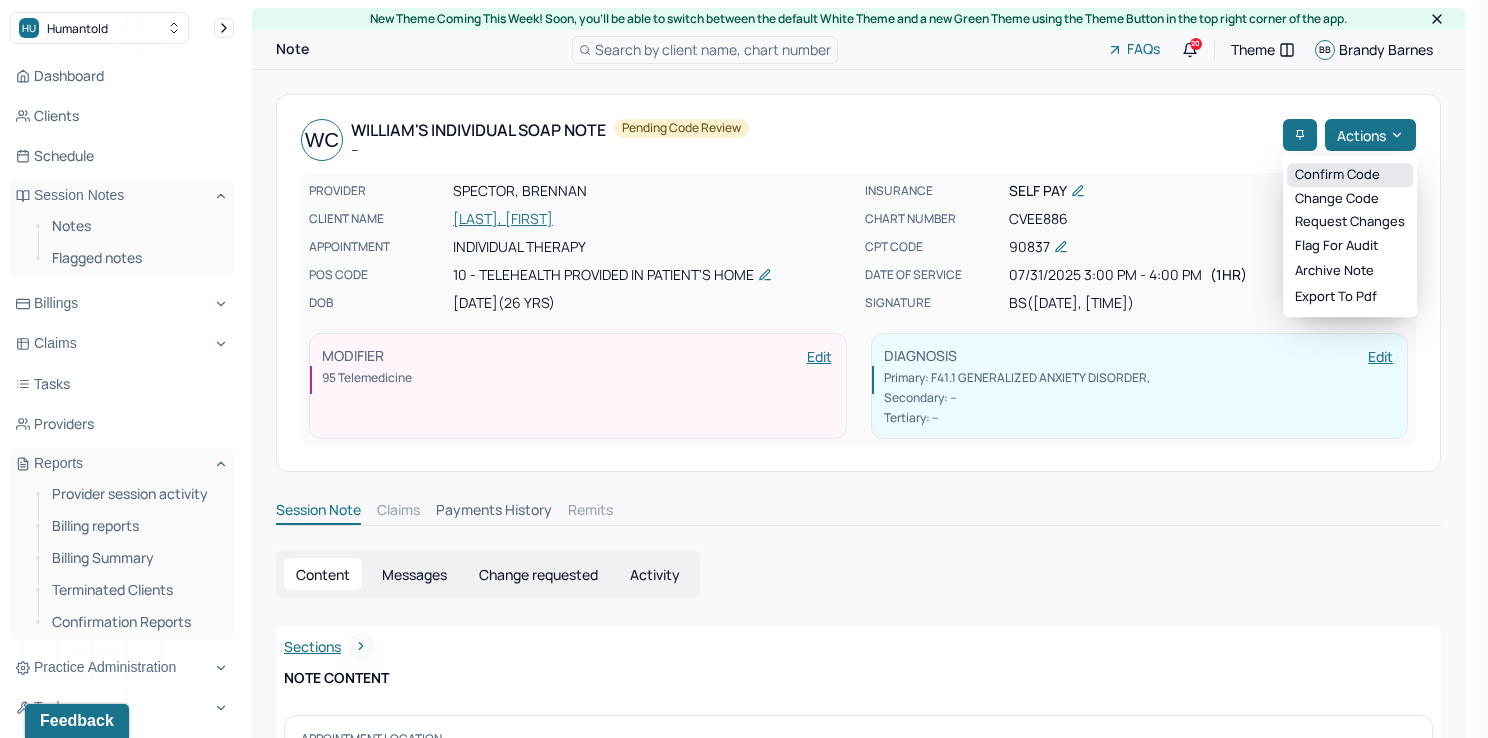 click on "Confirm code" at bounding box center (1350, 175) 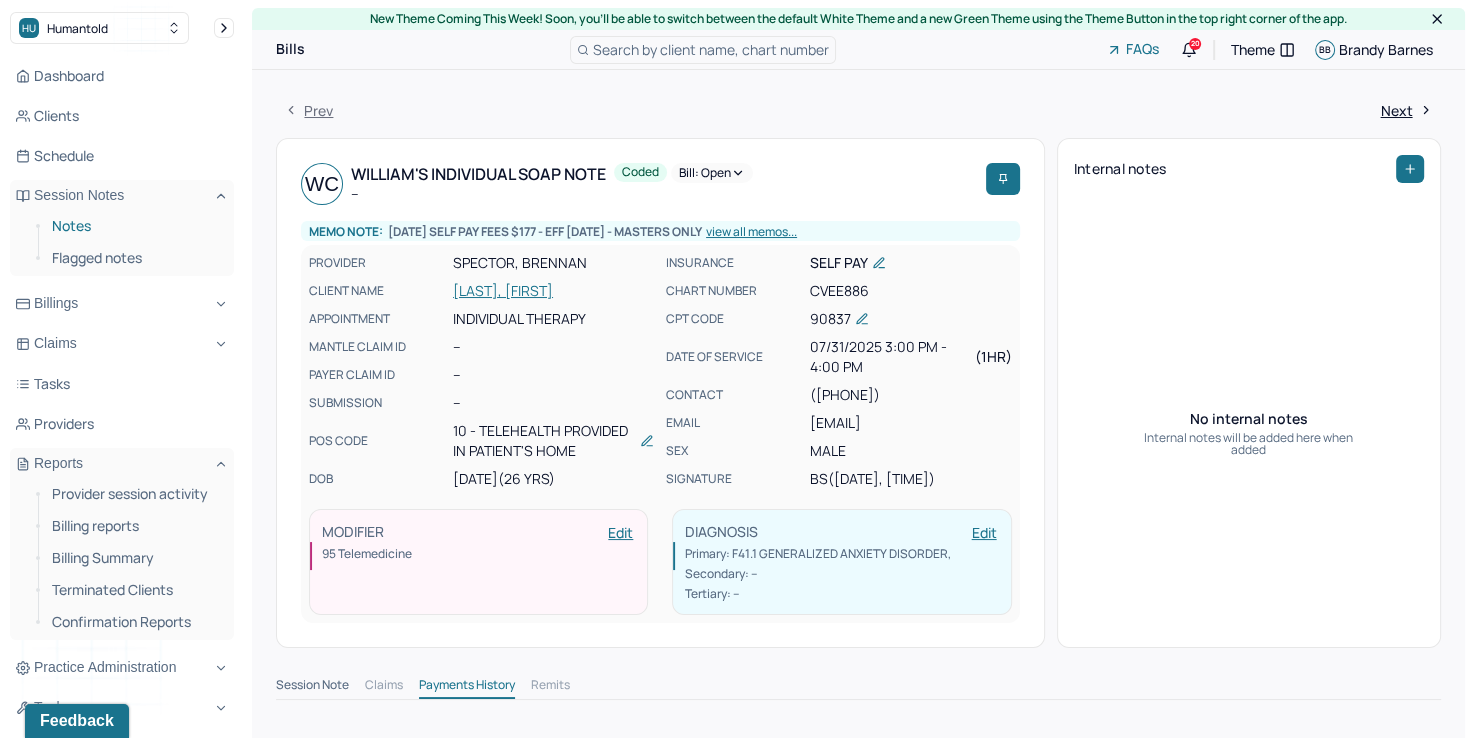 click on "Notes" at bounding box center [135, 226] 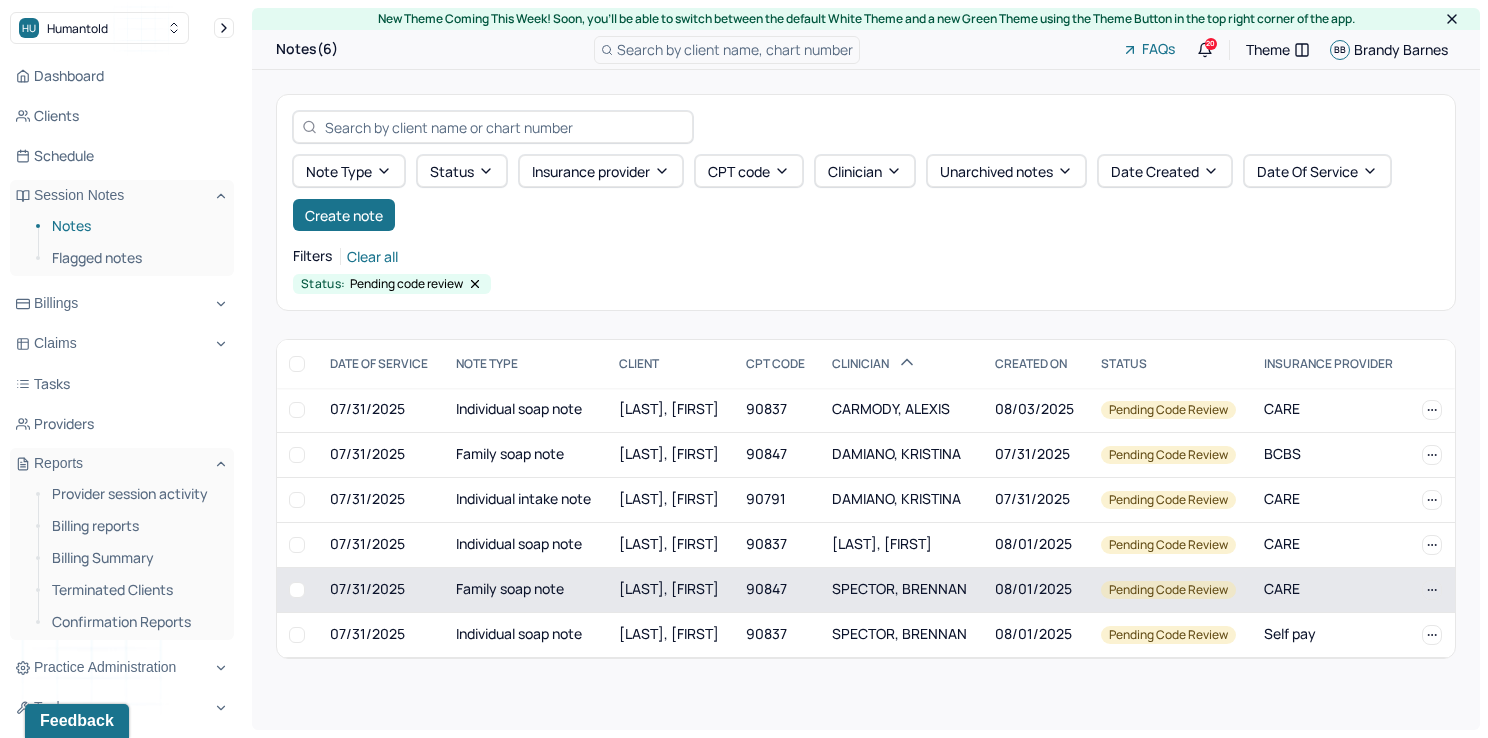 click on "SPECTOR, BRENNAN" at bounding box center (899, 588) 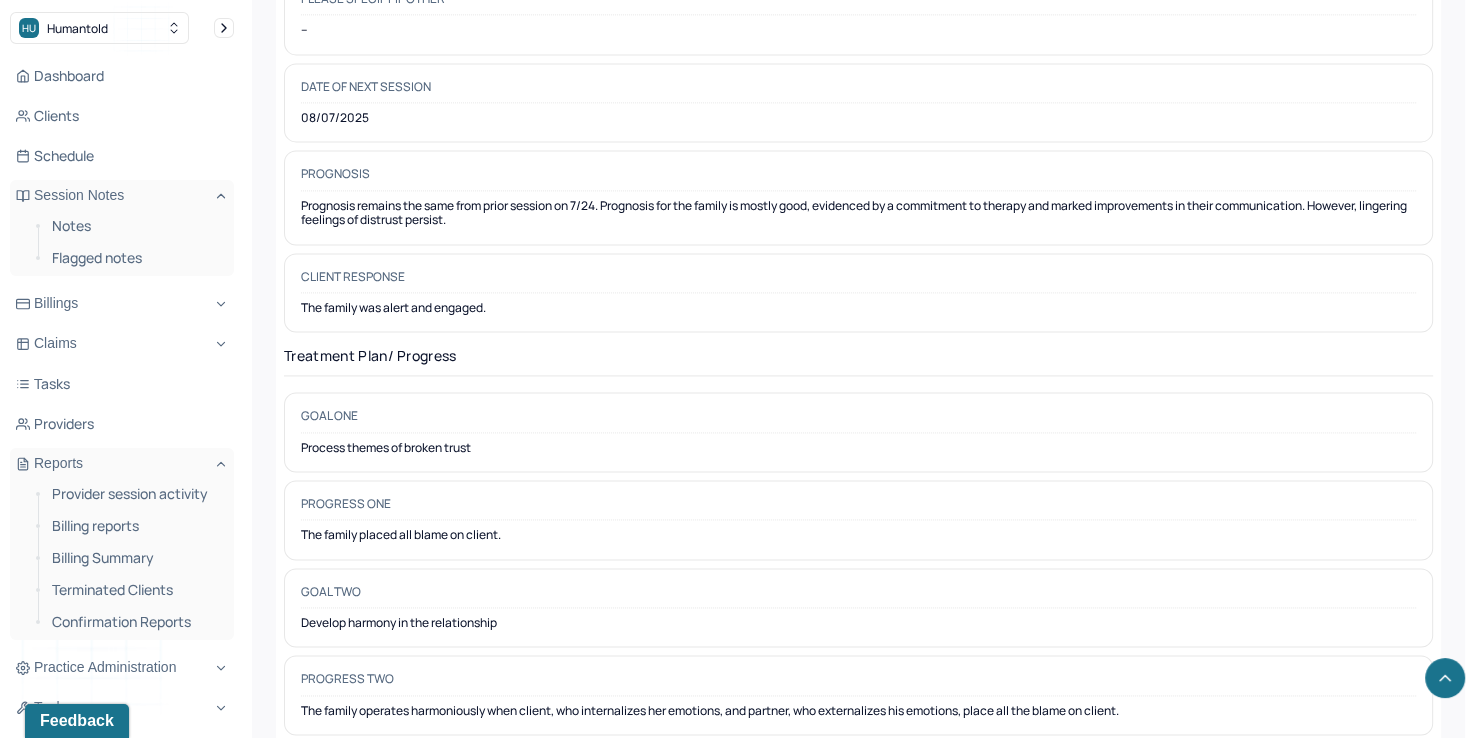 scroll, scrollTop: 2392, scrollLeft: 0, axis: vertical 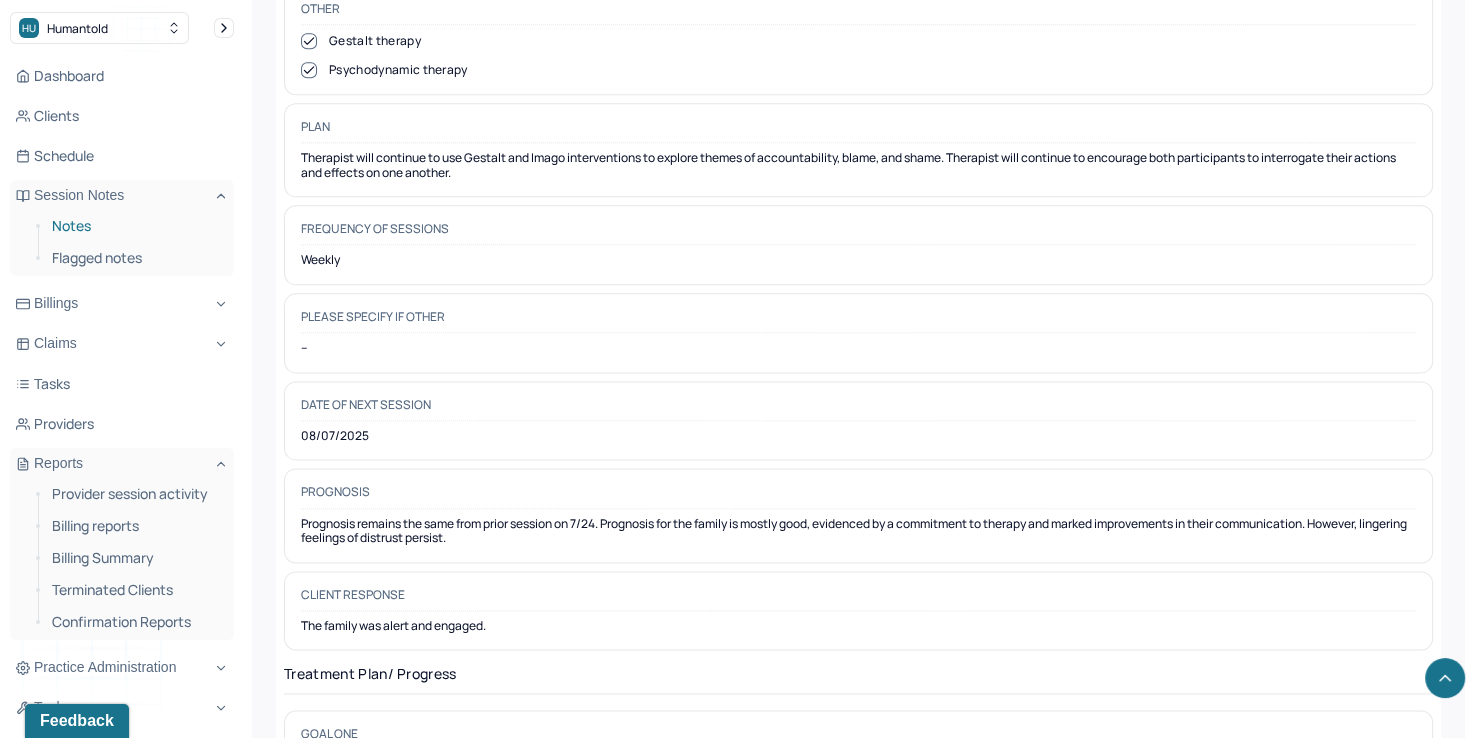 click on "Notes" at bounding box center [135, 226] 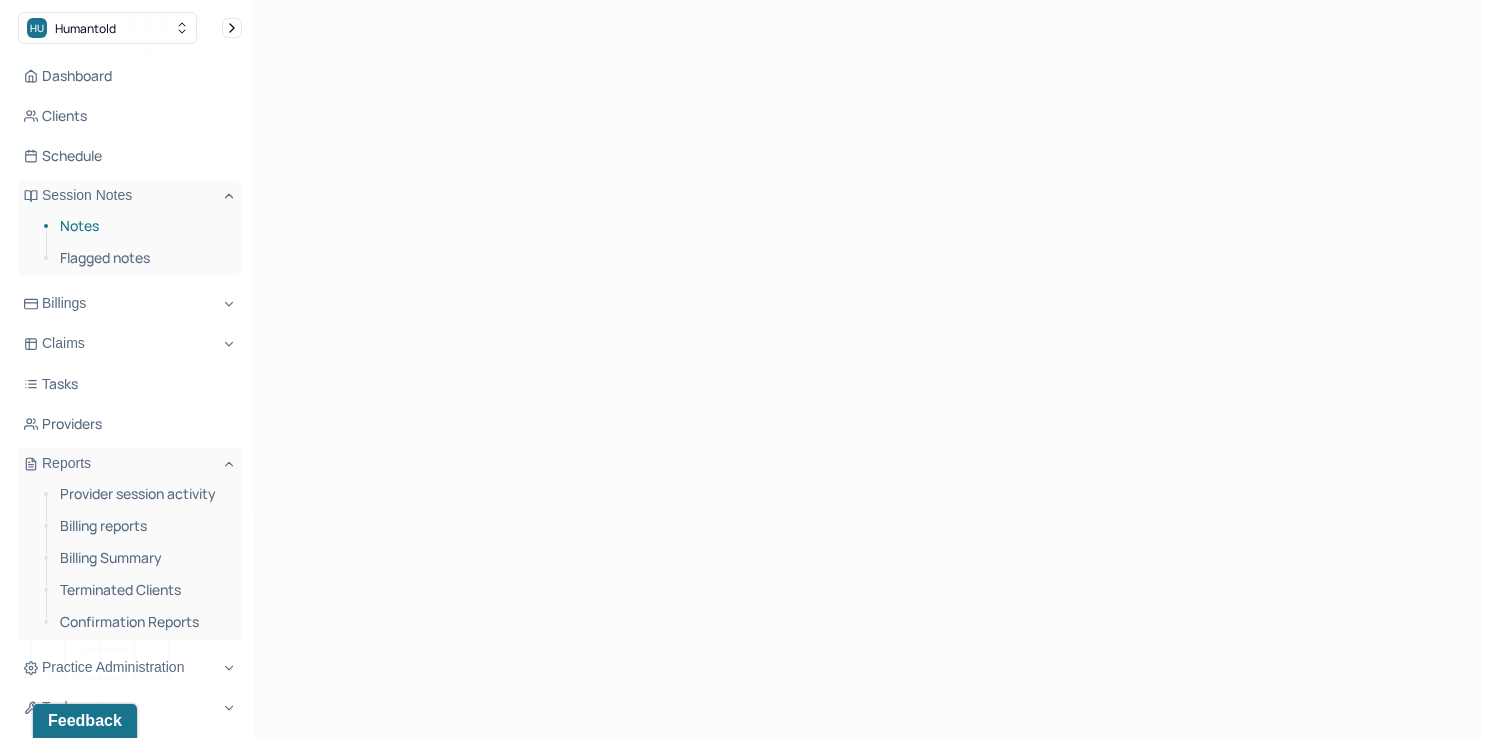 scroll, scrollTop: 0, scrollLeft: 0, axis: both 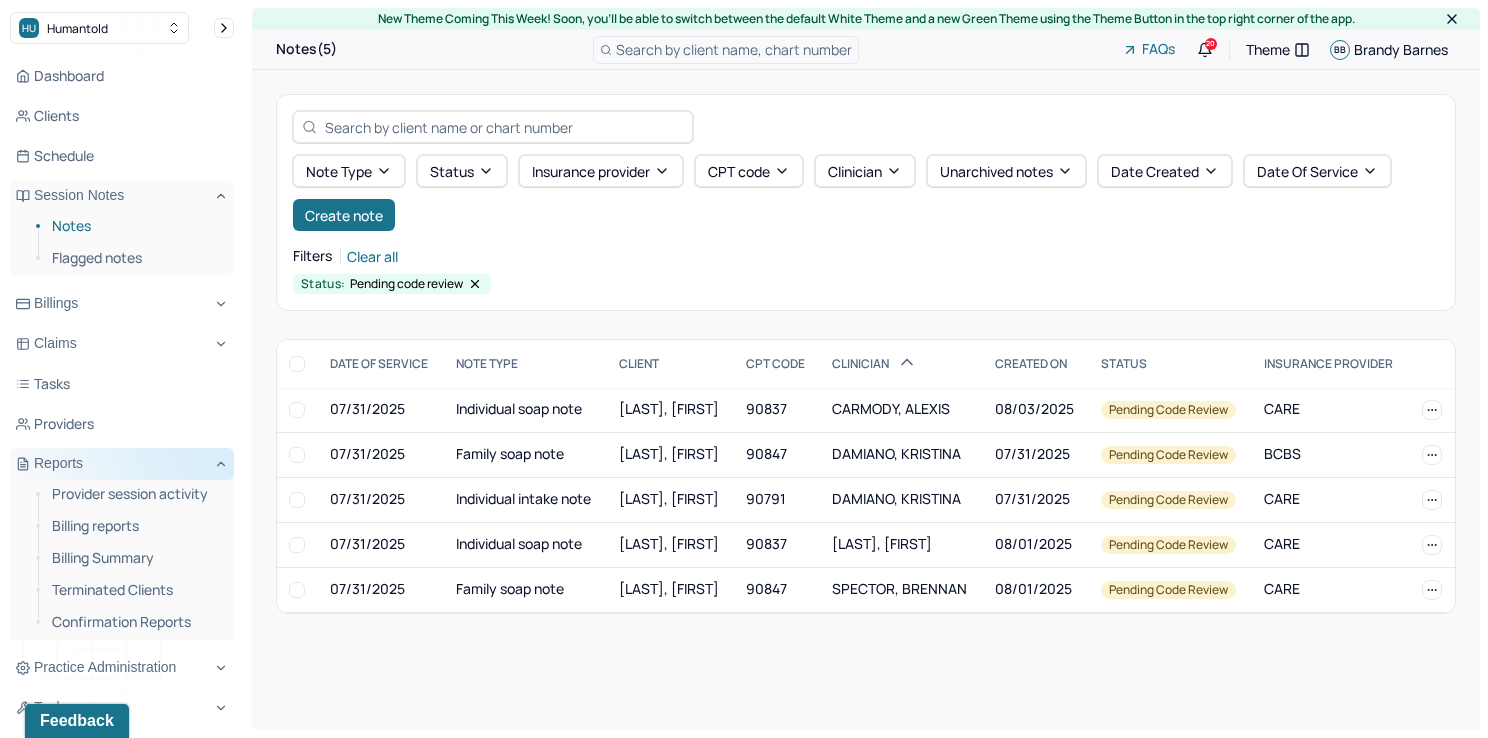 click on "Reports" at bounding box center [122, 464] 